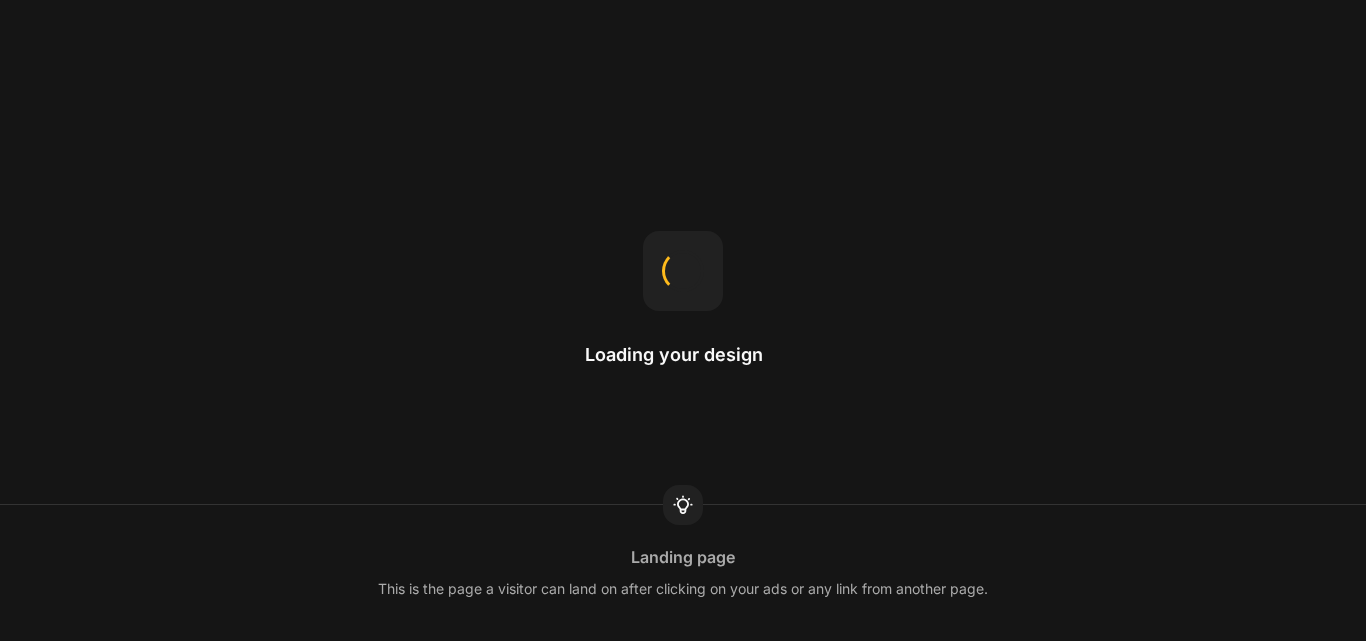 scroll, scrollTop: 0, scrollLeft: 0, axis: both 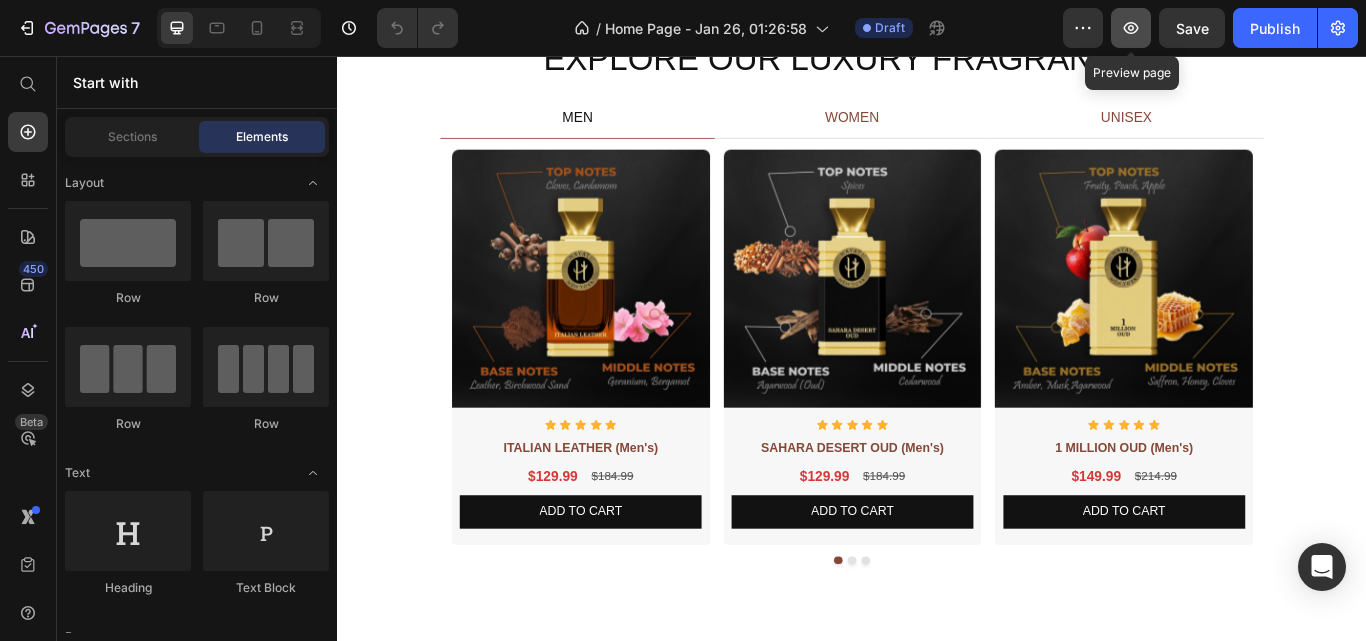 click 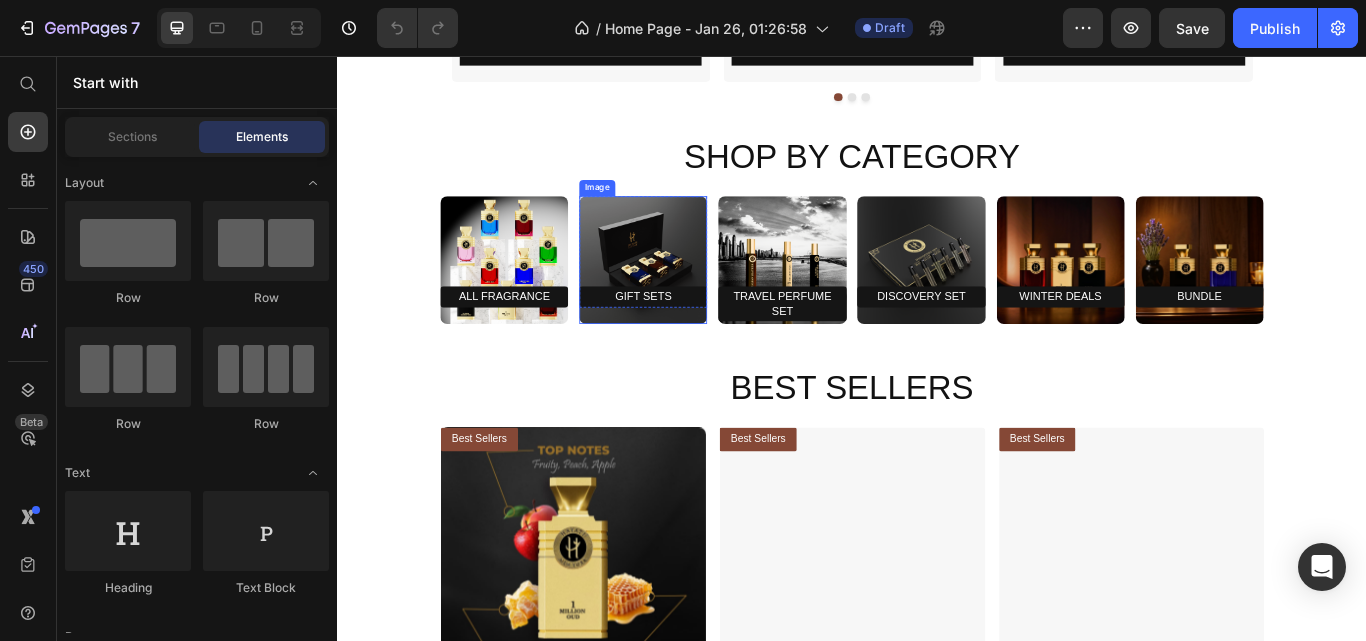 scroll, scrollTop: 1266, scrollLeft: 0, axis: vertical 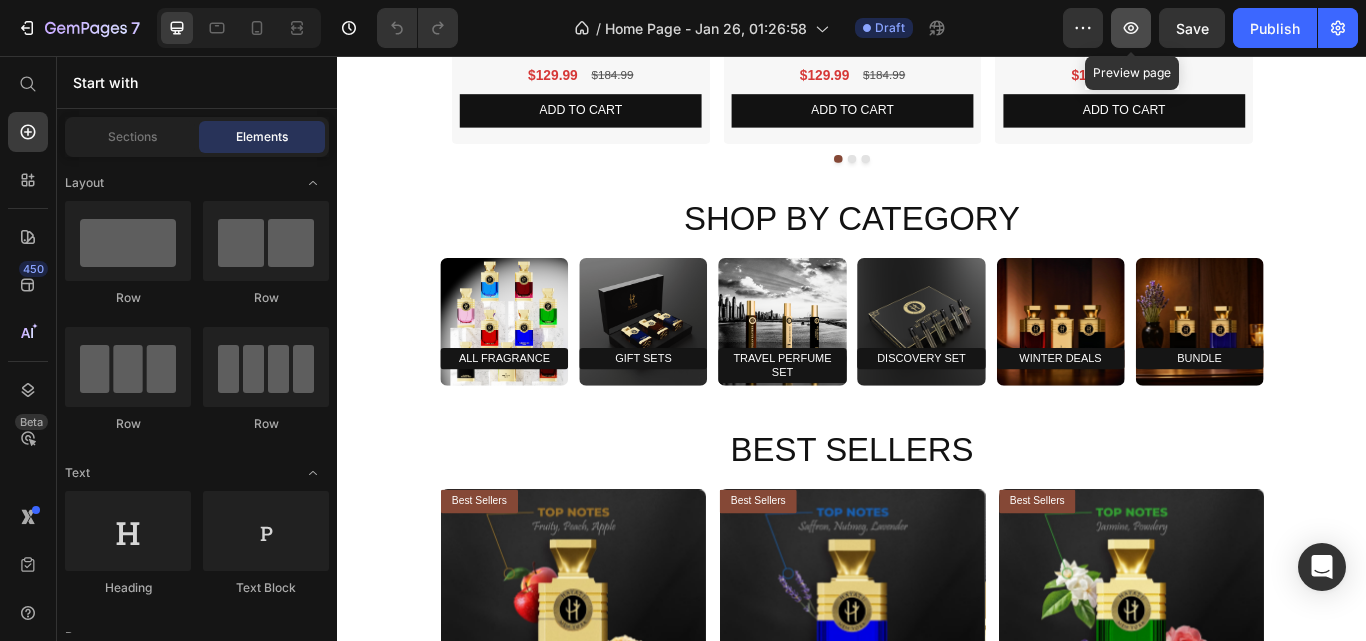 click 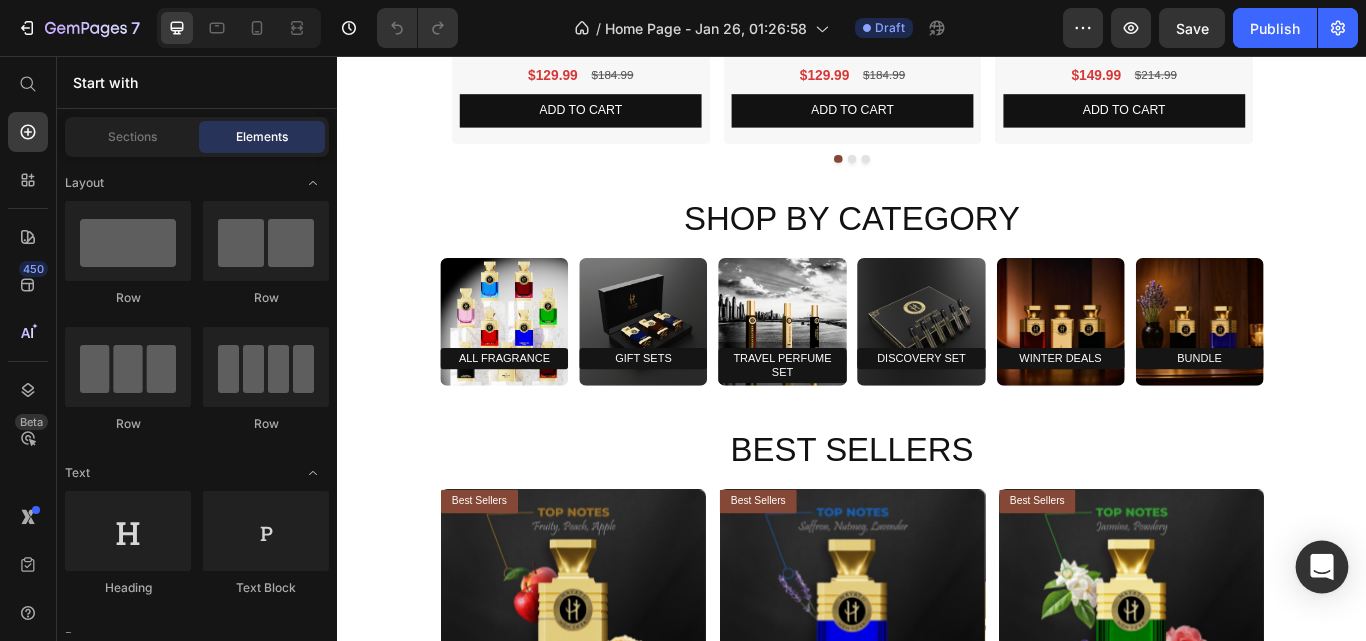 click at bounding box center [1322, 567] 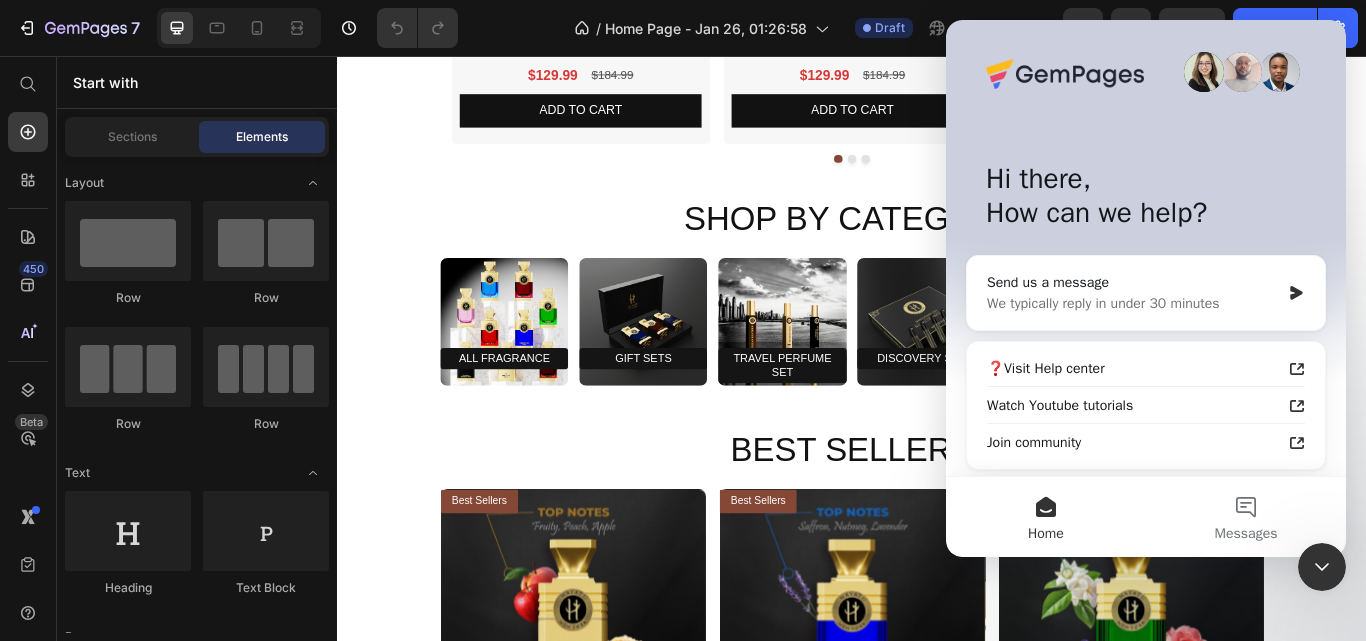 scroll, scrollTop: 0, scrollLeft: 0, axis: both 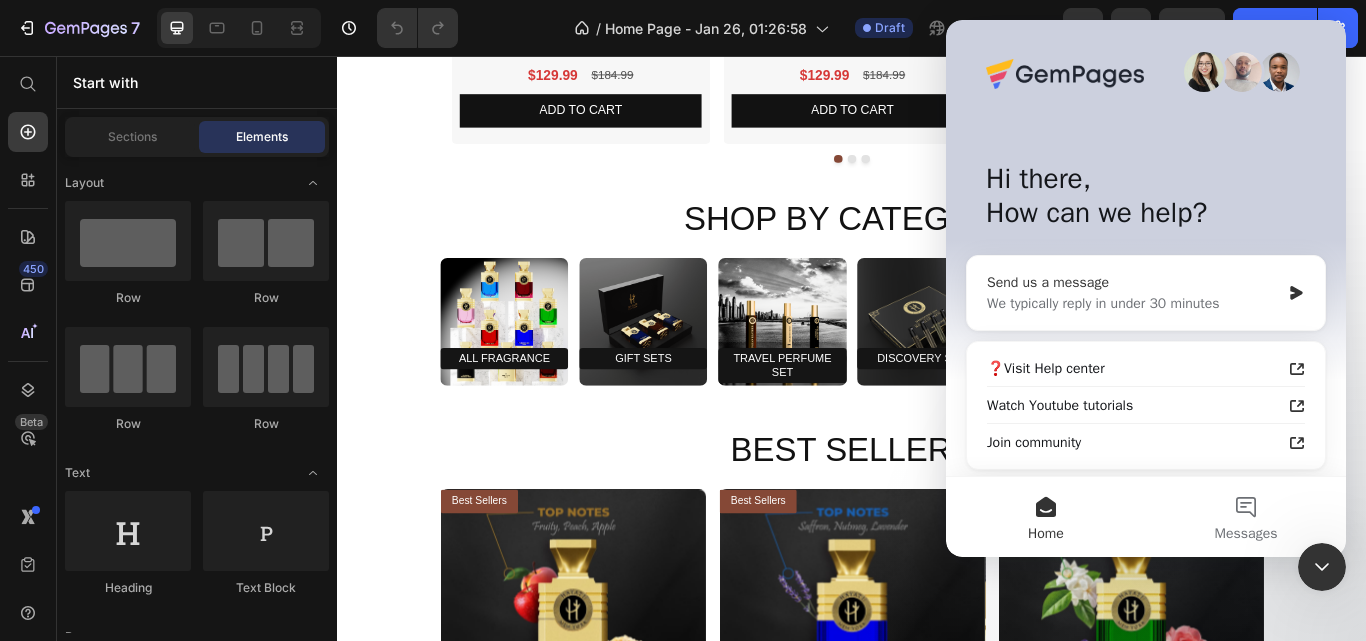 click on "We typically reply in under 30 minutes" at bounding box center [1133, 303] 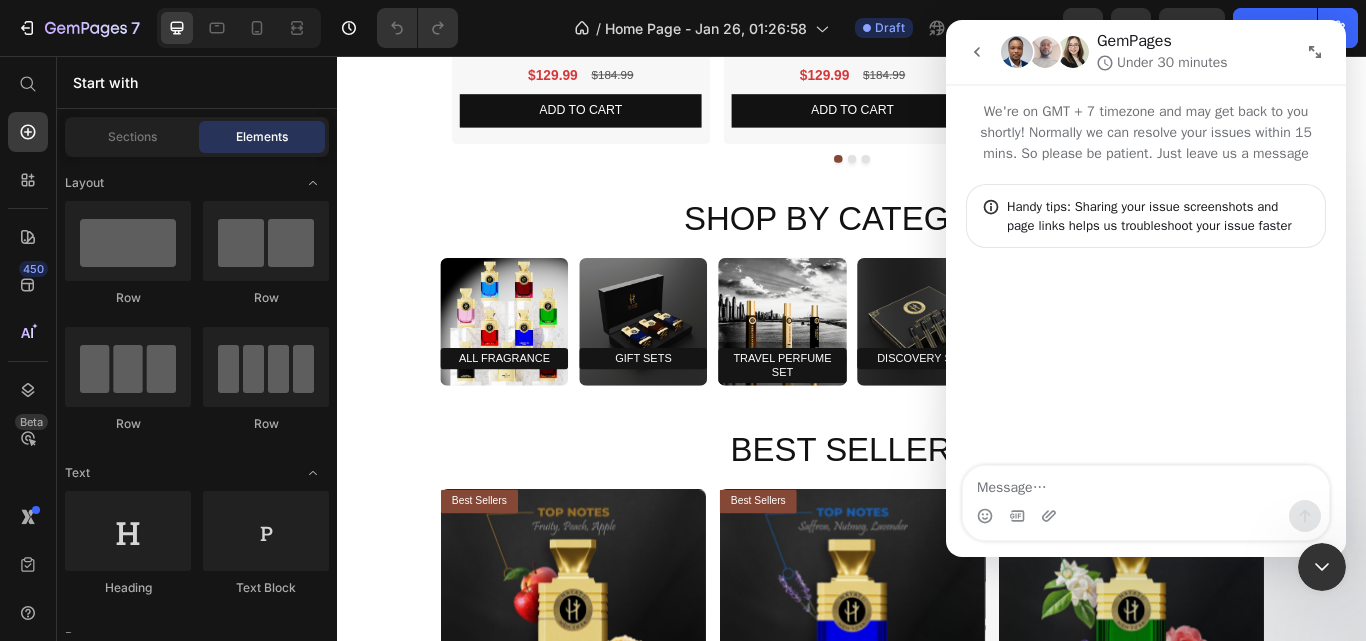 click at bounding box center [1146, 483] 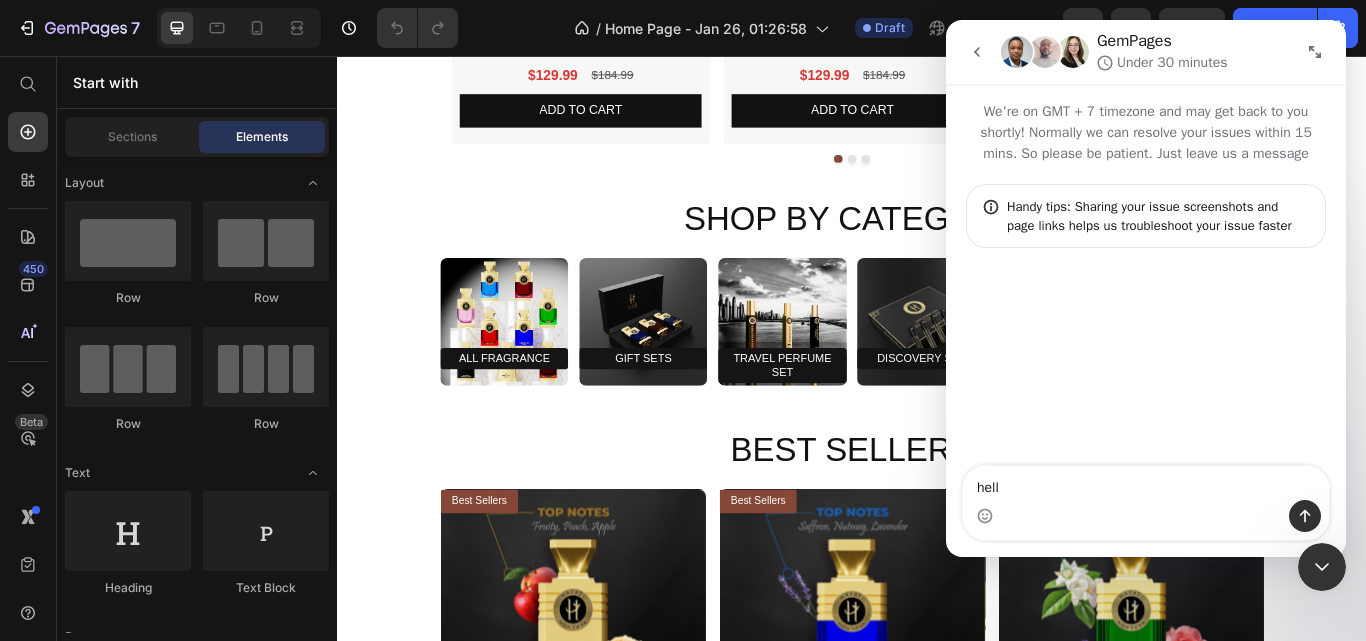 type on "hello" 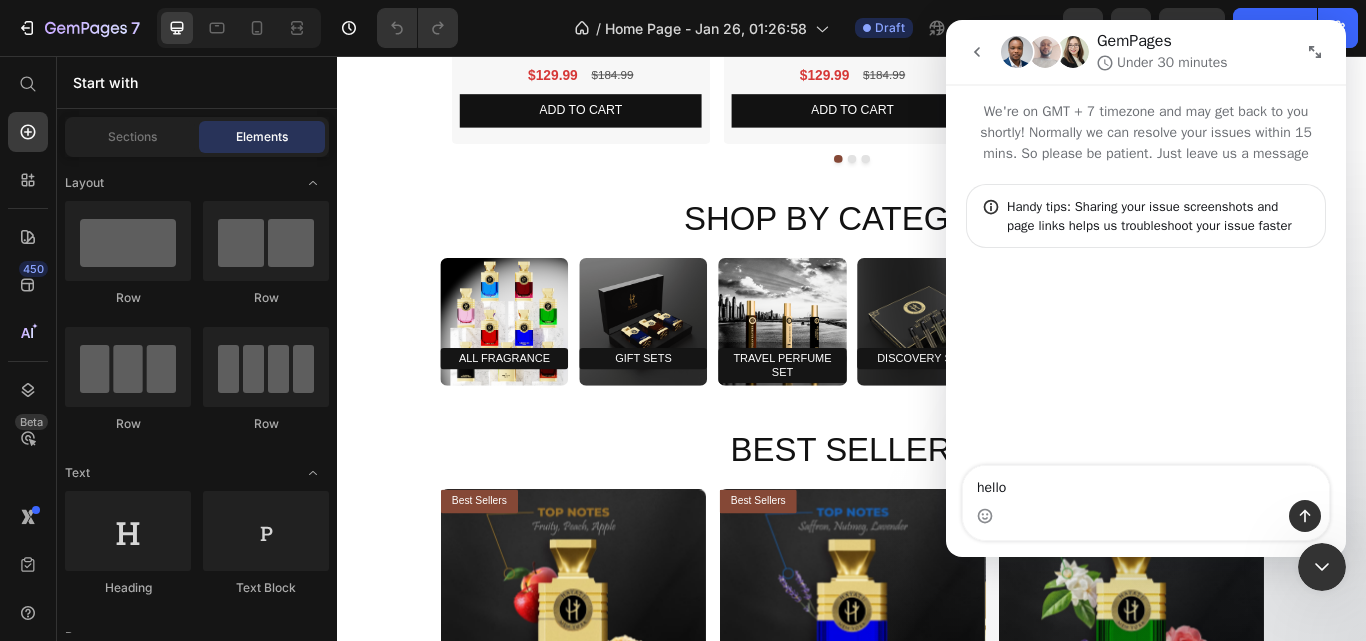 type 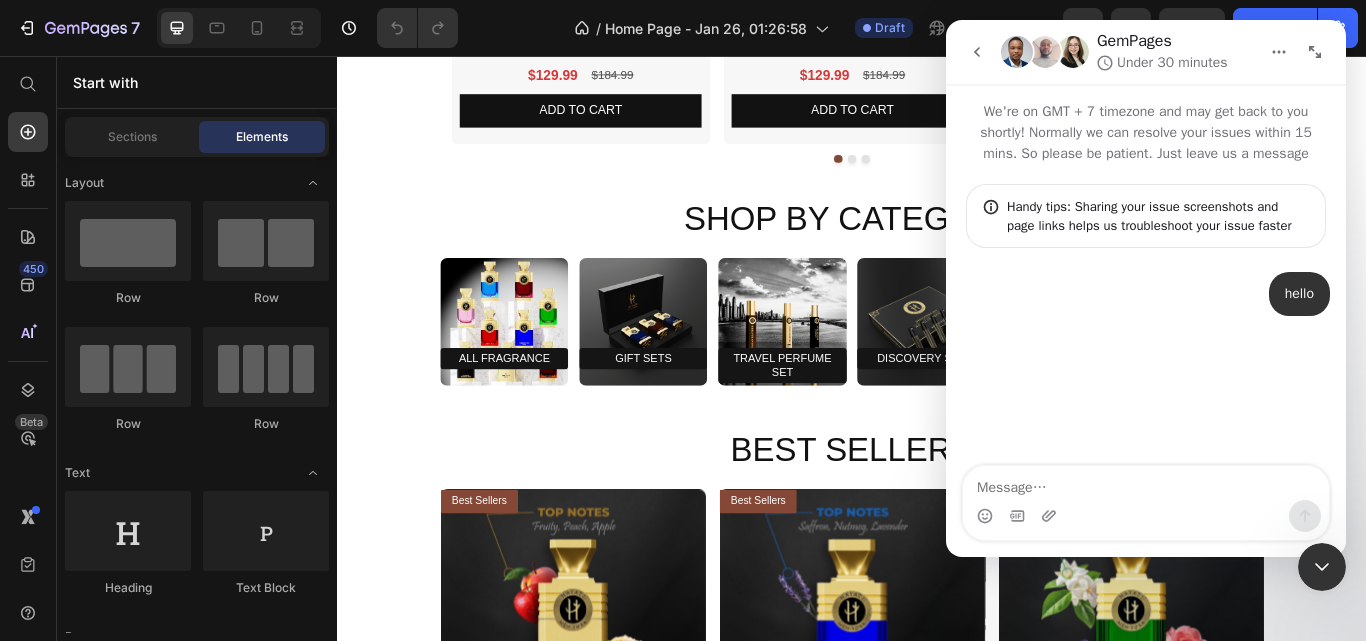 click at bounding box center (1146, 483) 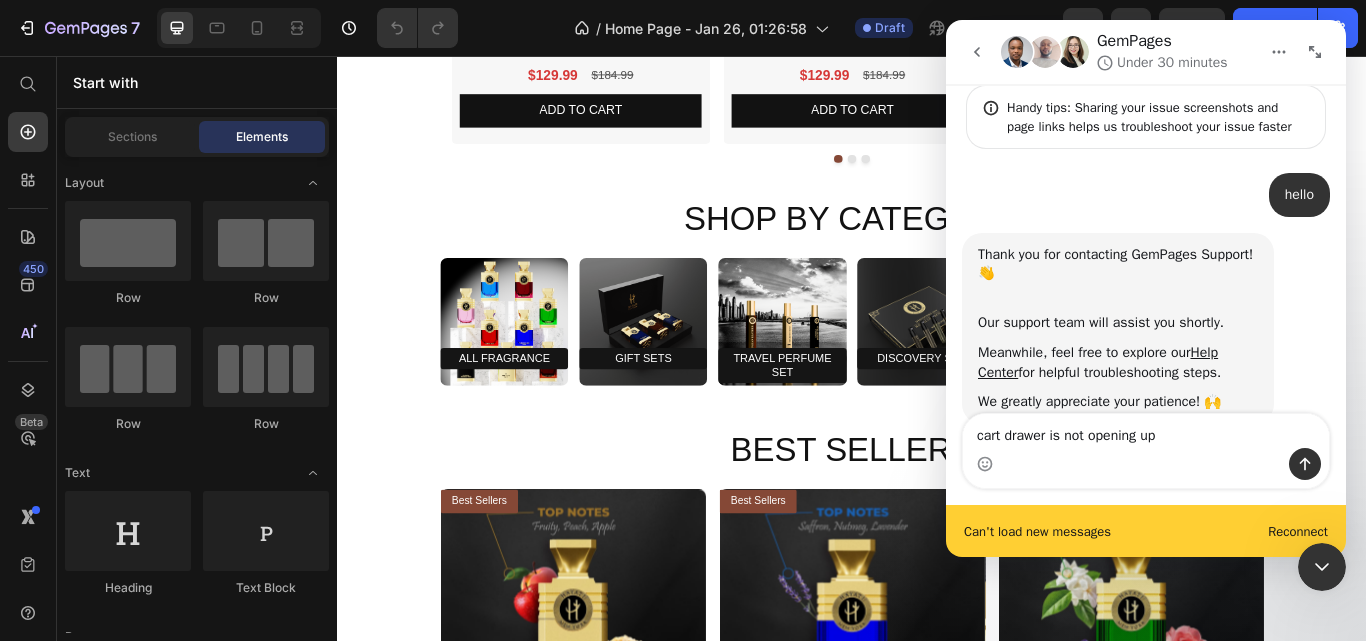 scroll, scrollTop: 151, scrollLeft: 0, axis: vertical 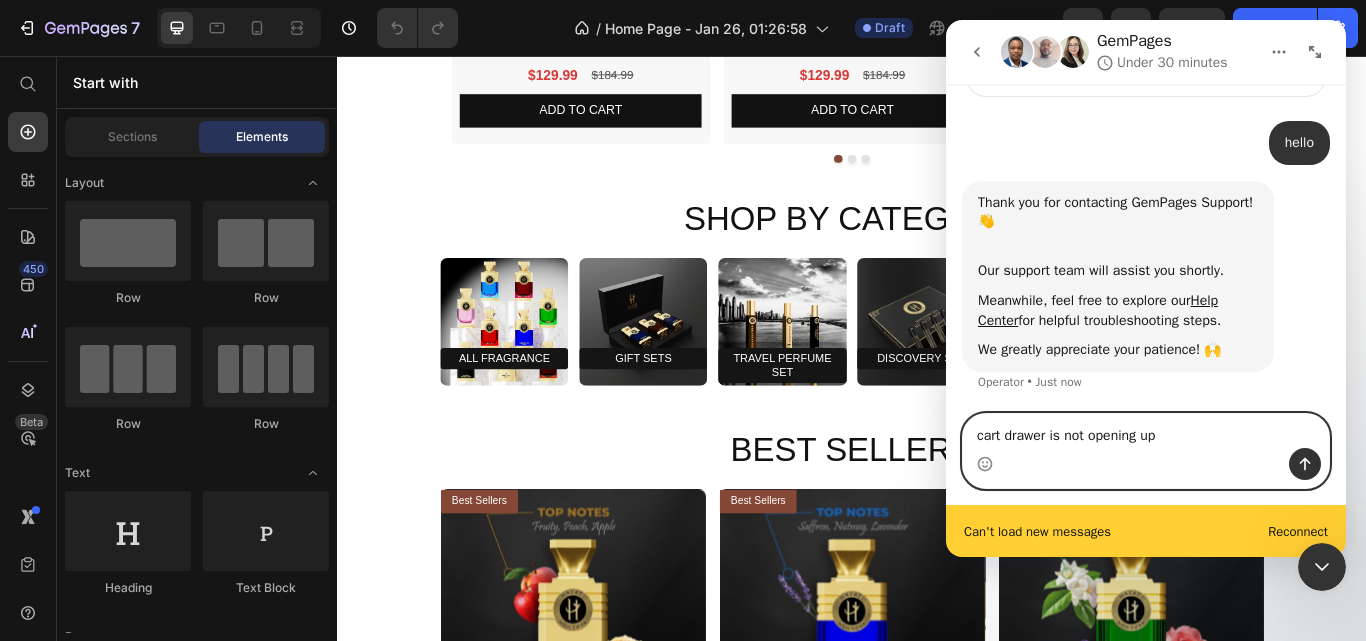 click on "cart drawer is not opening up" at bounding box center (1146, 431) 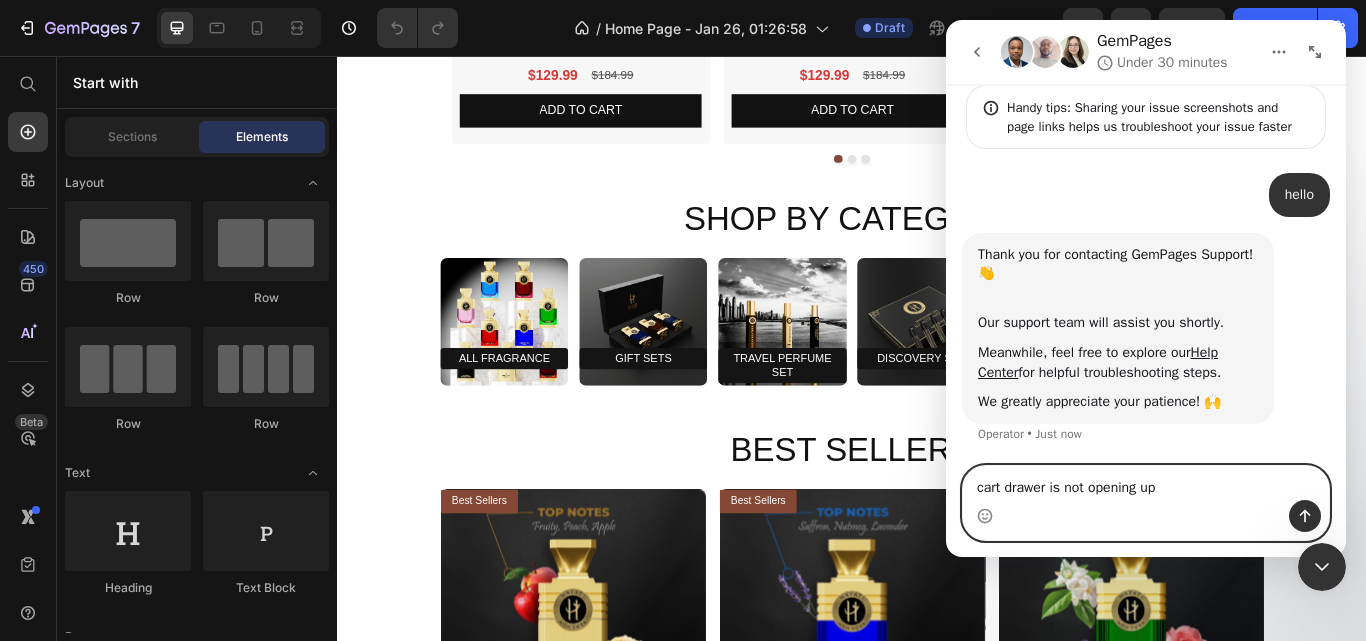 scroll, scrollTop: 99, scrollLeft: 0, axis: vertical 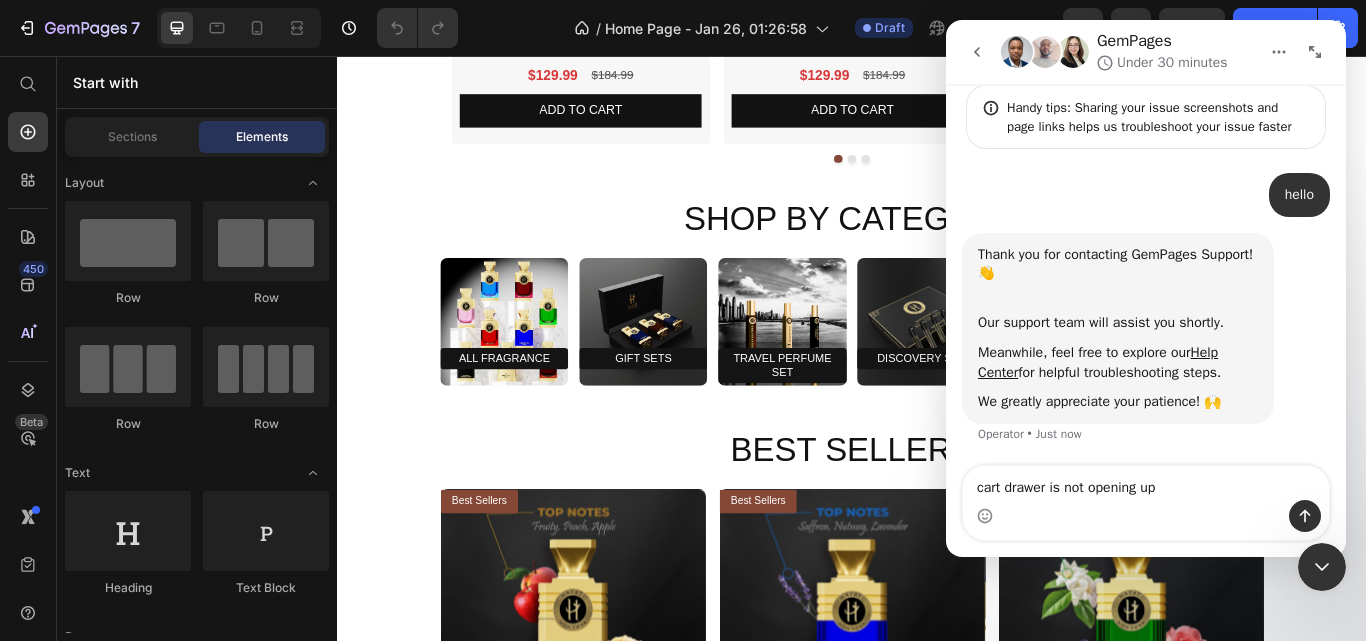click at bounding box center (1146, 516) 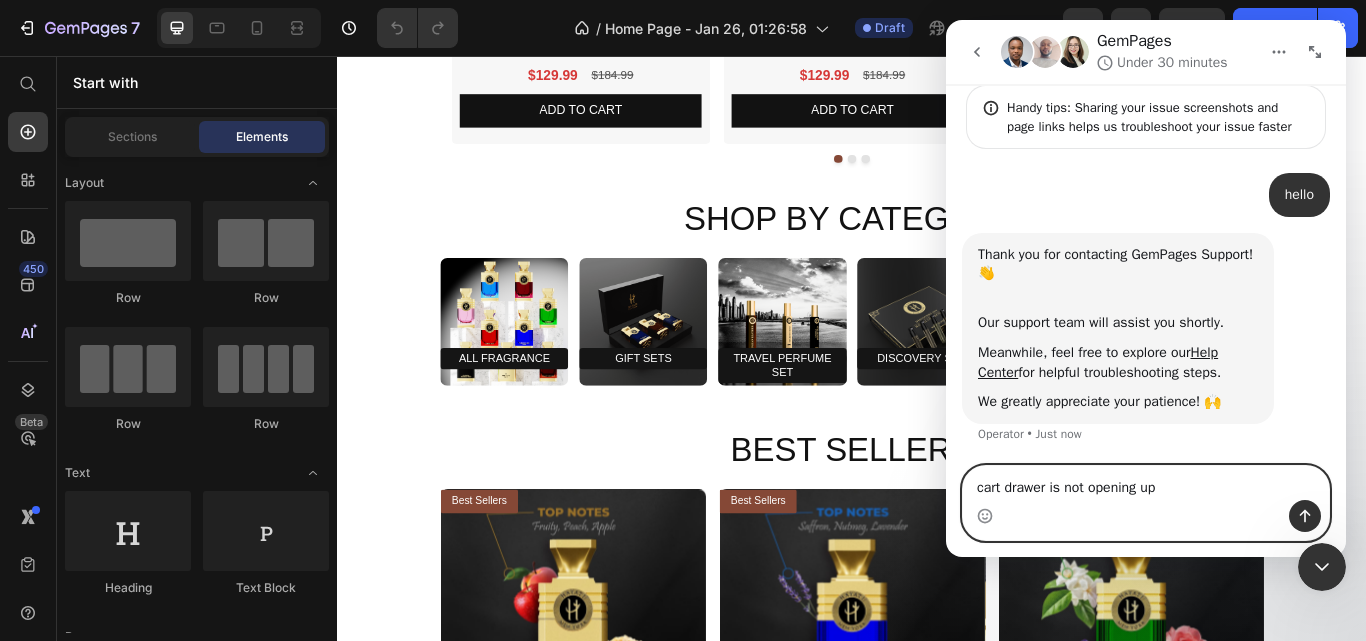 click on "cart drawer is not opening up" at bounding box center (1146, 483) 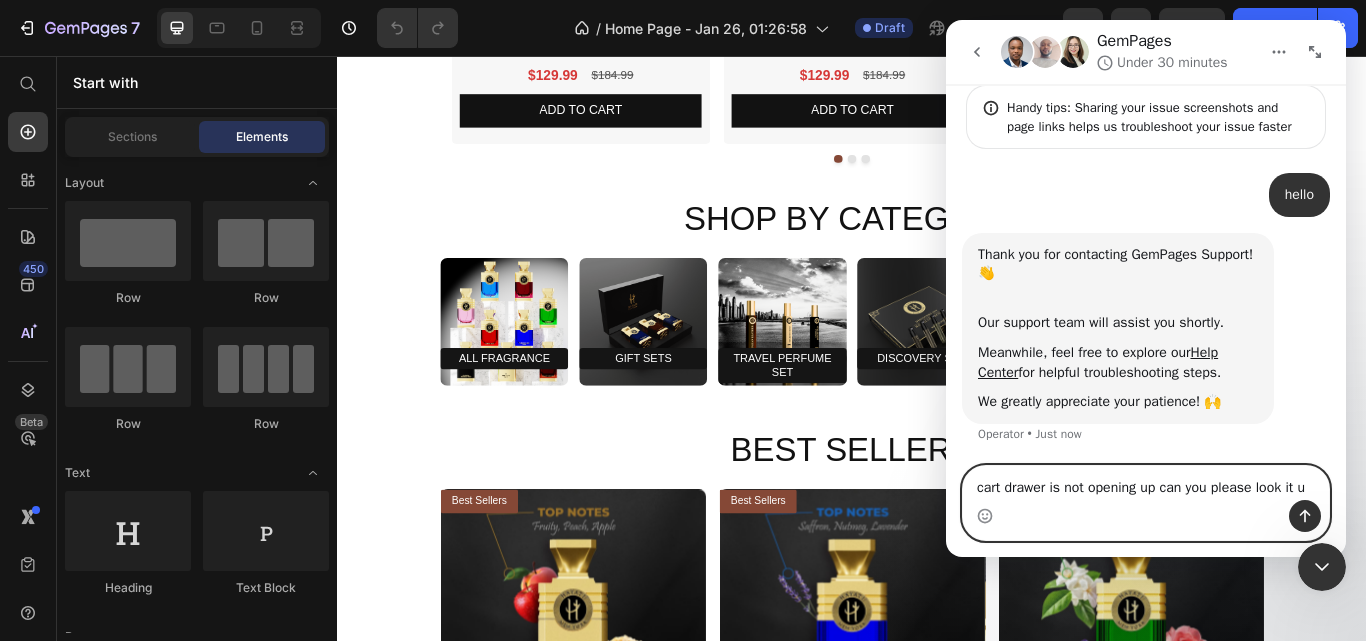 type on "cart drawer is not opening up can you please look it up" 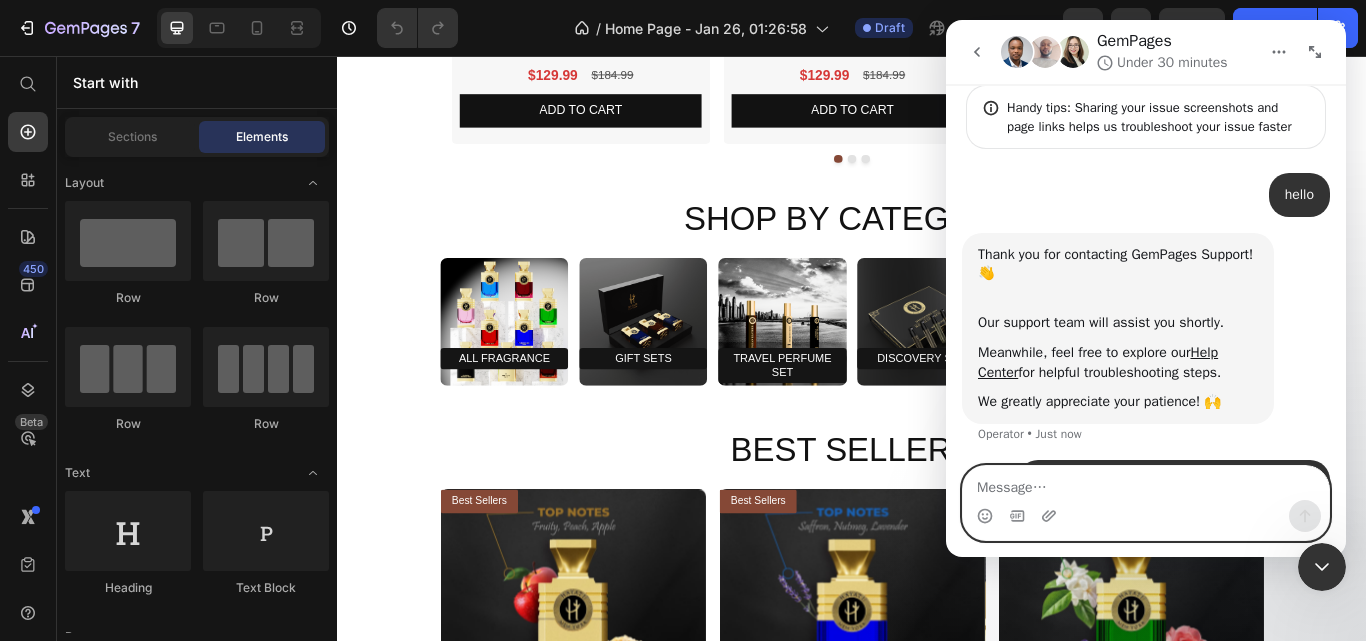 scroll, scrollTop: 178, scrollLeft: 0, axis: vertical 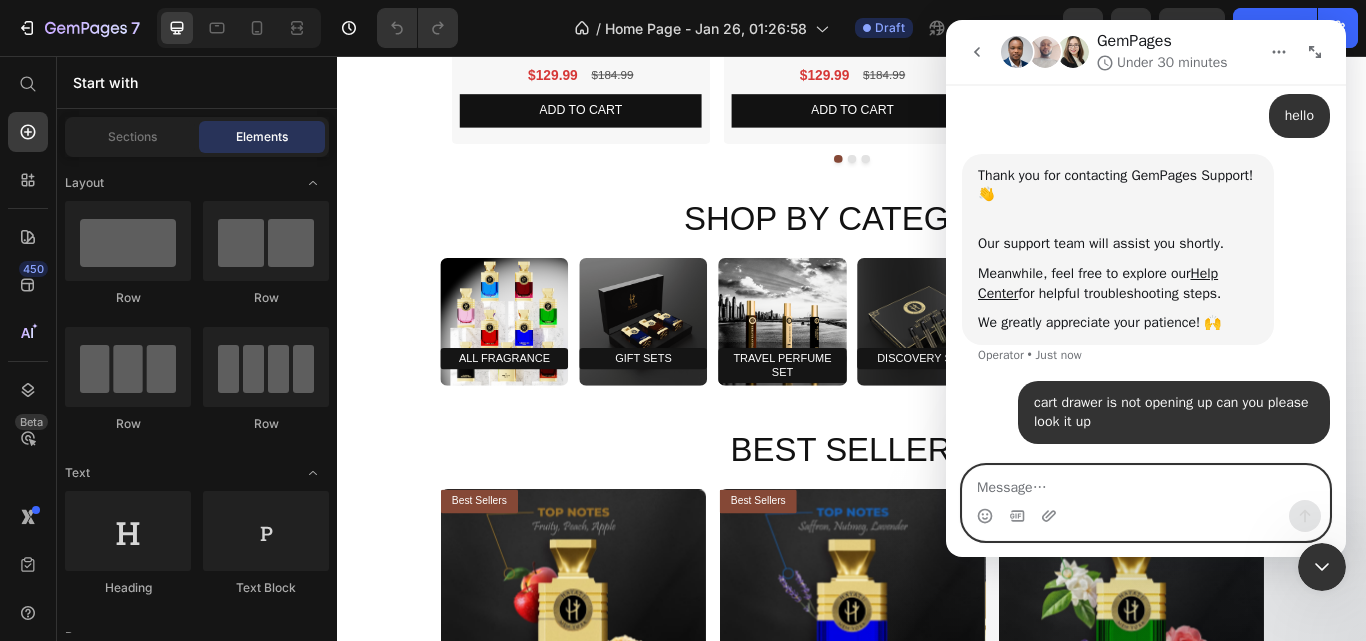 click at bounding box center (1146, 483) 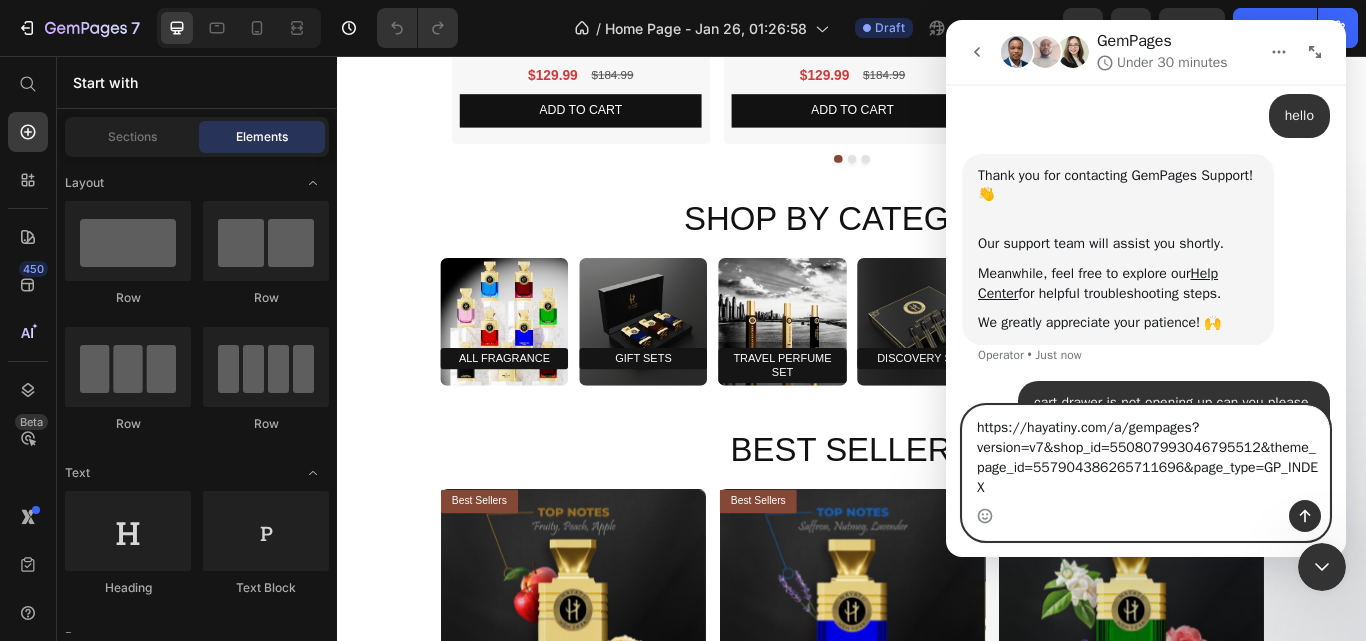 scroll, scrollTop: 17, scrollLeft: 0, axis: vertical 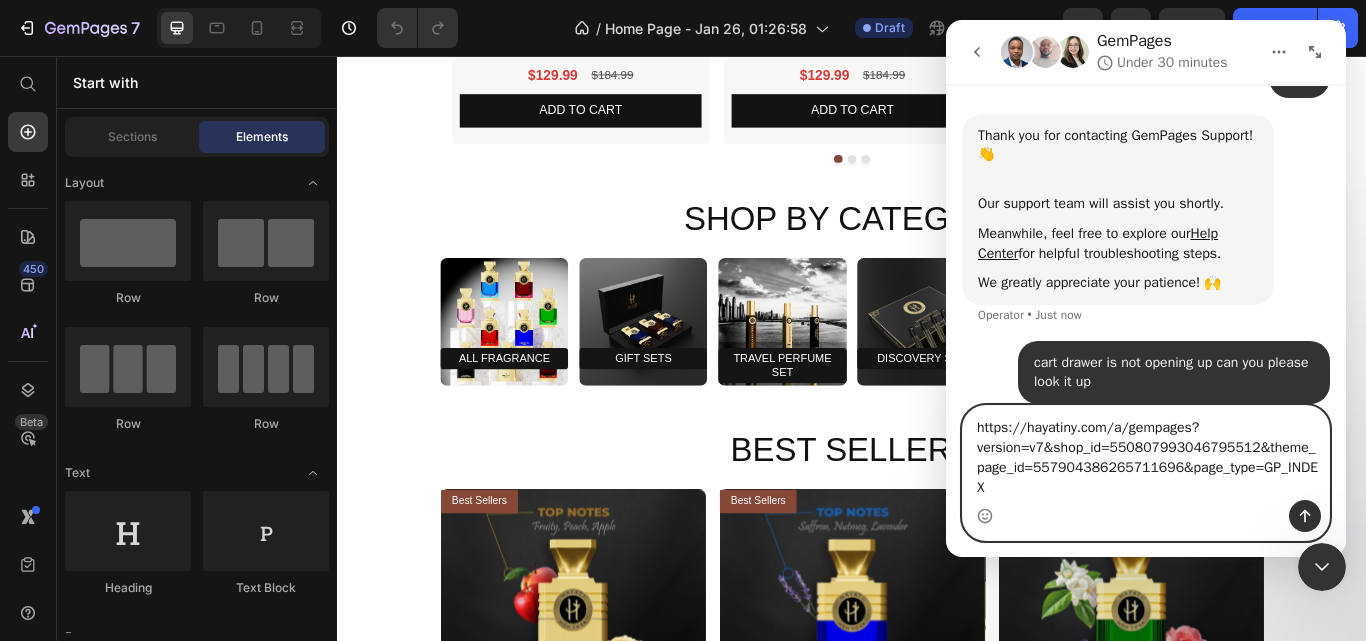 type 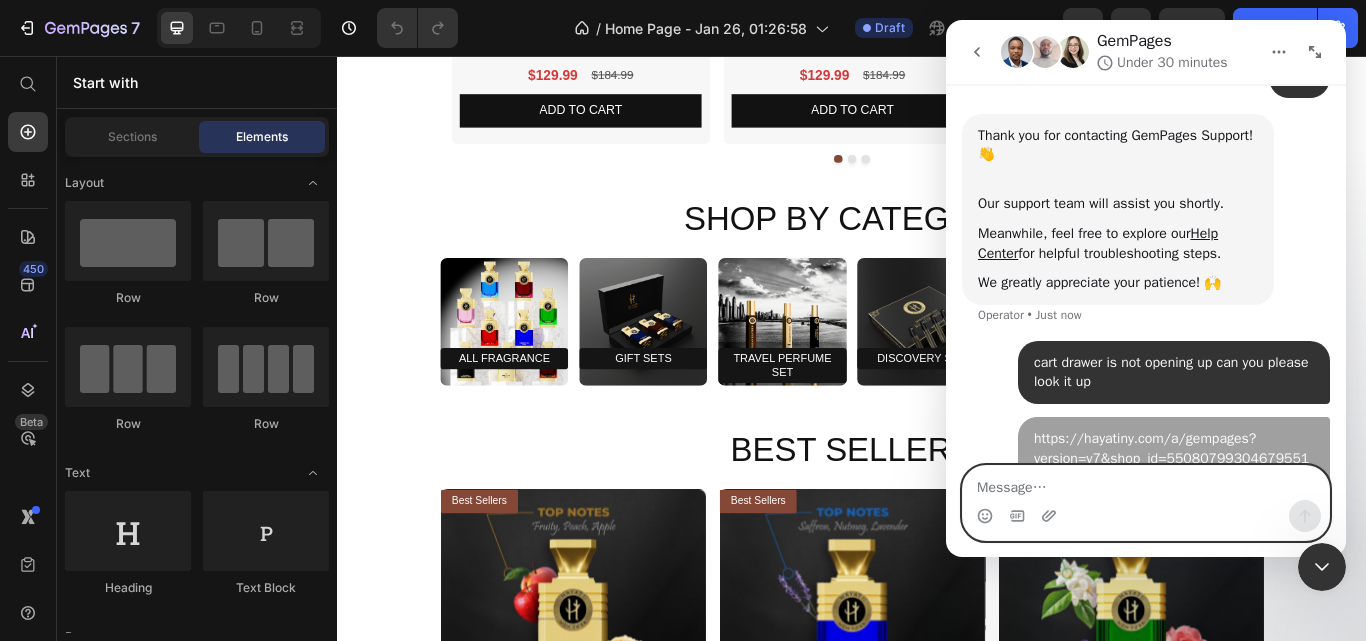 scroll, scrollTop: 0, scrollLeft: 0, axis: both 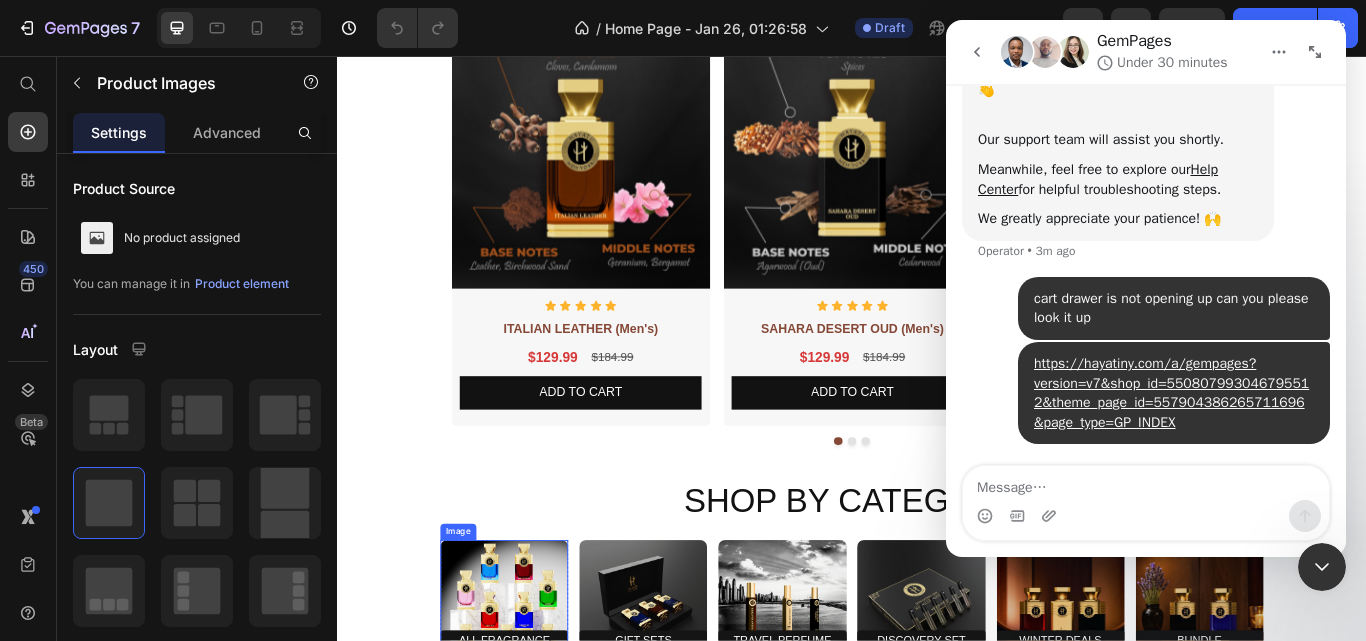 click at bounding box center (620, 177) 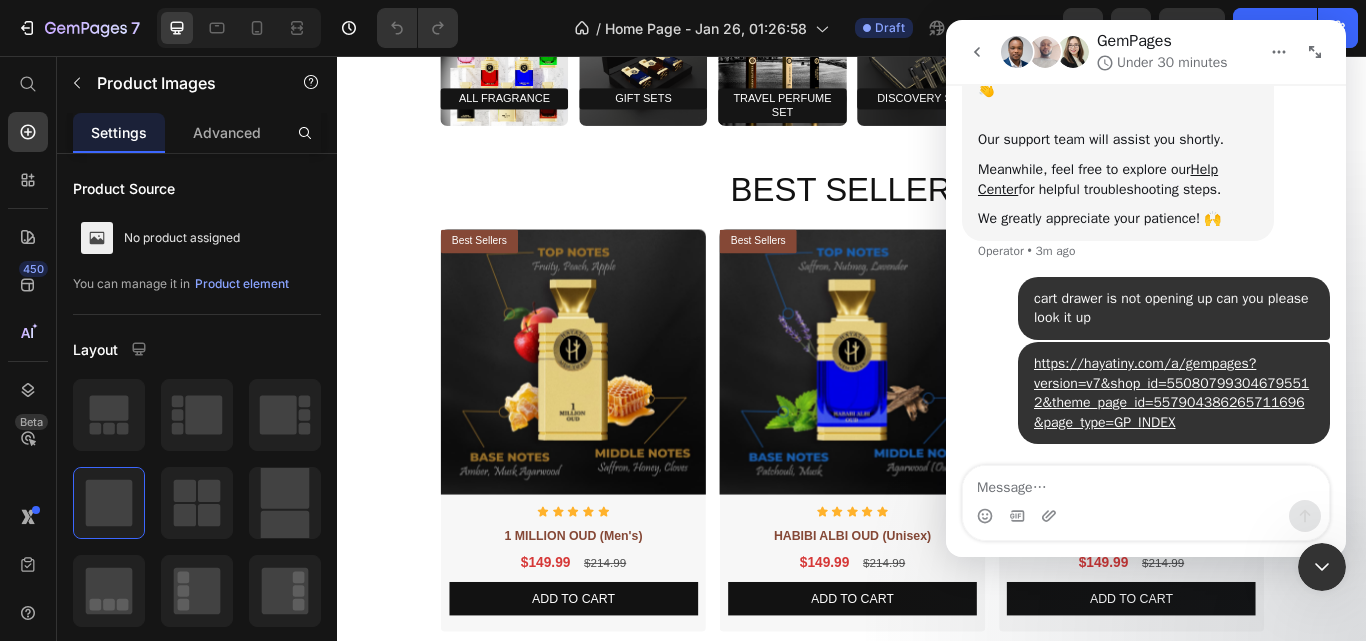 scroll, scrollTop: 466, scrollLeft: 0, axis: vertical 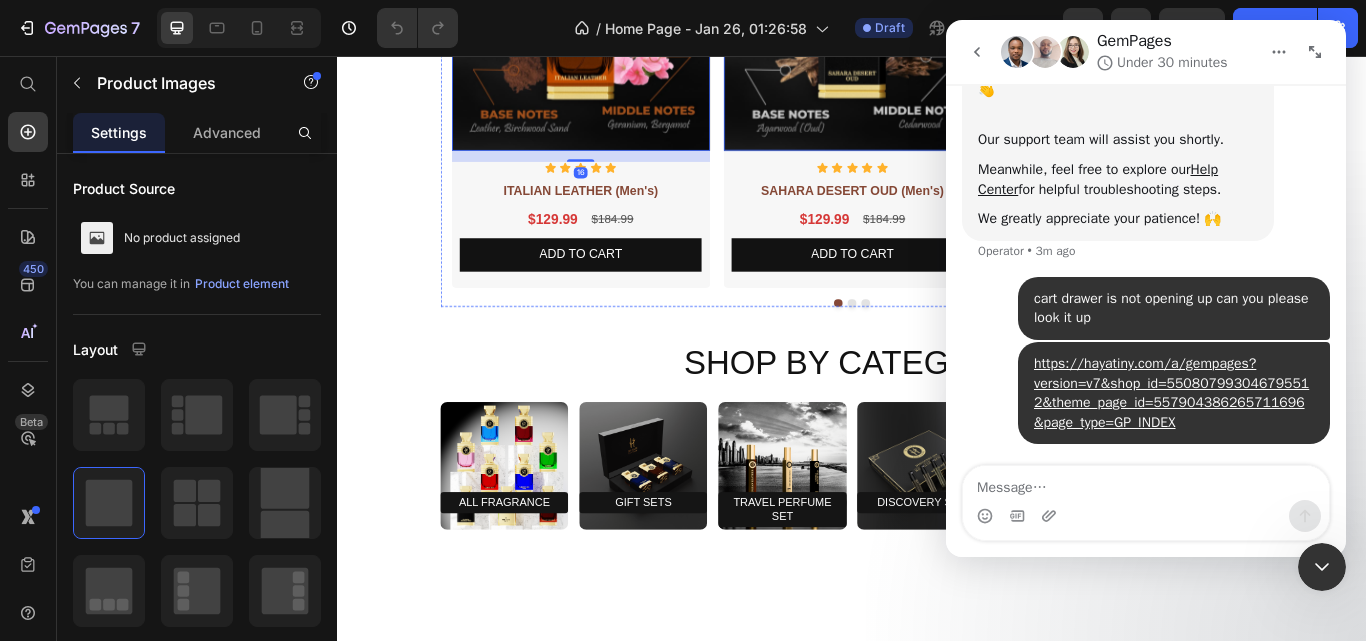 click on "Custom Code
Preview or Publish the page to see the content." at bounding box center [937, -299] 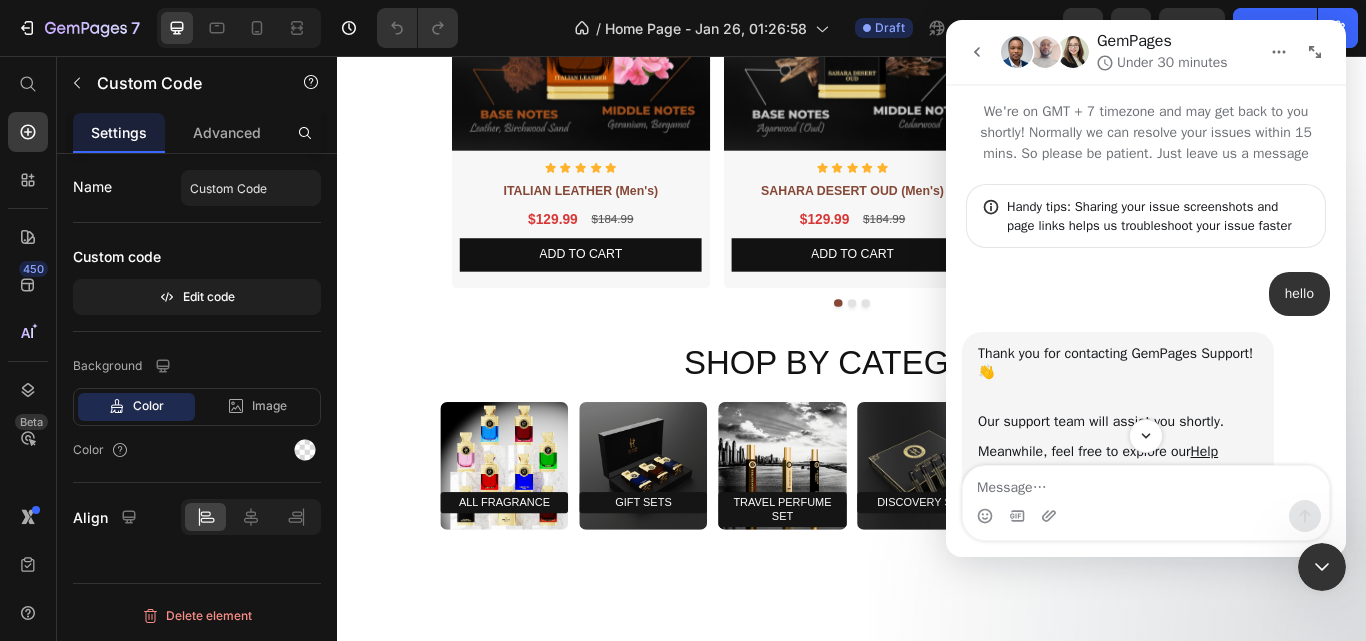 scroll, scrollTop: 282, scrollLeft: 0, axis: vertical 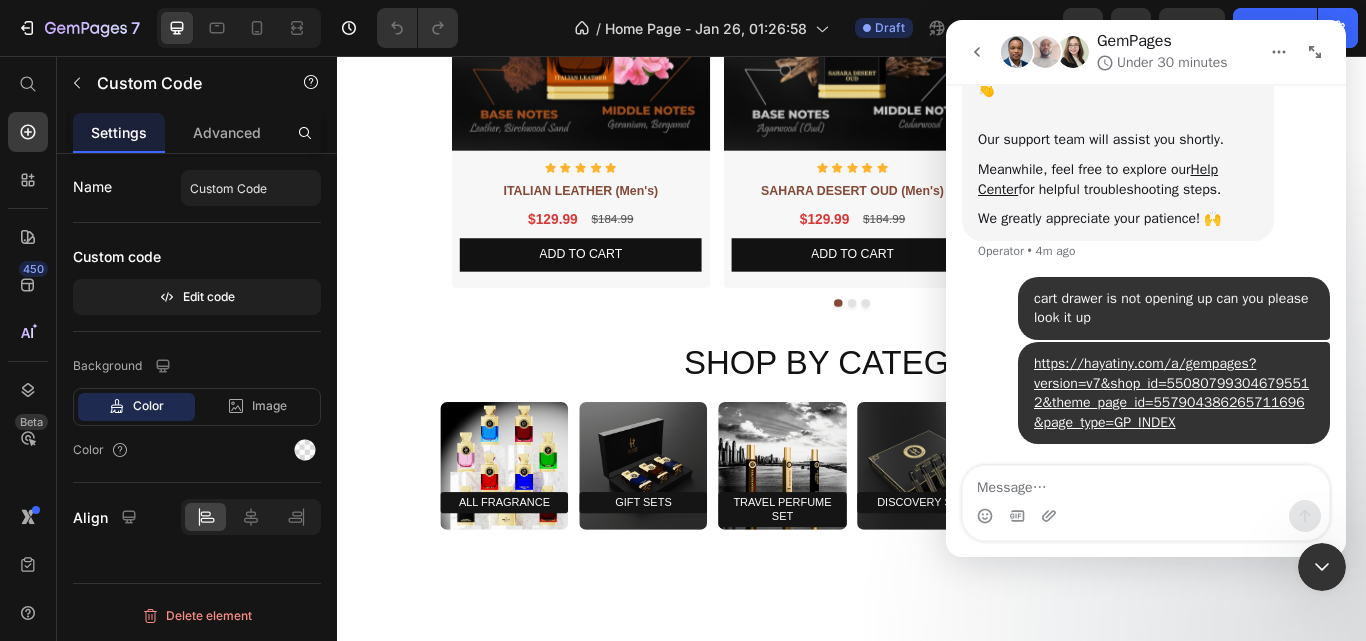 click 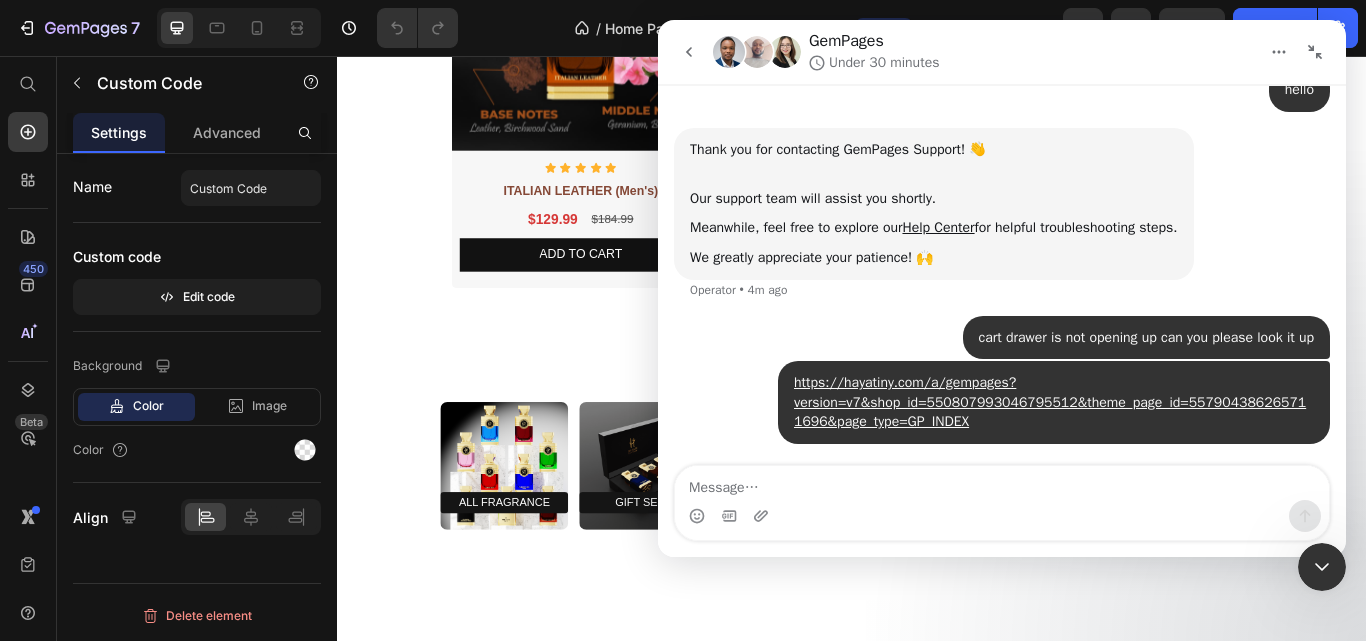click 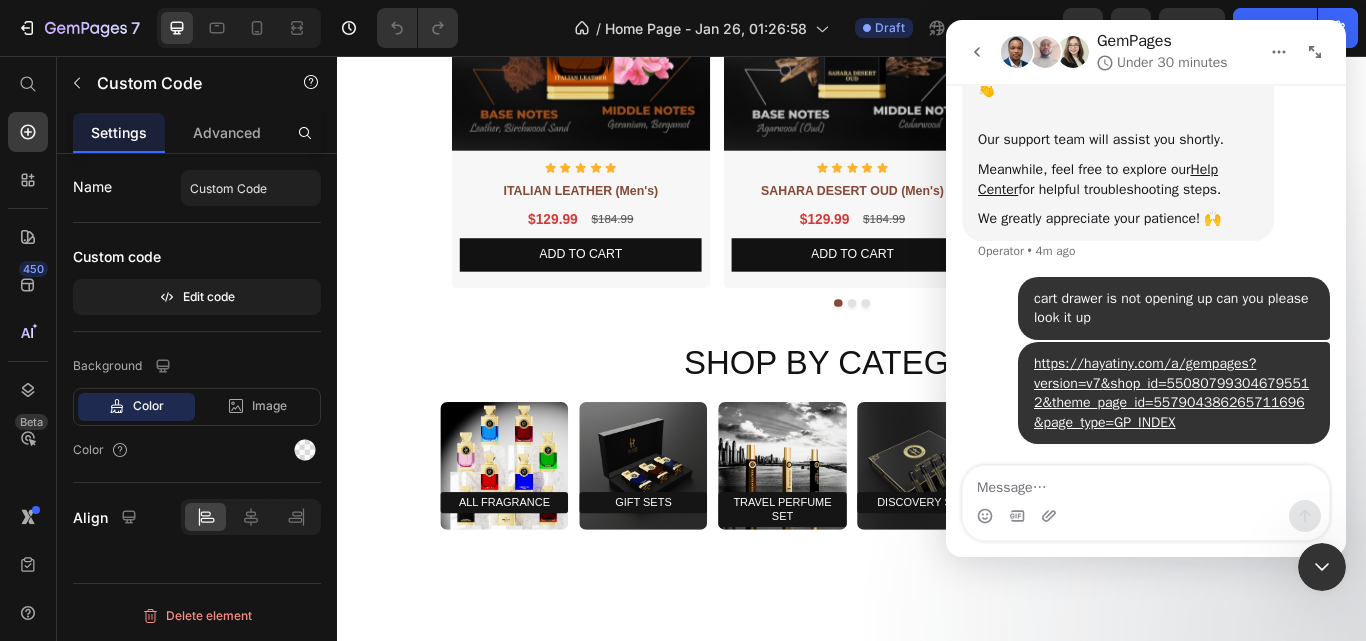 click 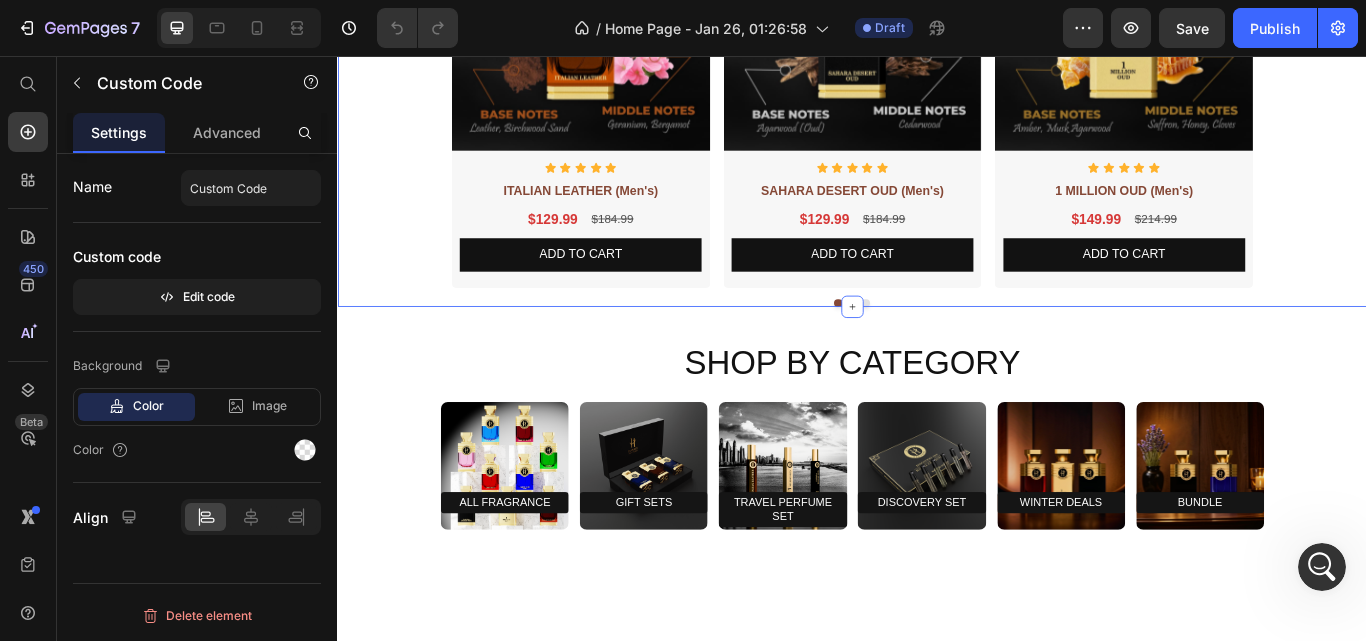 scroll, scrollTop: 0, scrollLeft: 0, axis: both 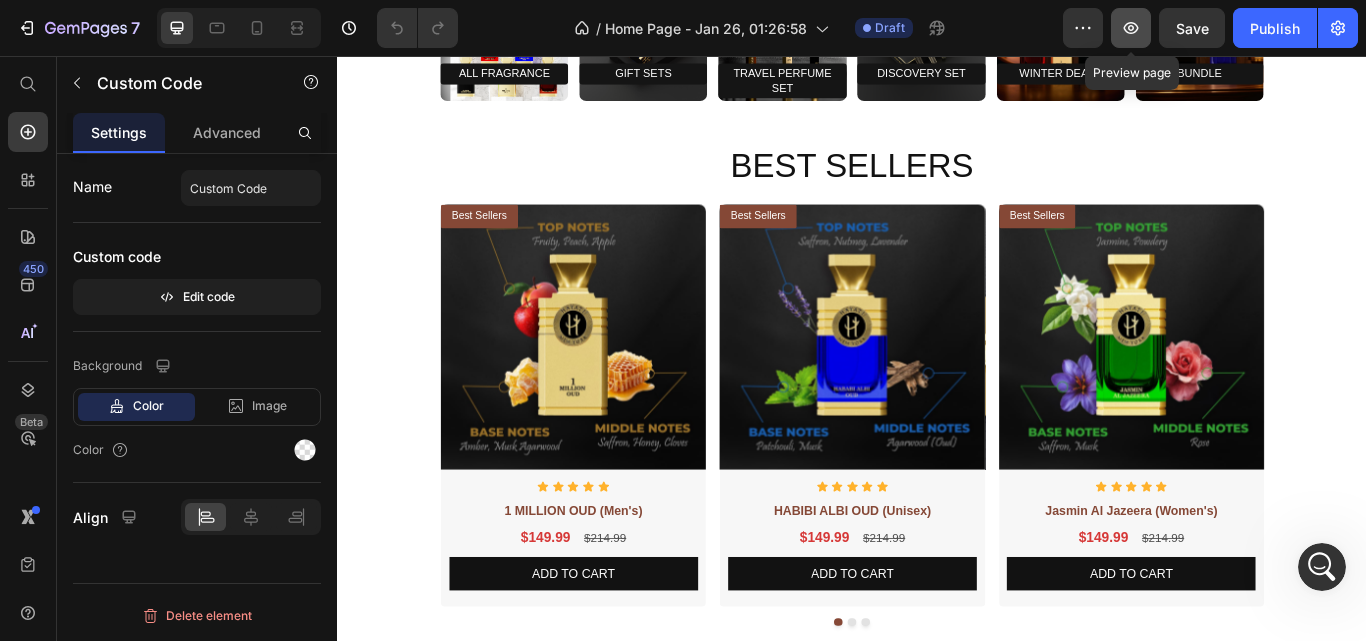 click 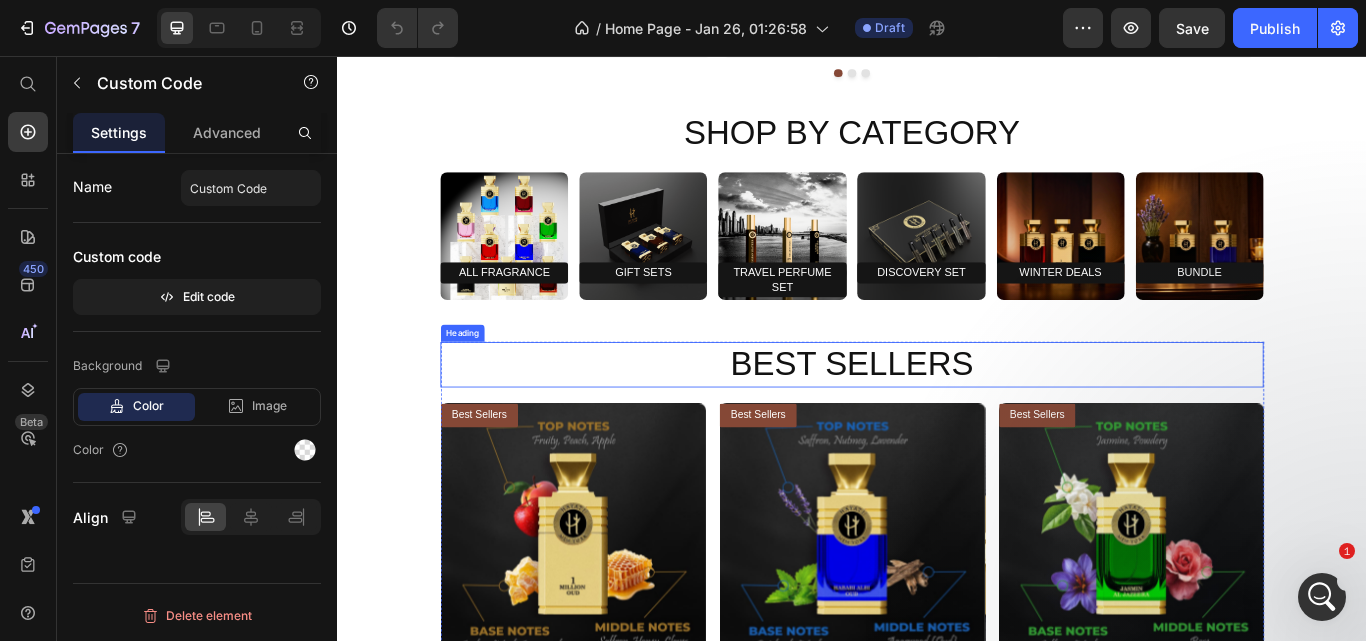 scroll, scrollTop: 1666, scrollLeft: 0, axis: vertical 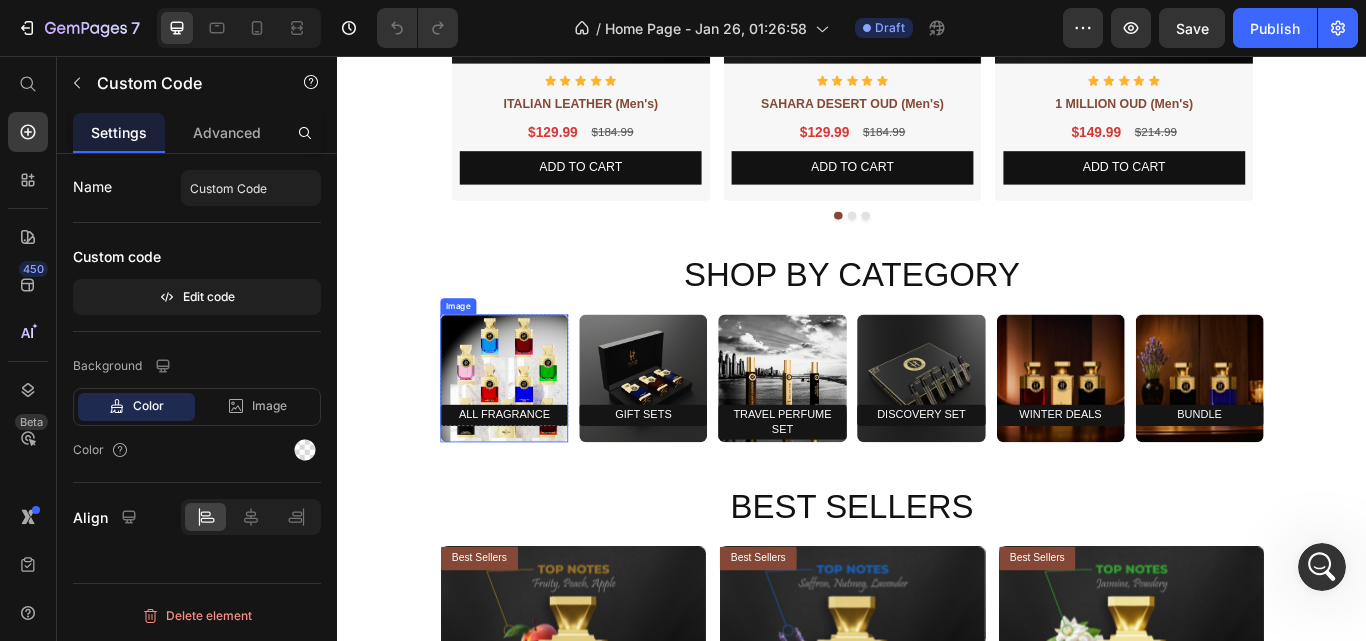 click at bounding box center [531, 432] 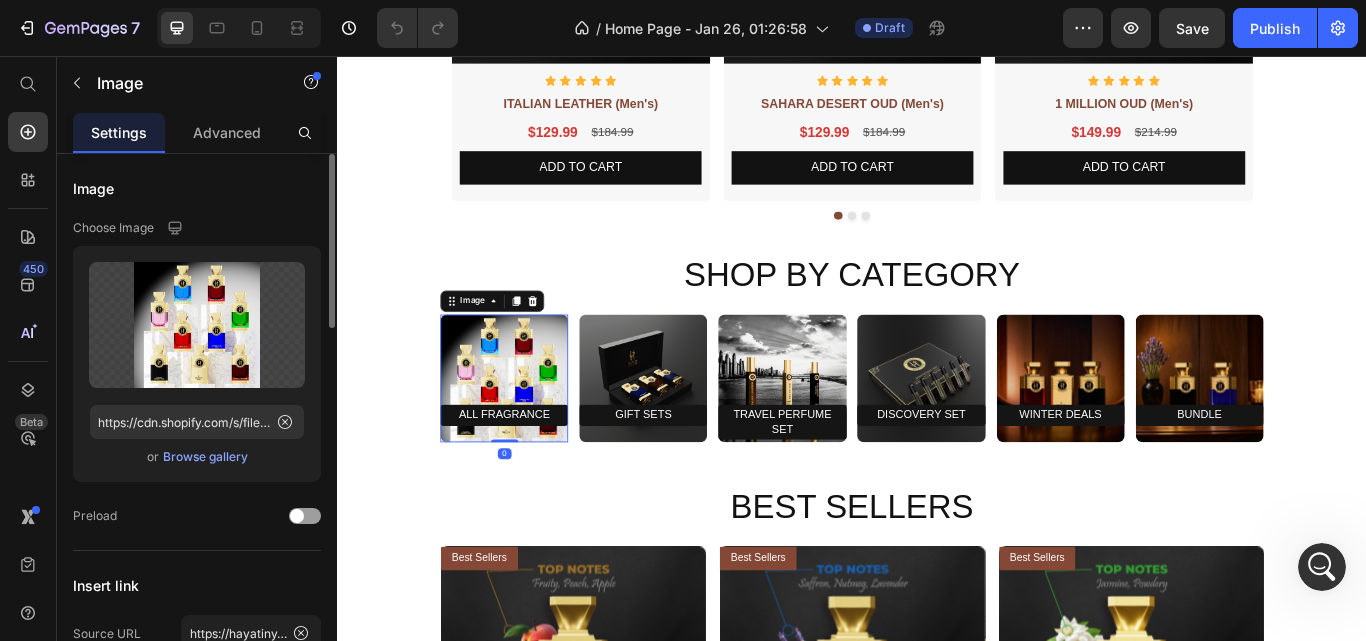 scroll, scrollTop: 200, scrollLeft: 0, axis: vertical 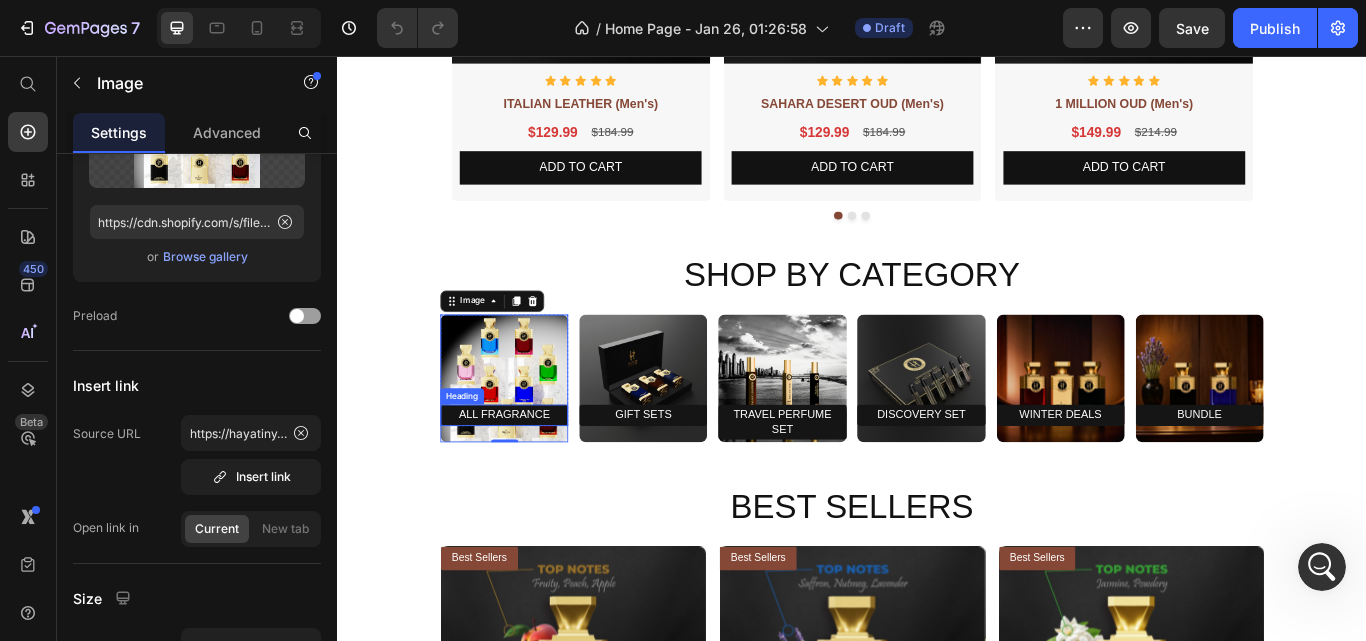 click on "All Fragrance" at bounding box center [531, 475] 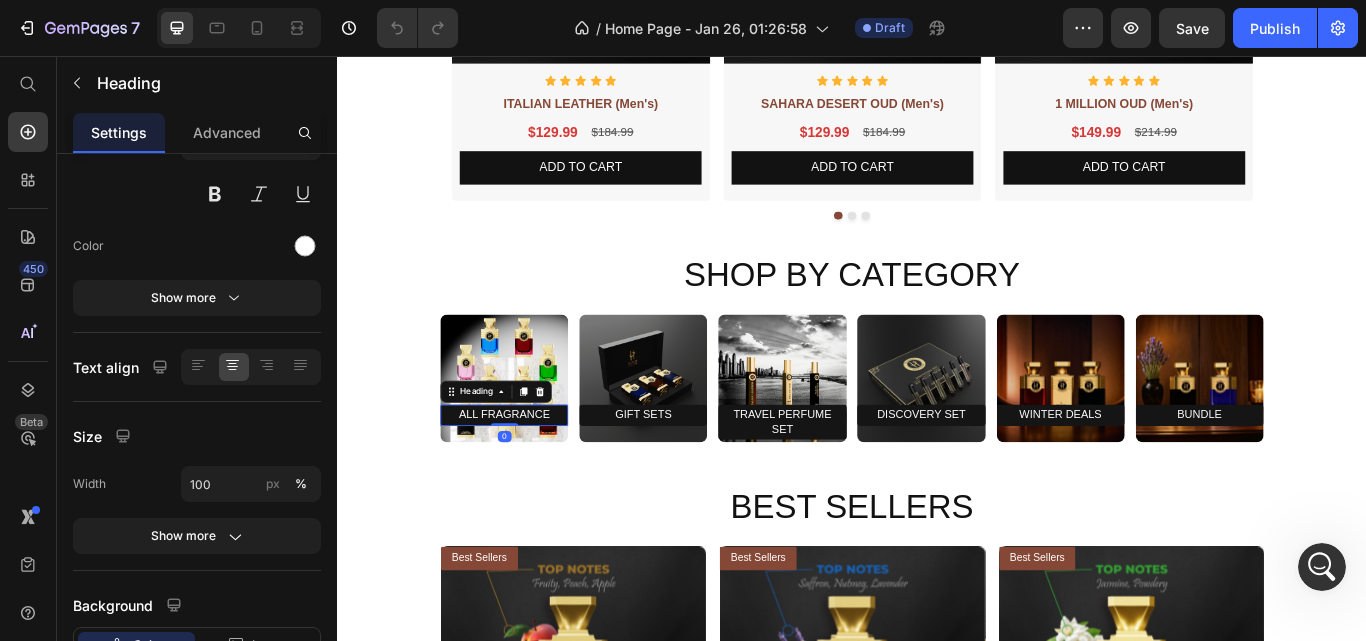 scroll, scrollTop: 0, scrollLeft: 0, axis: both 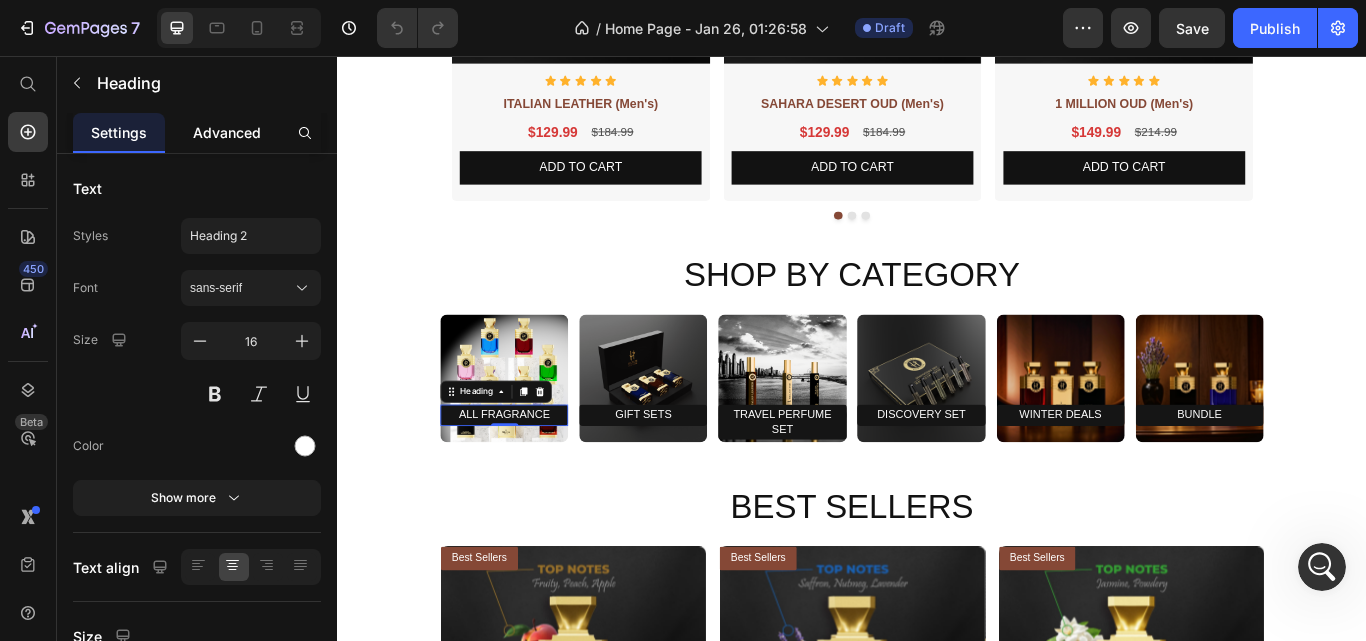 click on "Advanced" 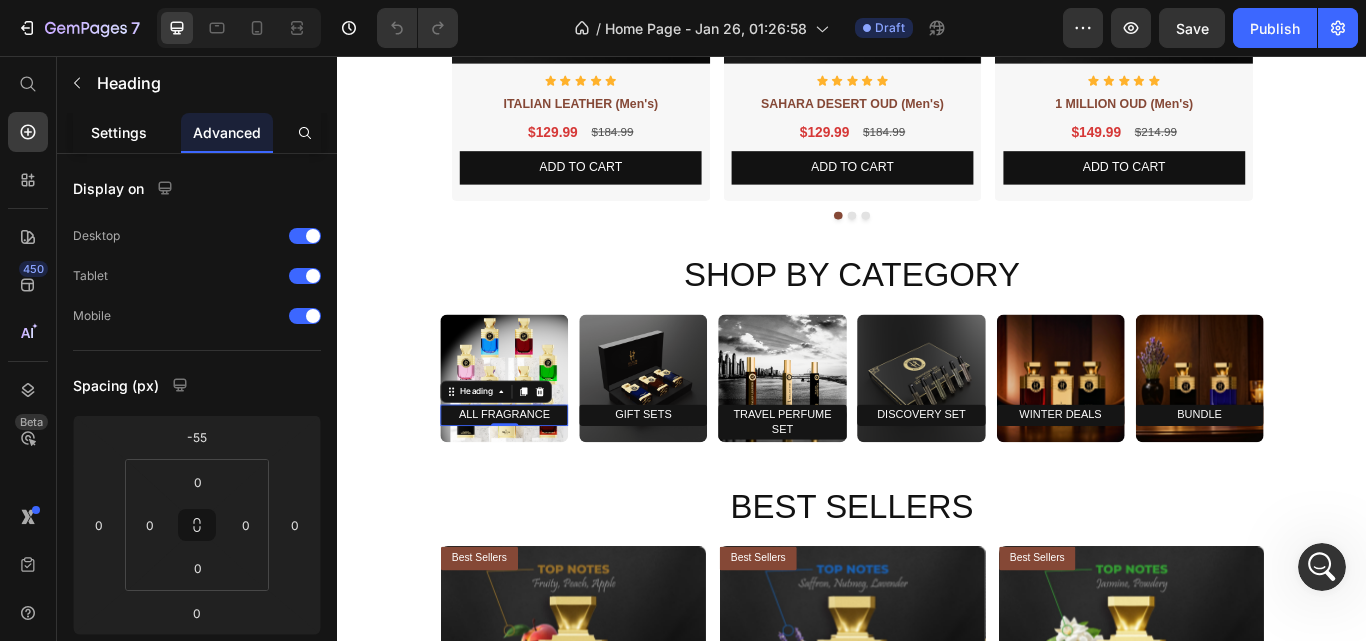 click on "Settings" at bounding box center (119, 132) 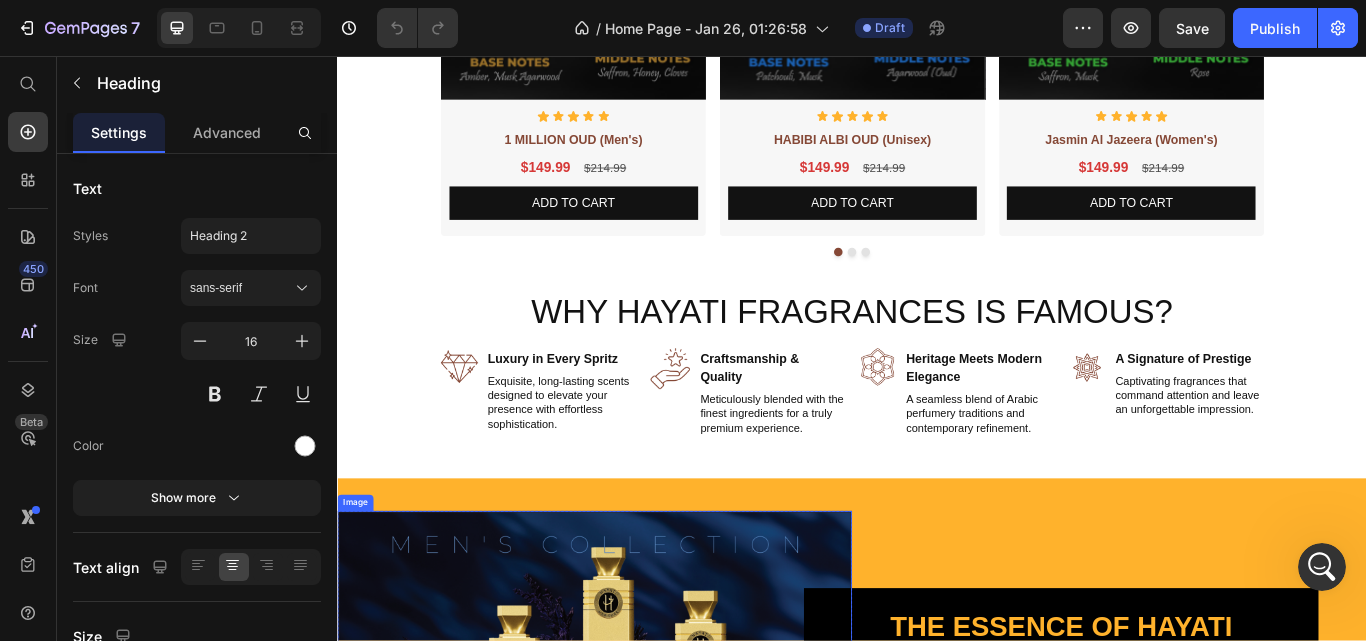 scroll, scrollTop: 2000, scrollLeft: 0, axis: vertical 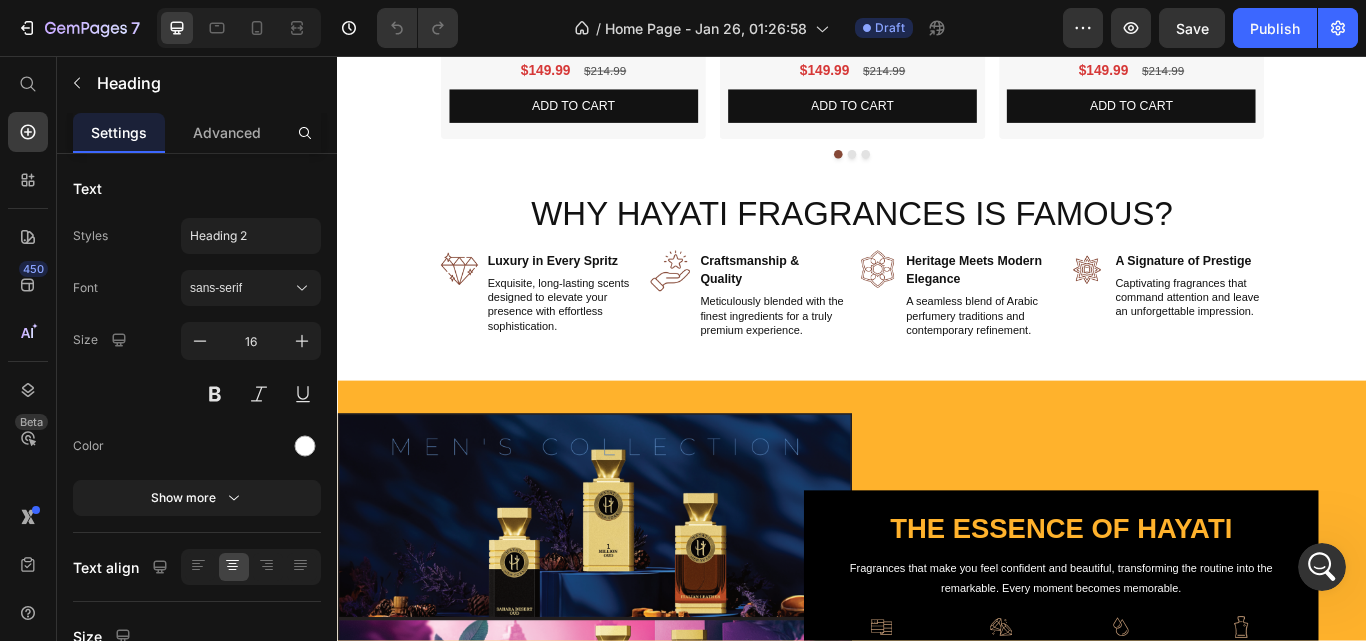 click at bounding box center [239, 28] 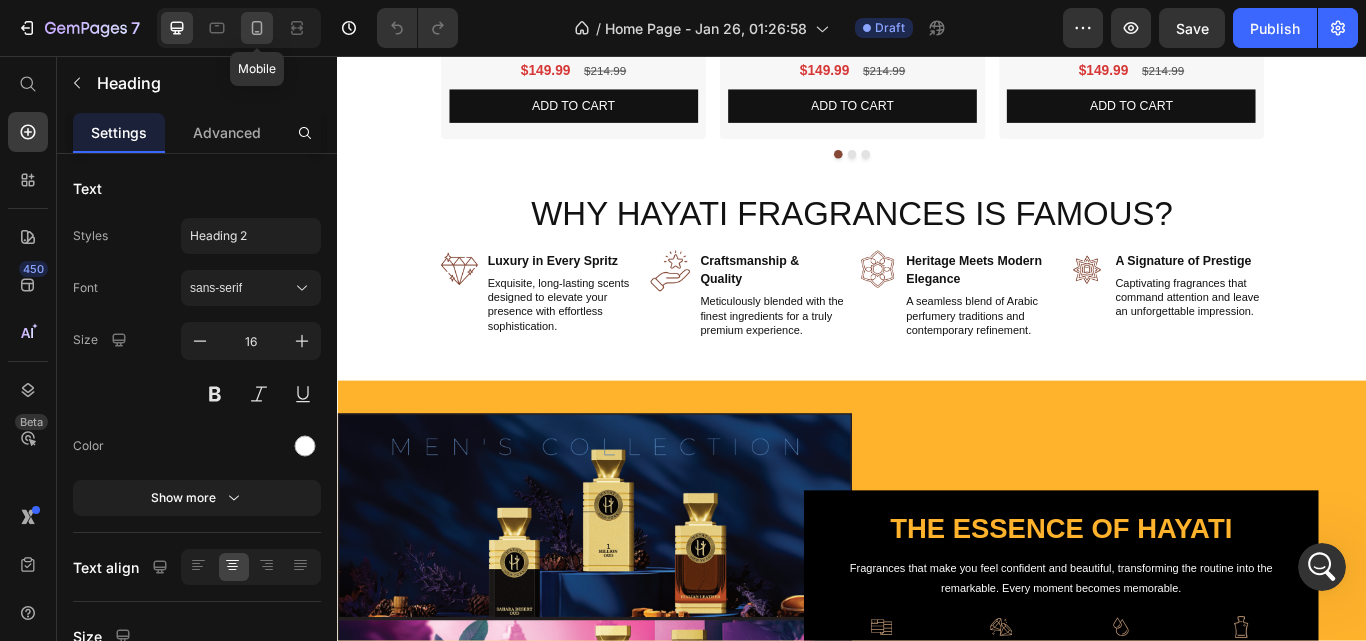 click 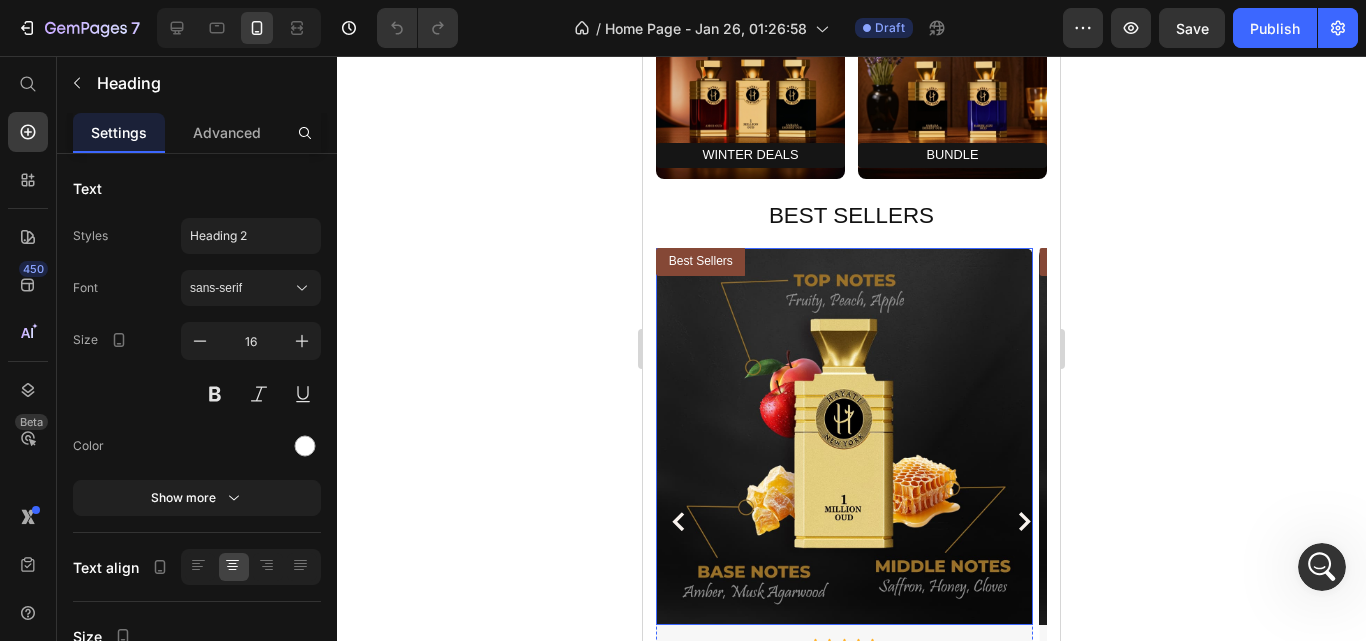 scroll, scrollTop: 1953, scrollLeft: 0, axis: vertical 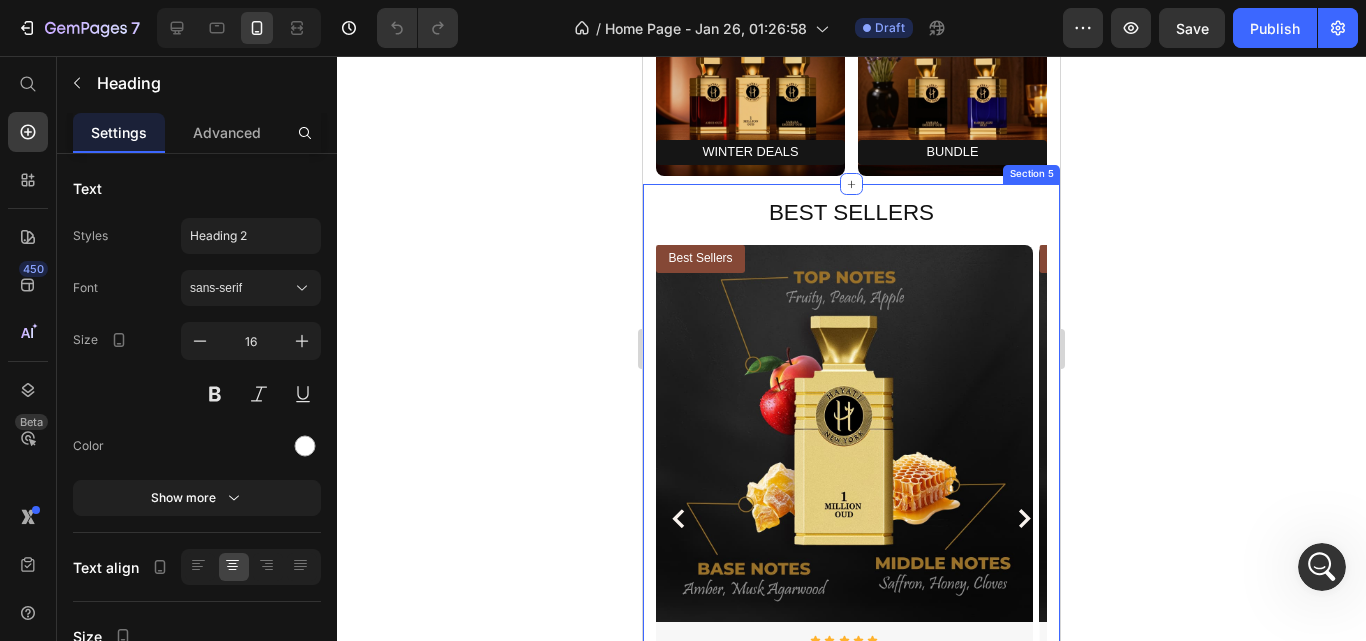 click on "best sellers Heading Best Sellers Product Badge Product Images Icon Icon Icon Icon Icon Icon List 1 MILLION OUD (Men's) Product Title $149.99 Product Price $214.99 Product Price Row Add To cart Product Cart Button Row Row Best Sellers Product Badge Product Images Icon Icon Icon Icon Icon Icon List HABIBI ALBI OUD (Unisex) Product Title $149.99 Product Price $214.99 Product Price Row Add To cart Product Cart Button Row Row Best Sellers Product Badge Product Images Icon Icon Icon Icon Icon Icon List Jasmin Al Jazeera (Women's) Product Title $149.99 Product Price $214.99 Product Price Row Add To cart Product Cart Button Row Row Product List Row Section 5" at bounding box center (851, 505) 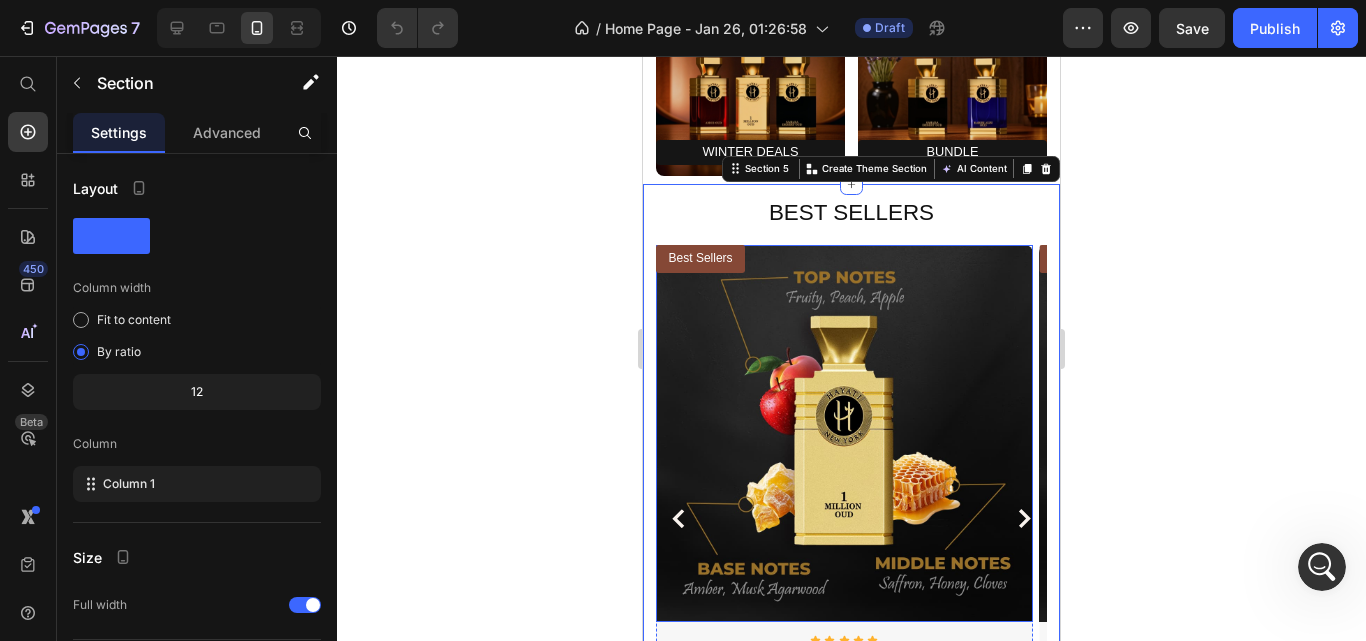 click at bounding box center [844, 433] 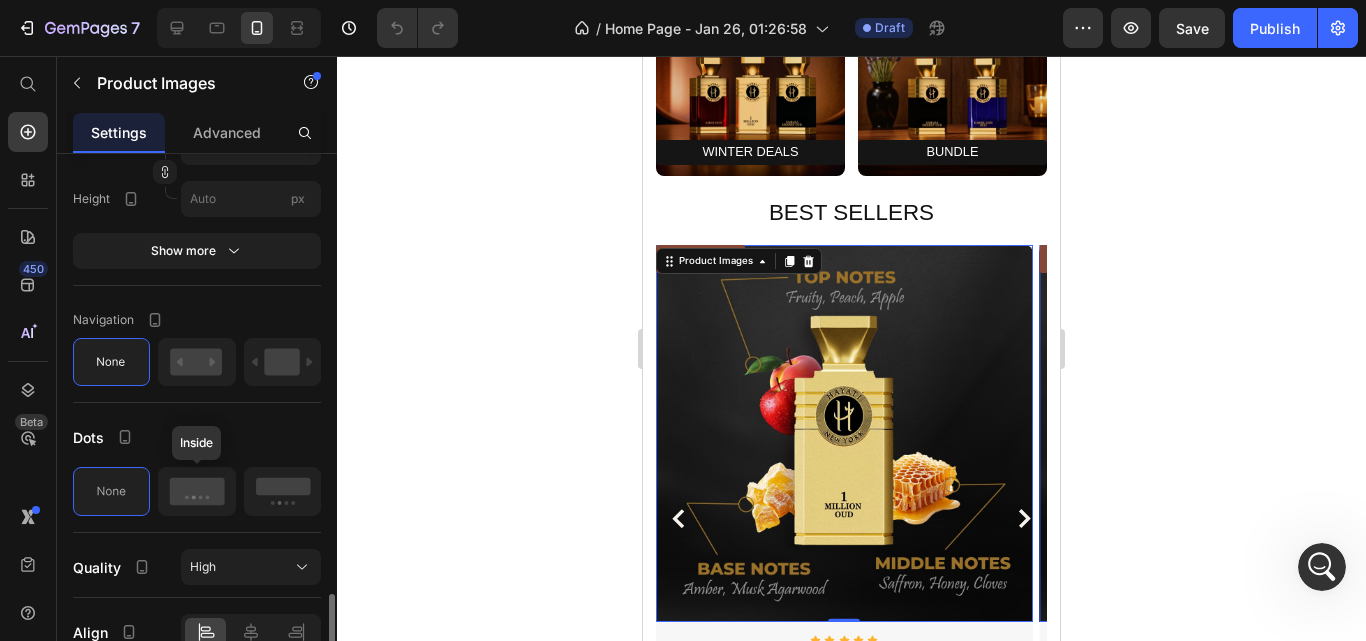 scroll, scrollTop: 900, scrollLeft: 0, axis: vertical 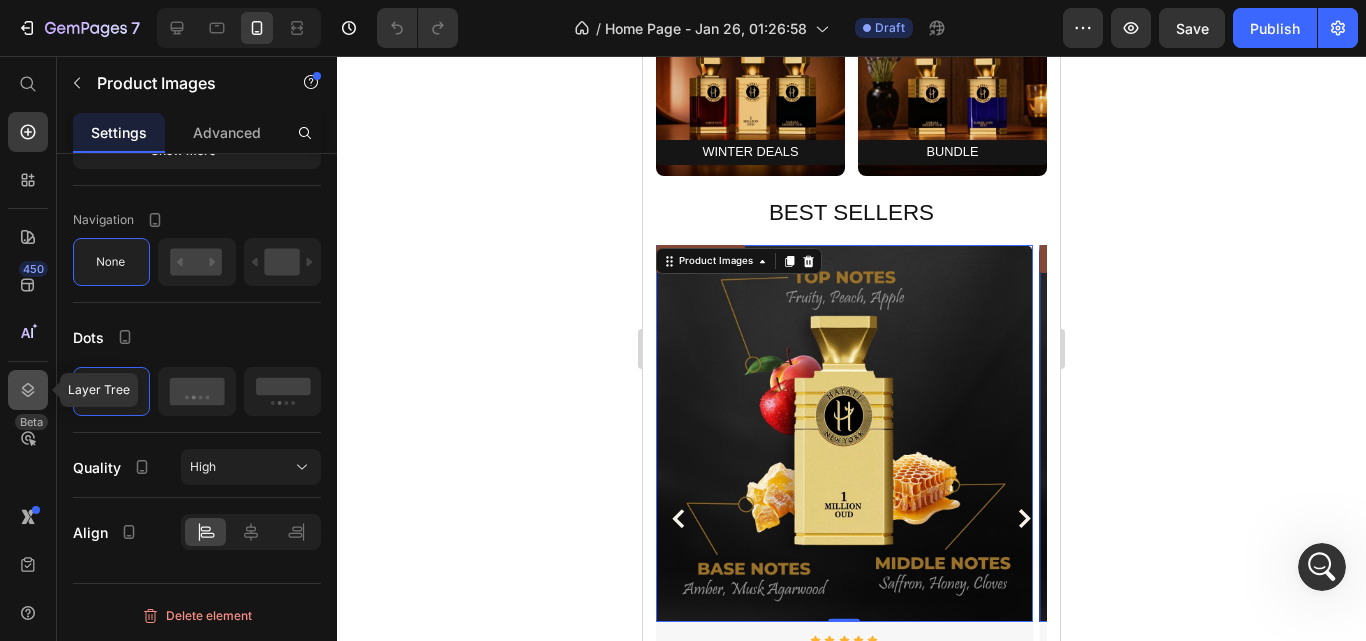 click 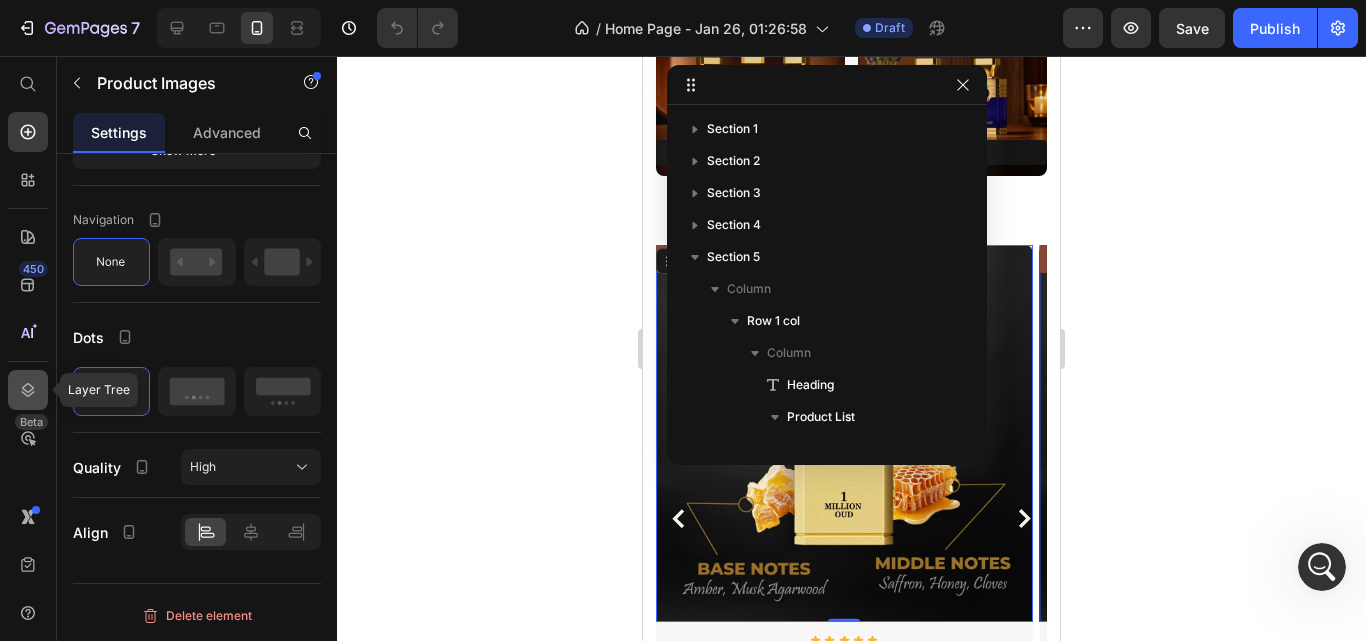 scroll, scrollTop: 251, scrollLeft: 0, axis: vertical 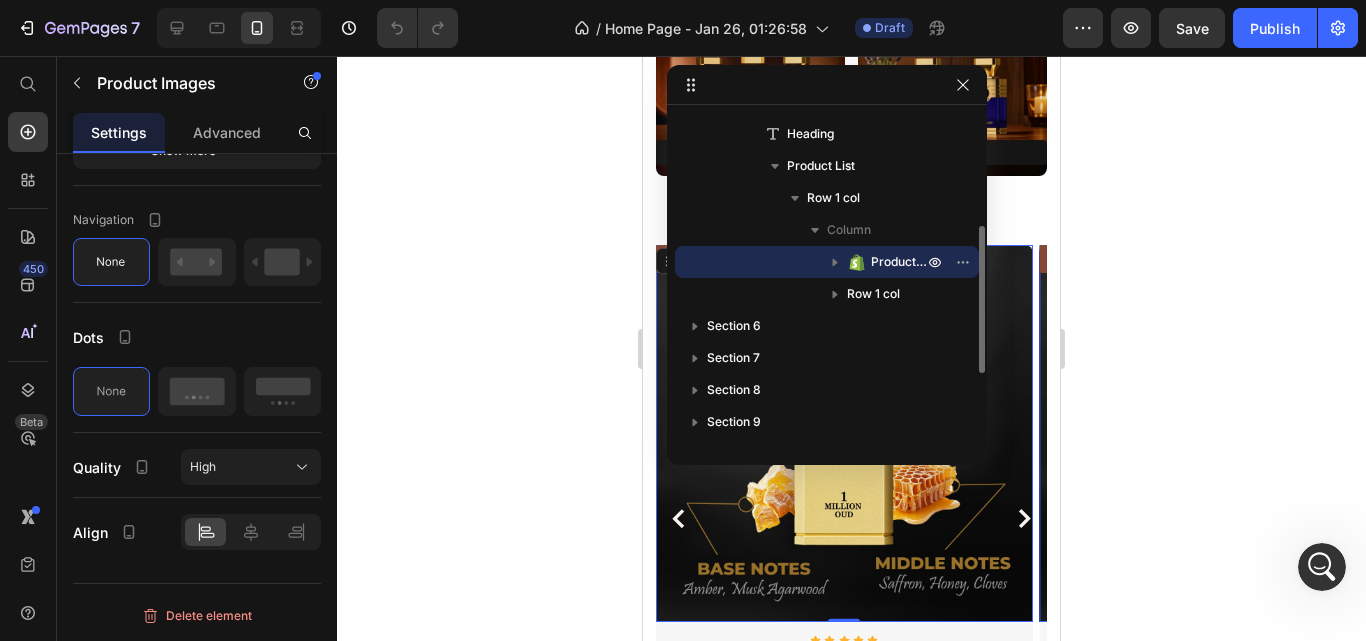 click on "Product Images" at bounding box center [899, 262] 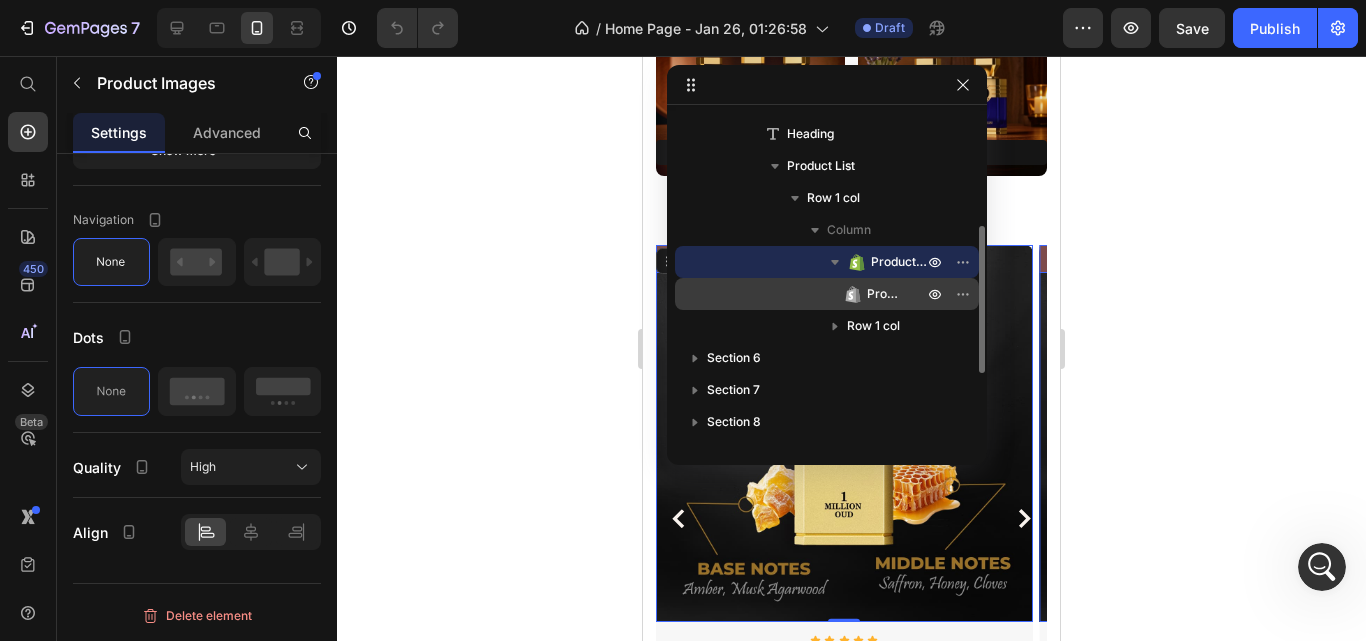 click on "Product Badge" at bounding box center [885, 294] 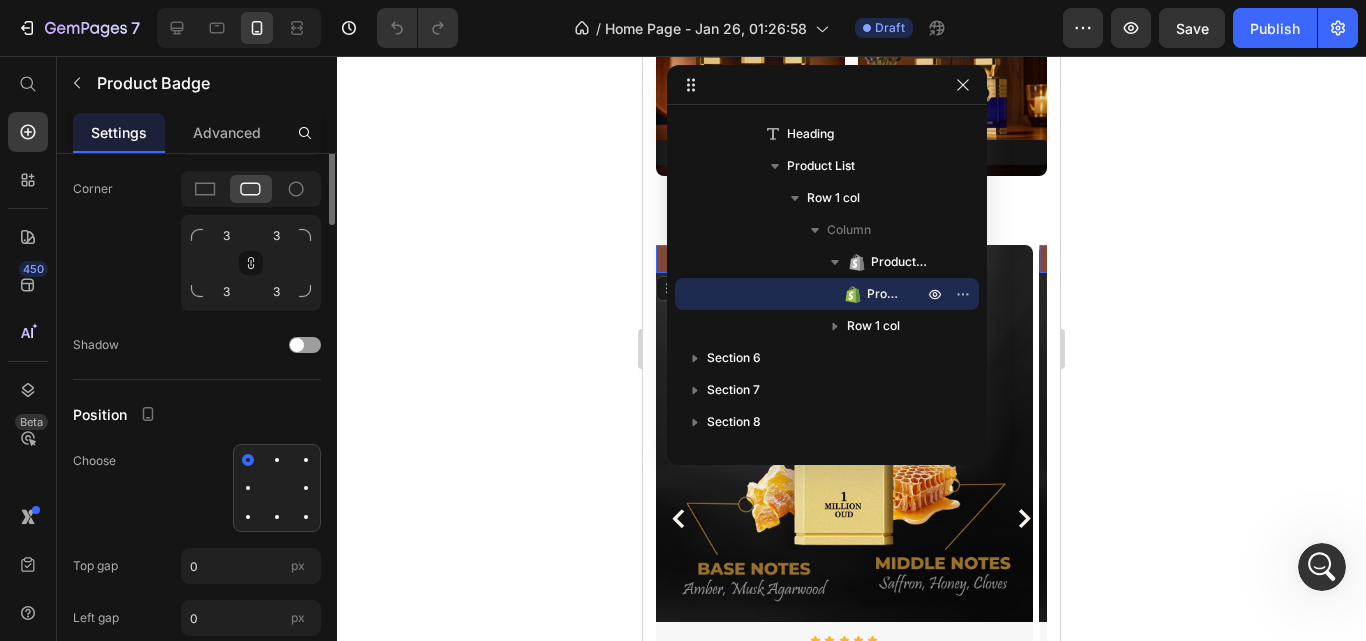 scroll, scrollTop: 700, scrollLeft: 0, axis: vertical 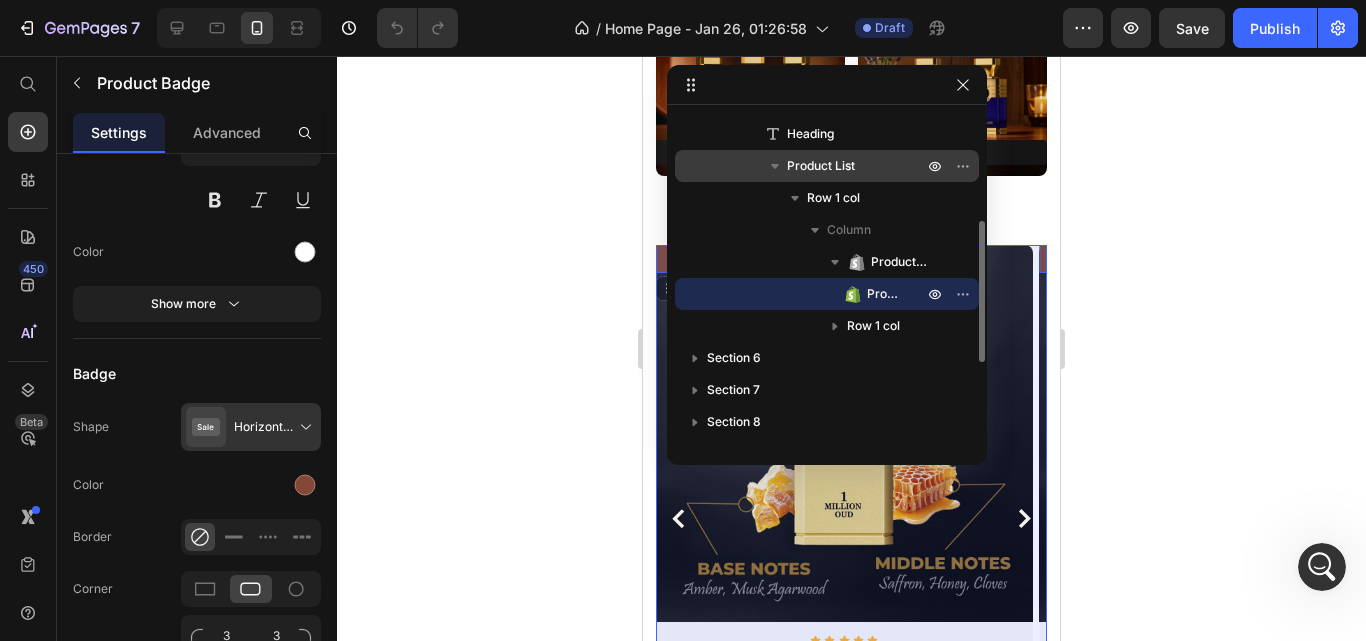 click on "Product List" at bounding box center (821, 166) 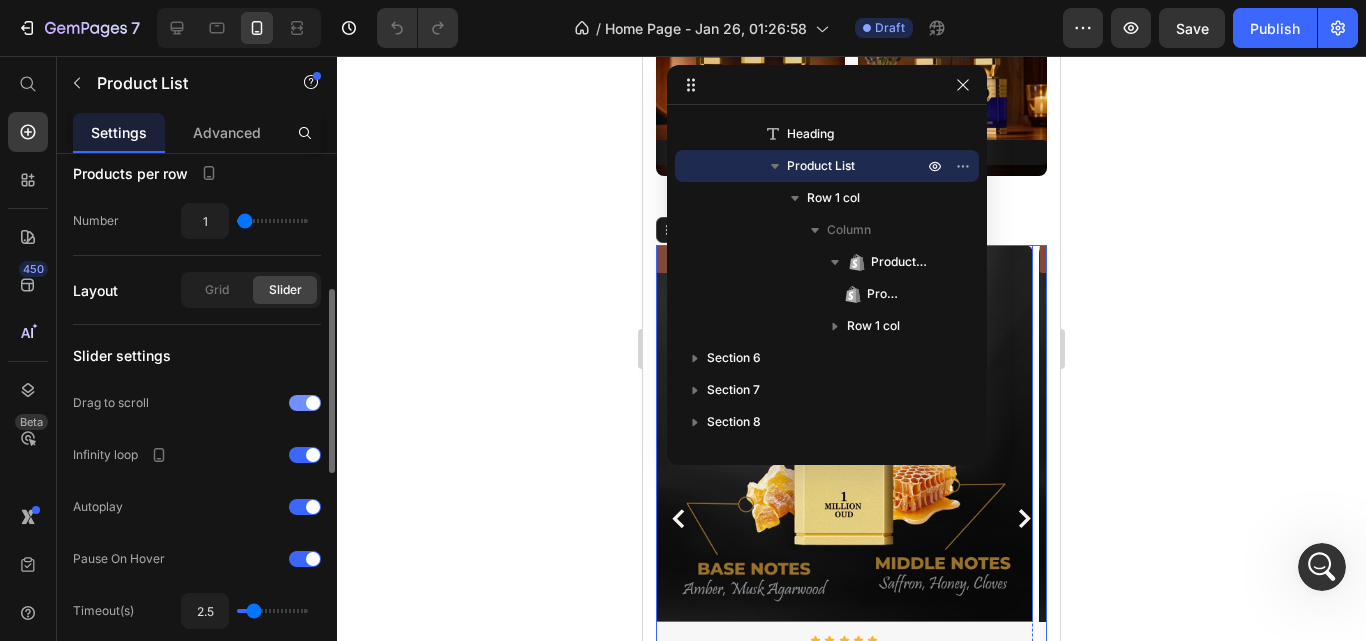 scroll, scrollTop: 500, scrollLeft: 0, axis: vertical 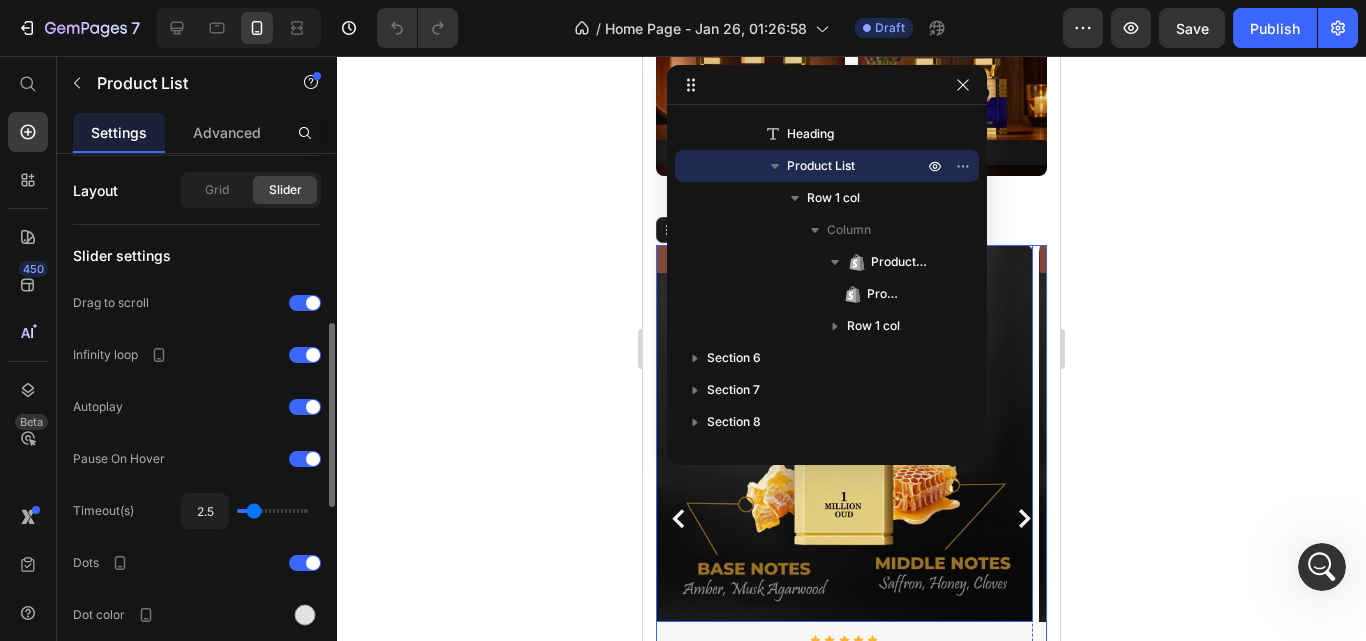 type on "2" 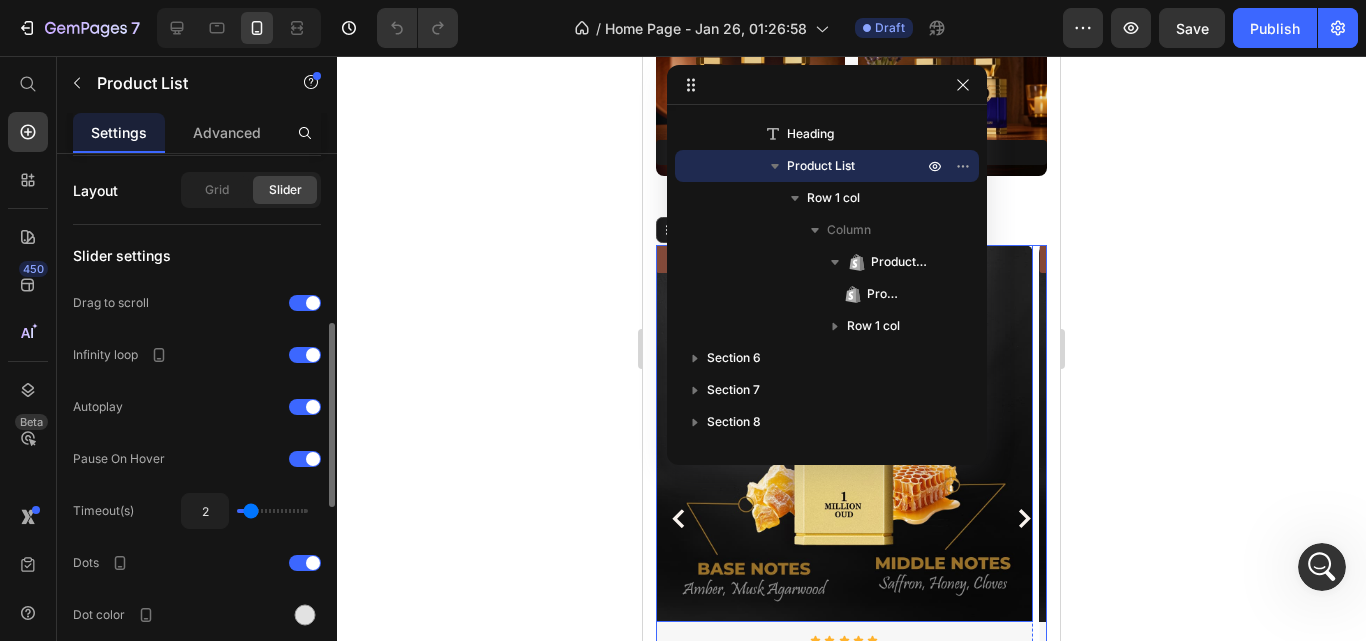 type on "2" 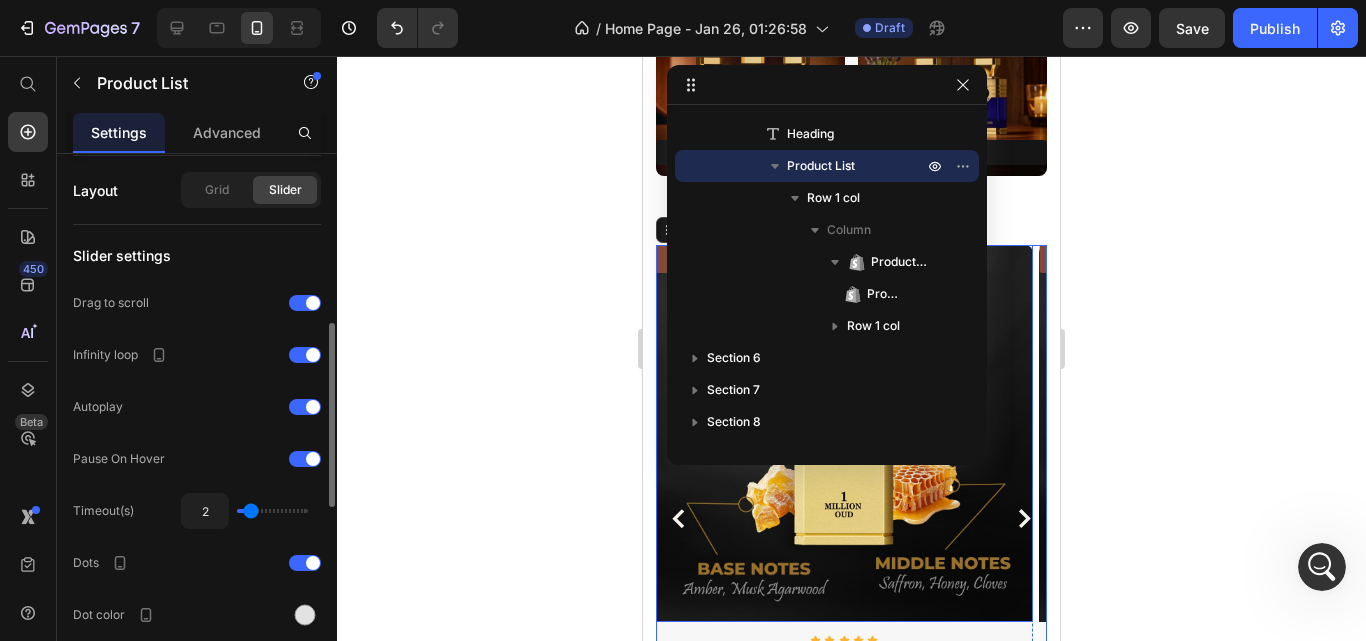 scroll, scrollTop: 600, scrollLeft: 0, axis: vertical 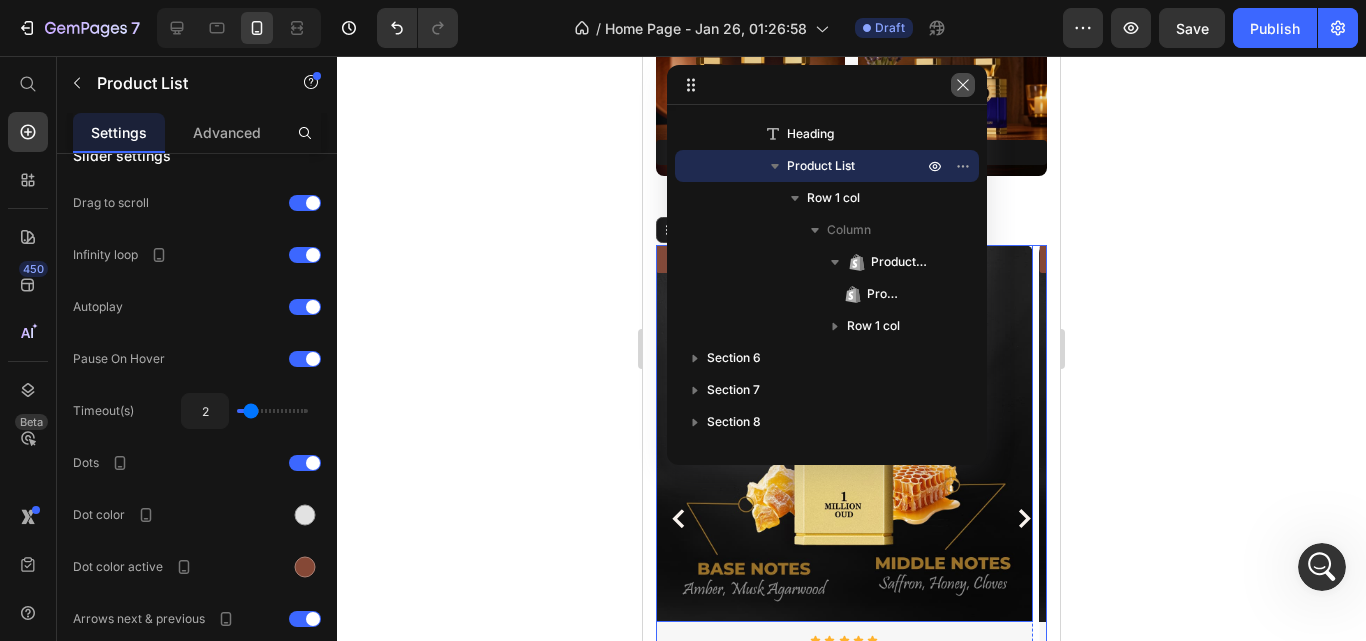click at bounding box center (963, 85) 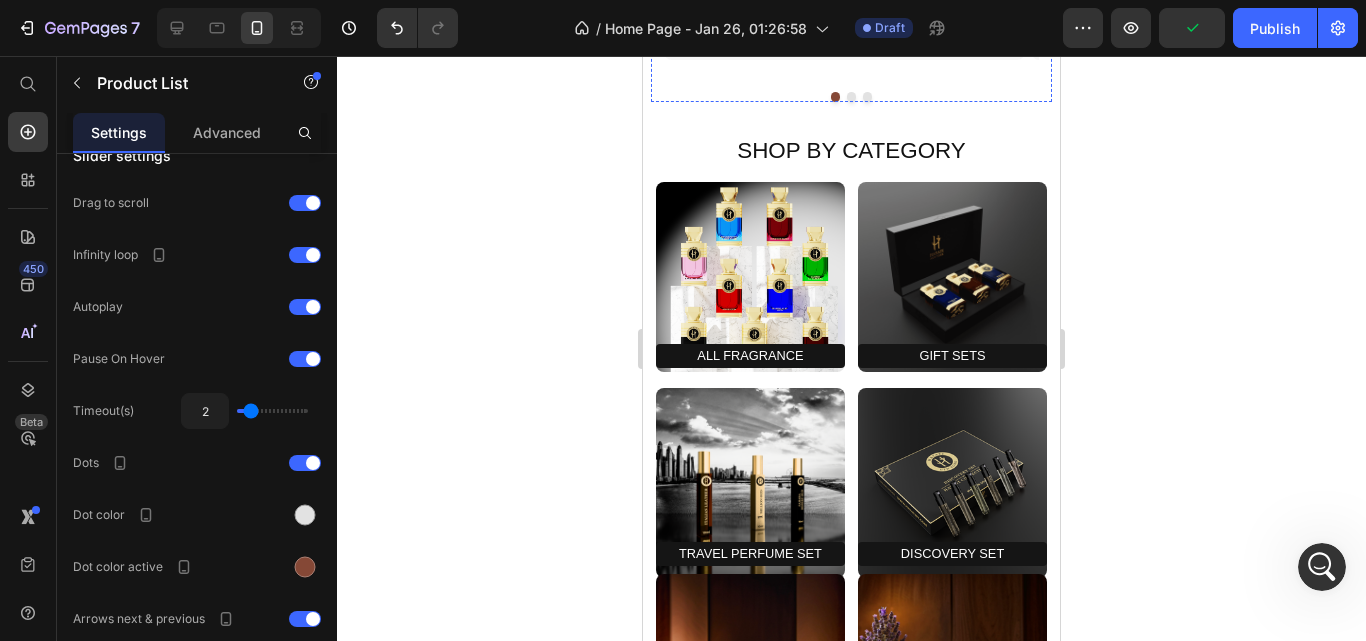 scroll, scrollTop: 669, scrollLeft: 0, axis: vertical 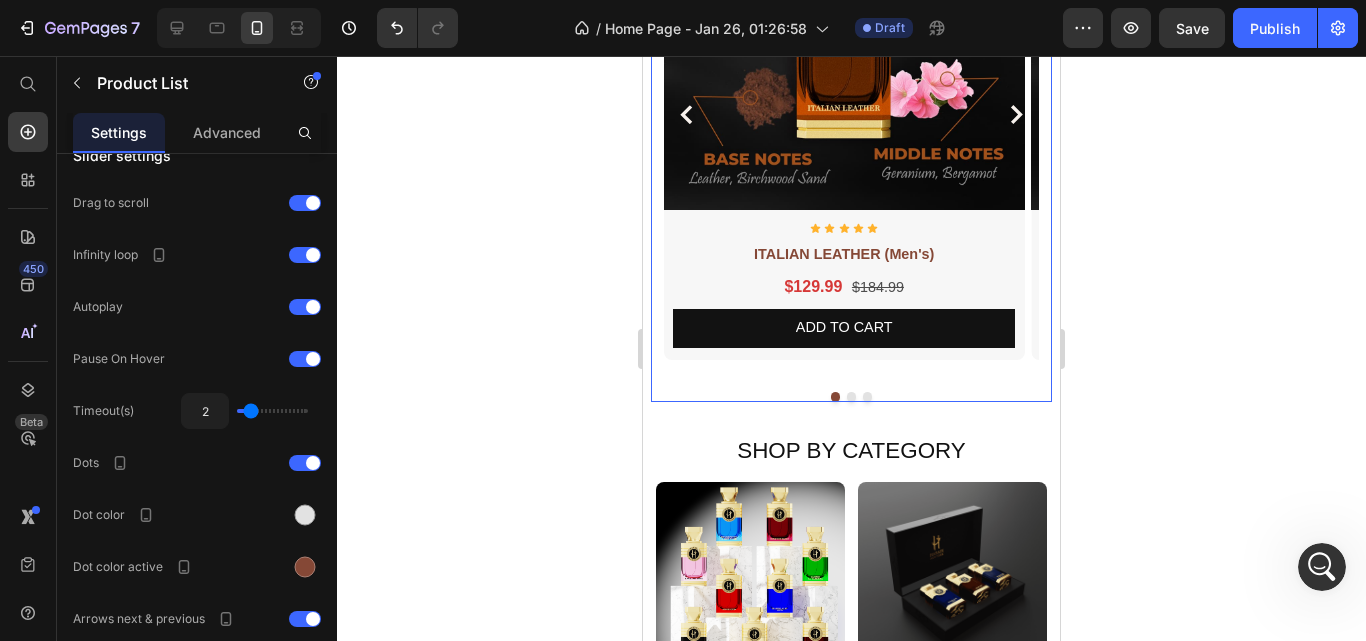 click on "Product Images Icon Icon Icon Icon Icon Icon List ITALIAN LEATHER (Men's) Product Title $129.99 Product Price $184.99 Product Price Row Add To cart Product Cart Button Row Row Product Images Icon Icon Icon Icon Icon Icon List SAHARA DESERT OUD (Men's) Product Title $129.99 Product Price $184.99 Product Price Row Add To cart Product Cart Button Row Row Product Images Icon Icon Icon Icon Icon Icon List 1 MILLION OUD (Men's) Product Title $149.99 Product Price $214.99 Product Price Row Add To cart Product Cart Button Row Row Product List Product Images Icon Icon Icon Icon Icon Icon List ENGLISH ROSE (Women's) Product Title $129.99 Product Price $184.99 Product Price Row Add To cart Product Cart Button Row Row Product Images Icon Icon Icon Icon Icon Icon List ROSE OUD ELIXIR (Women's) Product Title $129.99 Product Price $184.99 Product Price Row Add To cart Product Cart Button Row Row Product Images Icon Icon Icon Icon Icon Icon List Jasmin Al Jazeera (Women's) Product Title $149.99 Product Price $214.99 Row Row" at bounding box center [851, 119] 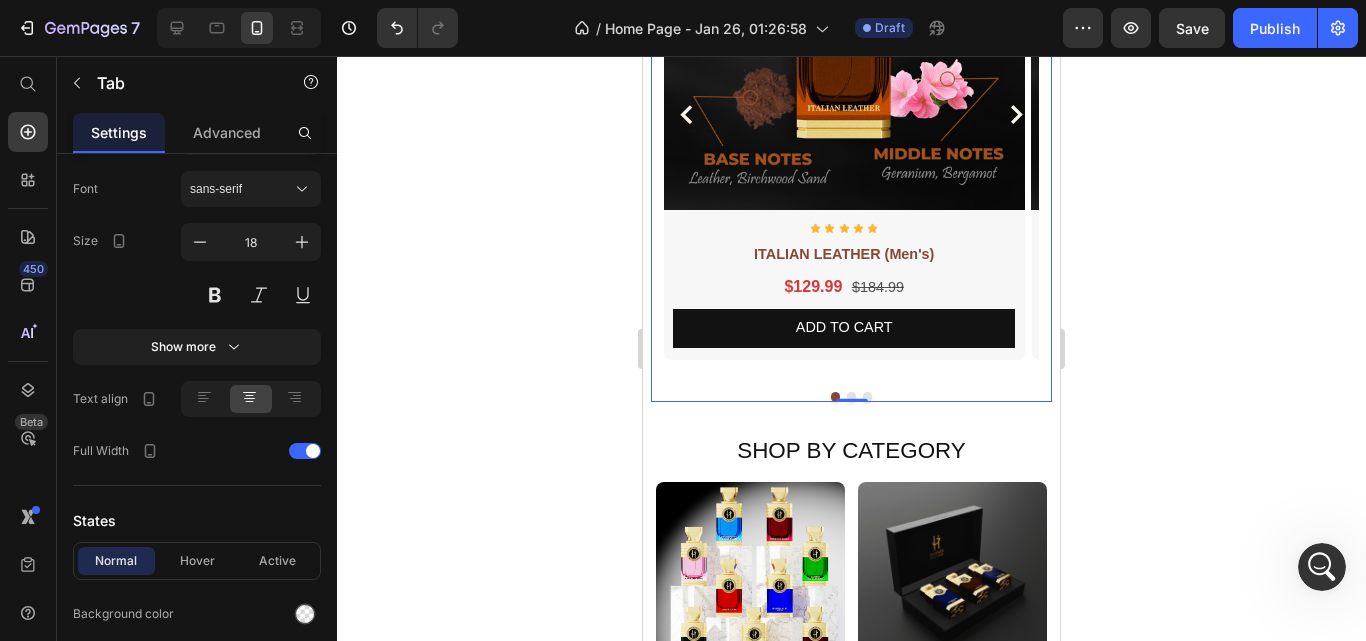 scroll, scrollTop: 0, scrollLeft: 0, axis: both 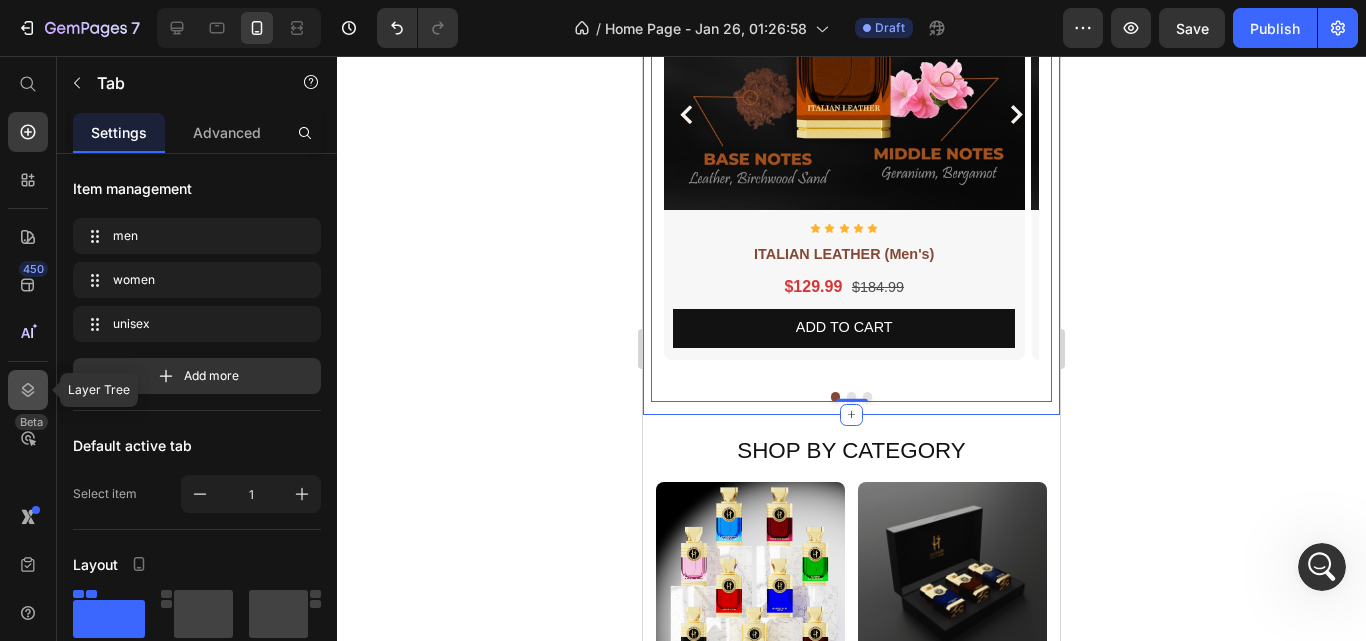 click 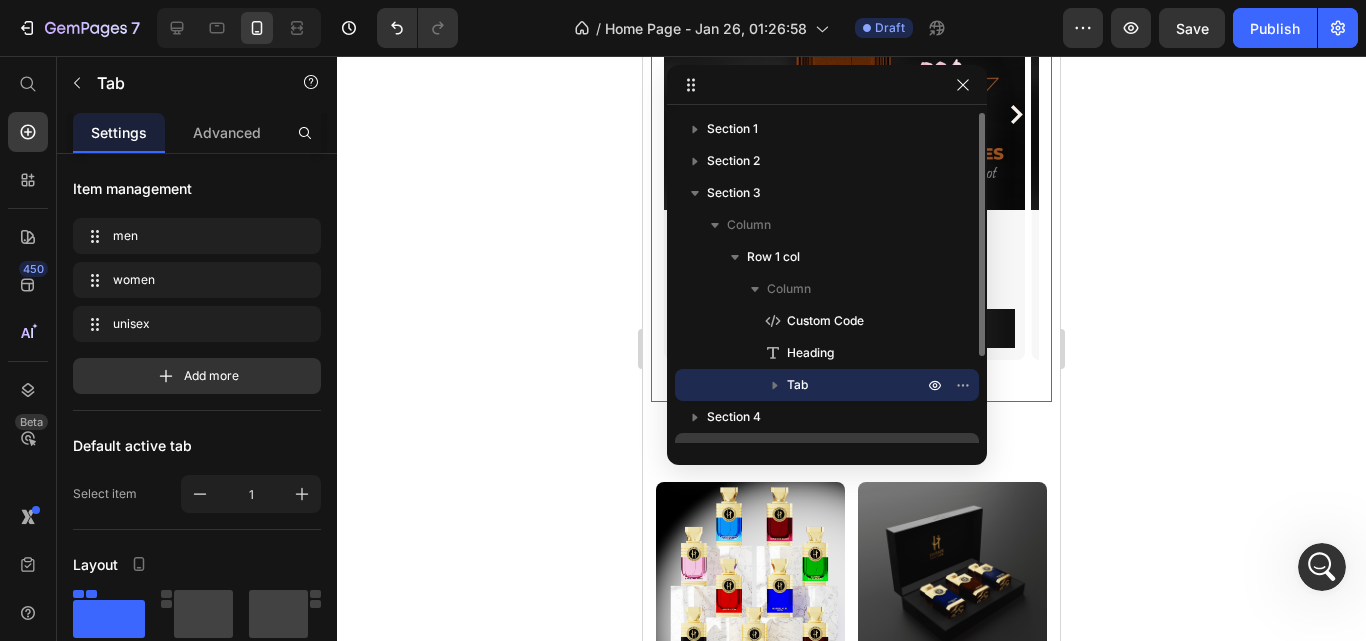 scroll, scrollTop: 100, scrollLeft: 0, axis: vertical 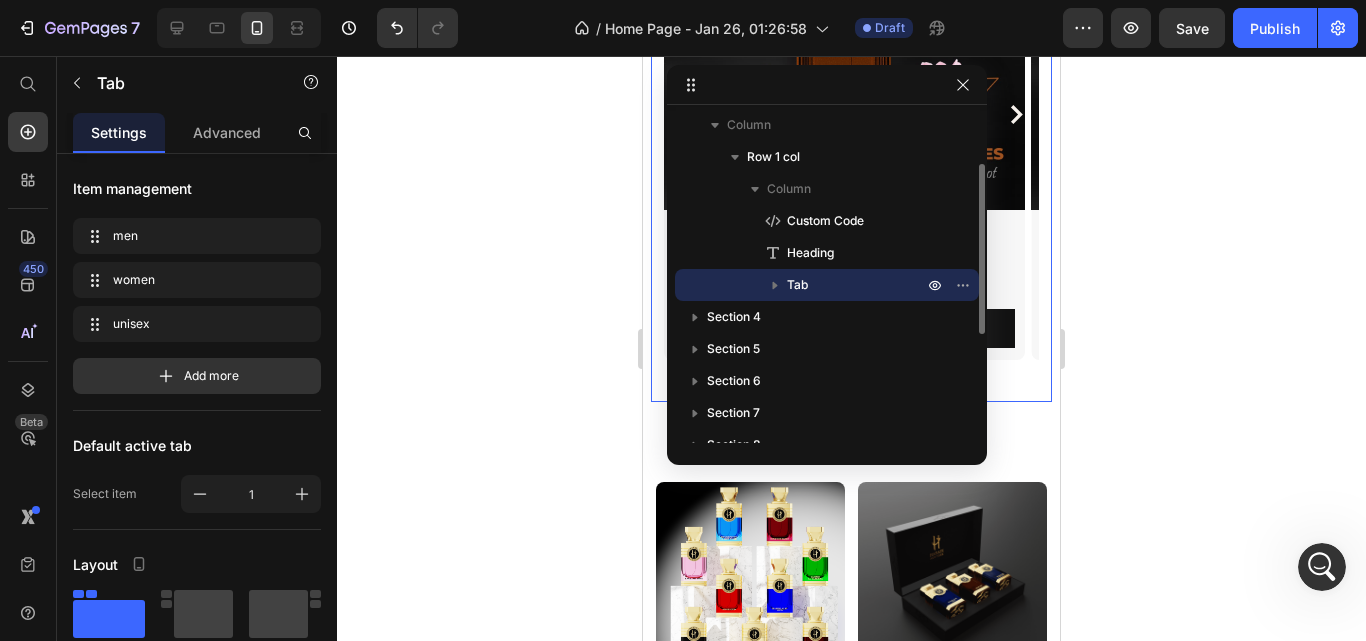 click 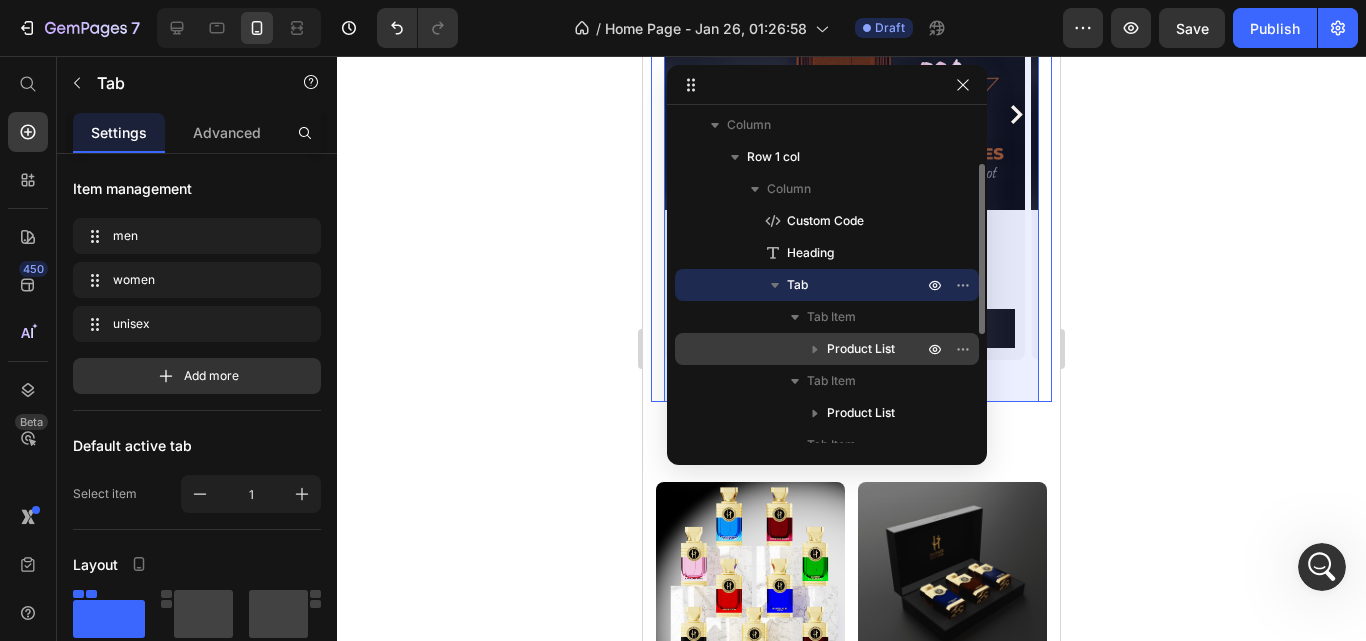 click on "Product List" at bounding box center (861, 349) 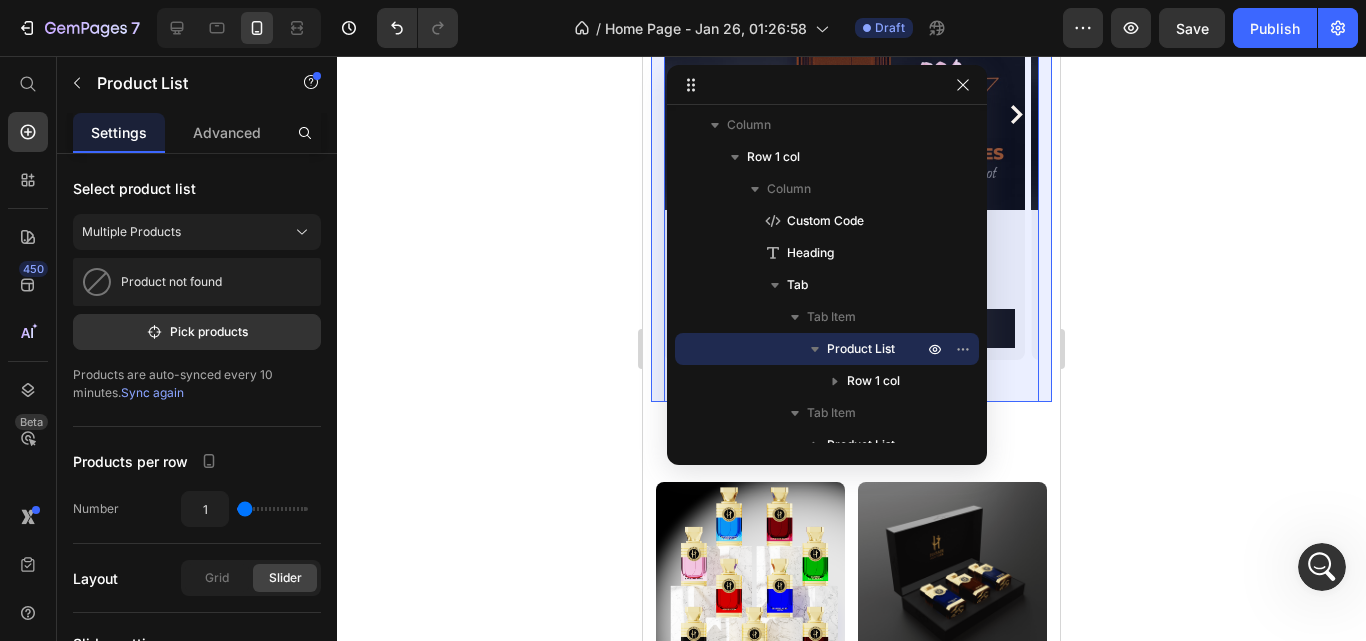 scroll, scrollTop: 945, scrollLeft: 0, axis: vertical 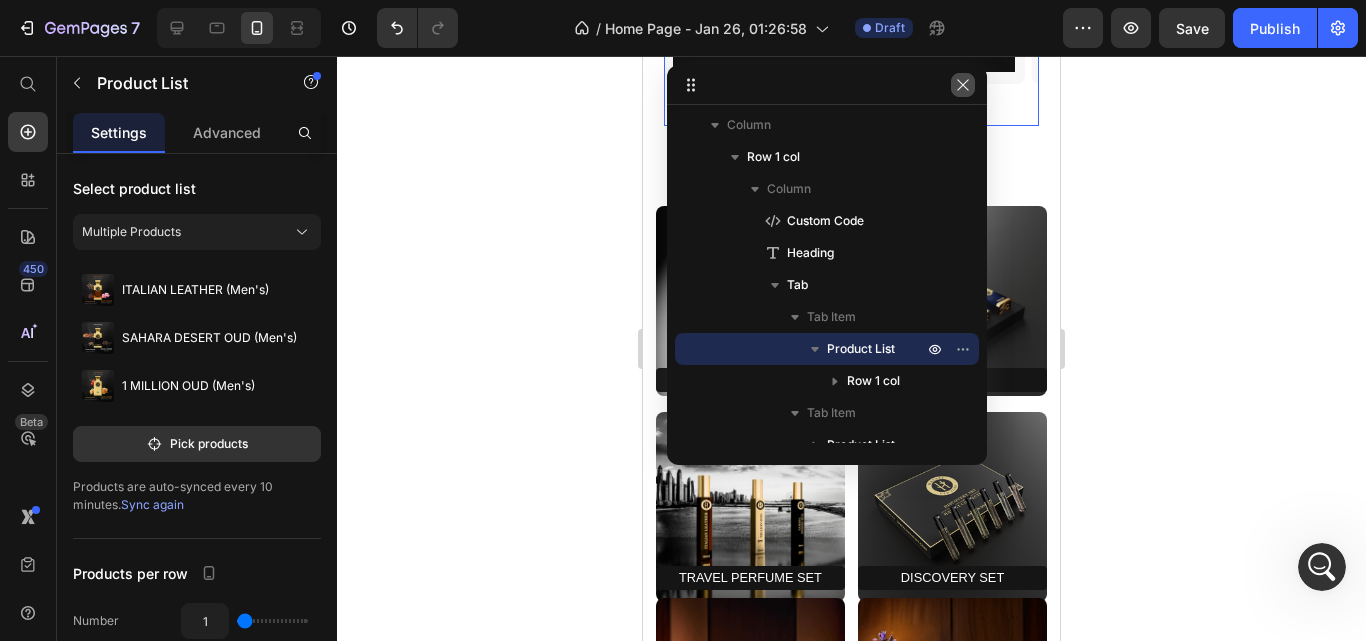 click at bounding box center (963, 85) 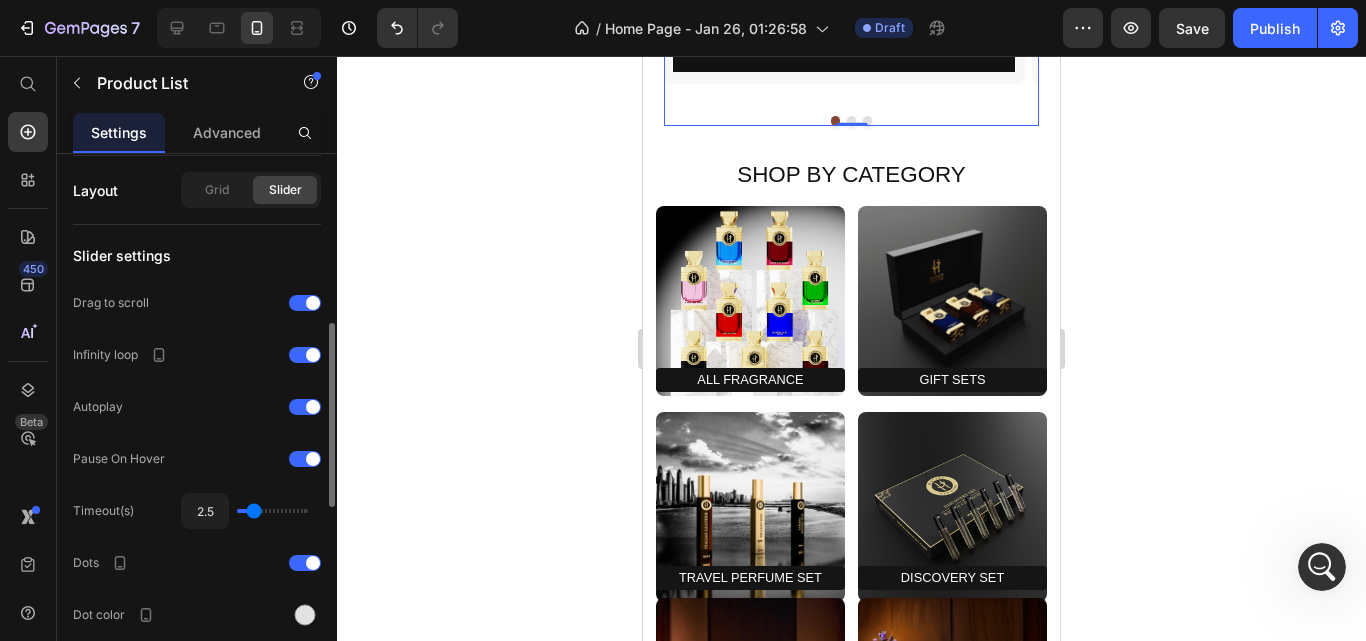 scroll, scrollTop: 600, scrollLeft: 0, axis: vertical 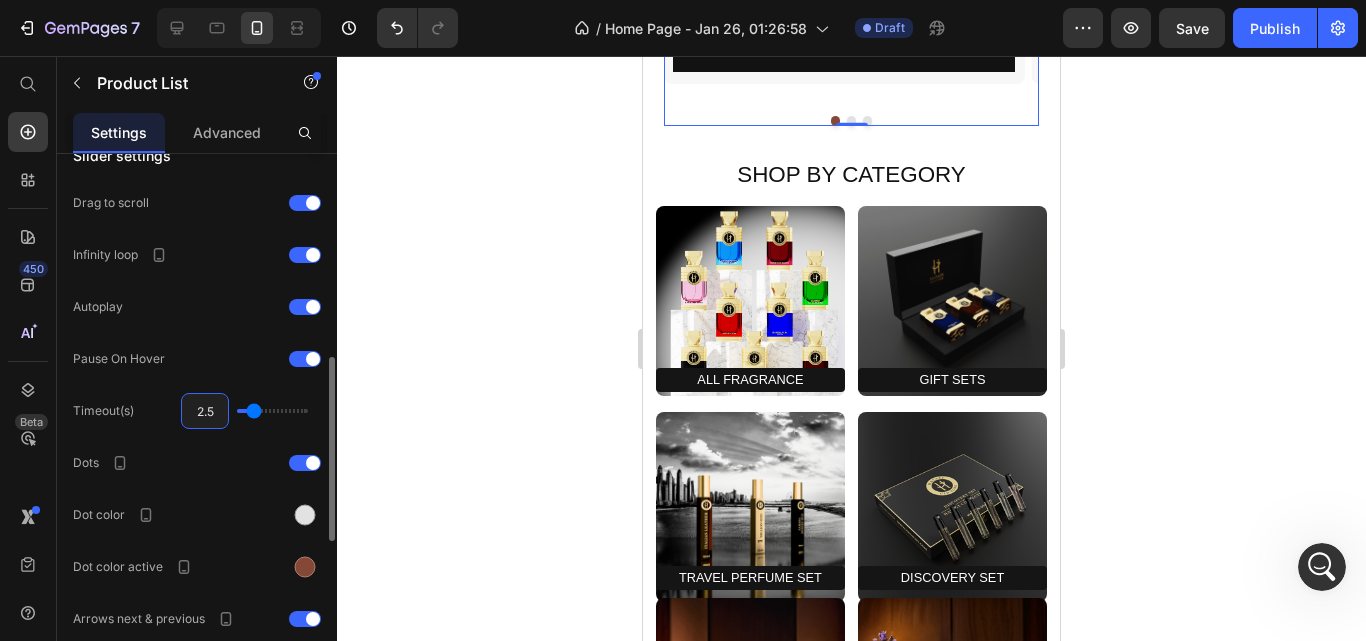 click on "2.5" at bounding box center [205, 411] 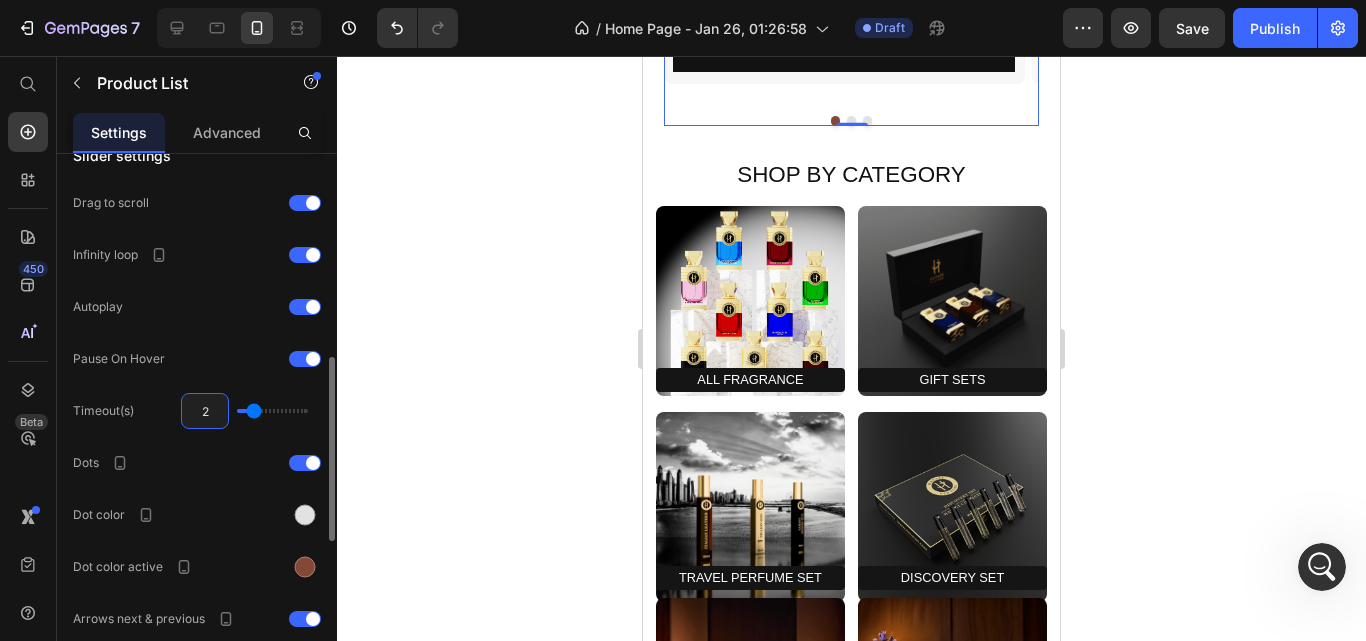 type on "2" 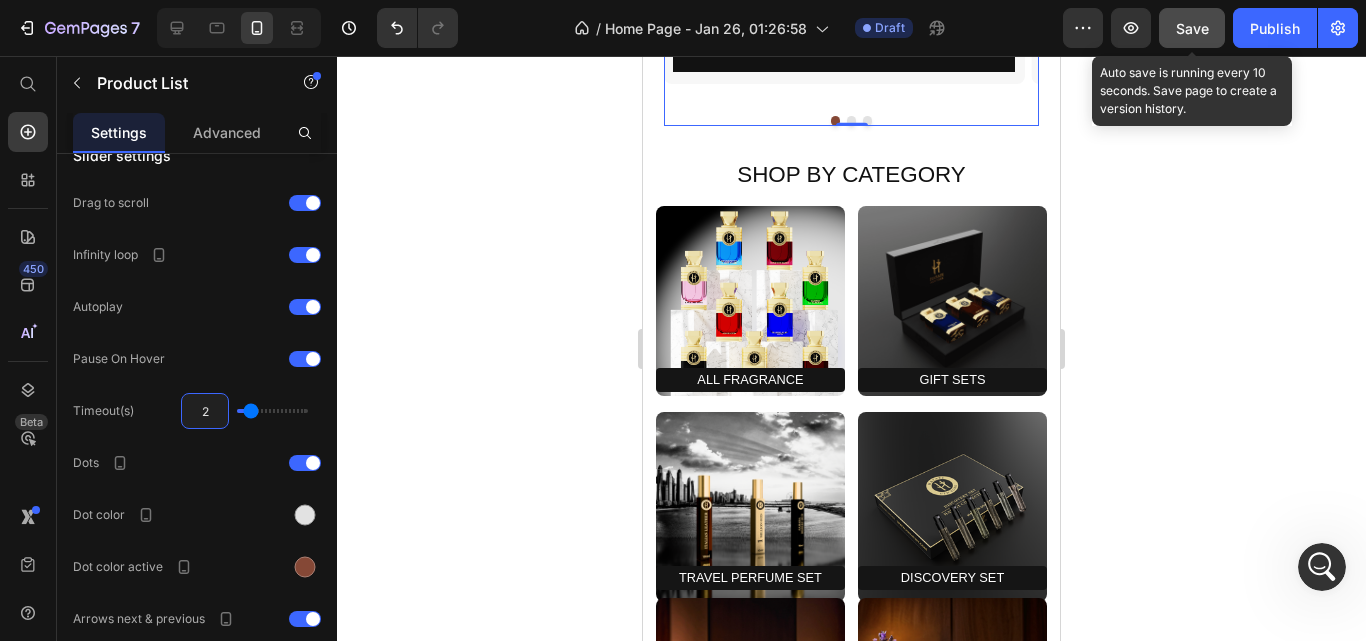 type on "2" 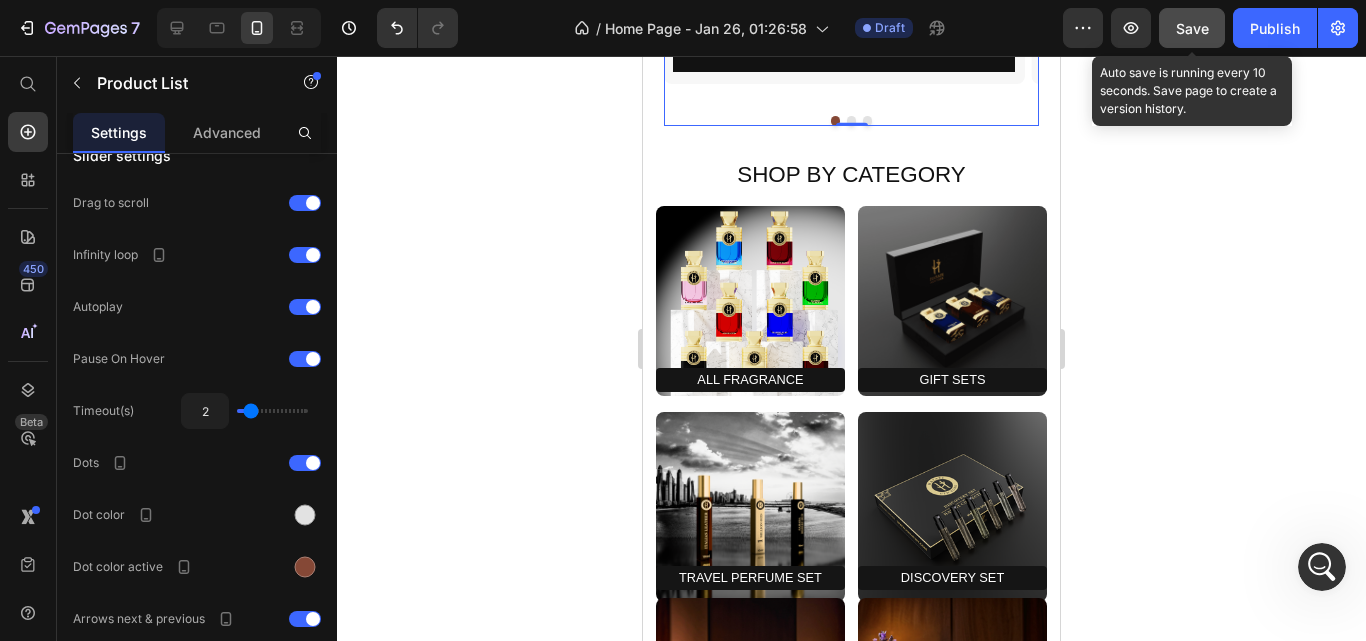 click on "Save" at bounding box center (1192, 28) 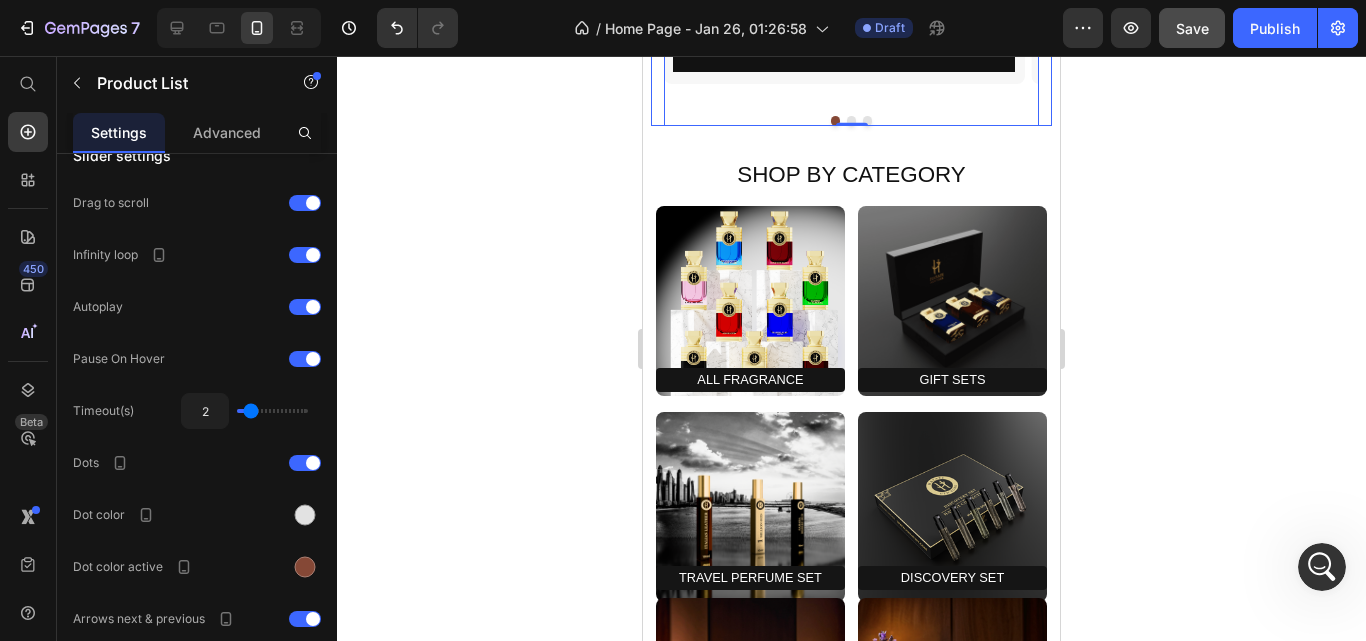 click on "women" at bounding box center (851, -462) 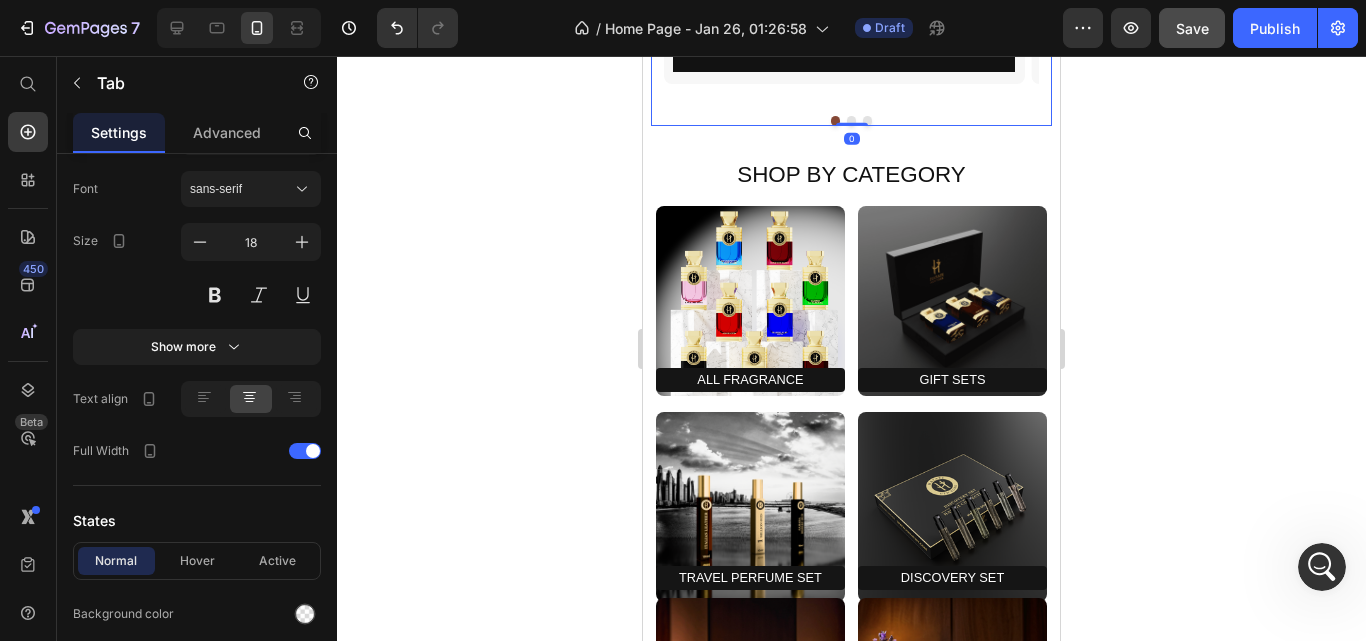 scroll, scrollTop: 0, scrollLeft: 0, axis: both 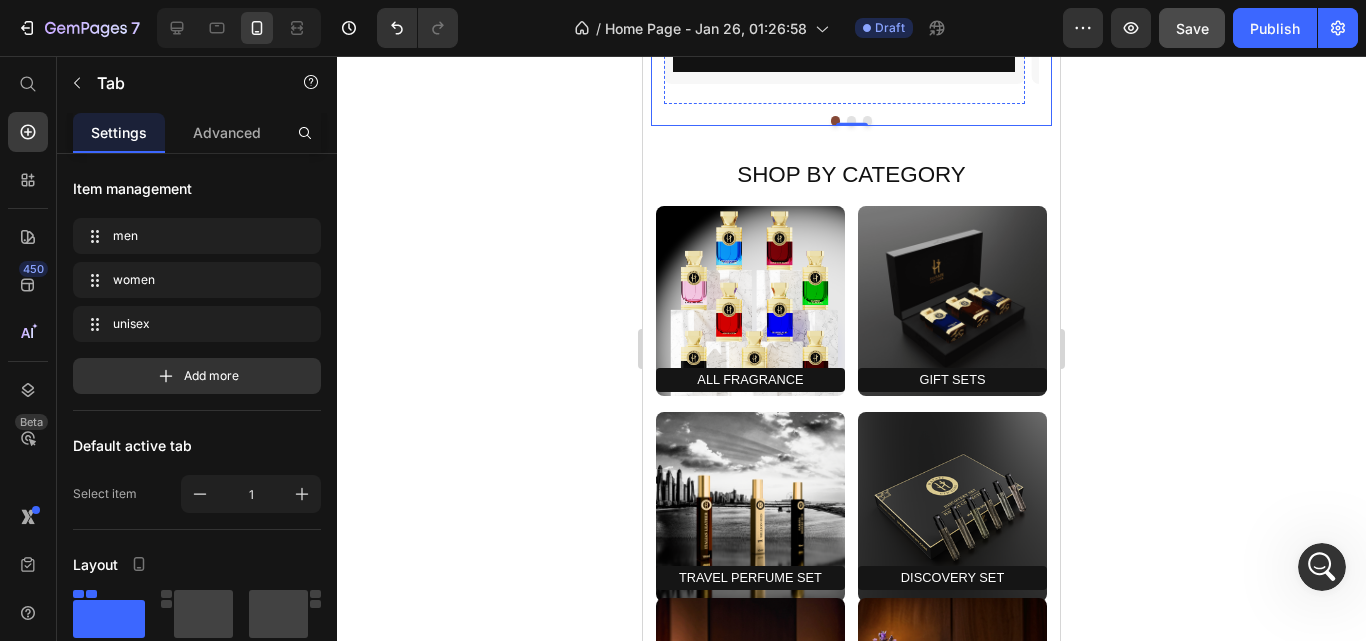 click at bounding box center (844, -246) 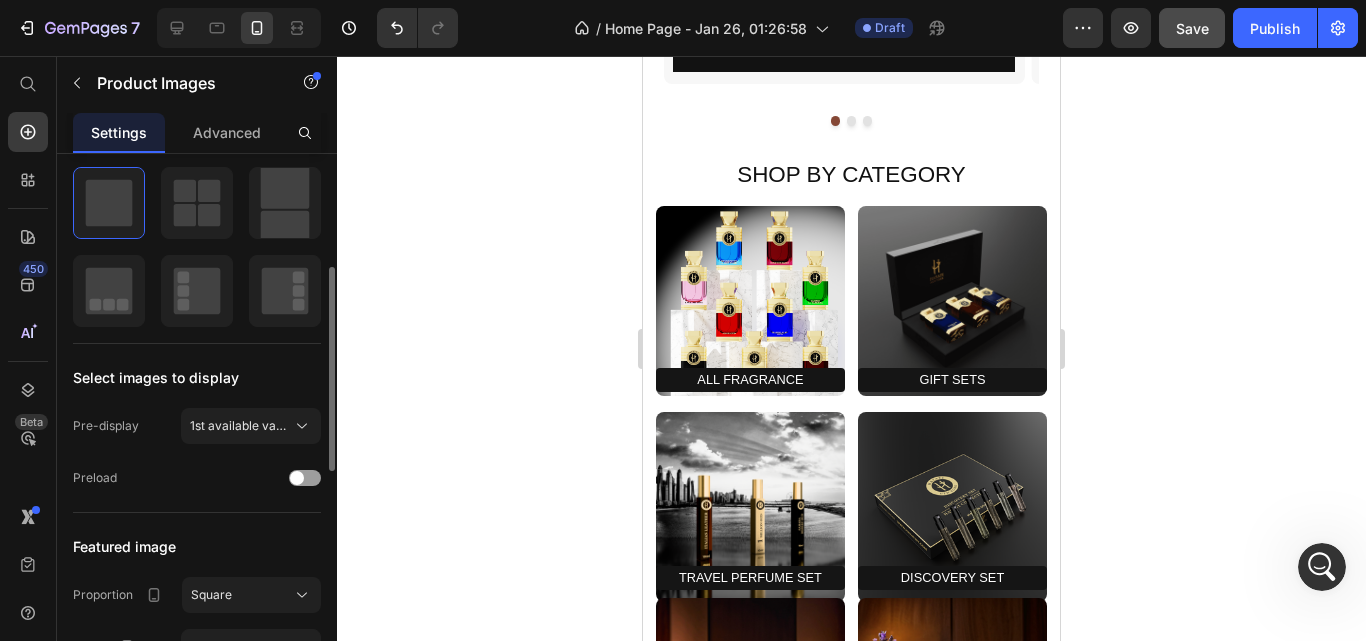 scroll, scrollTop: 600, scrollLeft: 0, axis: vertical 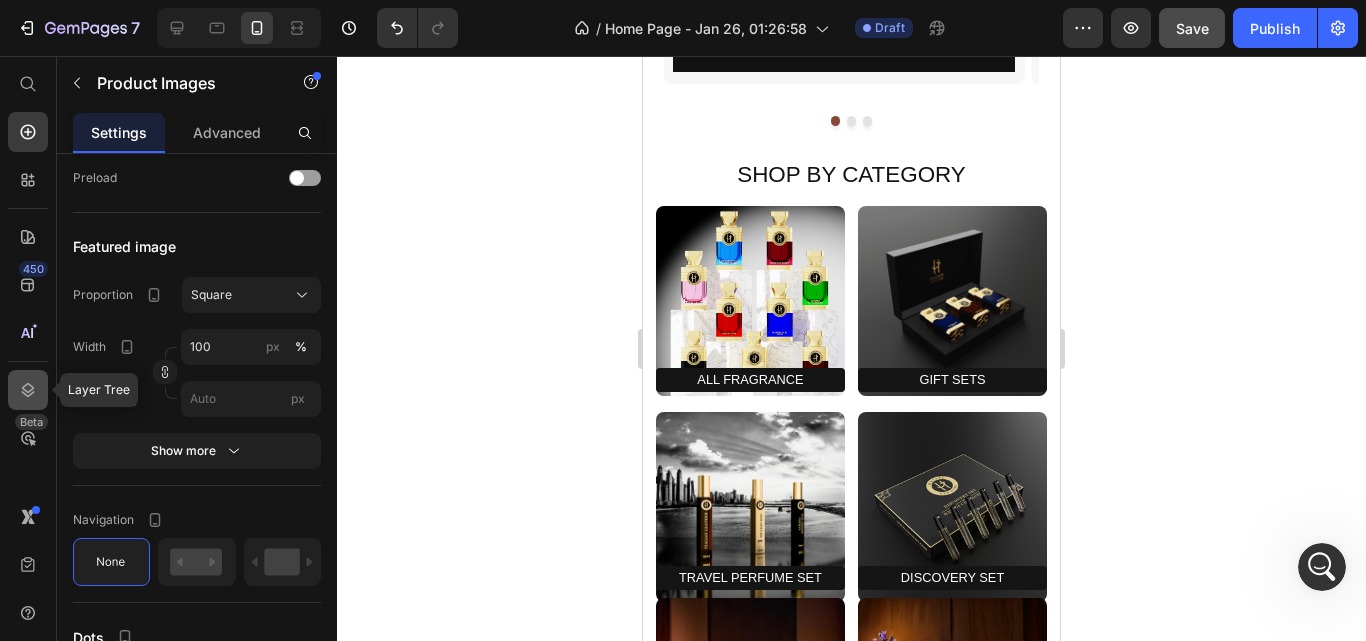 click 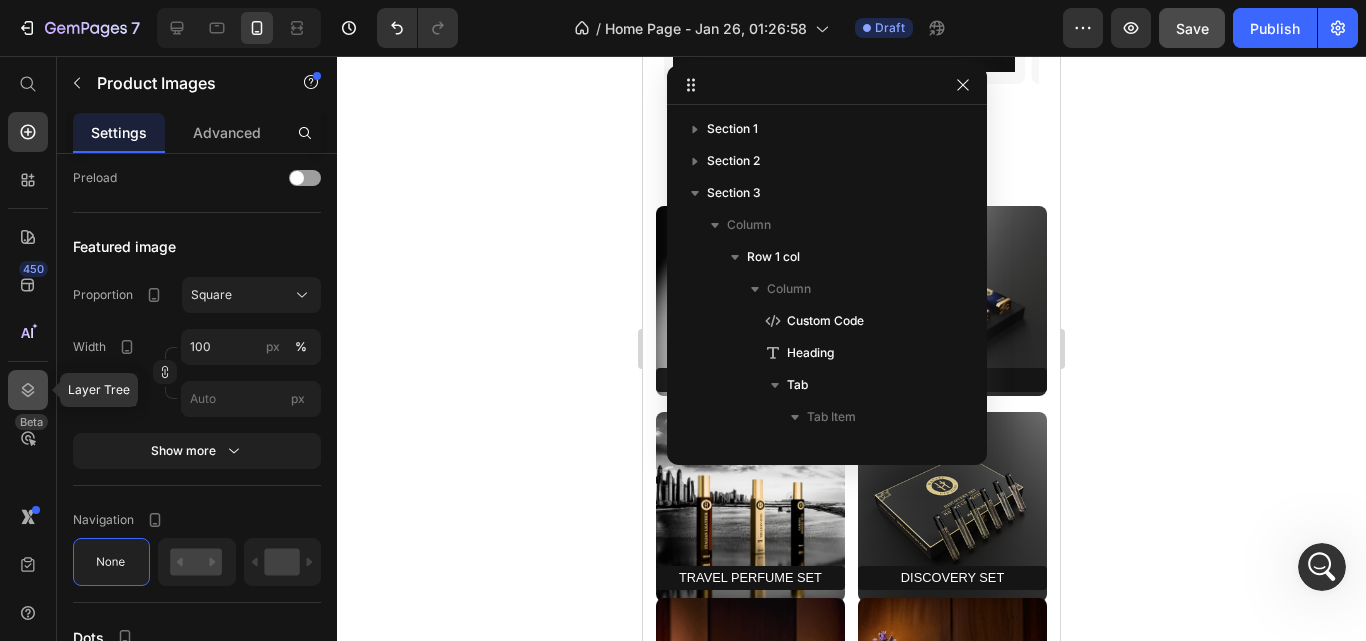 scroll, scrollTop: 347, scrollLeft: 0, axis: vertical 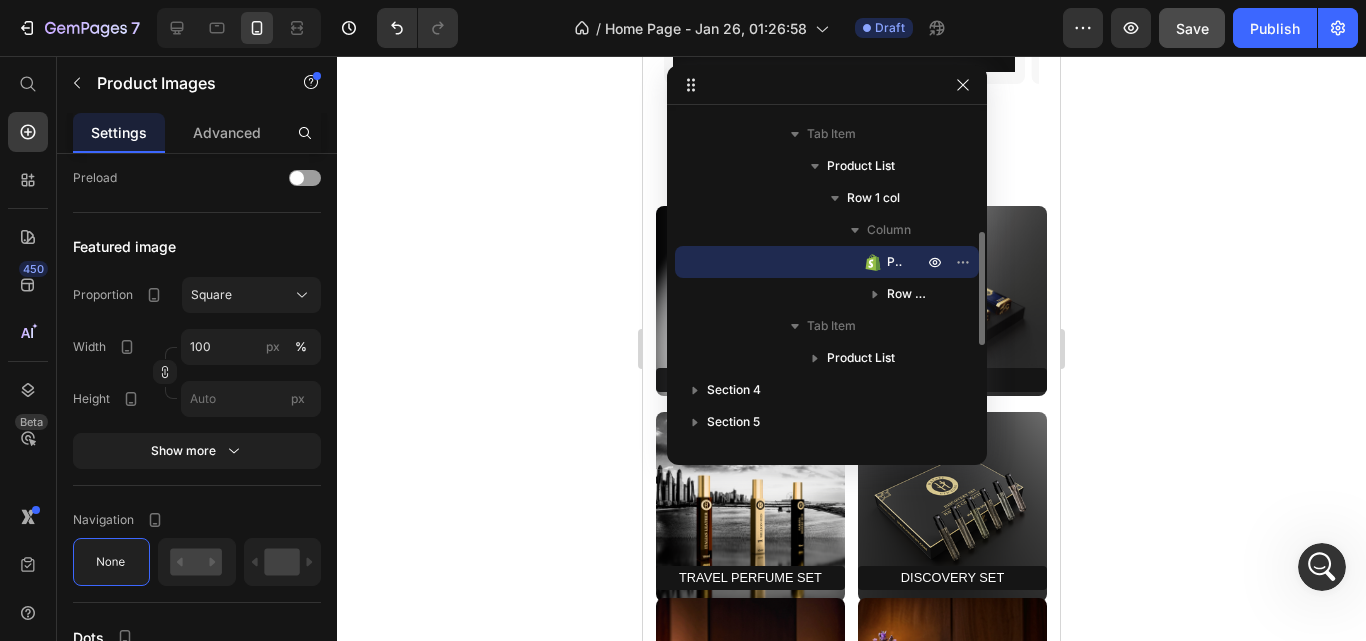 click on "Product Images" at bounding box center [895, 262] 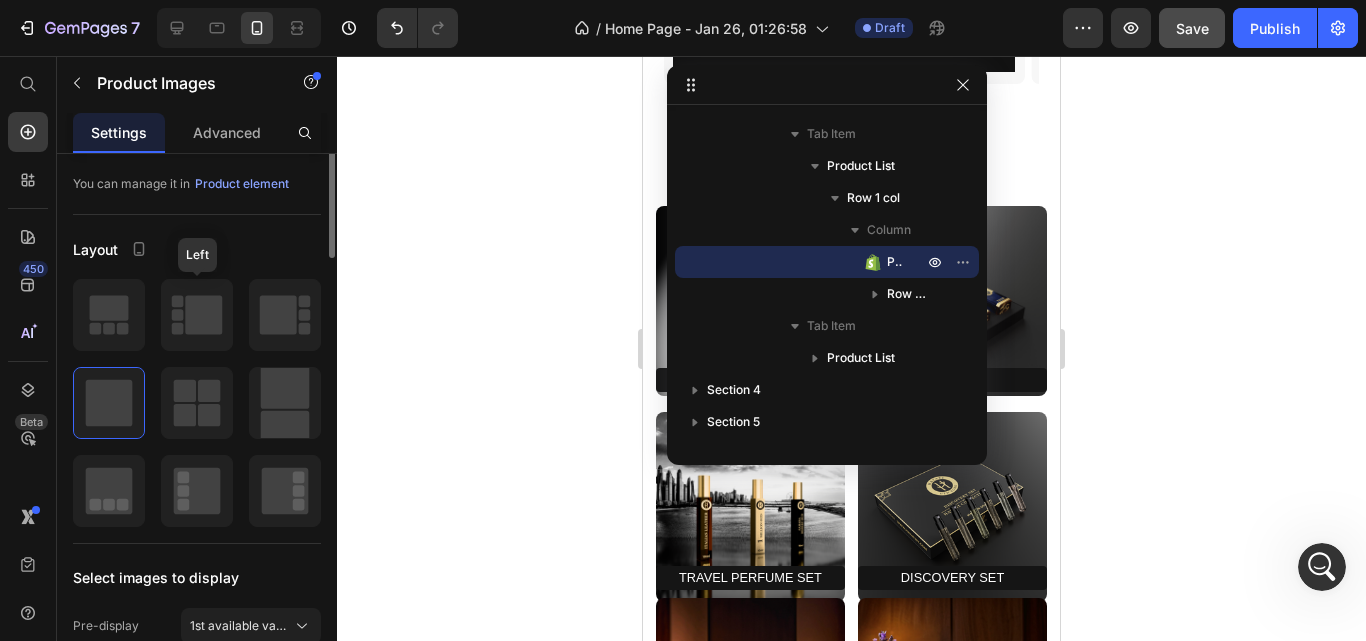 scroll, scrollTop: 0, scrollLeft: 0, axis: both 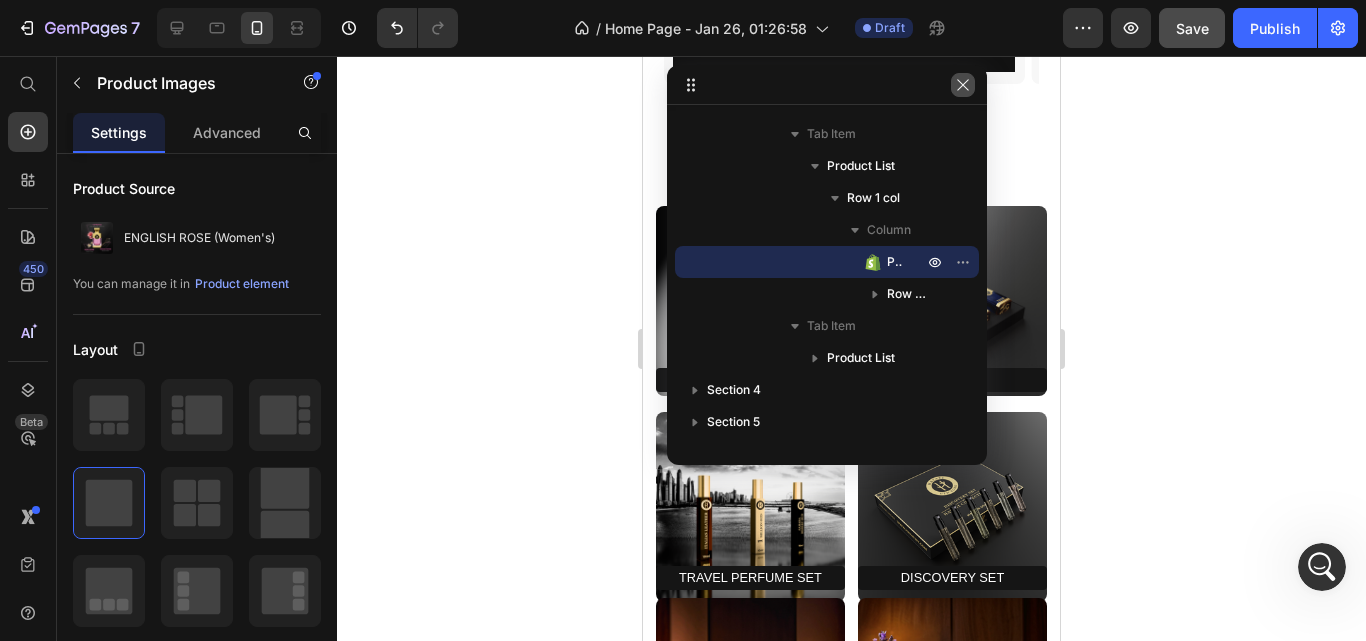 click 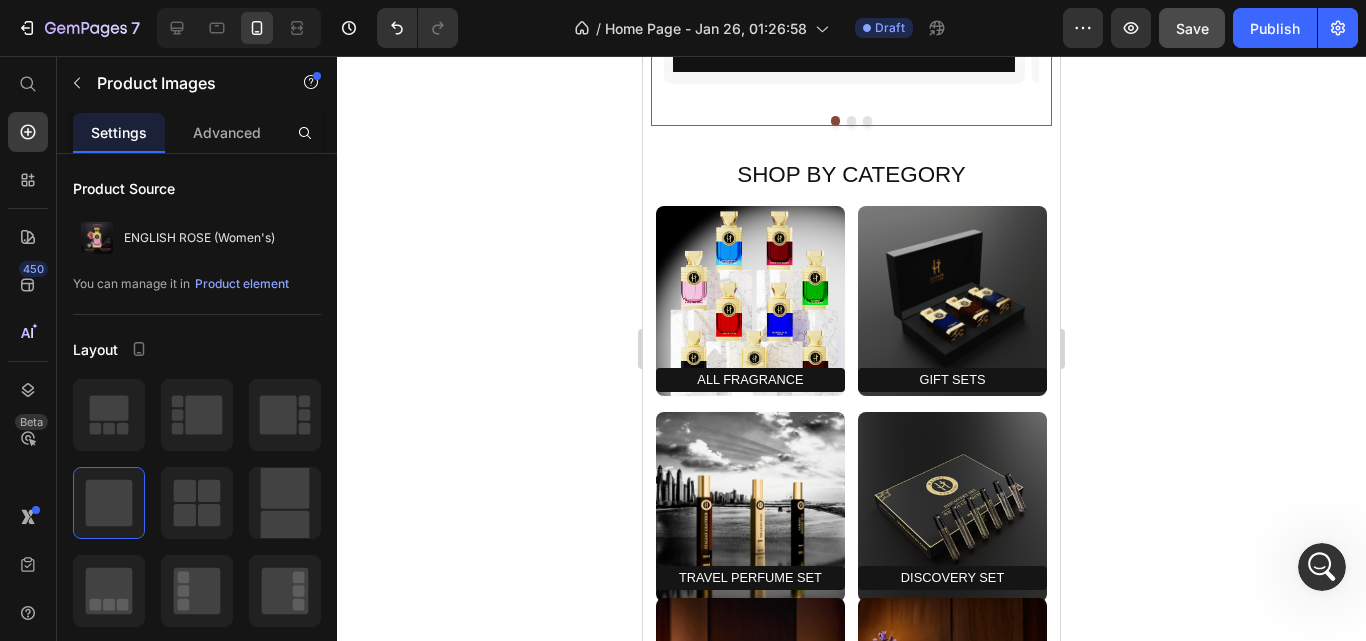 click on "Product Images Icon Icon Icon Icon Icon Icon List ITALIAN LEATHER (Men's) Product Title $129.99 Product Price $184.99 Product Price Row Add To cart Product Cart Button Row Row Product Images Icon Icon Icon Icon Icon Icon List SAHARA DESERT OUD (Men's) Product Title $129.99 Product Price $184.99 Product Price Row Add To cart Product Cart Button Row Row Product Images Icon Icon Icon Icon Icon Icon List 1 MILLION OUD (Men's) Product Title $149.99 Product Price $214.99 Product Price Row Add To cart Product Cart Button Row Row Product List Product Images   0 Icon Icon Icon Icon Icon Icon List ENGLISH ROSE (Women's) Product Title $129.99 Product Price $184.99 Product Price Row Add To cart Product Cart Button Row Row Product Images   0 Icon Icon Icon Icon Icon Icon List ROSE OUD ELIXIR (Women's) Product Title $129.99 Product Price $184.99 Product Price Row Add To cart Product Cart Button Row Row Product Images   0 Icon Icon Icon Icon Icon Icon List Jasmin Al Jazeera (Women's) Product Title $149.99 Product Price Row" at bounding box center [851, -157] 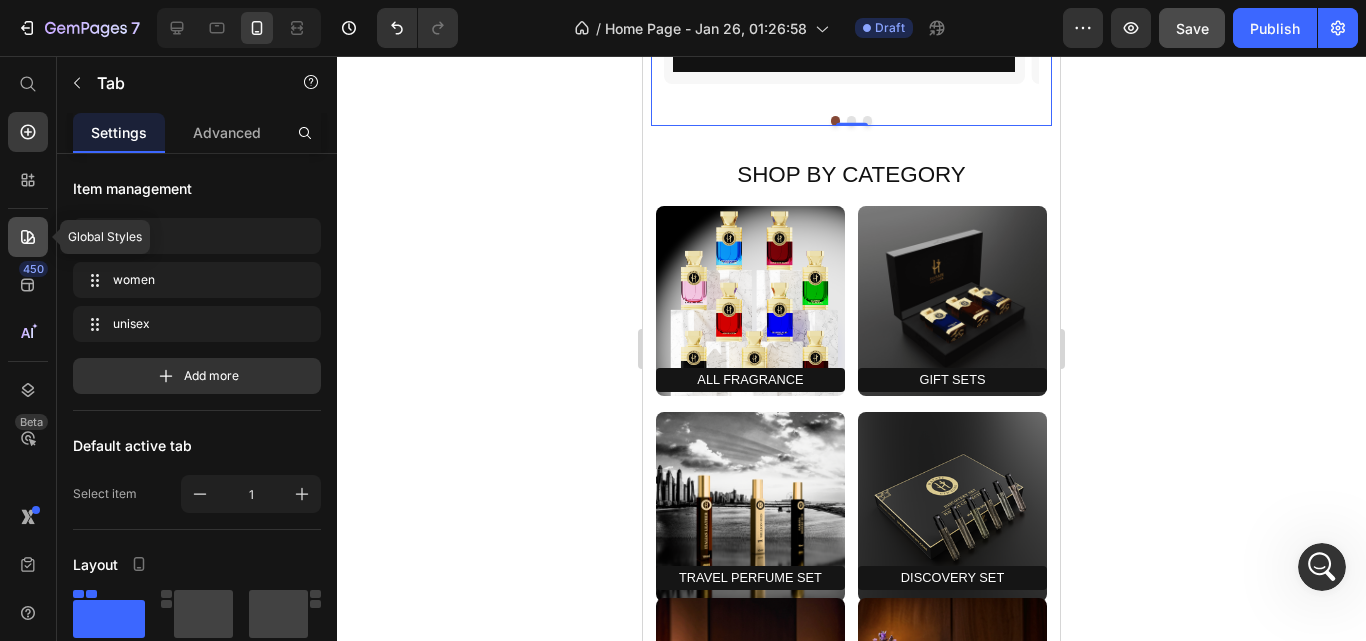 click 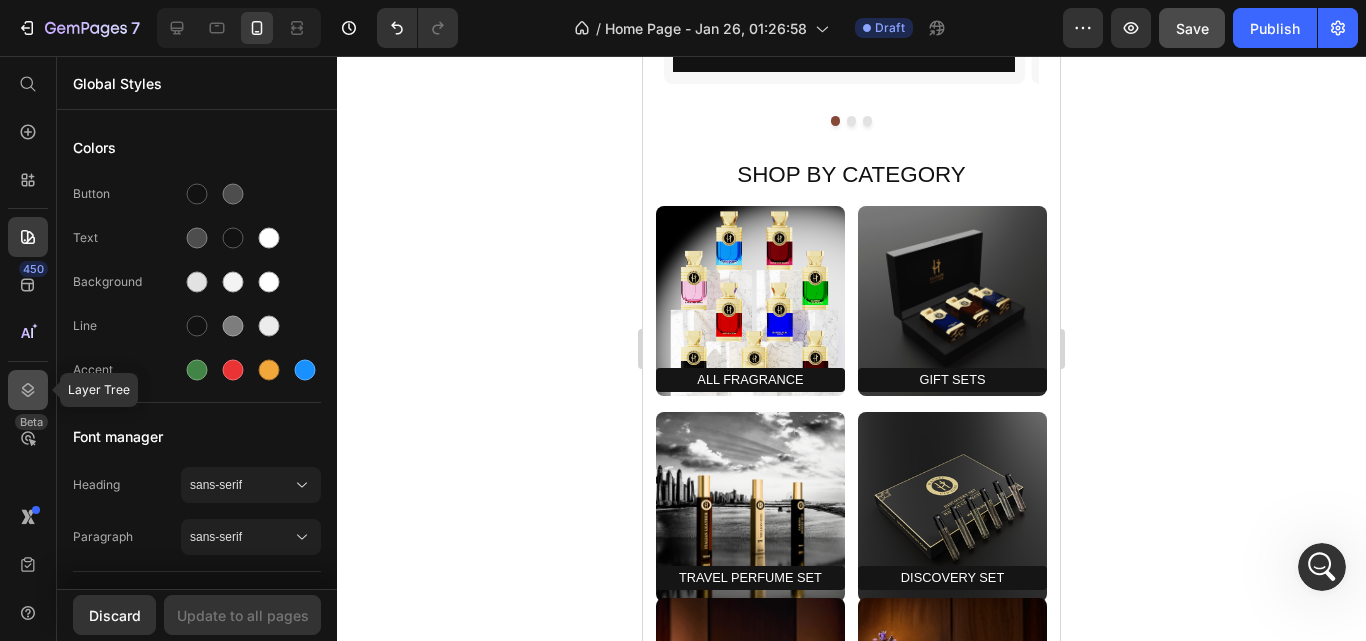 click 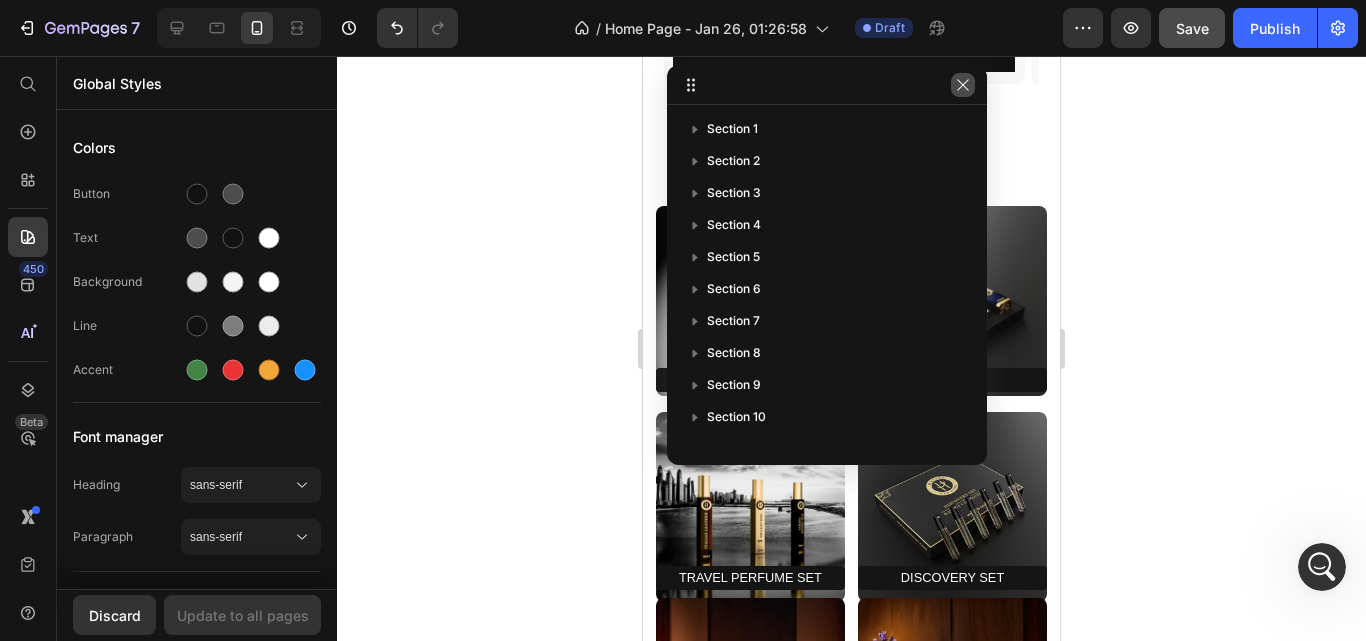 click 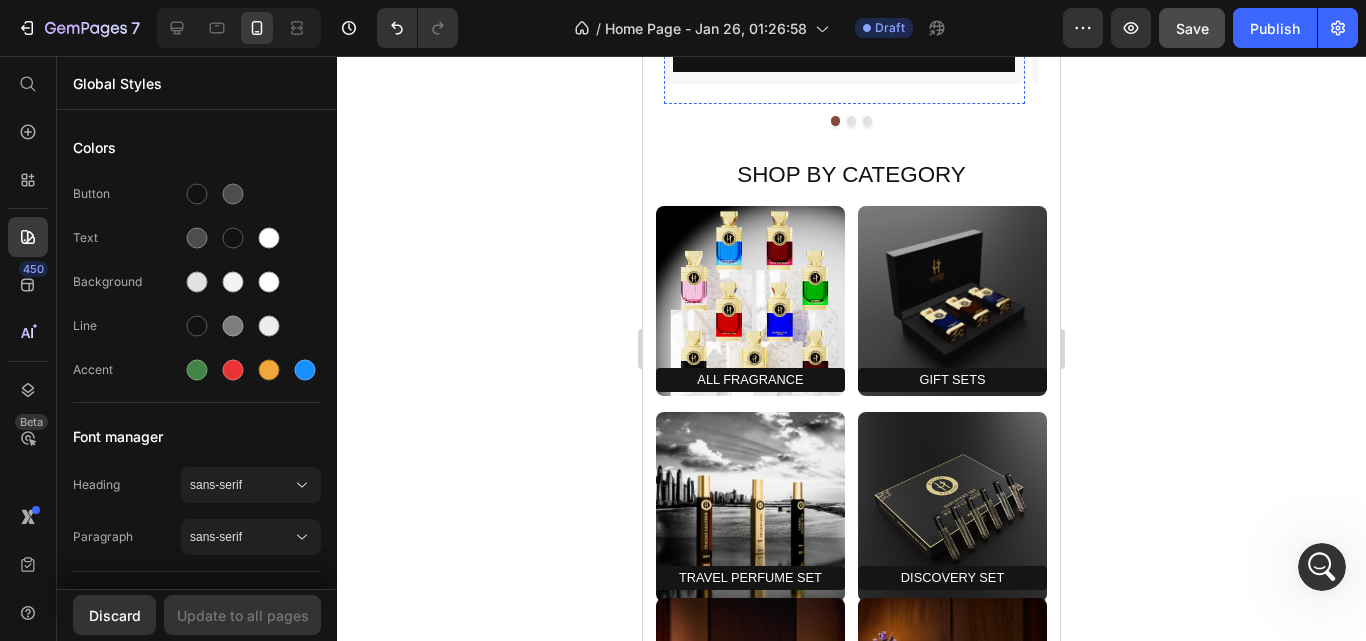 click at bounding box center [844, -246] 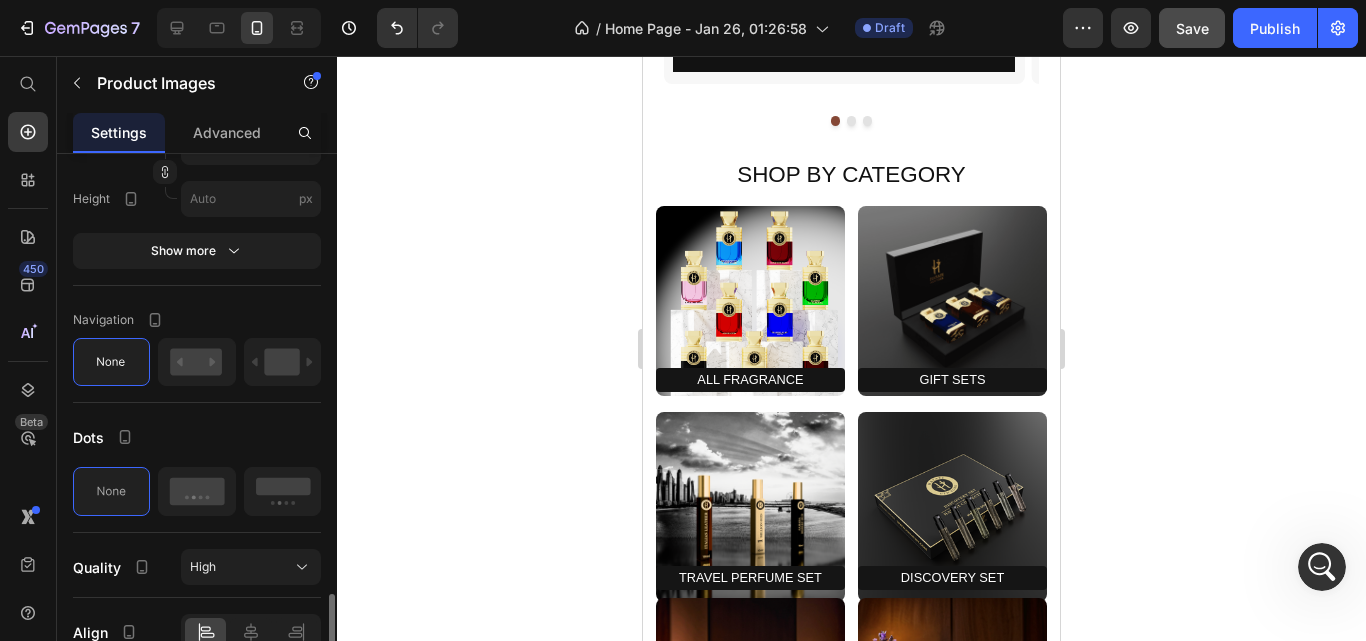 scroll, scrollTop: 900, scrollLeft: 0, axis: vertical 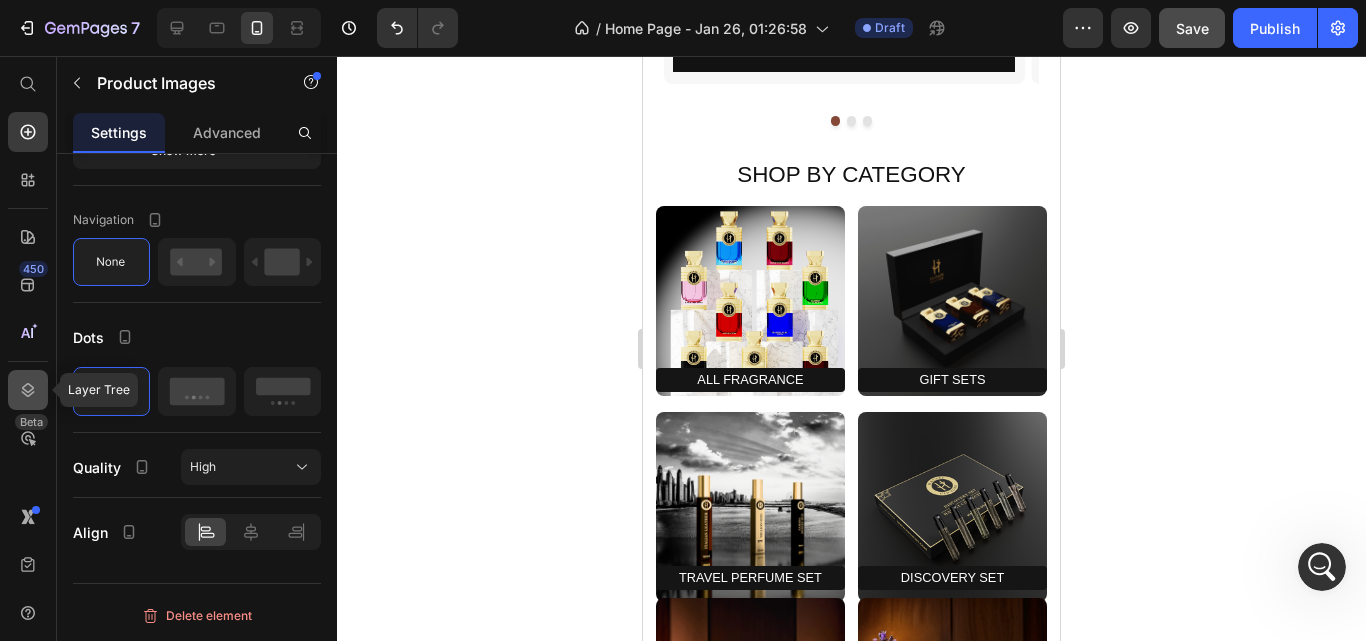 click 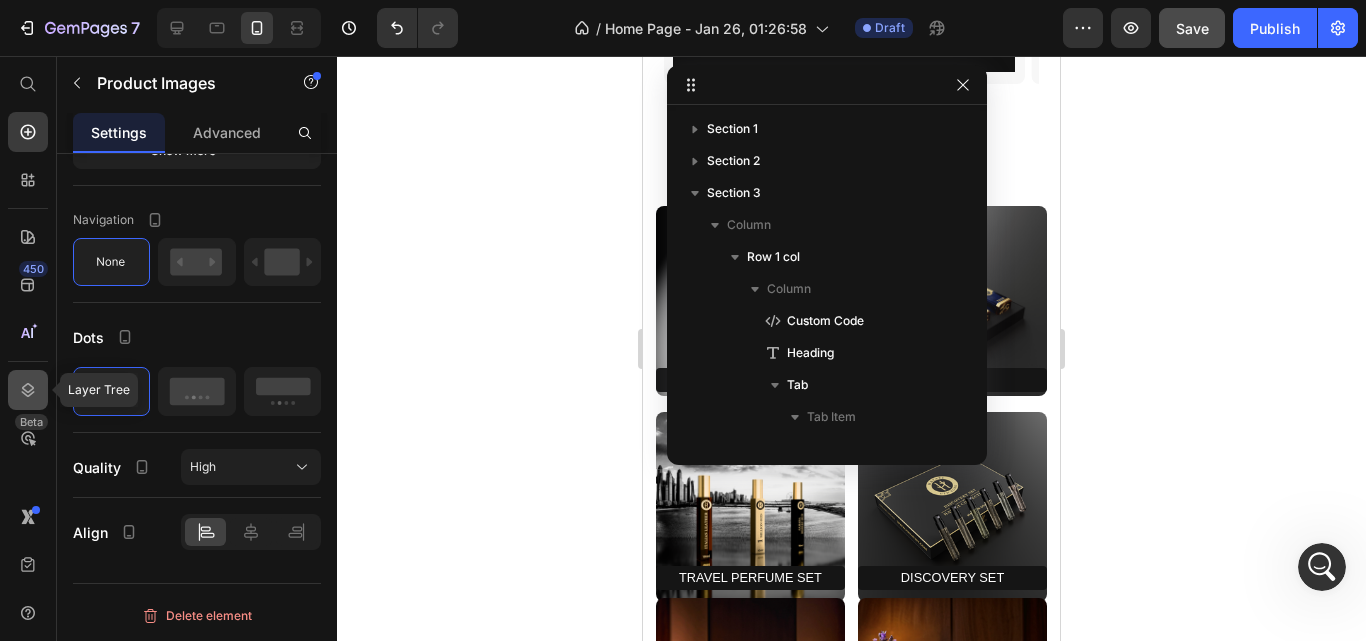 scroll, scrollTop: 347, scrollLeft: 0, axis: vertical 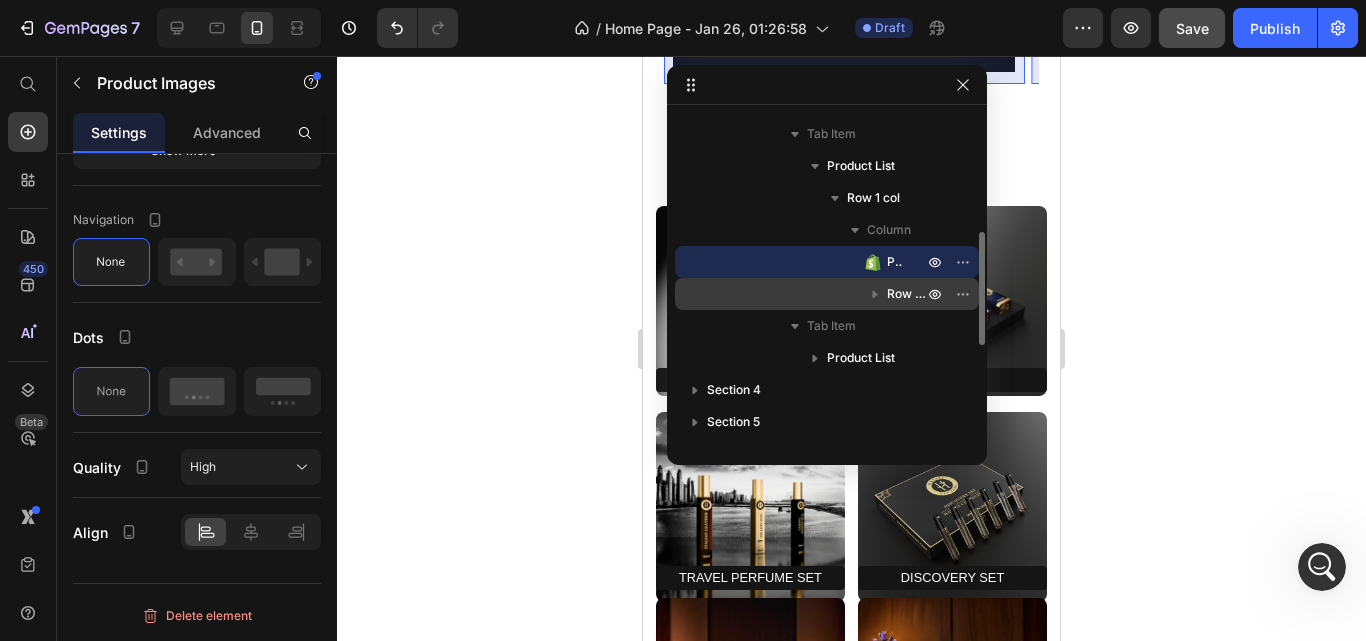 click 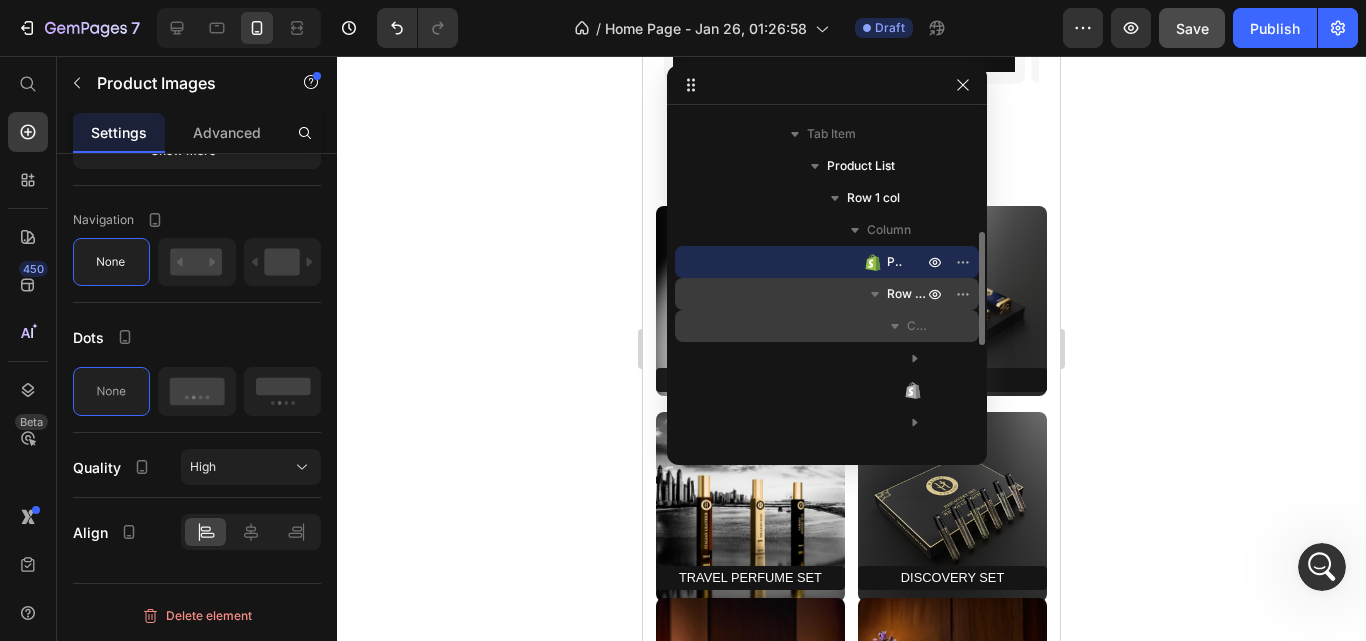 click at bounding box center [895, 326] 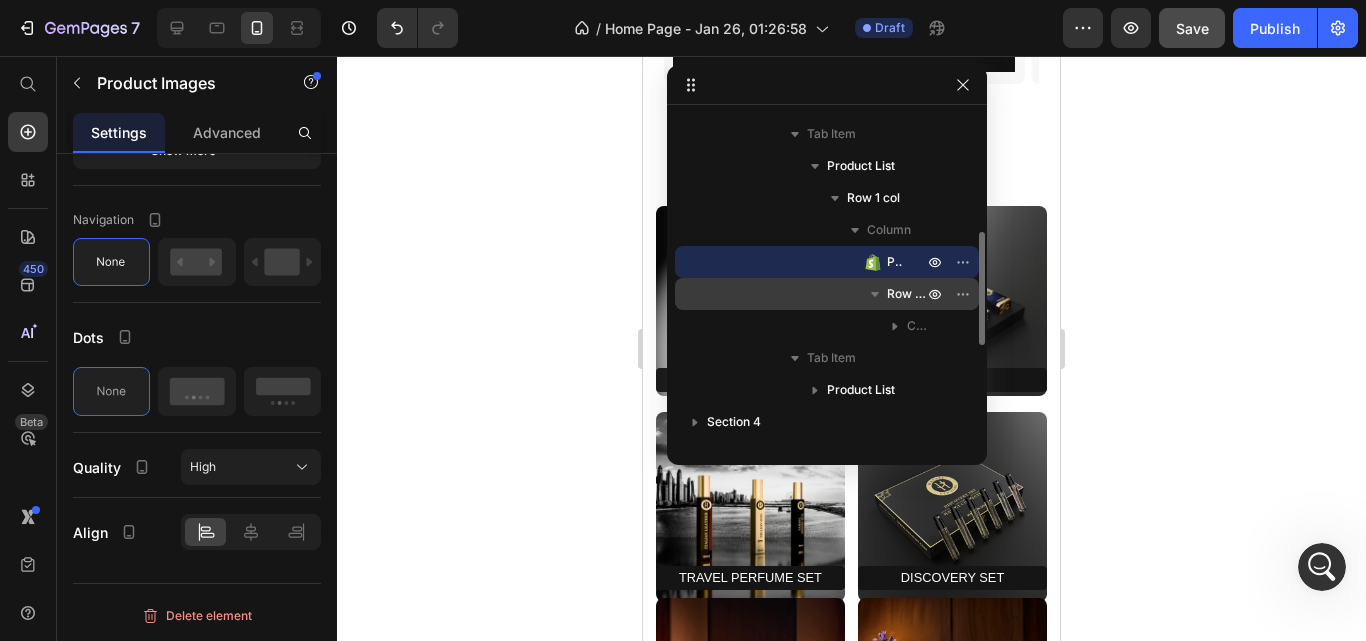 click on "Product Images" at bounding box center (895, 262) 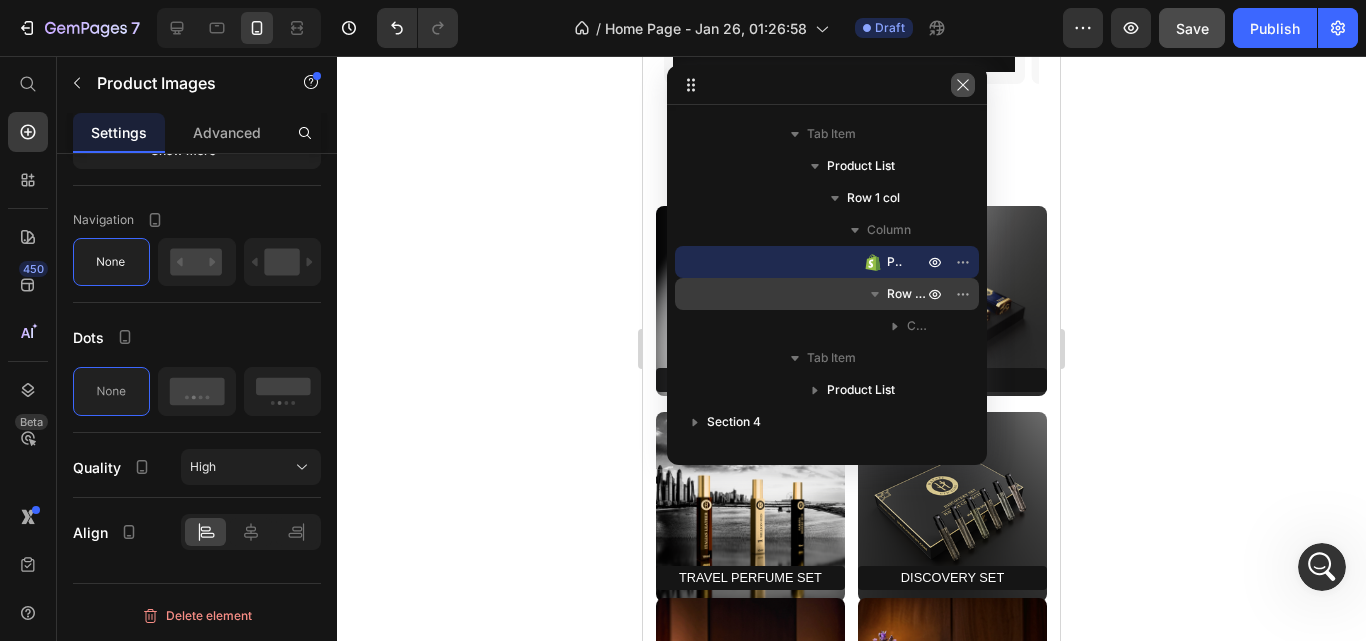 click 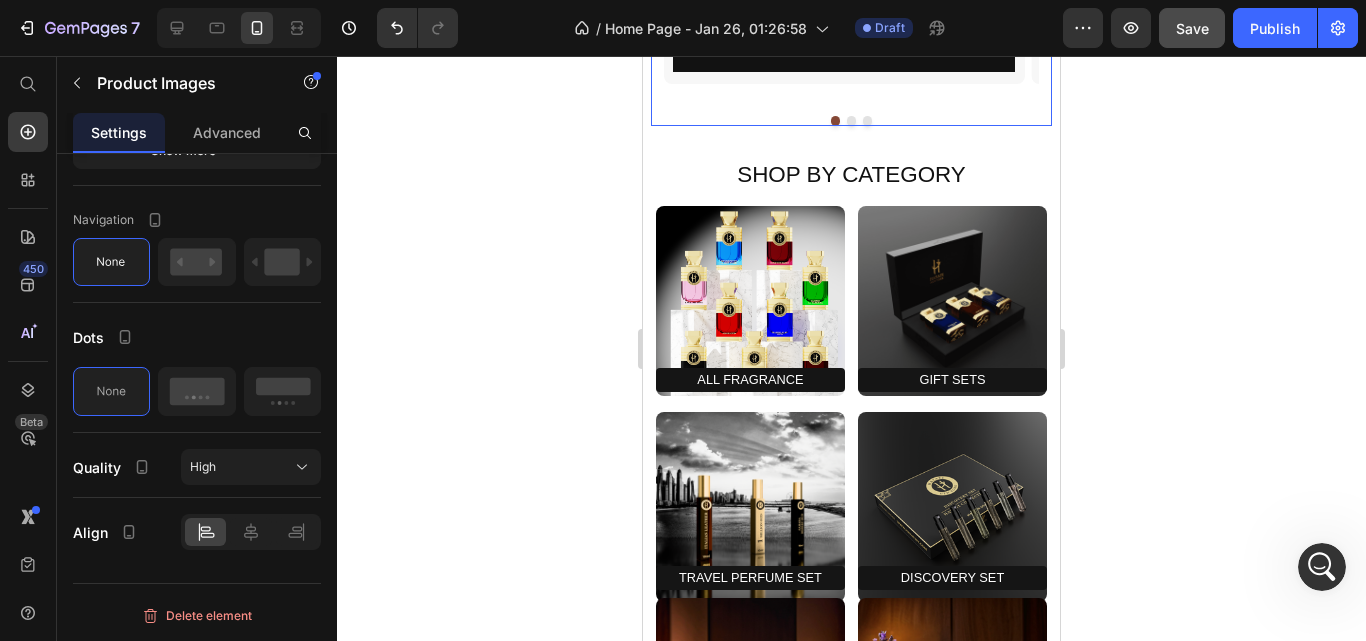 click on "Product Images Icon Icon Icon Icon Icon Icon List ITALIAN LEATHER (Men's) Product Title $129.99 Product Price $184.99 Product Price Row Add To cart Product Cart Button Row Row Product Images Icon Icon Icon Icon Icon Icon List SAHARA DESERT OUD (Men's) Product Title $129.99 Product Price $184.99 Product Price Row Add To cart Product Cart Button Row Row Product Images Icon Icon Icon Icon Icon Icon List 1 MILLION OUD (Men's) Product Title $149.99 Product Price $214.99 Product Price Row Add To cart Product Cart Button Row Row Product List Product Images   0 Icon Icon Icon Icon Icon Icon List ENGLISH ROSE (Women's) Product Title $129.99 Product Price $184.99 Product Price Row Add To cart Product Cart Button Row Row Product Images   0 Icon Icon Icon Icon Icon Icon List ROSE OUD ELIXIR (Women's) Product Title $129.99 Product Price $184.99 Product Price Row Add To cart Product Cart Button Row Row Product Images   0 Icon Icon Icon Icon Icon Icon List Jasmin Al Jazeera (Women's) Product Title $149.99 Product Price Row" at bounding box center [851, -157] 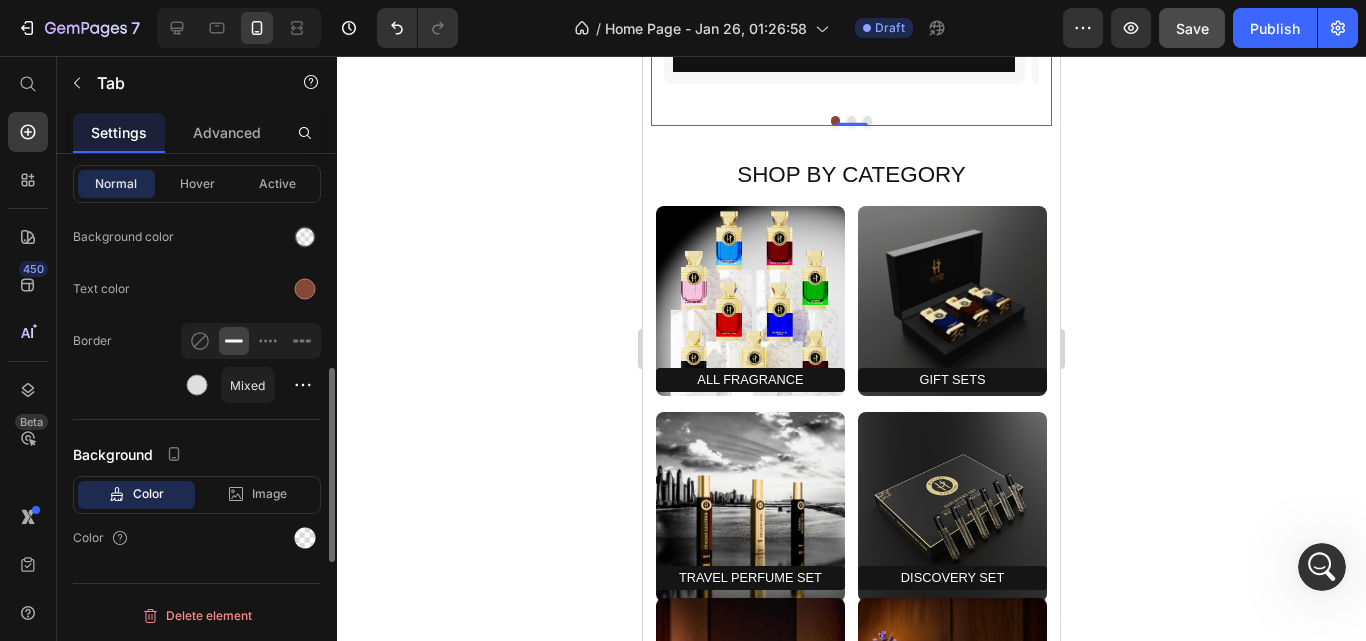 scroll, scrollTop: 777, scrollLeft: 0, axis: vertical 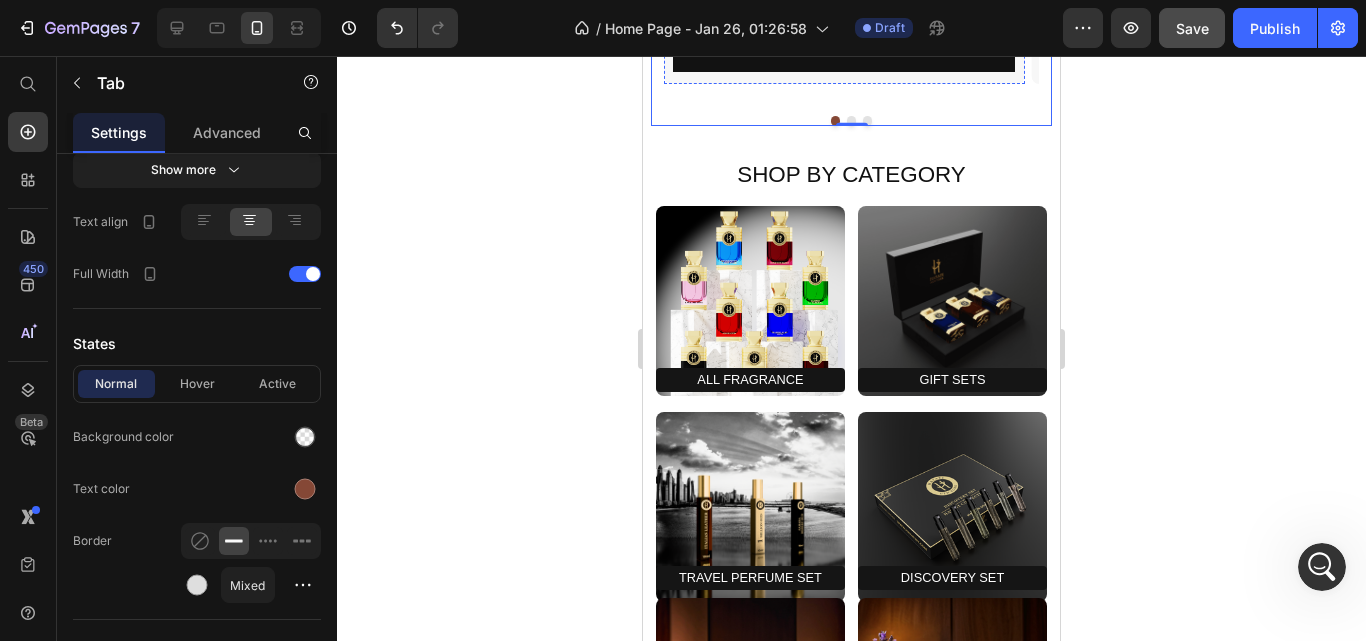 click on "Icon Icon Icon Icon Icon" at bounding box center [844, -48] 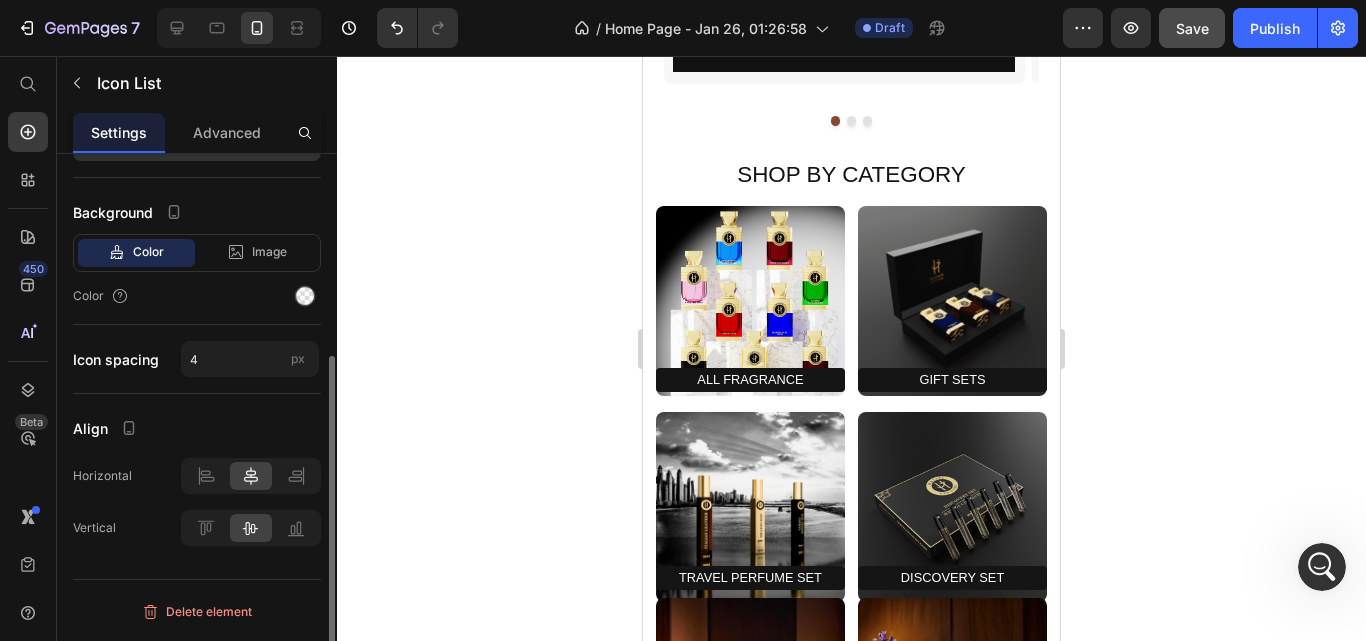 scroll, scrollTop: 0, scrollLeft: 0, axis: both 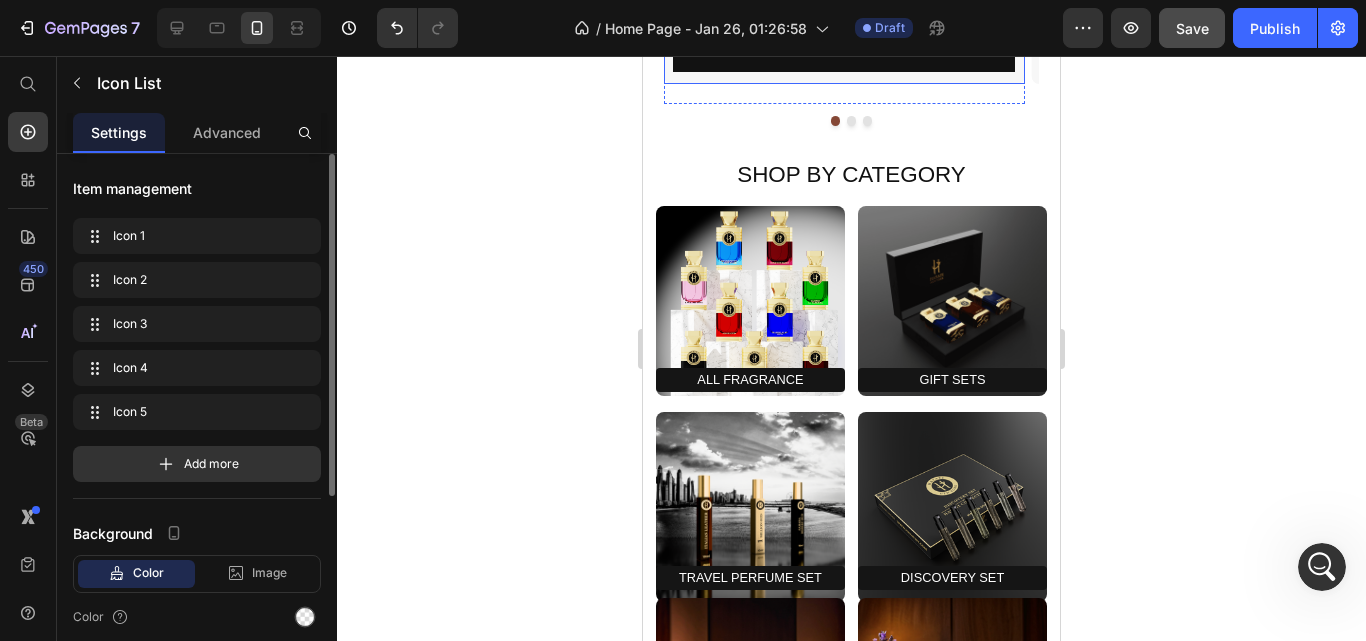 click on "Icon Icon Icon Icon Icon Icon List   0 ENGLISH ROSE (Women's) Product Title $129.99 Product Price $184.99 Product Price Row Add To cart Product Cart Button Row" at bounding box center (844, 9) 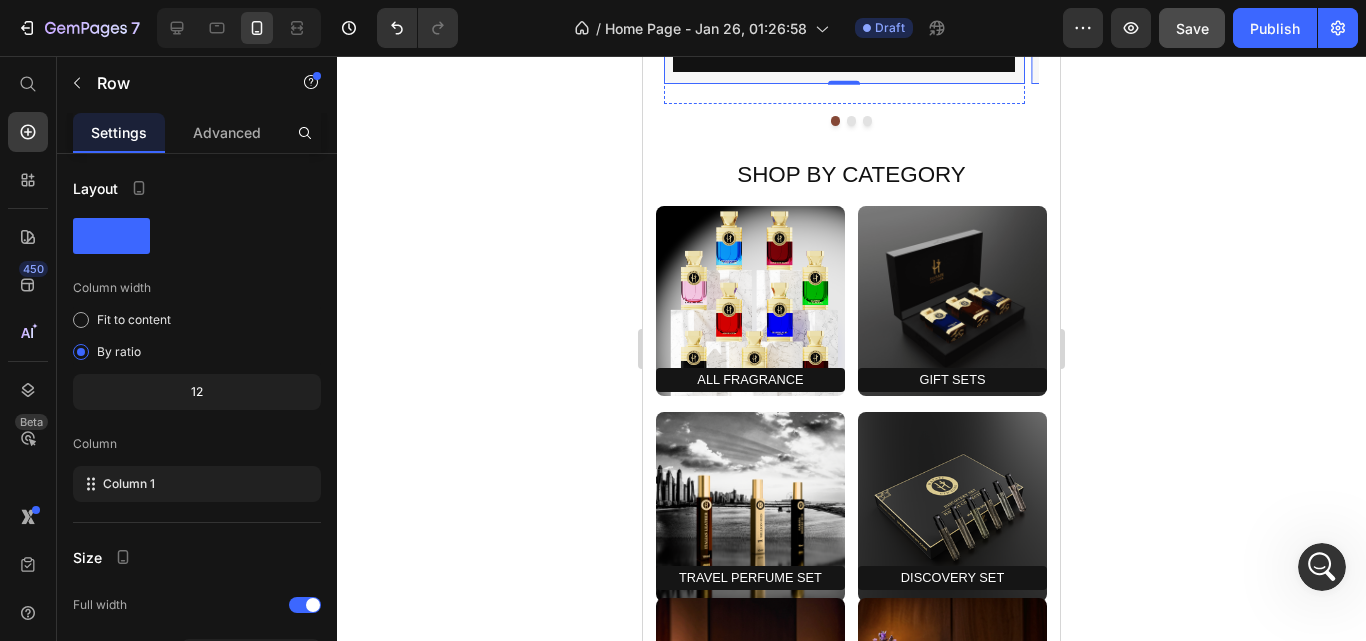 click at bounding box center [844, -246] 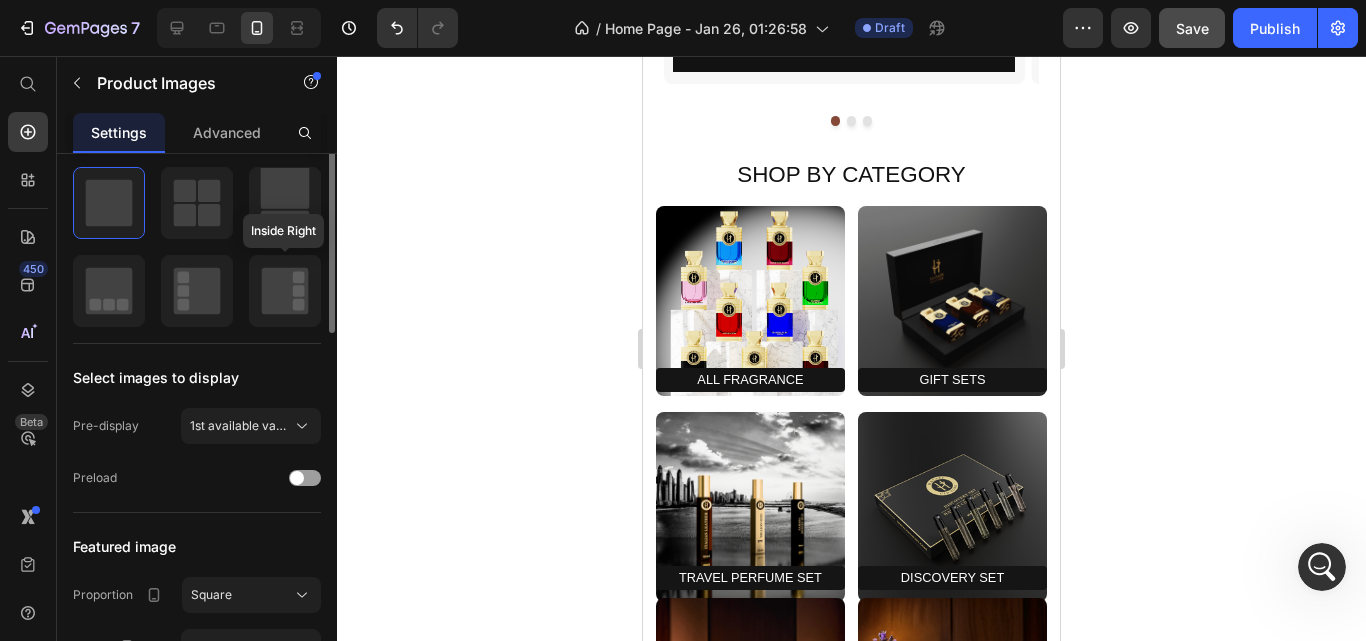 scroll, scrollTop: 200, scrollLeft: 0, axis: vertical 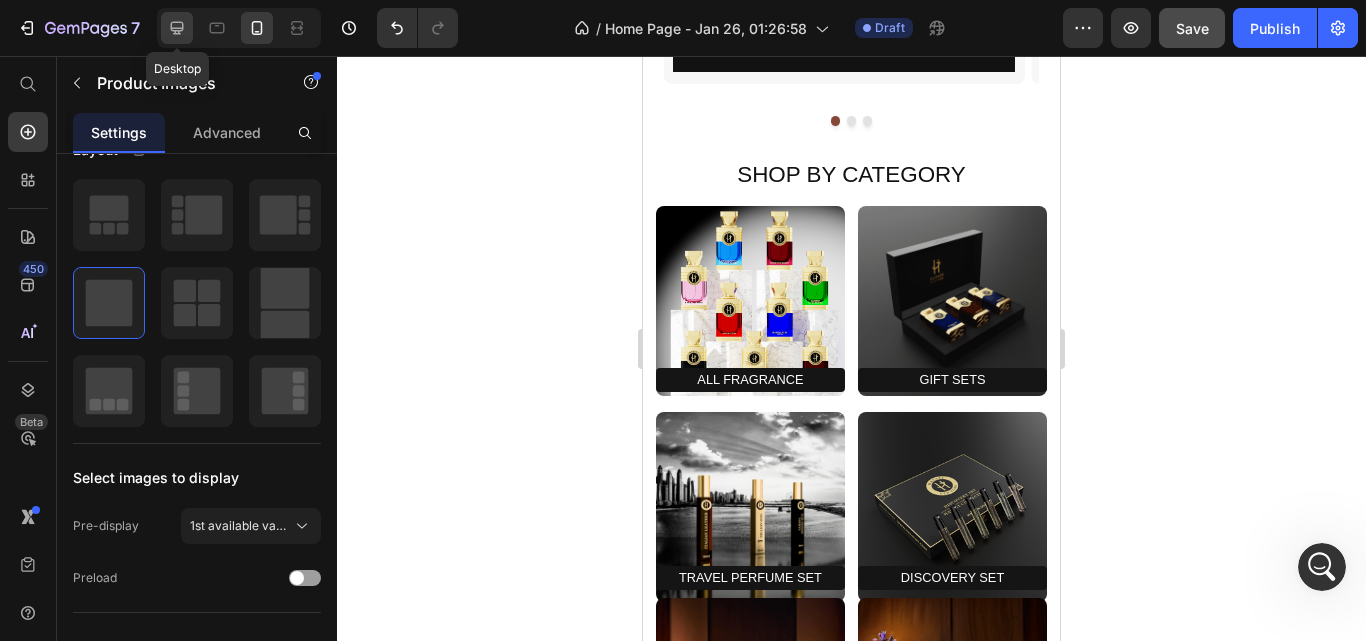 click 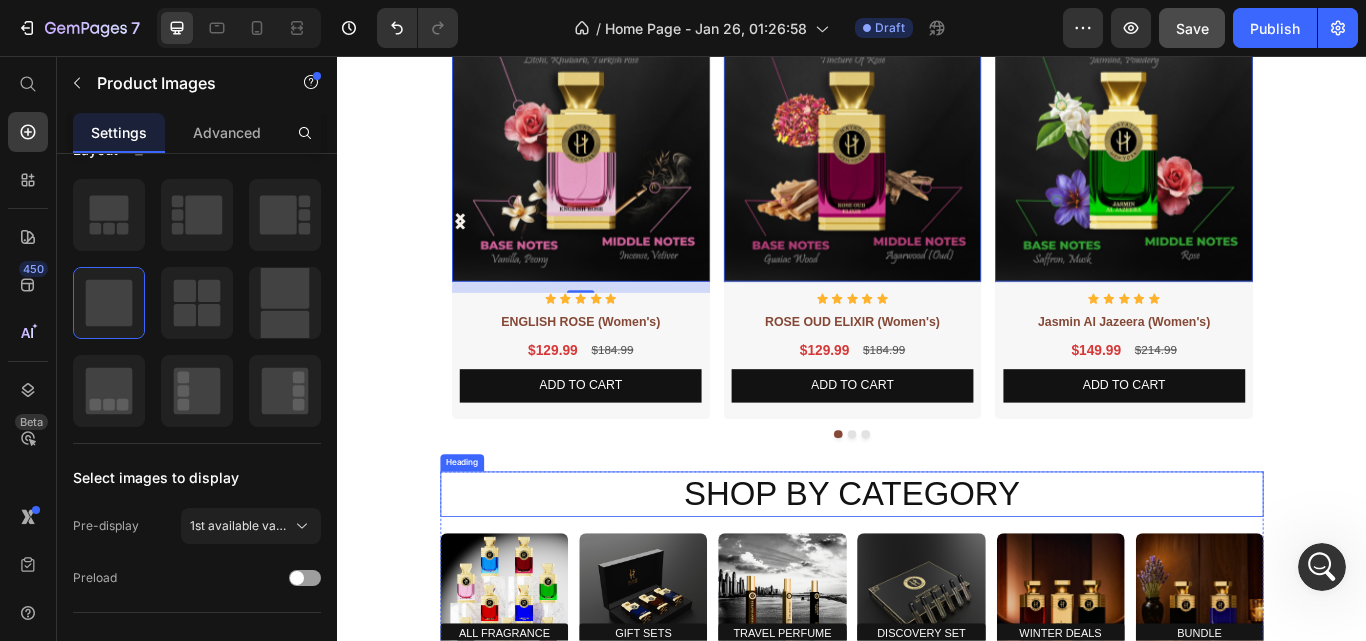 scroll, scrollTop: 838, scrollLeft: 0, axis: vertical 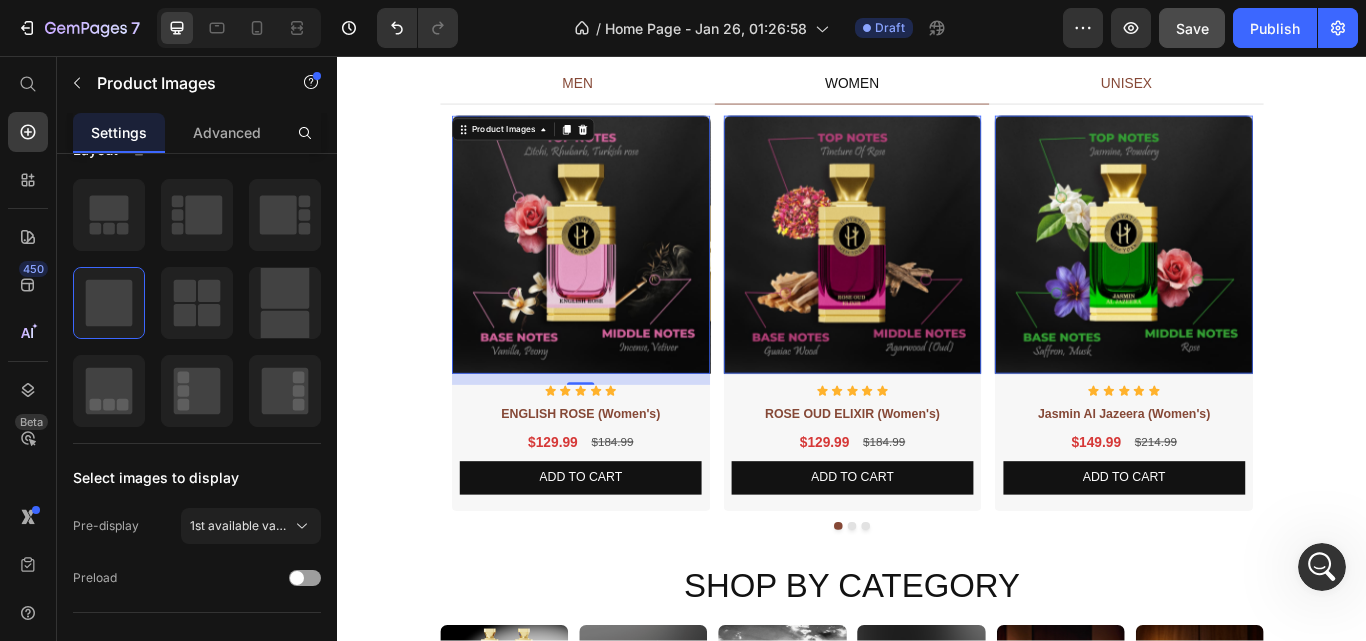 click on "Product Images   0 Icon Icon Icon Icon Icon Icon List ENGLISH ROSE (Women's) Product Title $129.99 Product Price $184.99 Product Price Row Add To cart Product Cart Button Row Row Product Images   0 Icon Icon Icon Icon Icon Icon List ROSE OUD ELIXIR (Women's) Product Title $129.99 Product Price $184.99 Product Price Row Add To cart Product Cart Button Row Row Product Images   0 Icon Icon Icon Icon Icon Icon List Jasmin Al Jazeera (Women's) Product Title $149.99 Product Price $214.99 Product Price Row Add To cart Product Cart Button Row Row" at bounding box center (937, 356) 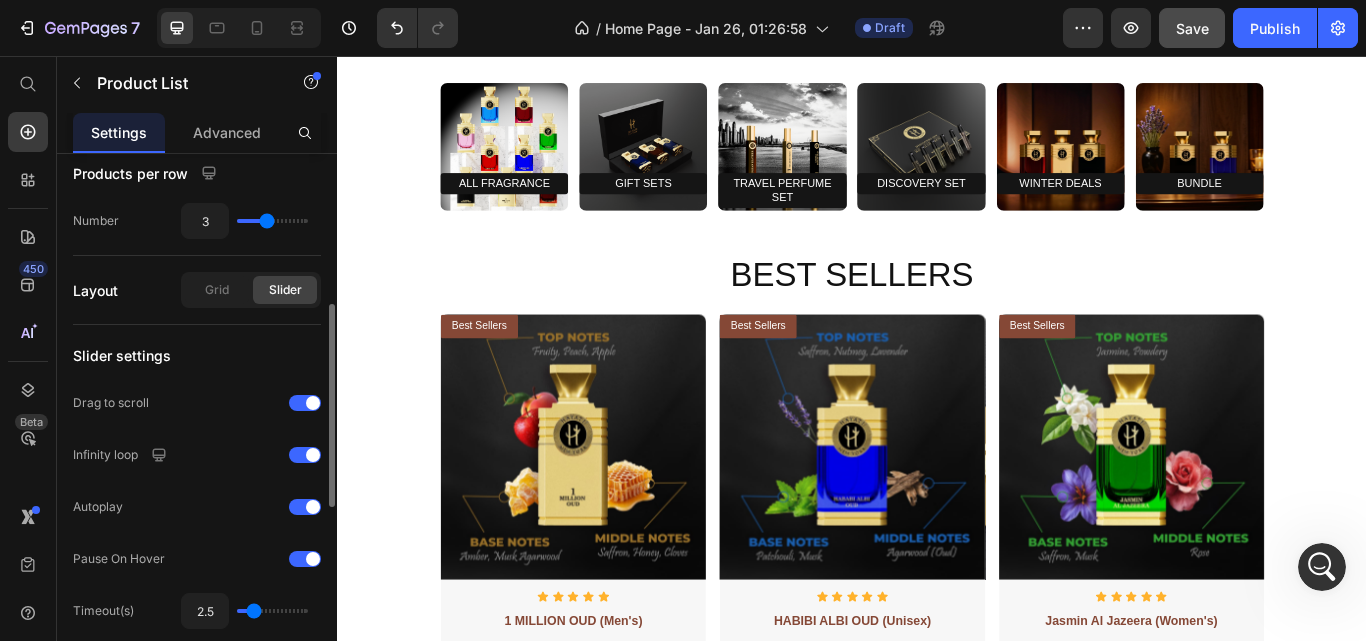scroll, scrollTop: 700, scrollLeft: 0, axis: vertical 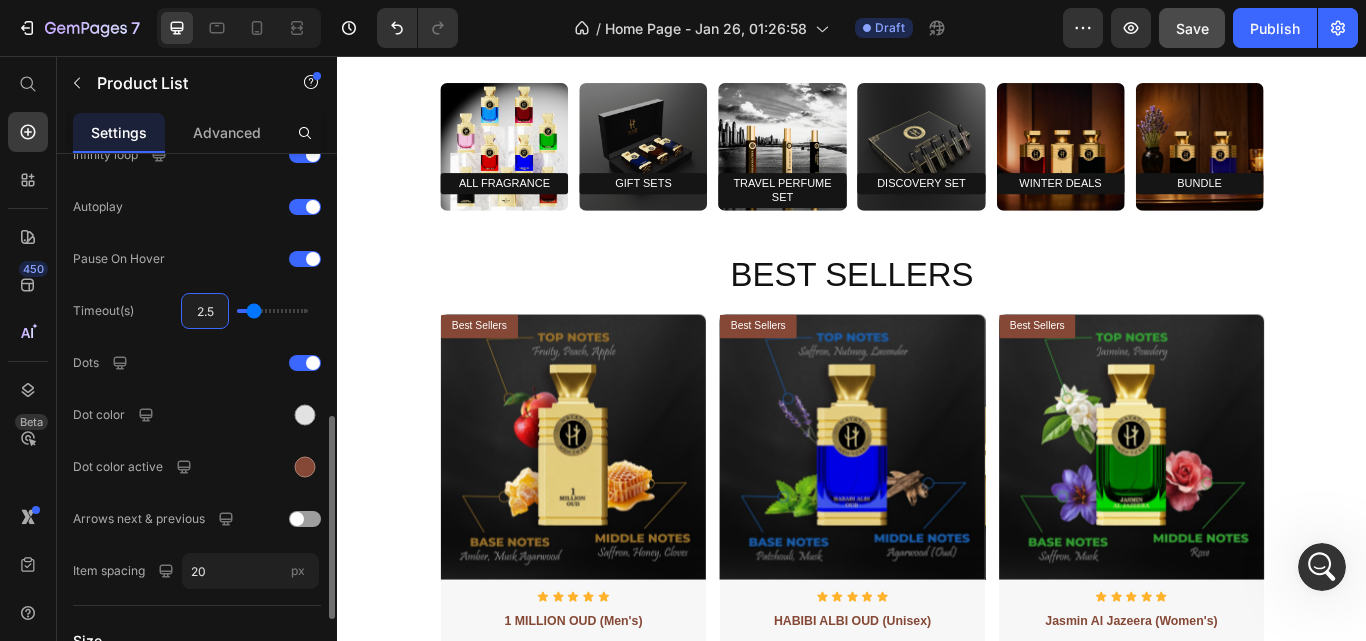 click on "2.5" at bounding box center (205, 311) 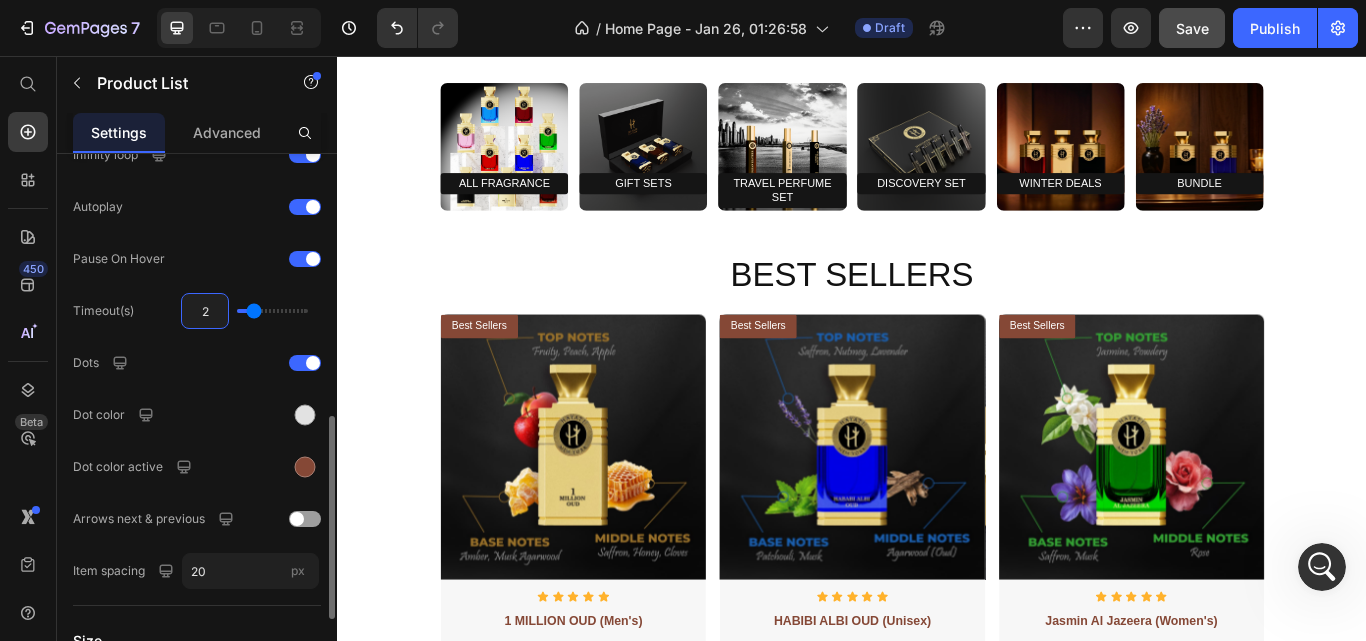 type on "2" 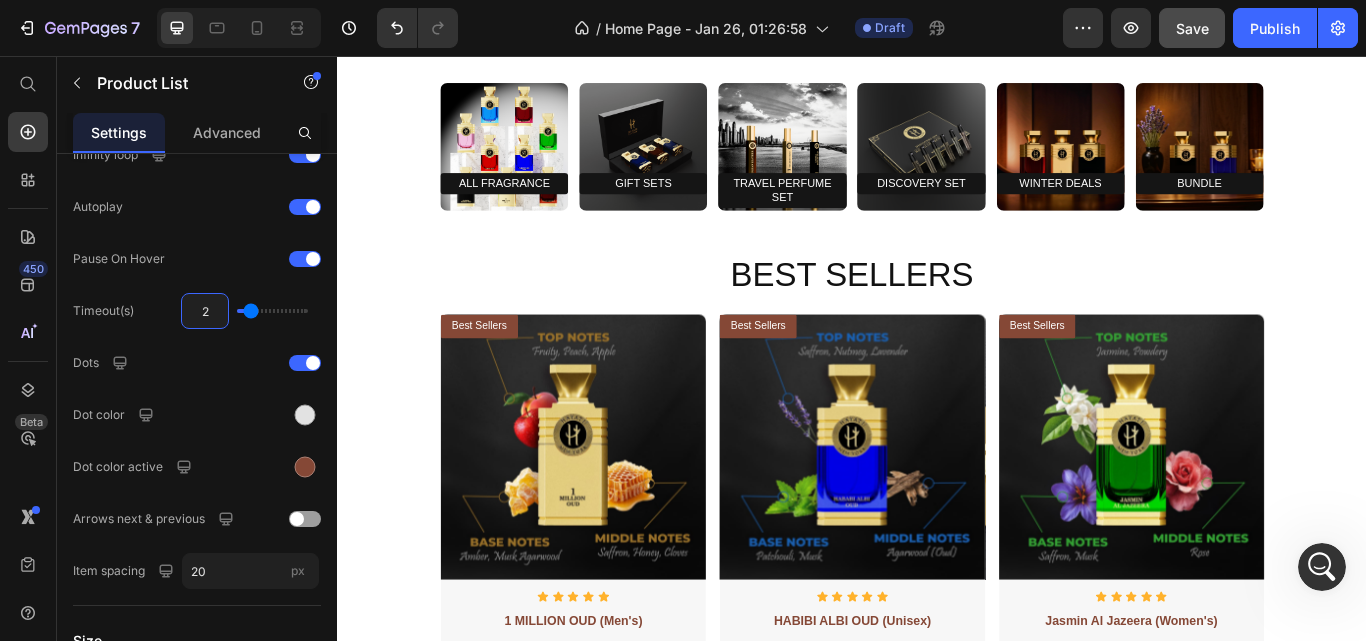 scroll, scrollTop: 738, scrollLeft: 0, axis: vertical 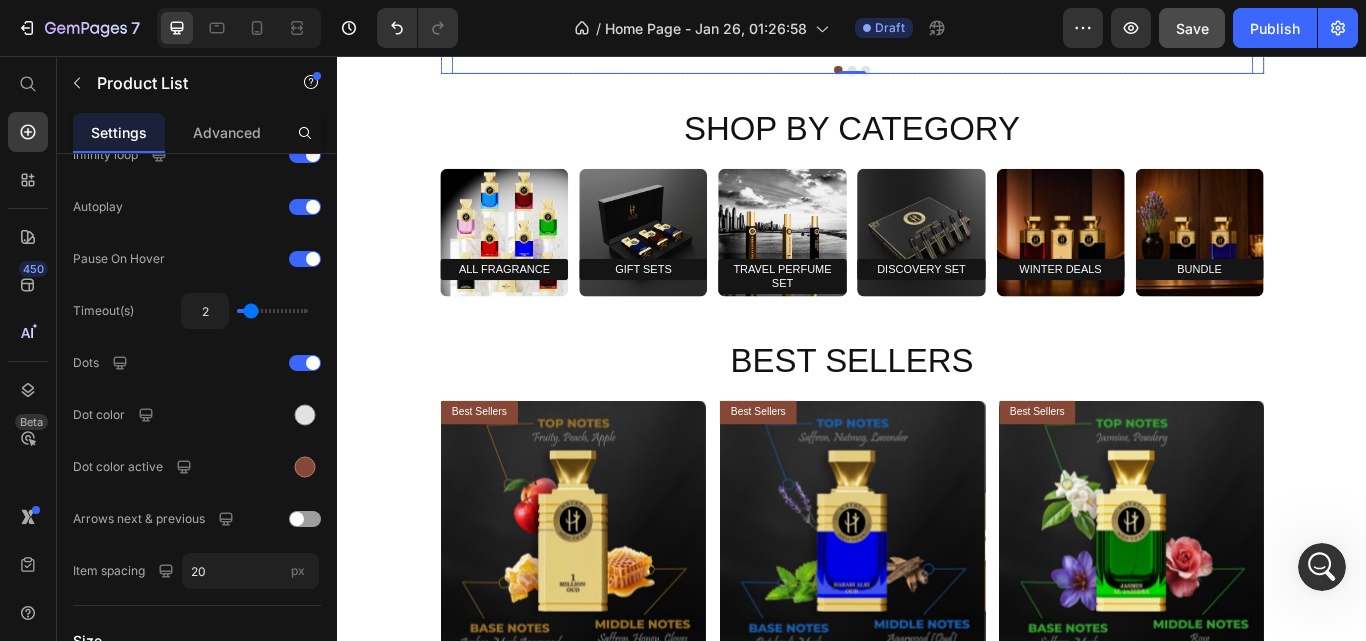 click on "women" at bounding box center [936, -443] 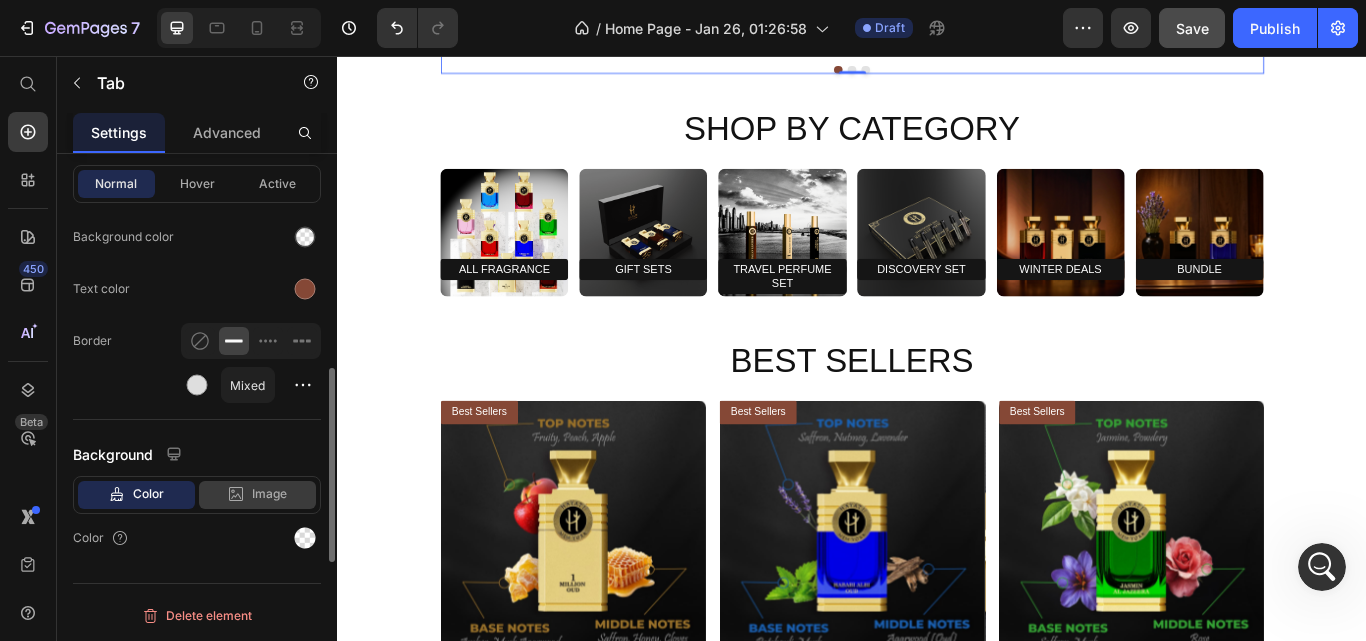 scroll, scrollTop: 877, scrollLeft: 0, axis: vertical 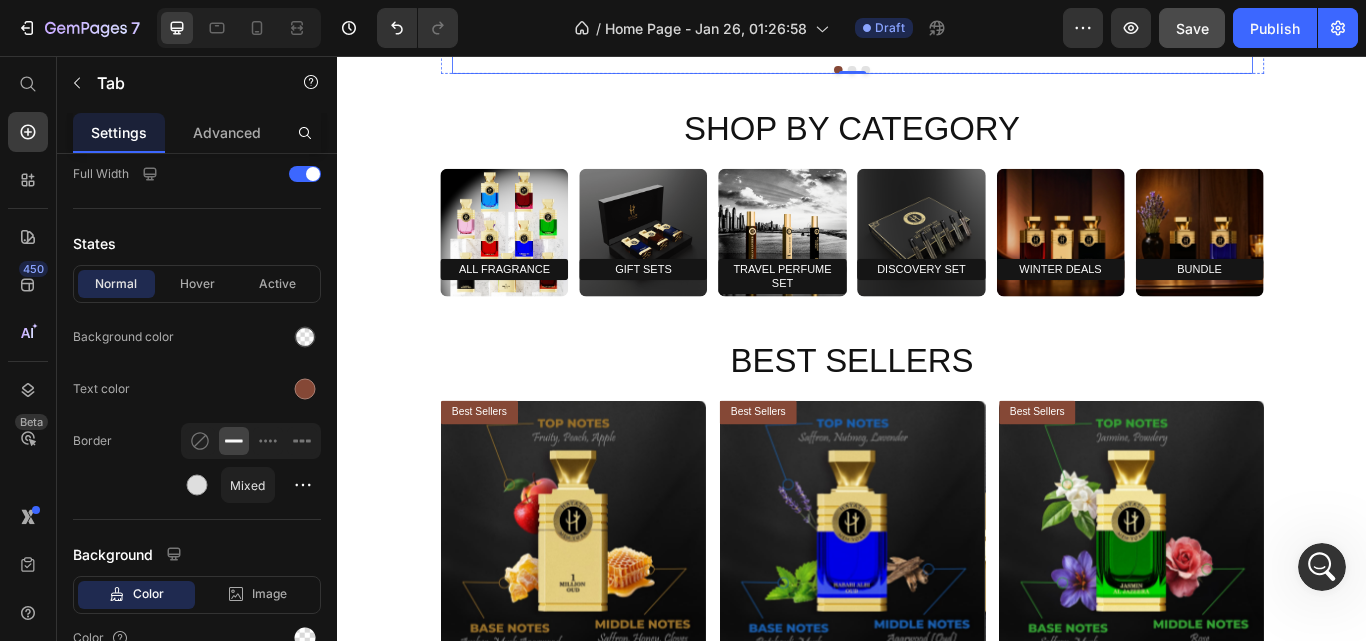 click on "Product Images Icon Icon Icon Icon Icon Icon List ENGLISH ROSE (Women's) Product Title $129.99 Product Price $184.99 Product Price Row Add To cart Product Cart Button Row Row Product Images Icon Icon Icon Icon Icon Icon List ROSE OUD ELIXIR (Women's) Product Title $129.99 Product Price $184.99 Product Price Row Add To cart Product Cart Button Row Row Product Images Icon Icon Icon Icon Icon Icon List Jasmin Al Jazeera (Women's) Product Title $149.99 Product Price $214.99 Product Price Row Add To cart Product Cart Button Row Row" at bounding box center [937, -176] 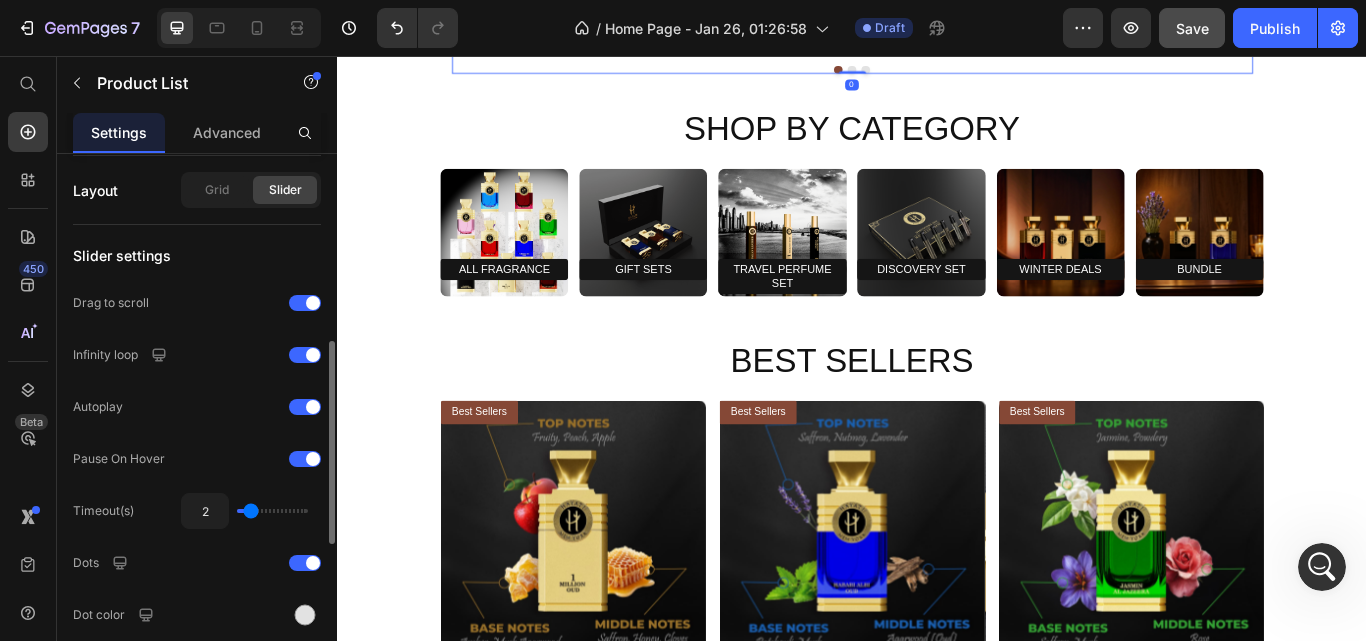scroll, scrollTop: 600, scrollLeft: 0, axis: vertical 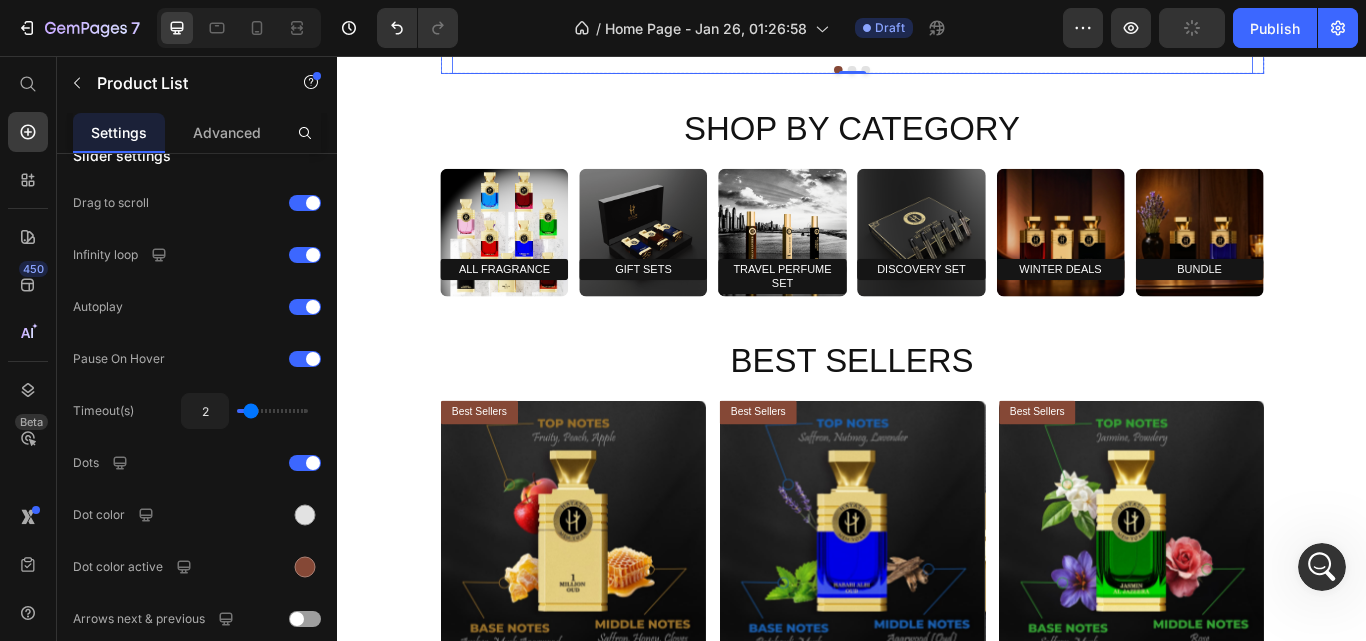 click on "women" at bounding box center [936, -443] 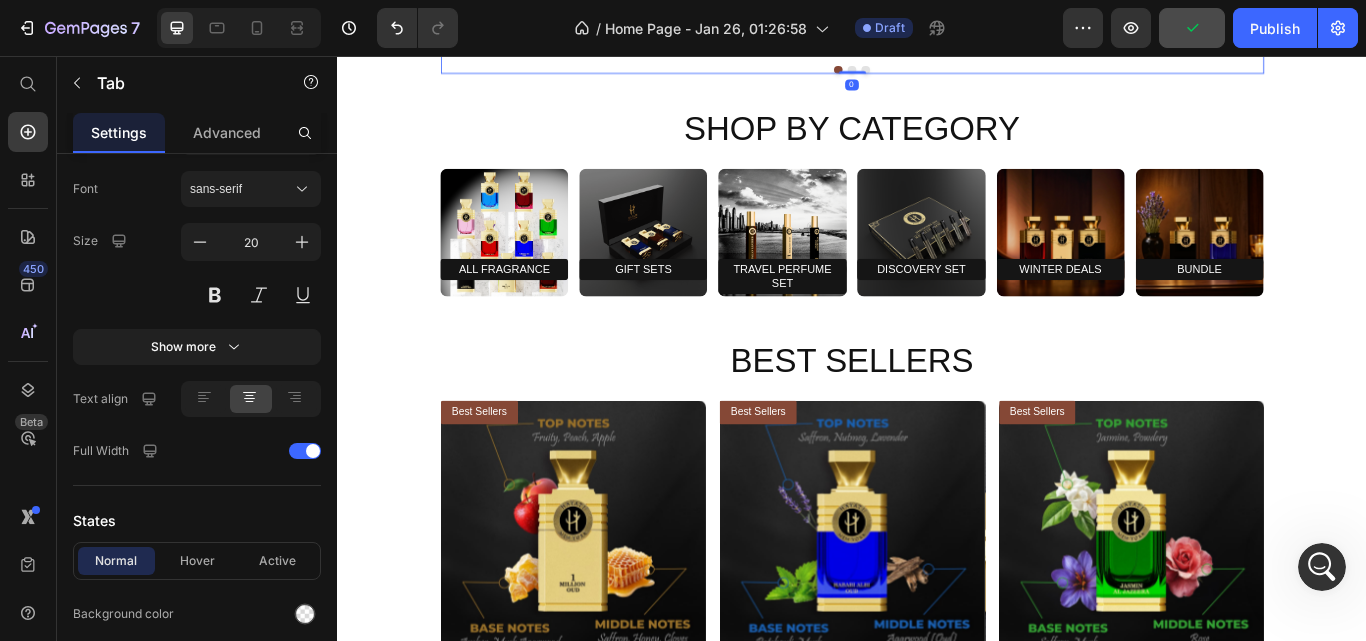 scroll, scrollTop: 0, scrollLeft: 0, axis: both 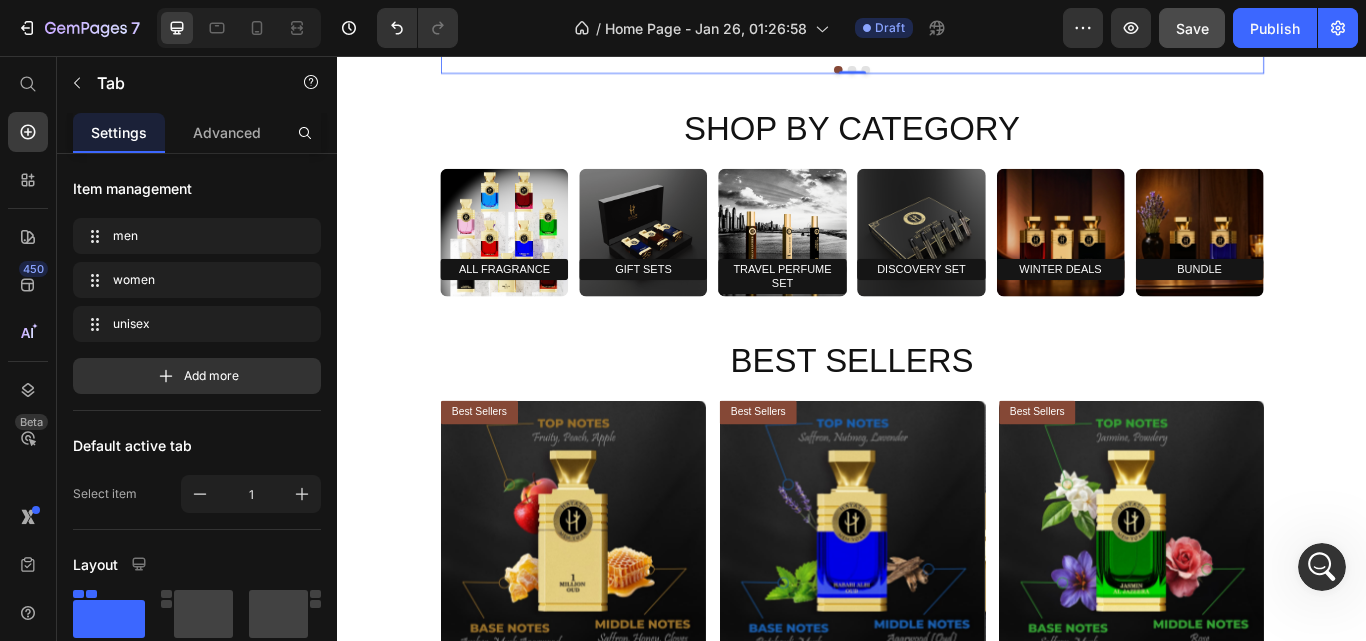 click on "men" at bounding box center (617, -443) 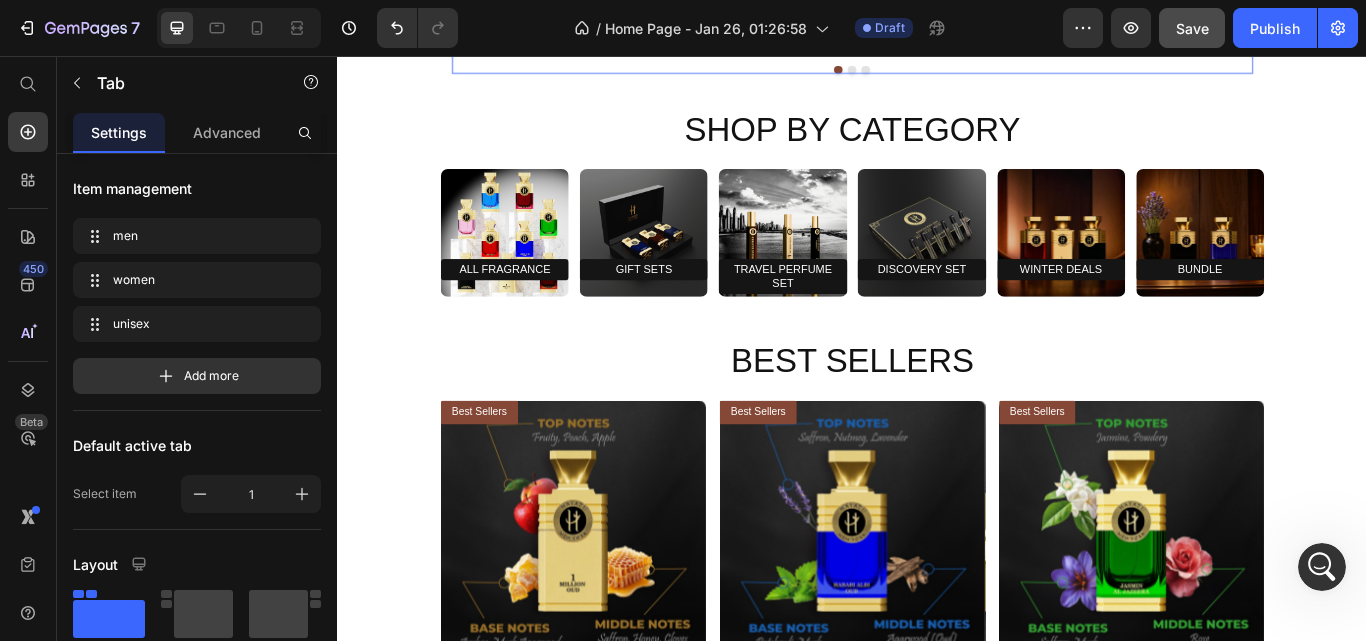 click on "Product Images Icon Icon Icon Icon Icon Icon List ITALIAN LEATHER (Men's) Product Title $129.99 Product Price $184.99 Product Price Row Add To cart Product Cart Button Row Row Product Images Icon Icon Icon Icon Icon Icon List SAHARA DESERT OUD (Men's) Product Title $129.99 Product Price $184.99 Product Price Row Add To cart Product Cart Button Row Row Product Images Icon Icon Icon Icon Icon Icon List 1 MILLION OUD (Men's) Product Title $149.99 Product Price $214.99 Product Price Row Add To cart Product Cart Button Row Row" at bounding box center (937, -176) 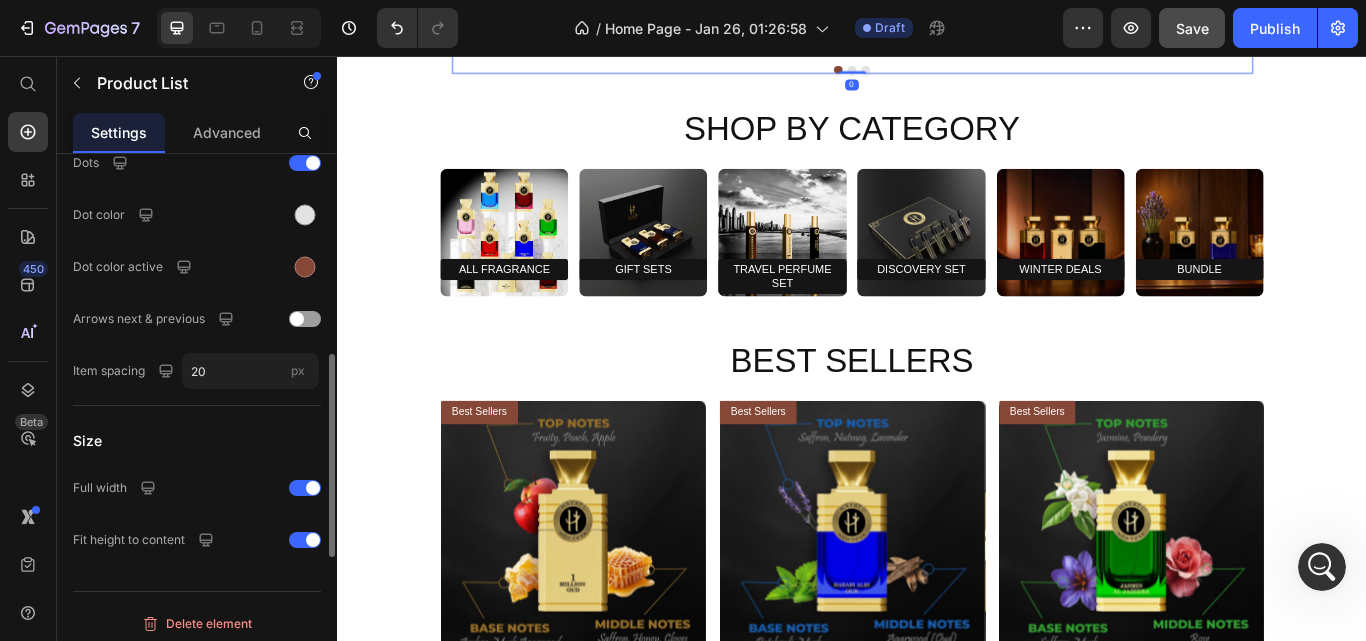 scroll, scrollTop: 700, scrollLeft: 0, axis: vertical 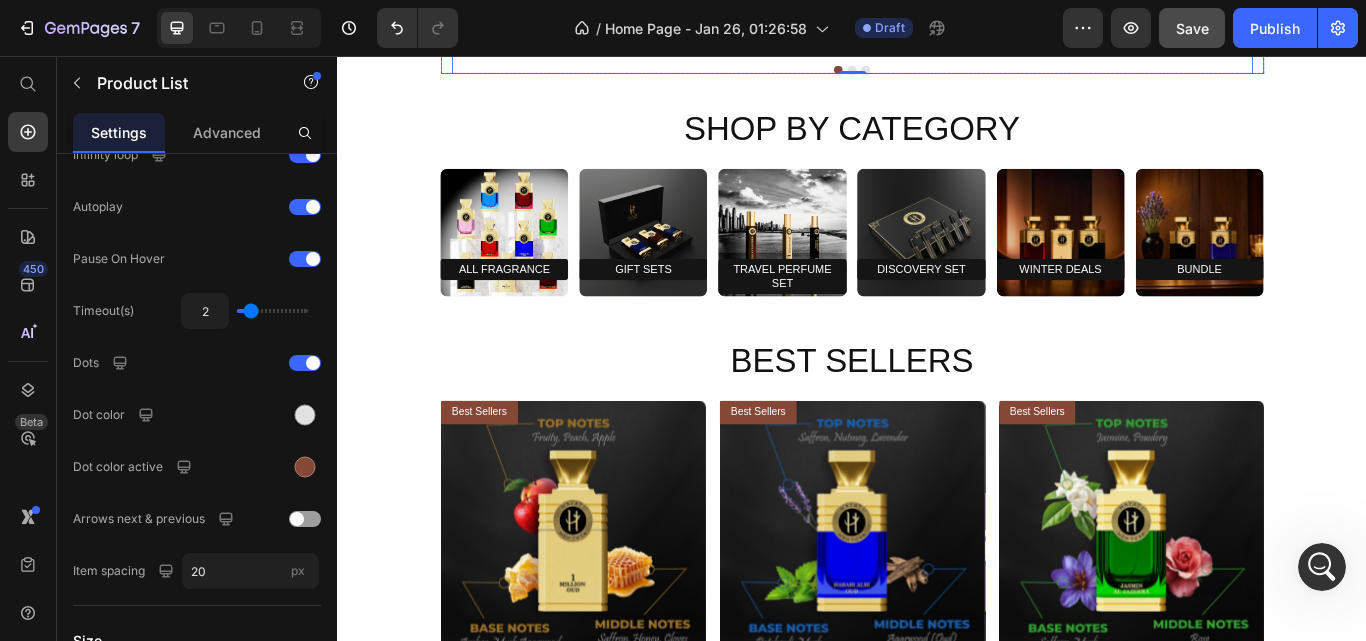 click on "women" at bounding box center [936, -443] 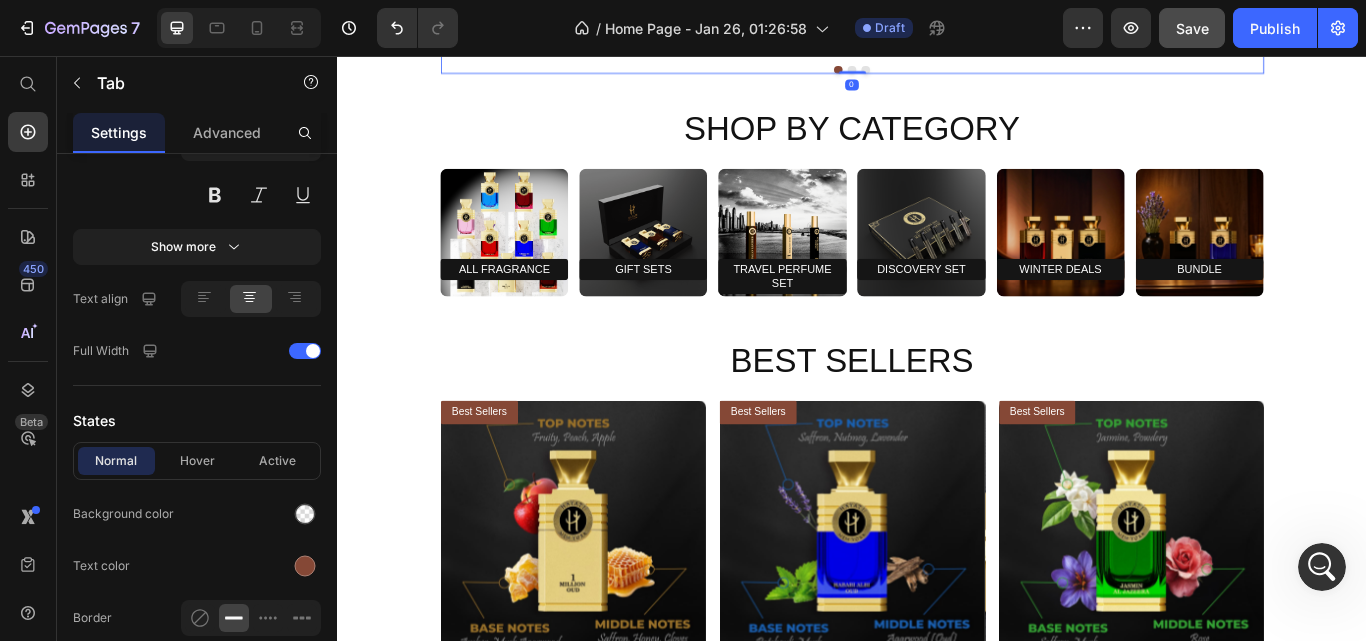 scroll, scrollTop: 0, scrollLeft: 0, axis: both 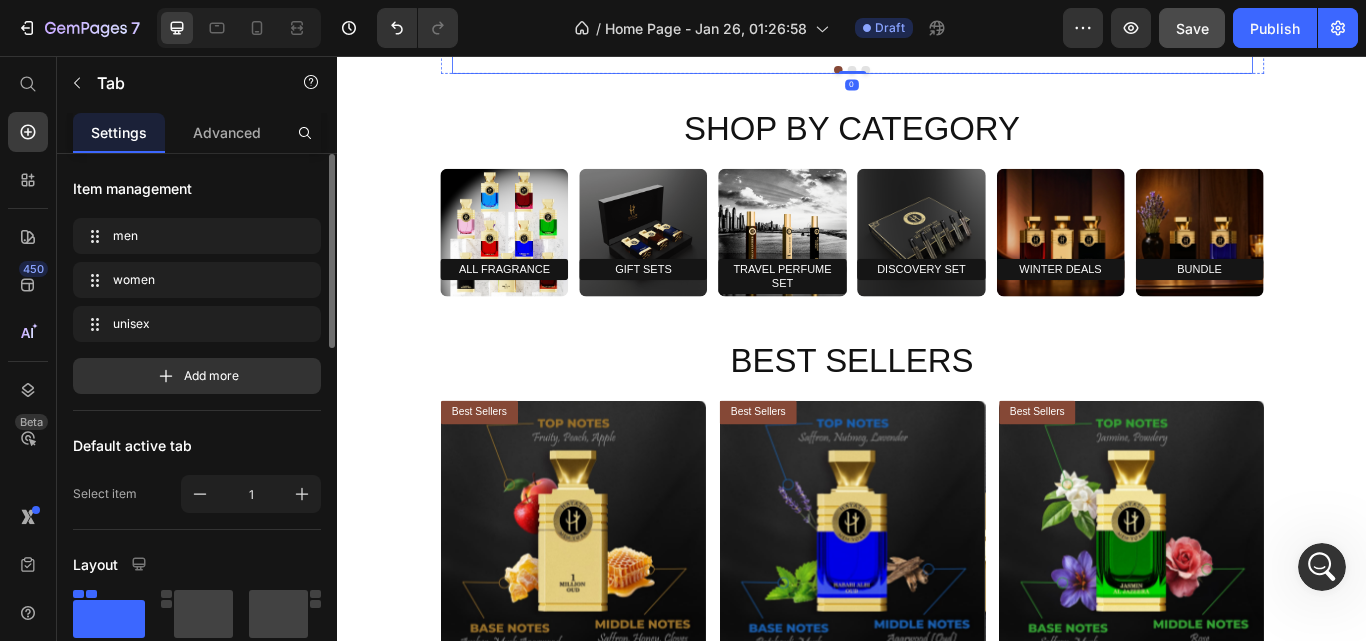 click on "Product Images Icon Icon Icon Icon Icon Icon List ENGLISH ROSE (Women's) Product Title $129.99 Product Price $184.99 Product Price Row Add To cart Product Cart Button Row Row Product Images Icon Icon Icon Icon Icon Icon List ROSE OUD ELIXIR (Women's) Product Title $129.99 Product Price $184.99 Product Price Row Add To cart Product Cart Button Row Row Product Images Icon Icon Icon Icon Icon Icon List Jasmin Al Jazeera (Women's) Product Title $149.99 Product Price $214.99 Product Price Row Add To cart Product Cart Button Row Row" at bounding box center [937, -176] 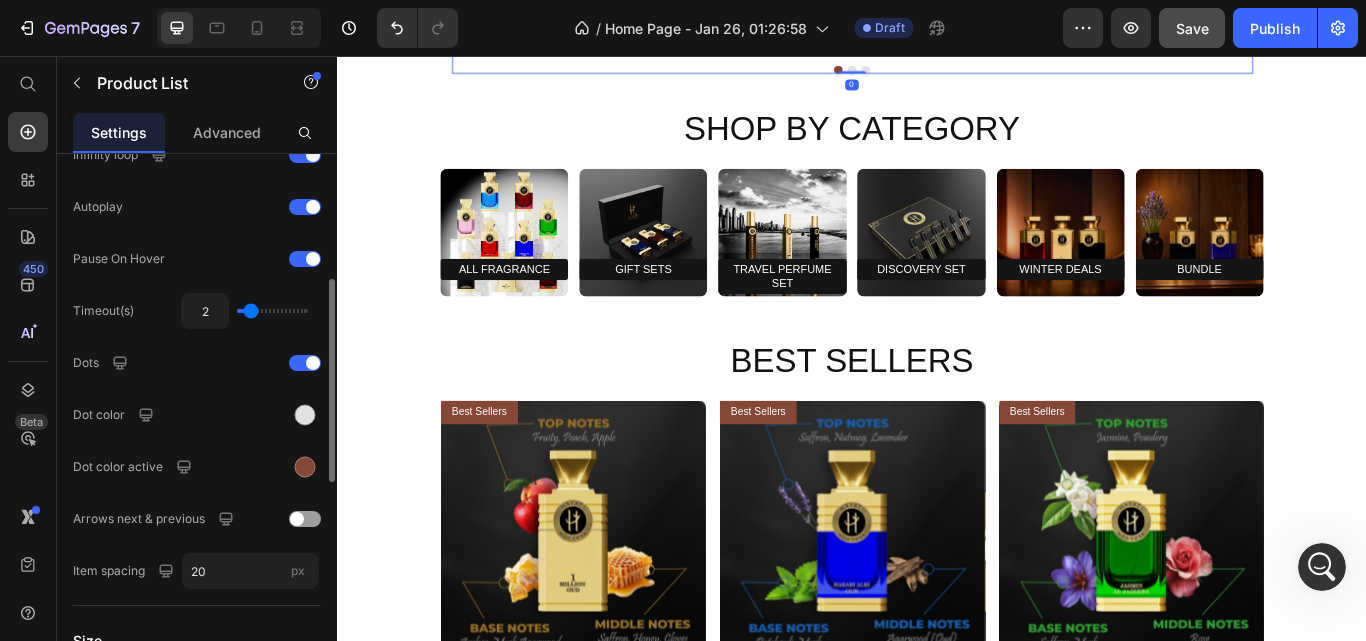 scroll, scrollTop: 800, scrollLeft: 0, axis: vertical 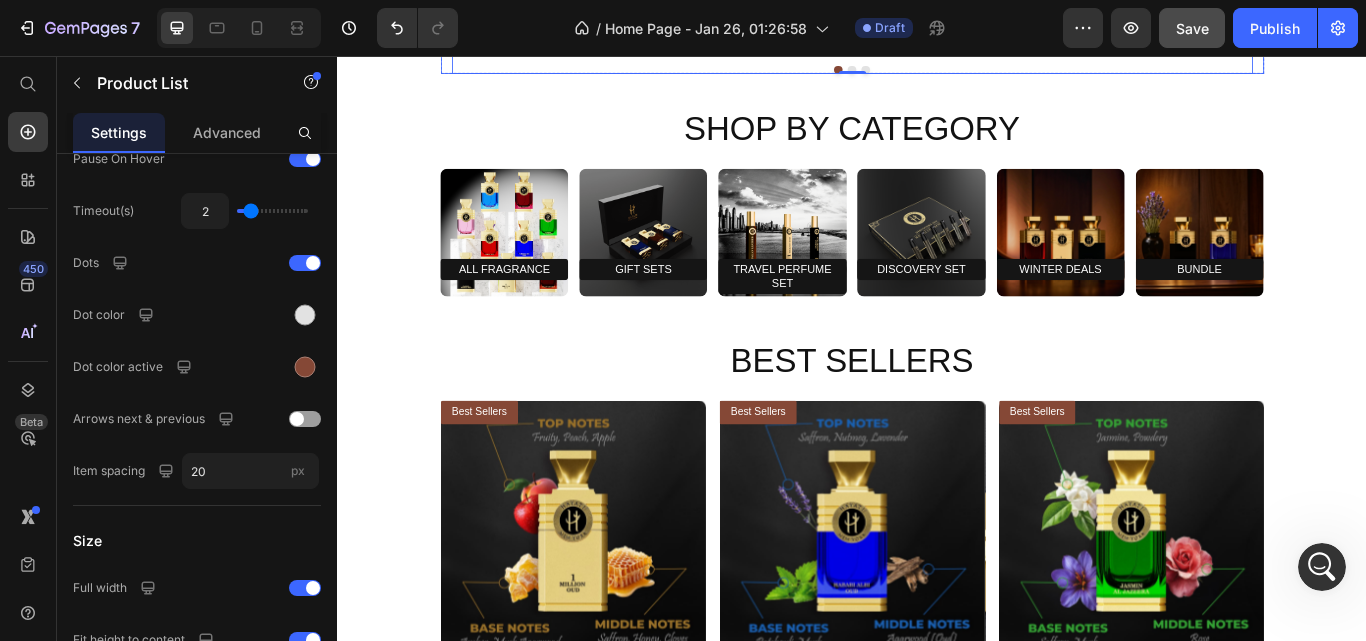 click on "unisex" at bounding box center (1257, -443) 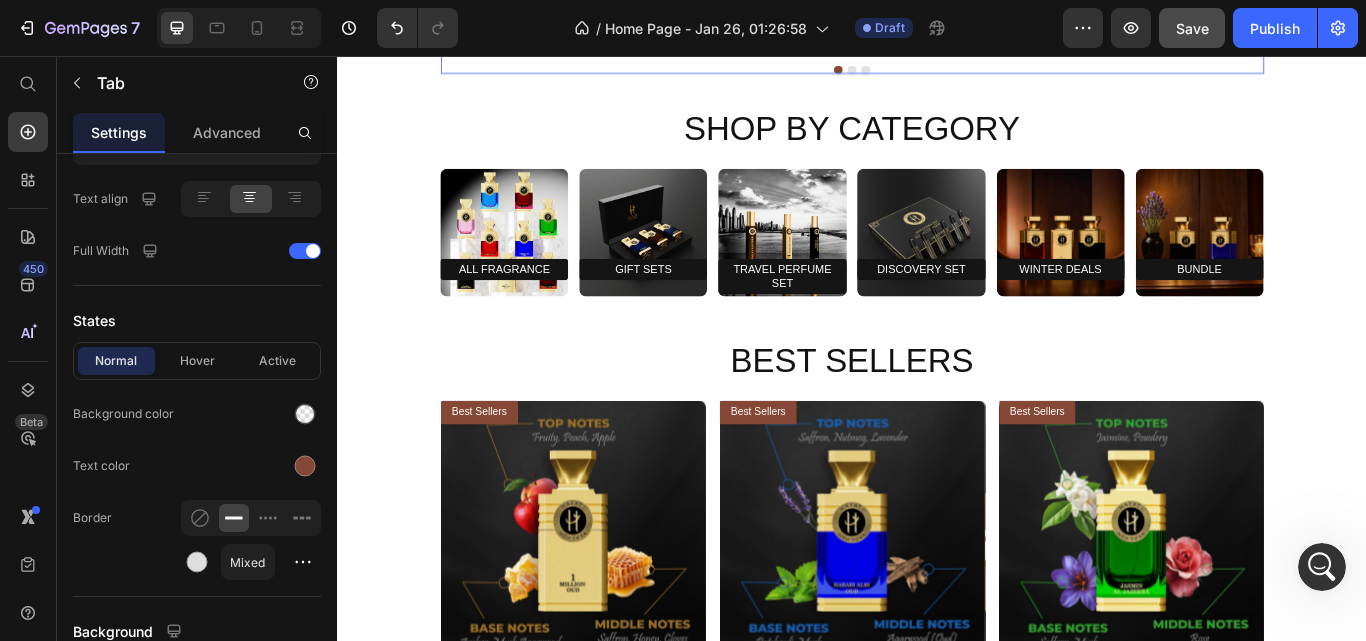 scroll, scrollTop: 0, scrollLeft: 0, axis: both 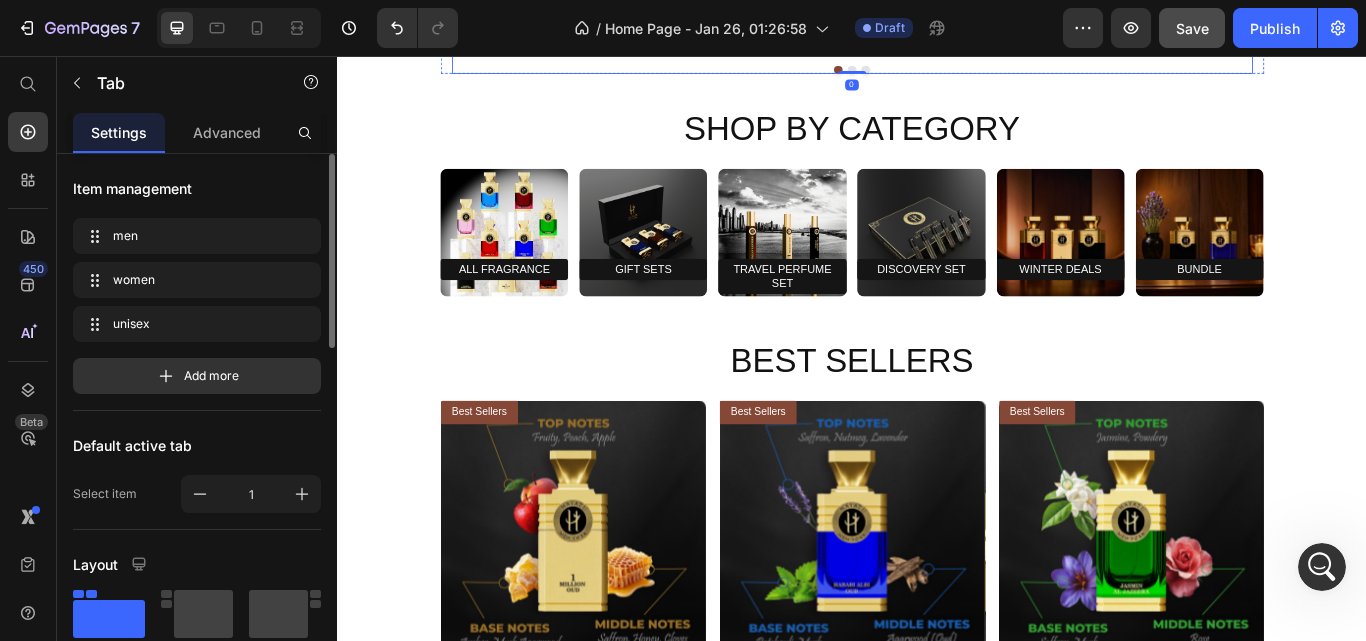 click on "Product Images Icon Icon Icon Icon Icon Icon List RENDEZVOUS A New York (Unisex) Product Title $129.99 Product Price $184.99 Product Price Row Add To cart Product Cart Button Row Row Product Images Icon Icon Icon Icon Icon Icon List AMOR OUD (Unisex) Product Title $129.99 Product Price $184.99 Product Price Row Add To cart Product Cart Button Row Row Product Images Icon Icon Icon Icon Icon Icon List HABIBI ALBI OUD (Unisex) Product Title $149.99 Product Price $214.99 Product Price Row Add To cart Product Cart Button Row Row" at bounding box center (937, -176) 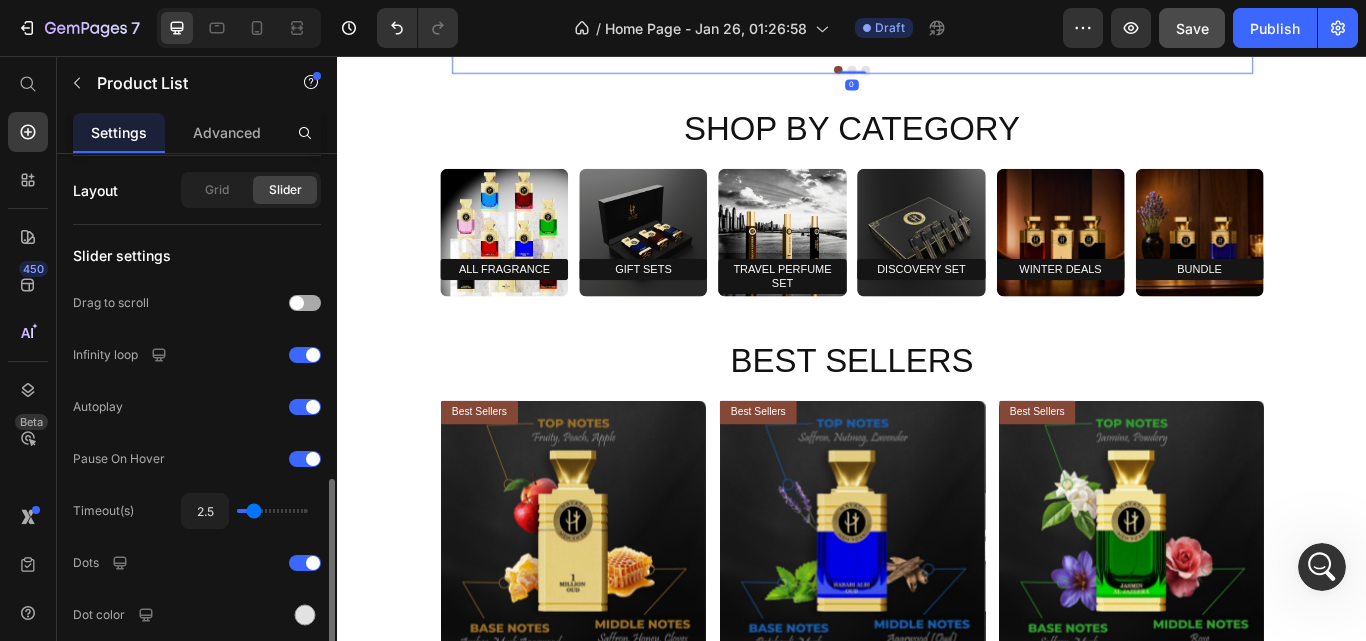 scroll, scrollTop: 600, scrollLeft: 0, axis: vertical 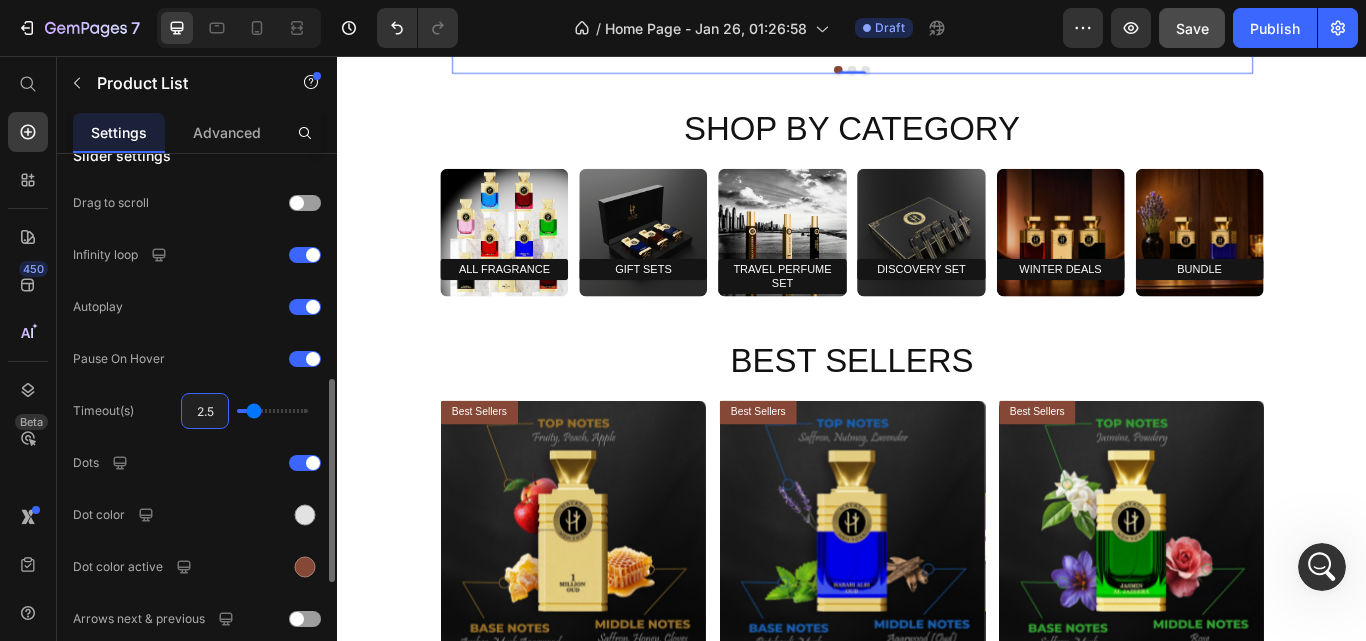 click on "2.5" at bounding box center (205, 411) 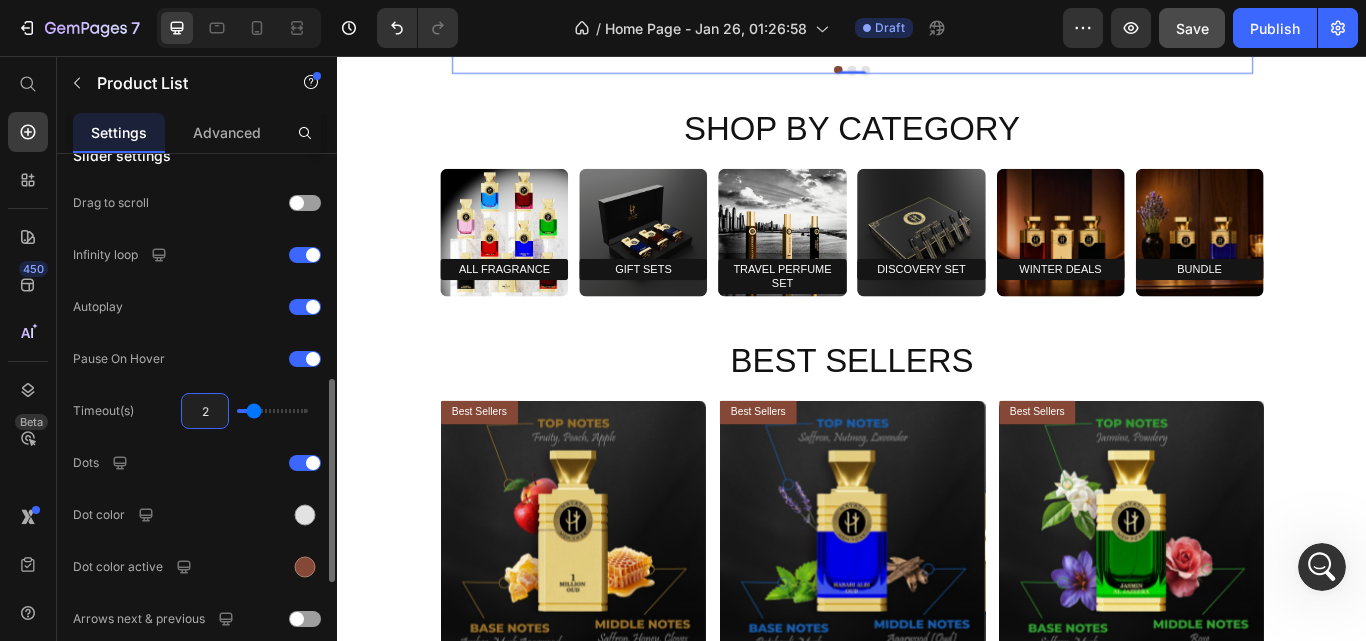 type on "2" 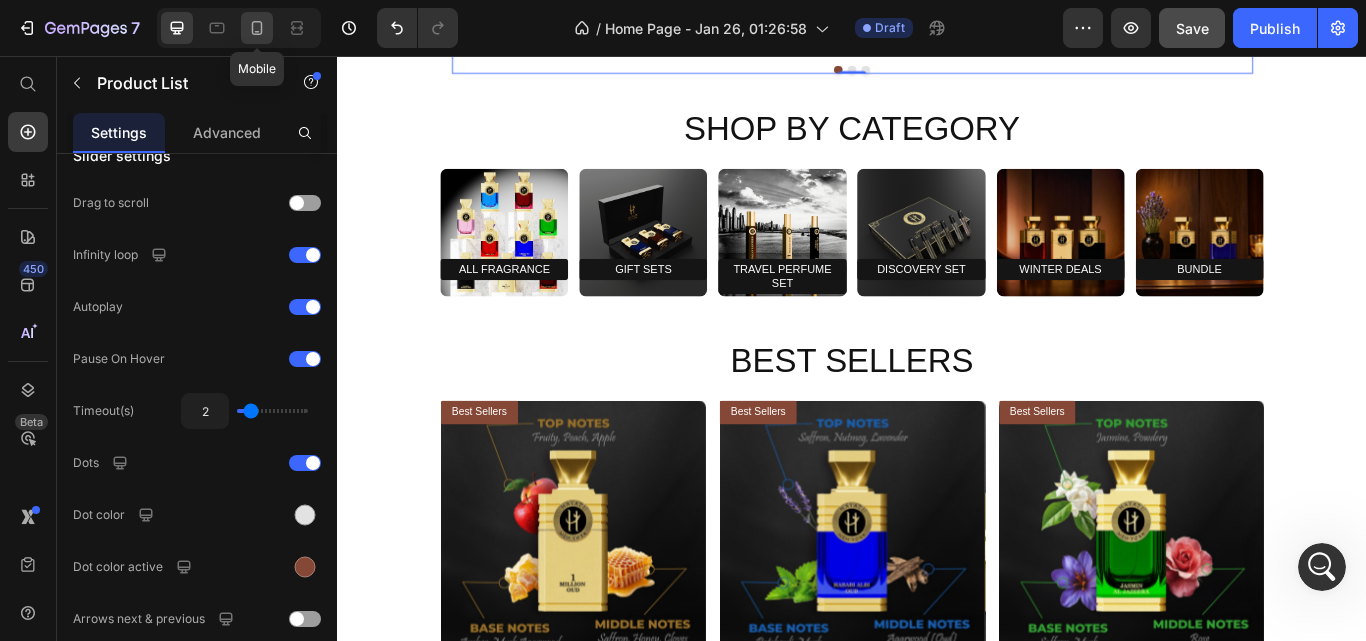 click 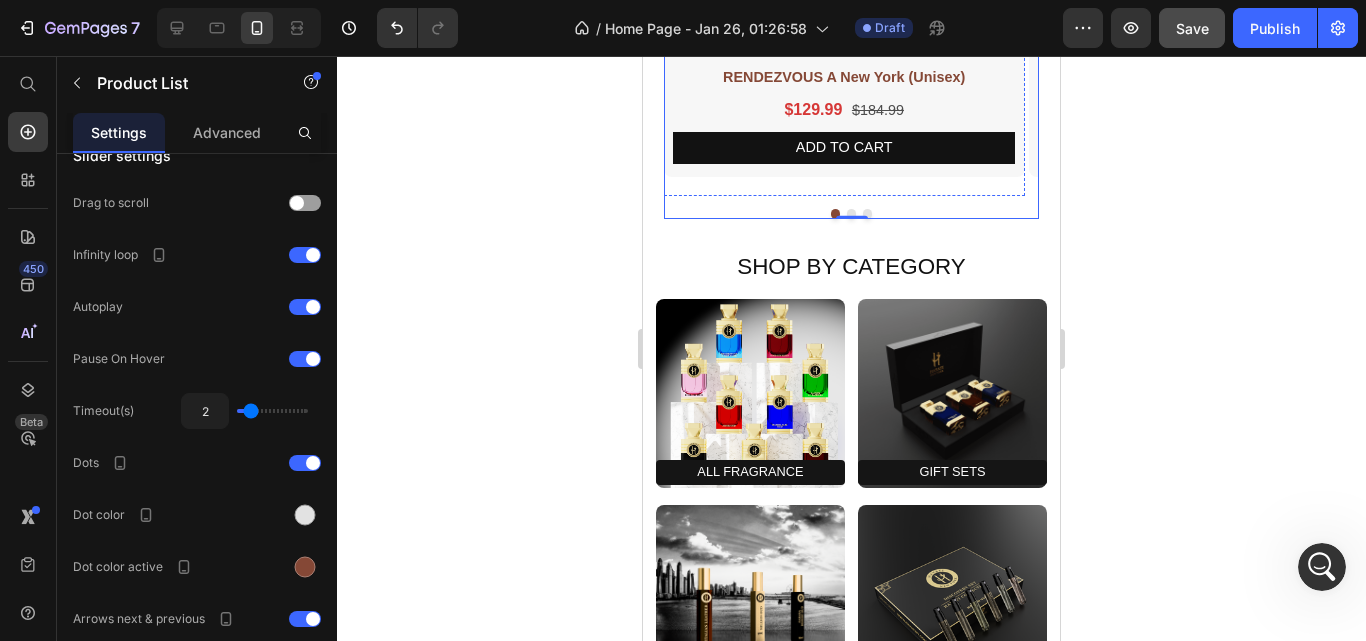 scroll, scrollTop: 845, scrollLeft: 0, axis: vertical 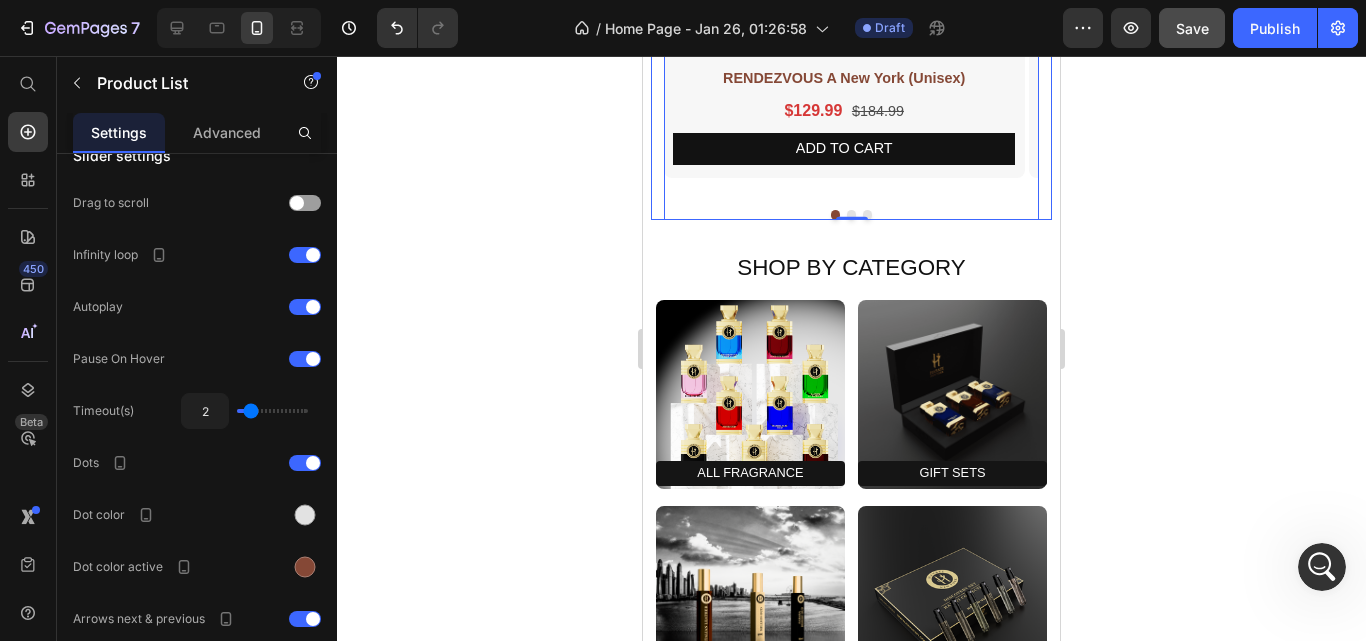 click on "women" at bounding box center (851, -362) 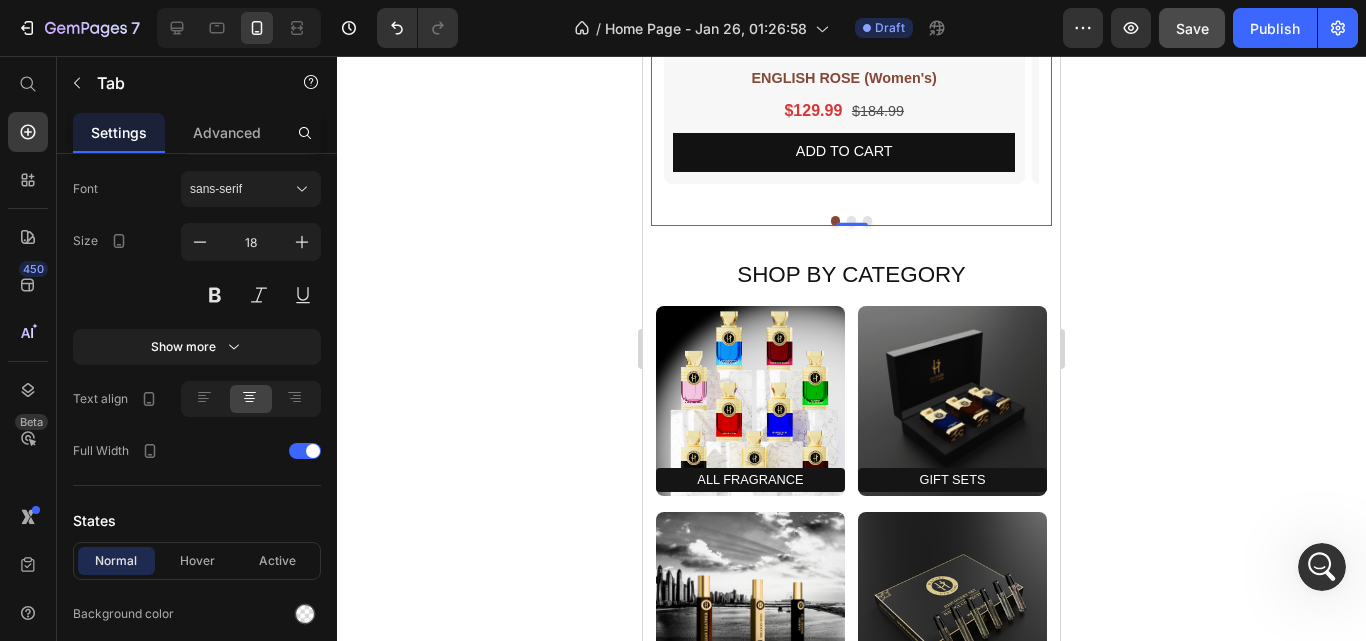 scroll, scrollTop: 0, scrollLeft: 0, axis: both 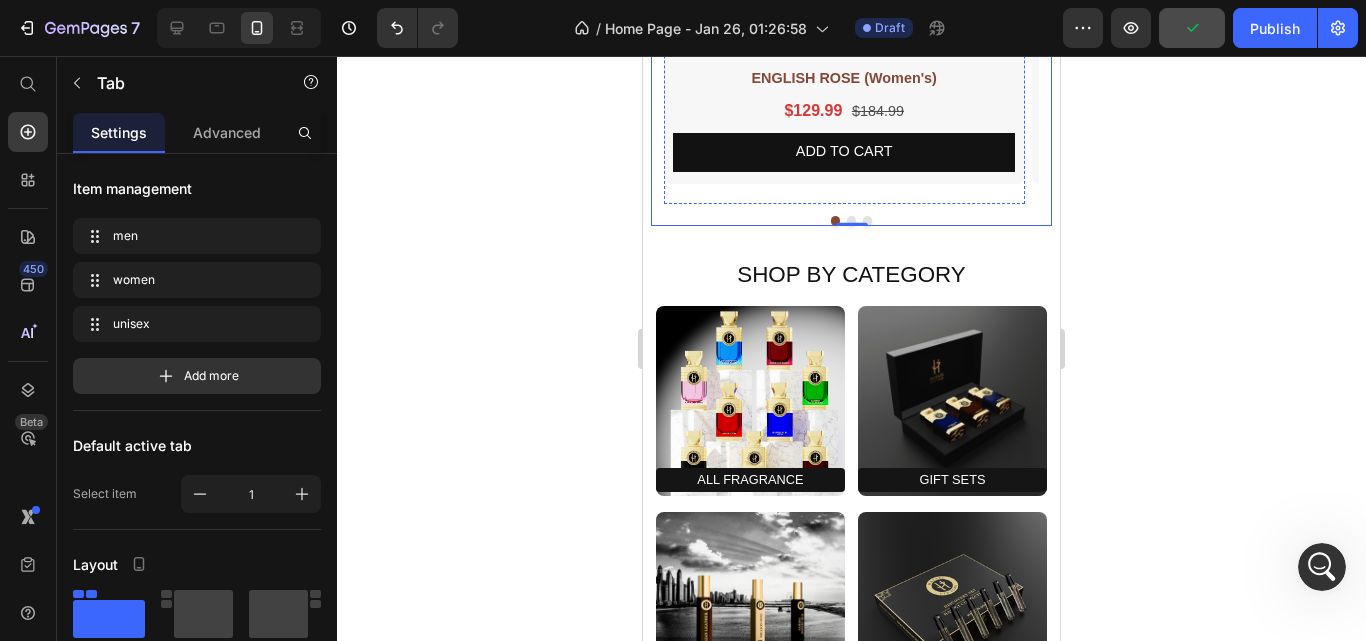 click at bounding box center [844, -146] 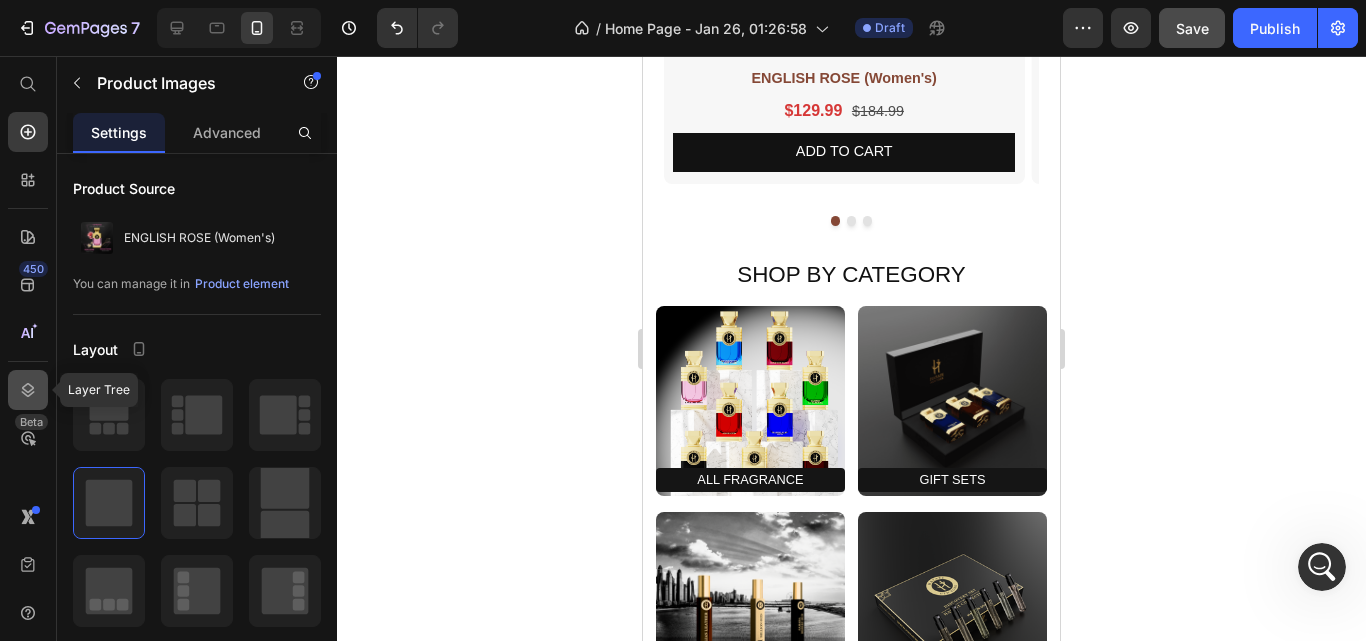 click 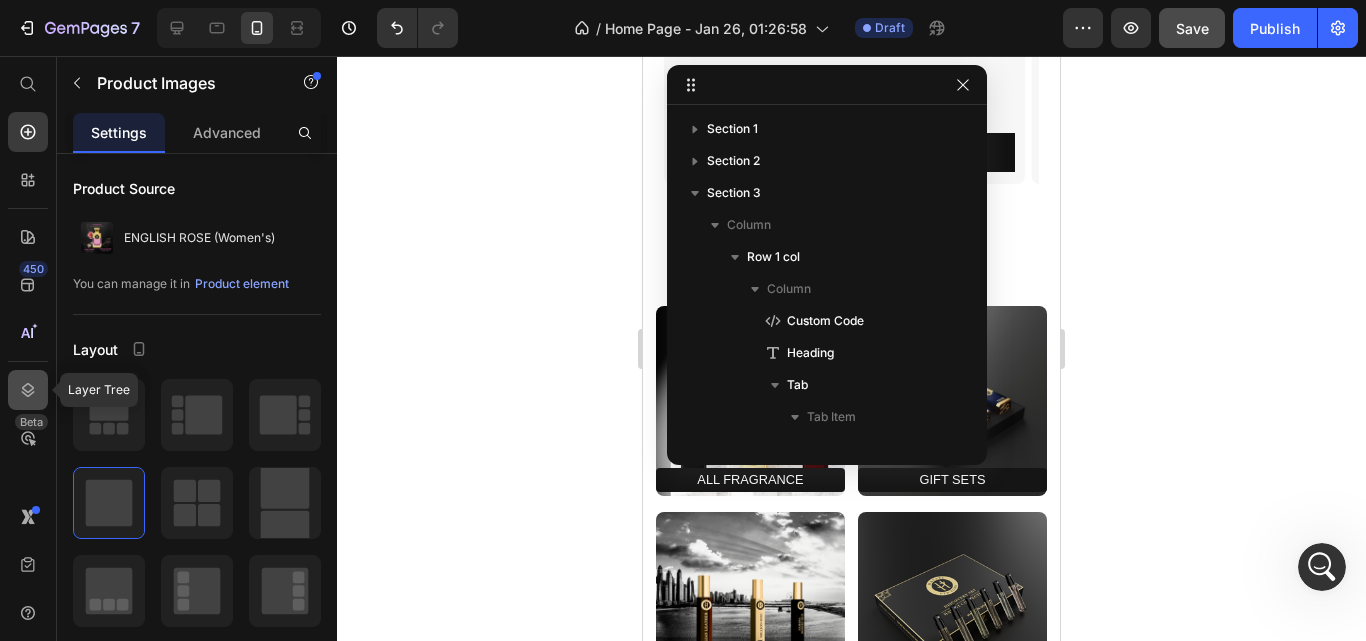 scroll, scrollTop: 347, scrollLeft: 0, axis: vertical 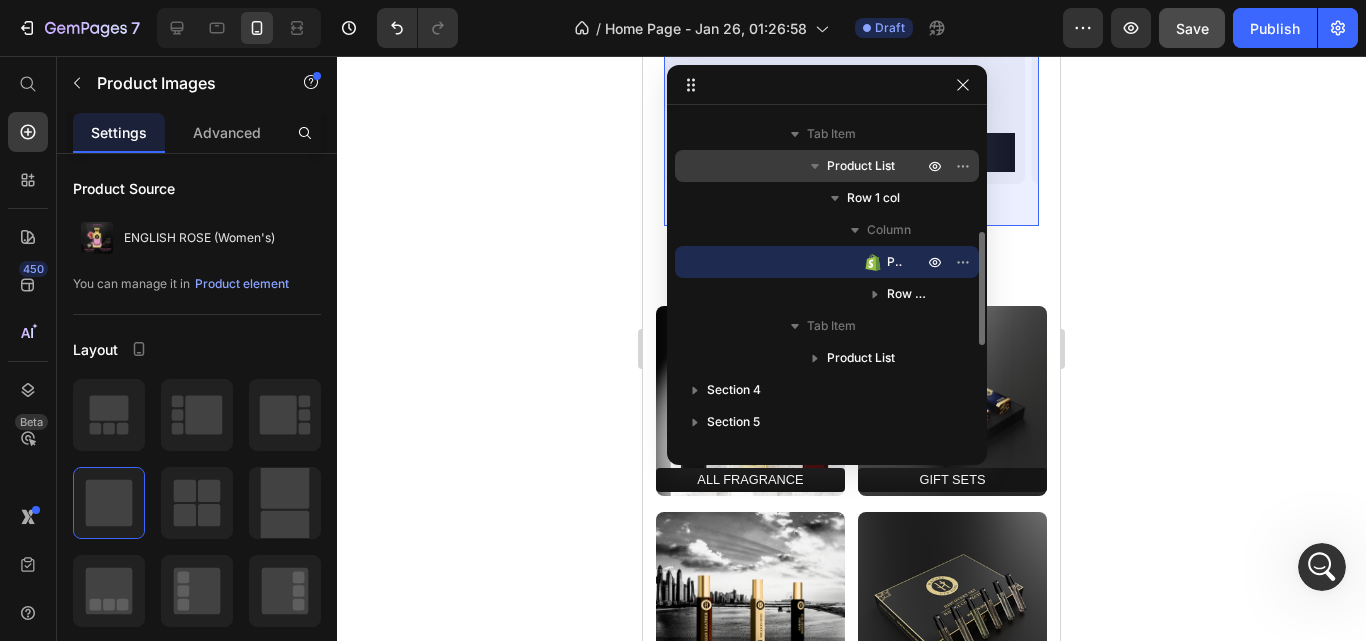click on "Product List" at bounding box center (861, 166) 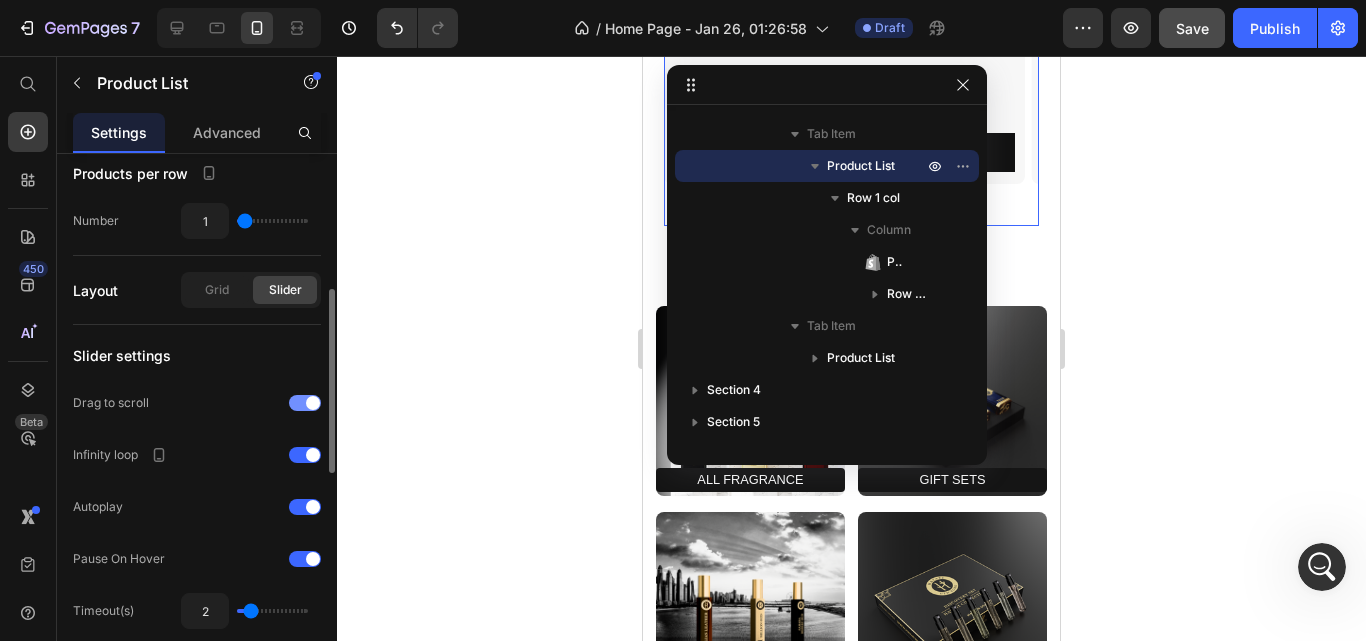 scroll, scrollTop: 700, scrollLeft: 0, axis: vertical 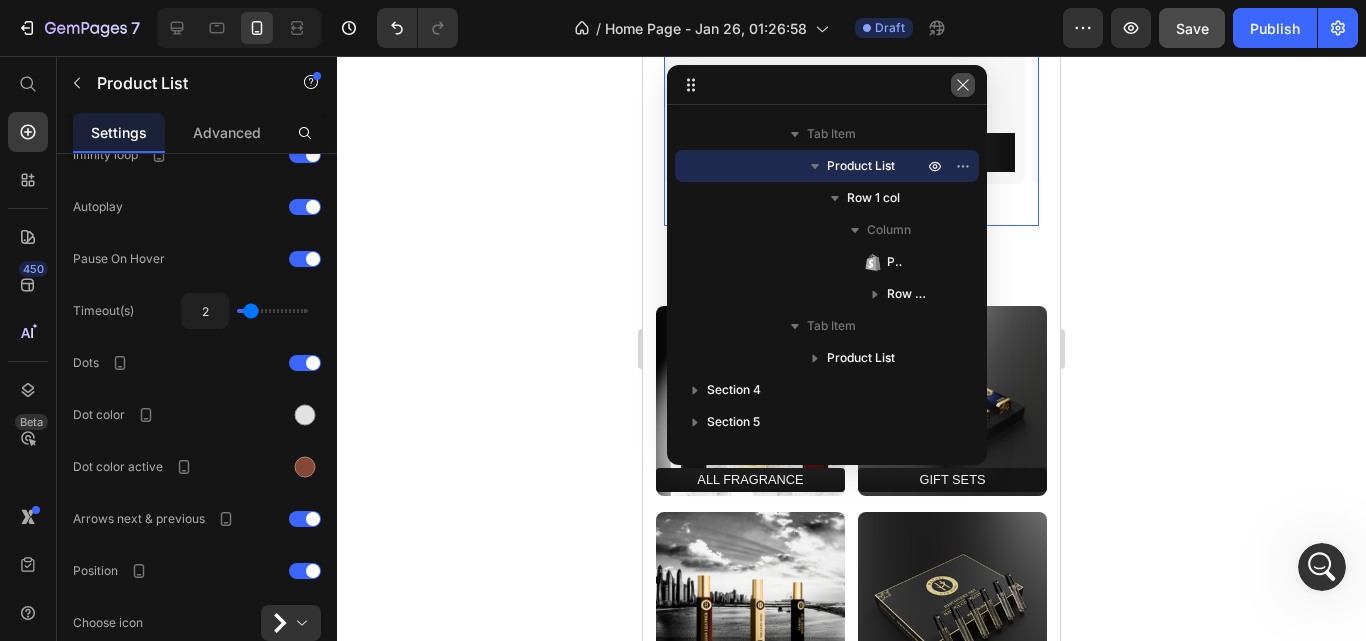 click at bounding box center [963, 85] 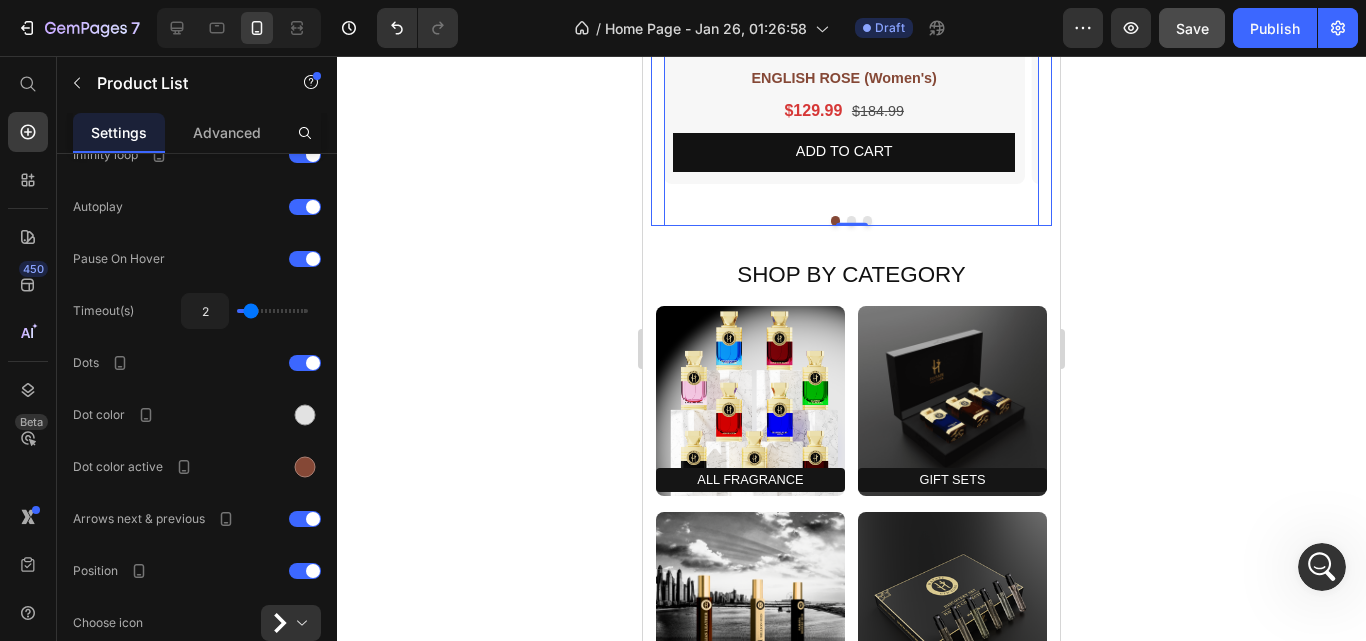 click on "men" at bounding box center (718, -362) 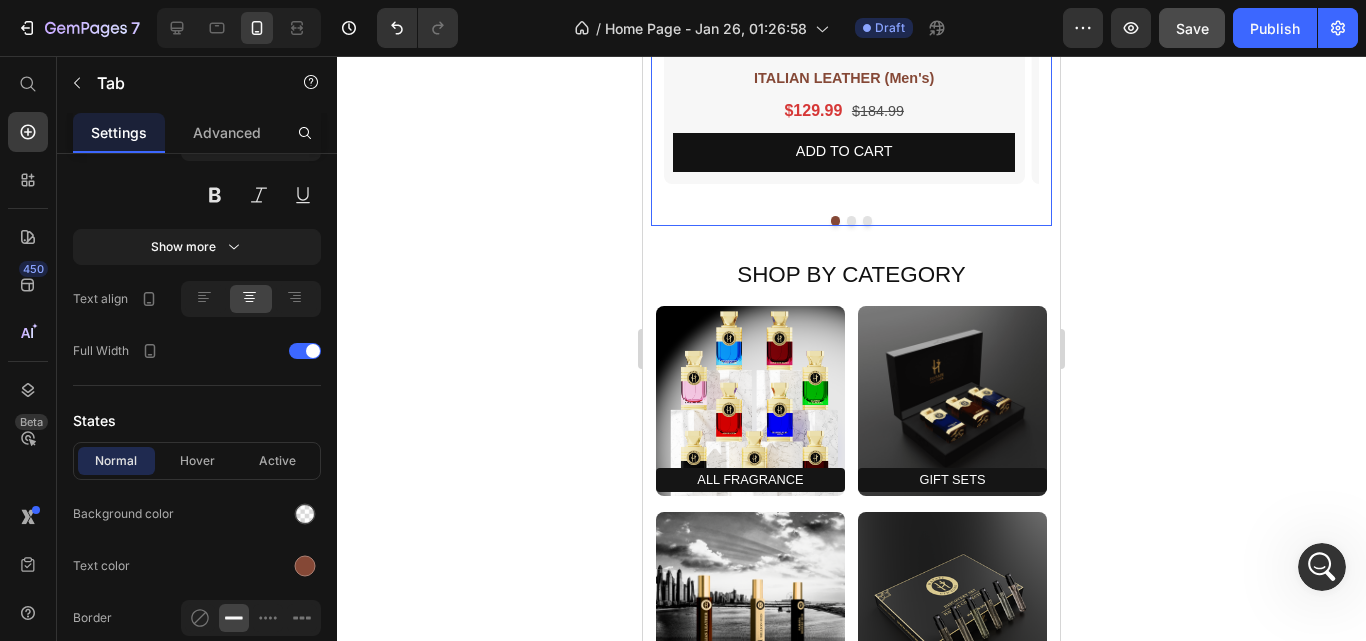 scroll, scrollTop: 0, scrollLeft: 0, axis: both 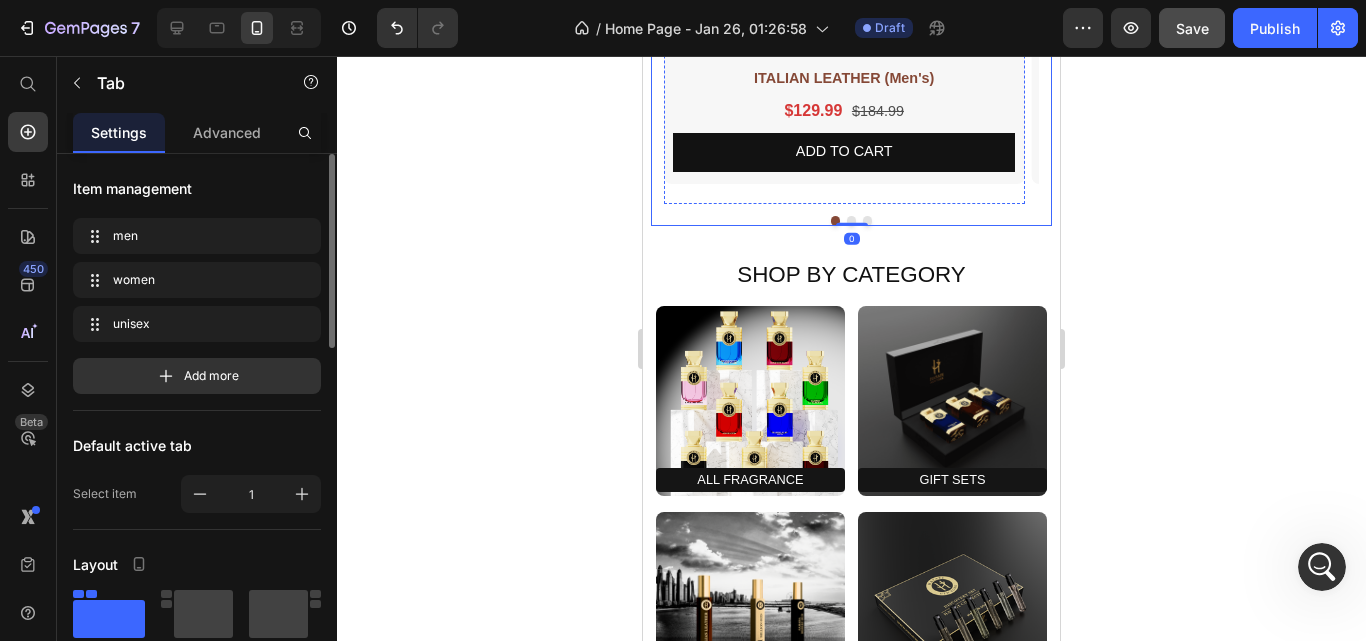click at bounding box center (844, -146) 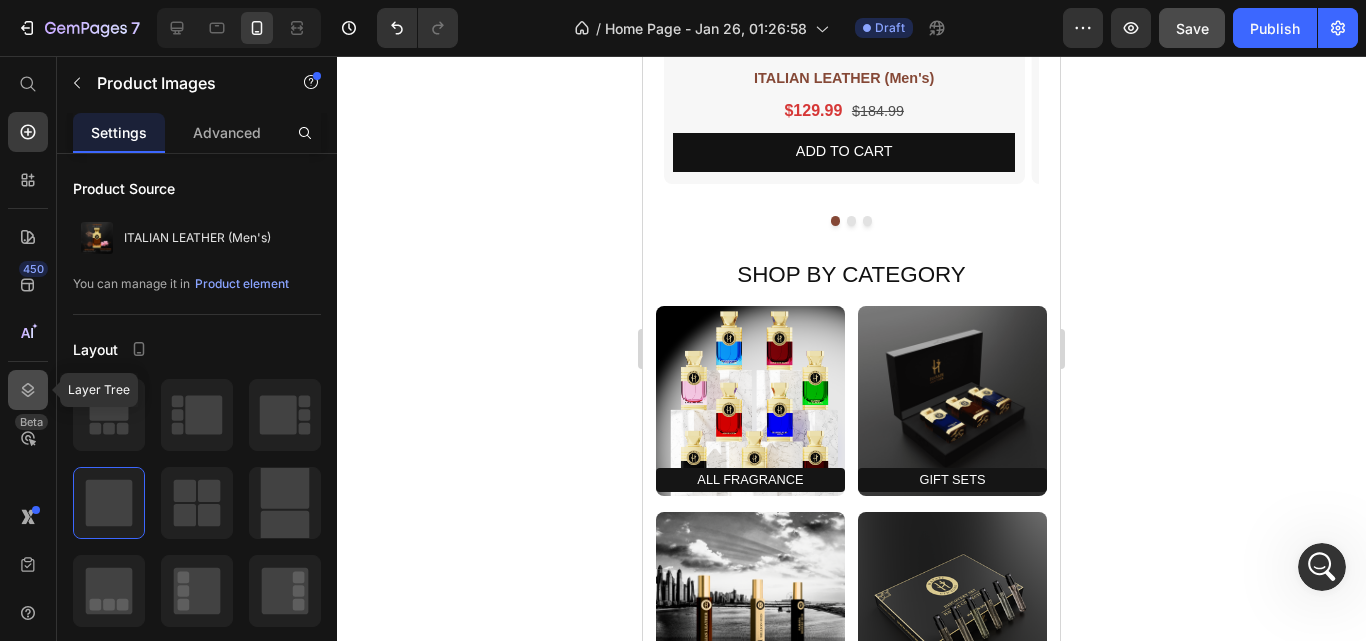 click 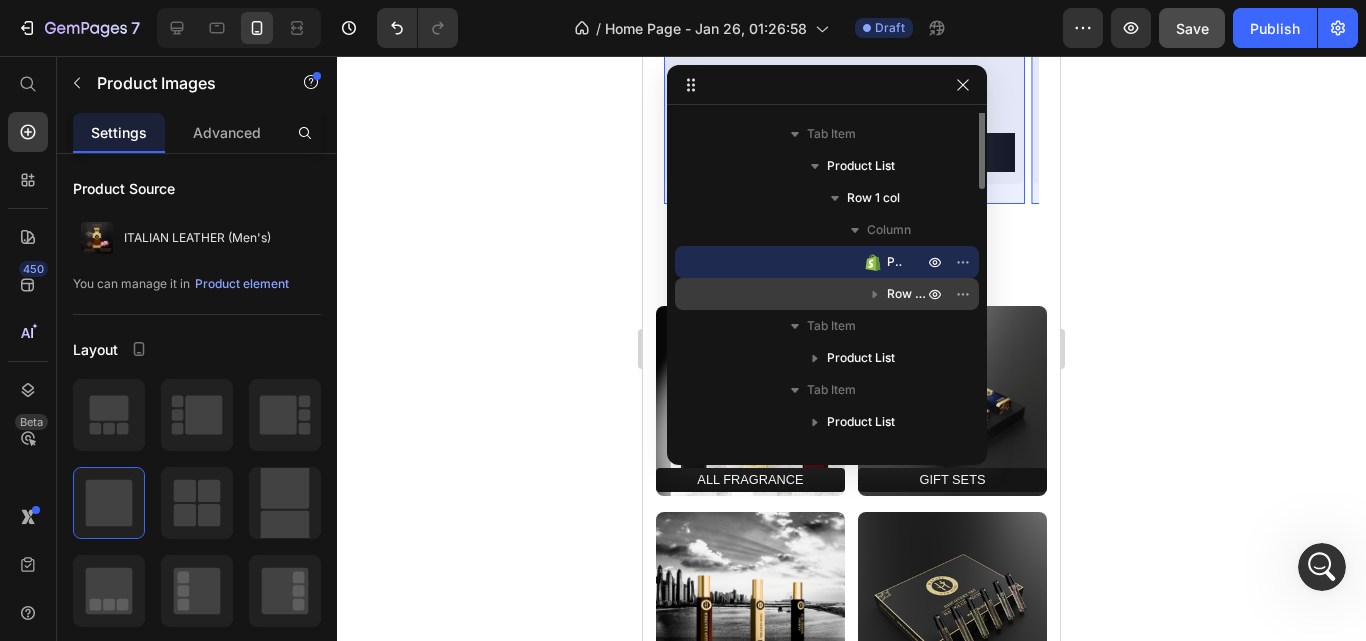 scroll, scrollTop: 183, scrollLeft: 0, axis: vertical 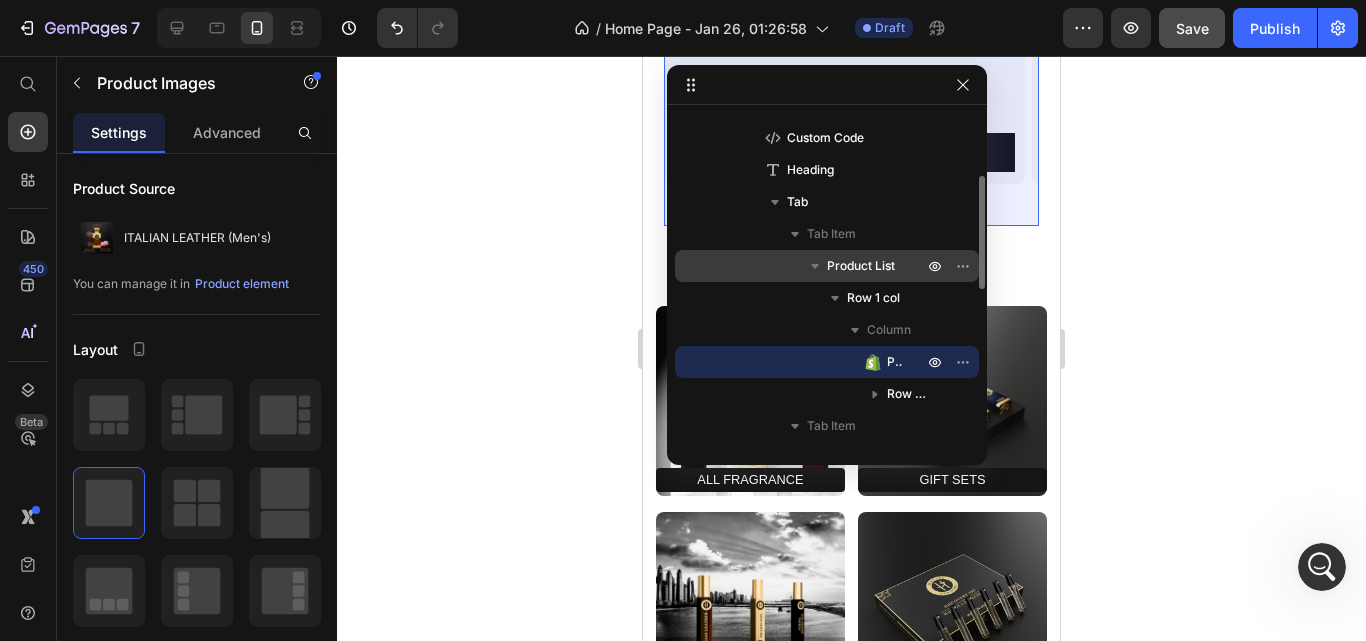click on "Product List" at bounding box center (861, 266) 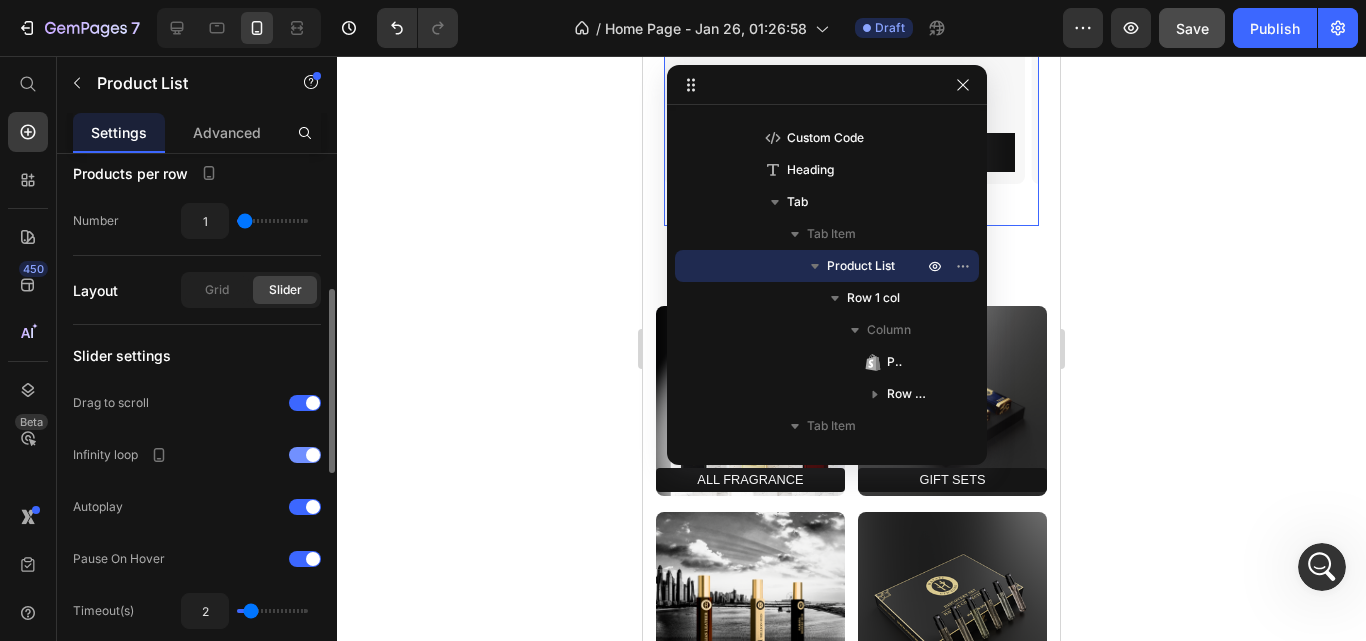 scroll, scrollTop: 600, scrollLeft: 0, axis: vertical 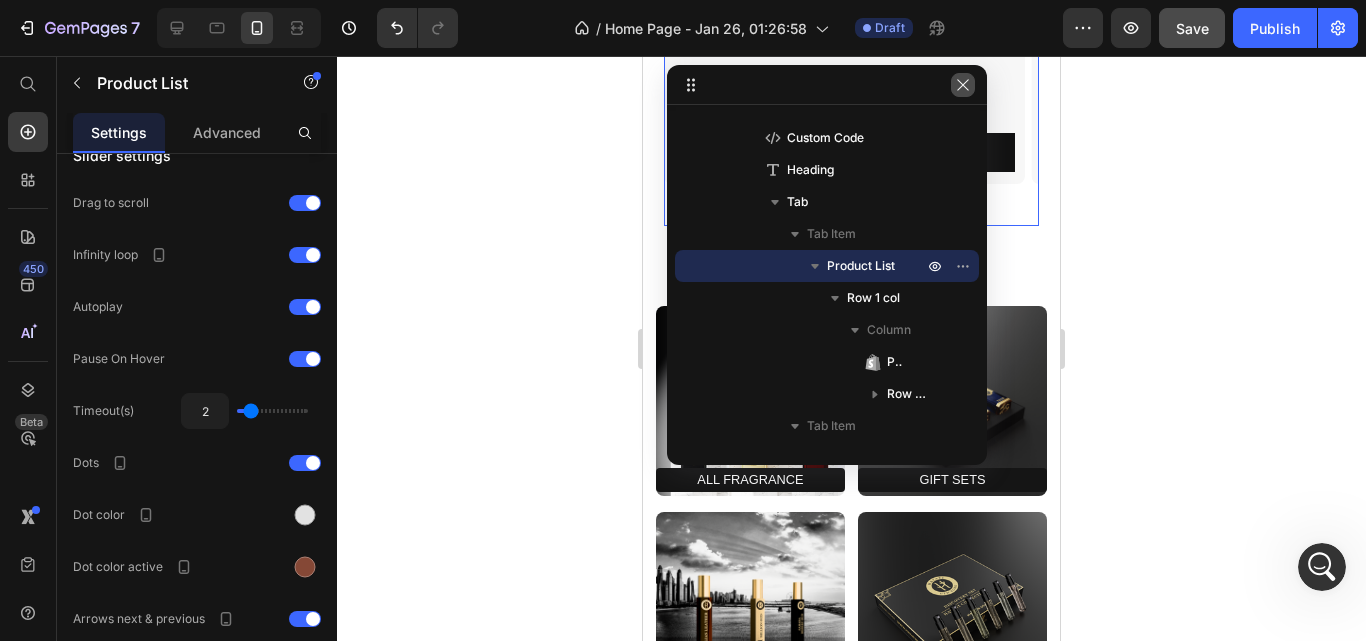 click 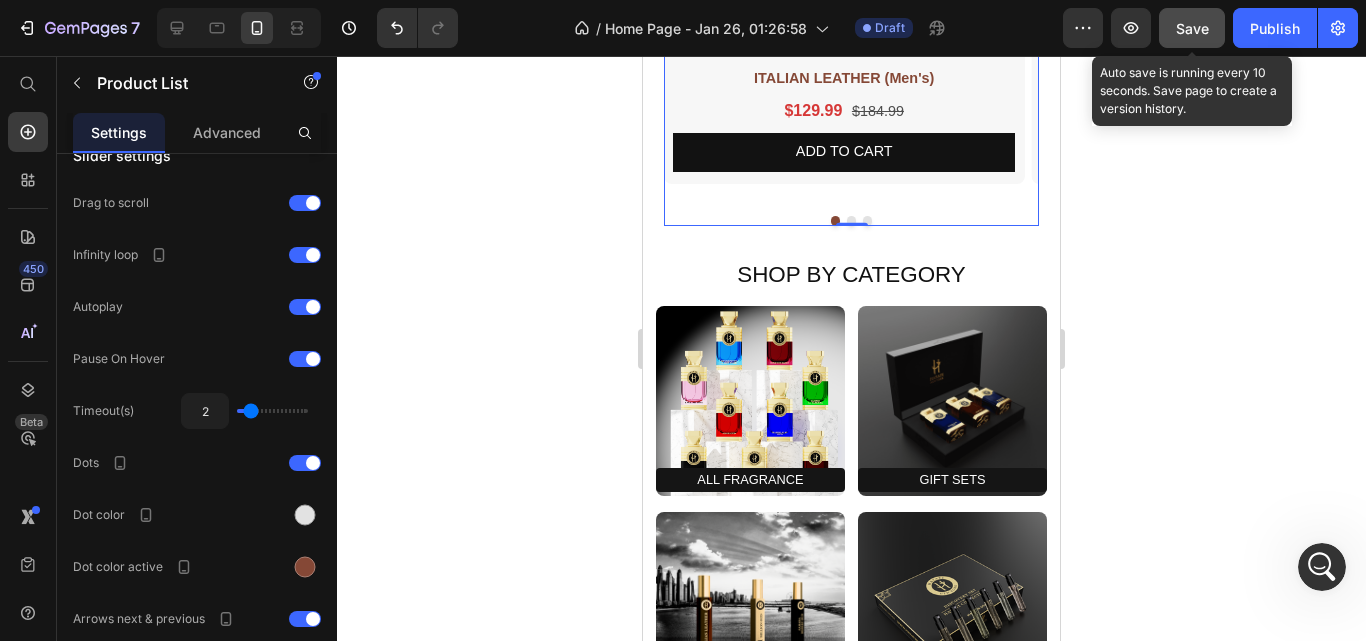 click on "Save" at bounding box center [1192, 28] 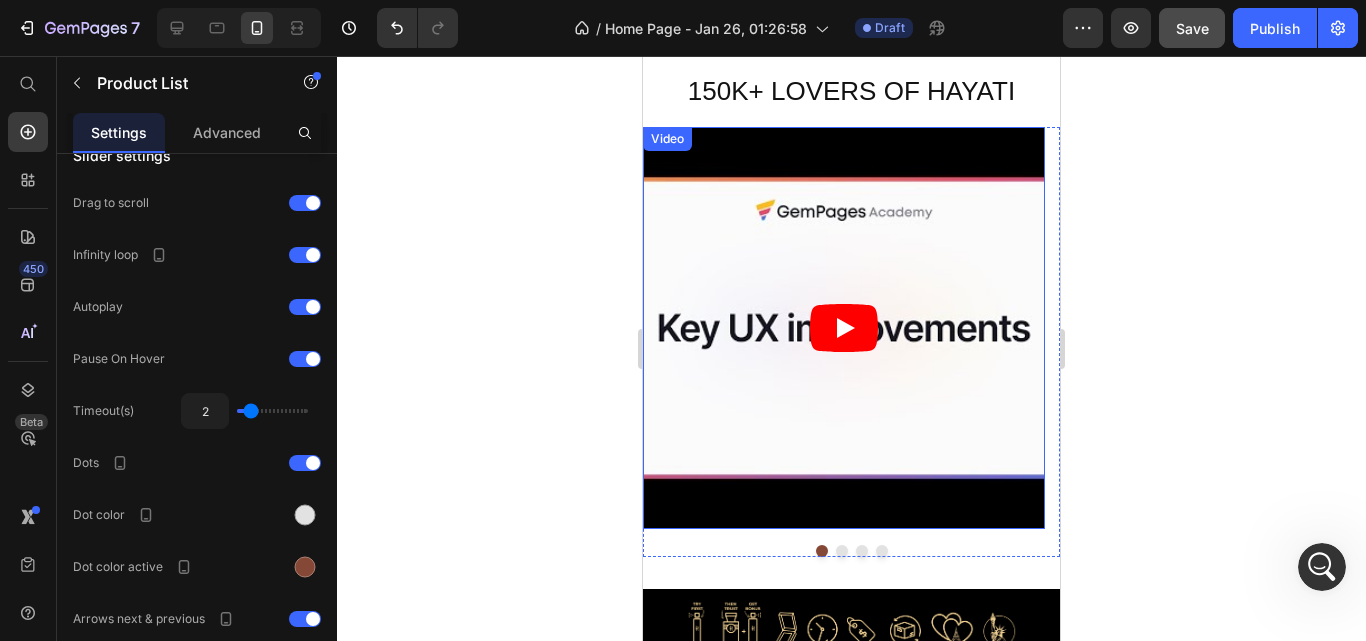 scroll, scrollTop: 4359, scrollLeft: 0, axis: vertical 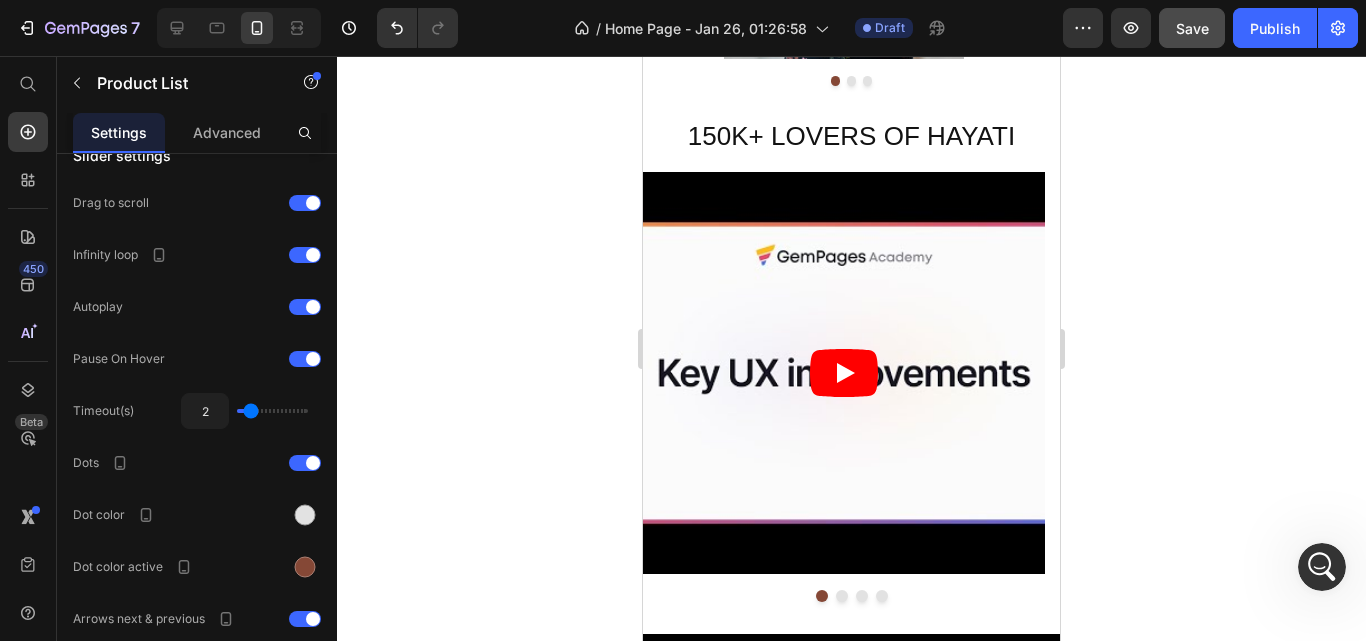 click 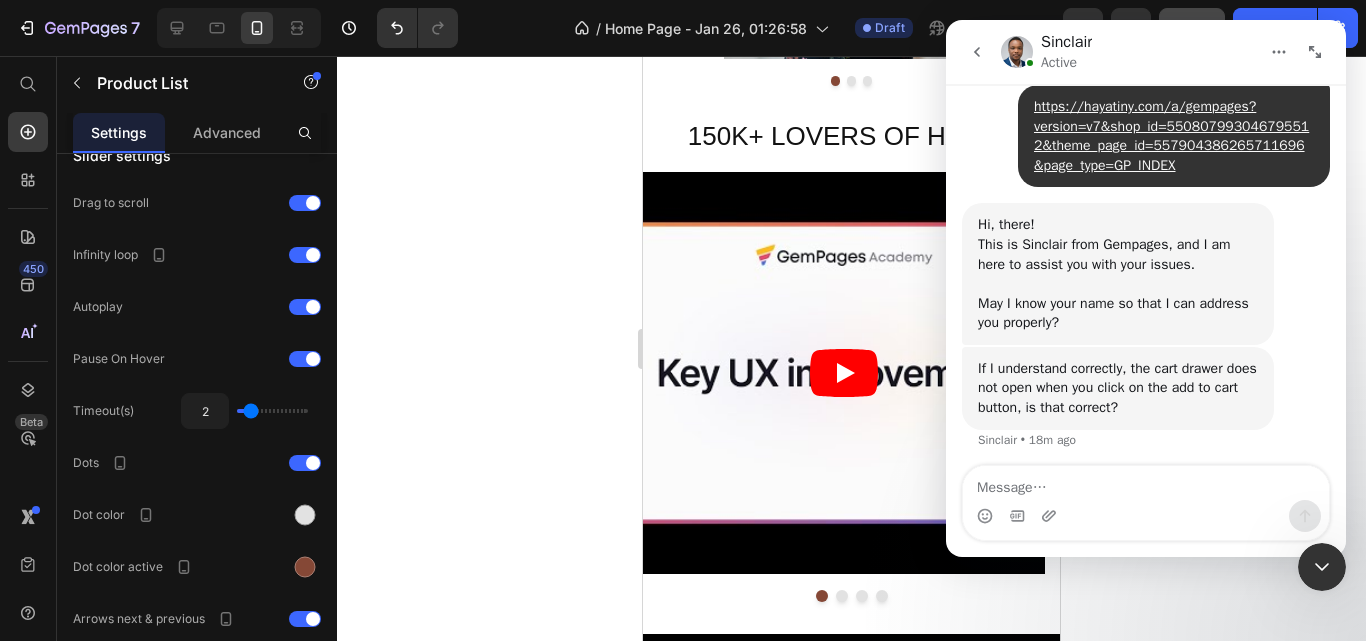 scroll, scrollTop: 525, scrollLeft: 0, axis: vertical 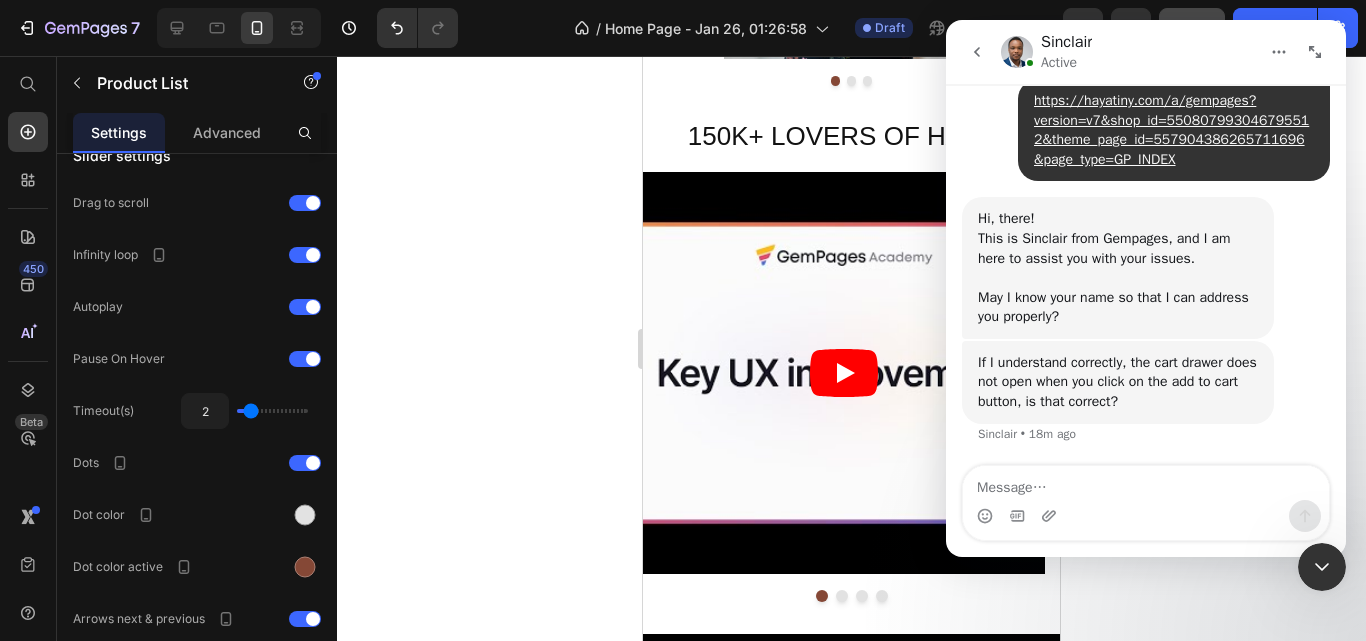 click on "Sinclair Active" at bounding box center (1130, 52) 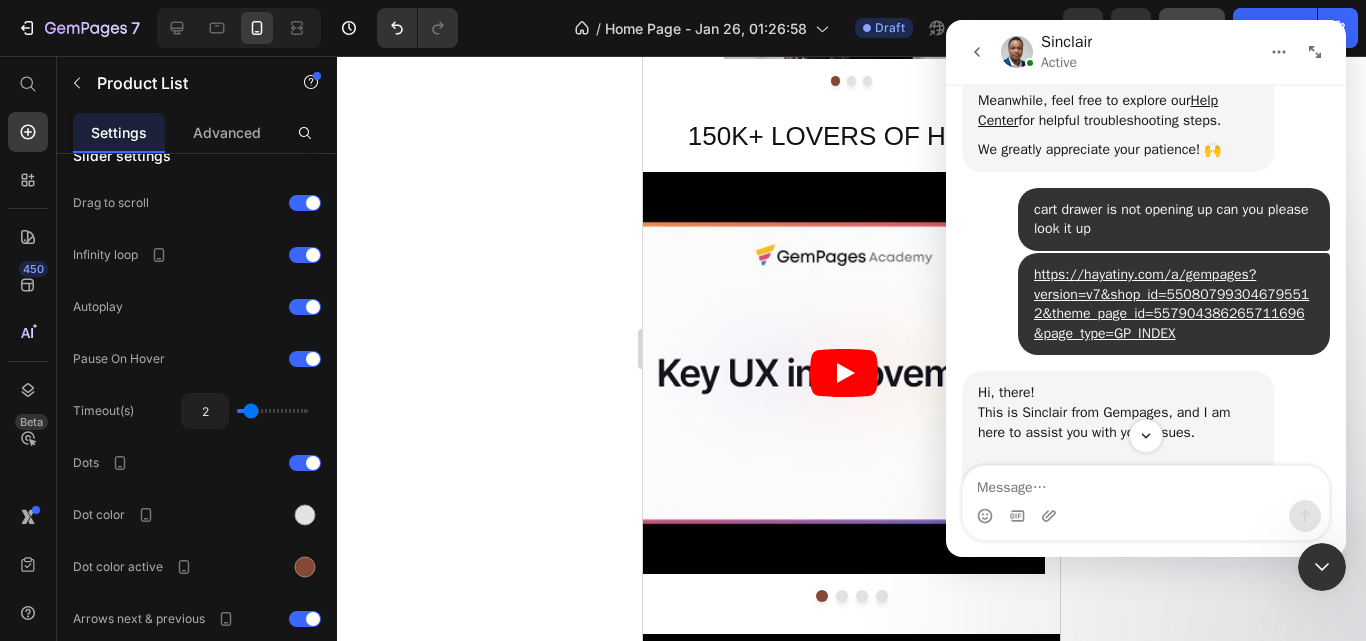 scroll, scrollTop: 525, scrollLeft: 0, axis: vertical 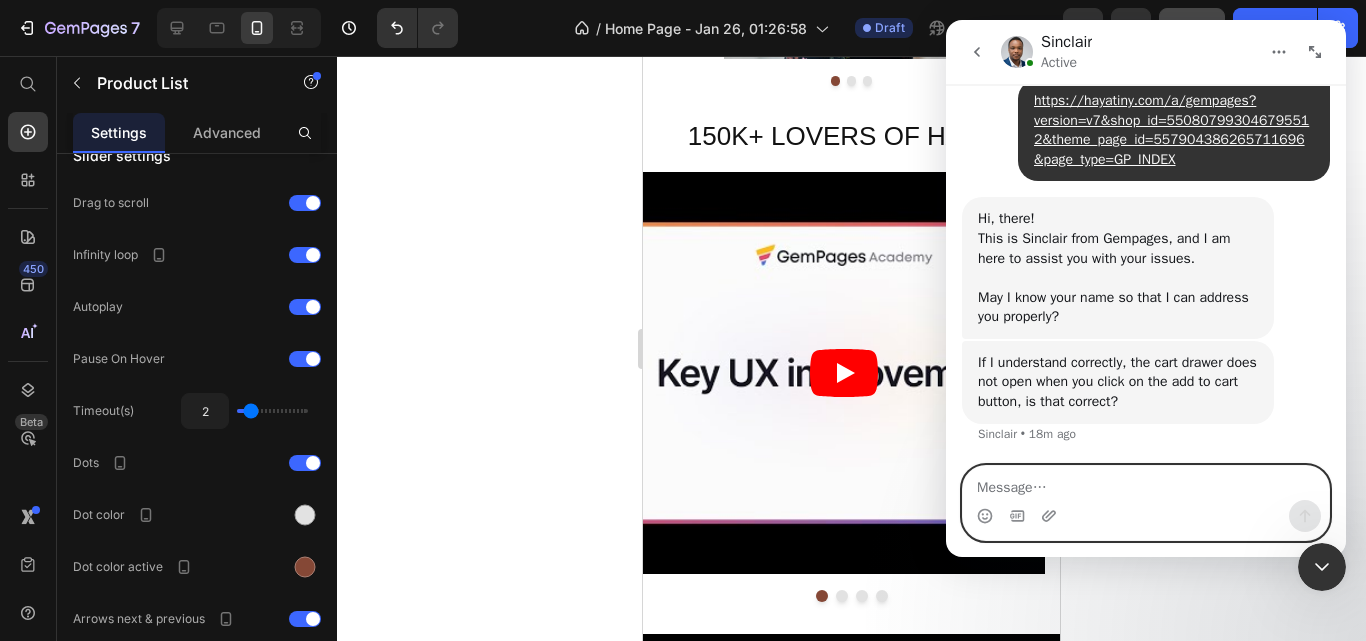 click at bounding box center [1146, 483] 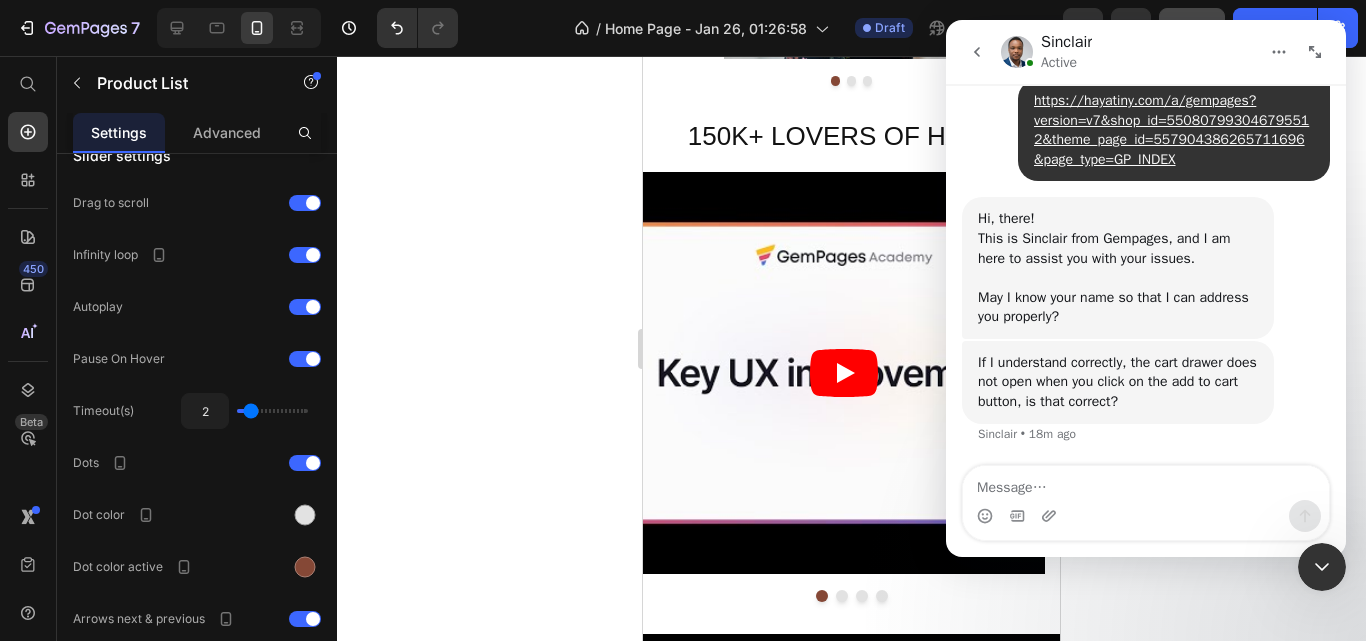 click 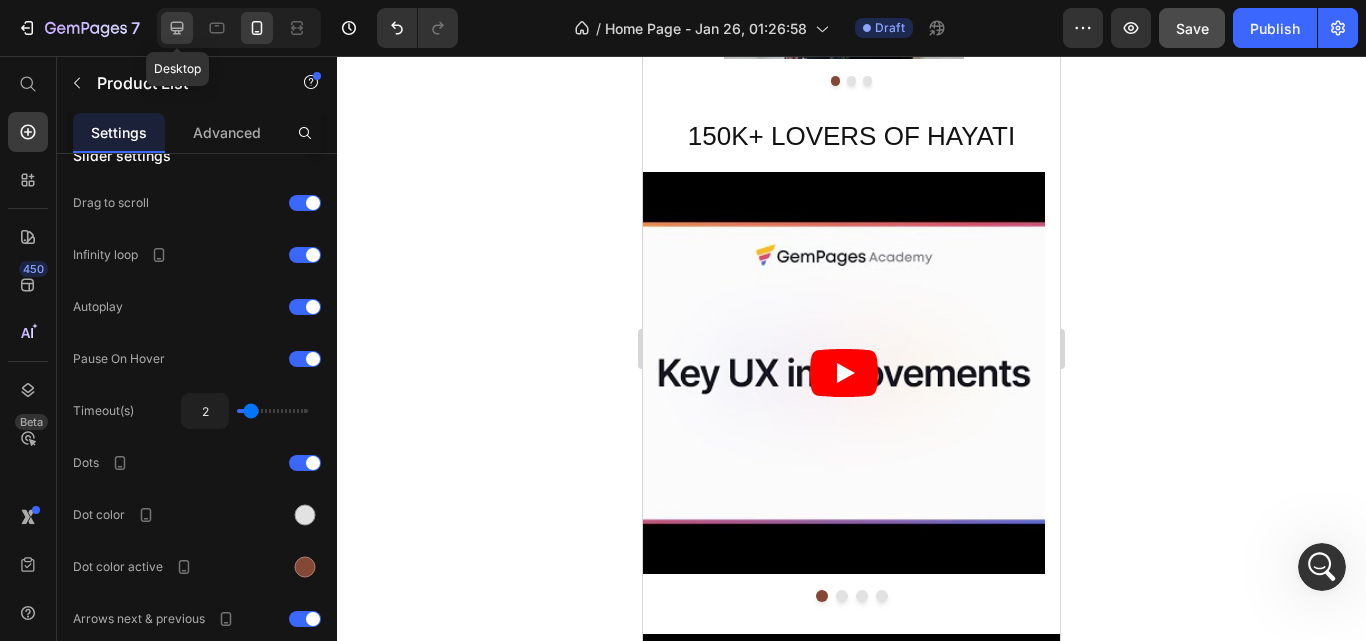 click 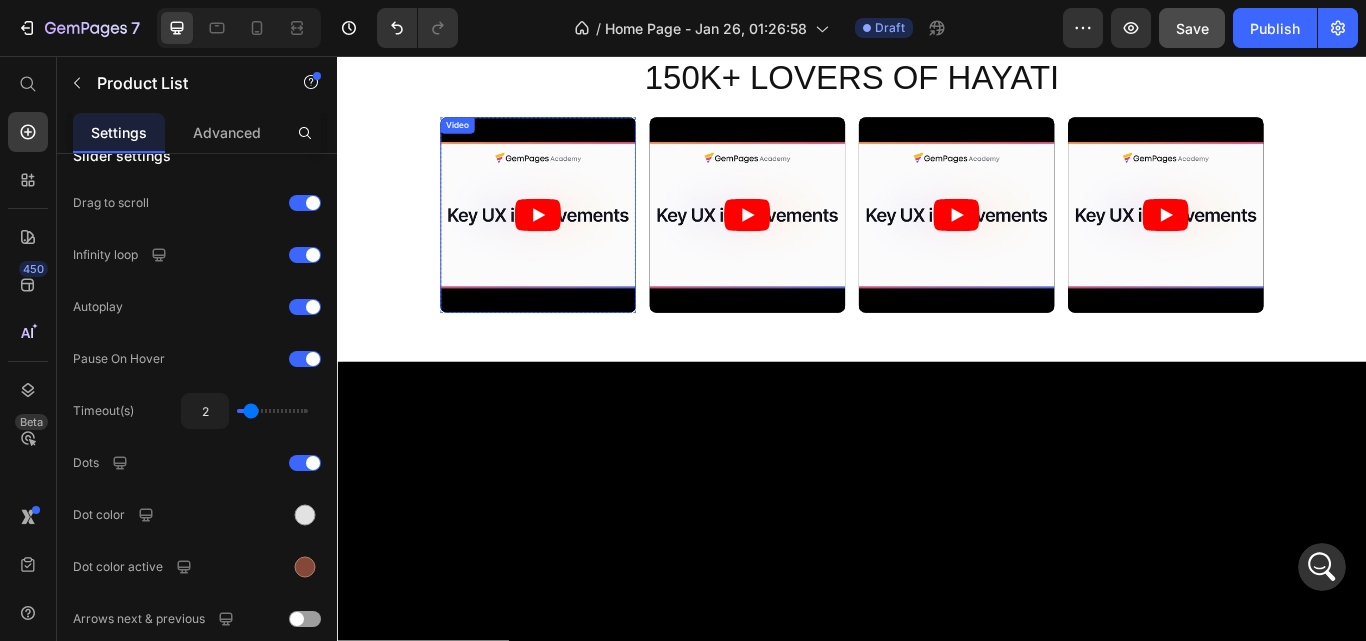 scroll, scrollTop: 3706, scrollLeft: 0, axis: vertical 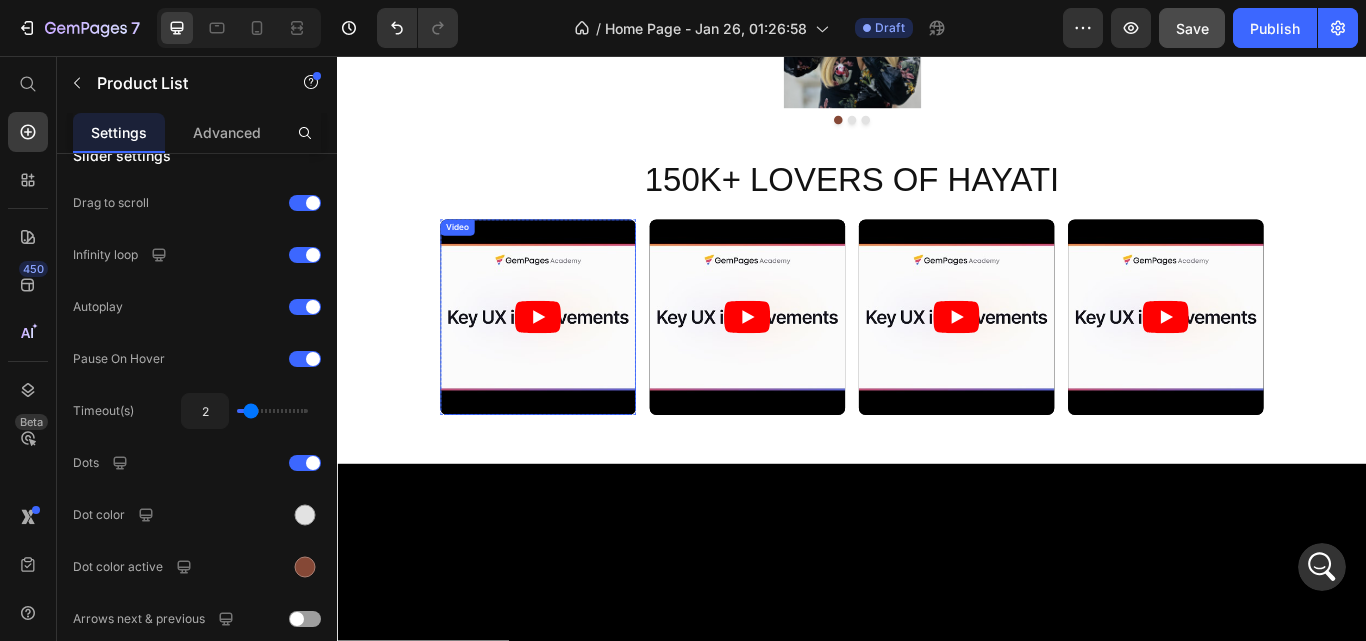 click at bounding box center [571, 361] 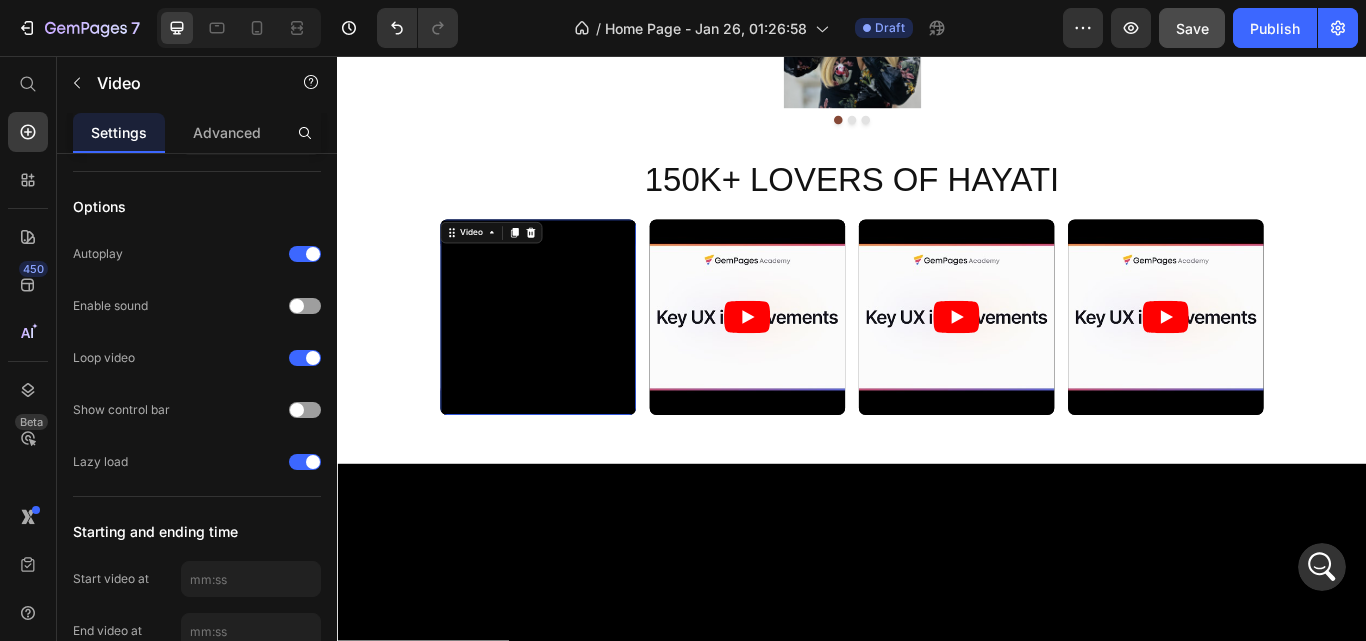 scroll, scrollTop: 0, scrollLeft: 0, axis: both 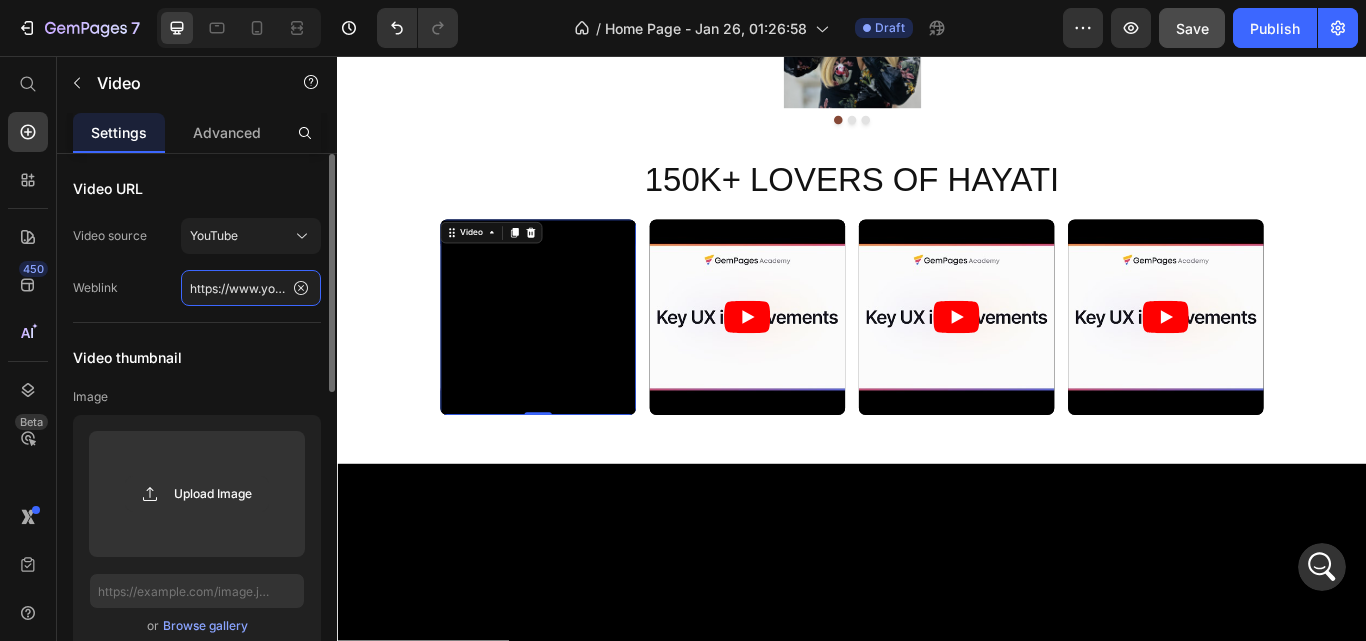 click on "https://www.youtube.com/watch?v=cyzh48XRS4M" 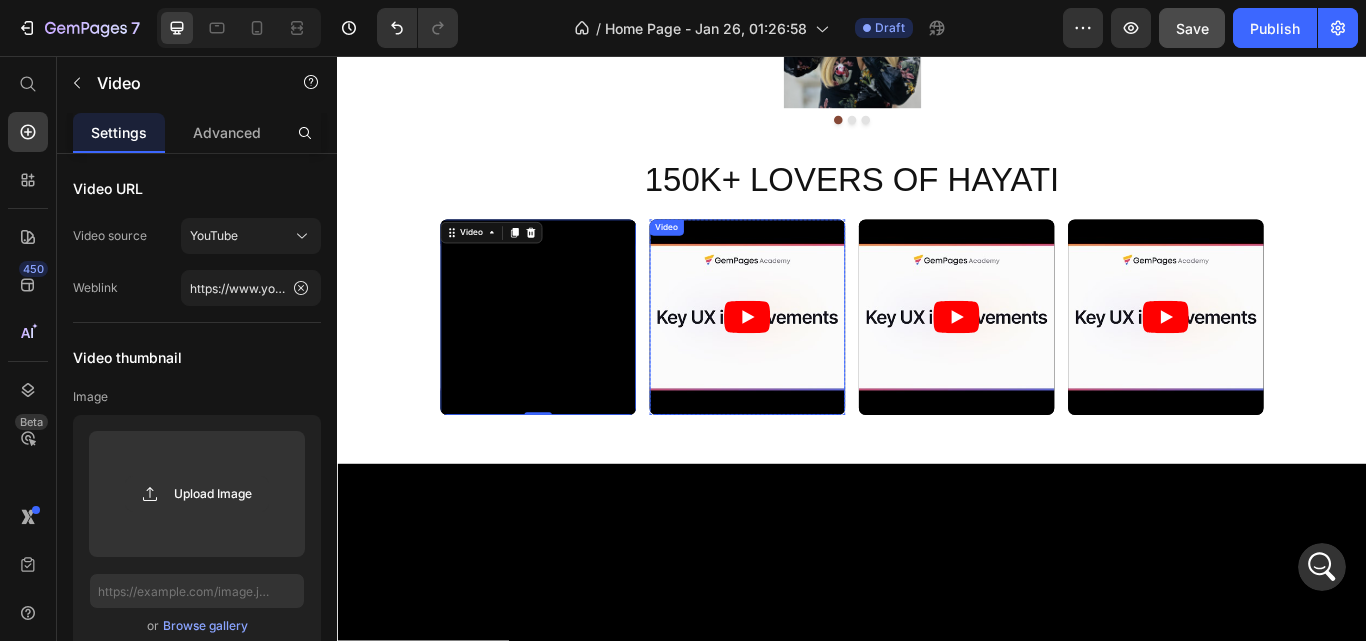 click at bounding box center (815, 361) 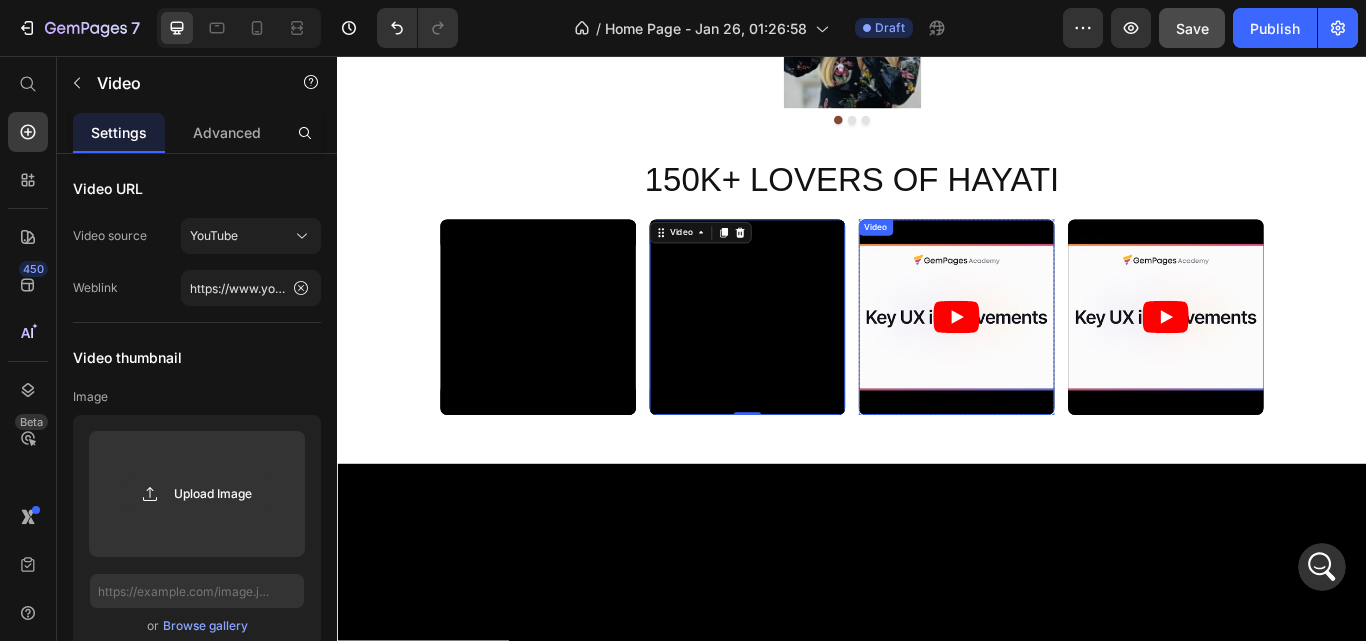 click at bounding box center (1059, 361) 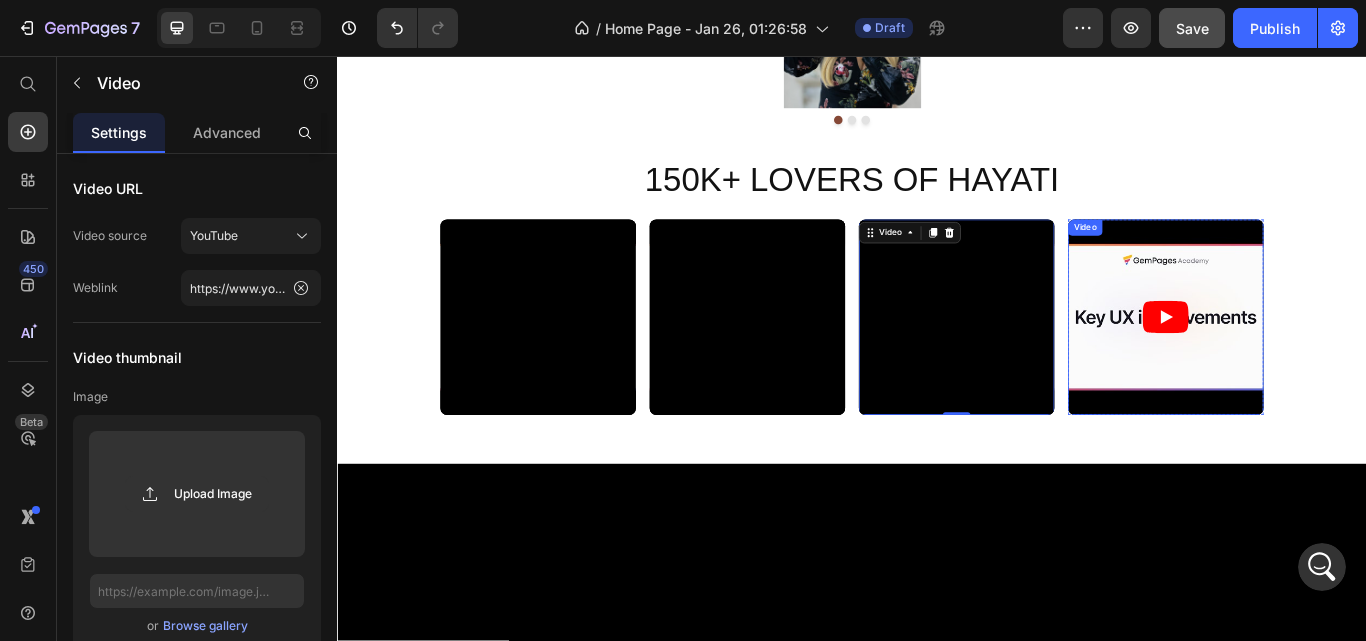 click at bounding box center [1303, 361] 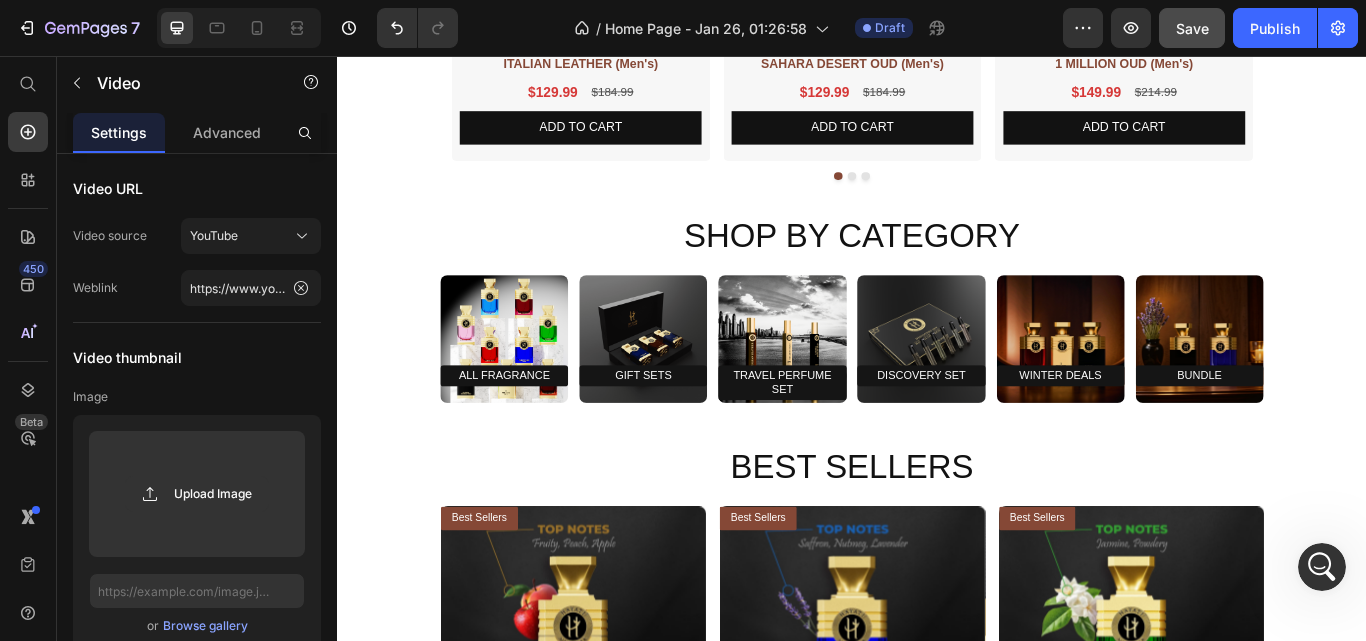scroll, scrollTop: 1716, scrollLeft: 0, axis: vertical 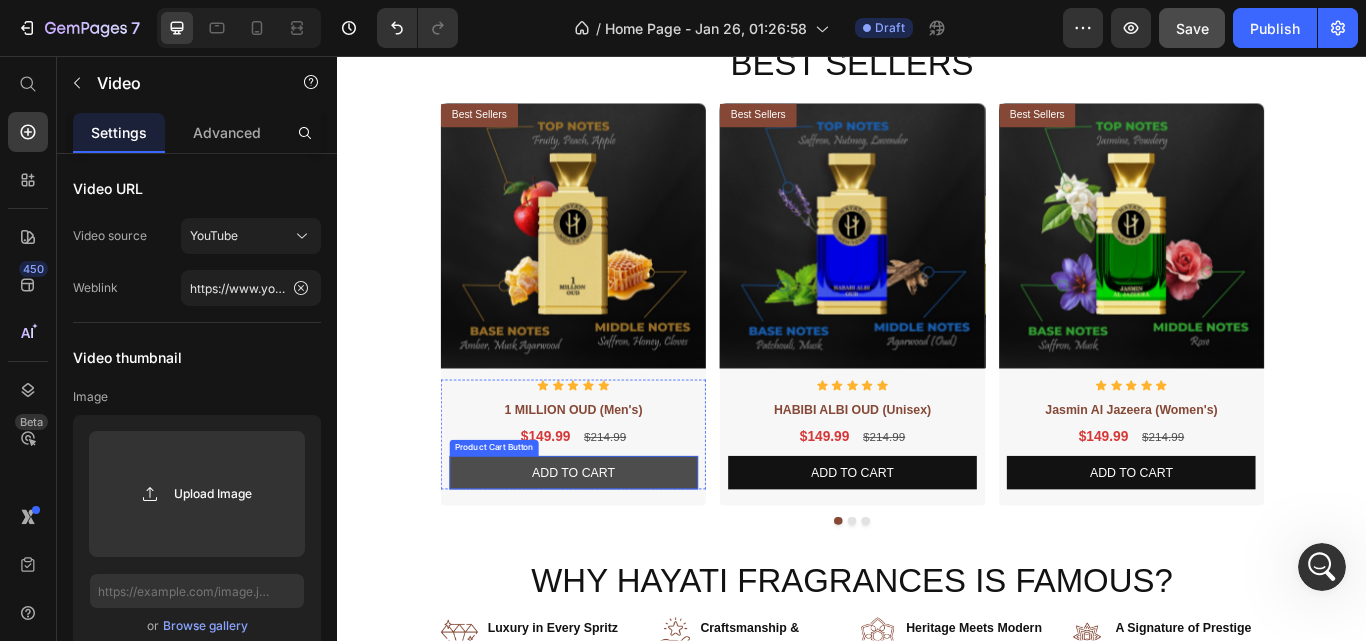 click on "Add To cart" at bounding box center (612, 542) 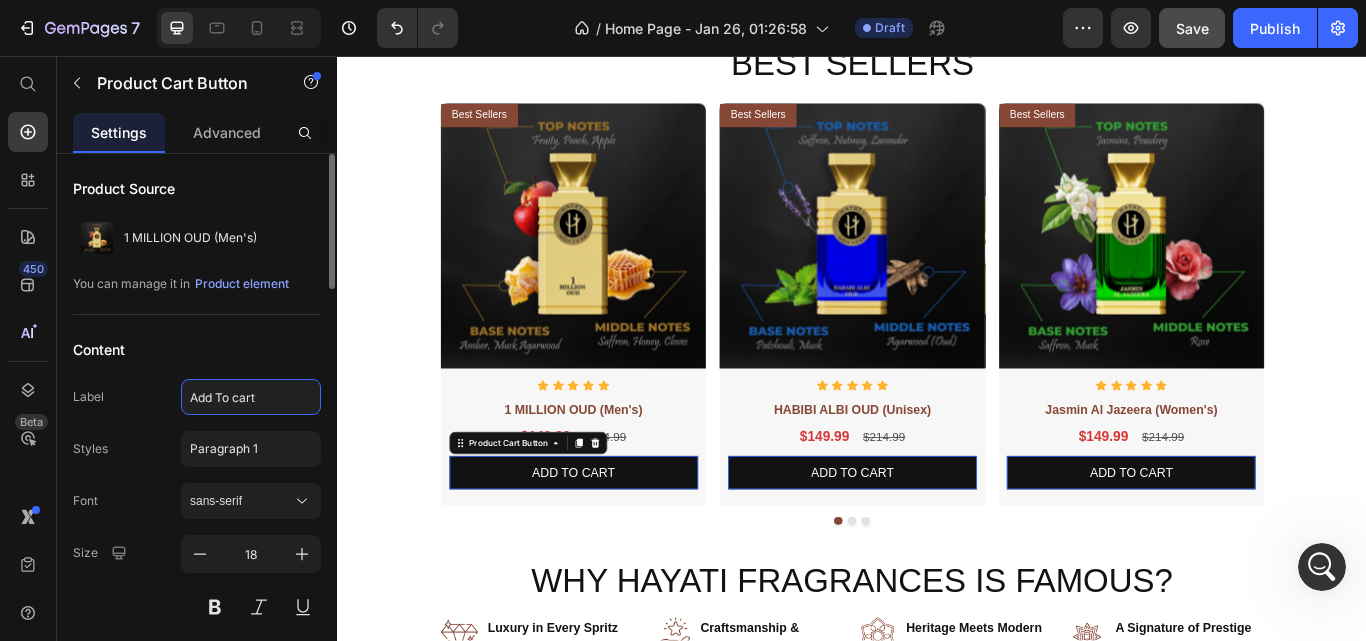 click on "Add To cart" 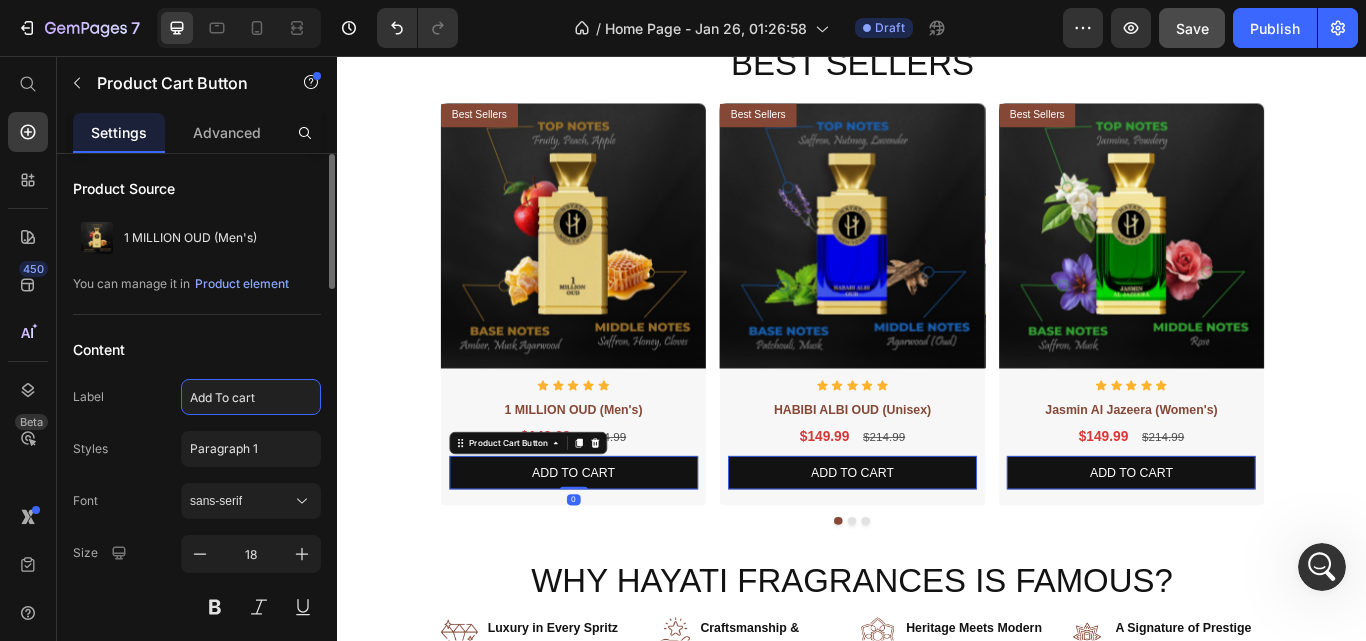 click on "Add To cart" 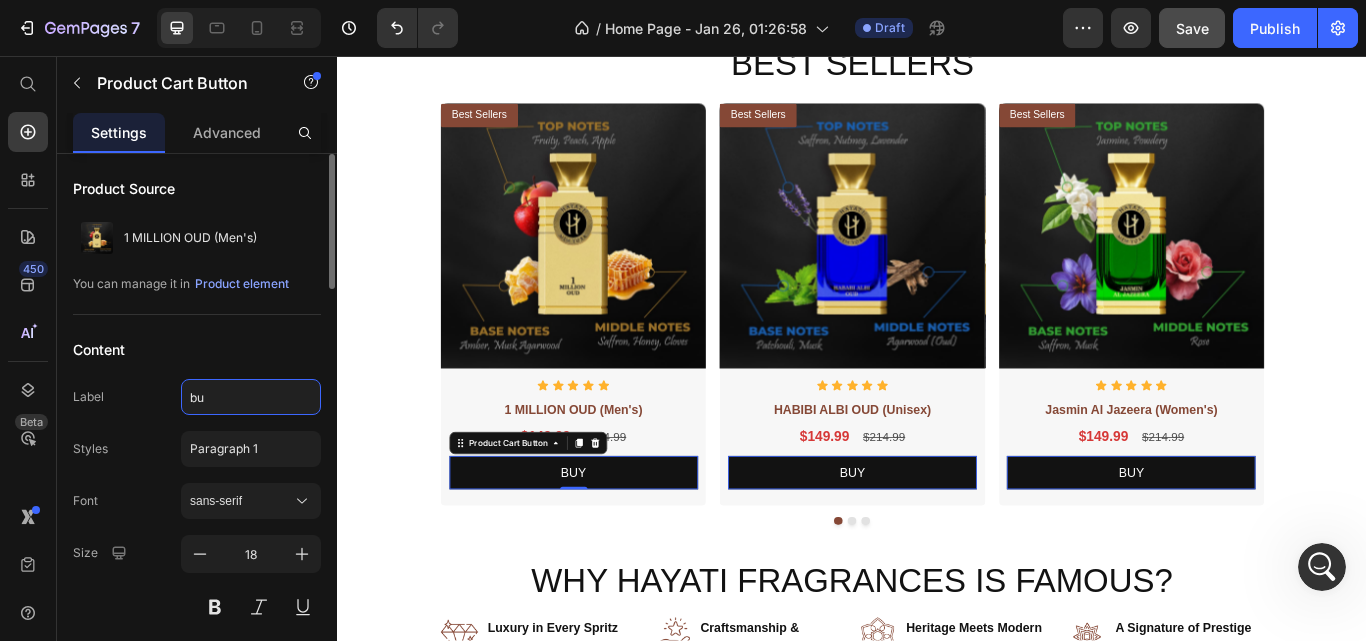 type on "b" 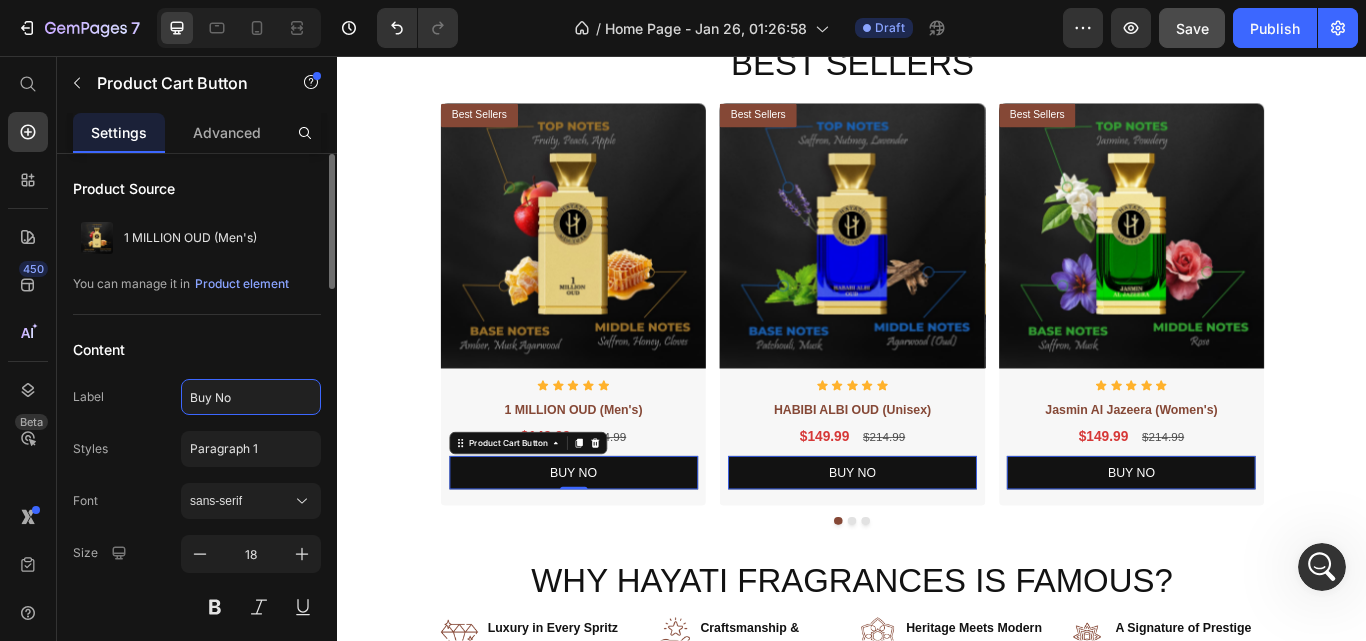 type on "Buy Now" 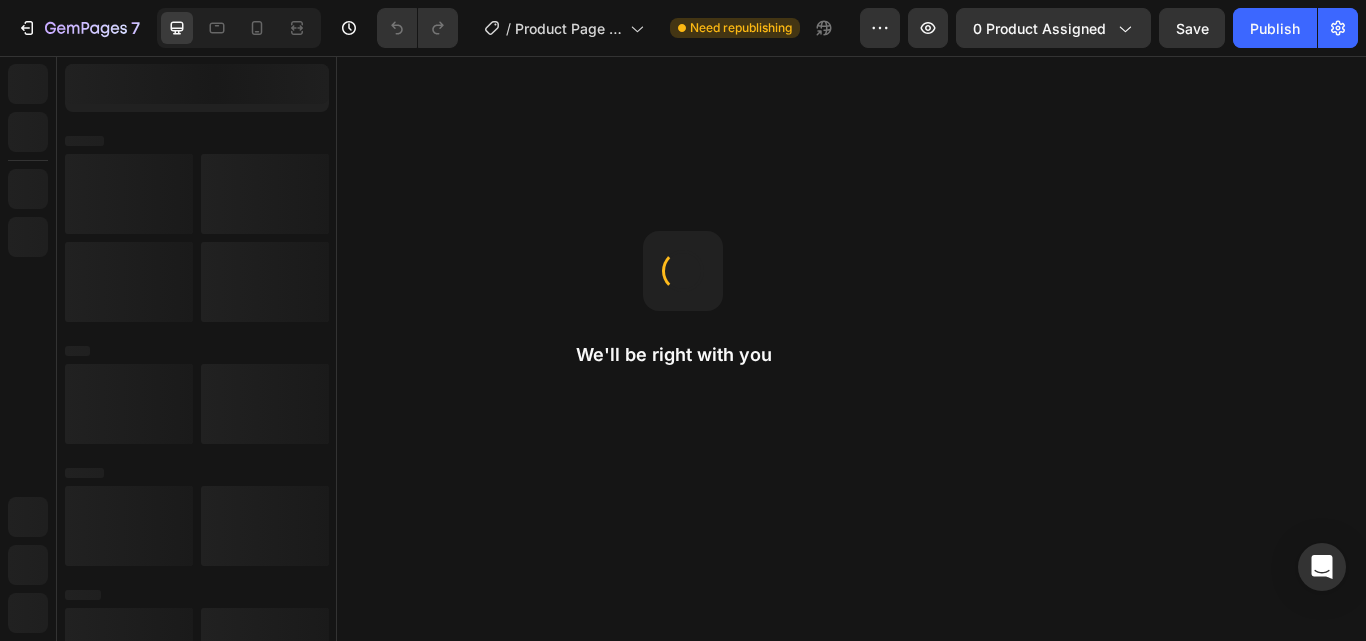 scroll, scrollTop: 0, scrollLeft: 0, axis: both 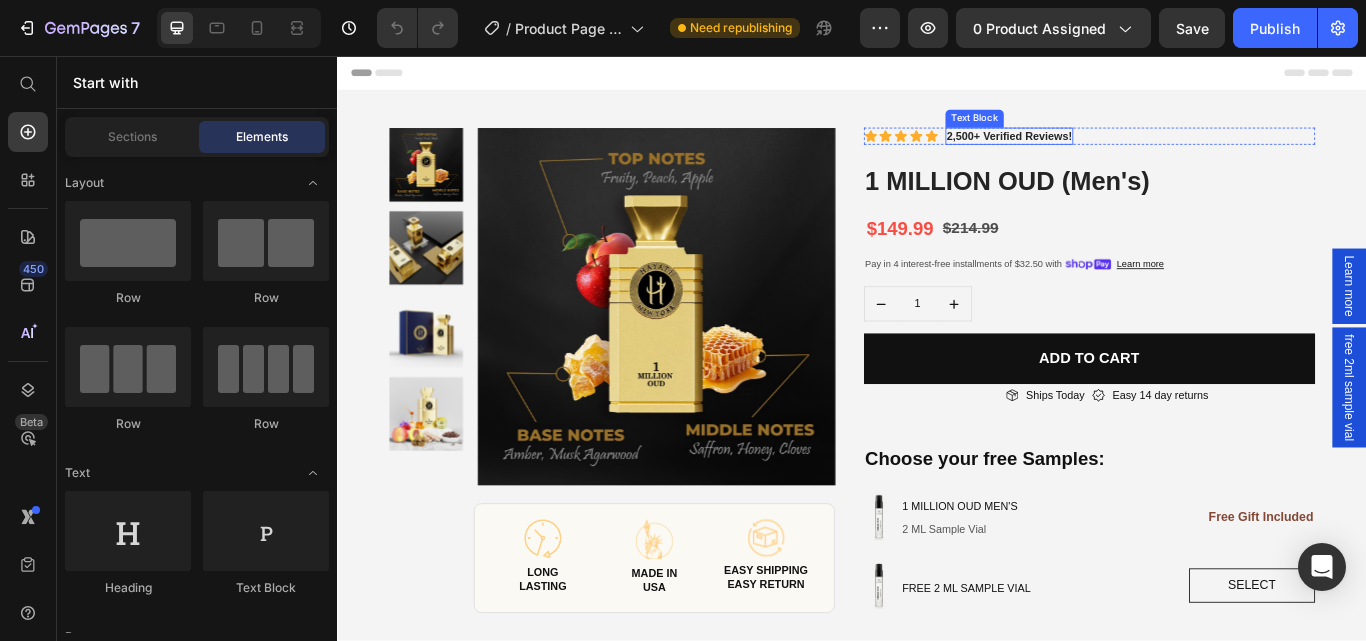 click on "2,500+ Verified Reviews!" at bounding box center (1121, 150) 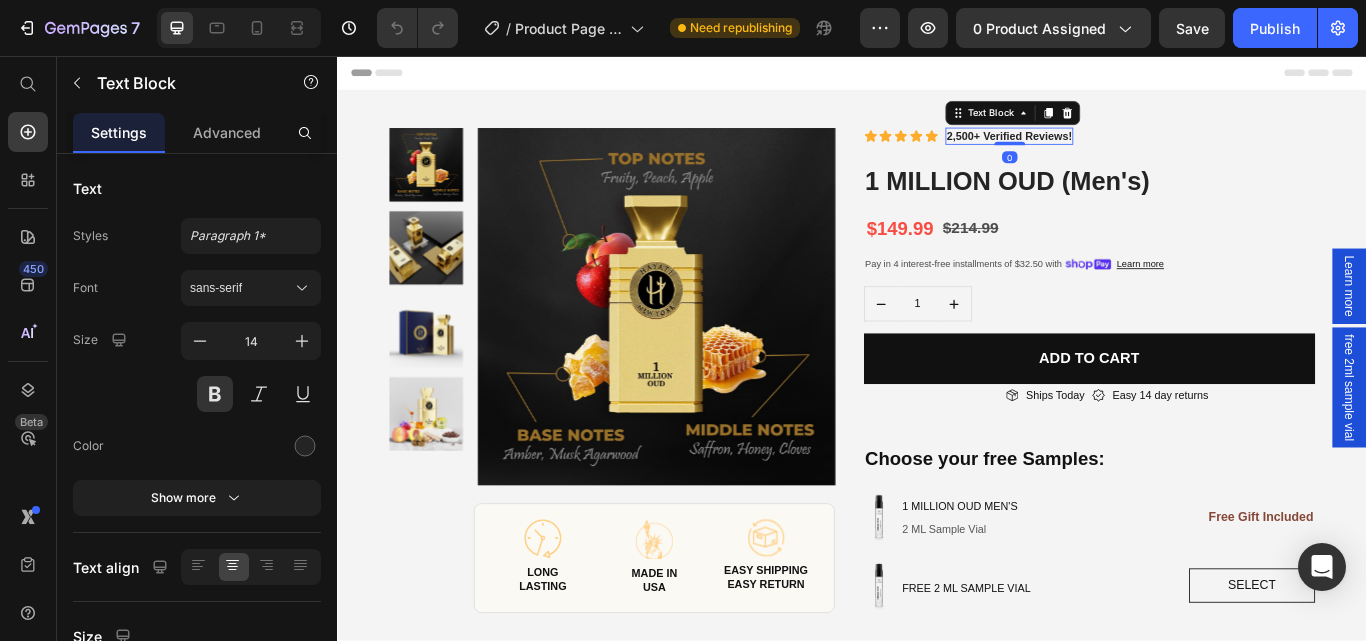 click on "2,500+ Verified Reviews!" at bounding box center (1121, 150) 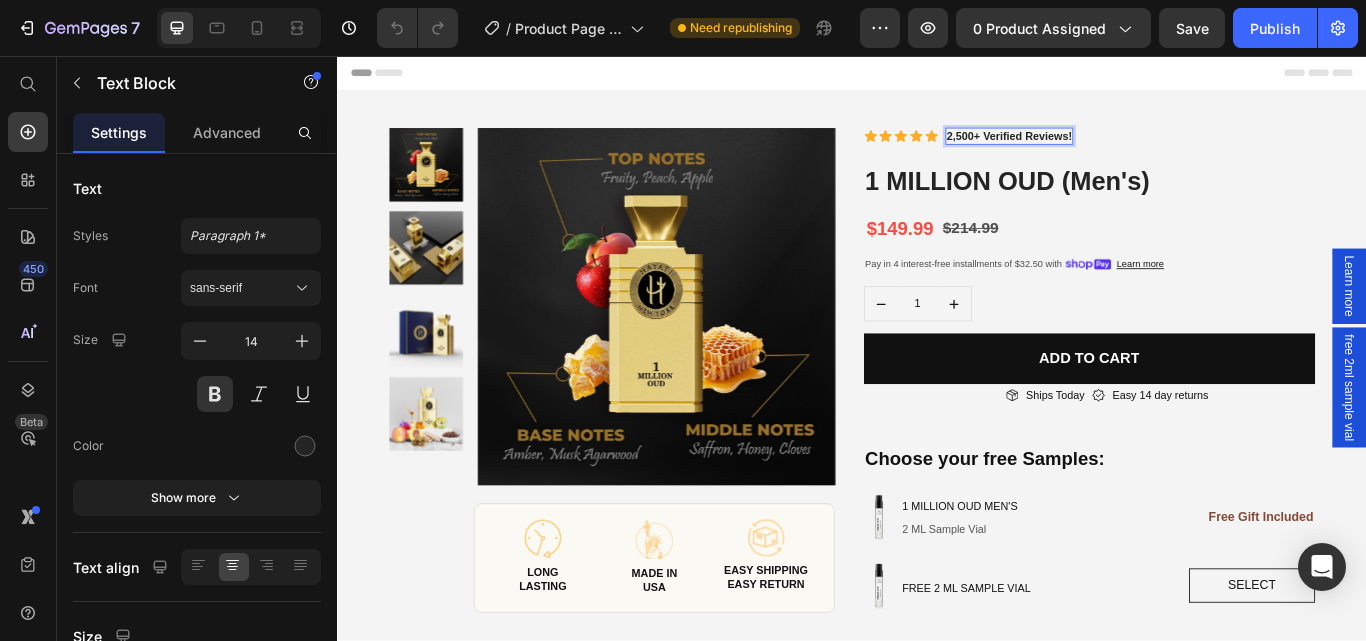 click on "2,500+ Verified Reviews!" at bounding box center [1121, 150] 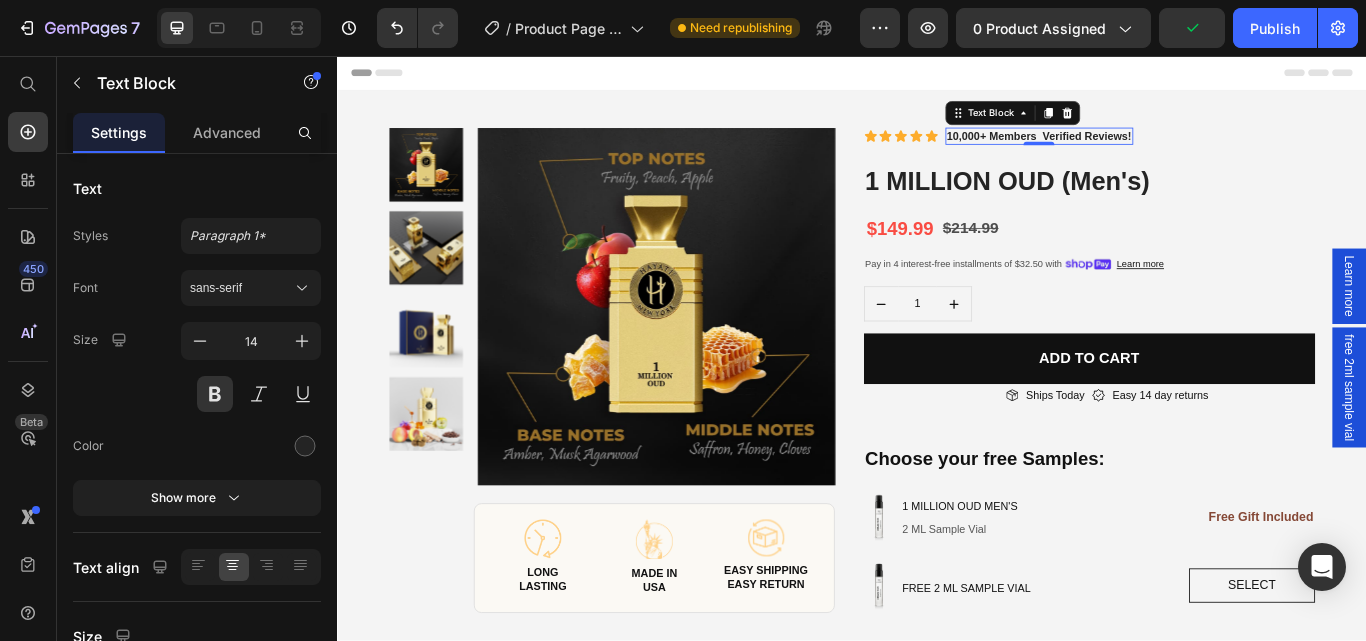 click on "10,000+ Members  Verified Reviews!" at bounding box center [1155, 150] 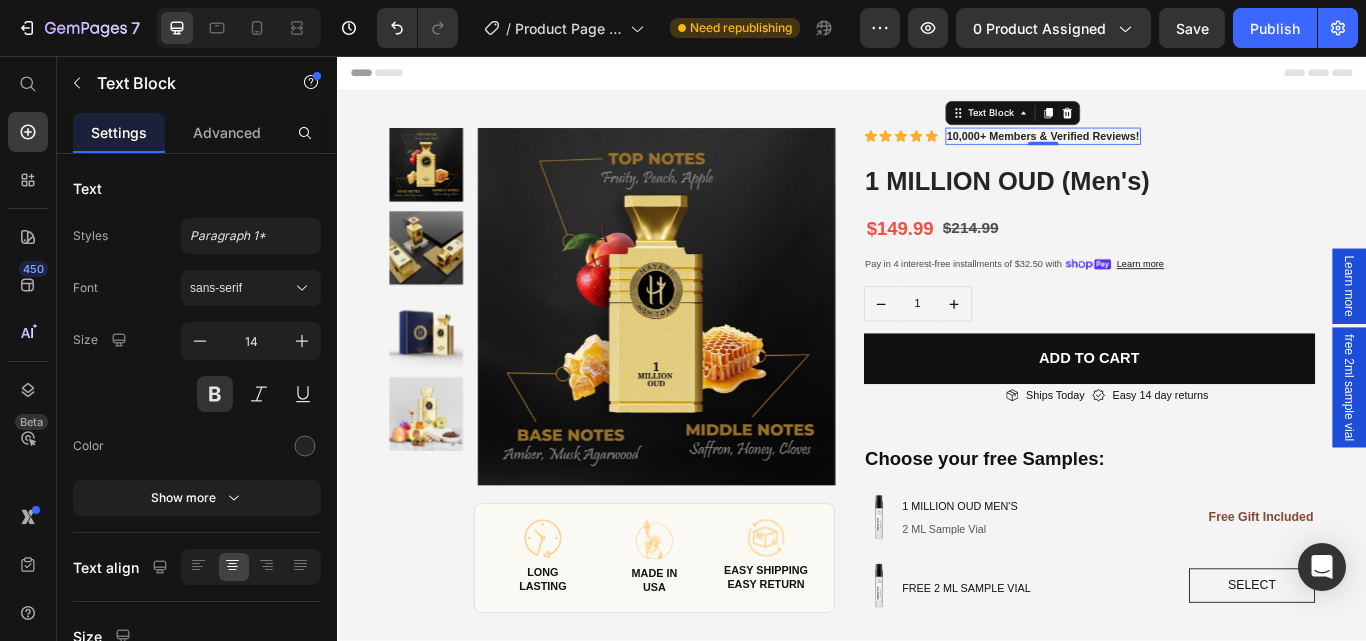 click on "10,000+ Members & Verified Reviews!" at bounding box center (1160, 150) 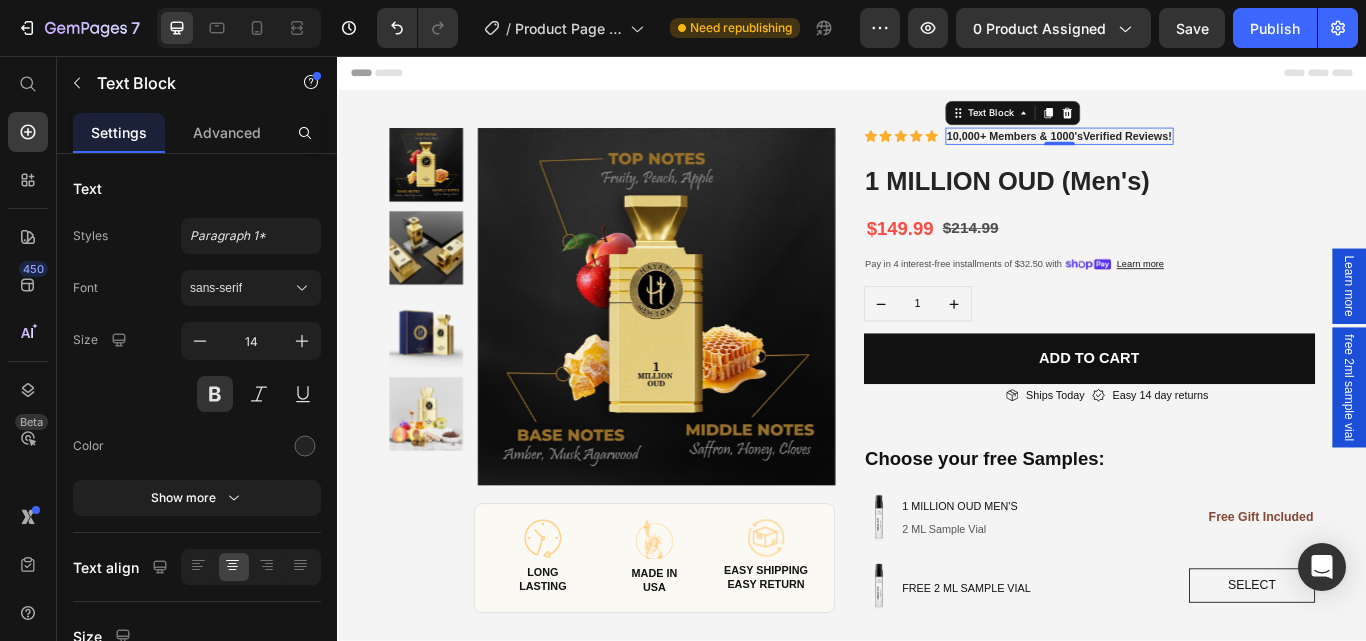 click on "10,000+ Members & 1000'sVerified Reviews!" at bounding box center [1179, 150] 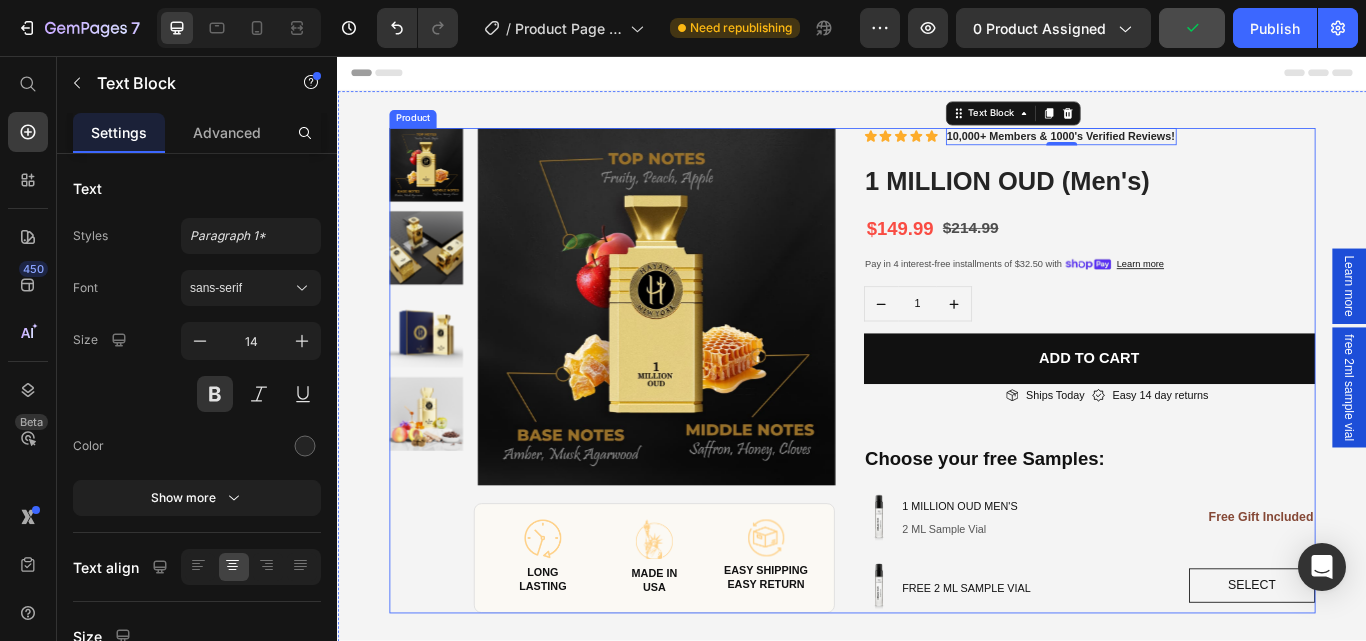 scroll, scrollTop: 200, scrollLeft: 0, axis: vertical 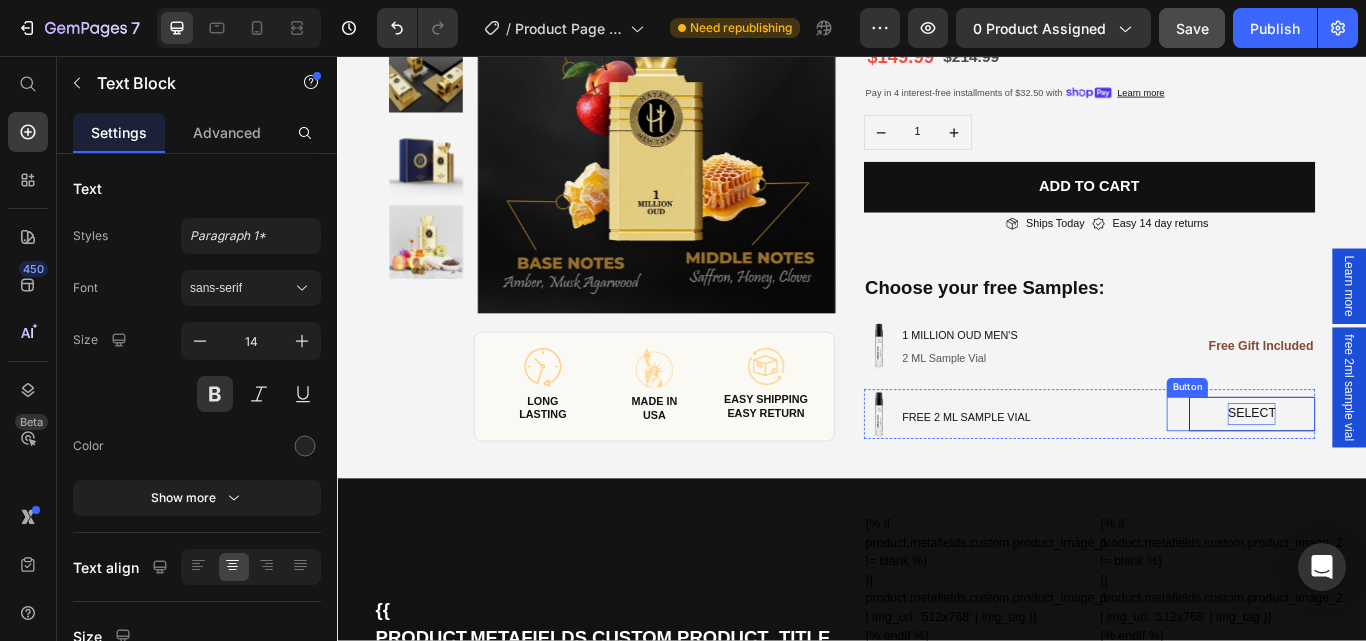 click on "select" at bounding box center [1403, 474] 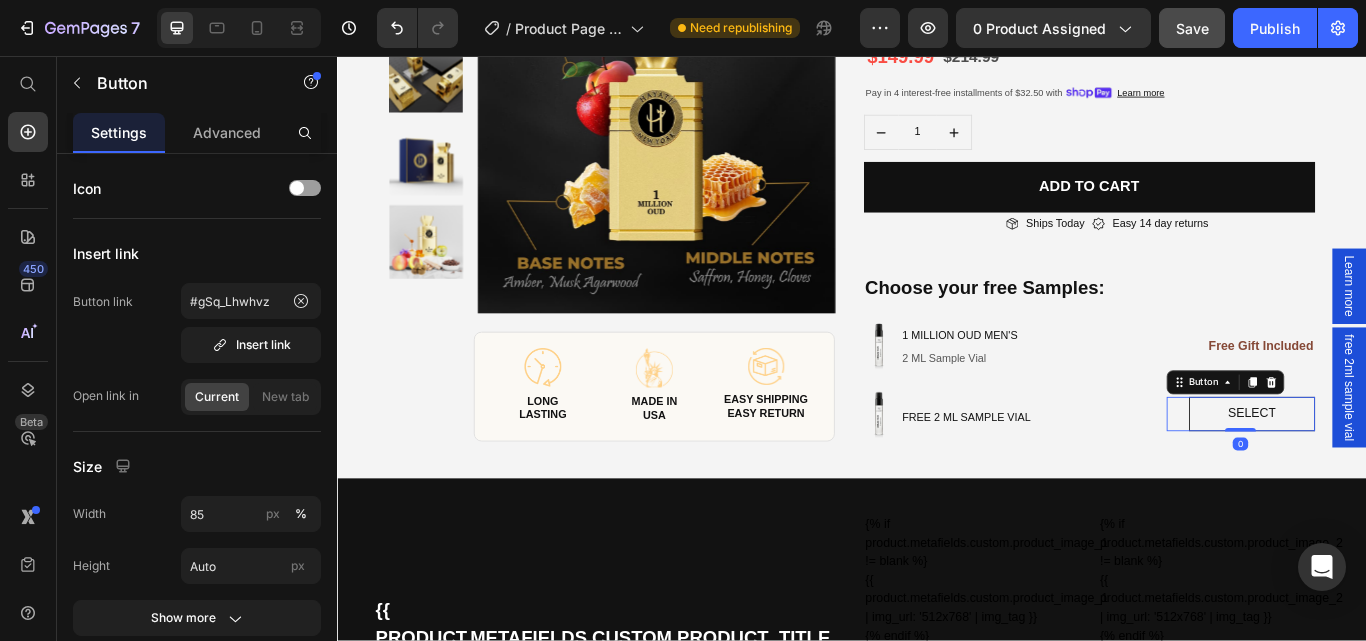 click on "free 2ml sample vial" at bounding box center (1517, 443) 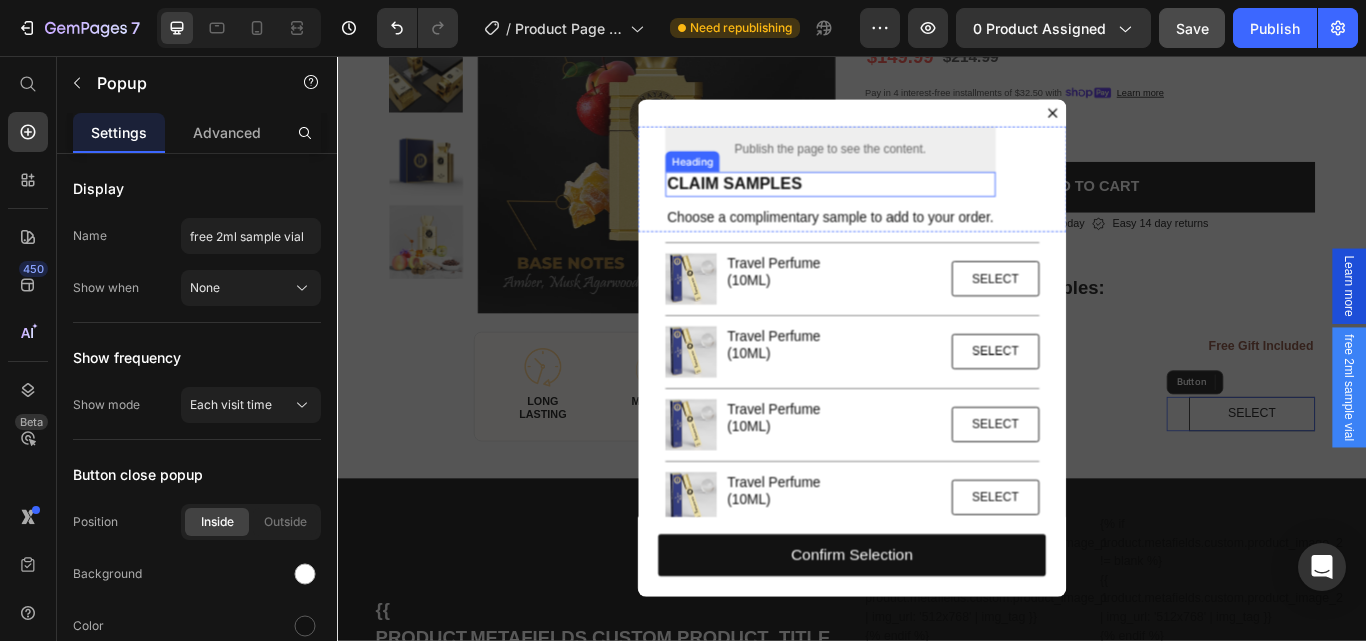 click on "Claim Samples" at bounding box center [911, 206] 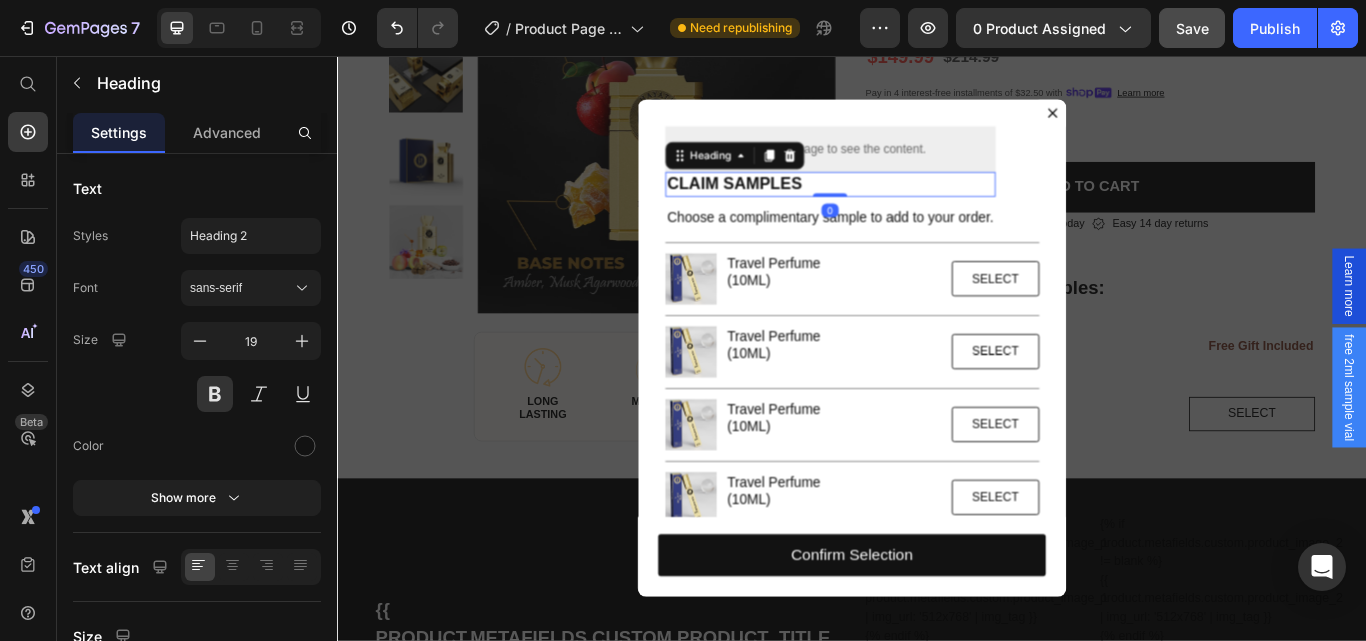 click on "Claim Samples" at bounding box center (911, 206) 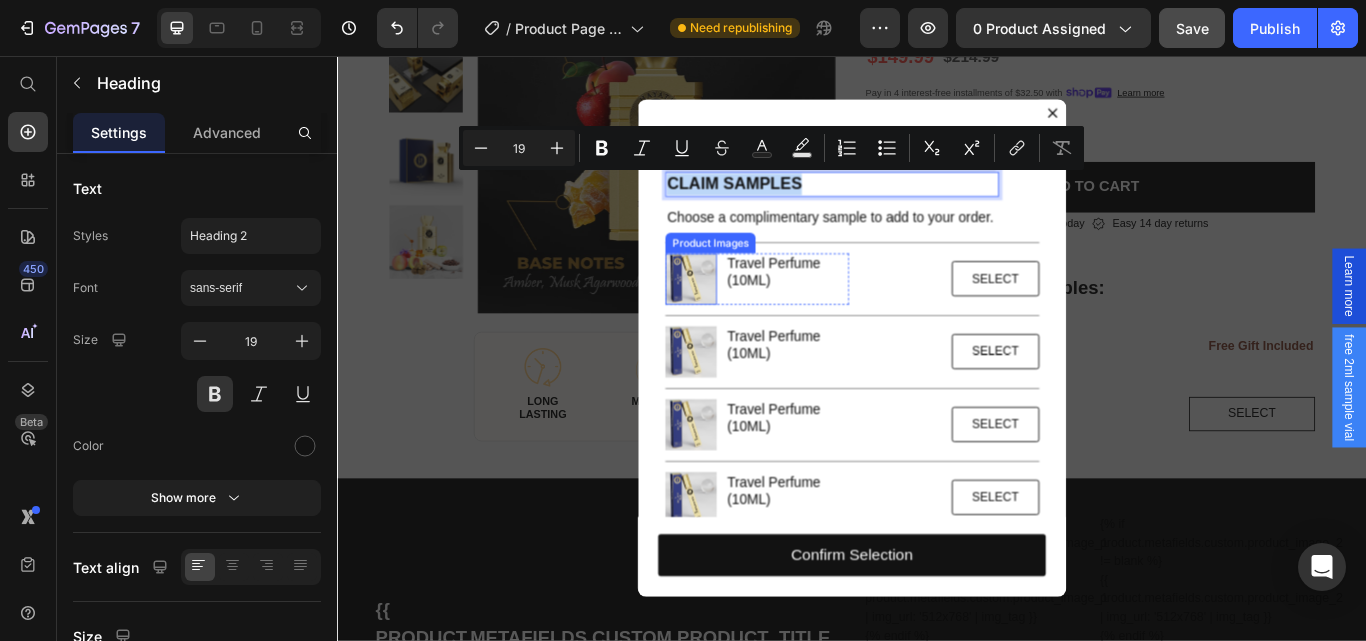 click at bounding box center (749, 317) 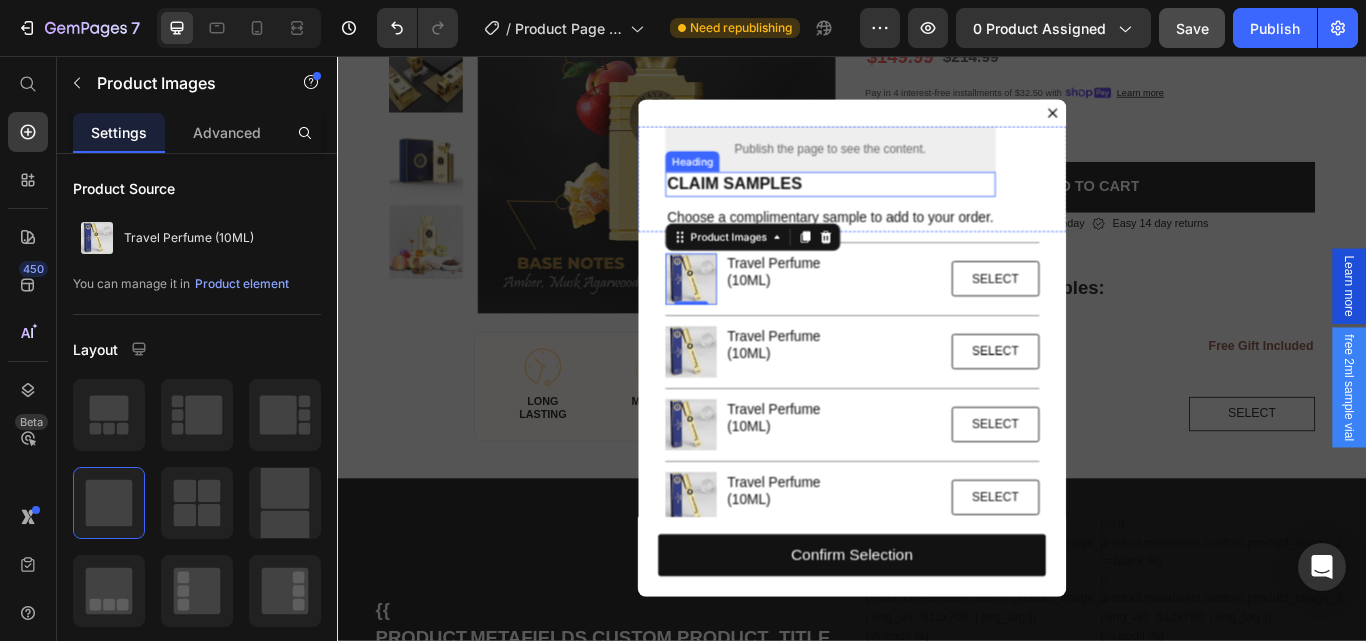click on "Claim Samples" at bounding box center [911, 206] 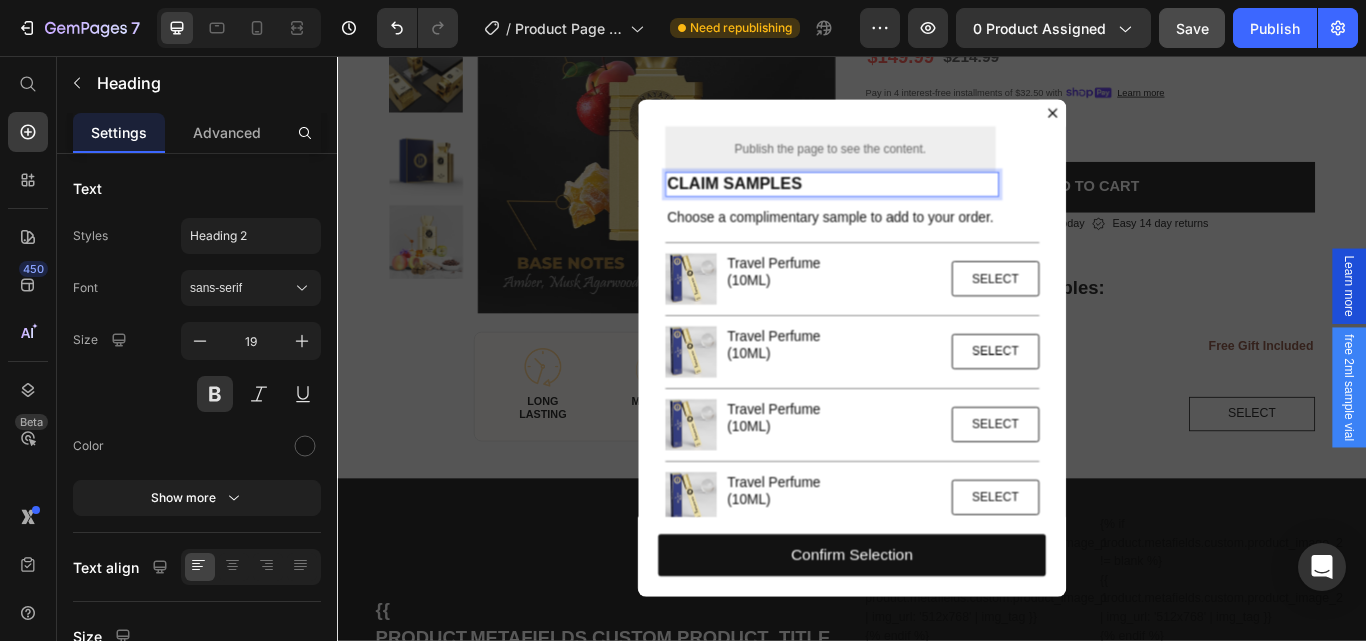 click on "Claim Samples" at bounding box center (911, 206) 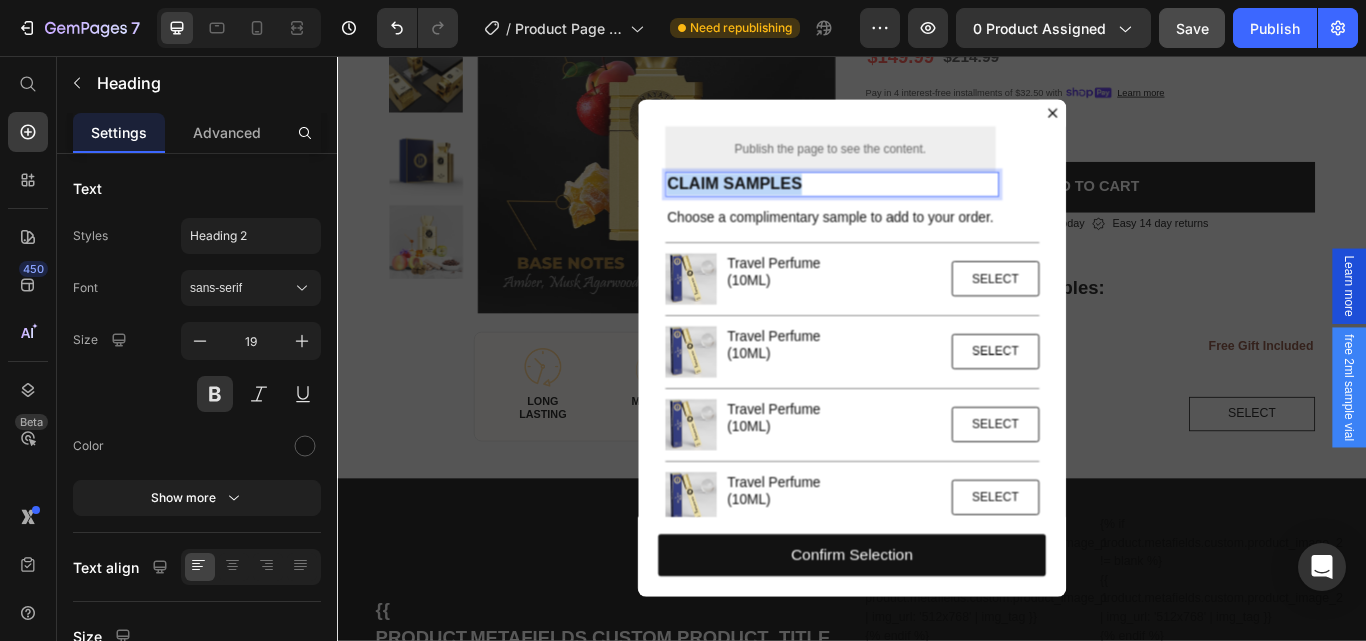 click on "Claim Samples" at bounding box center [911, 206] 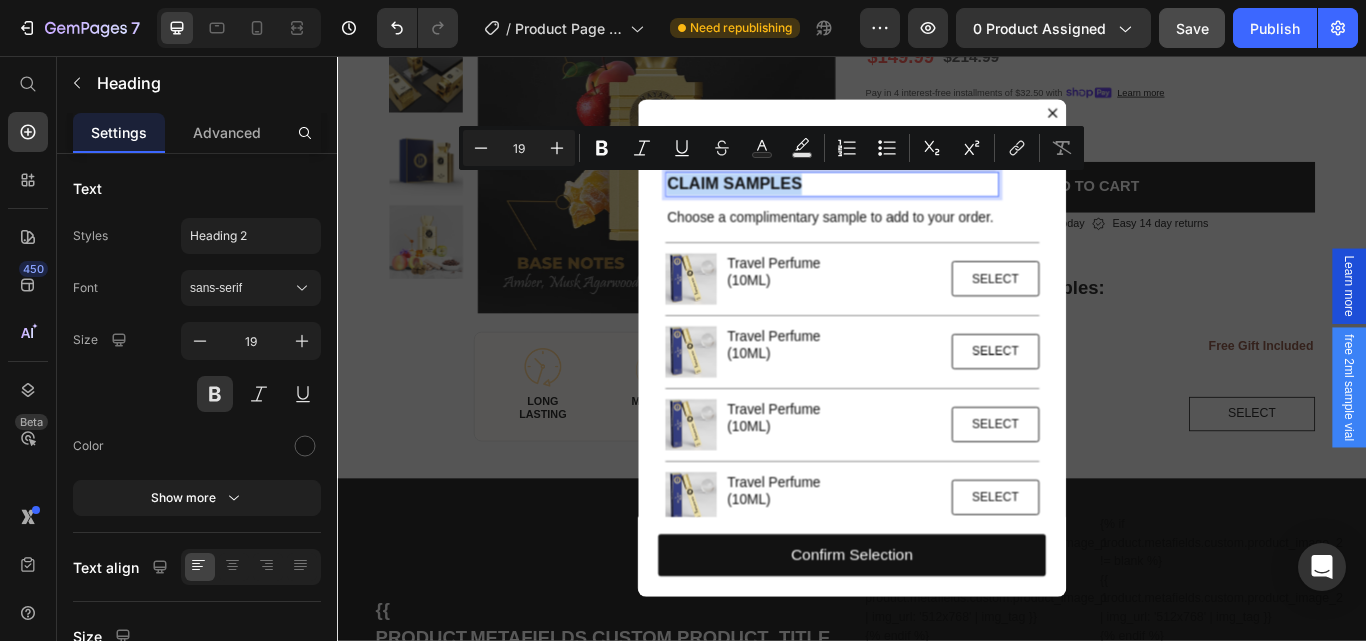 click on "Claim Samples" at bounding box center (911, 206) 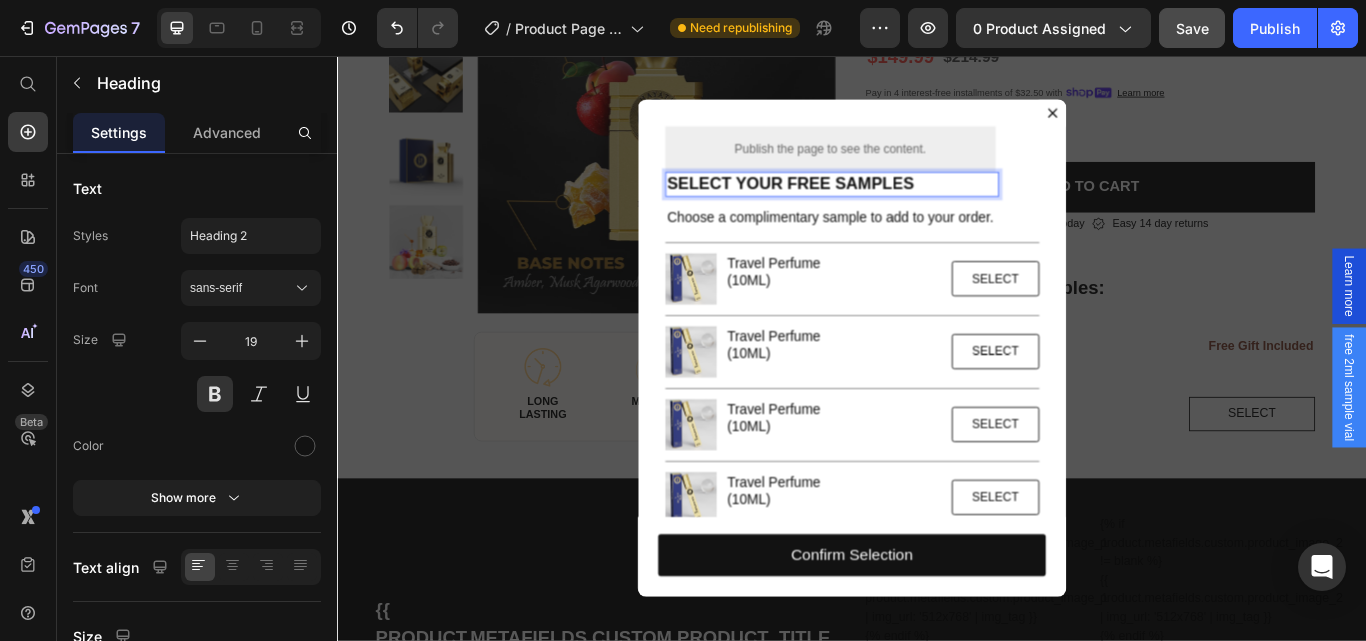 click on "Select your free Samples" at bounding box center (911, 206) 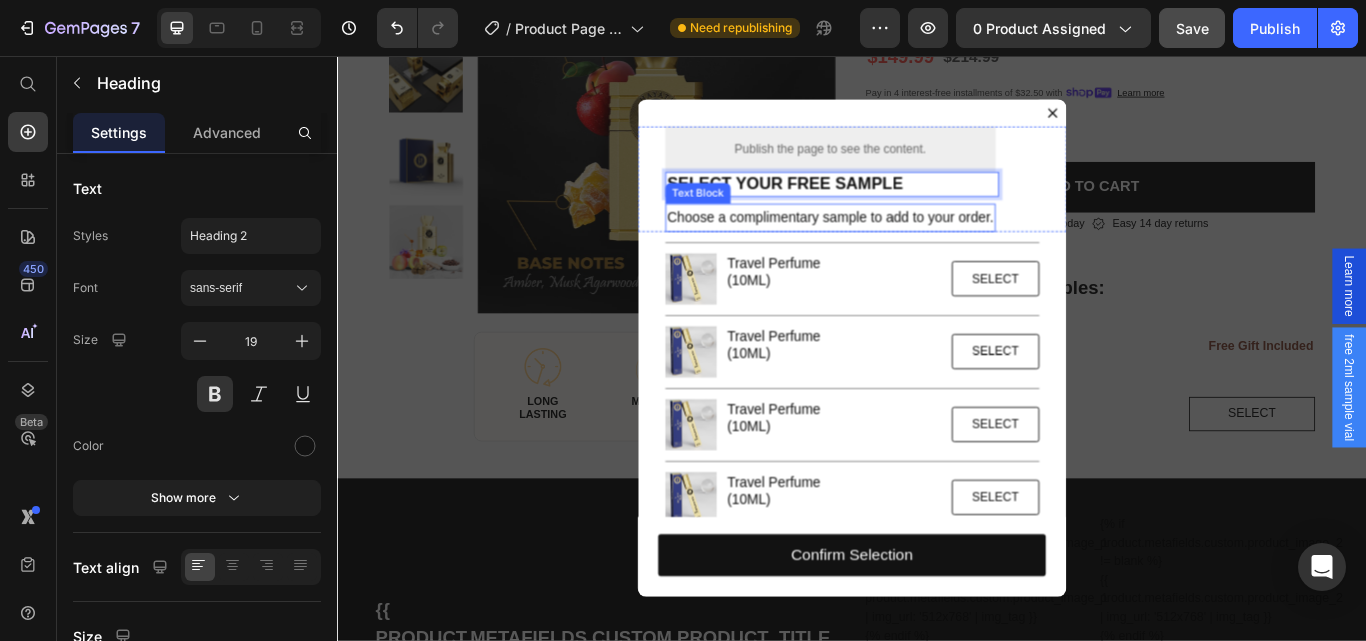click on "Choose a complimentary sample to add to your order." at bounding box center (911, 245) 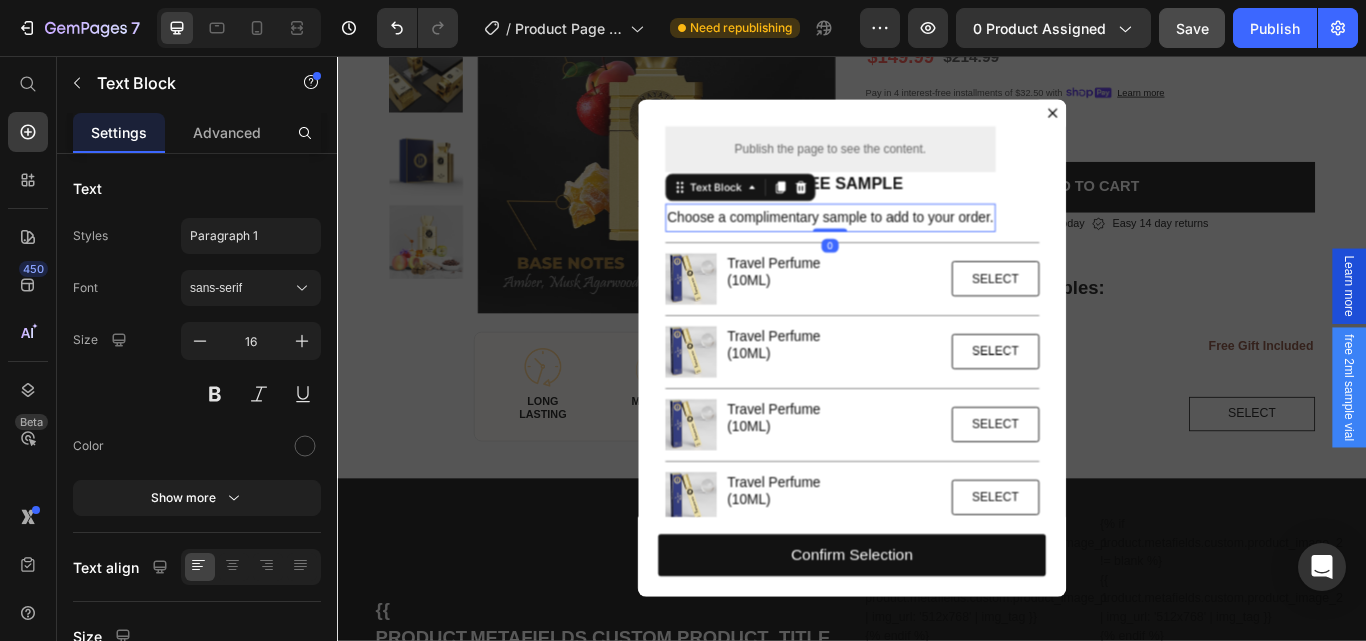 click on "Choose a complimentary sample to add to your order." at bounding box center [911, 245] 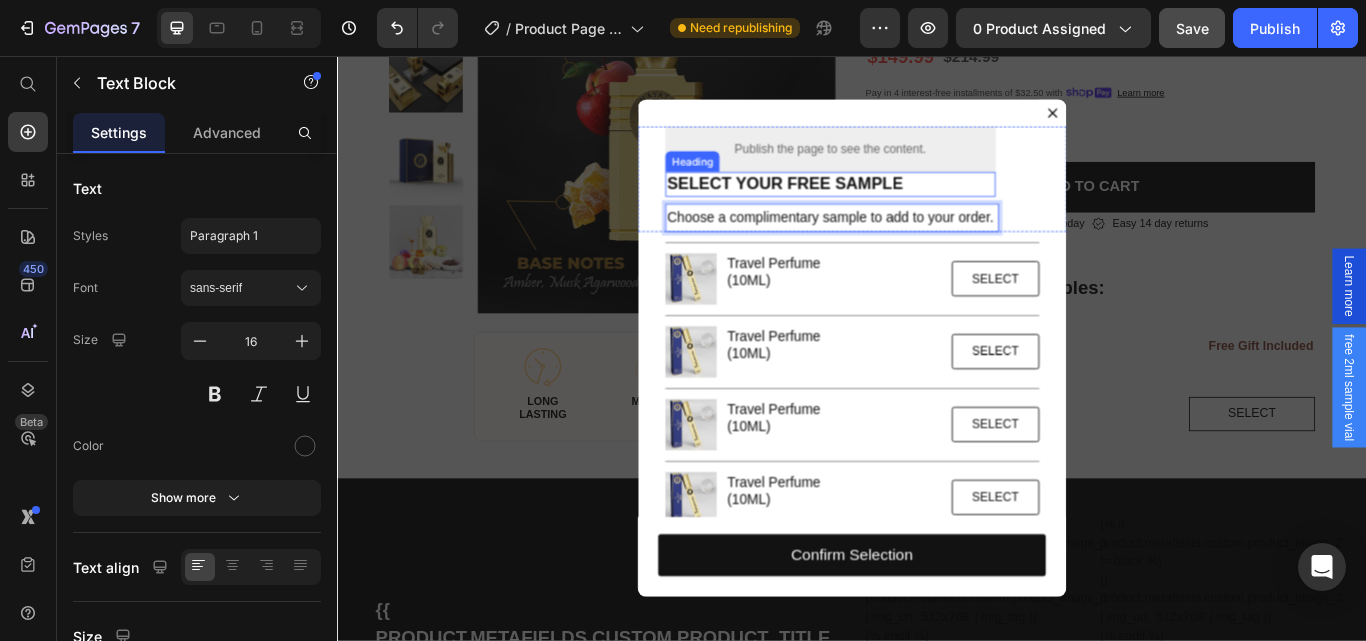 click on "Select your free Sample" at bounding box center [911, 206] 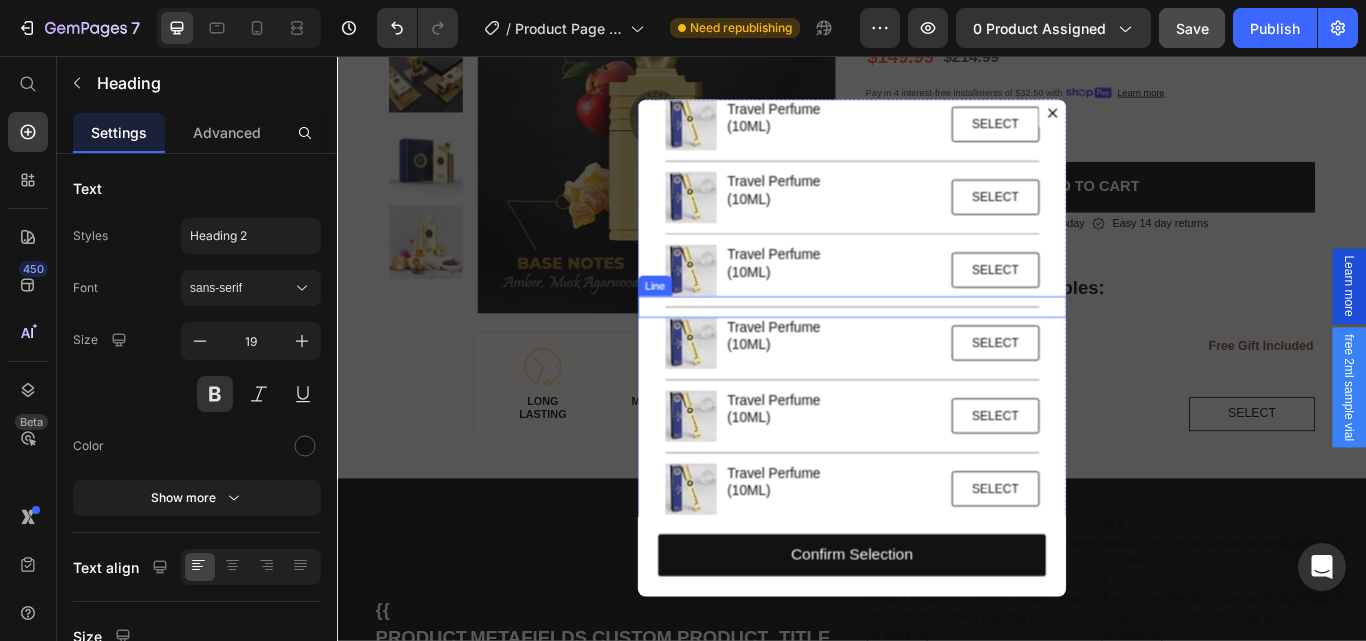 scroll, scrollTop: 0, scrollLeft: 0, axis: both 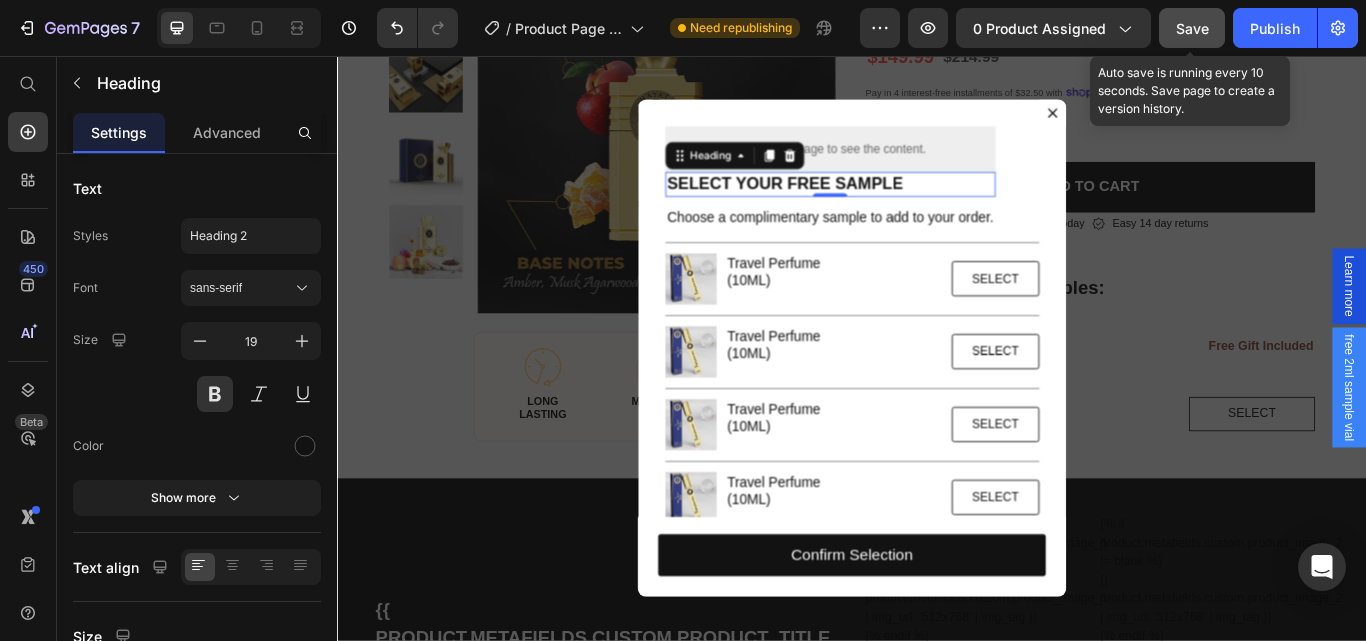 click on "Save" 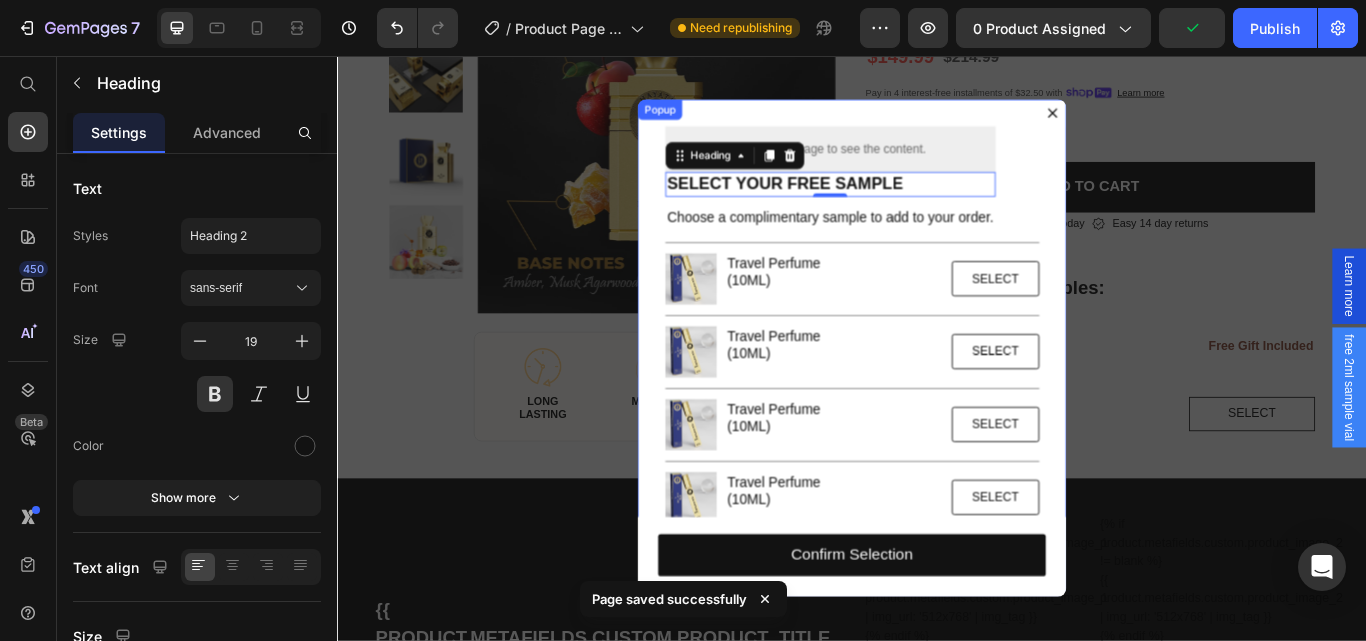 click 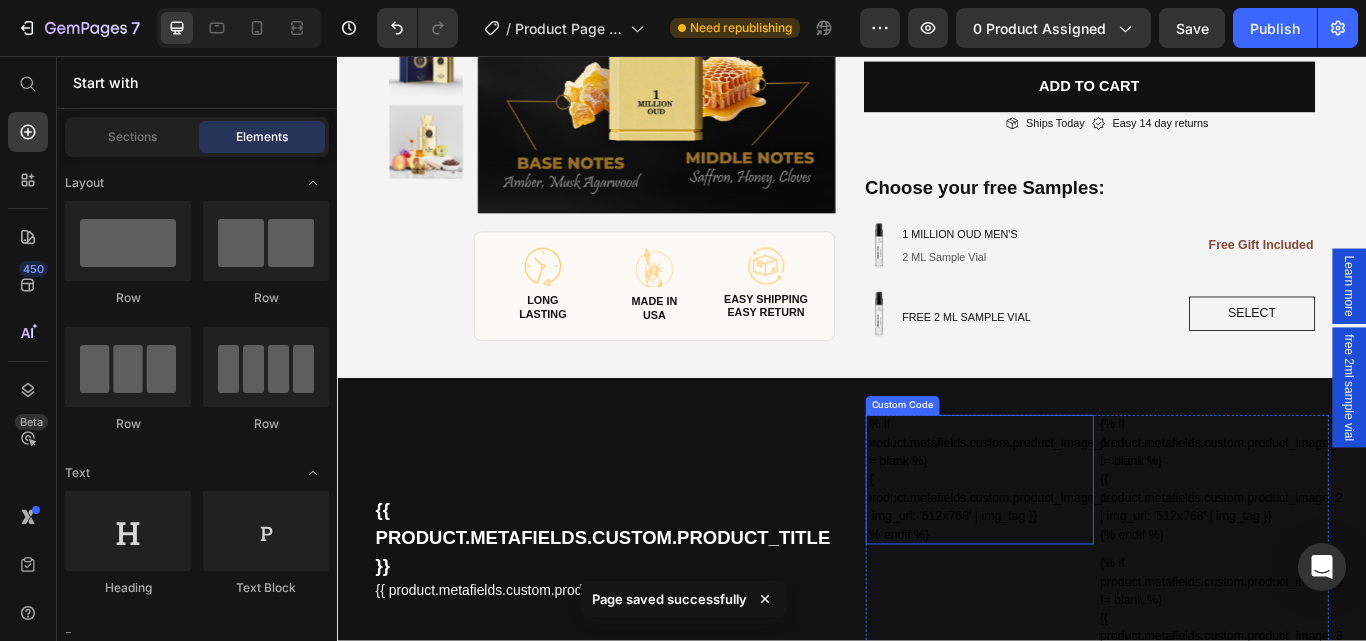 scroll, scrollTop: 300, scrollLeft: 0, axis: vertical 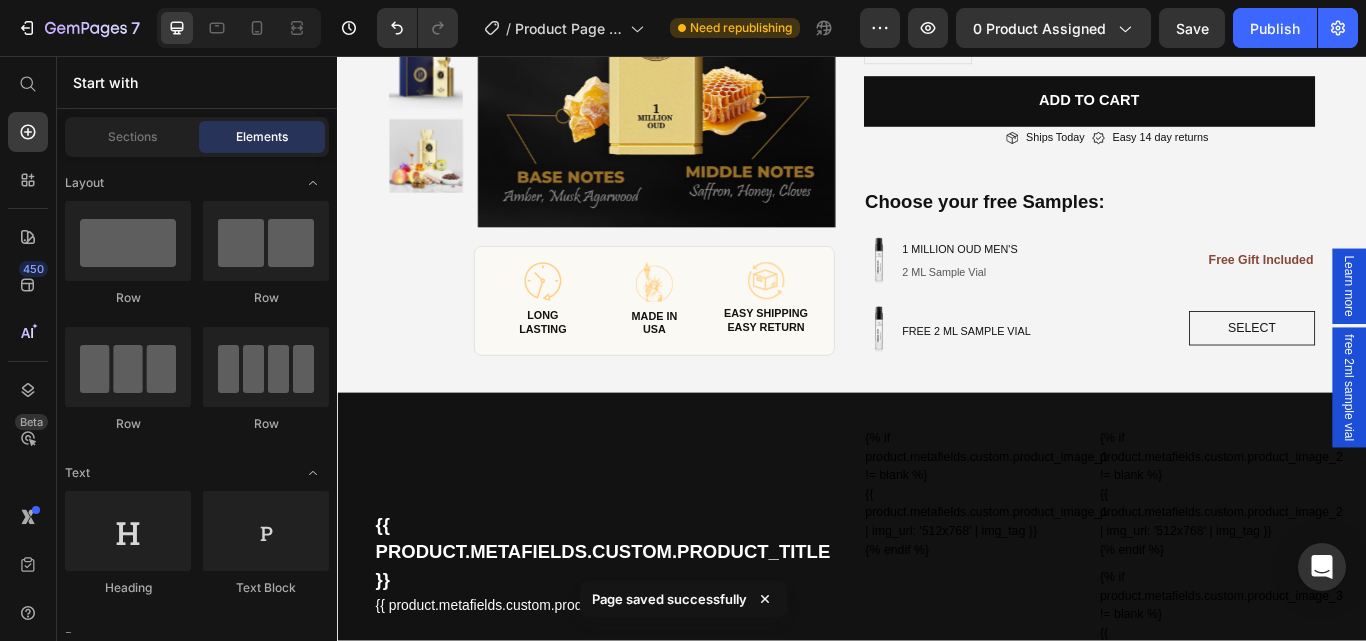 click on "free 2ml sample vial" at bounding box center [1517, 443] 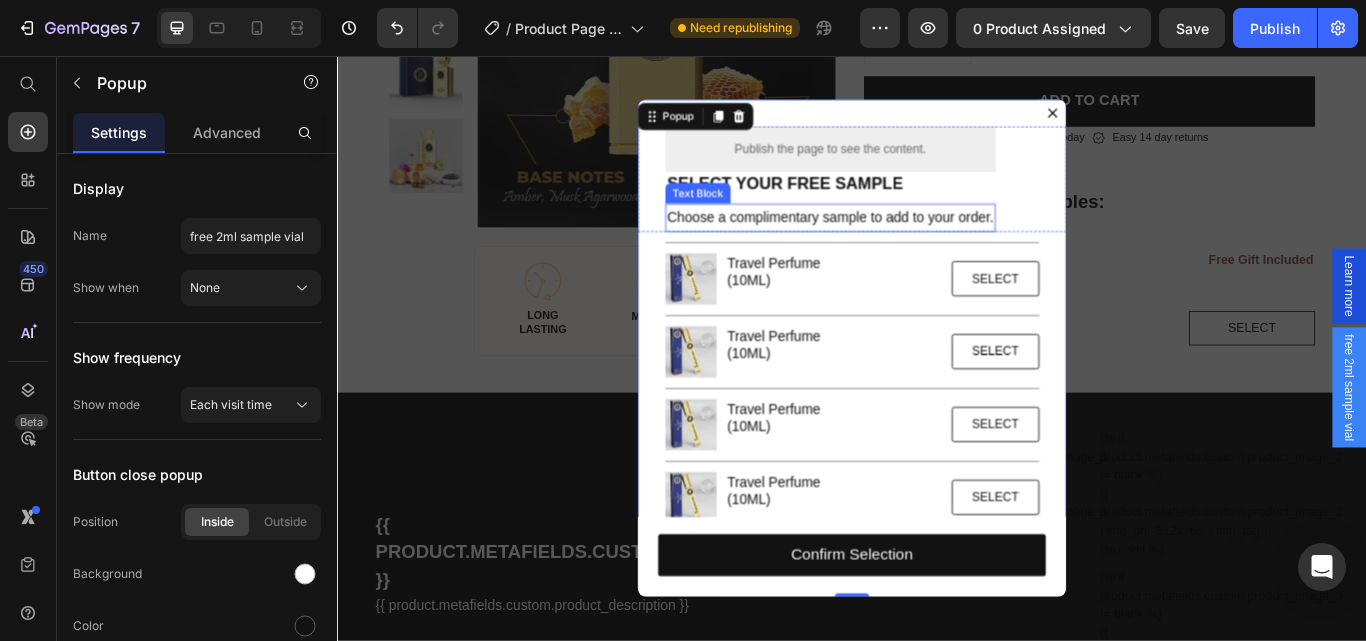 click on "Choose a complimentary sample to add to your order." at bounding box center [911, 245] 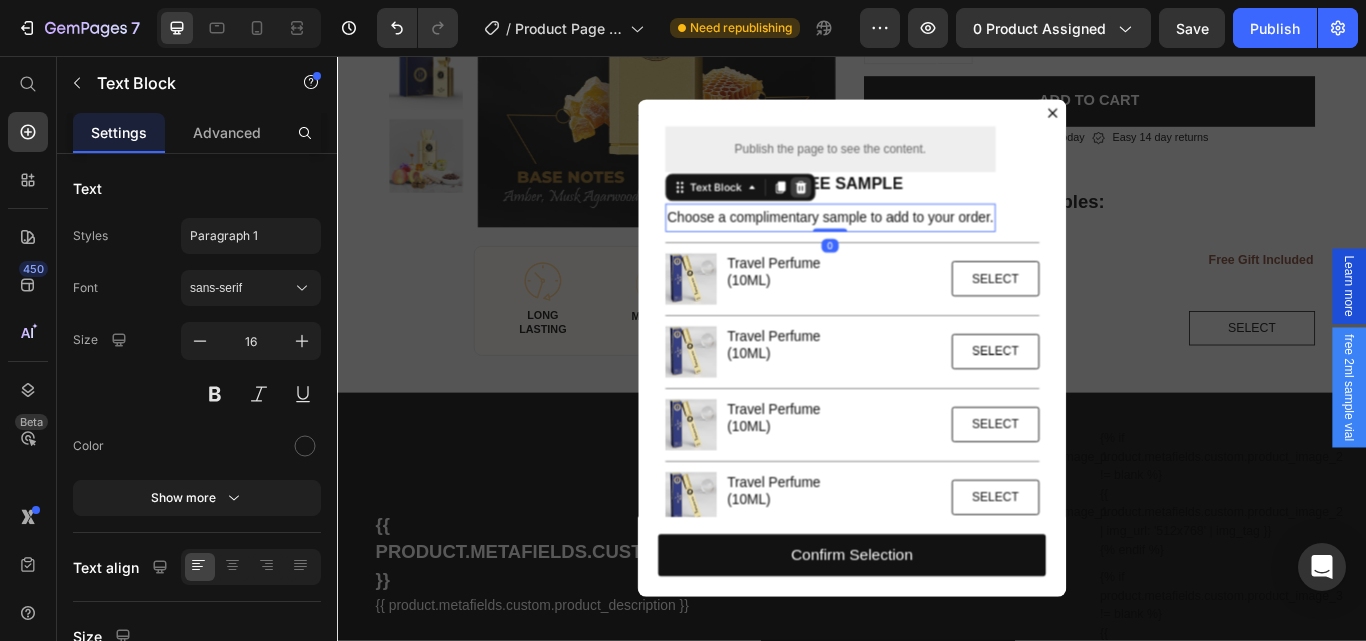 click 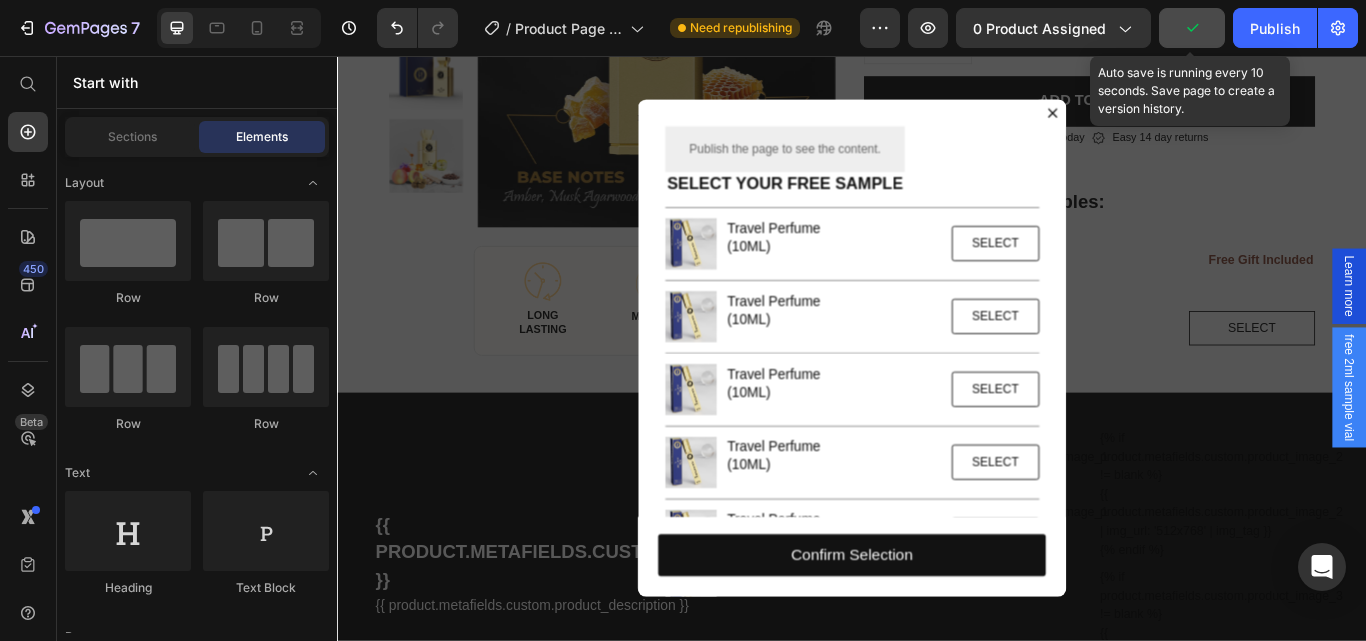 click 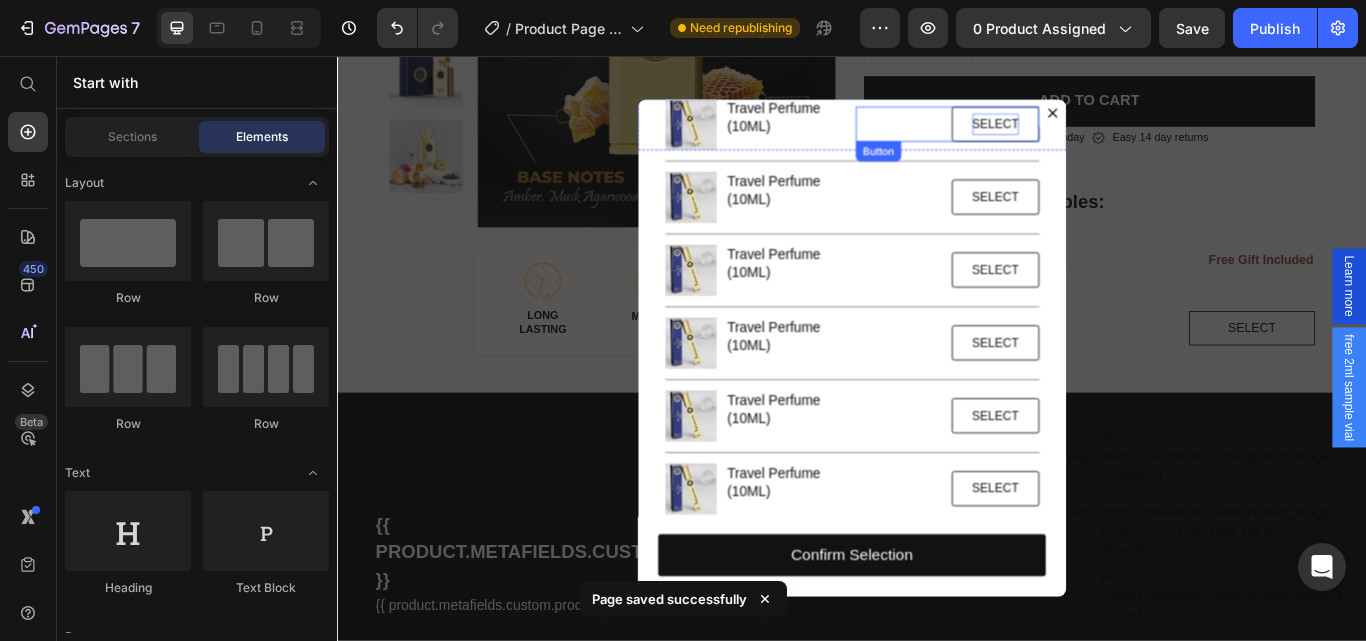 scroll, scrollTop: 194, scrollLeft: 0, axis: vertical 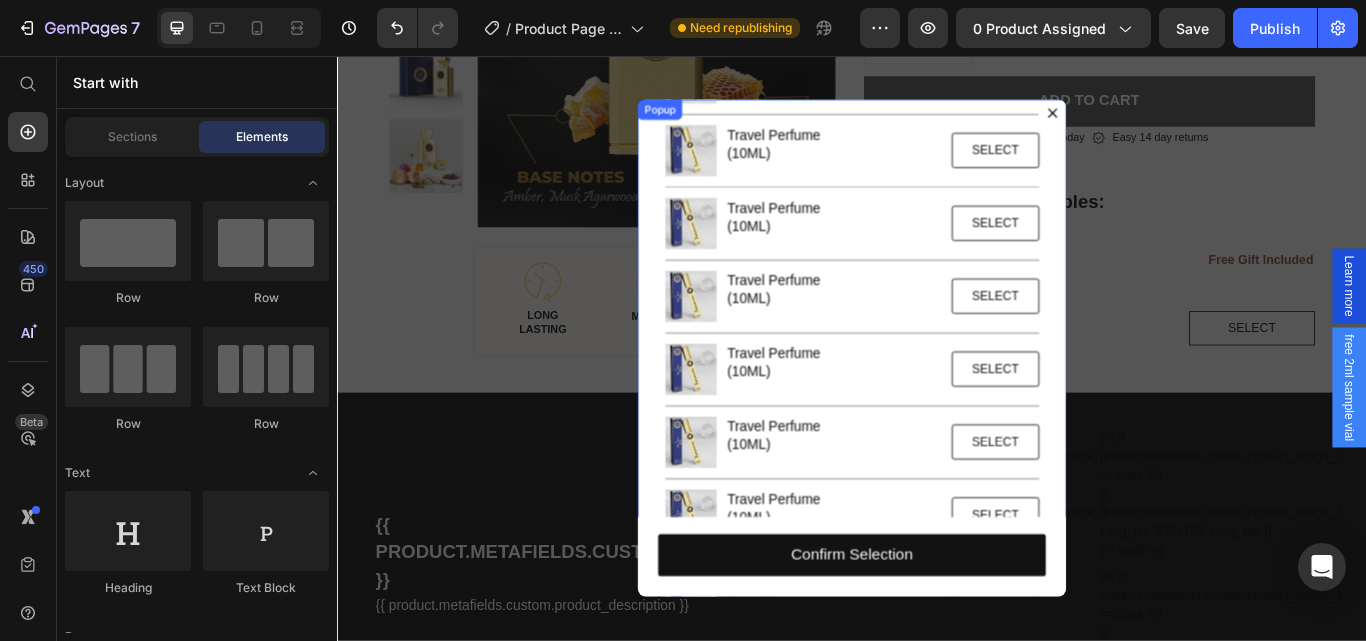 click at bounding box center [1171, 123] 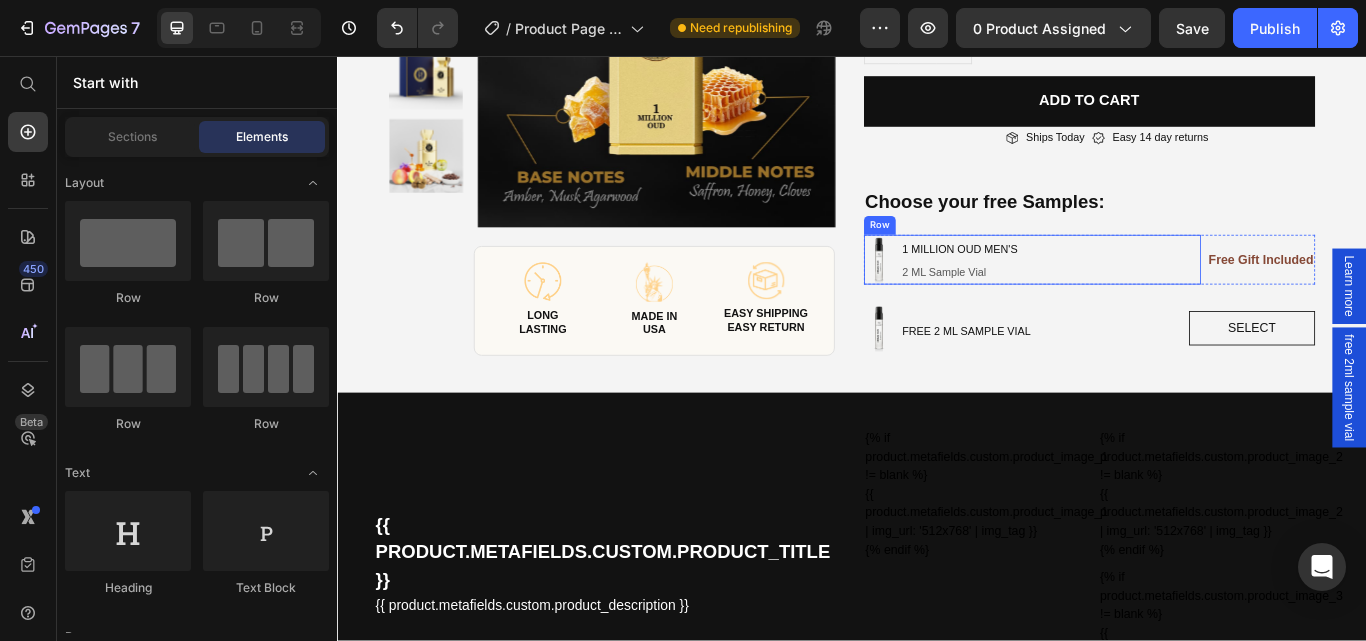 scroll, scrollTop: 0, scrollLeft: 0, axis: both 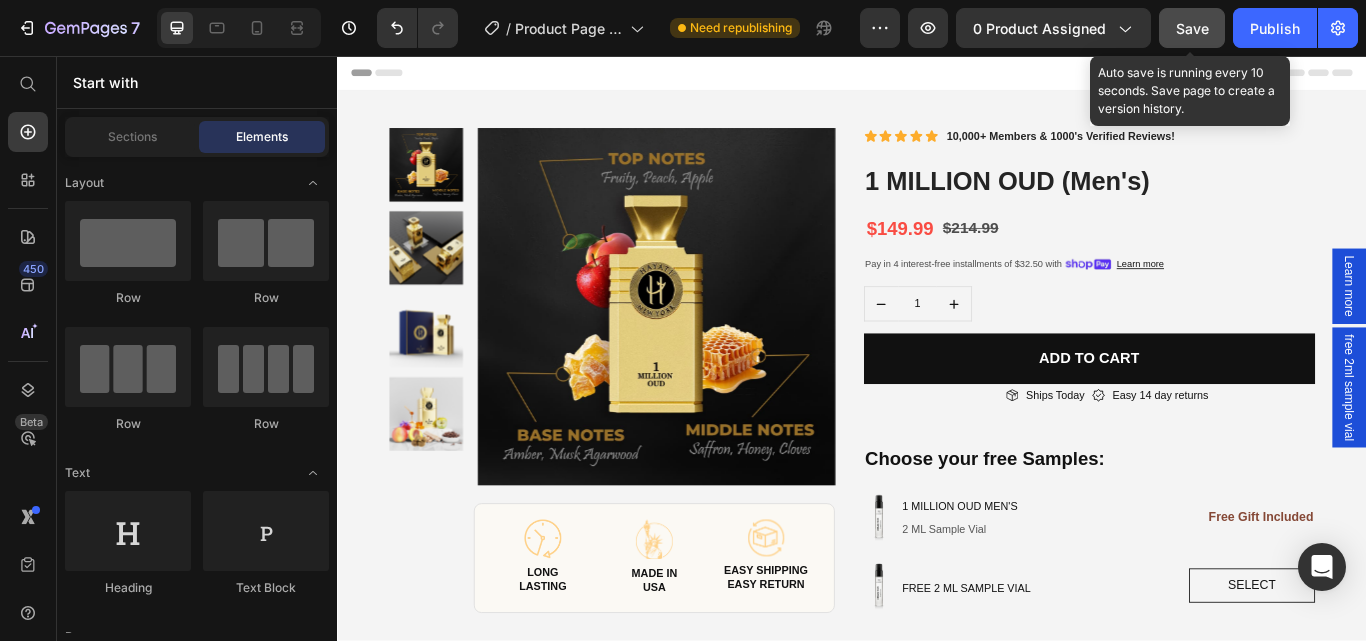 click on "Save" 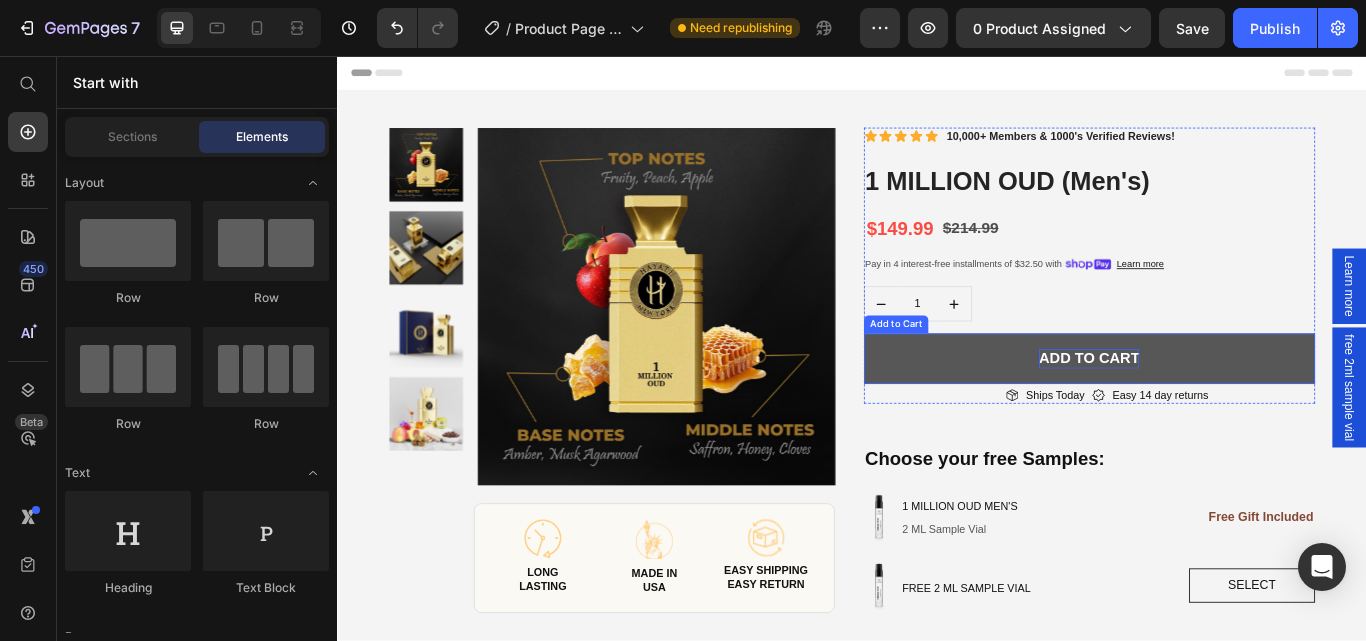 click on "Add to cart" at bounding box center [1213, 409] 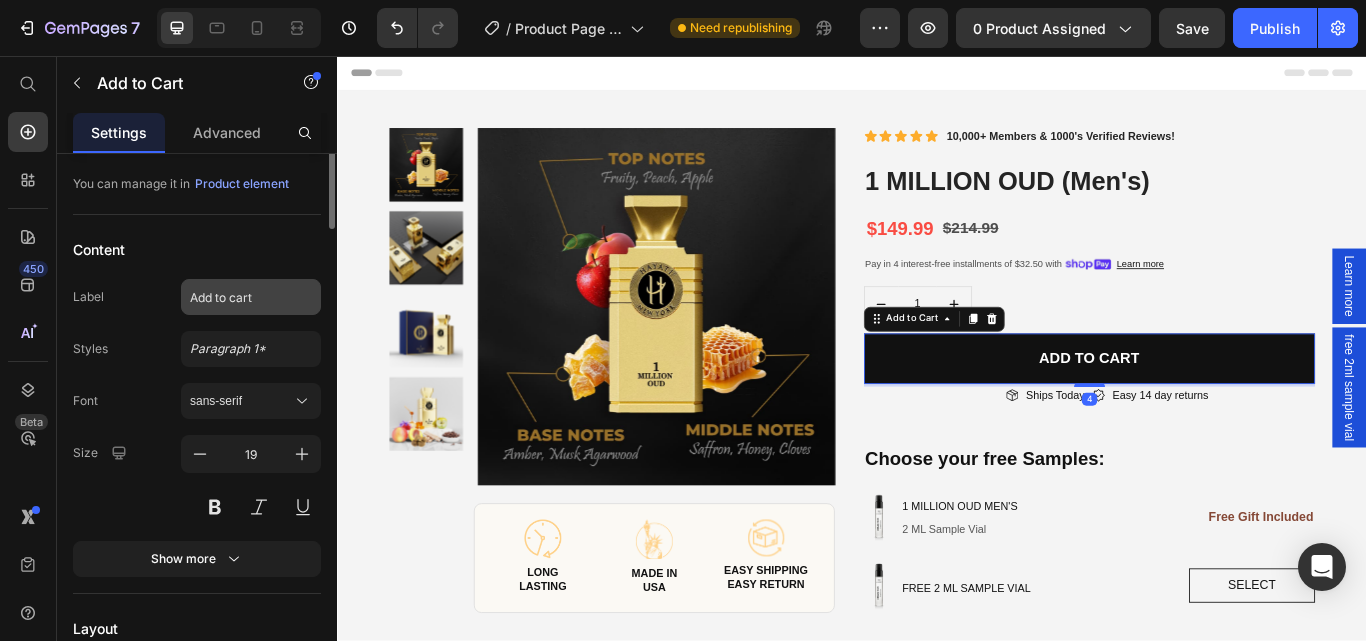 scroll, scrollTop: 0, scrollLeft: 0, axis: both 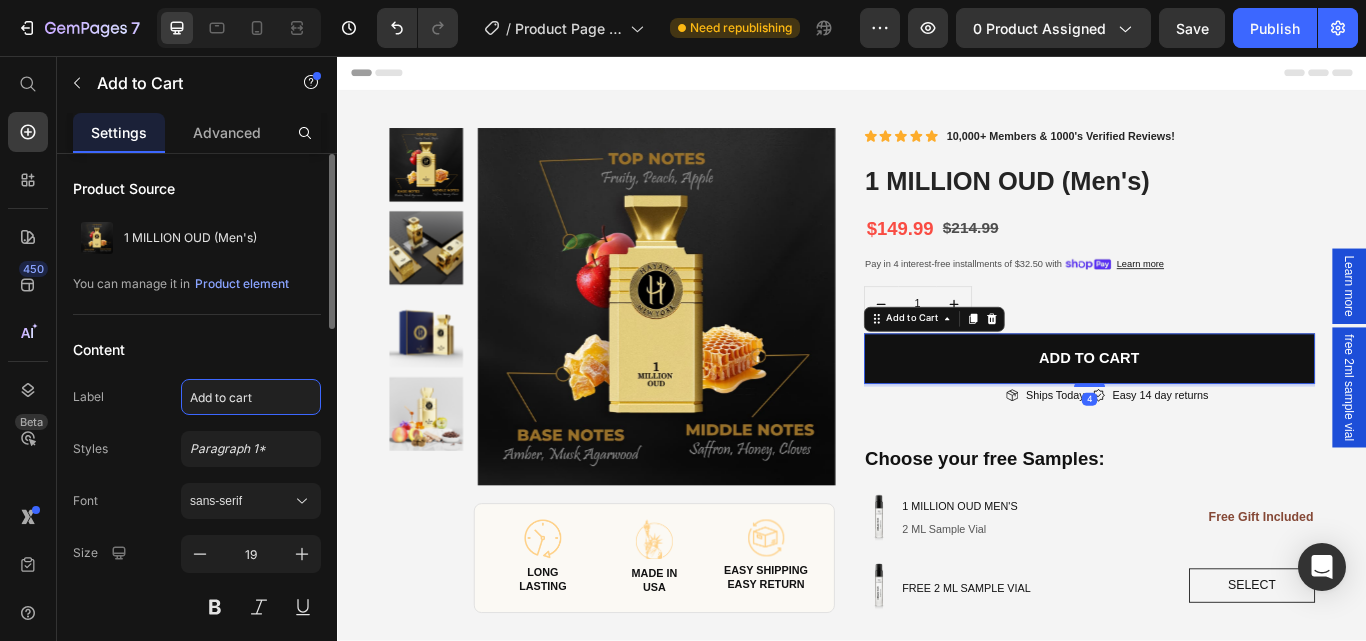 click on "Add to cart" 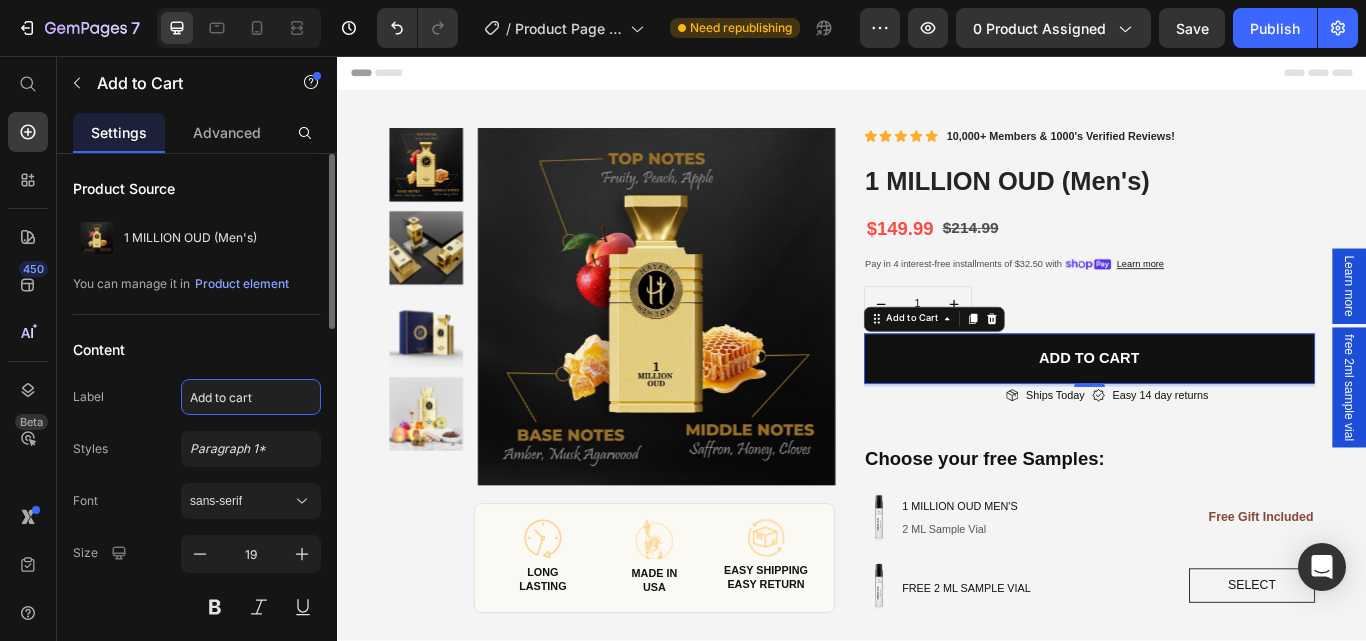 click on "Add to cart" 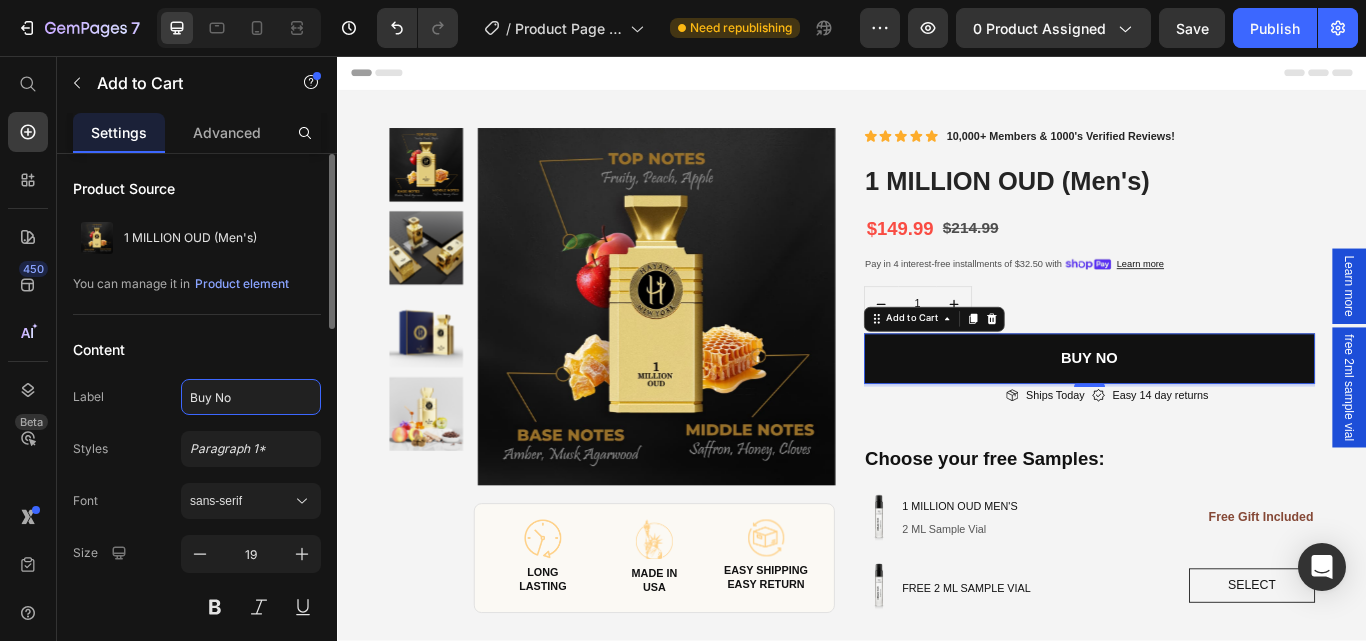 type on "Buy Now" 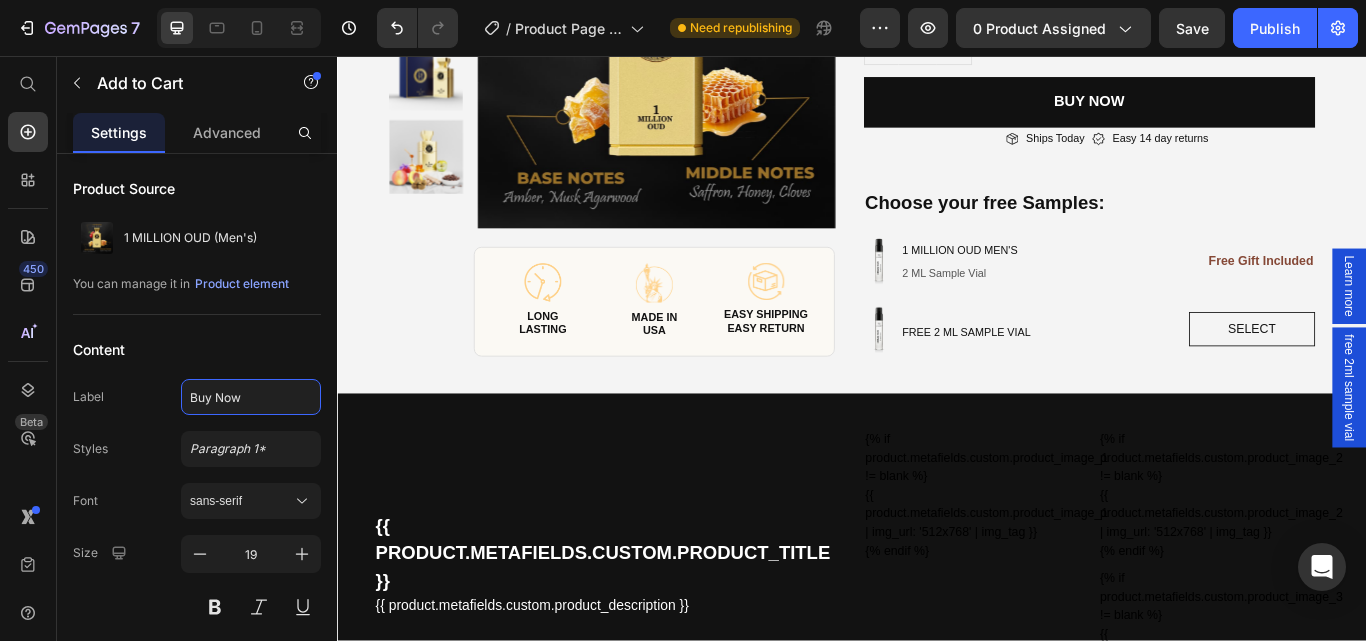 scroll, scrollTop: 0, scrollLeft: 0, axis: both 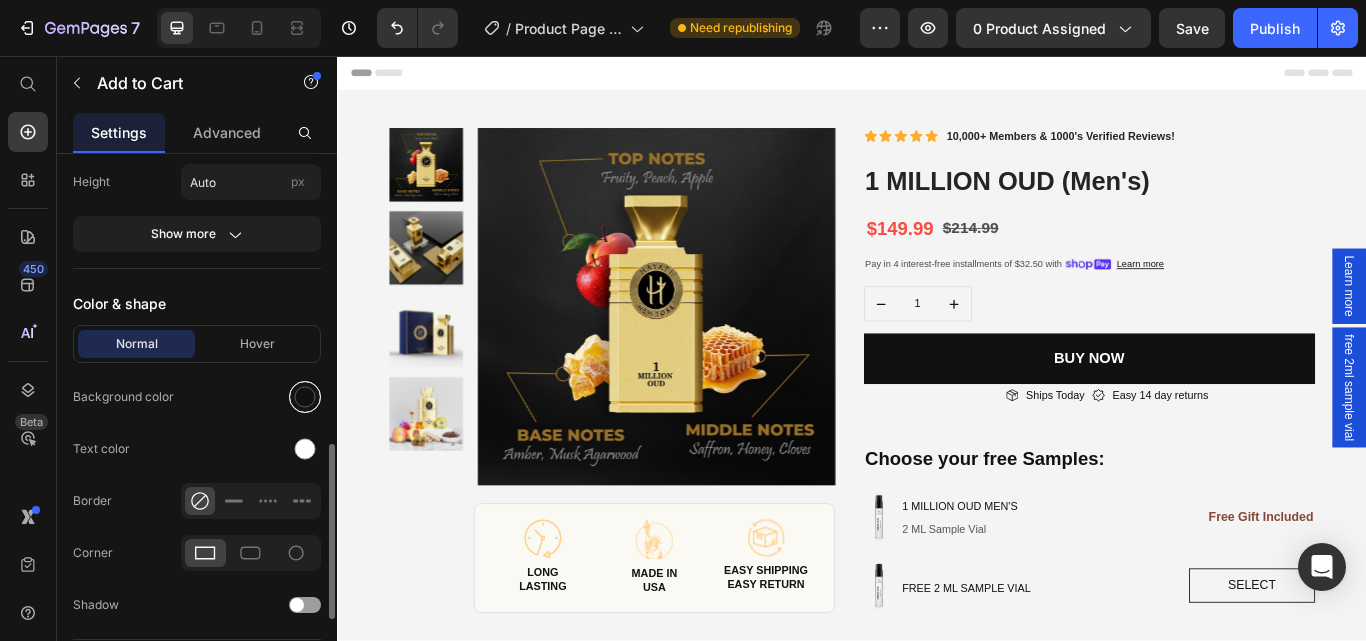 click at bounding box center [305, 397] 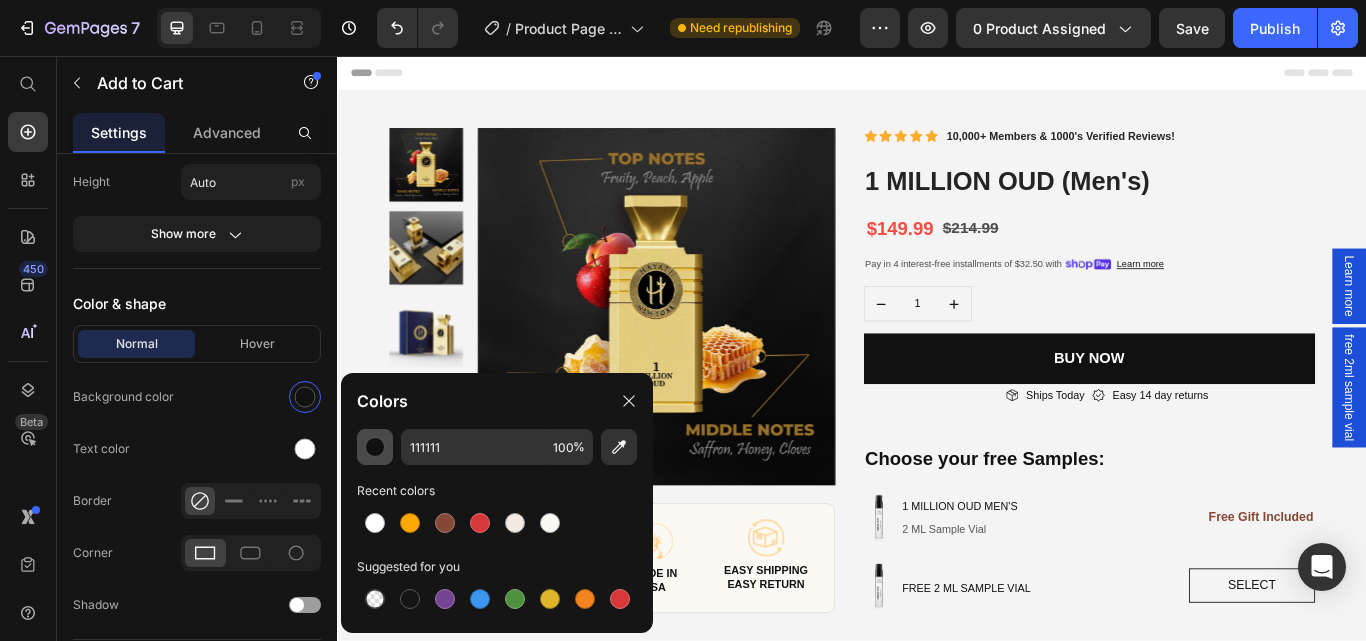 click at bounding box center (375, 447) 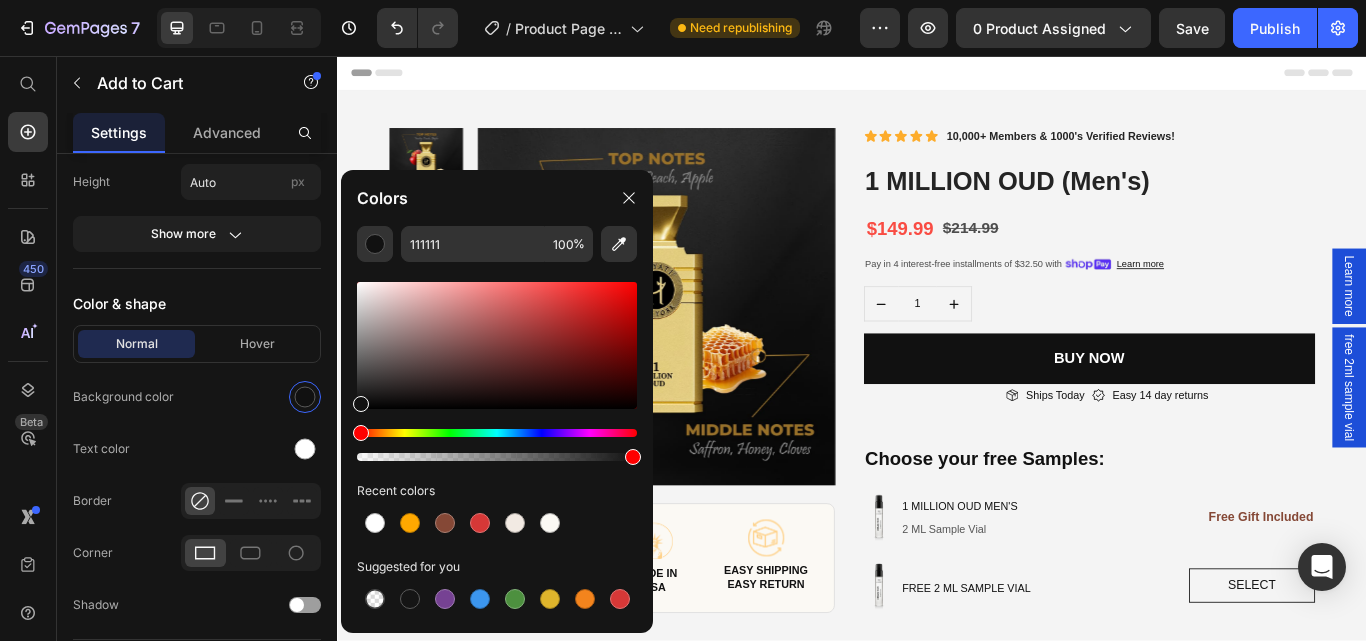 click at bounding box center [497, 371] 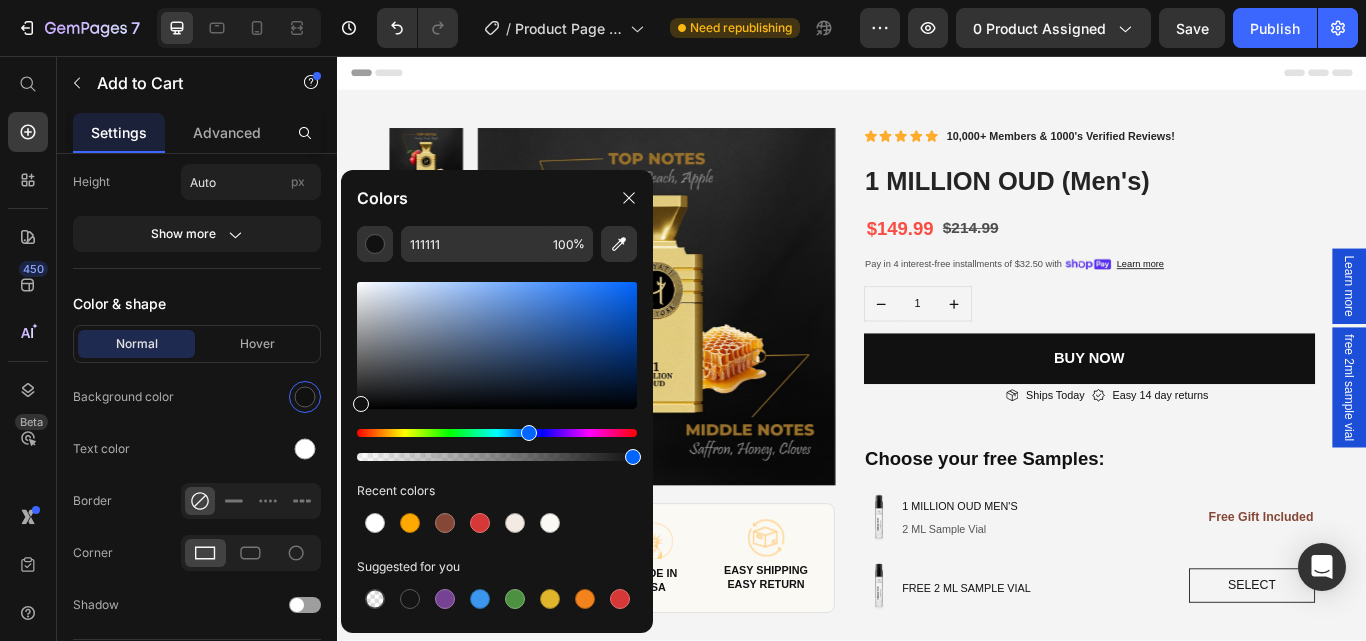 drag, startPoint x: 361, startPoint y: 433, endPoint x: 526, endPoint y: 435, distance: 165.01212 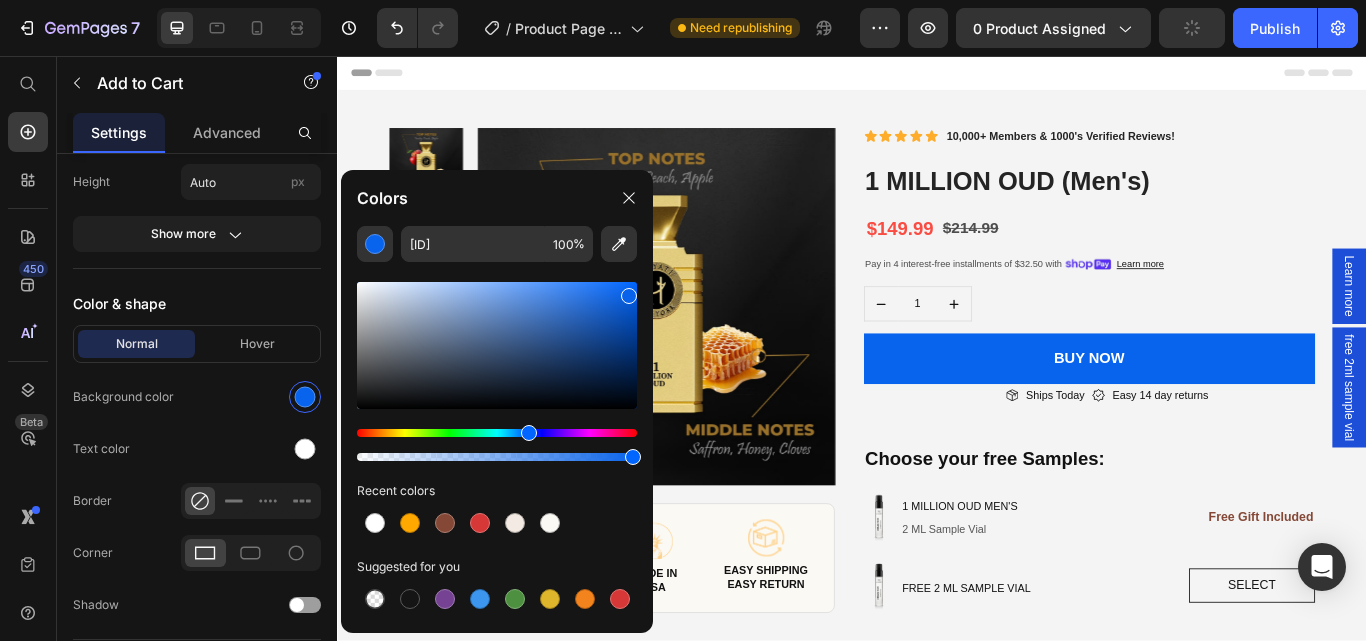 type on "0963EA" 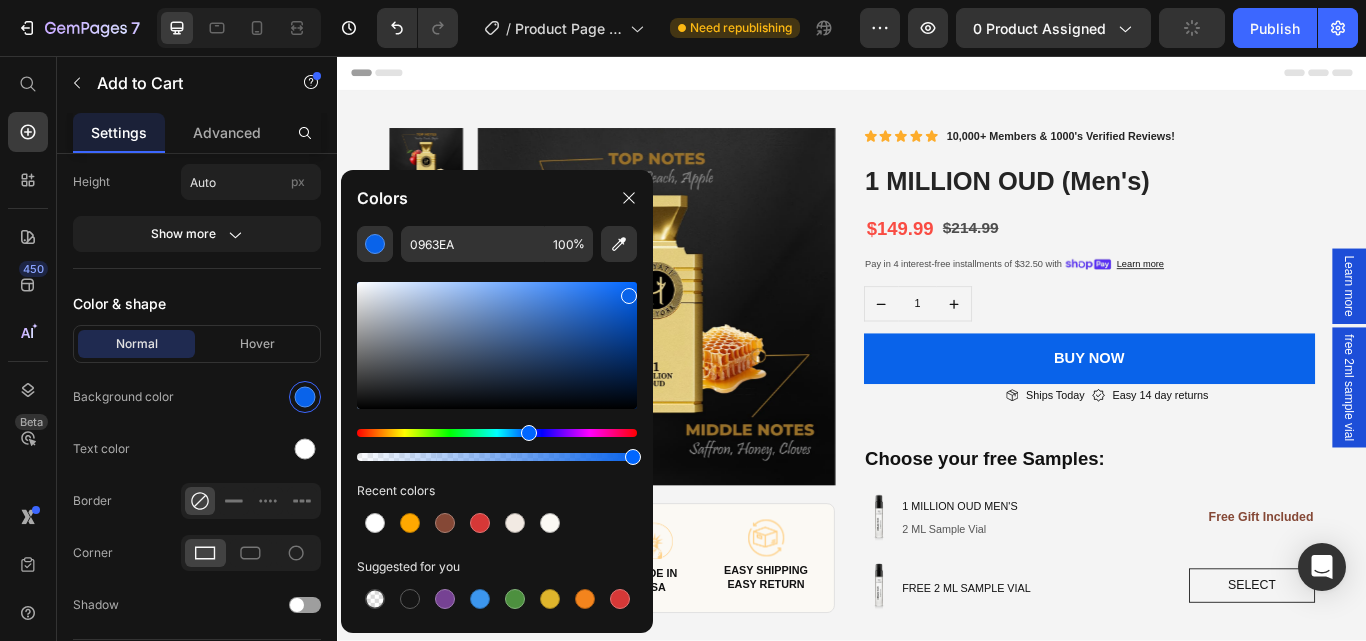 drag, startPoint x: 364, startPoint y: 408, endPoint x: 626, endPoint y: 292, distance: 286.53098 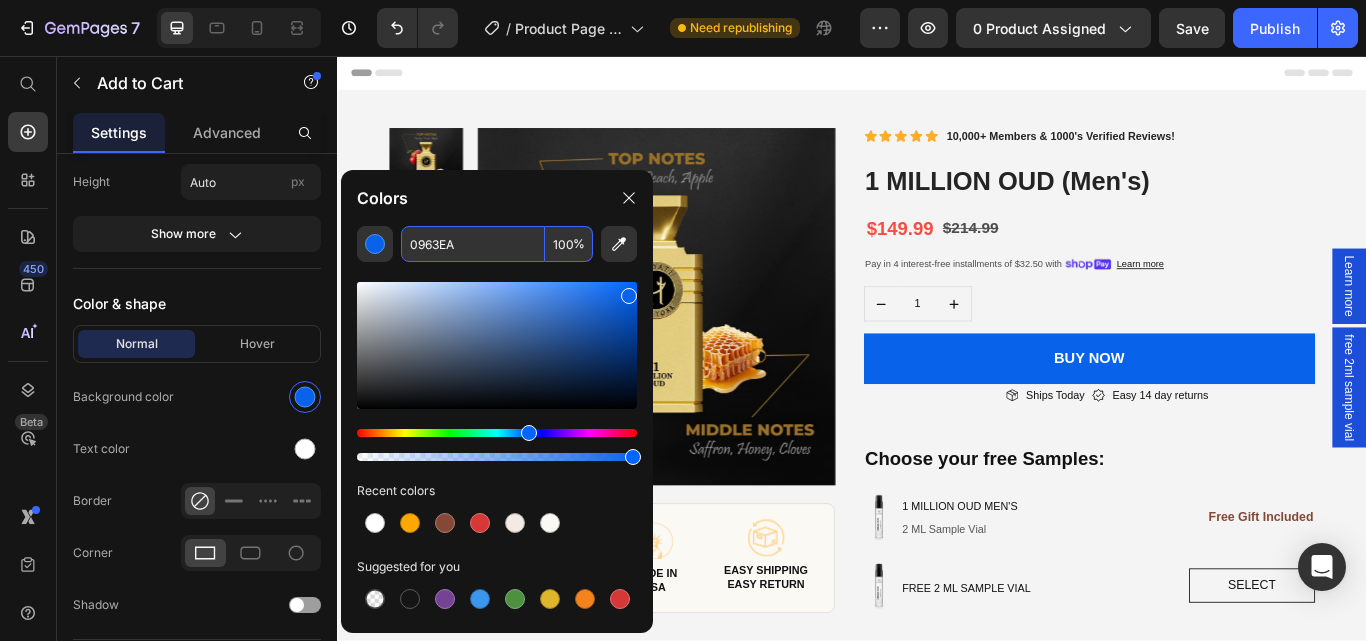 click on "0963EA" at bounding box center (473, 244) 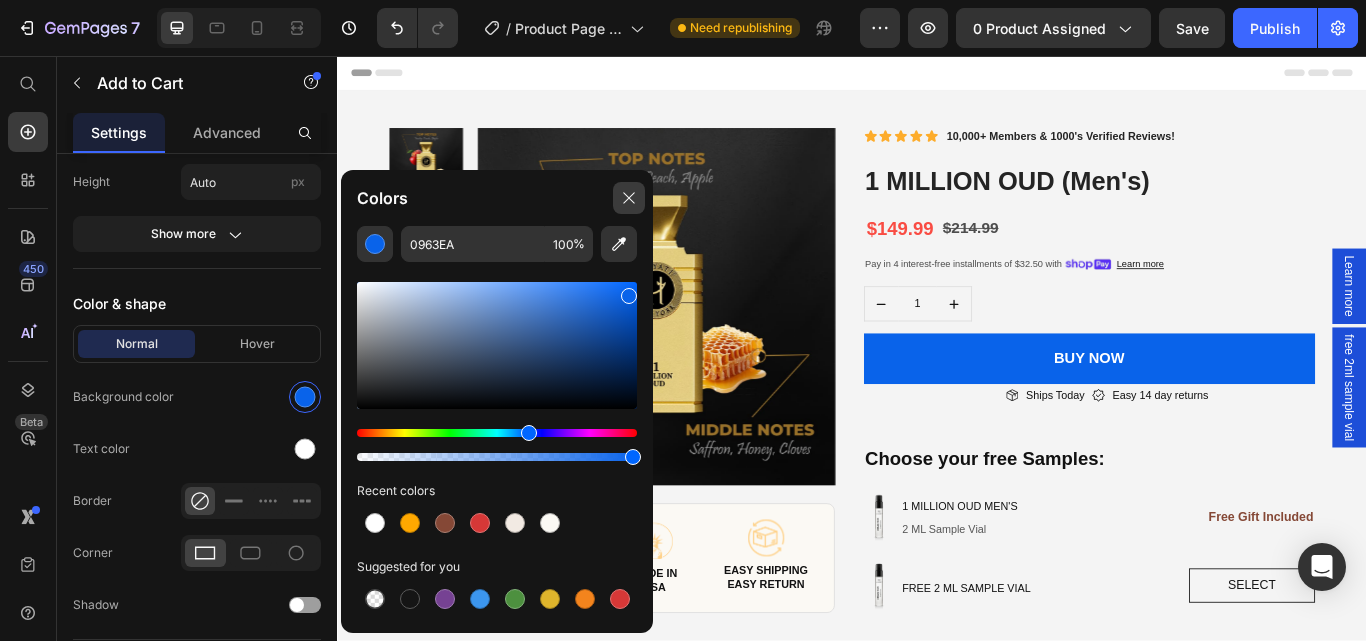 click 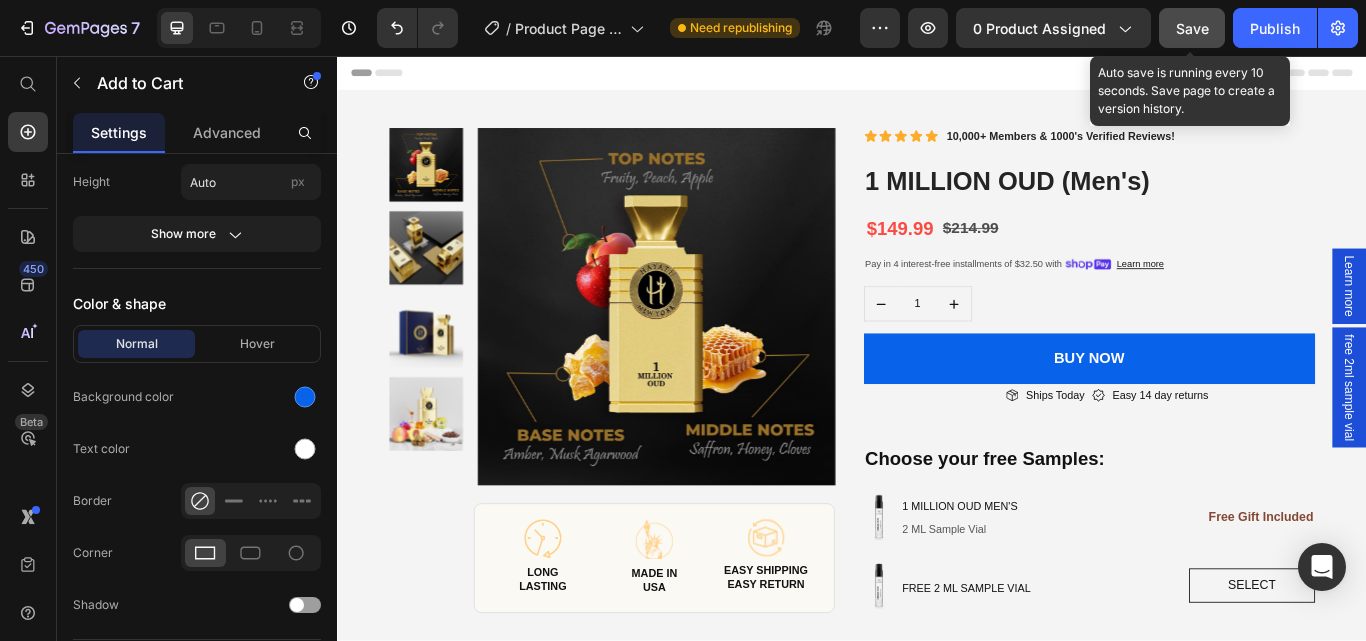 click on "Save" at bounding box center [1192, 28] 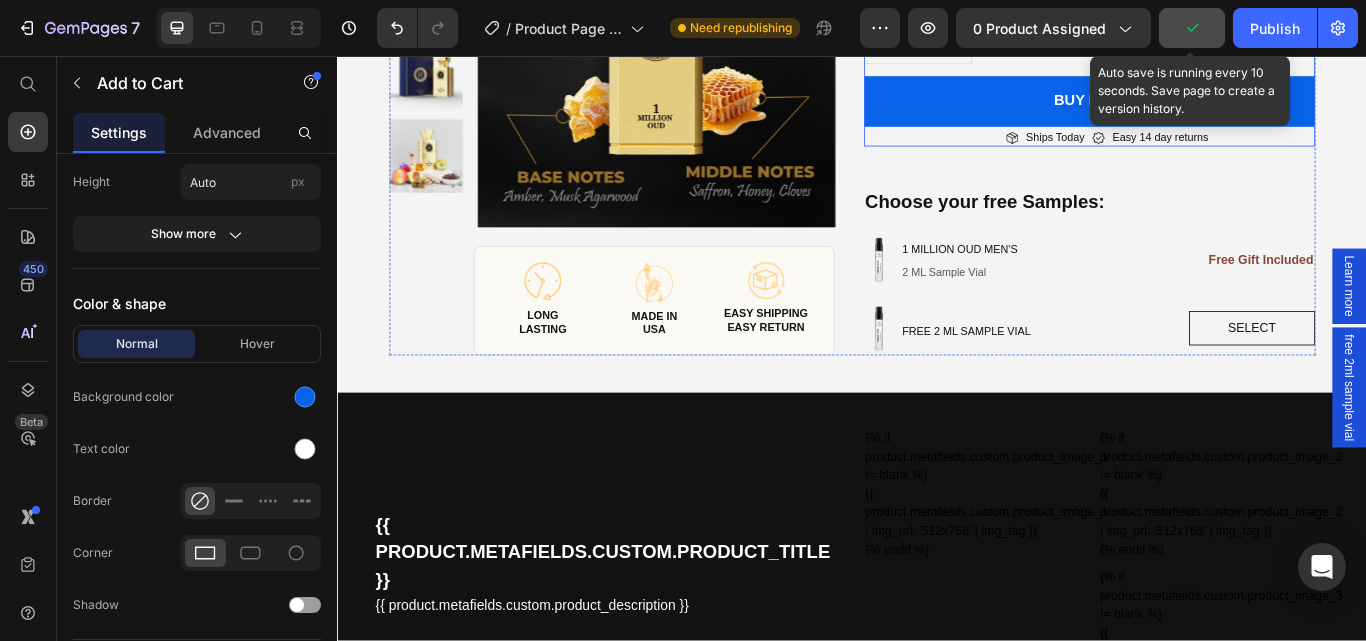 scroll, scrollTop: 100, scrollLeft: 0, axis: vertical 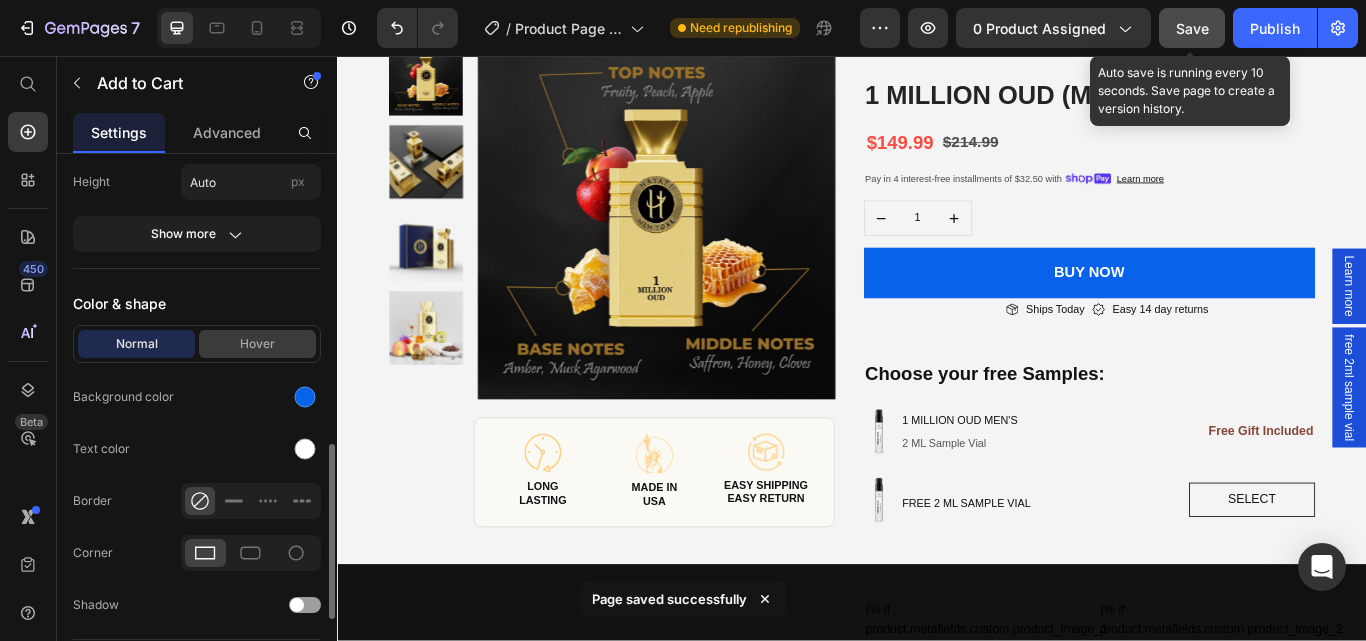 click on "Normal Hover" at bounding box center (197, 344) 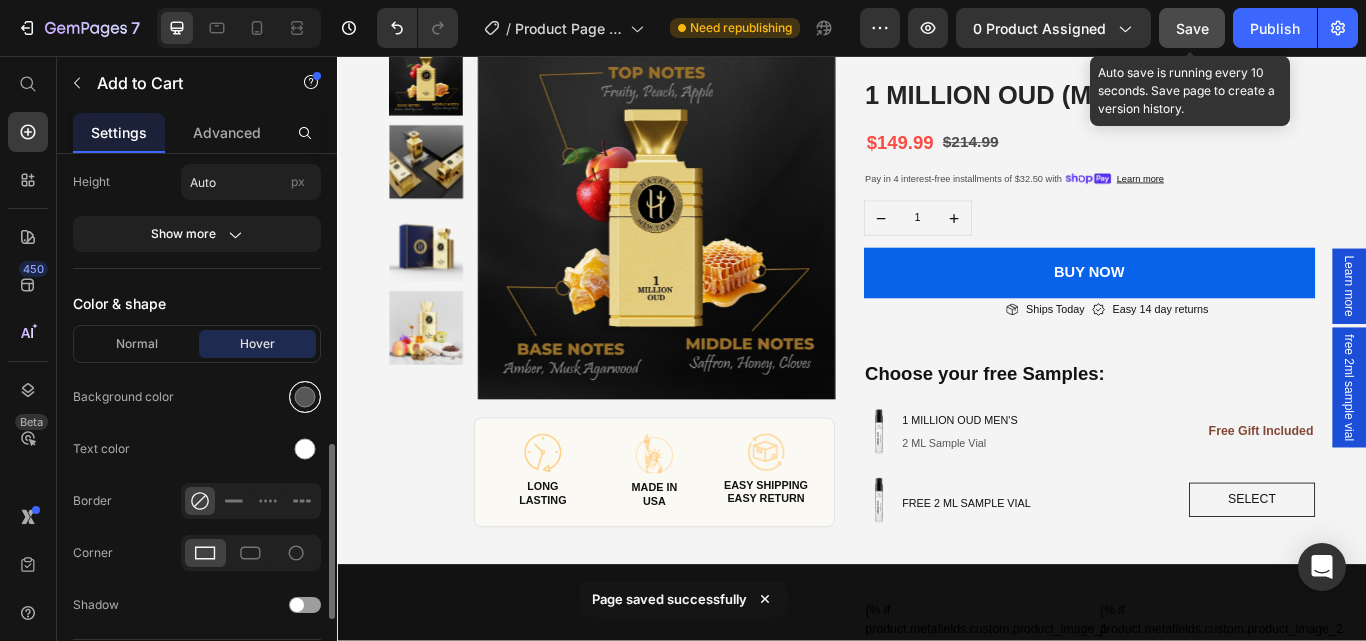 click at bounding box center [305, 397] 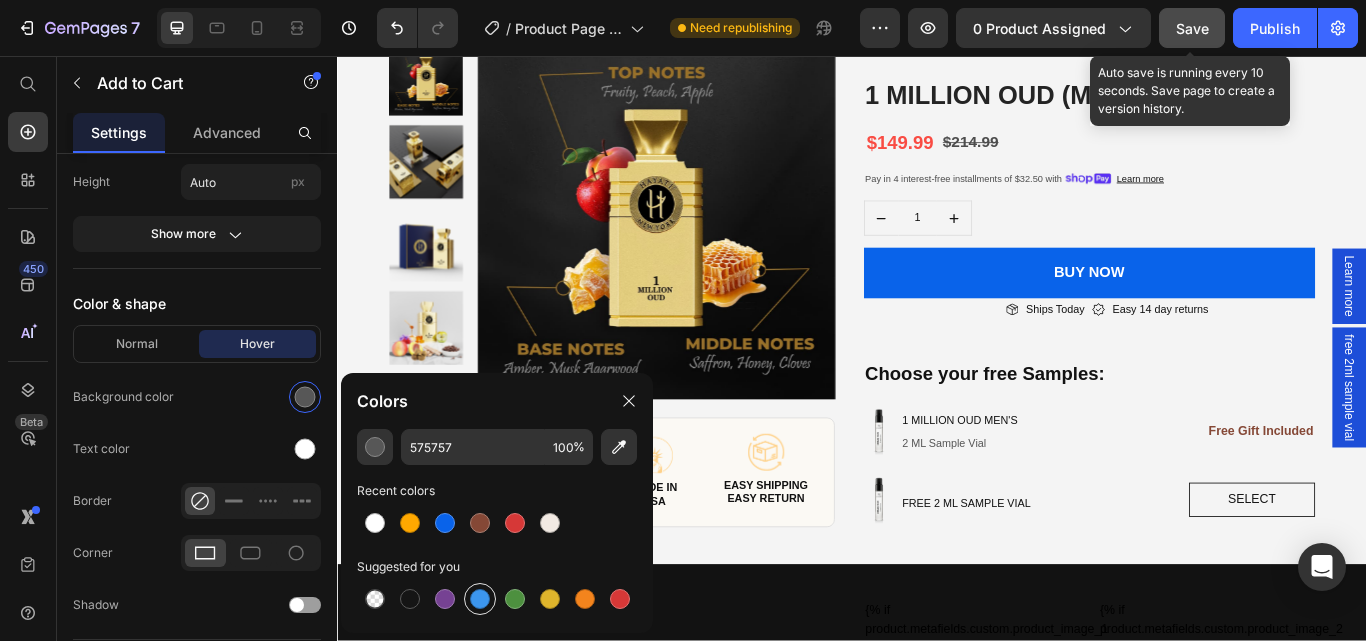 click at bounding box center (480, 599) 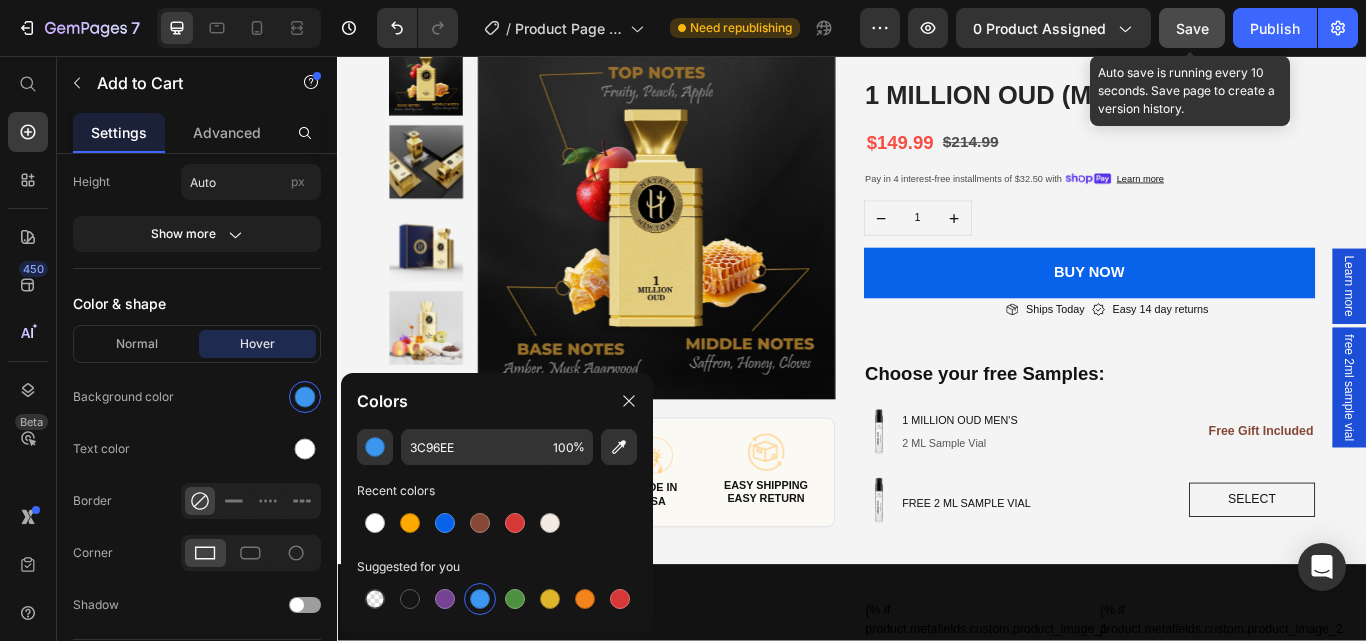 click on "Save" at bounding box center (1192, 28) 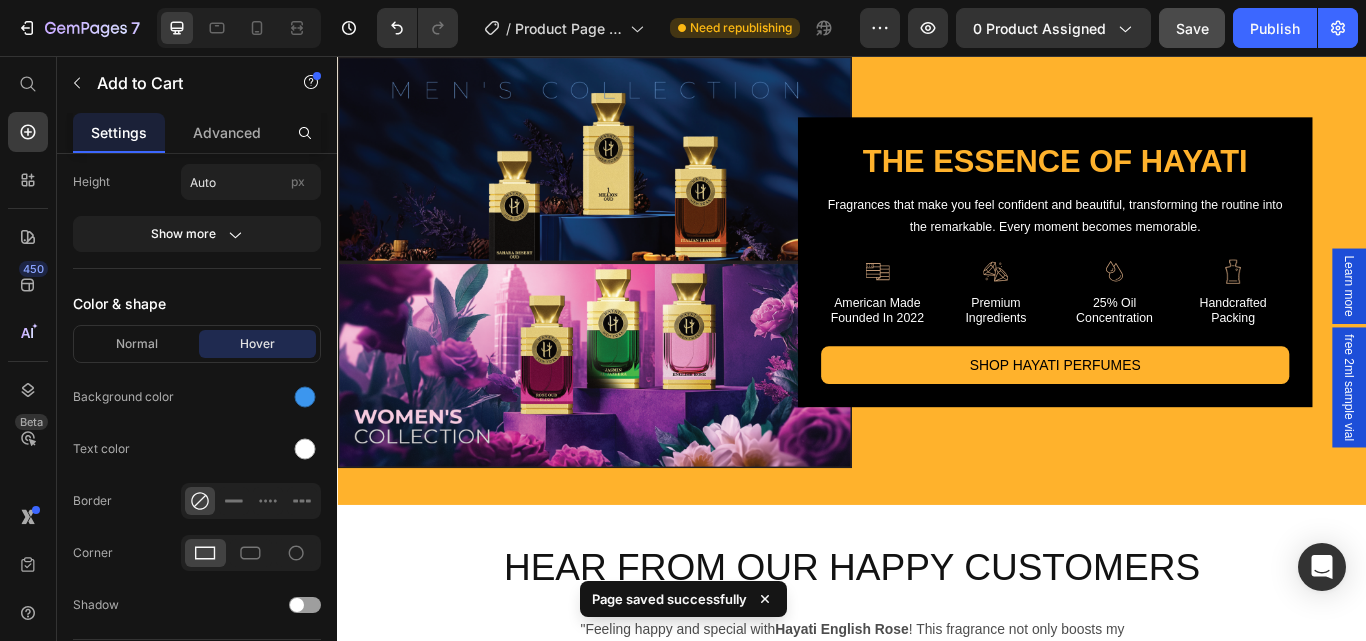 scroll, scrollTop: 1134, scrollLeft: 0, axis: vertical 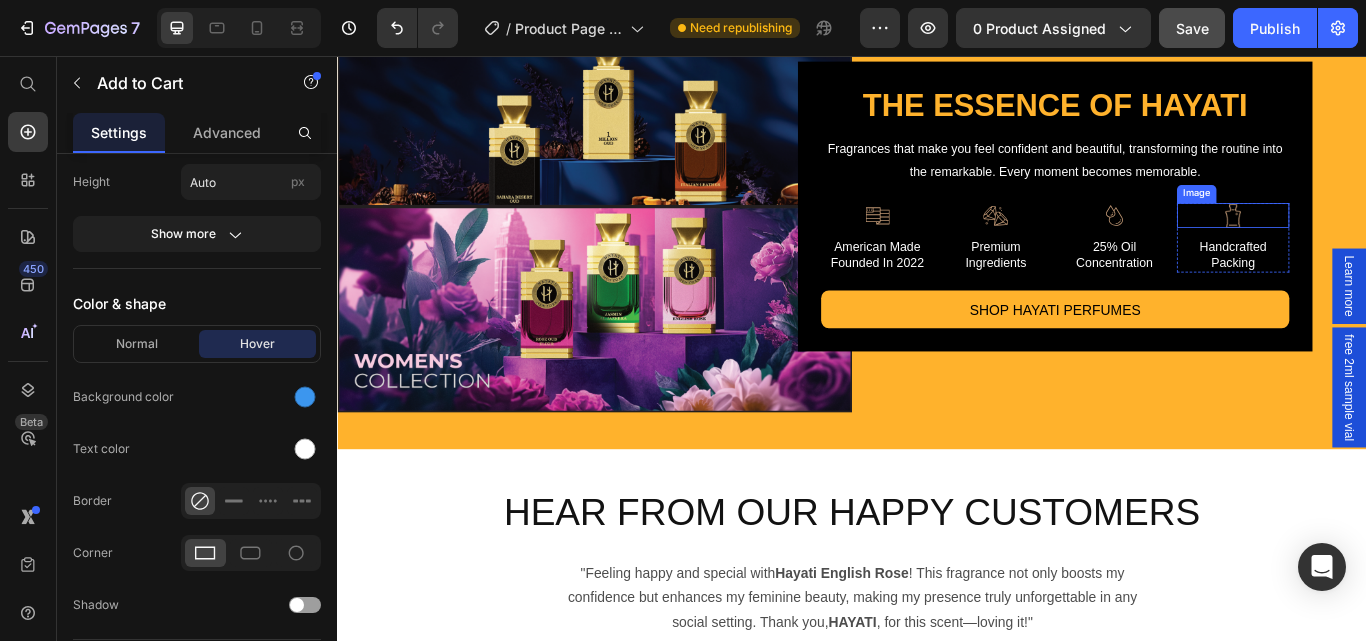 click at bounding box center [1381, 242] 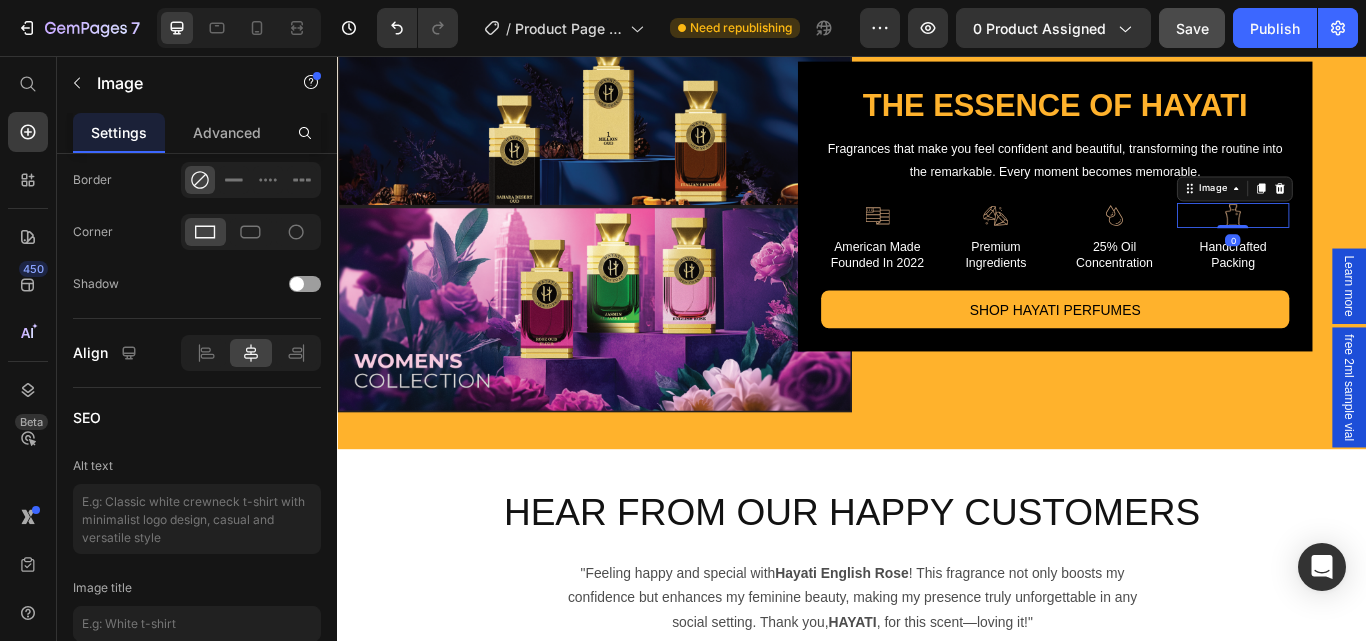 scroll, scrollTop: 0, scrollLeft: 0, axis: both 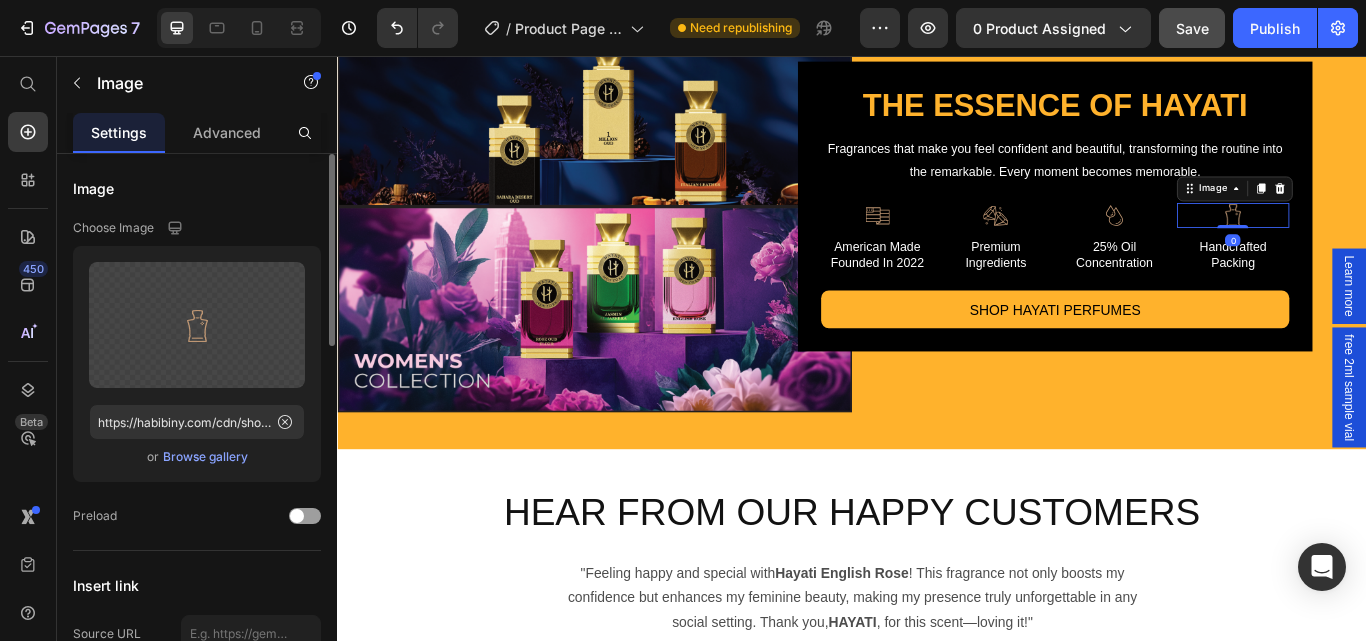click on "Browse gallery" at bounding box center (205, 457) 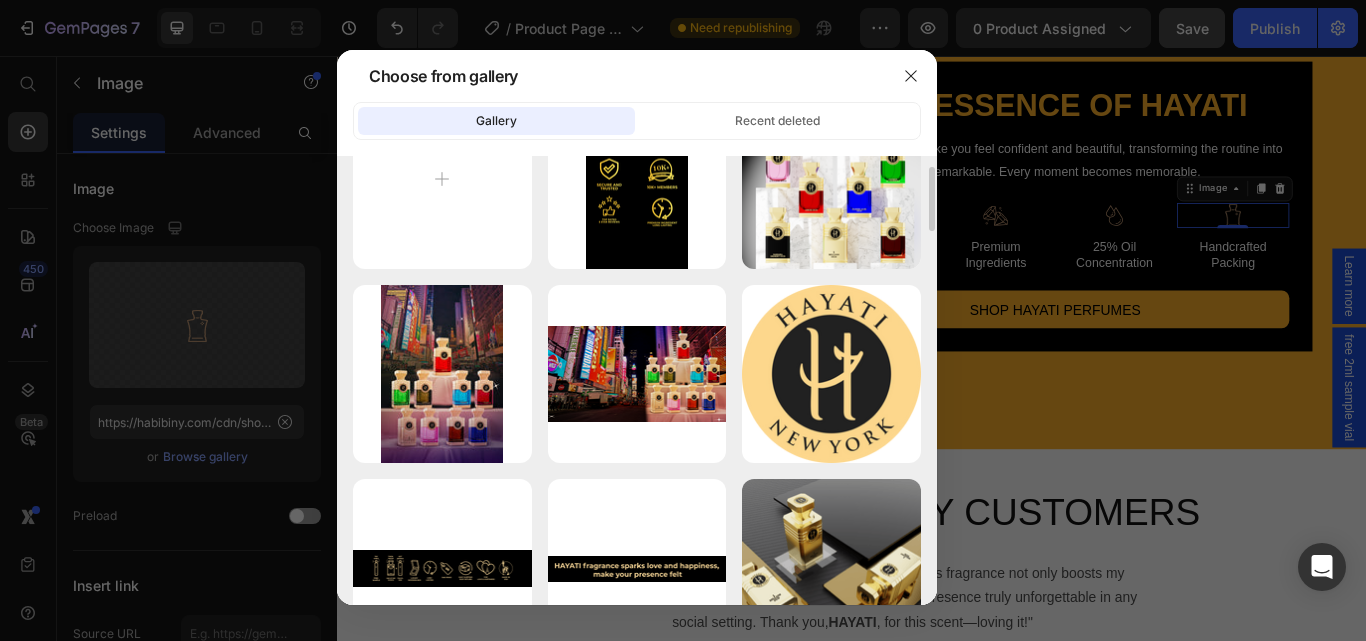 scroll, scrollTop: 0, scrollLeft: 0, axis: both 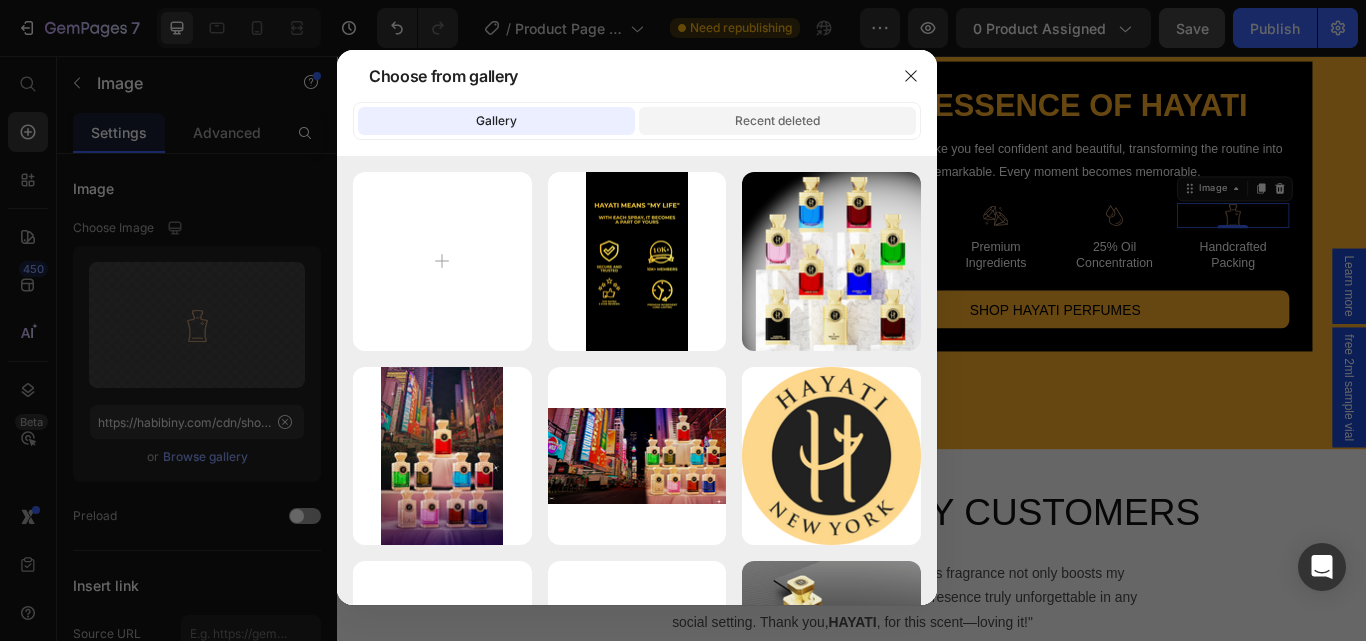 click on "Recent deleted" 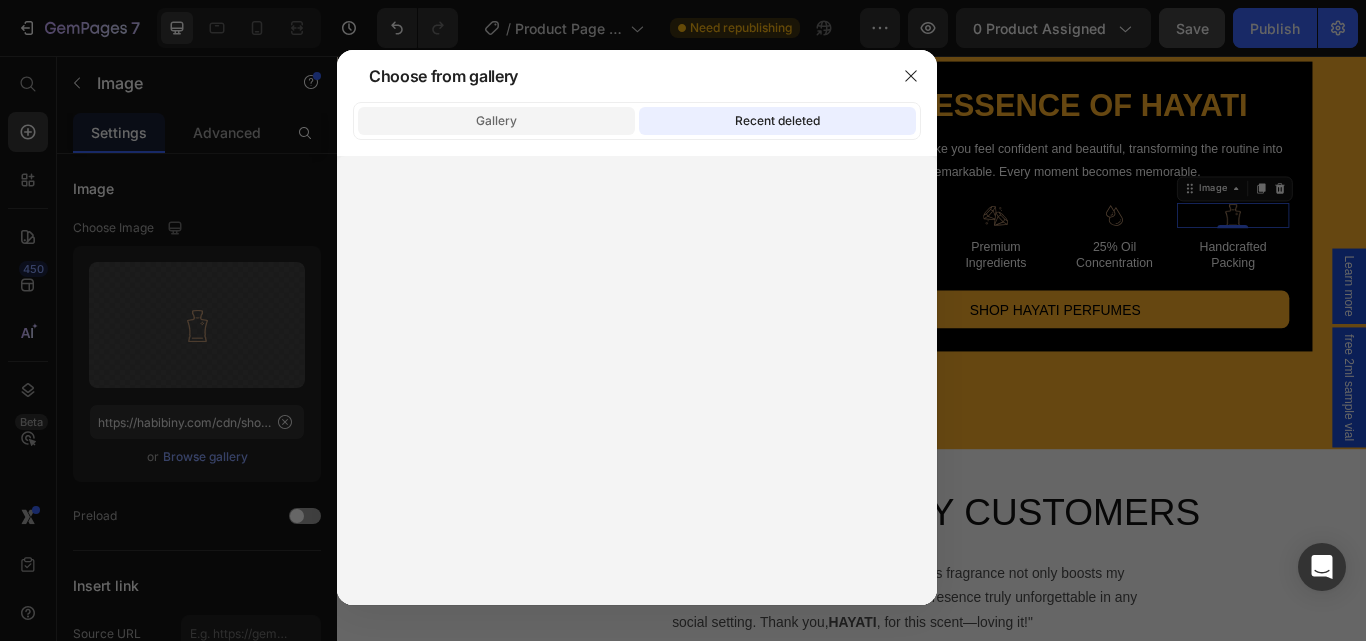 click on "Gallery" 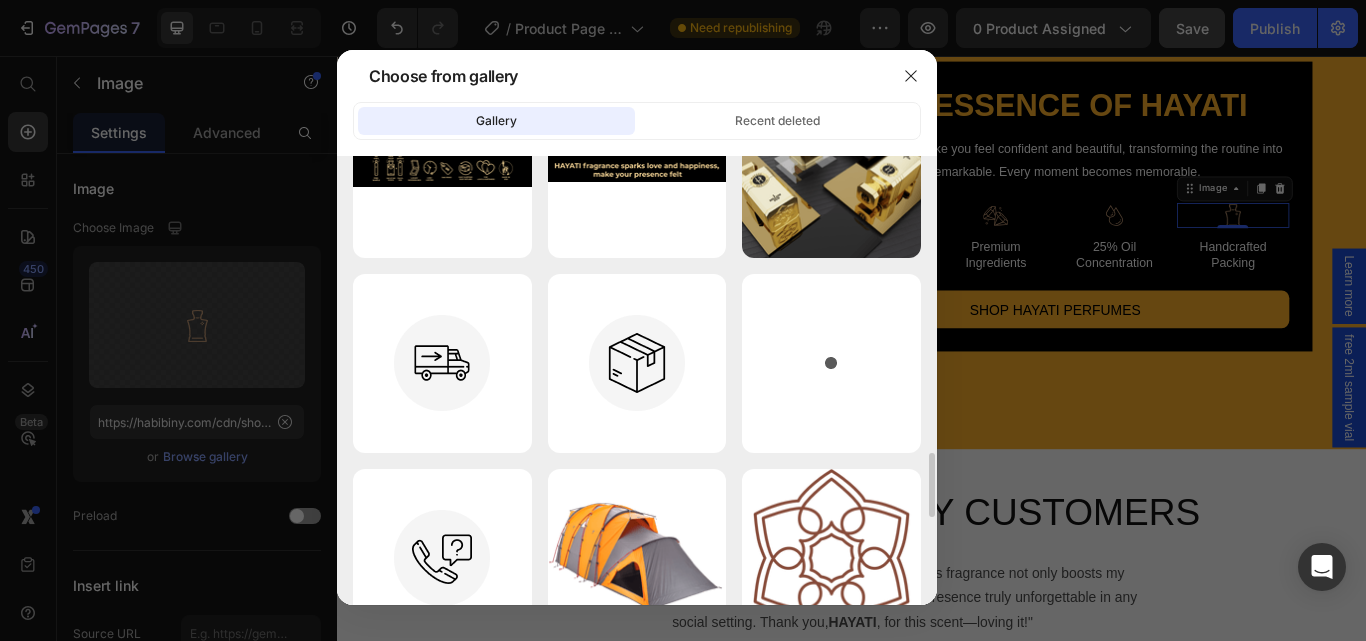 scroll, scrollTop: 682, scrollLeft: 0, axis: vertical 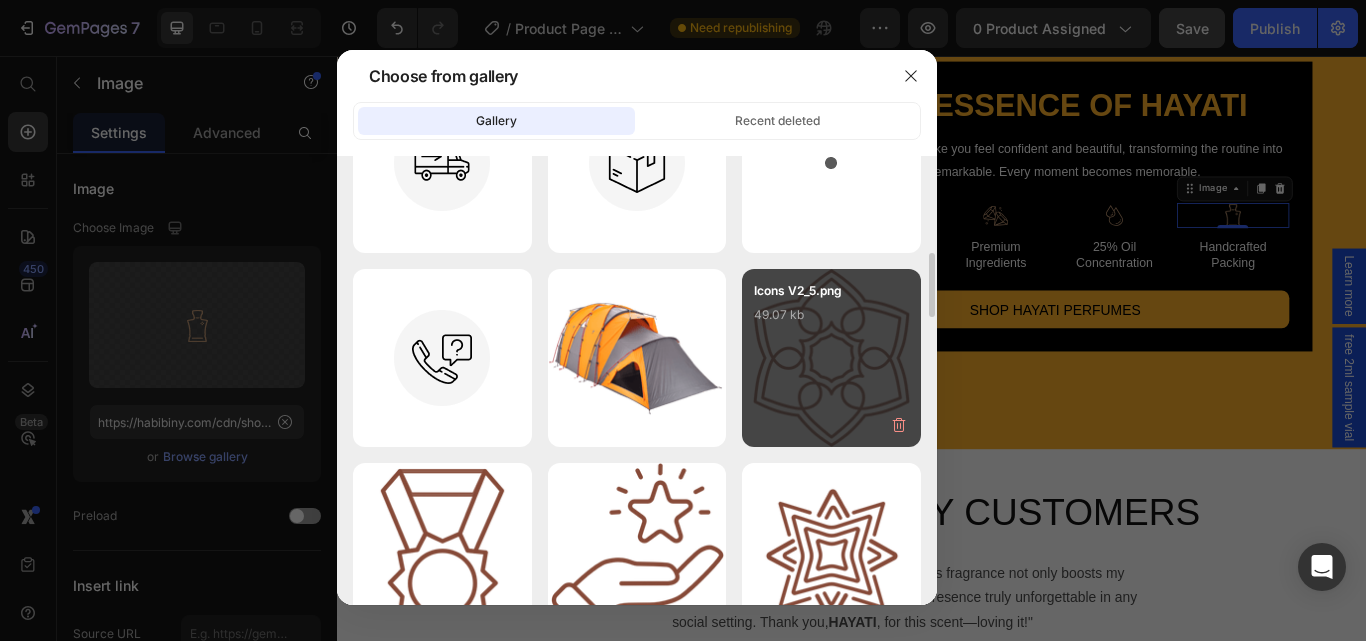 click on "49.07 kb" at bounding box center (831, 315) 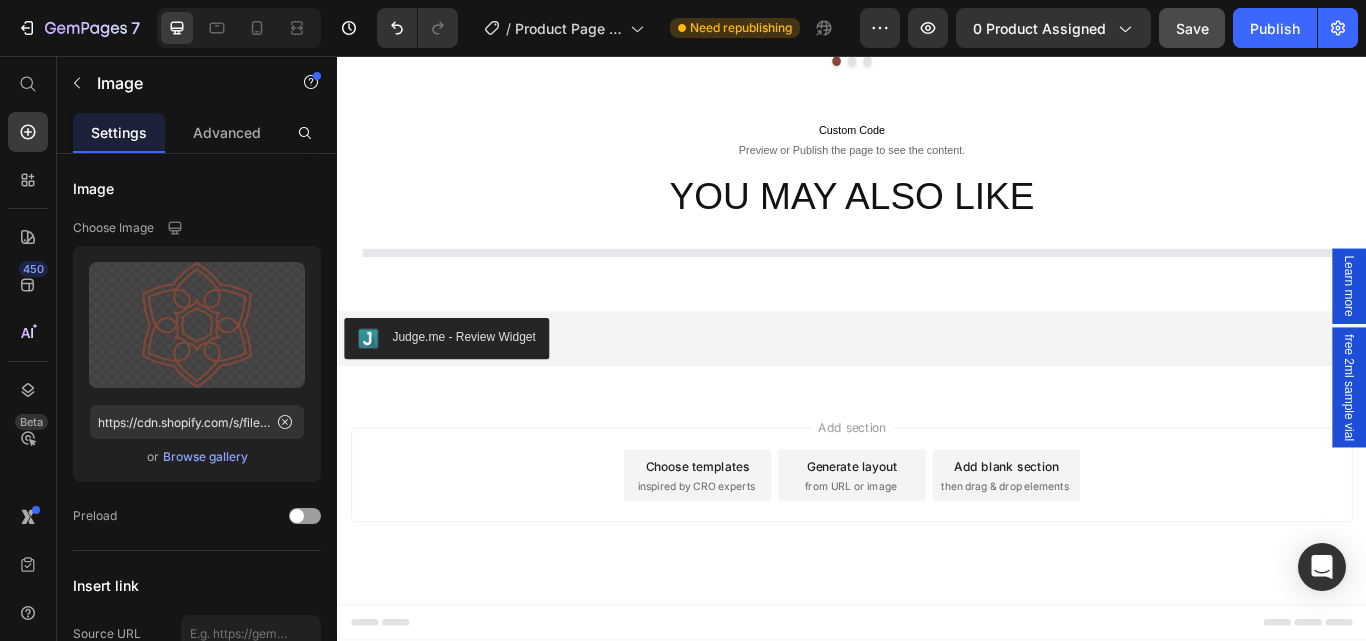 scroll, scrollTop: 1998, scrollLeft: 0, axis: vertical 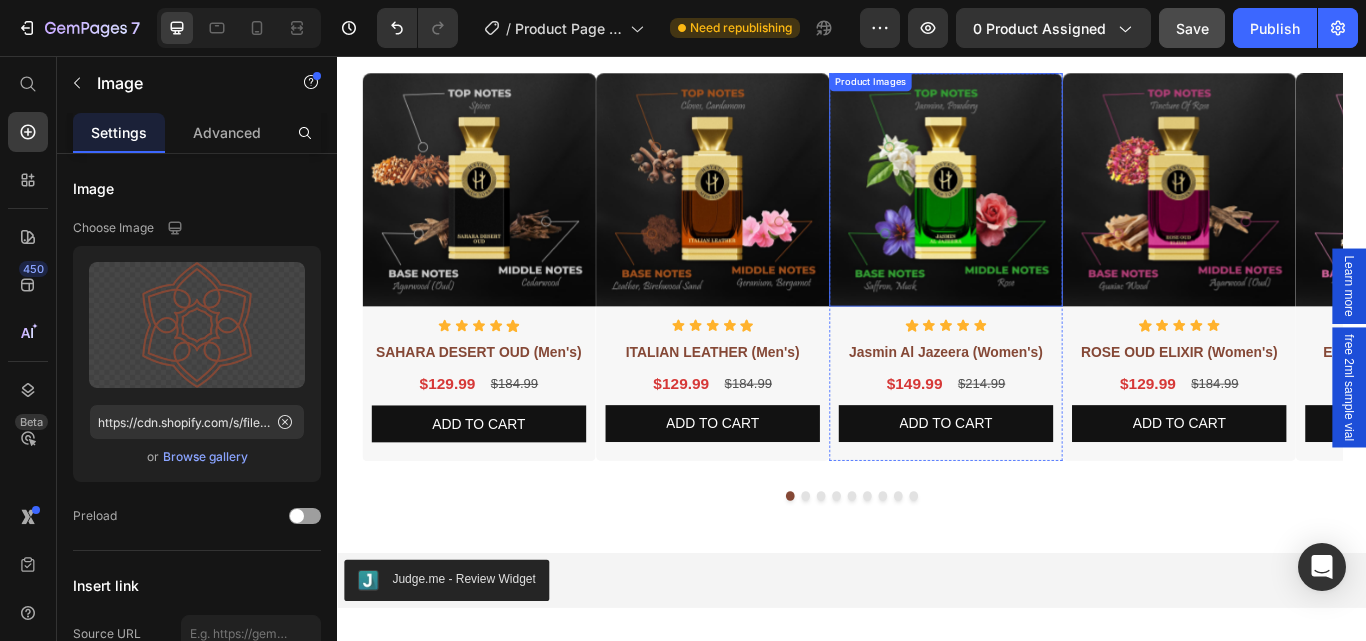 click on "Save" at bounding box center (1192, 28) 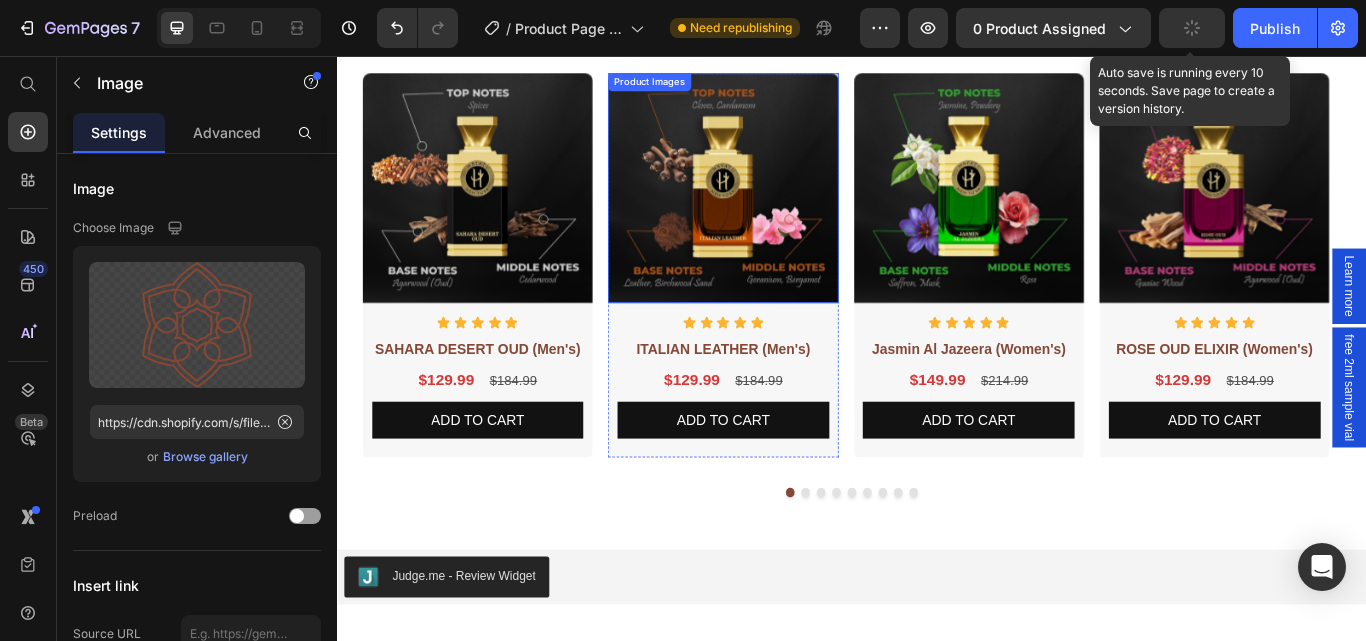 scroll, scrollTop: 2398, scrollLeft: 0, axis: vertical 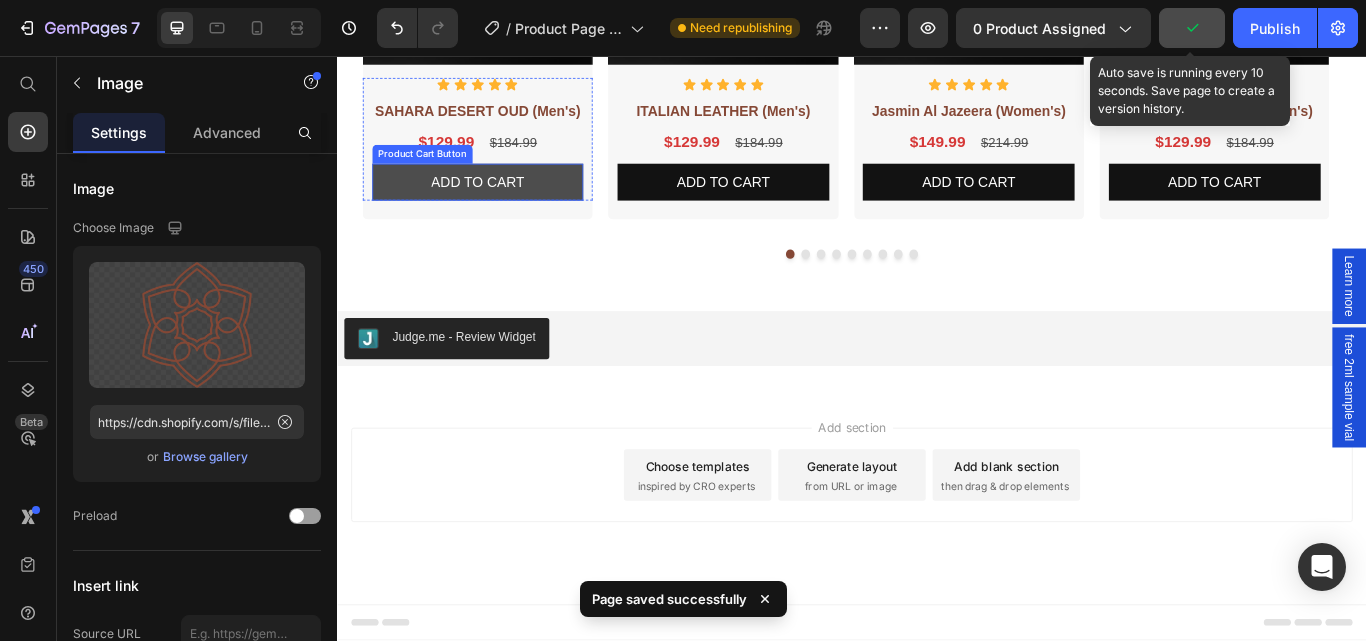 click on "Add To cart" at bounding box center (500, 204) 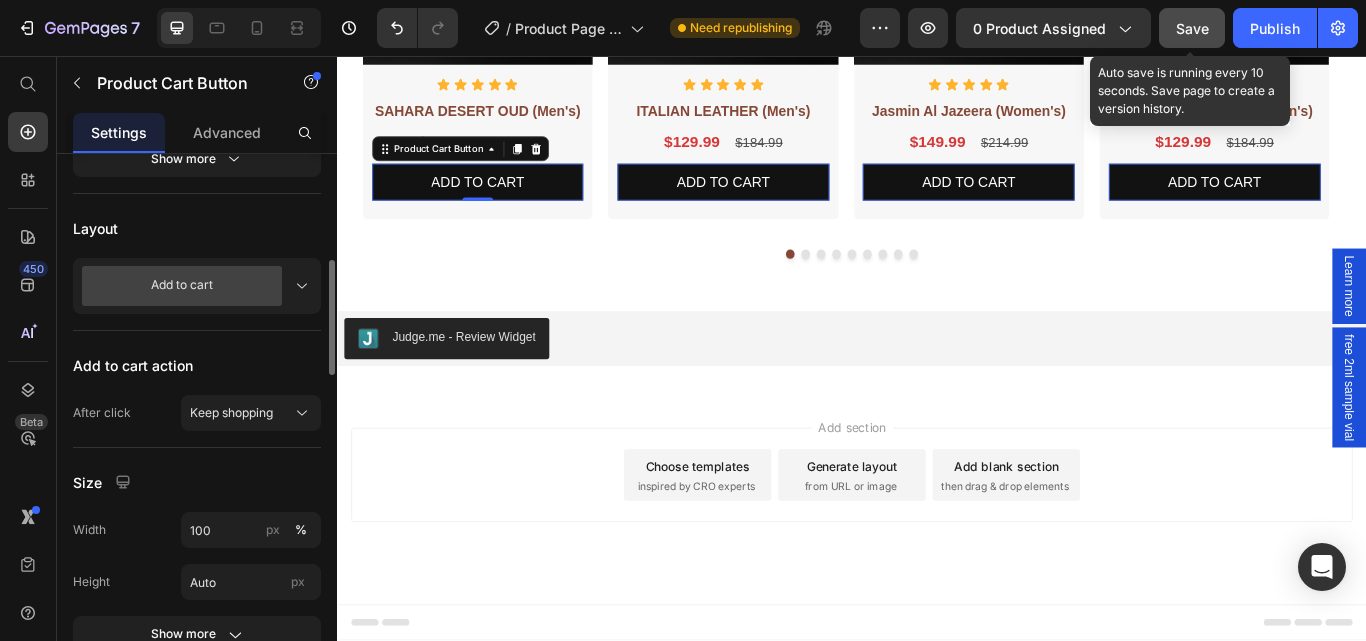 scroll, scrollTop: 400, scrollLeft: 0, axis: vertical 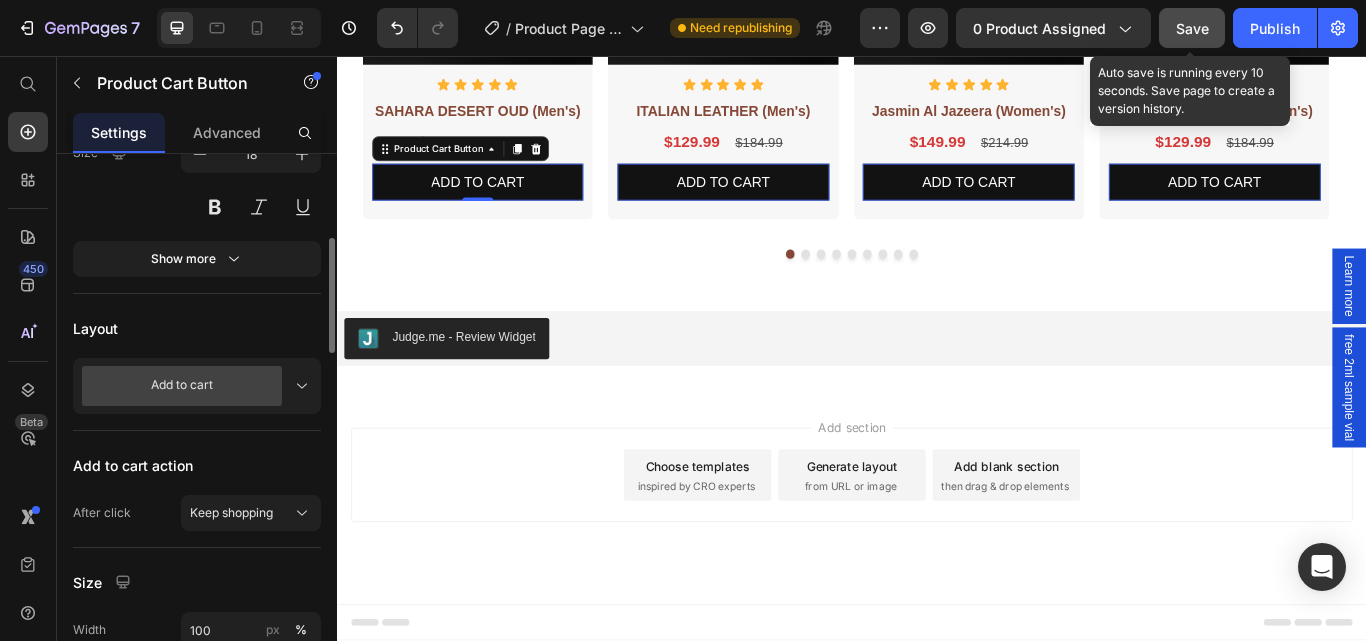click on "Add to cart" at bounding box center (182, 386) 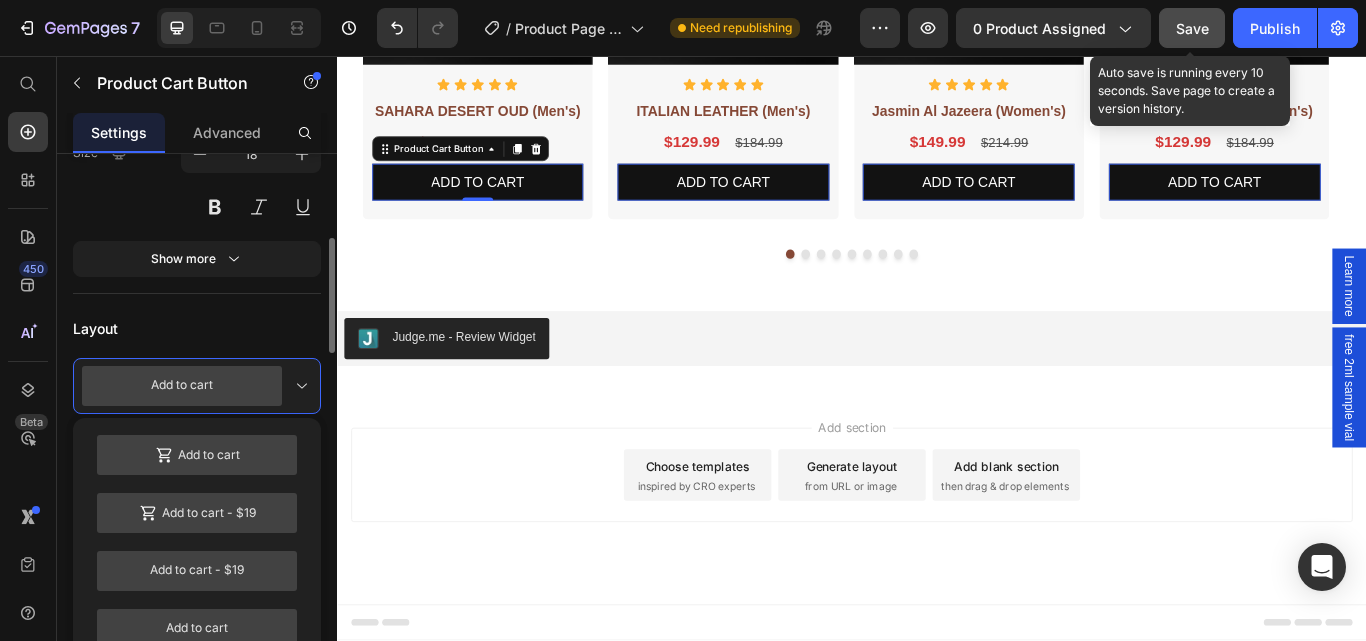 click on "Add to cart" at bounding box center (182, 386) 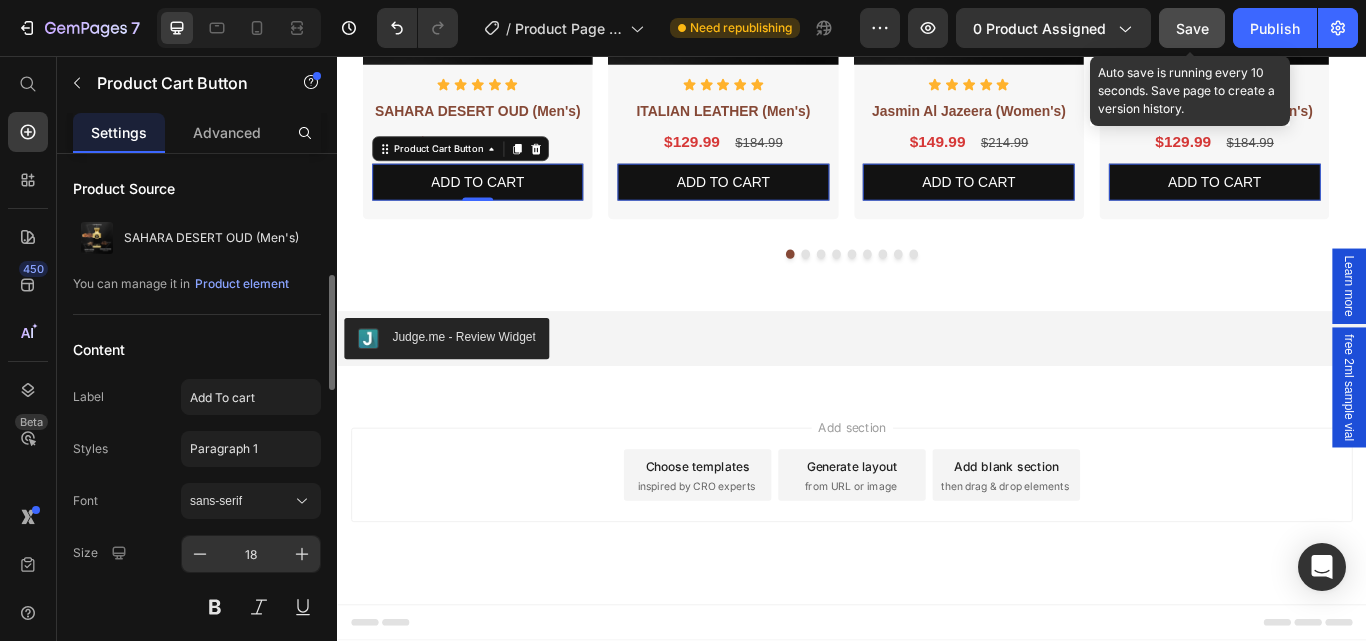scroll, scrollTop: 100, scrollLeft: 0, axis: vertical 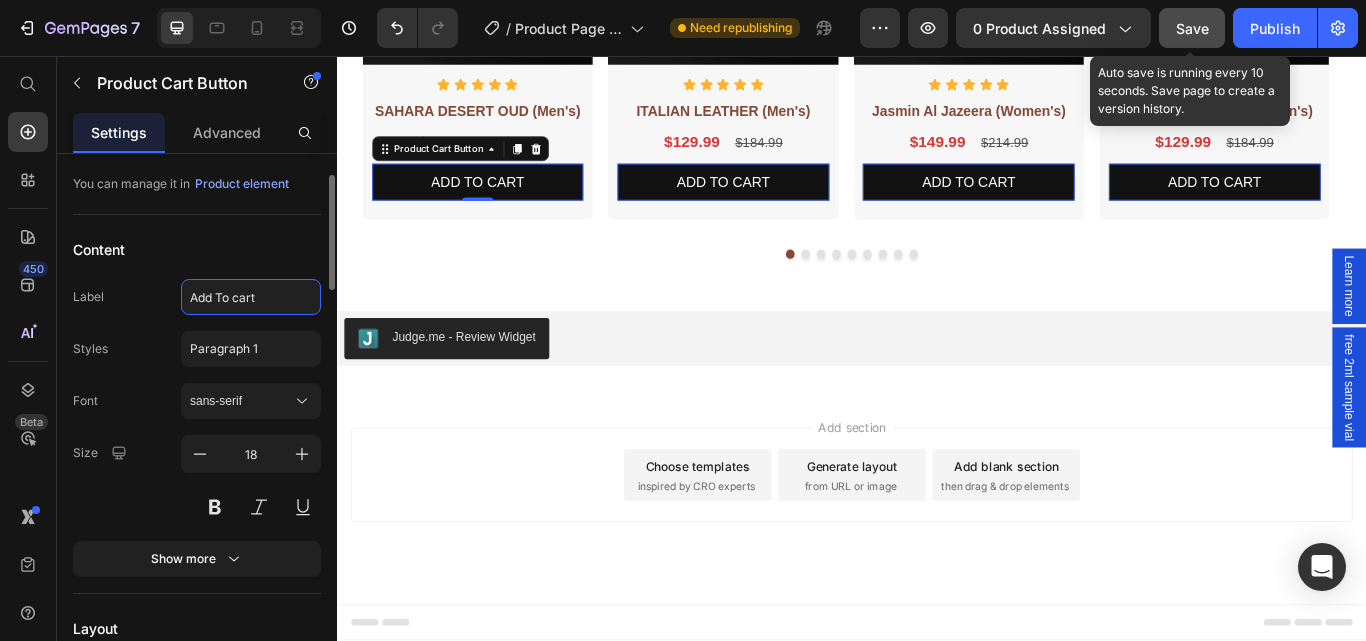 click on "Add To cart" 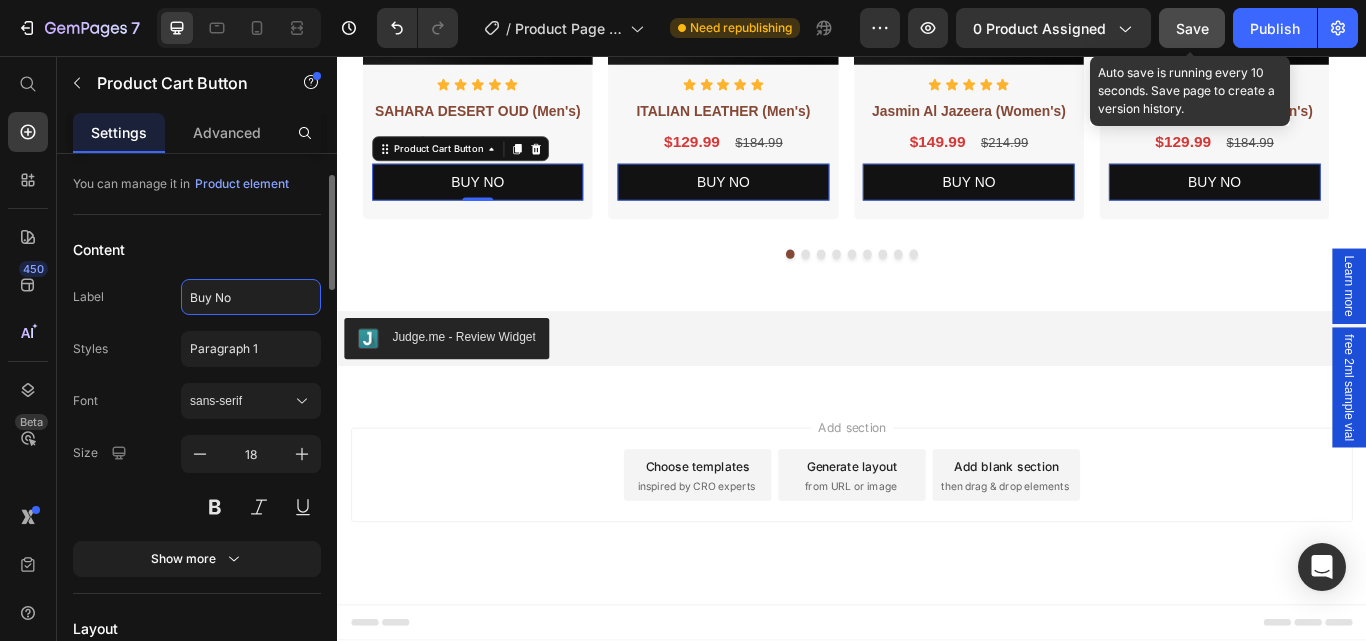 type on "Buy Now" 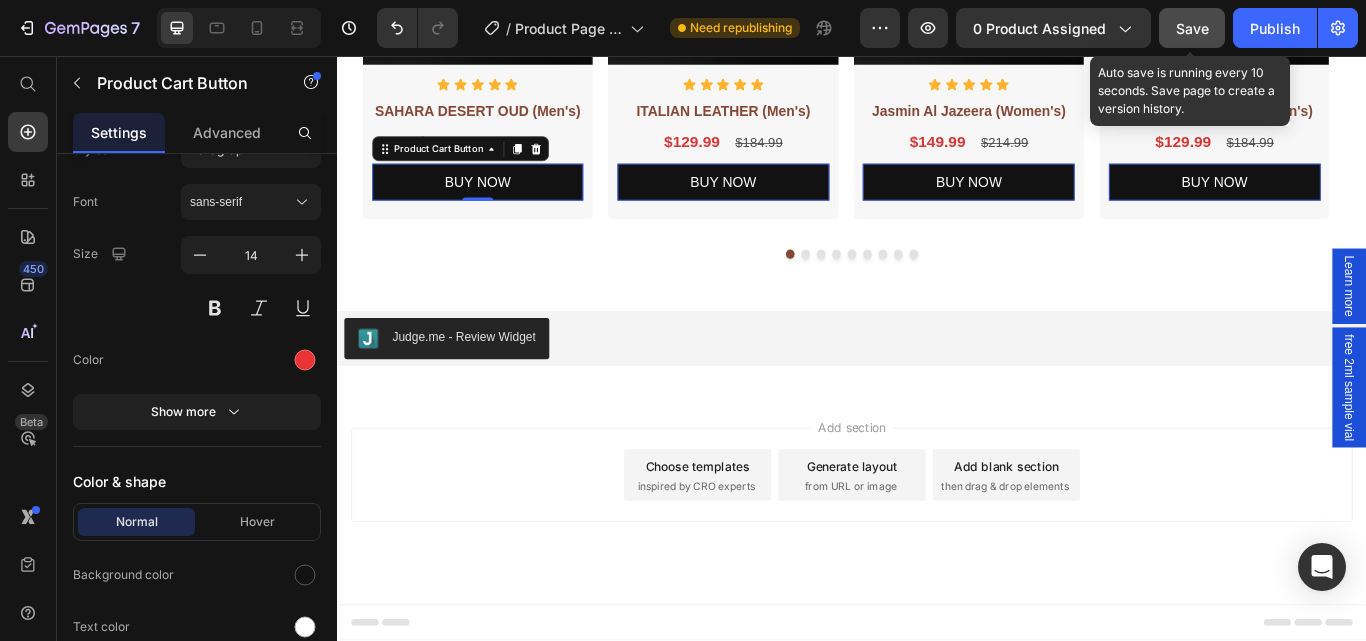 scroll, scrollTop: 1800, scrollLeft: 0, axis: vertical 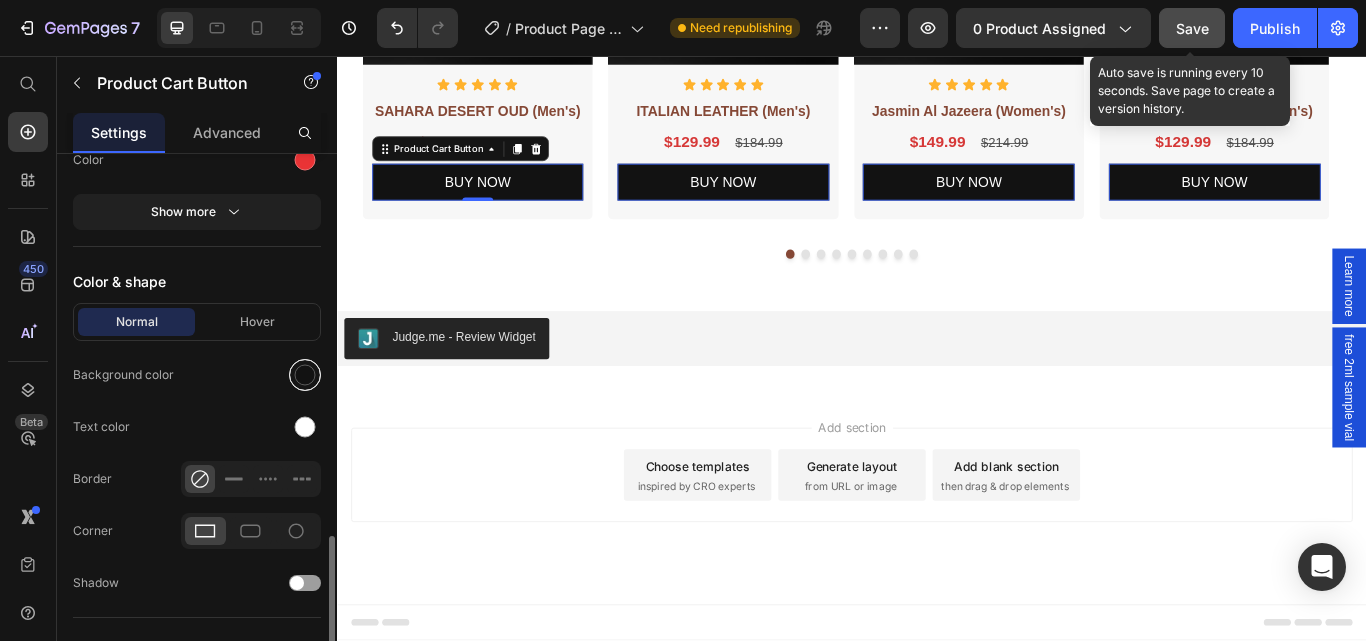 click at bounding box center [305, 375] 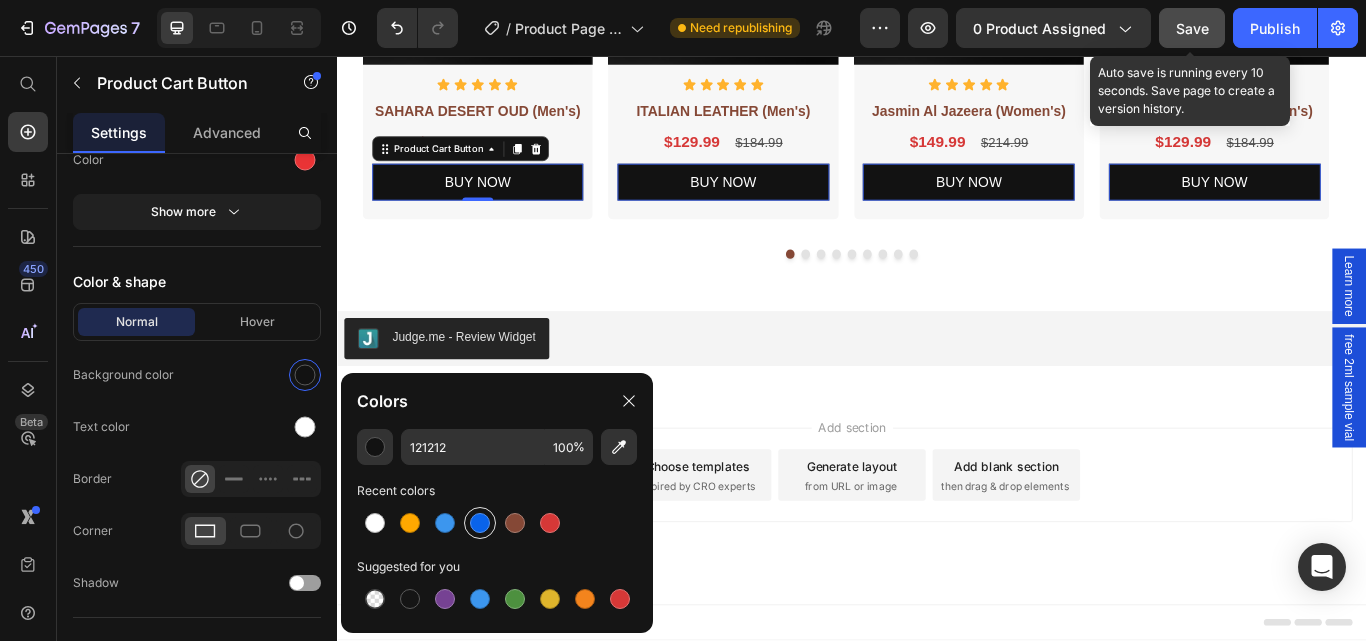 click at bounding box center [480, 523] 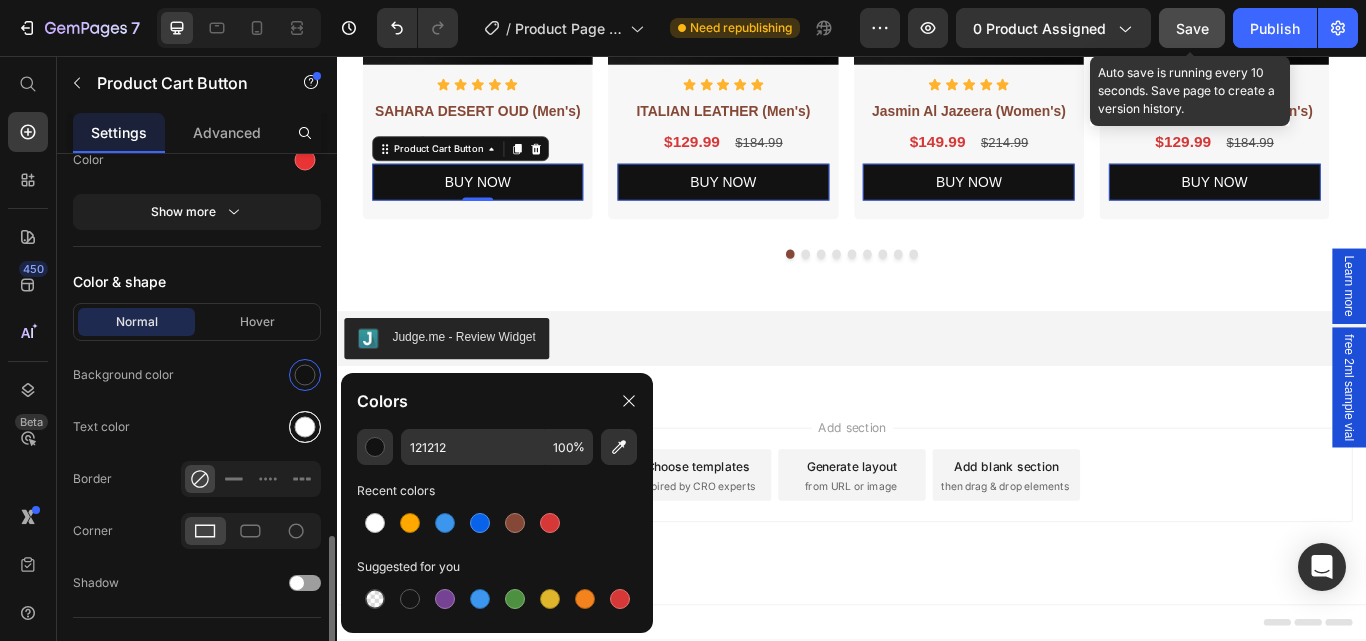 type on "0963EA" 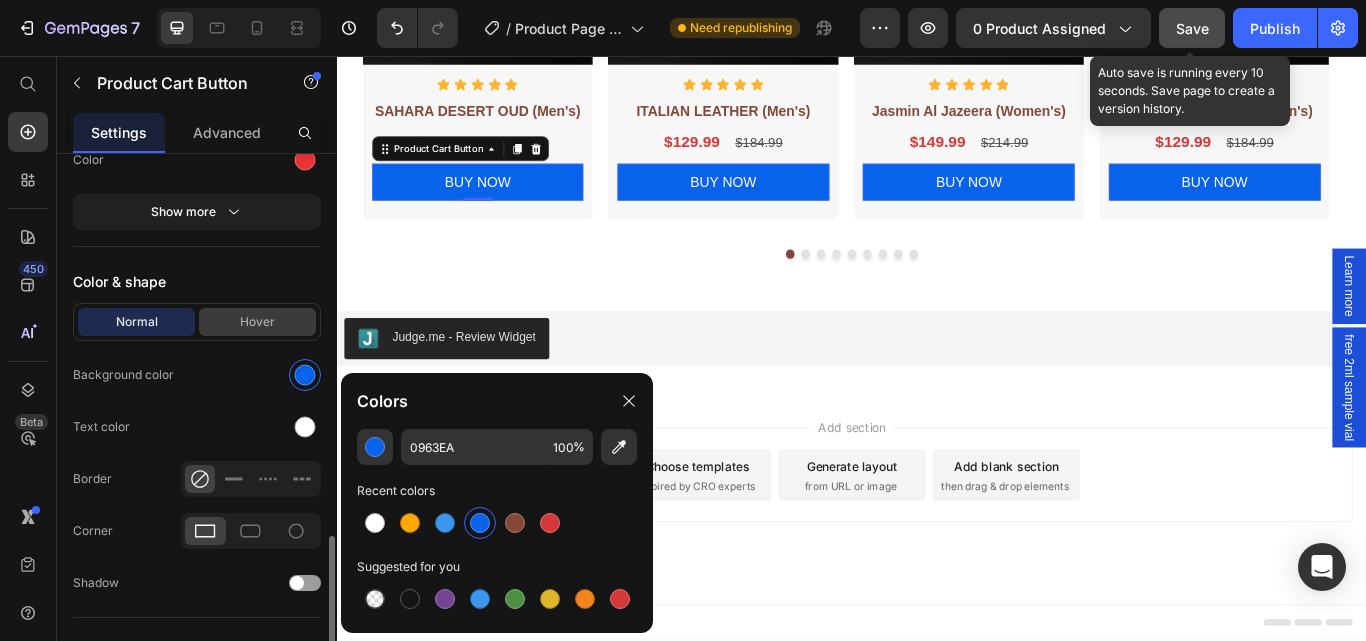 click on "Hover" at bounding box center [257, 322] 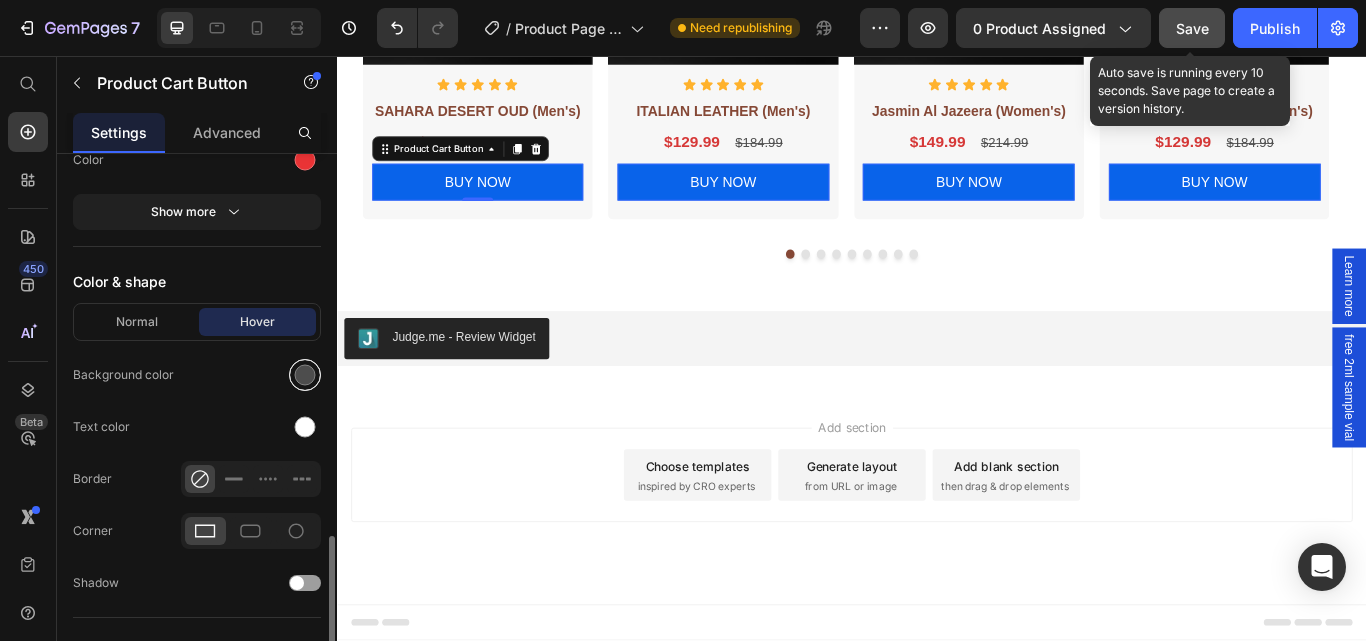 click at bounding box center (305, 375) 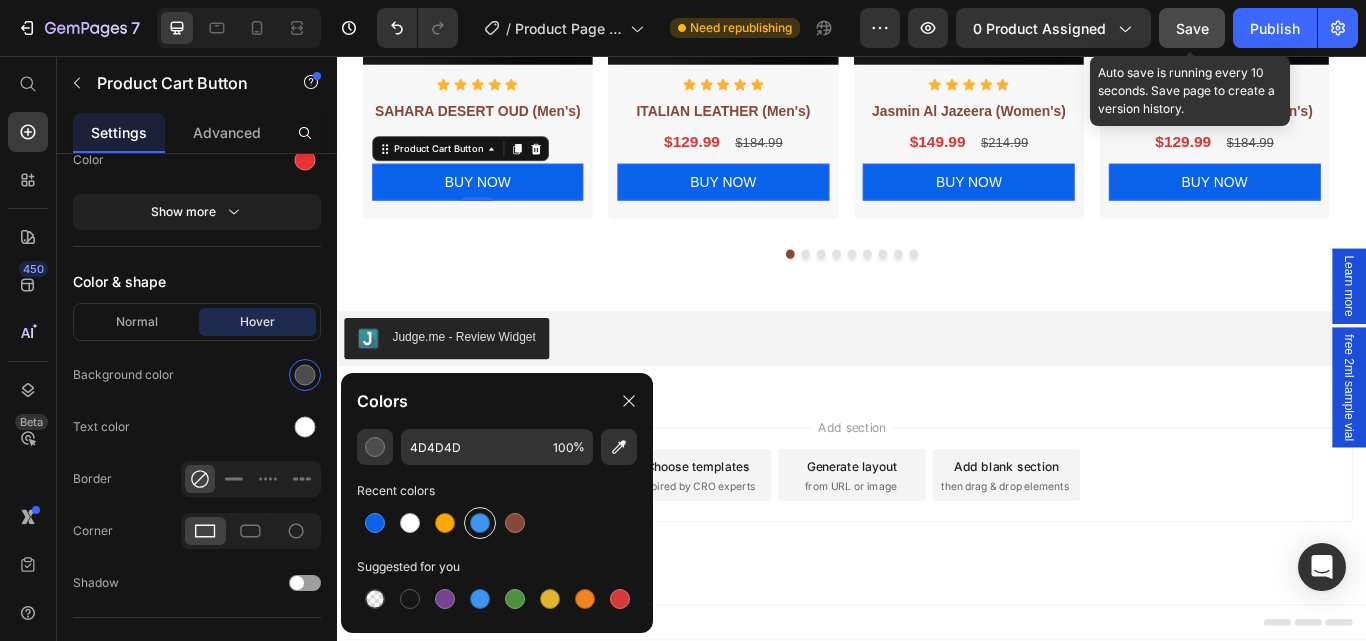 click at bounding box center (480, 523) 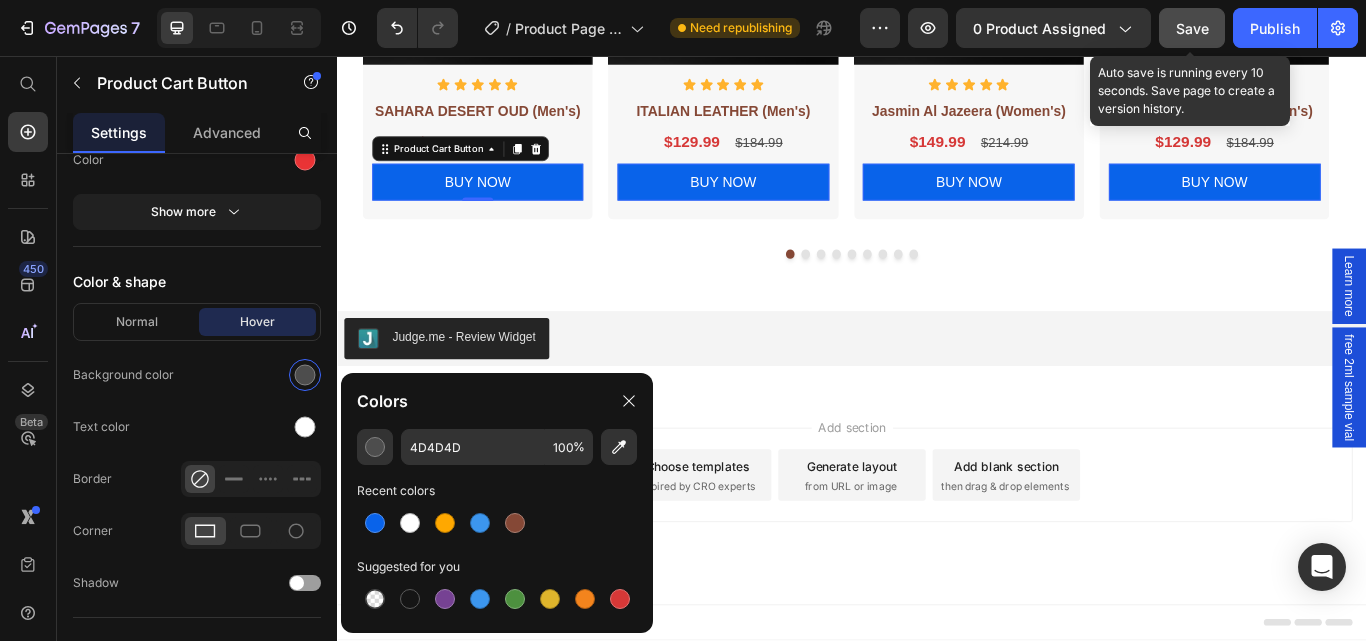 type on "3C96EE" 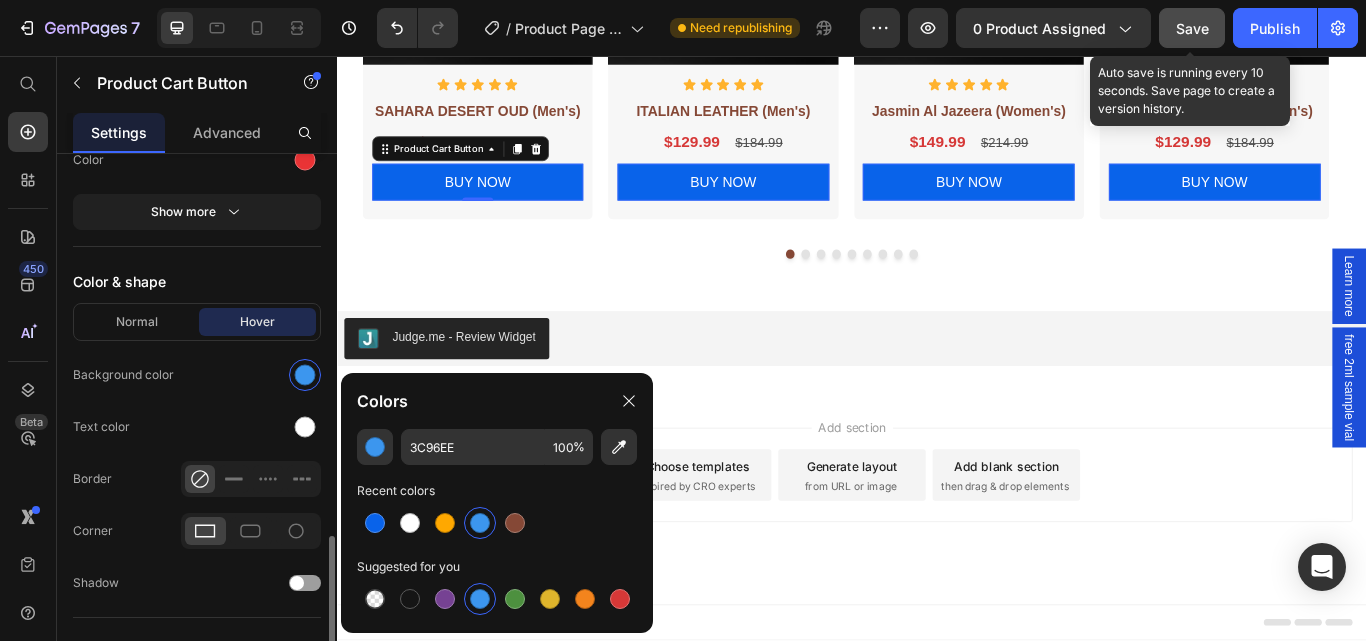 click on "Text color" 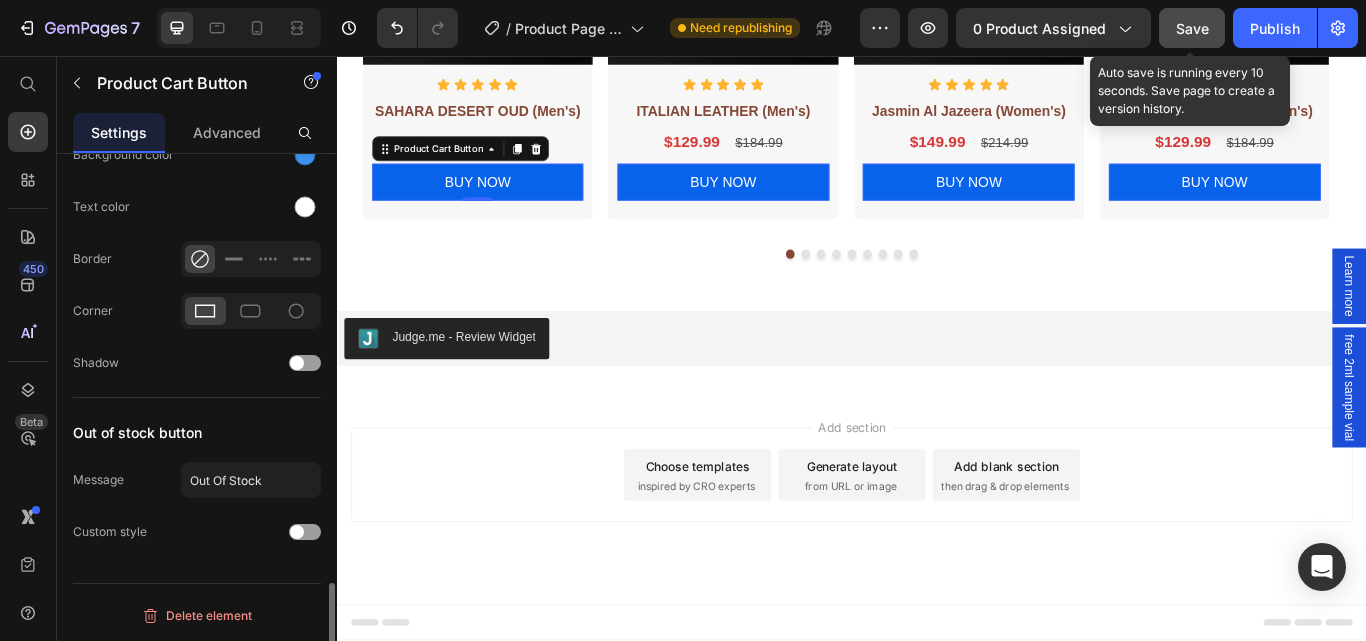 scroll, scrollTop: 1720, scrollLeft: 0, axis: vertical 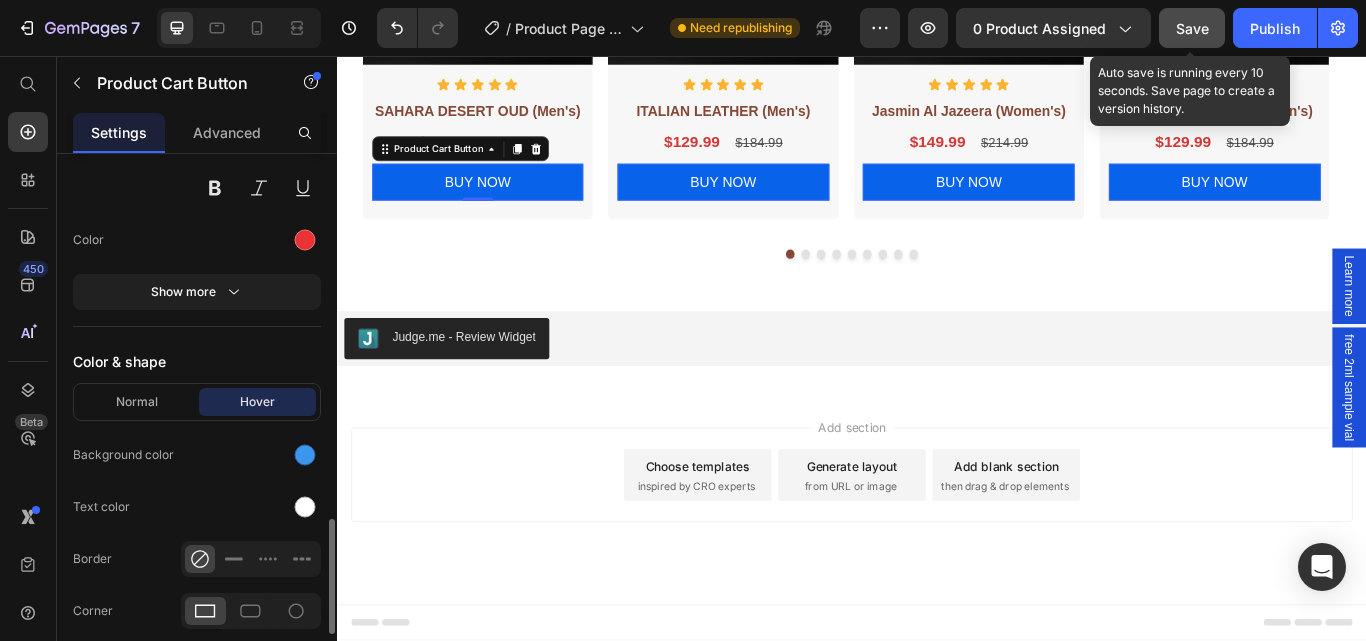 click on "Save" at bounding box center [1192, 28] 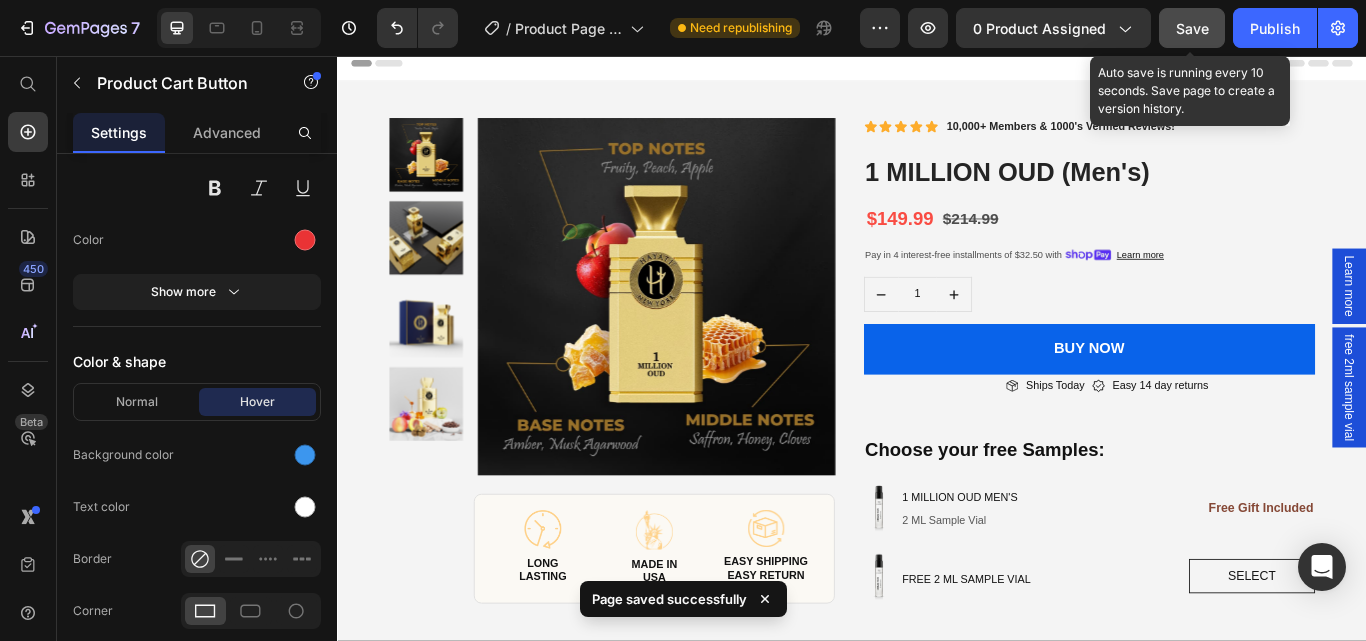 scroll, scrollTop: 0, scrollLeft: 0, axis: both 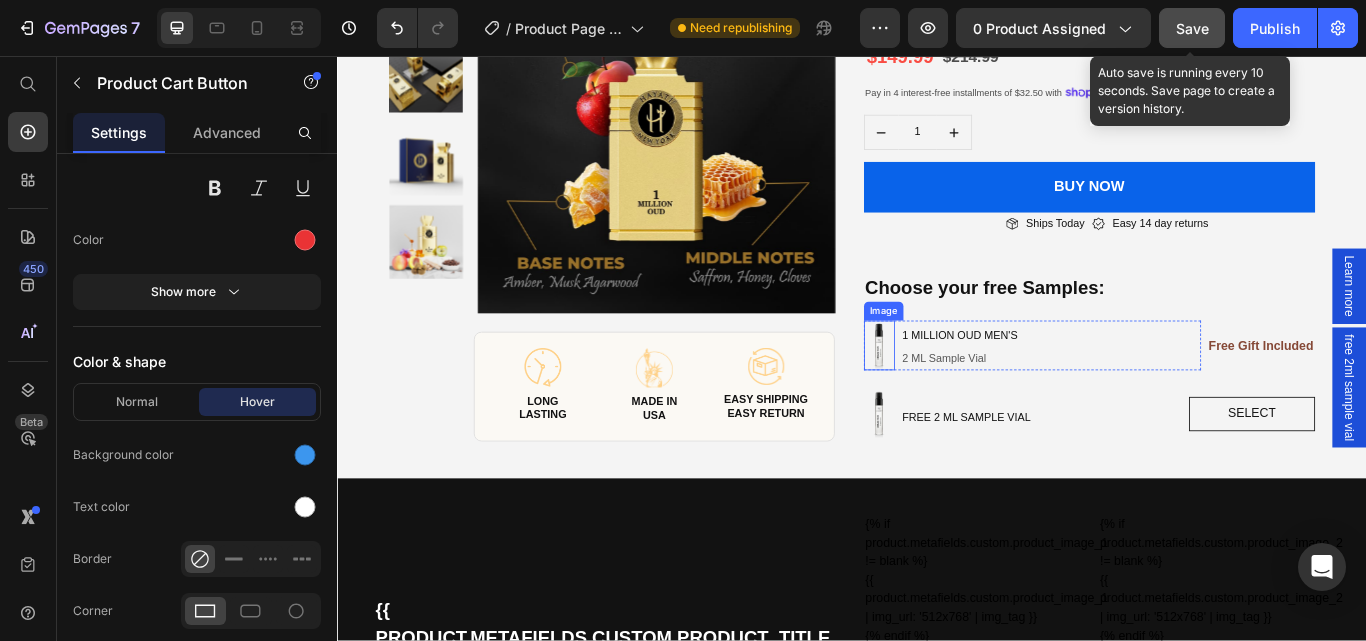 click at bounding box center (969, 394) 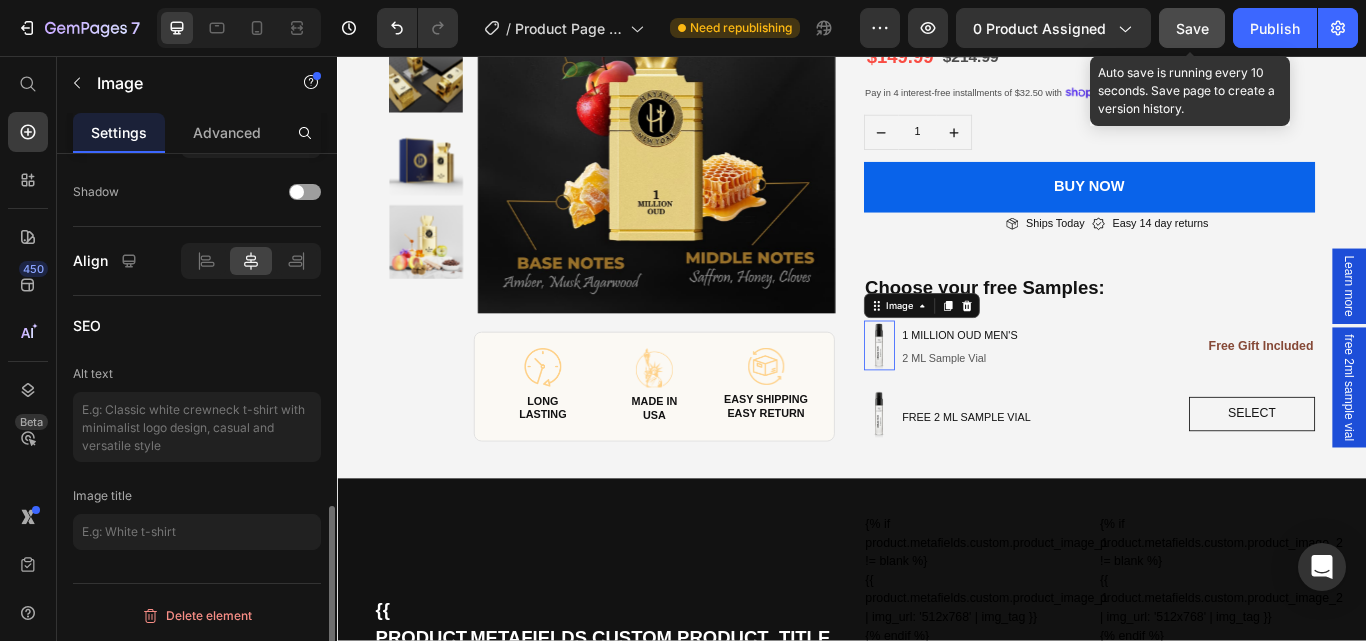 scroll, scrollTop: 0, scrollLeft: 0, axis: both 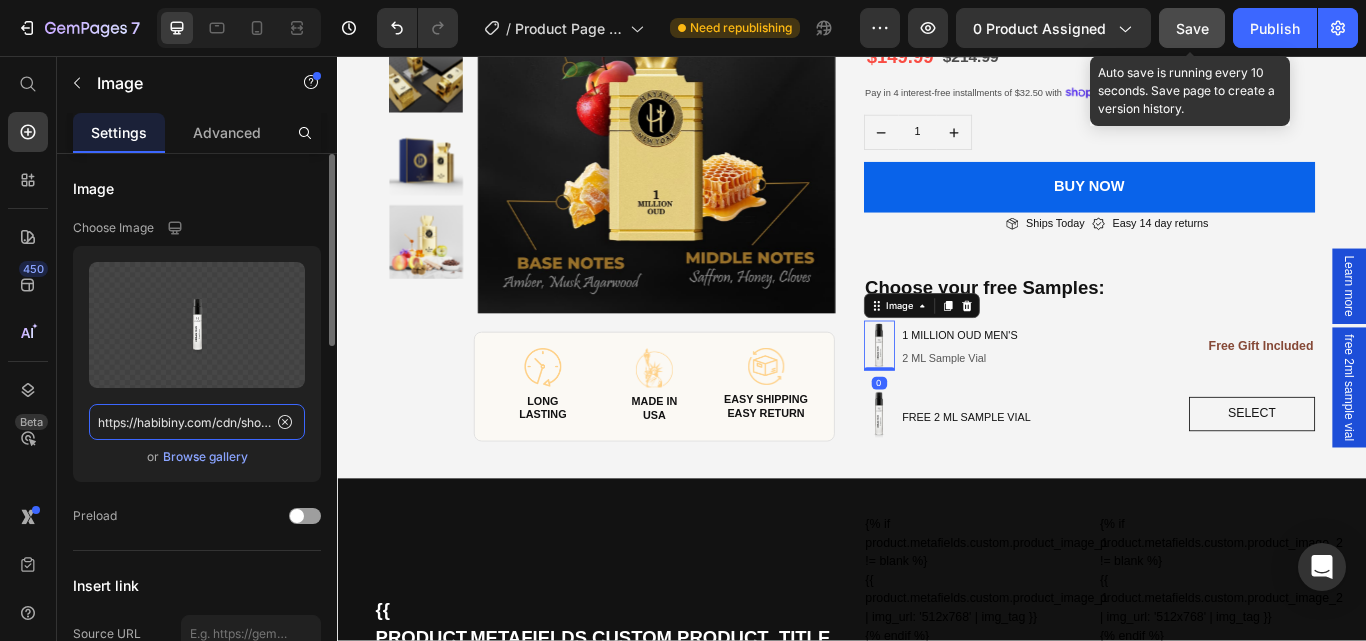 click on "https://habibiny.com/cdn/shop/files/image_1_cbeb5ae7-5ee0-4268-b407-d1cd7929f008.png?v=1733301499" 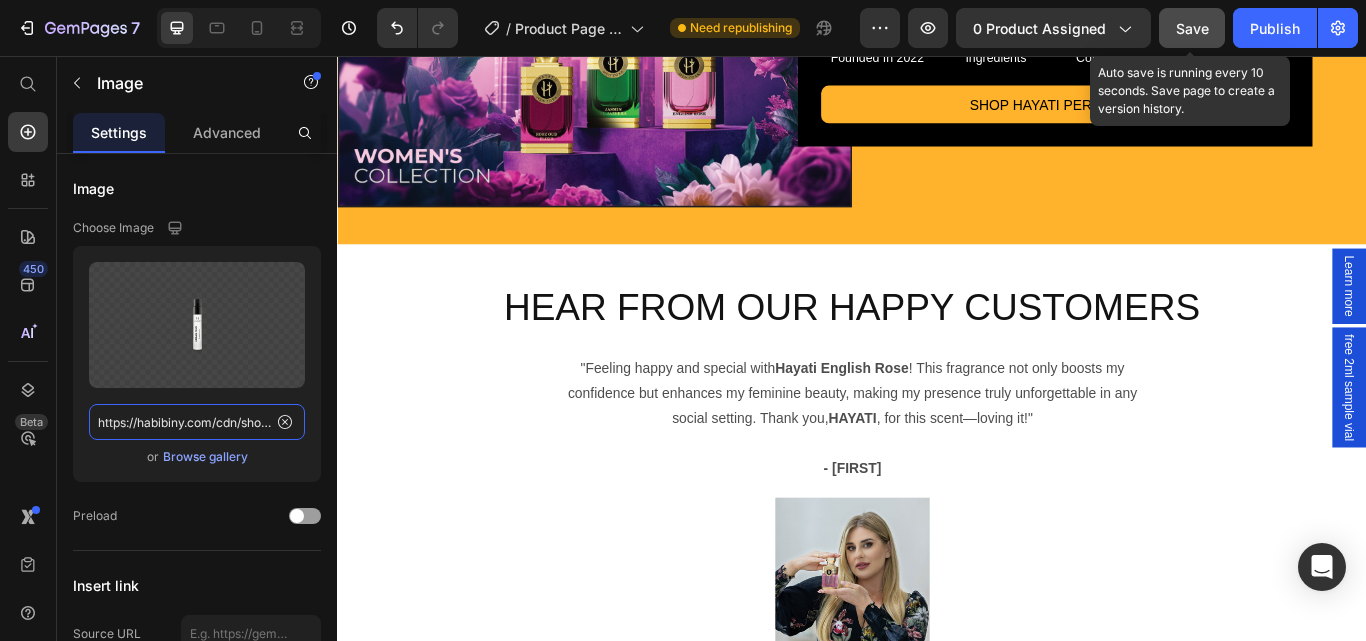 scroll, scrollTop: 1693, scrollLeft: 0, axis: vertical 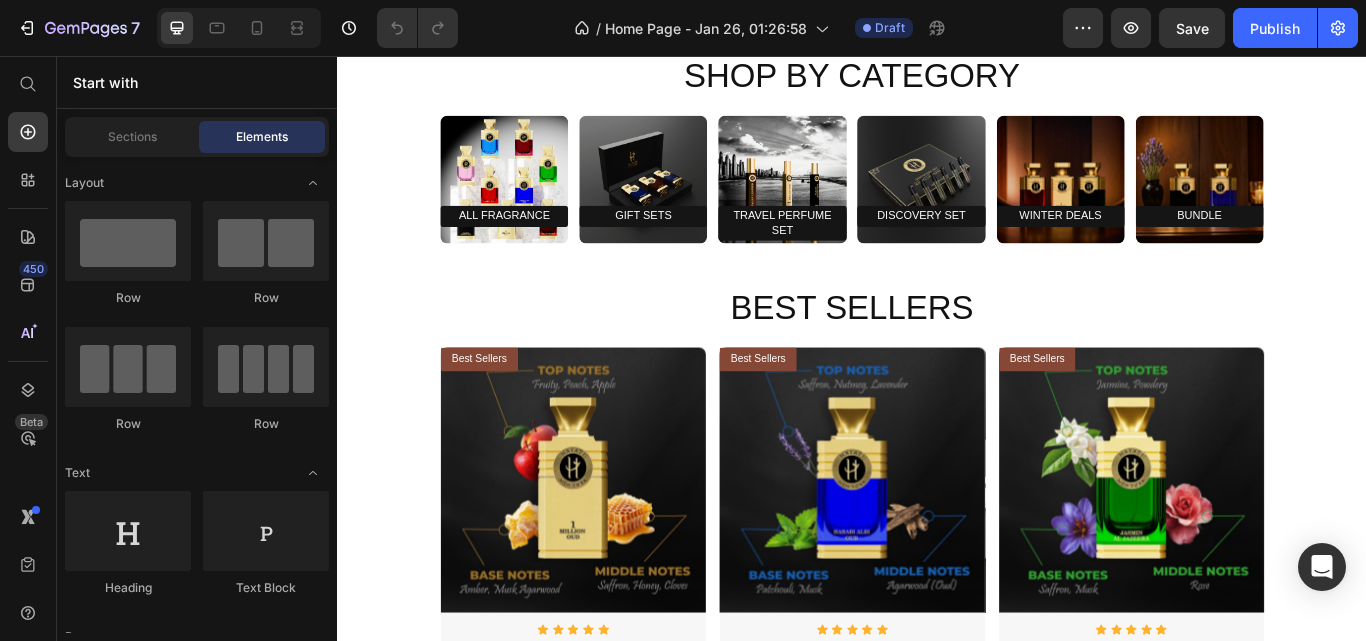 click on "Add To cart" at bounding box center [620, -46] 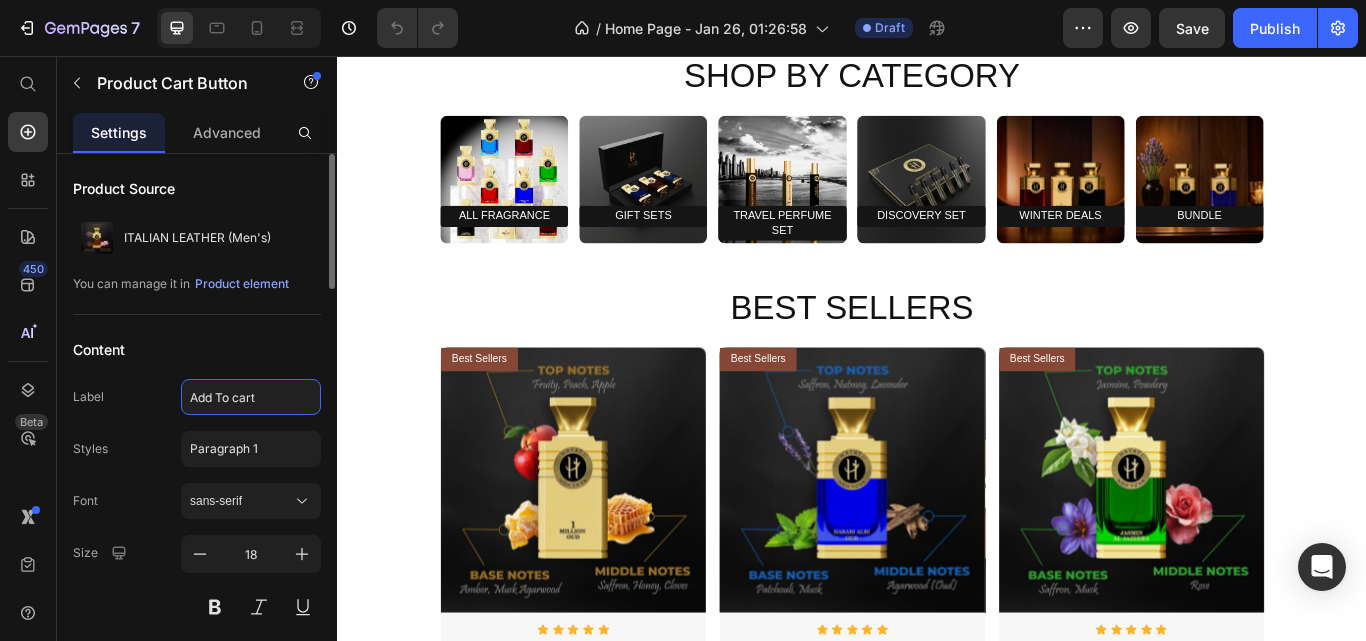 click on "Add To cart" 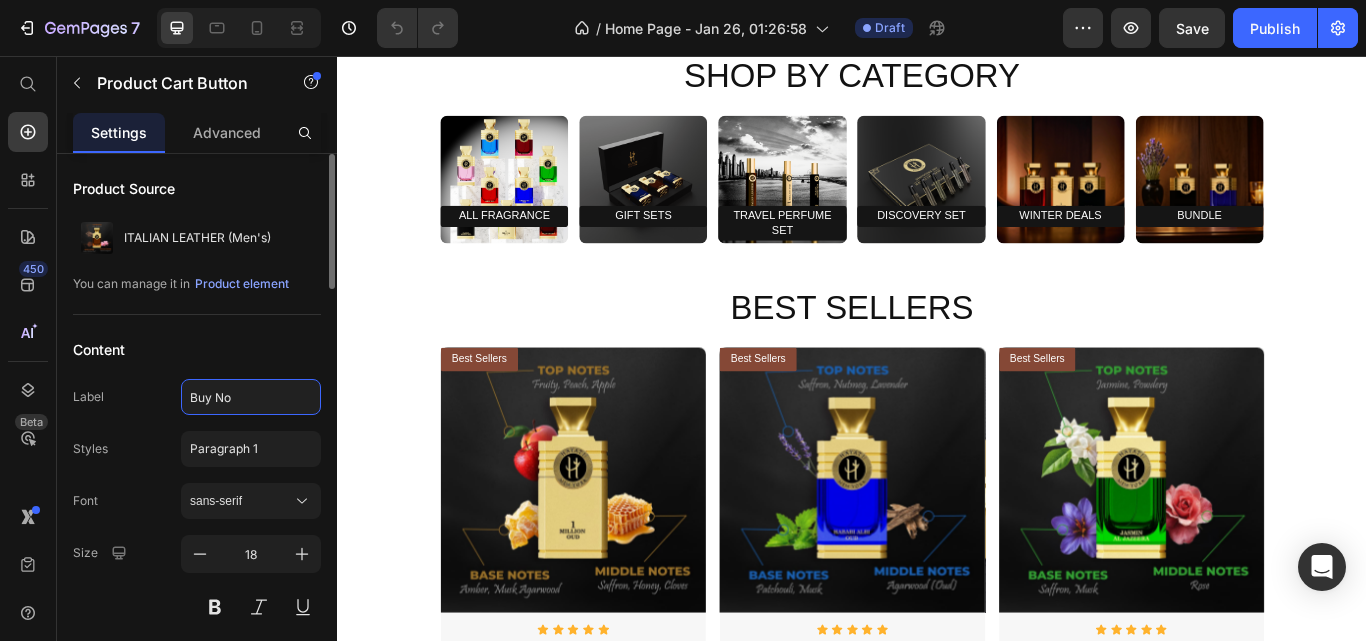 type on "Buy Now" 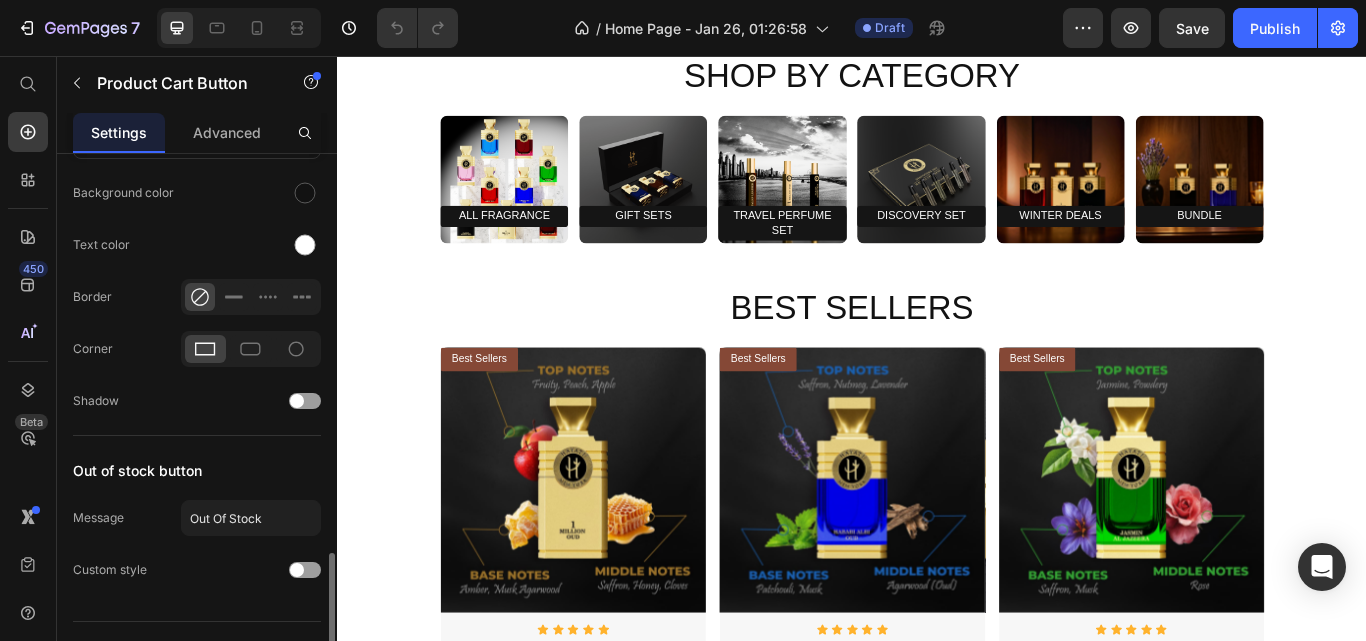 scroll, scrollTop: 1500, scrollLeft: 0, axis: vertical 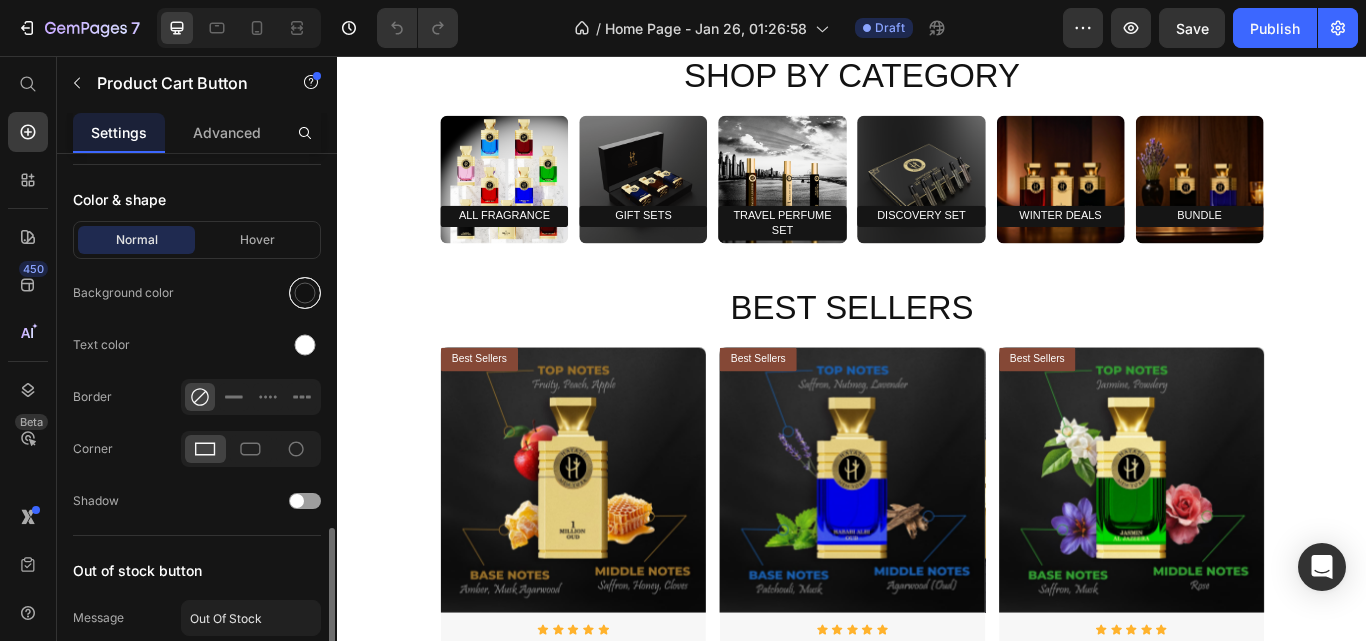 click at bounding box center [305, 293] 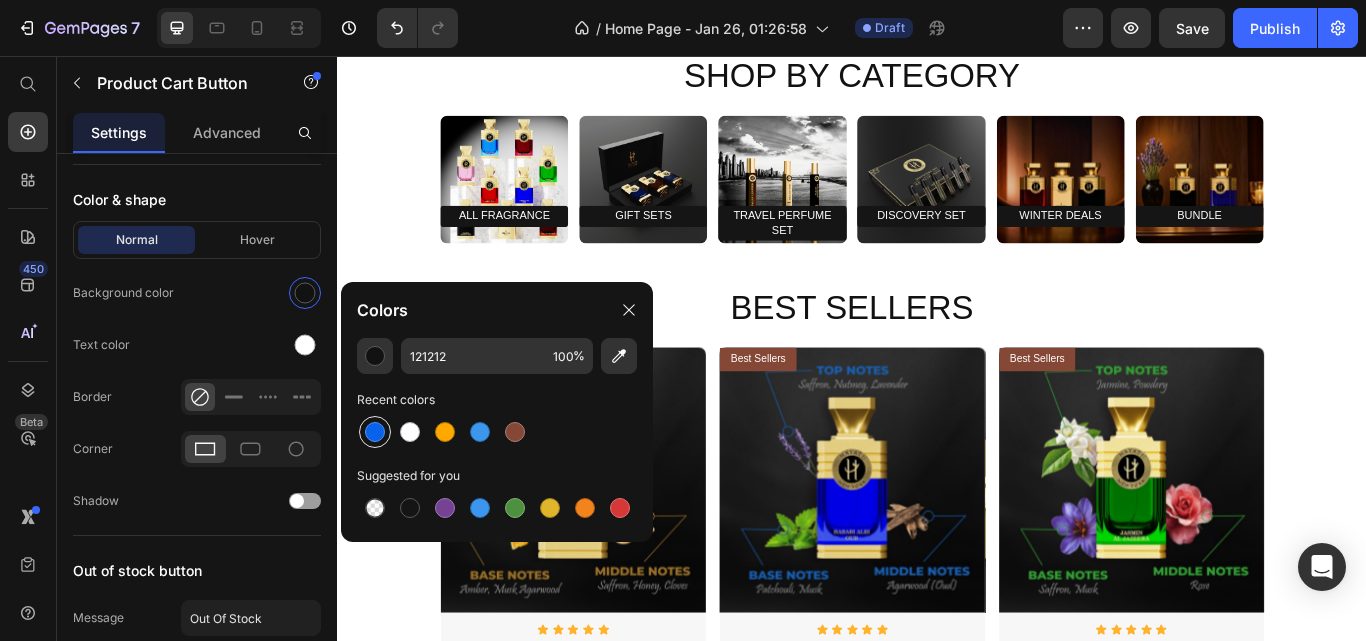 click at bounding box center [375, 432] 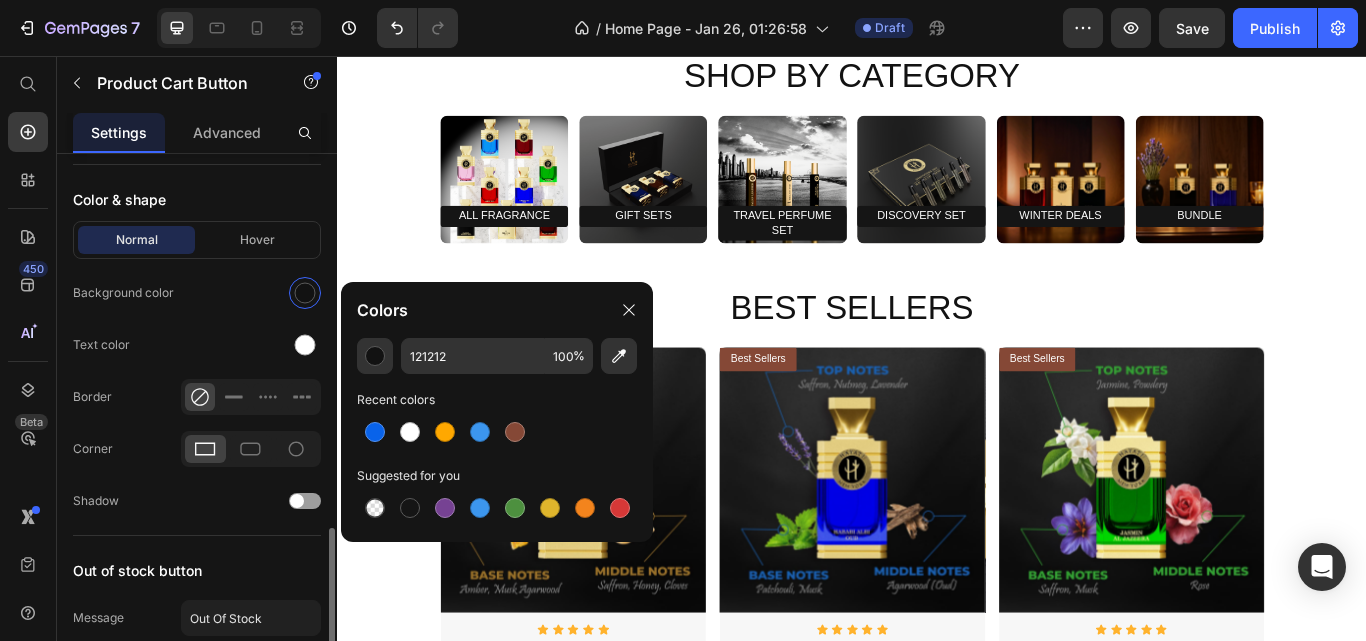 type on "0963EA" 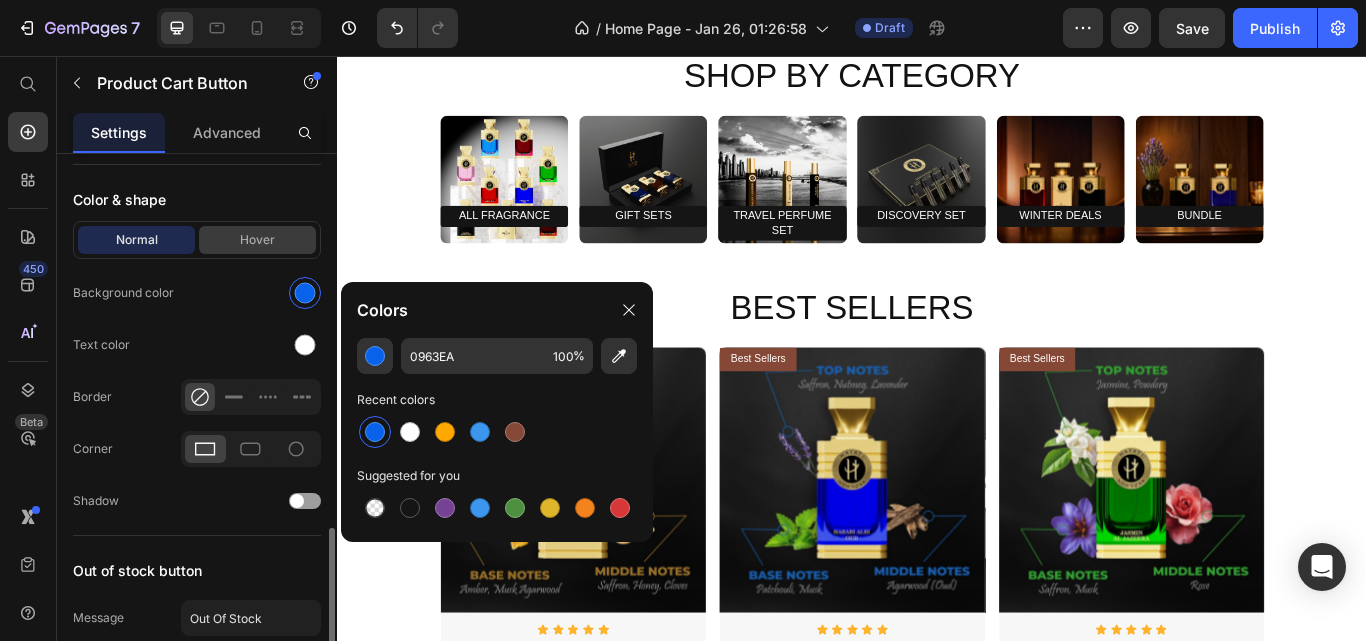 click on "Hover" at bounding box center (257, 240) 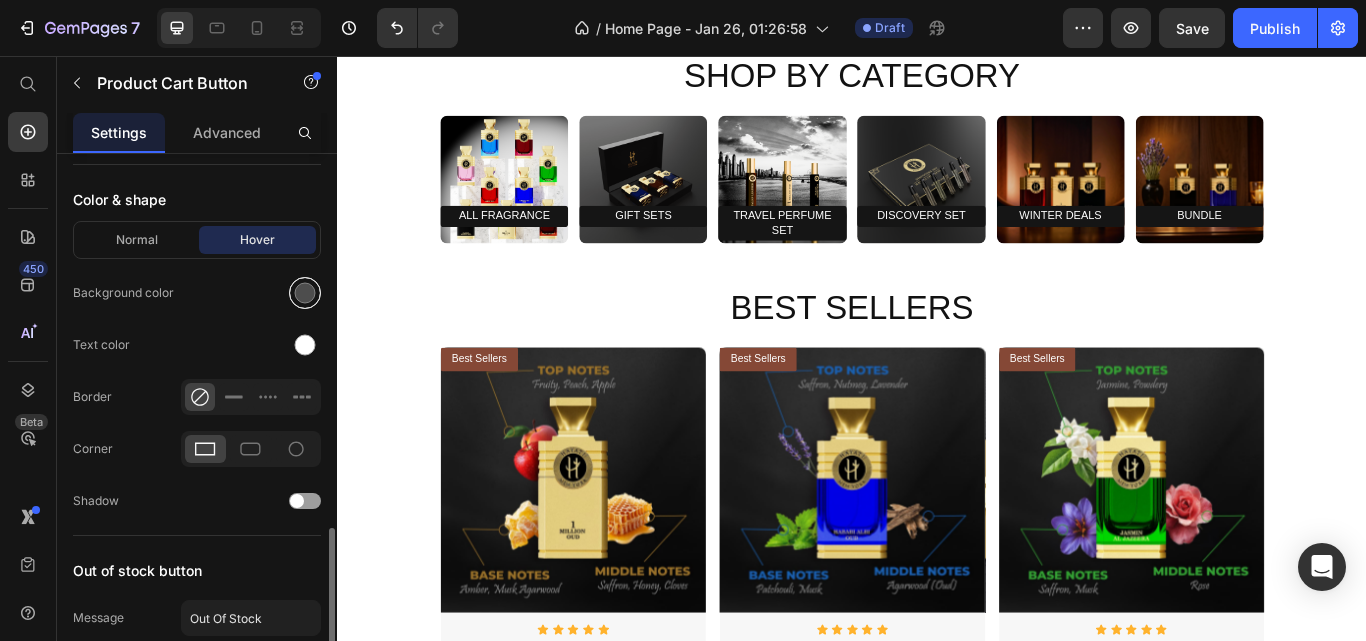click at bounding box center [305, 293] 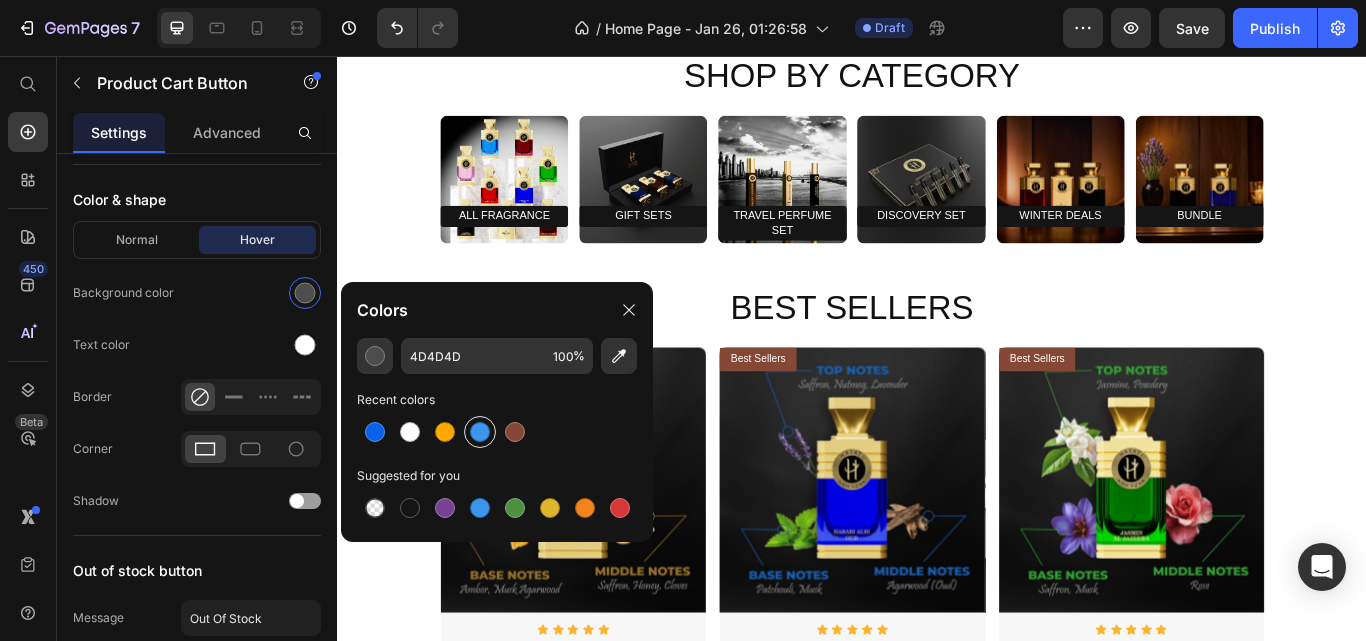click at bounding box center (480, 432) 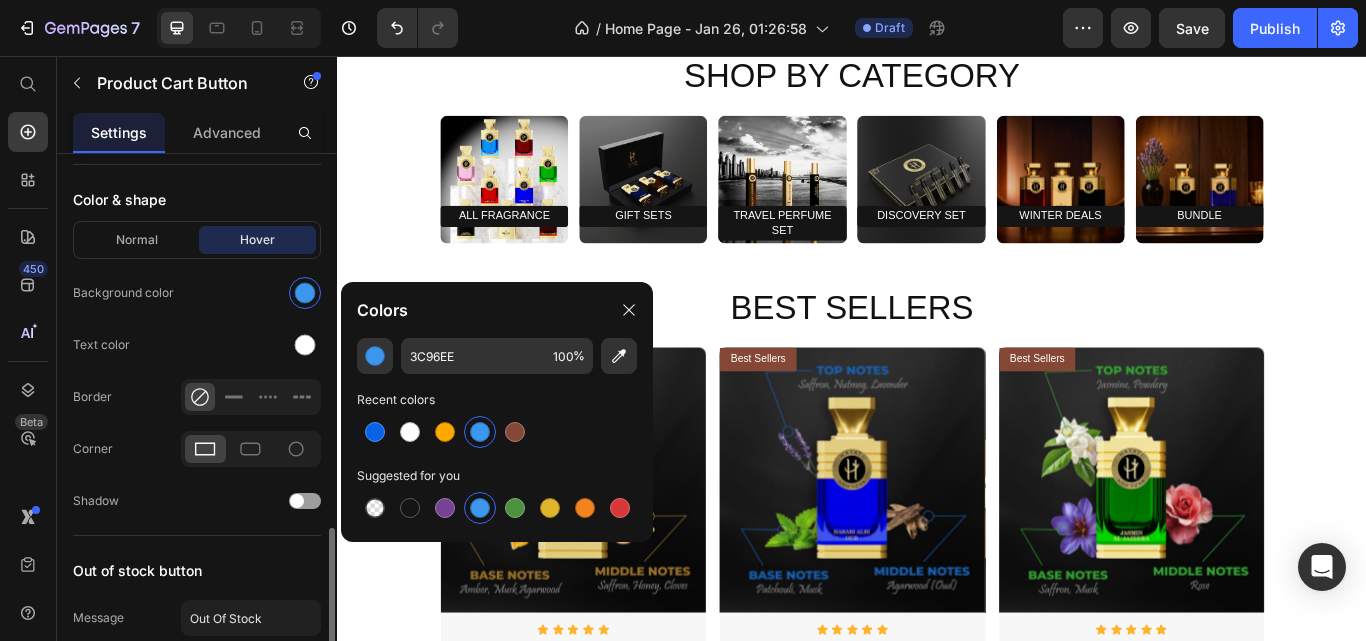 click on "Background color" 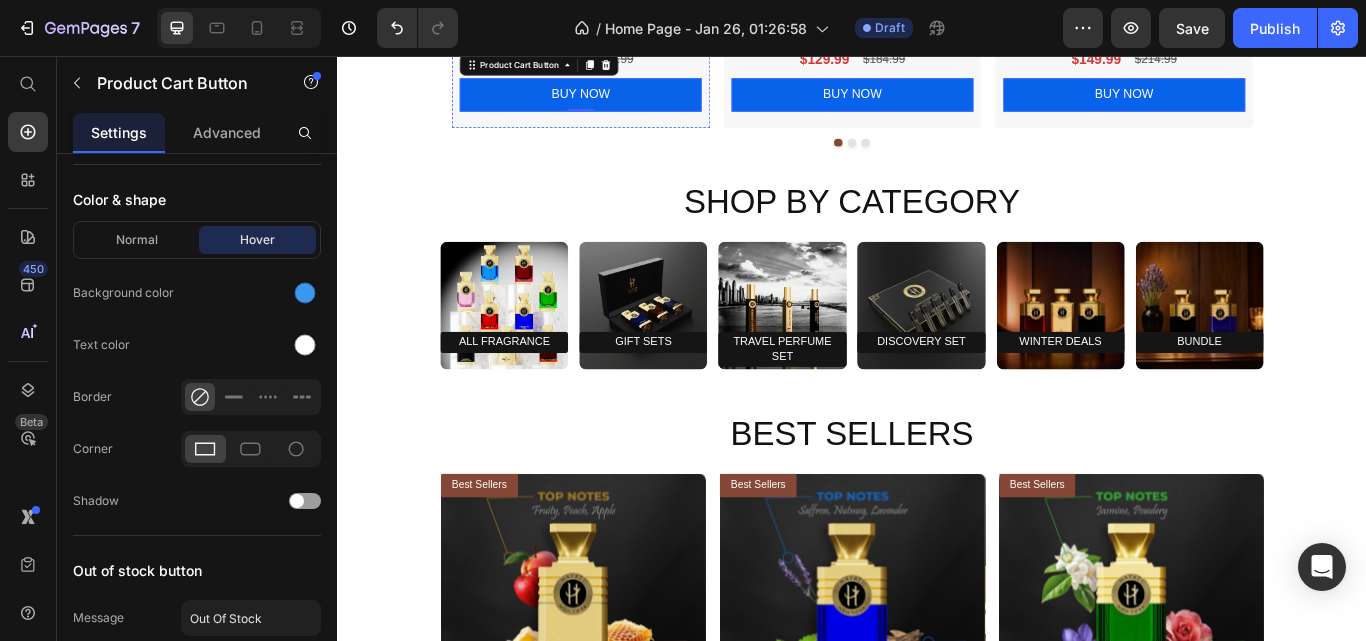 scroll, scrollTop: 500, scrollLeft: 0, axis: vertical 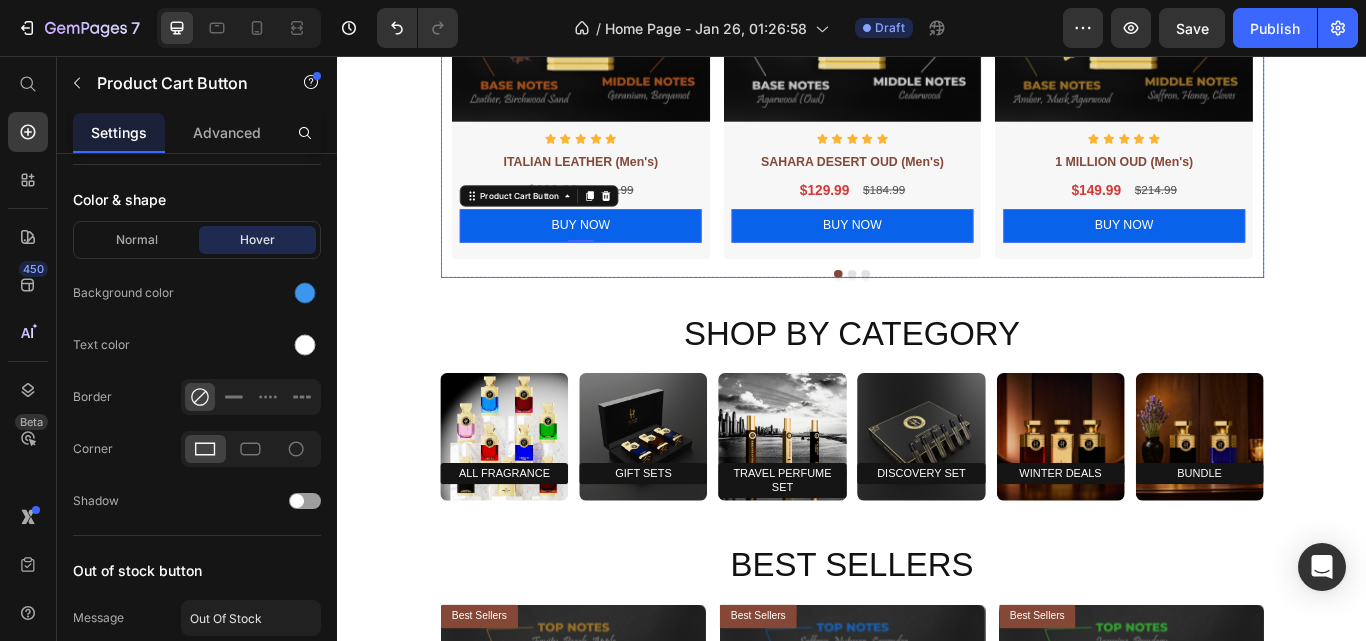 click on "women" at bounding box center [936, -205] 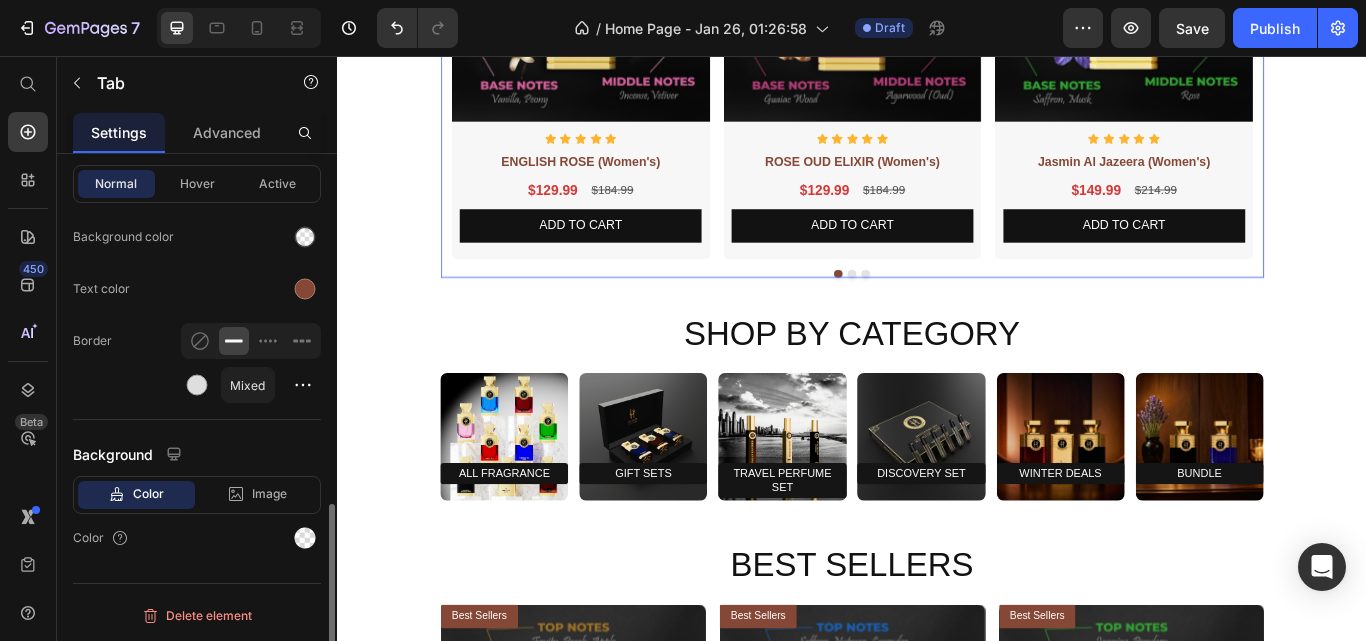 scroll, scrollTop: 0, scrollLeft: 0, axis: both 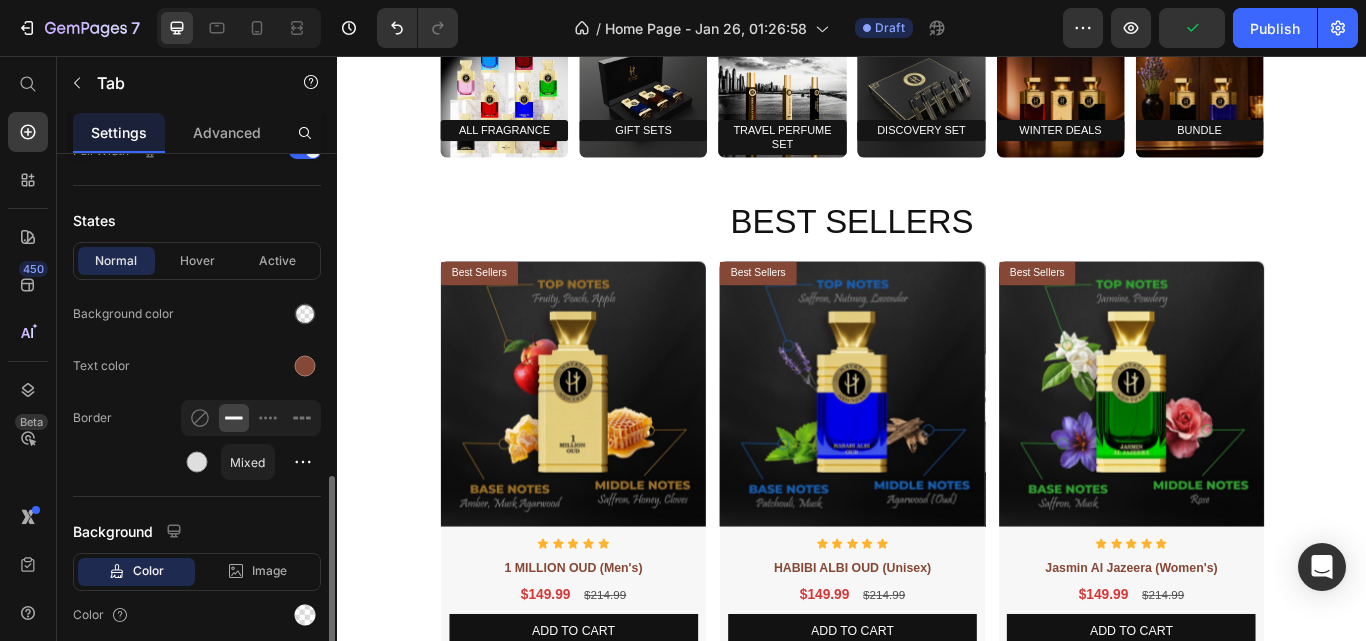 click on "Add To cart" at bounding box center [620, -146] 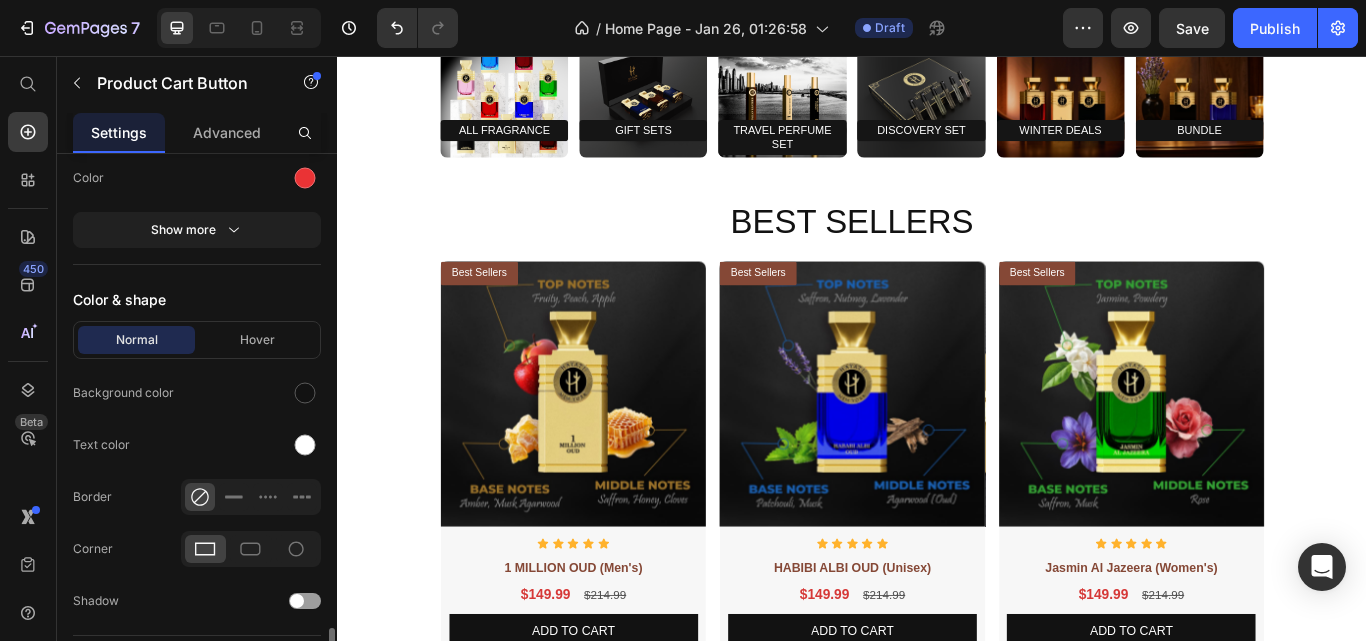 scroll, scrollTop: 1500, scrollLeft: 0, axis: vertical 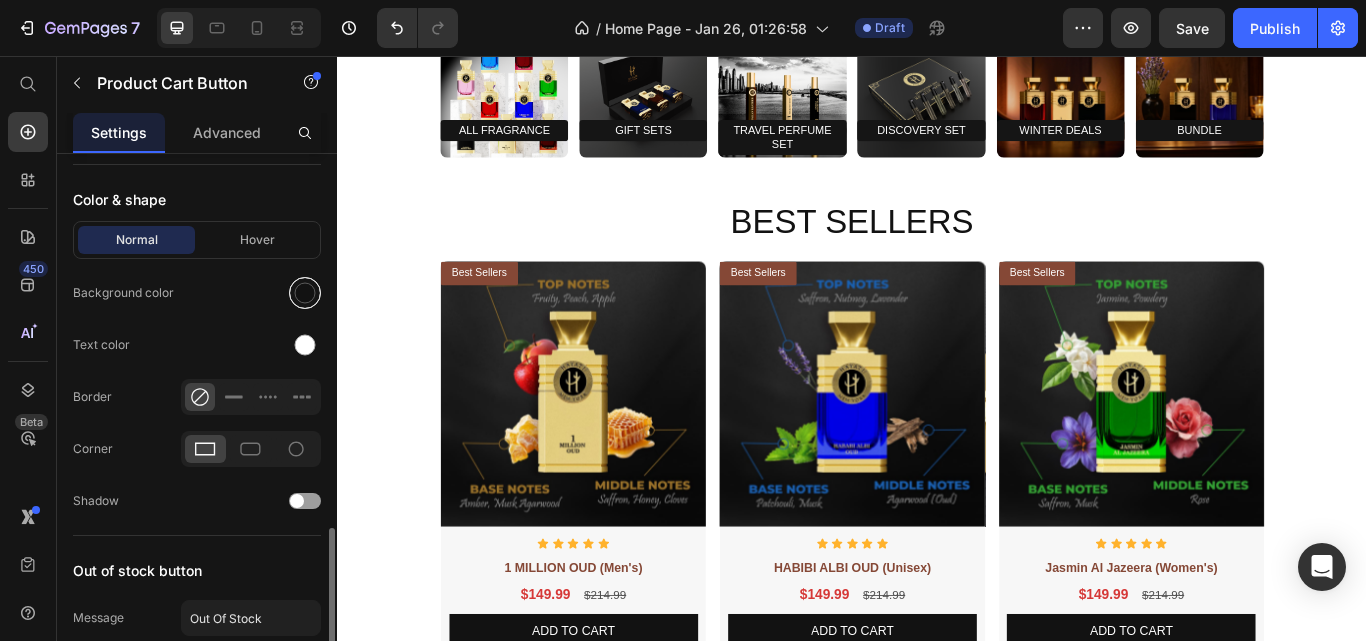 click at bounding box center (305, 293) 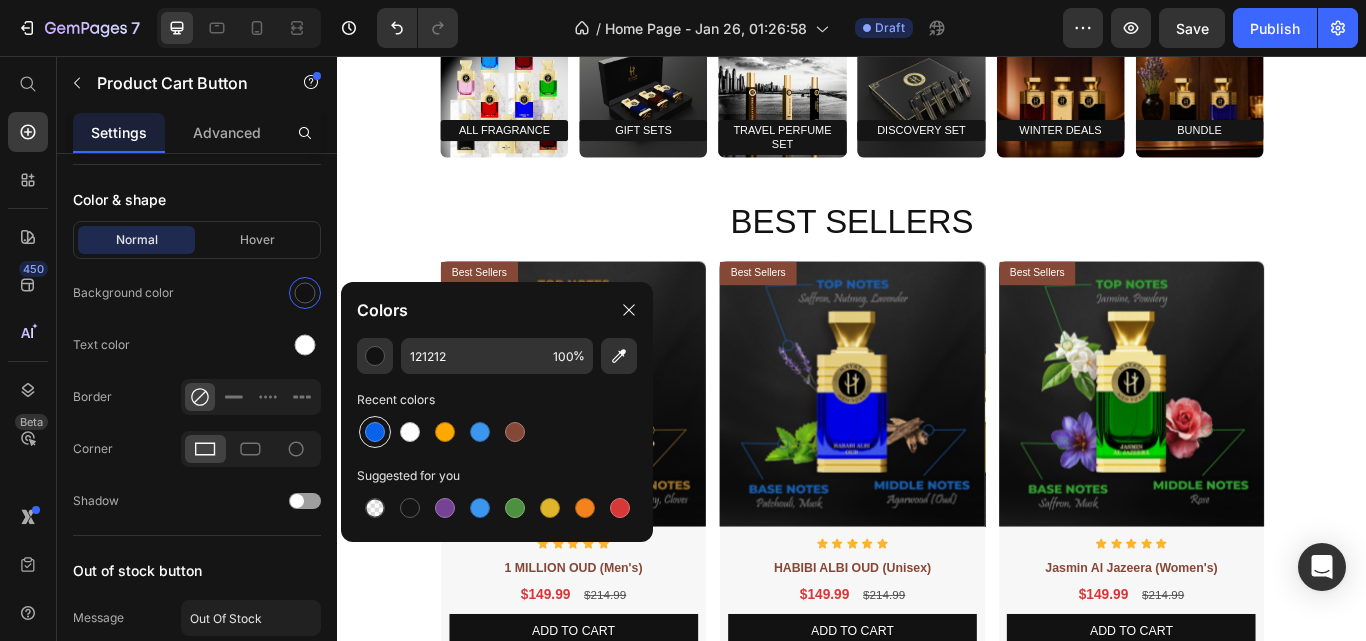 drag, startPoint x: 385, startPoint y: 433, endPoint x: 1, endPoint y: 387, distance: 386.7454 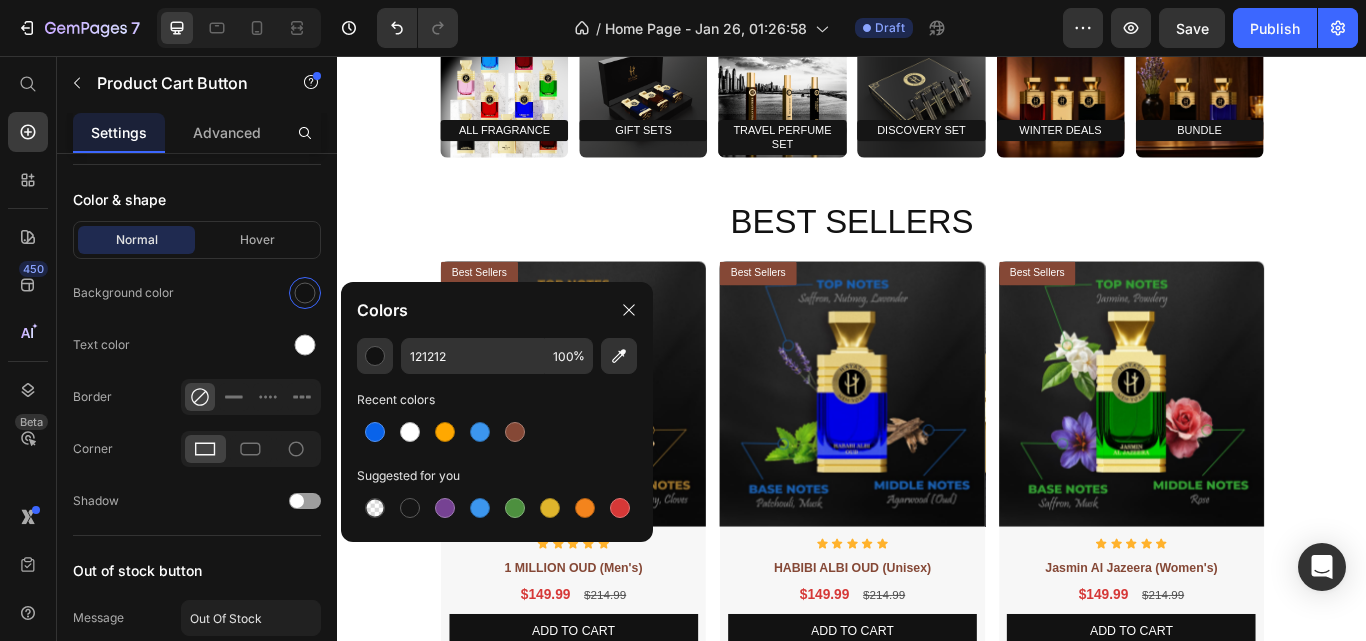 type on "0963EA" 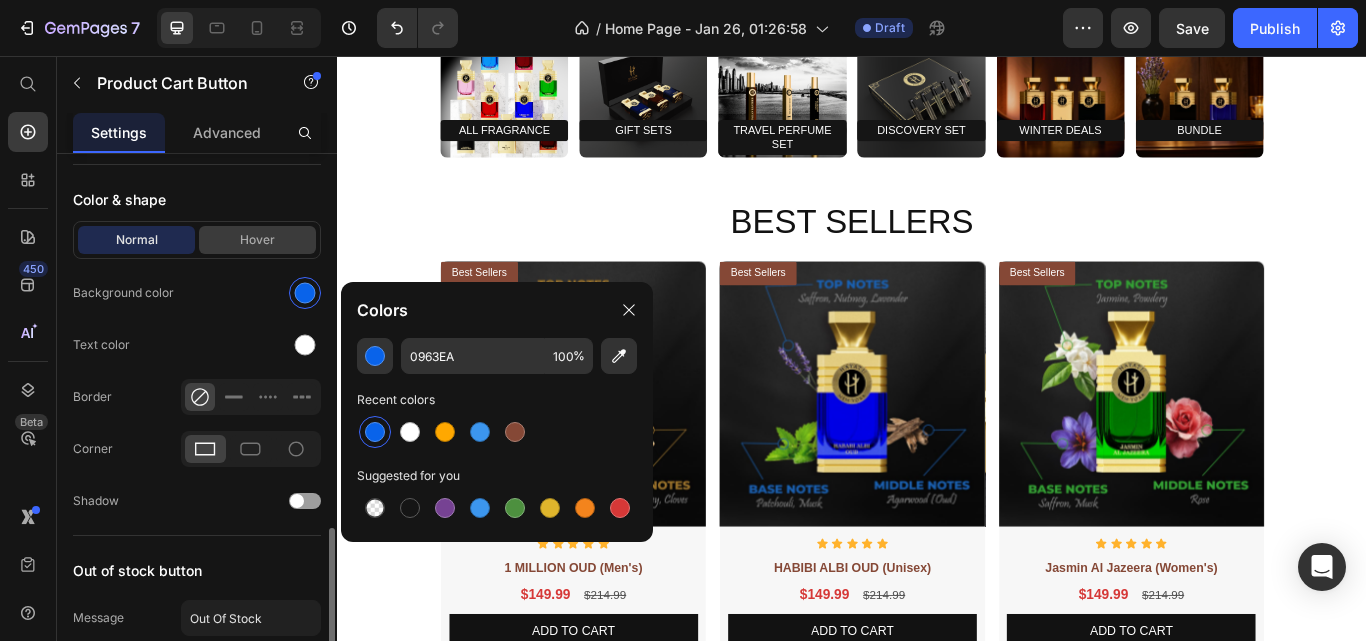 click on "Hover" at bounding box center [257, 240] 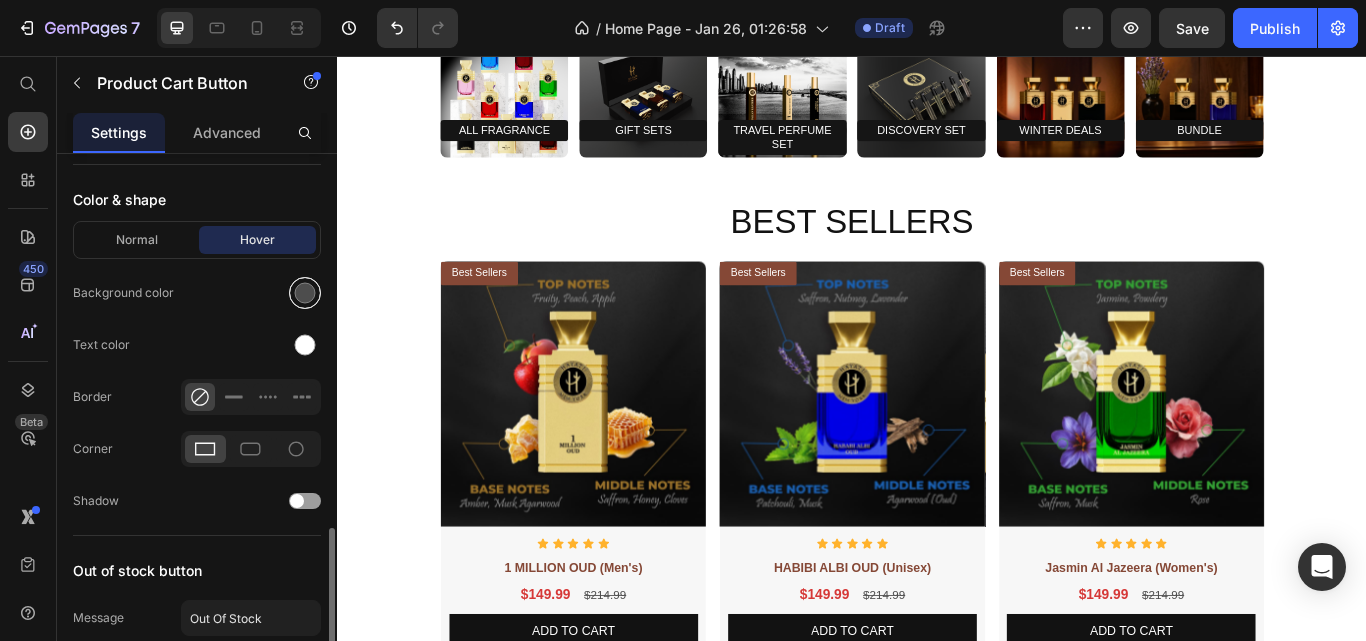 click at bounding box center (305, 293) 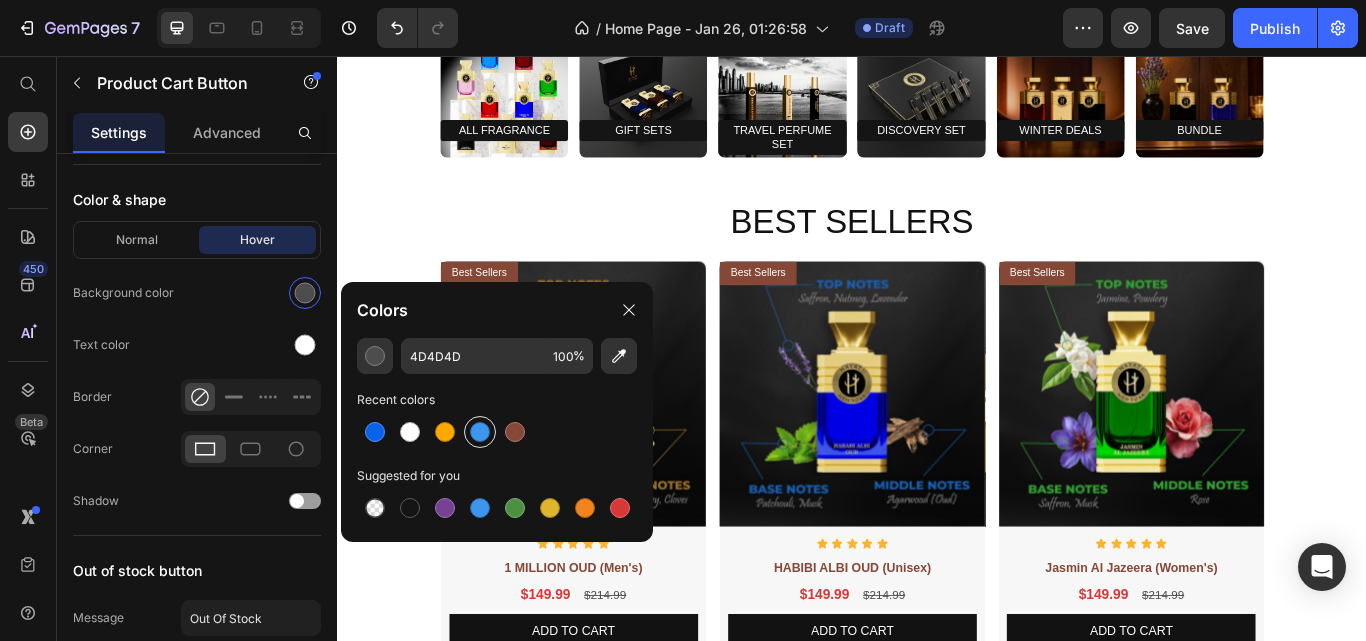 click at bounding box center (480, 432) 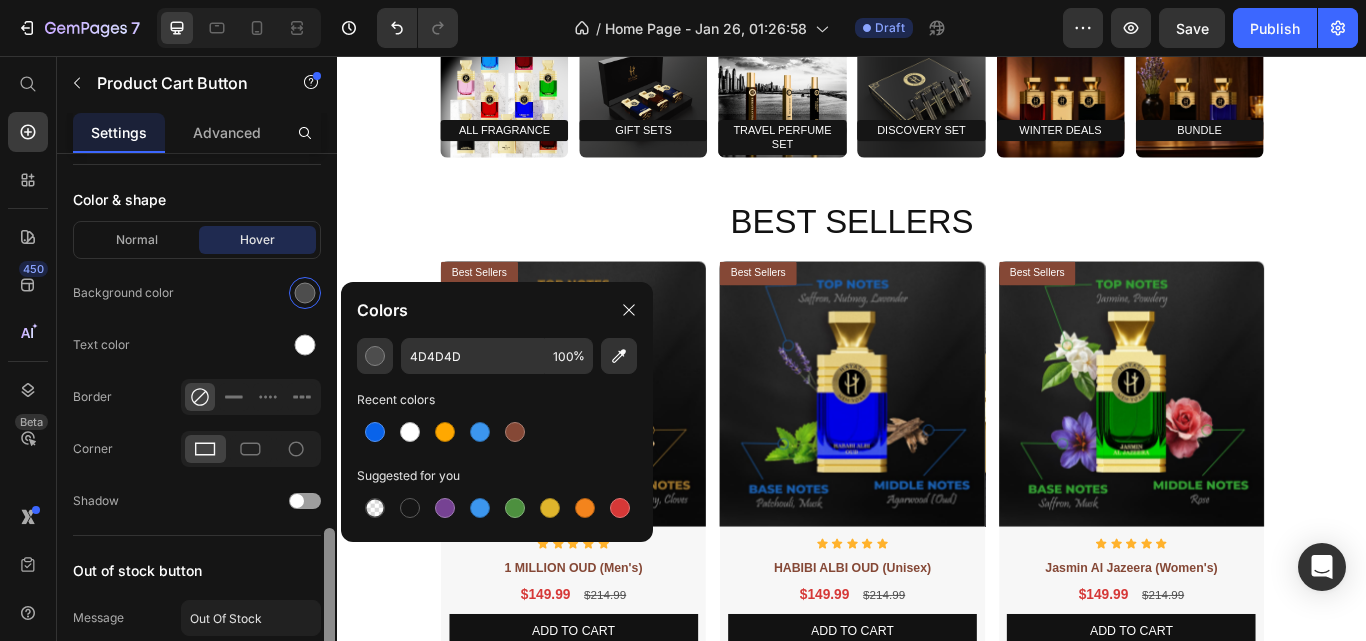 type on "3C96EE" 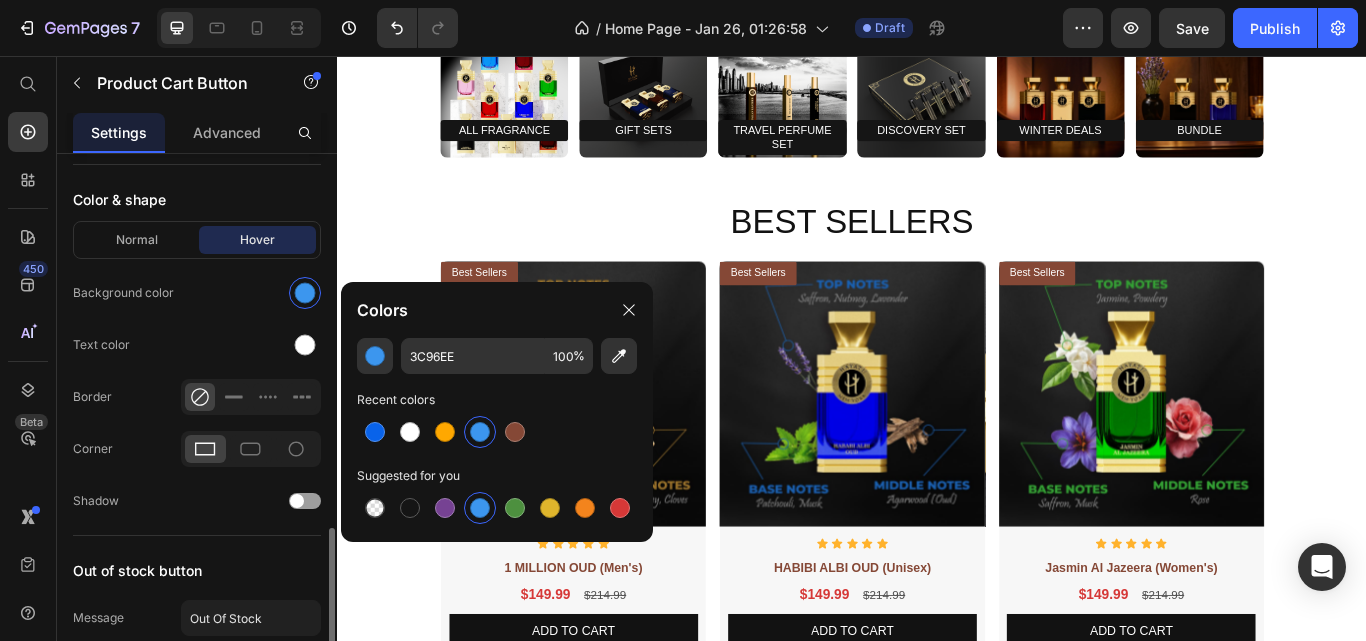 click on "Text color" 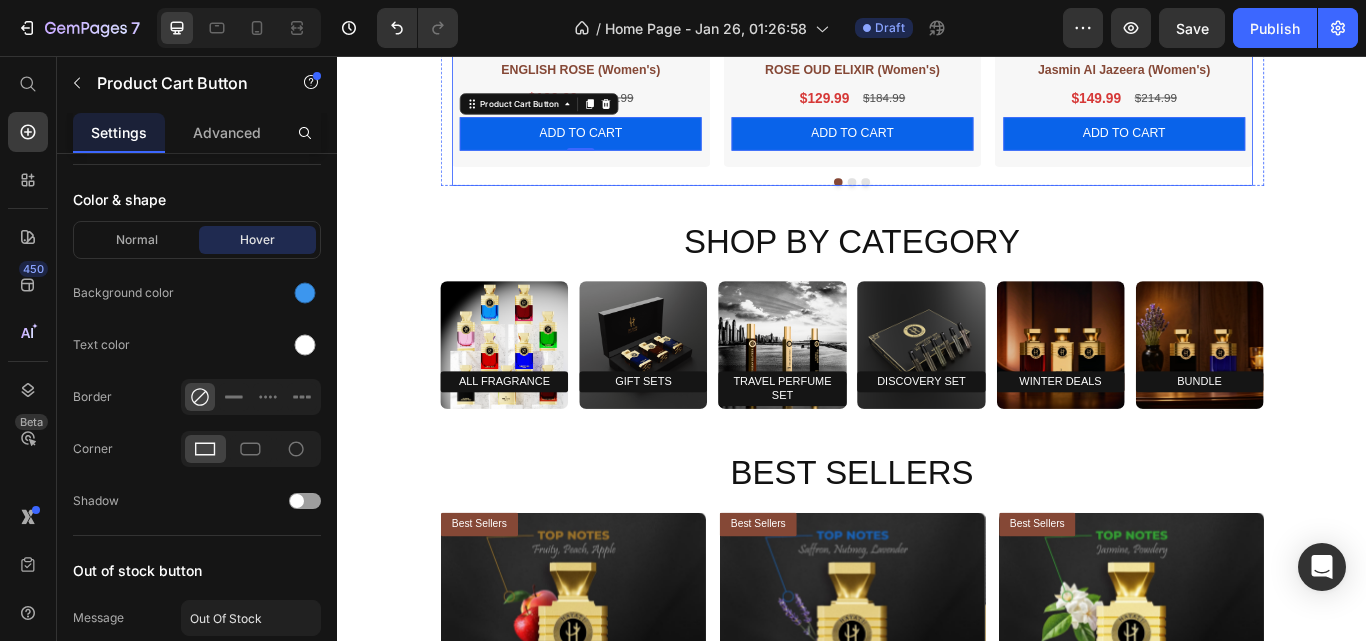 scroll, scrollTop: 600, scrollLeft: 0, axis: vertical 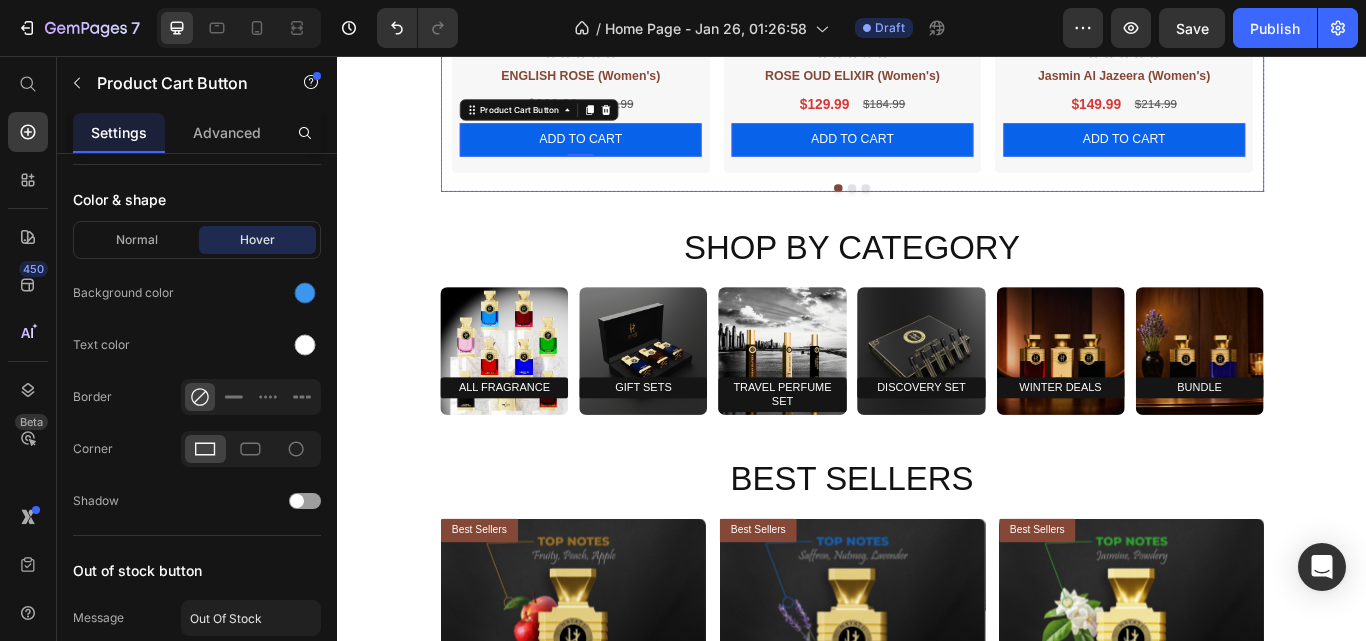 click on "unisex" at bounding box center [1257, -305] 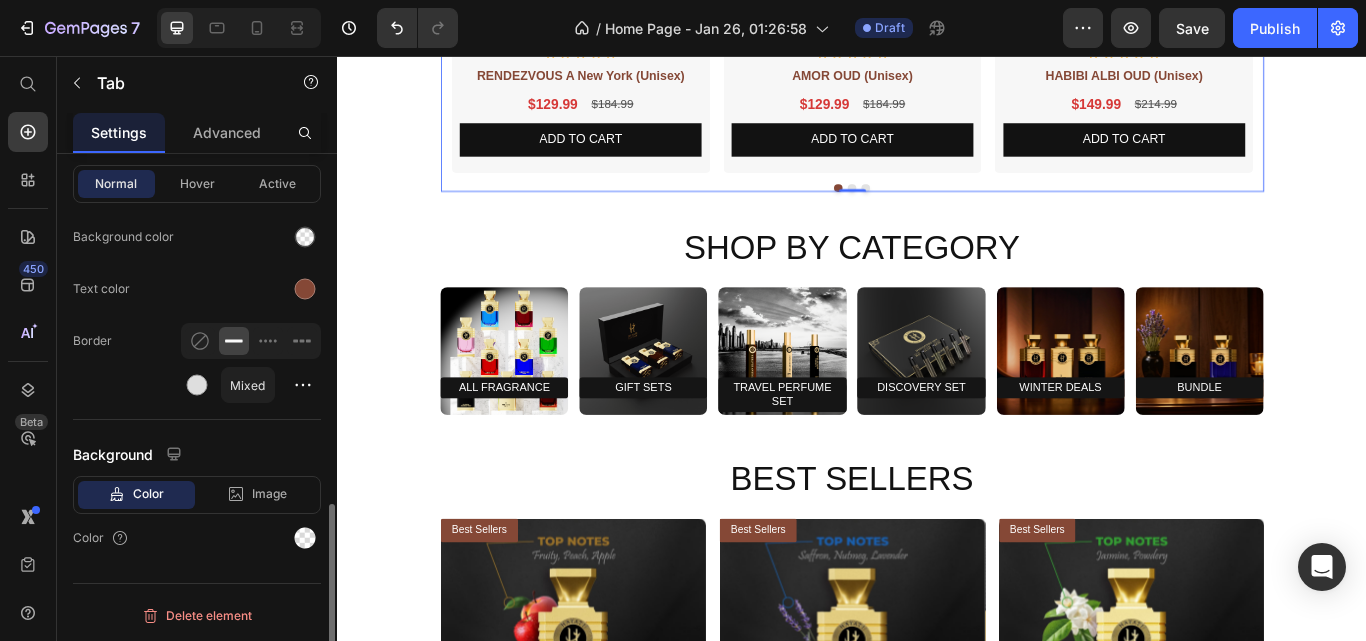 scroll, scrollTop: 877, scrollLeft: 0, axis: vertical 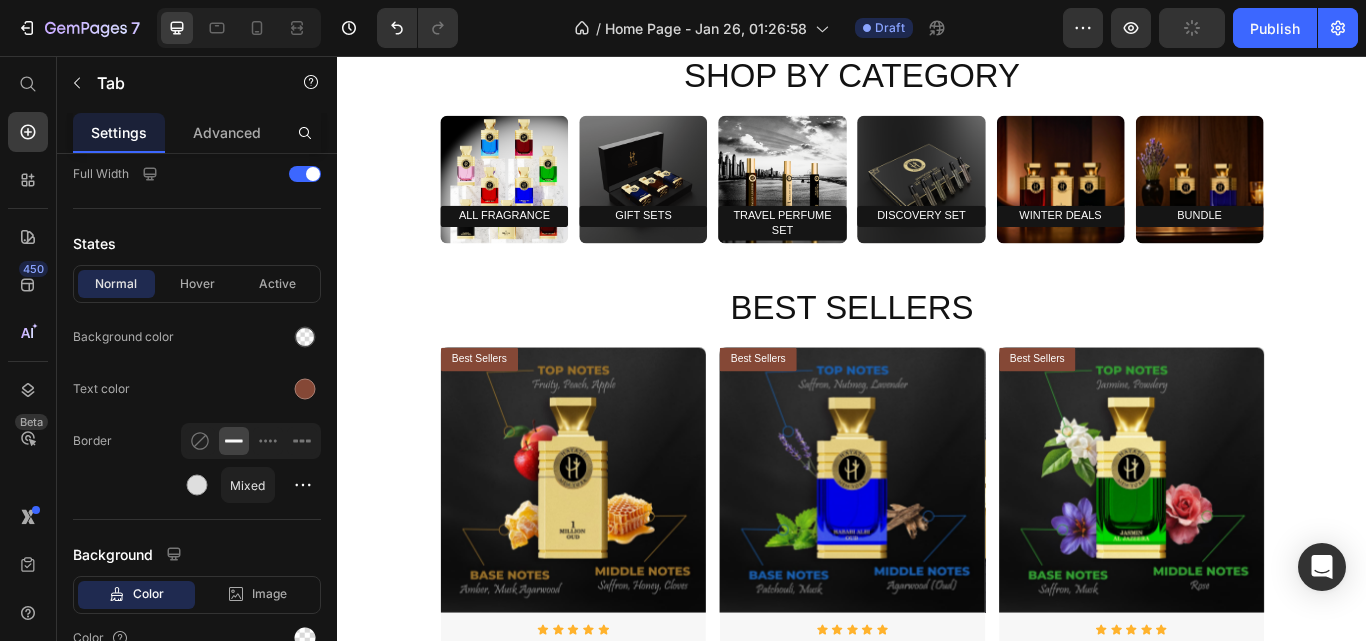 click on "Add To cart" at bounding box center [620, -46] 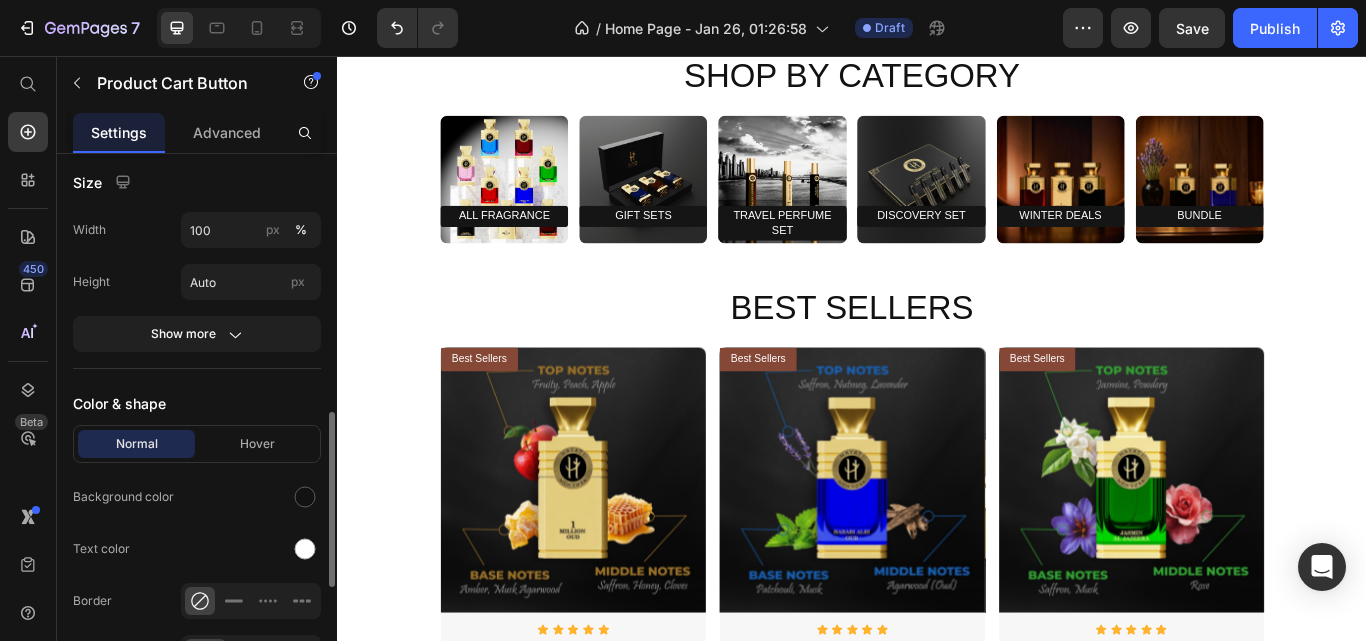scroll, scrollTop: 900, scrollLeft: 0, axis: vertical 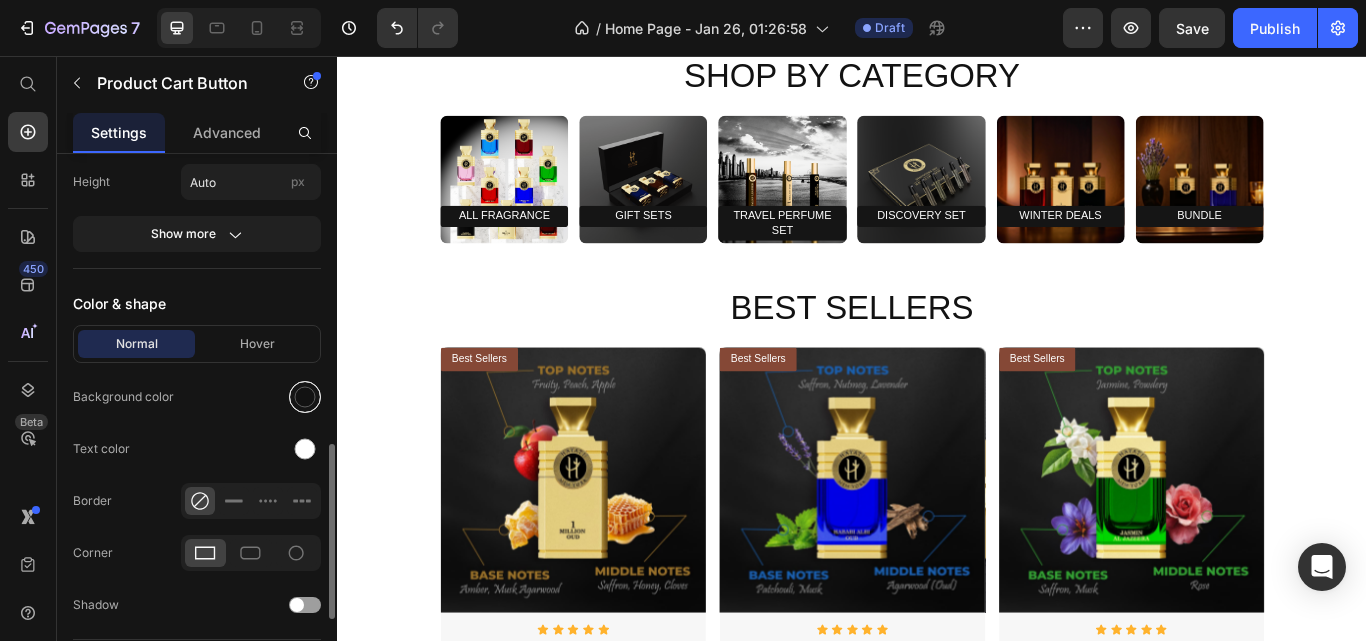 click at bounding box center (305, 397) 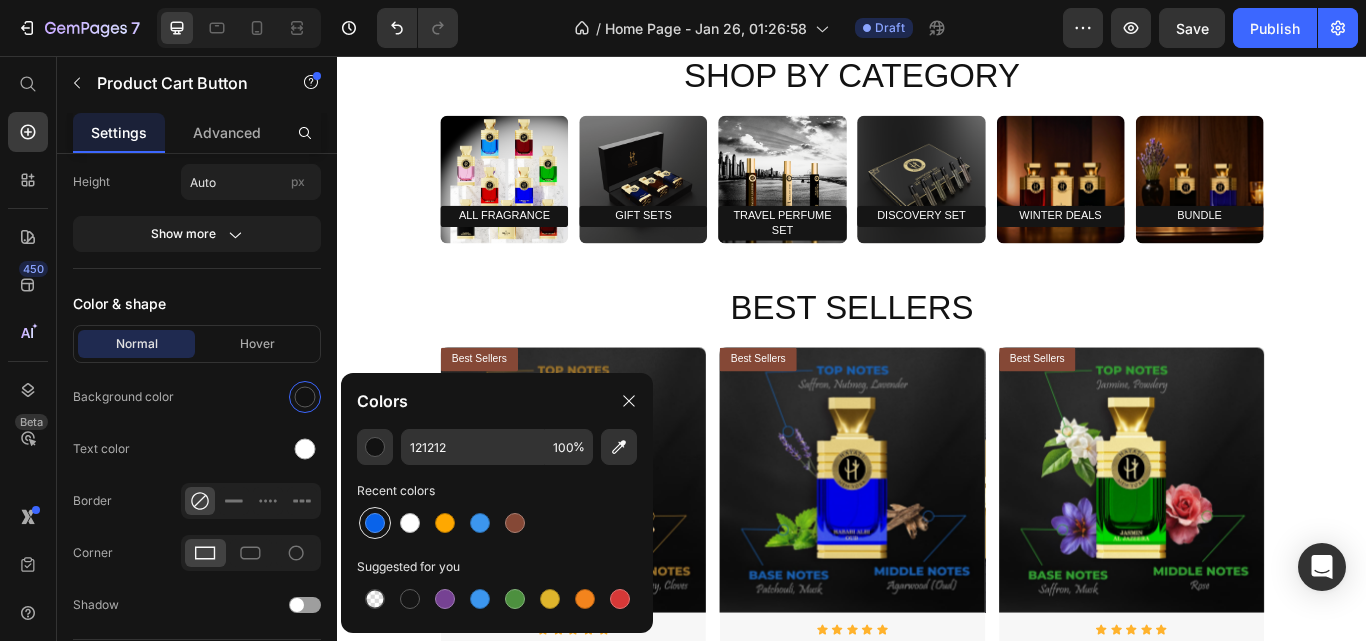 click at bounding box center (375, 523) 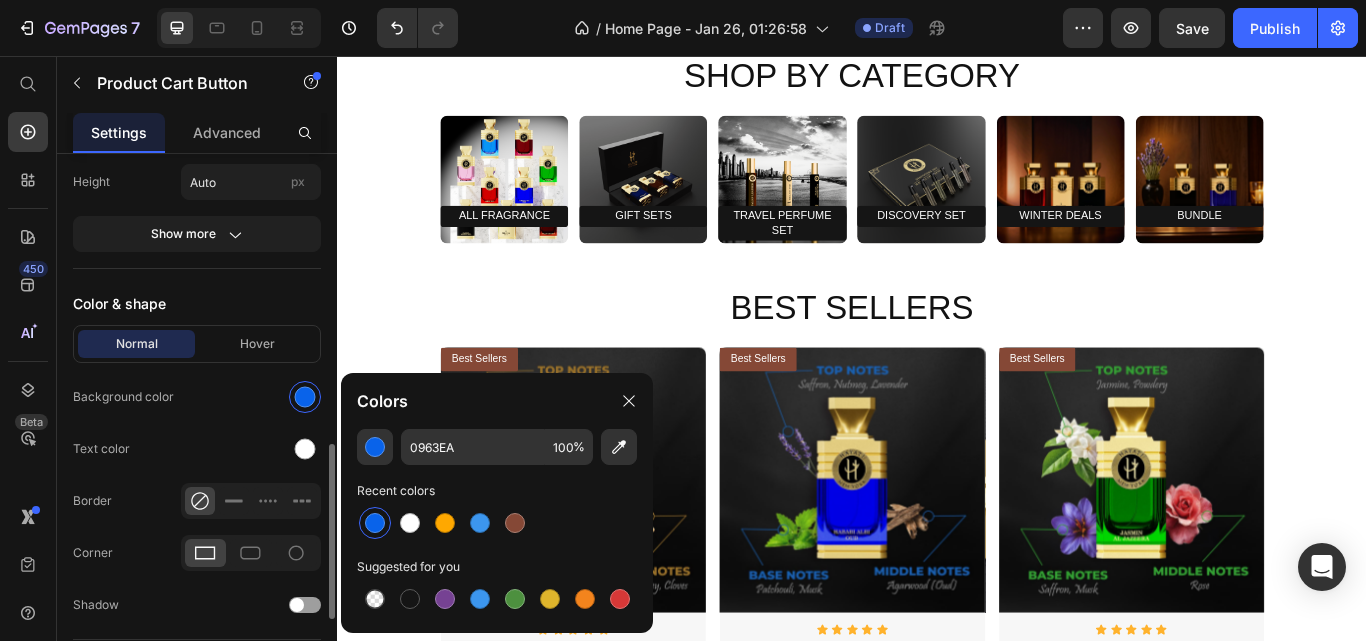 click on "Text color" 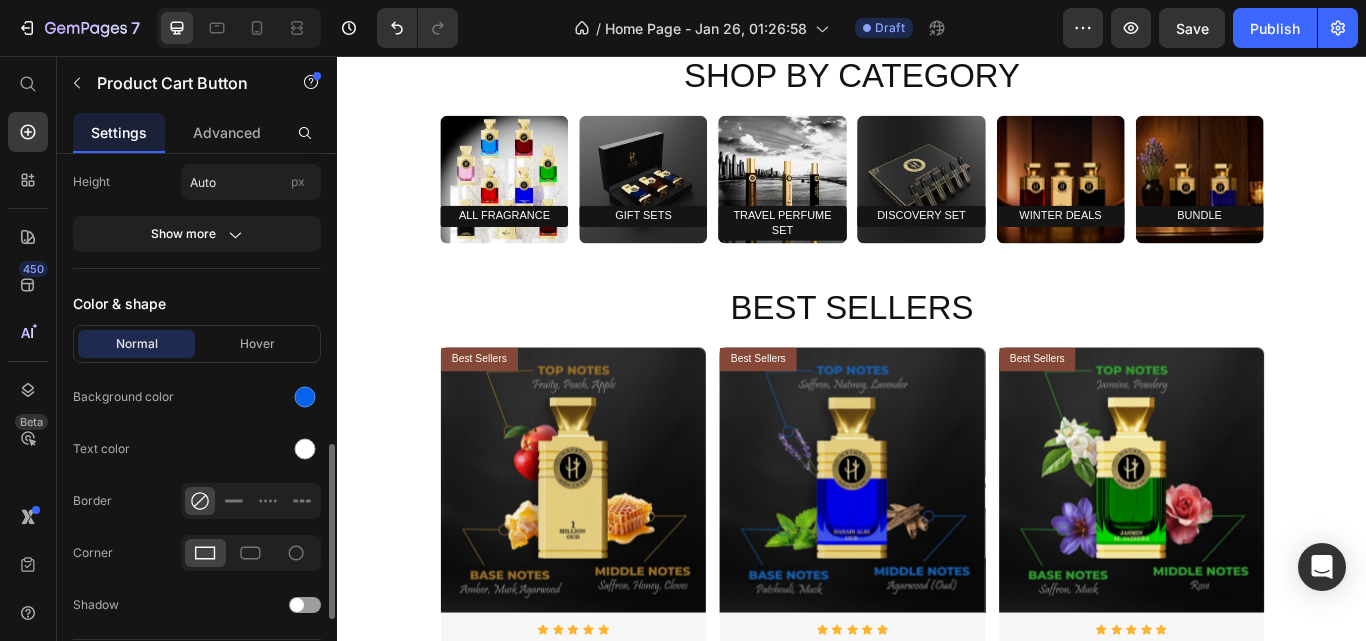 click on "Normal Hover" at bounding box center (197, 344) 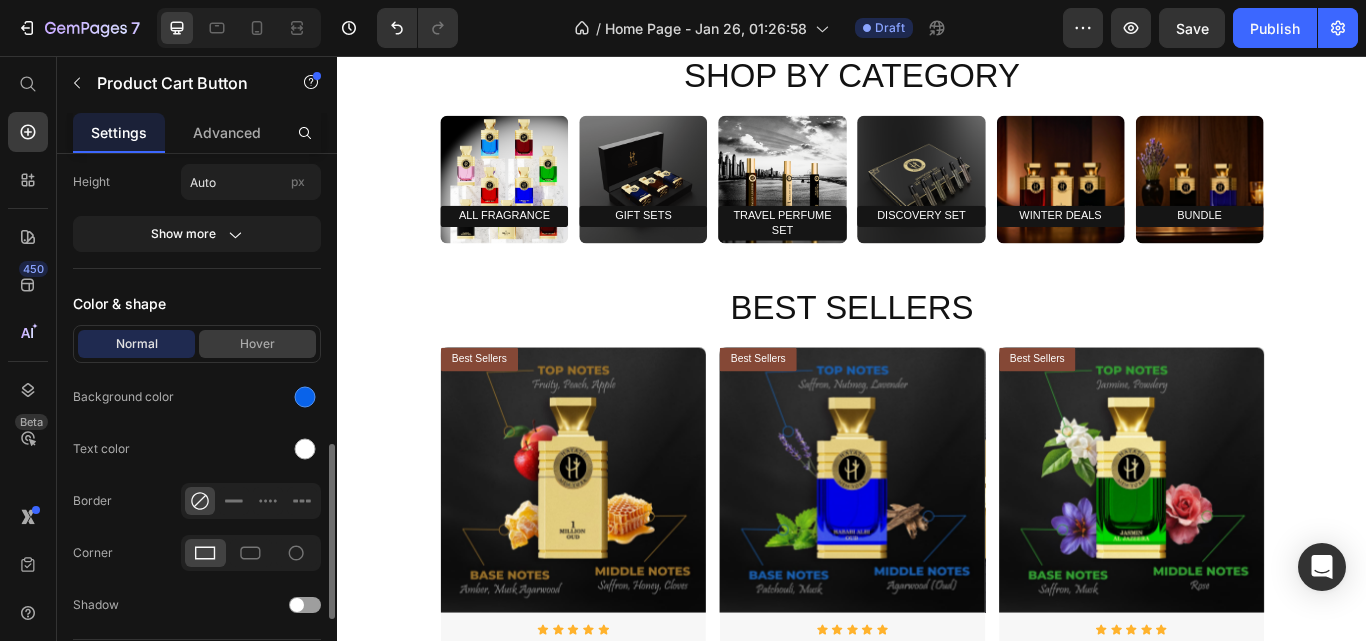 click on "Hover" at bounding box center (257, 344) 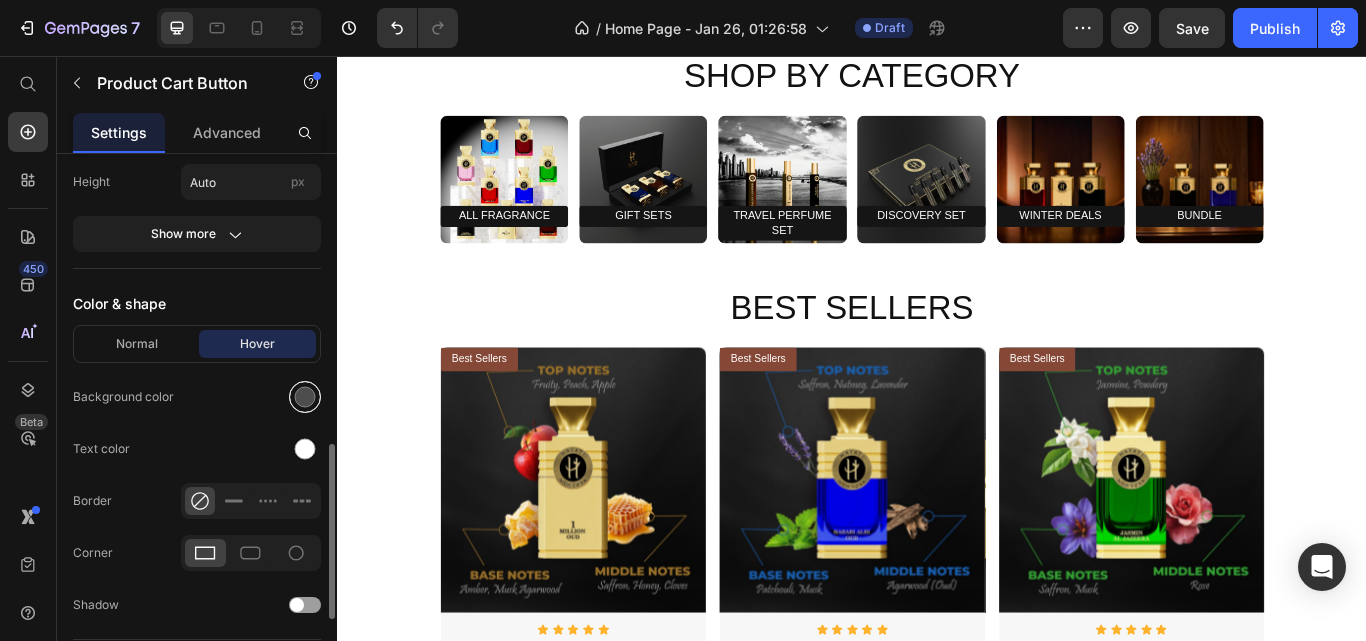 click at bounding box center (305, 397) 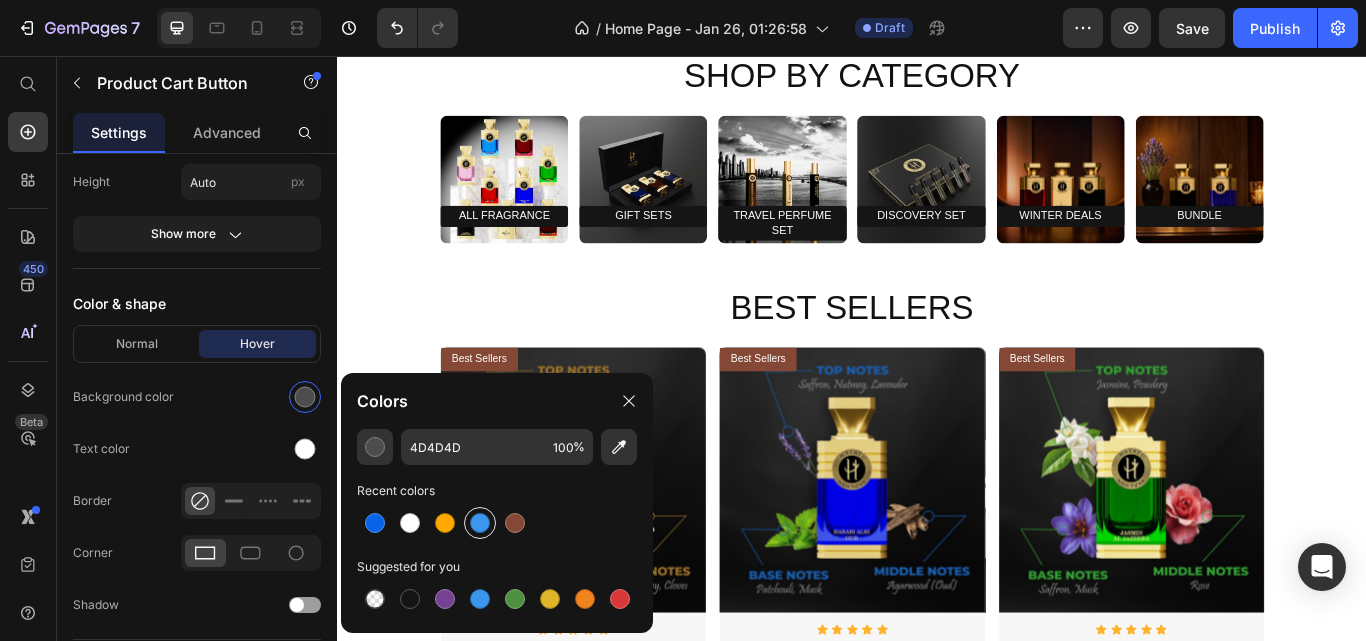 click at bounding box center [480, 523] 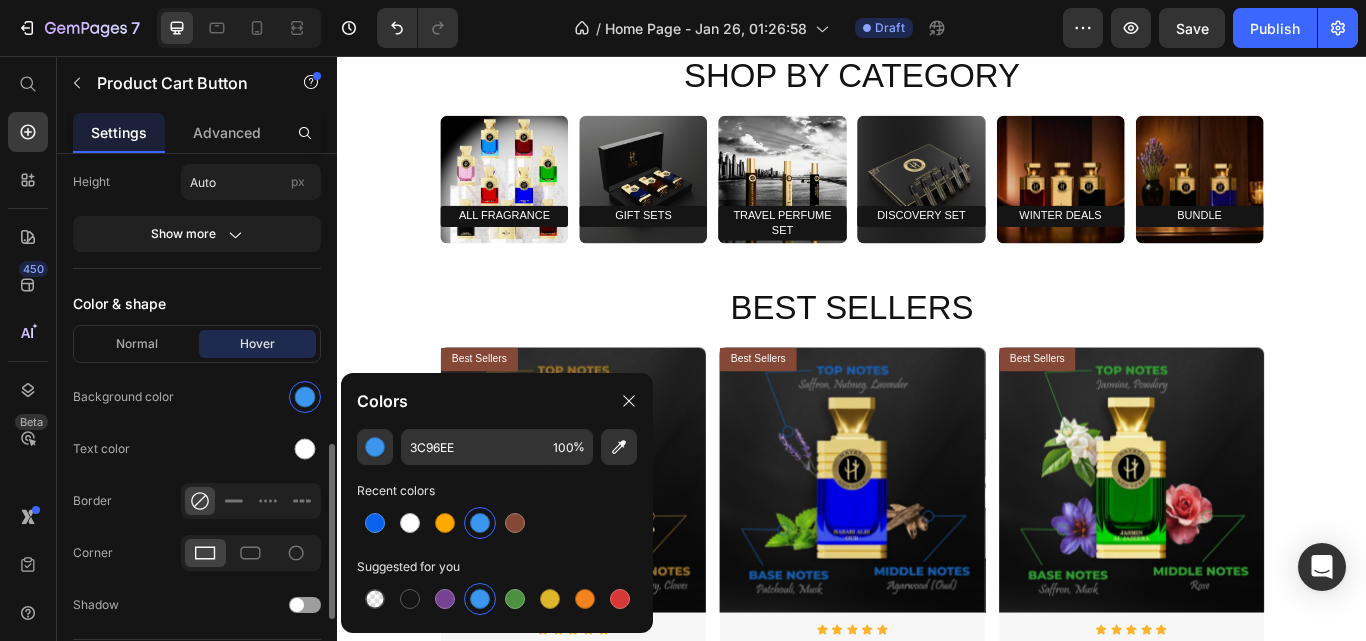 click on "Text color" 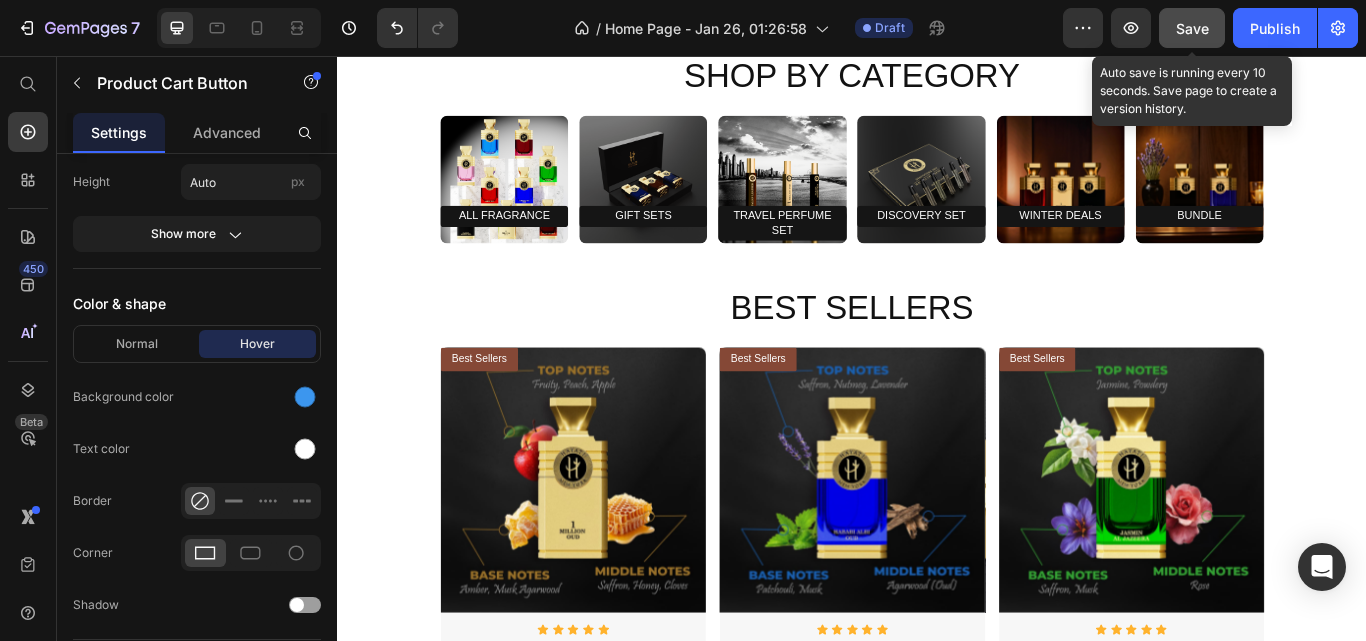 click on "Save" 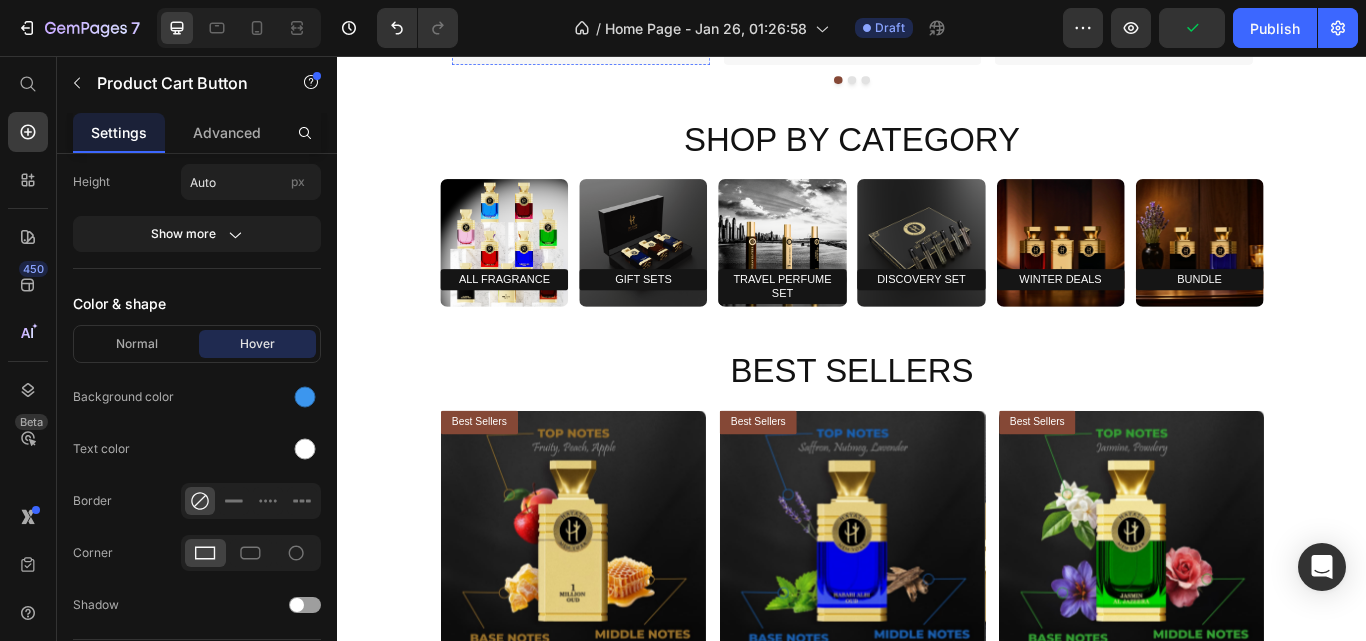 scroll, scrollTop: 600, scrollLeft: 0, axis: vertical 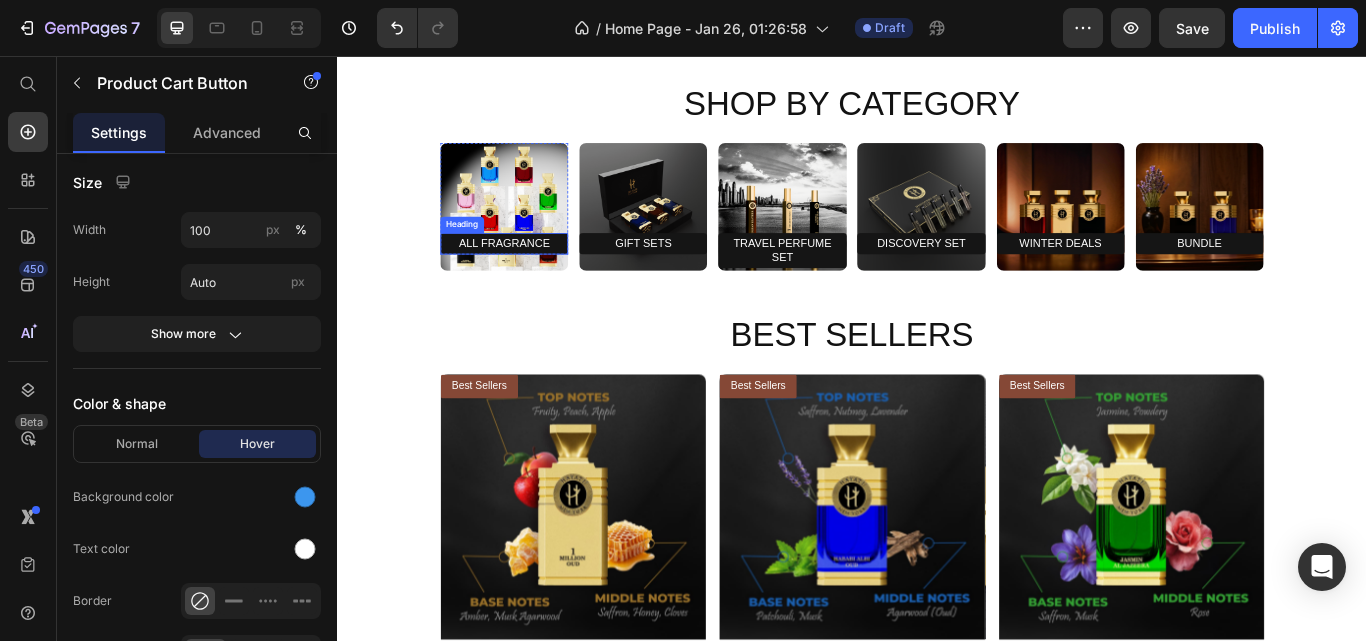 click on "All Fragrance" at bounding box center [531, 275] 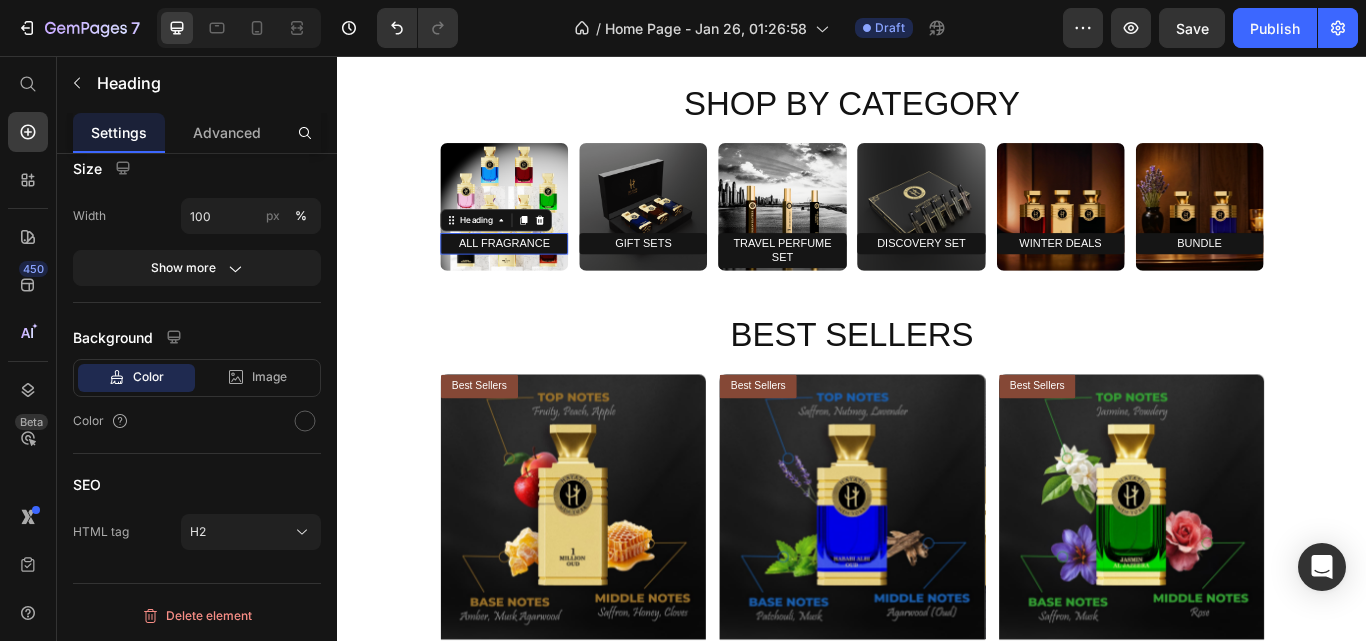 scroll, scrollTop: 0, scrollLeft: 0, axis: both 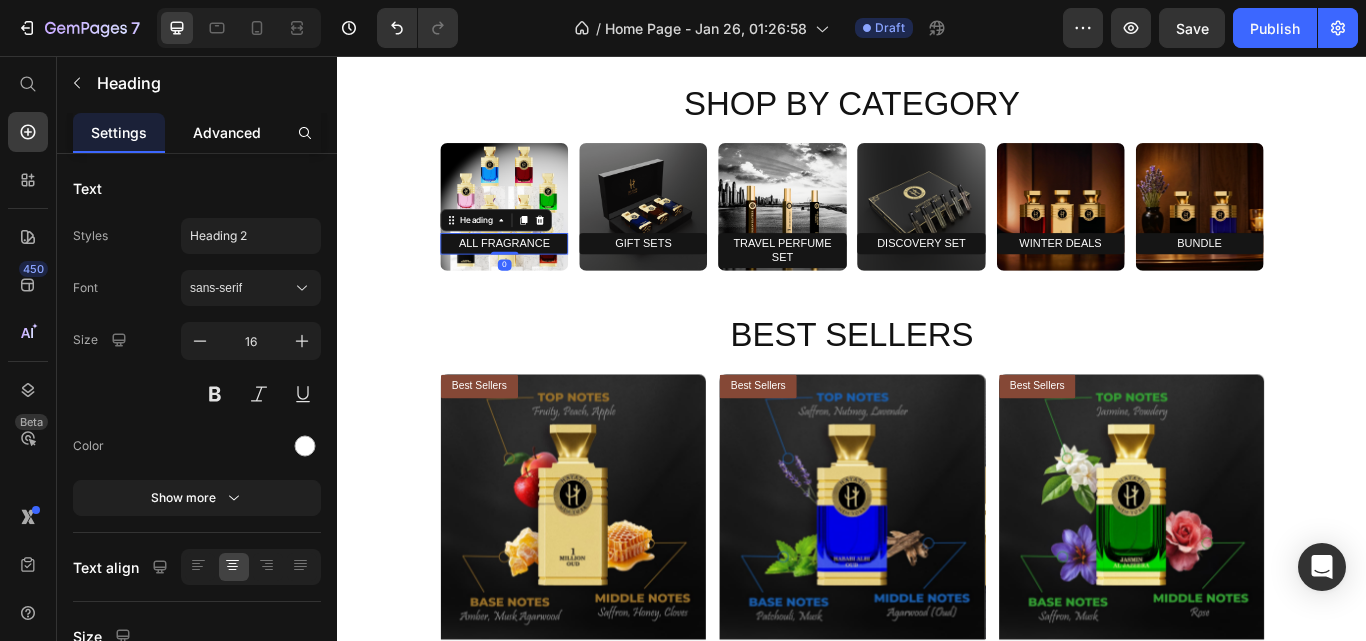 click on "Advanced" at bounding box center (227, 132) 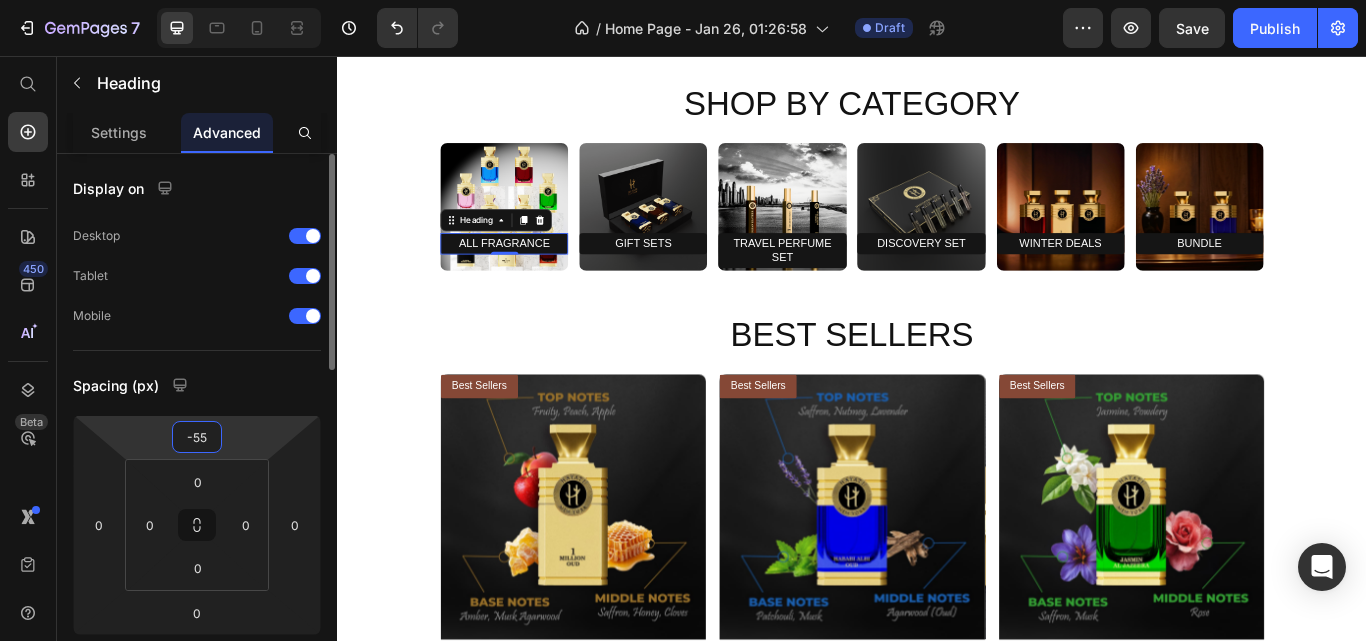 click on "-55" at bounding box center (197, 437) 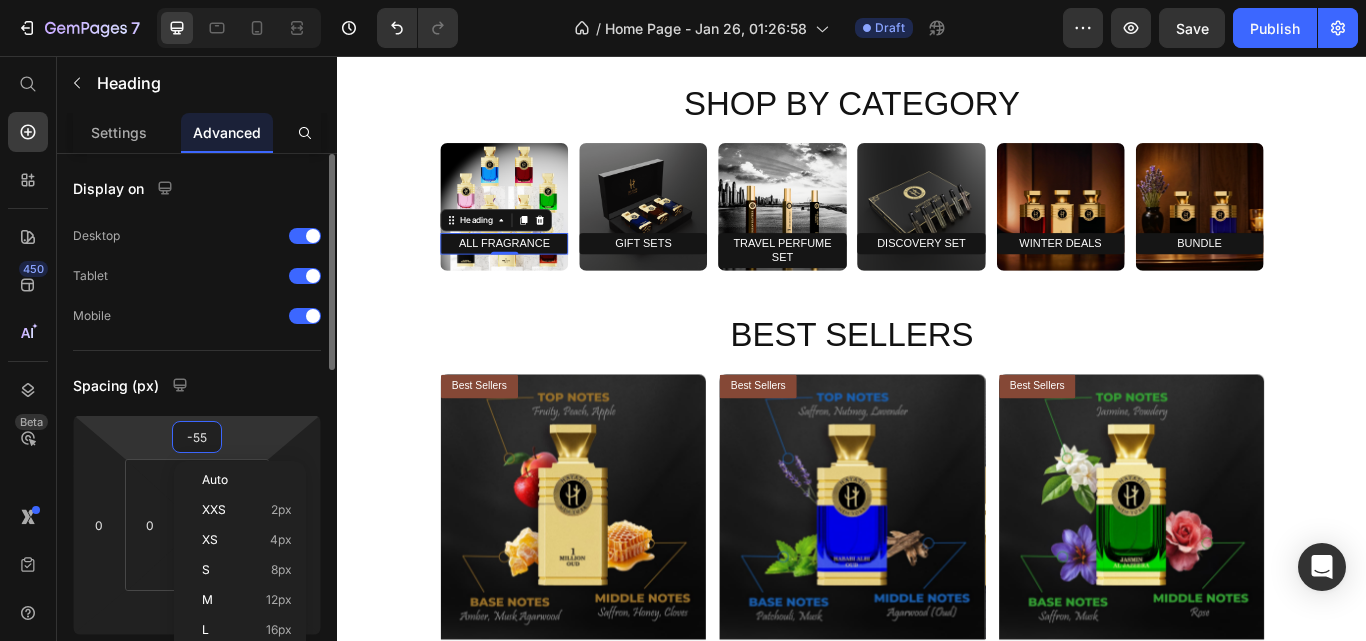 type on "0" 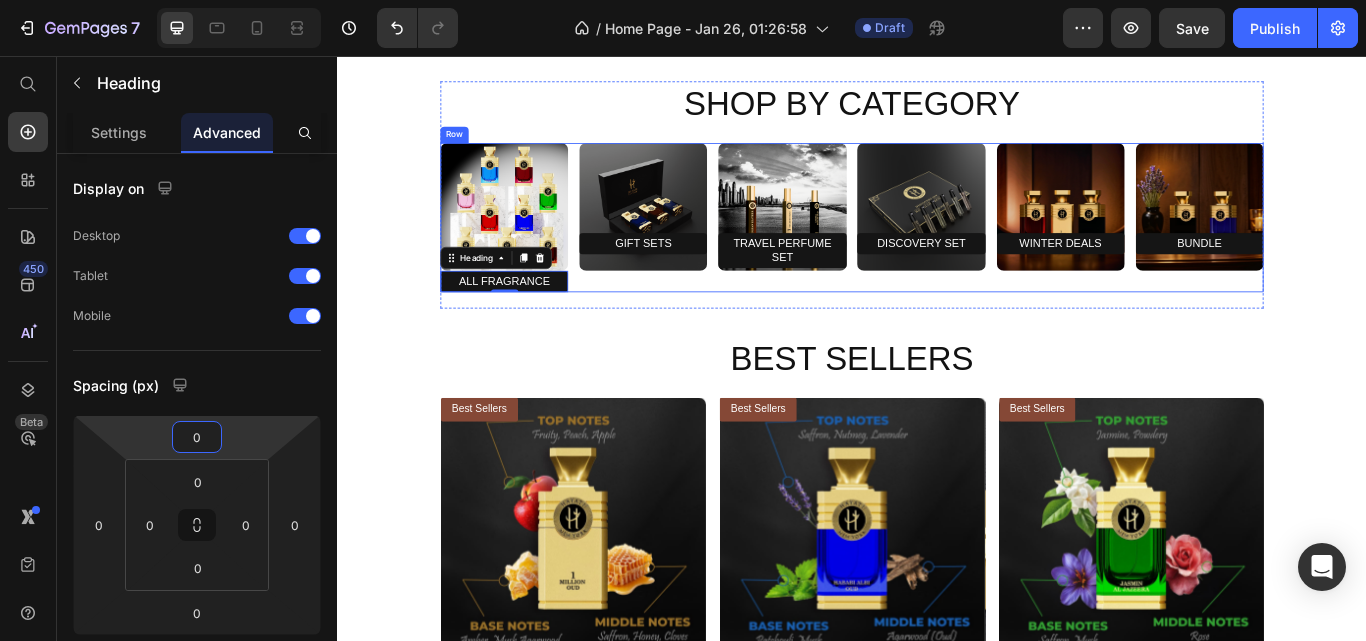 click on "Image Gift Sets Heading Row" at bounding box center (693, 245) 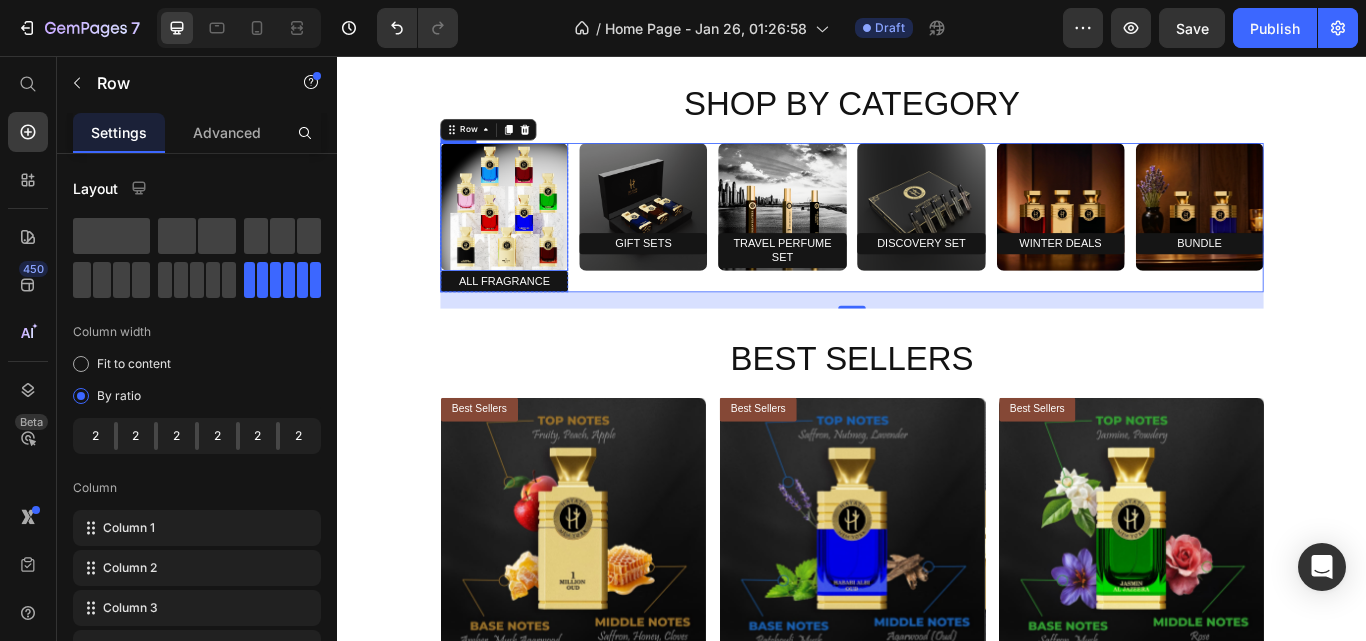 click at bounding box center [531, 232] 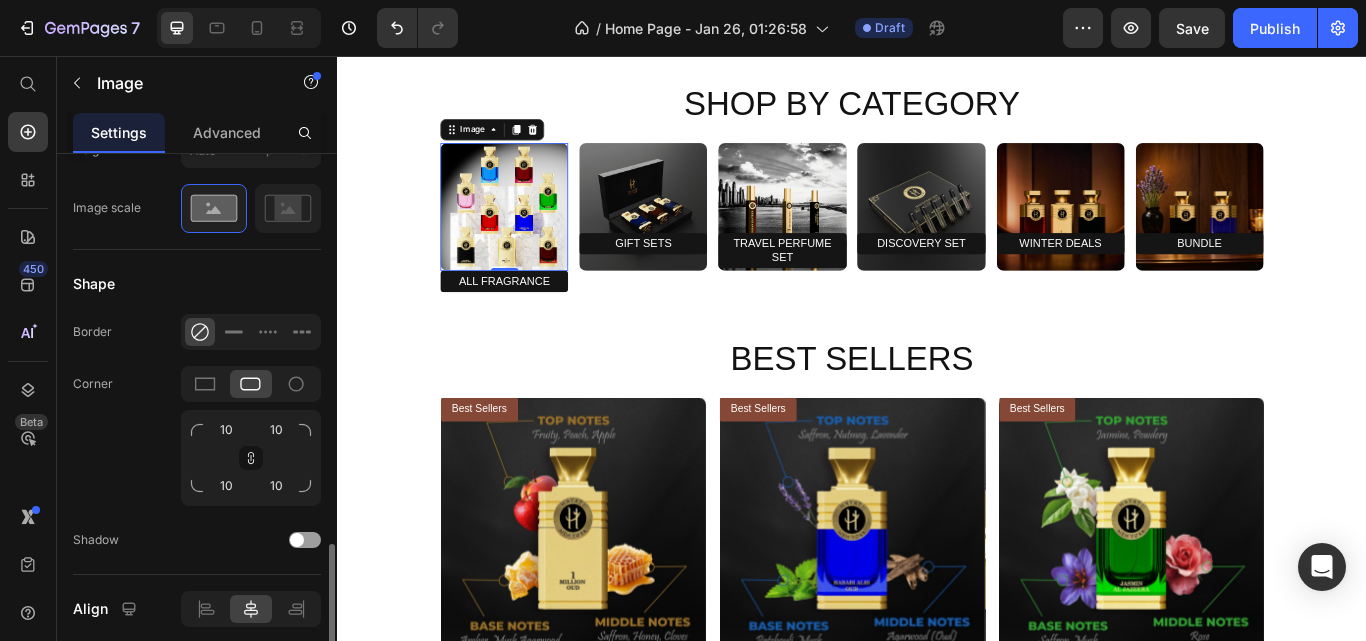 scroll, scrollTop: 900, scrollLeft: 0, axis: vertical 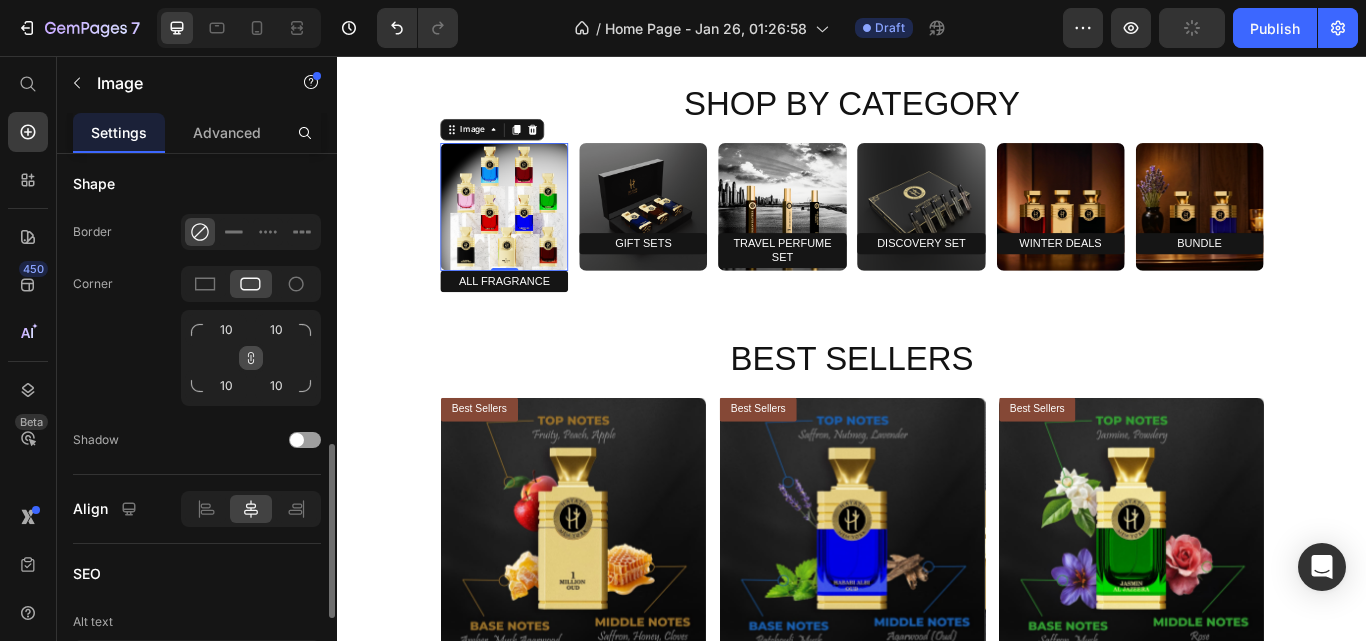 click at bounding box center (251, 358) 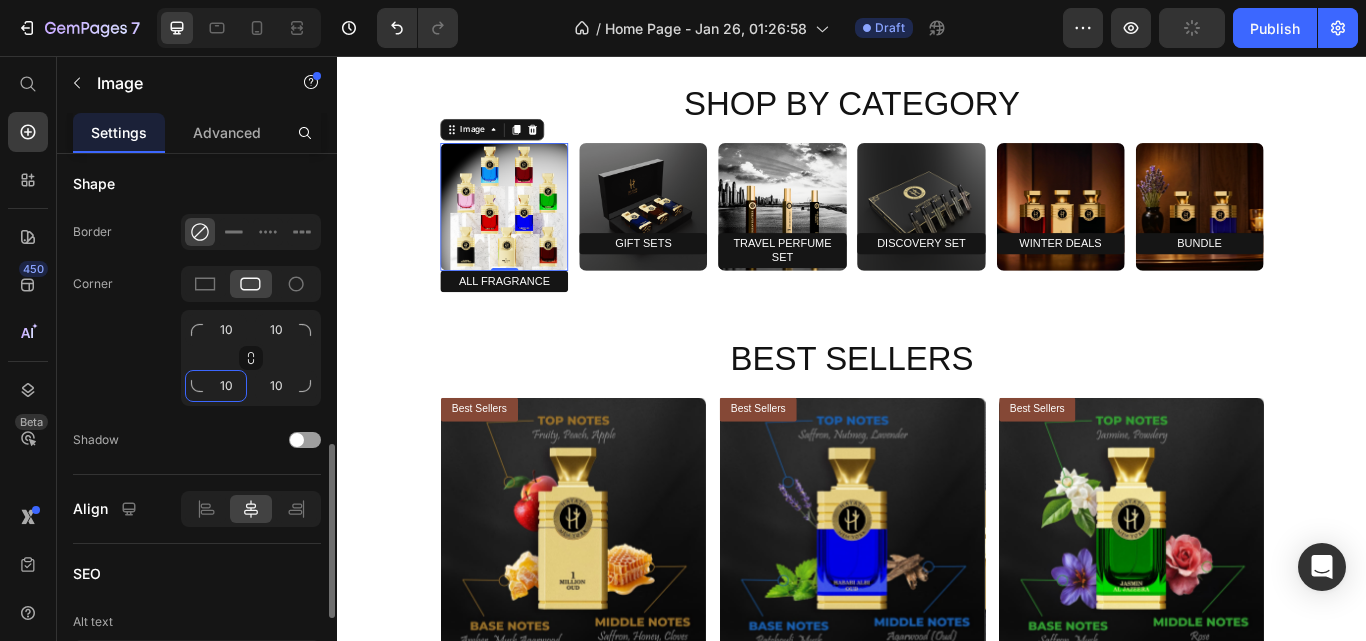 click on "10" 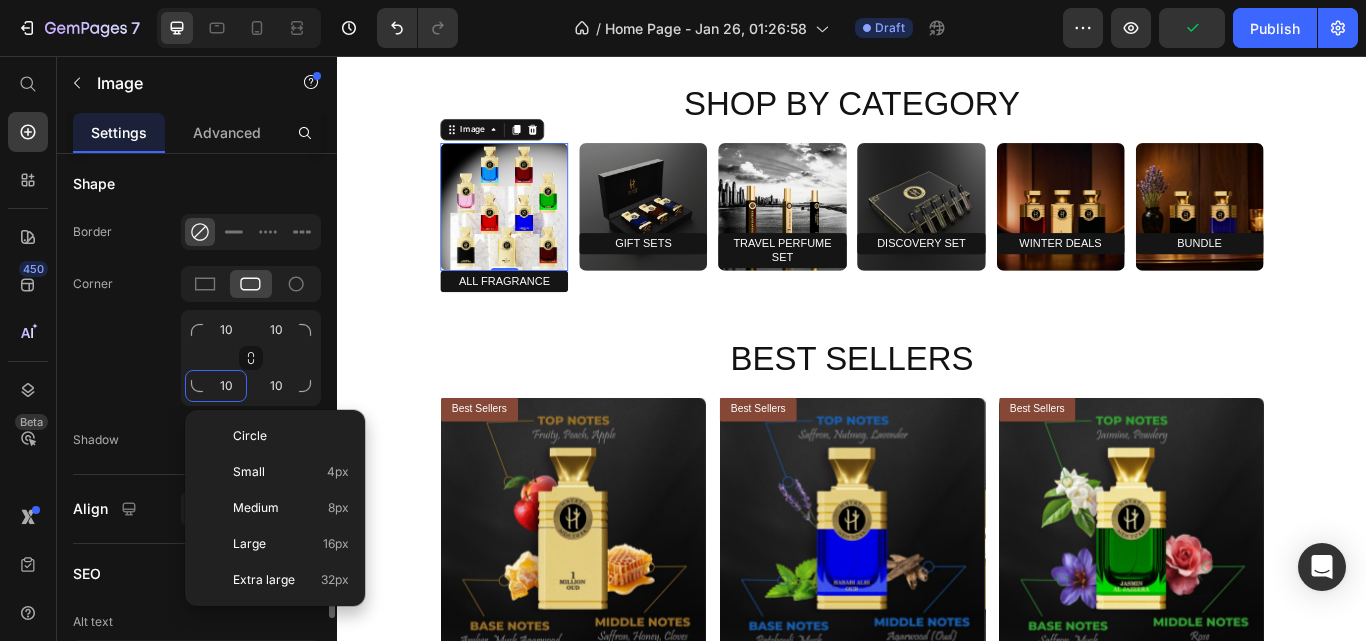 click on "10" 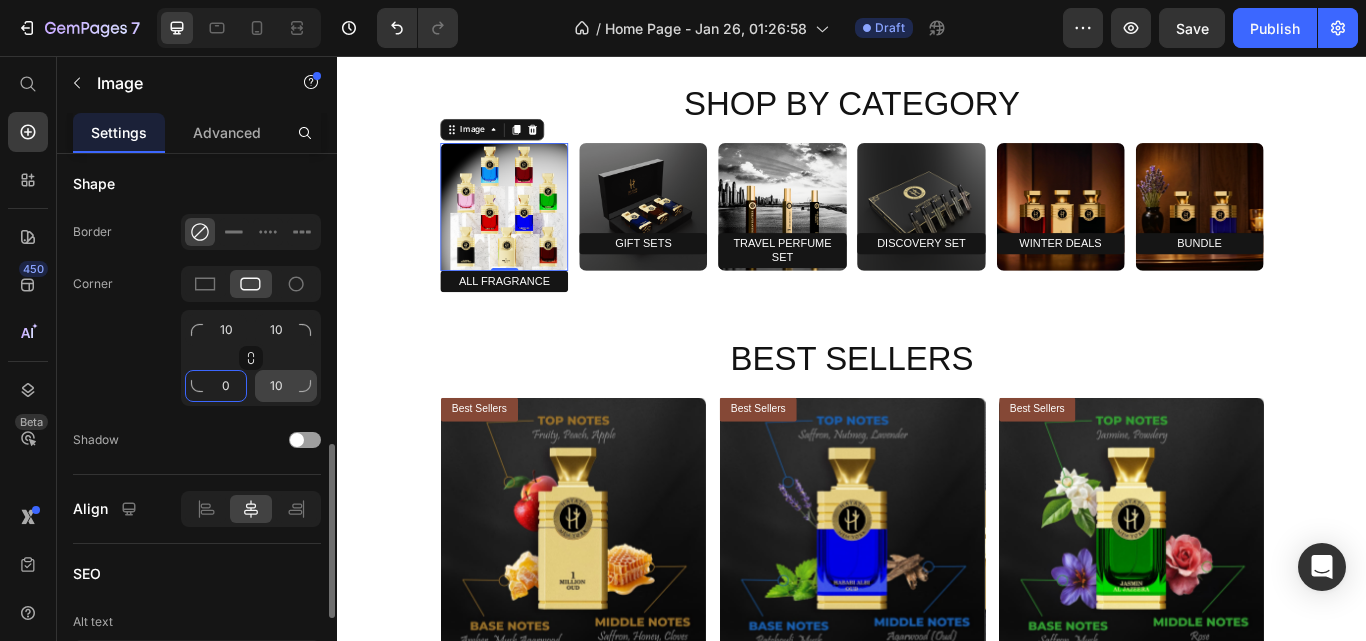 type on "0" 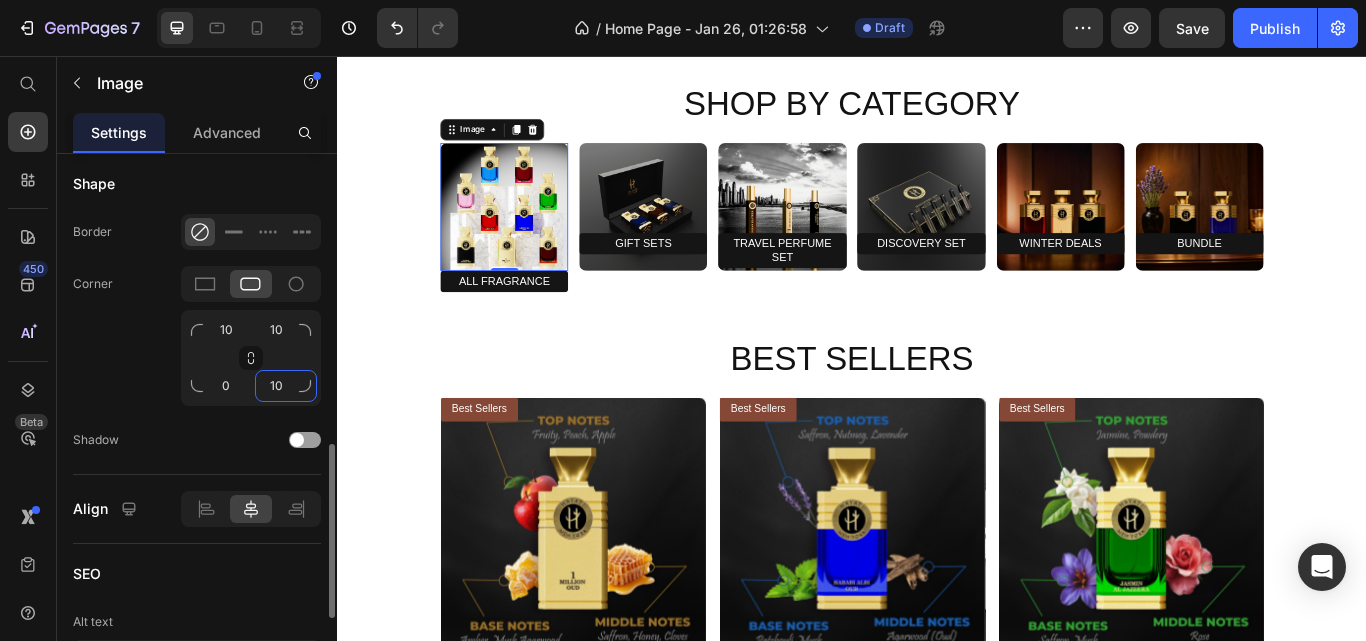click on "10" 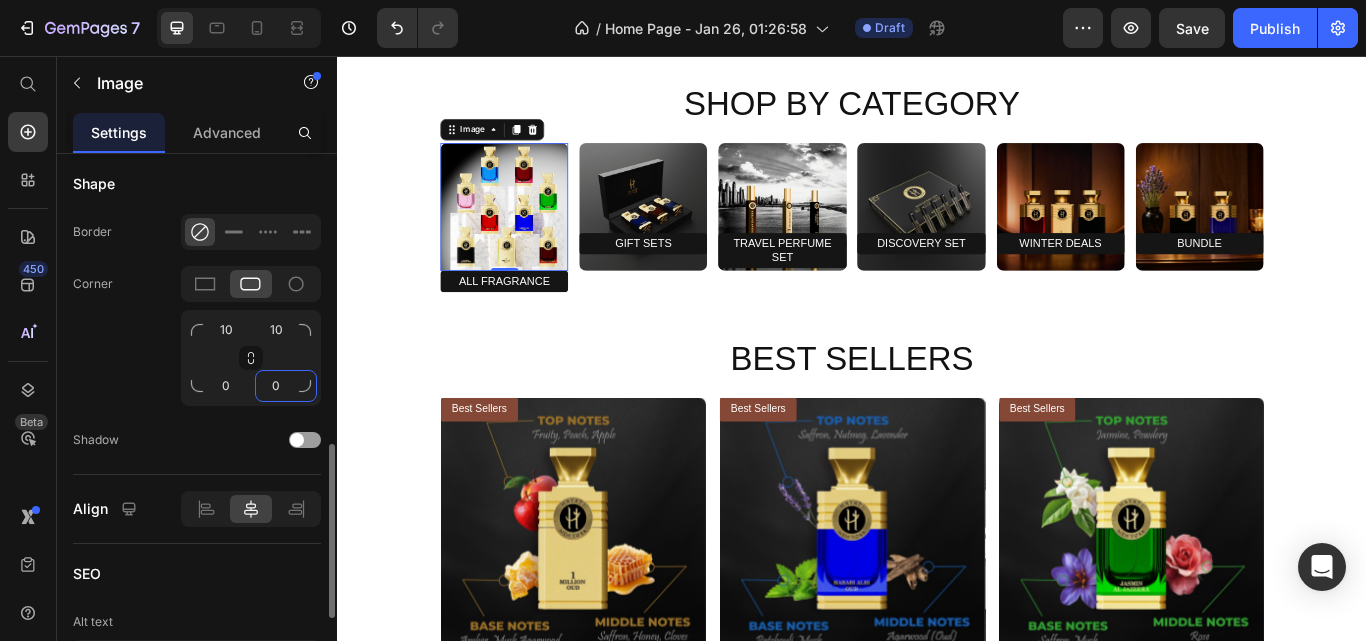 type on "0" 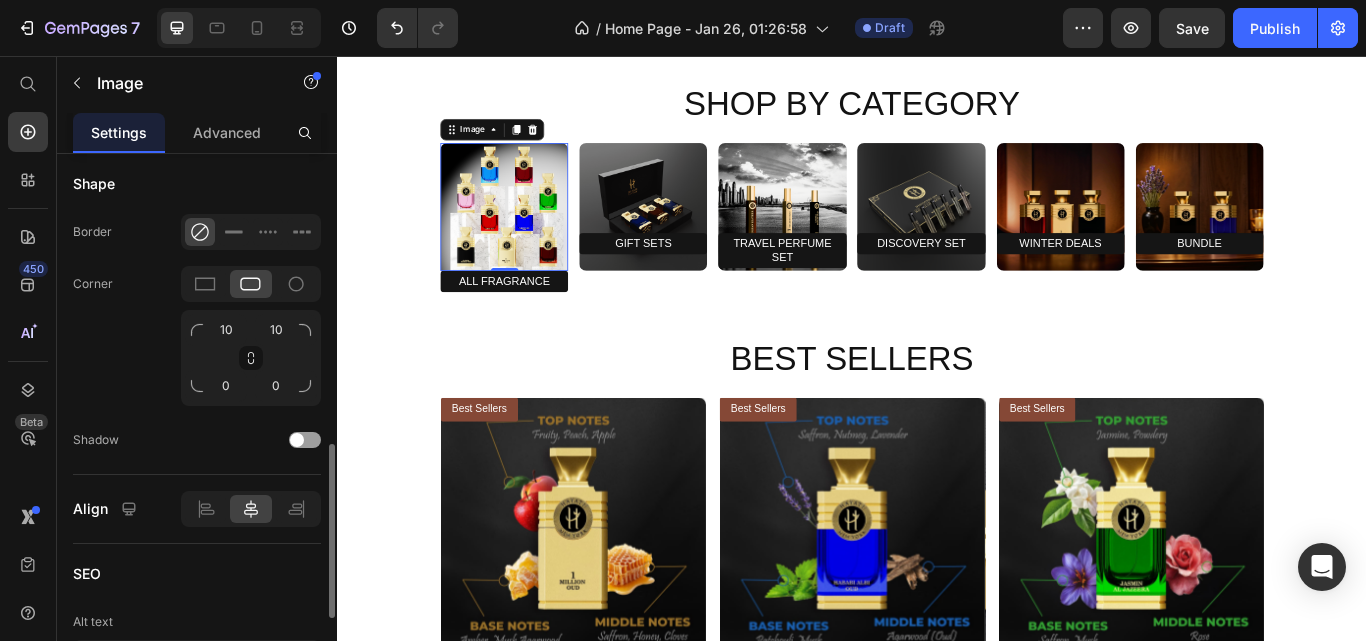 click on "Shape Border Corner 10 10 0 0 Shadow" 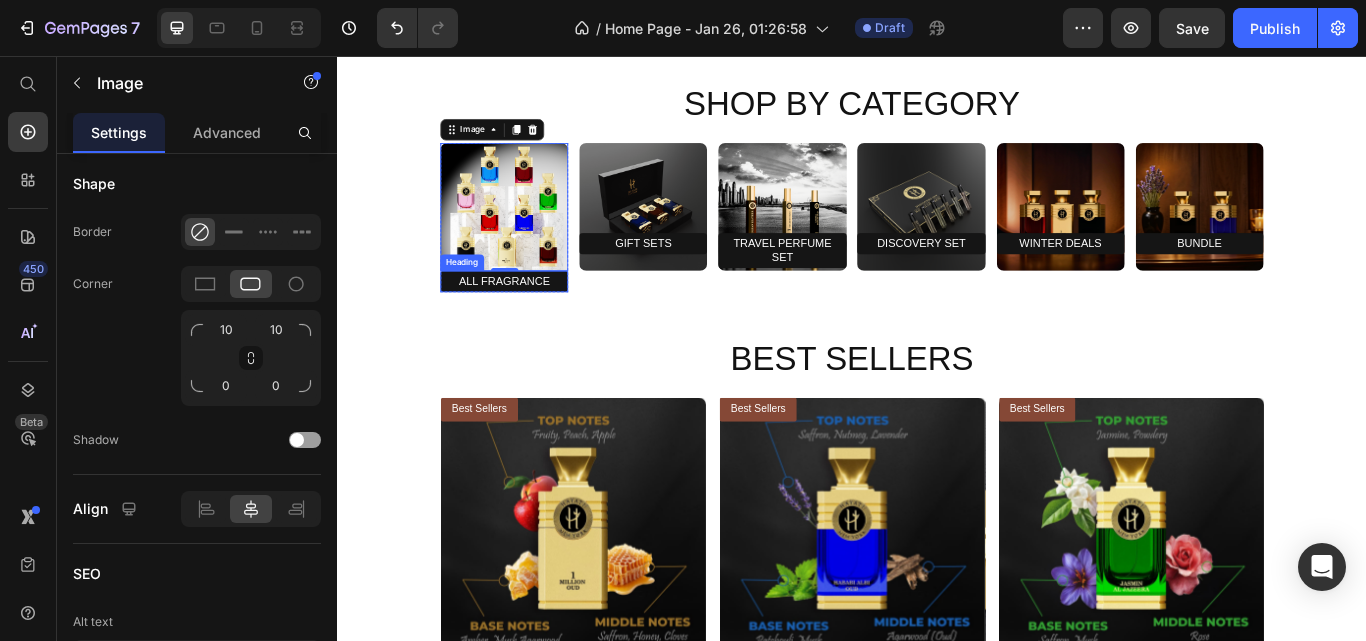 click on "All Fragrance" at bounding box center [531, 319] 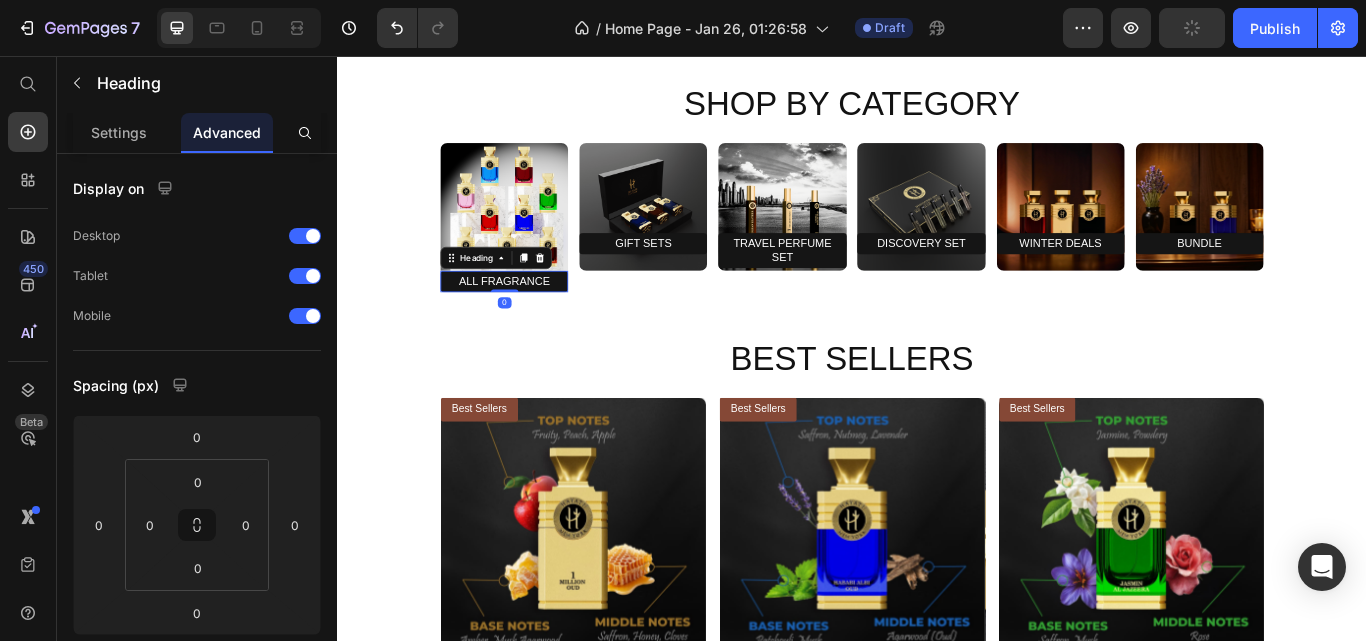 scroll, scrollTop: 400, scrollLeft: 0, axis: vertical 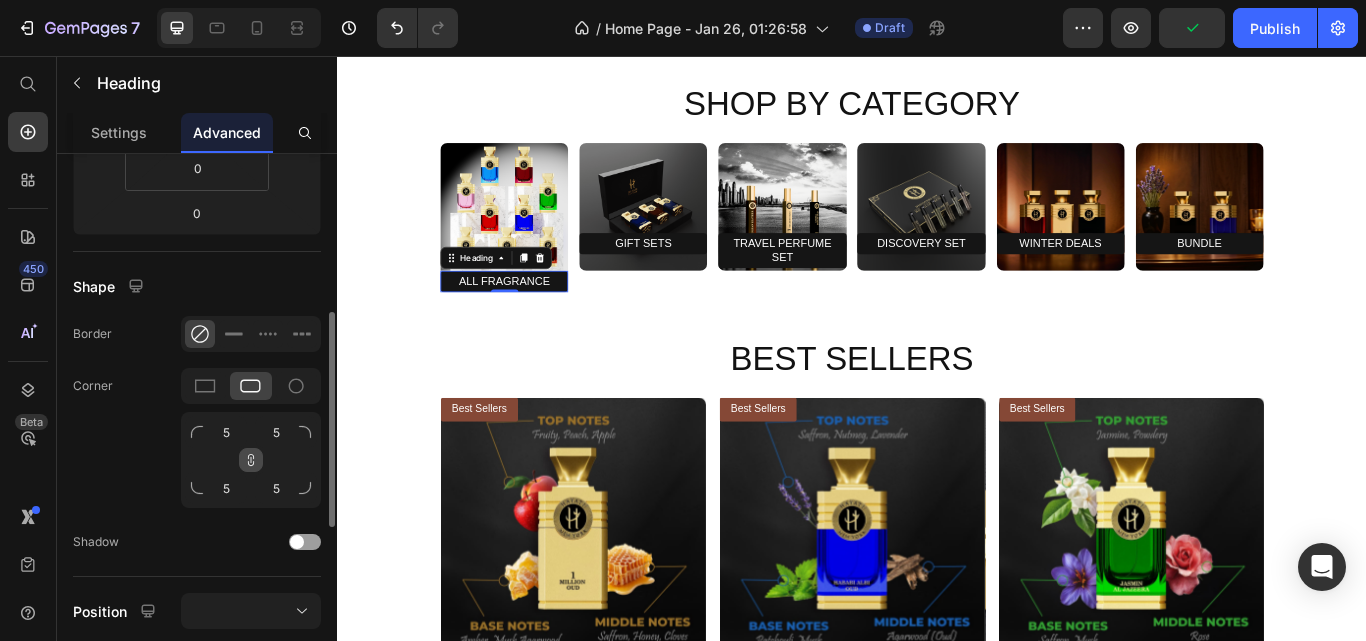 click 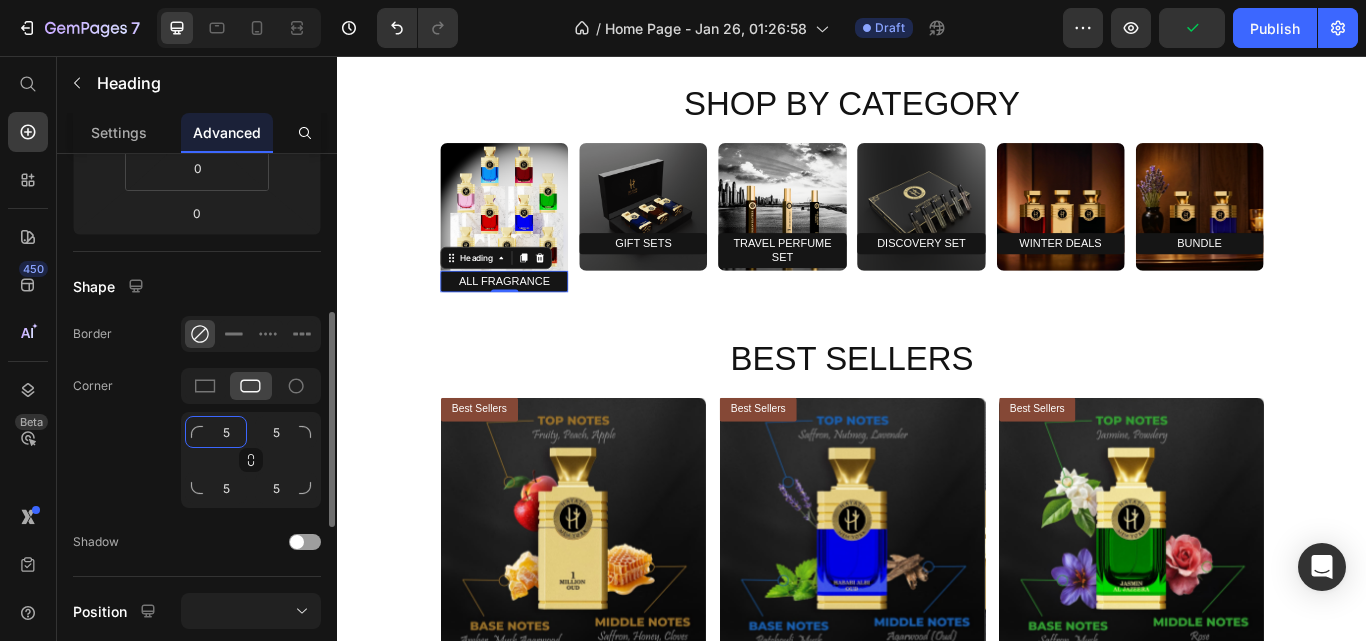 click on "5" 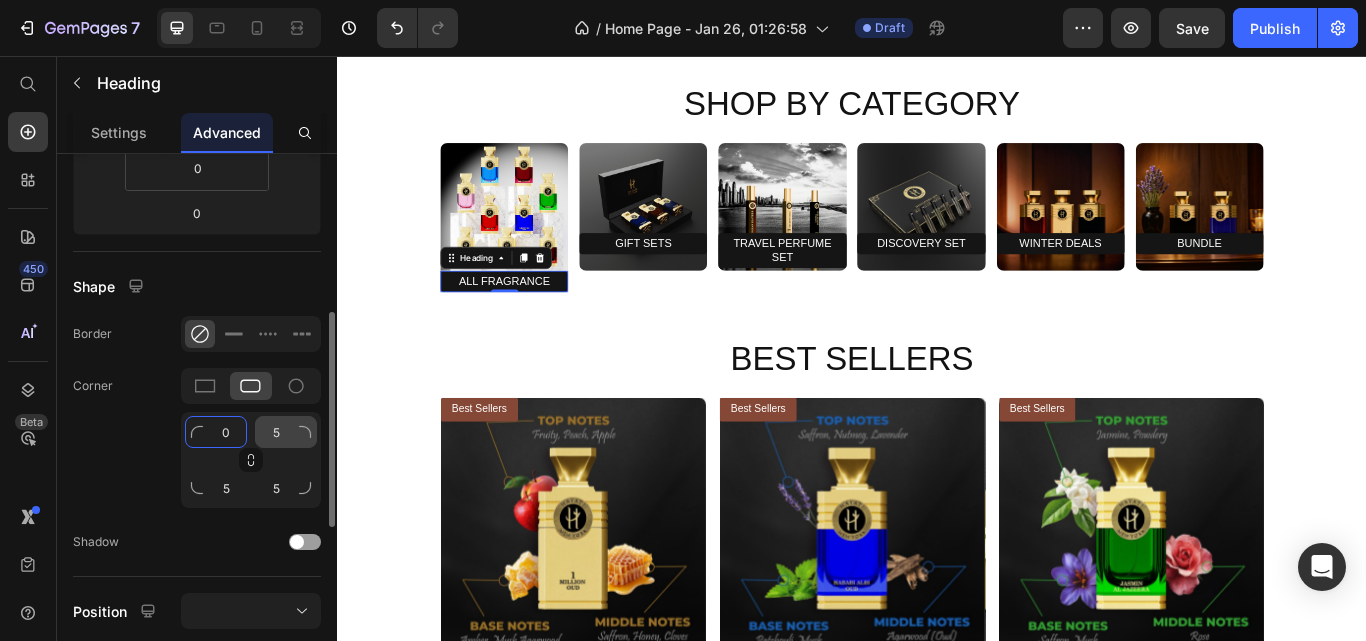 type on "0" 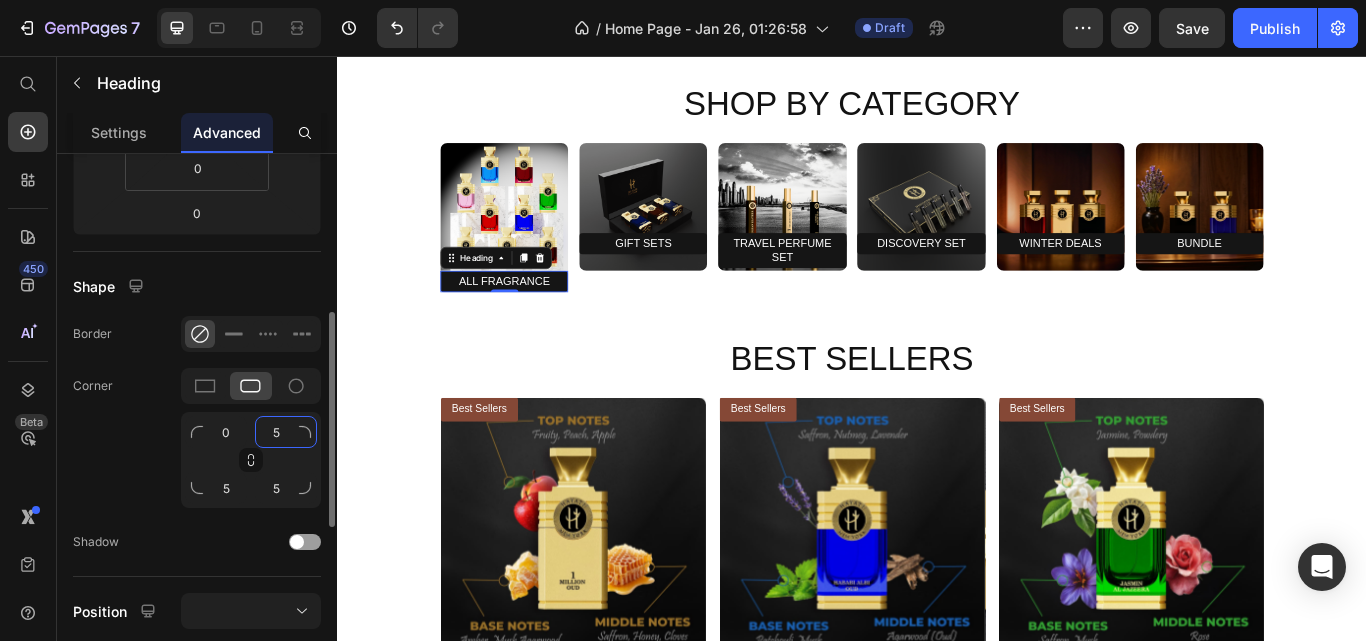 click on "5" 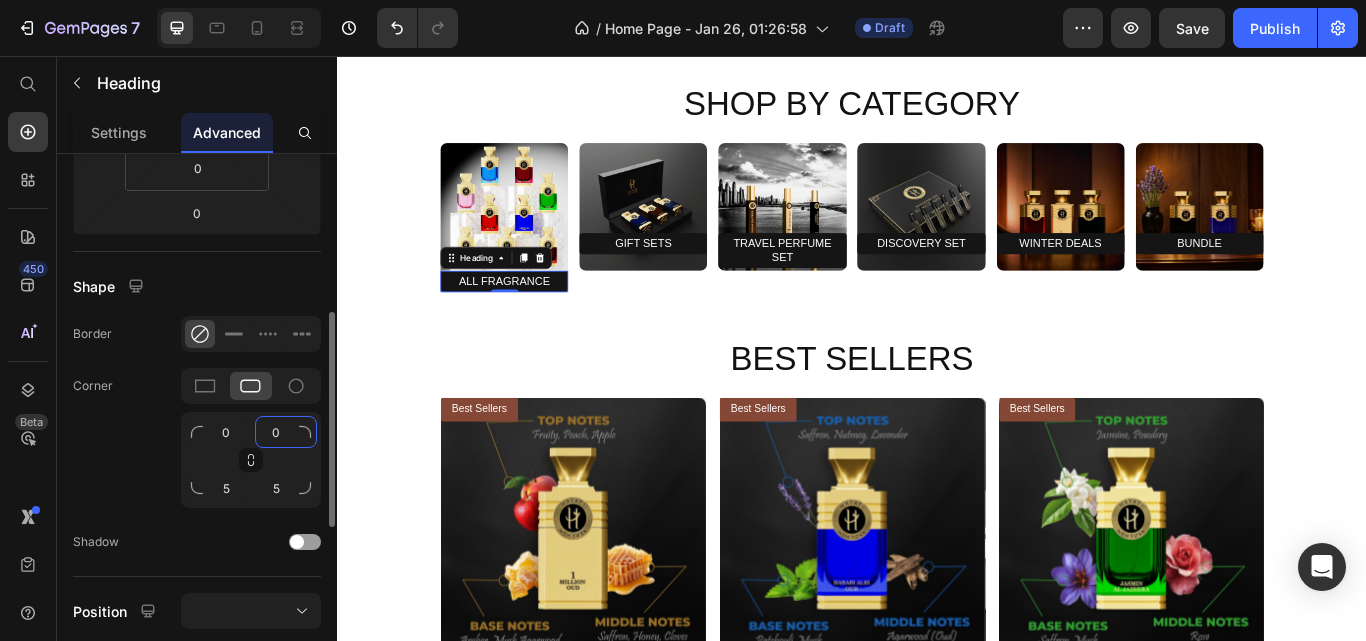 type on "0" 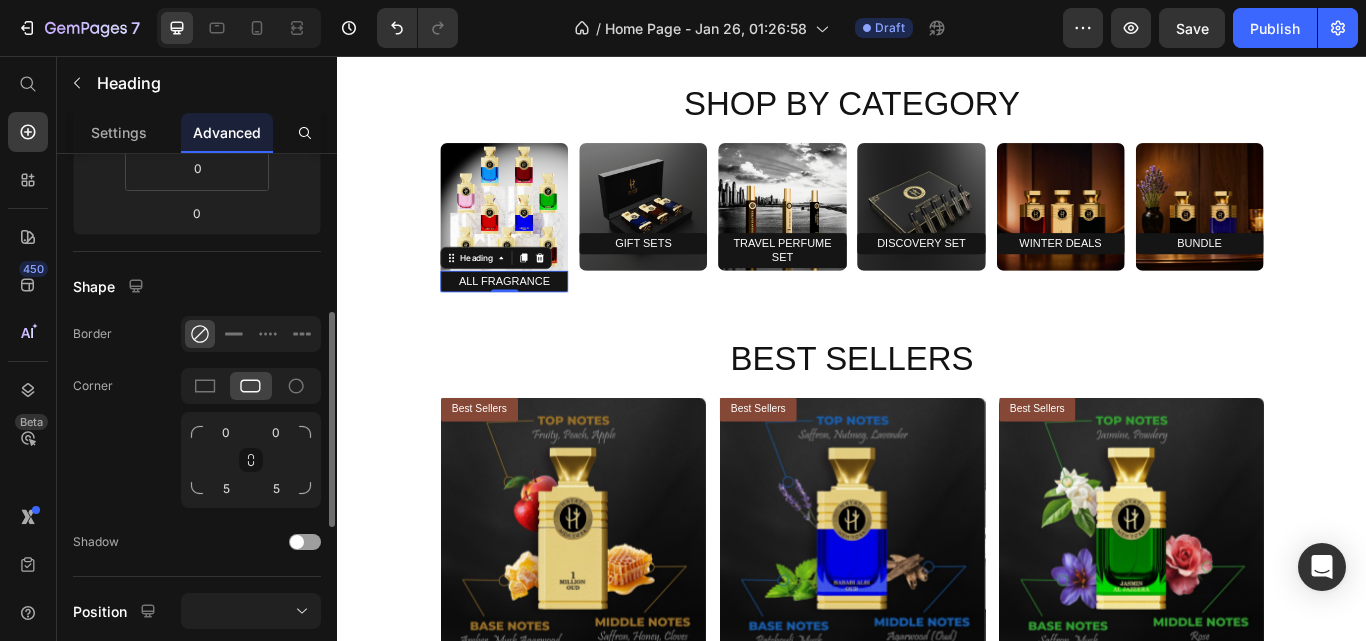 click on "Corner 0 0 5 5" 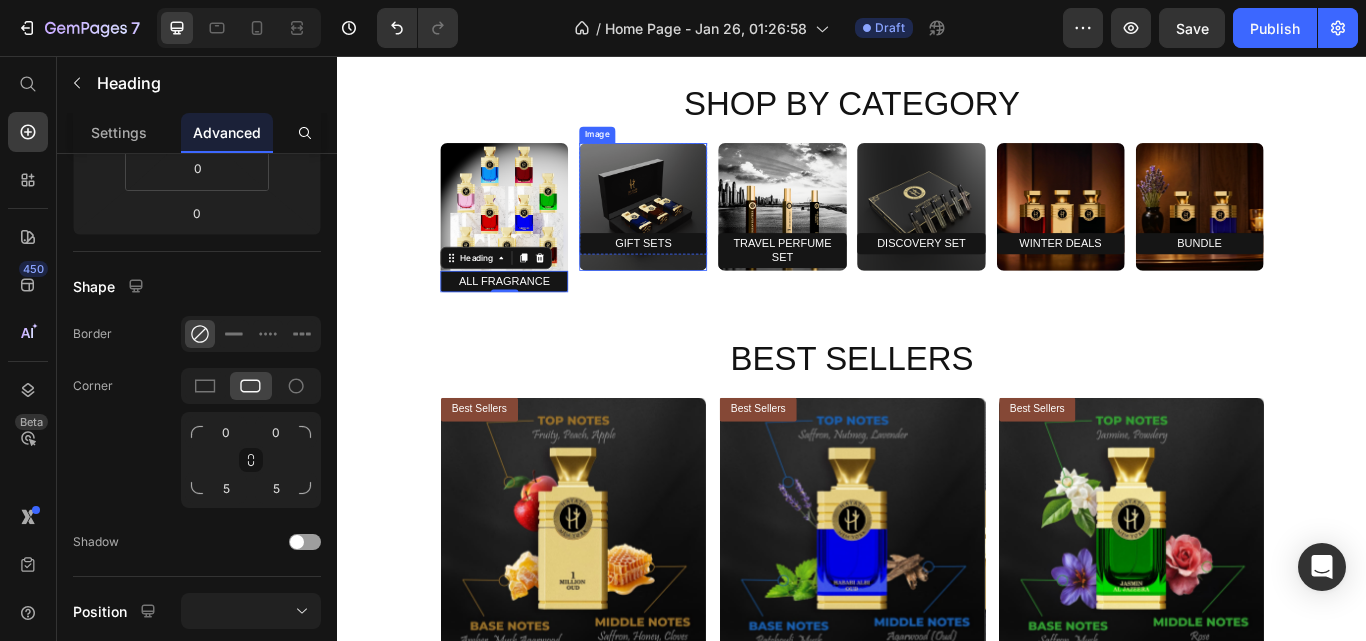 click at bounding box center (693, 232) 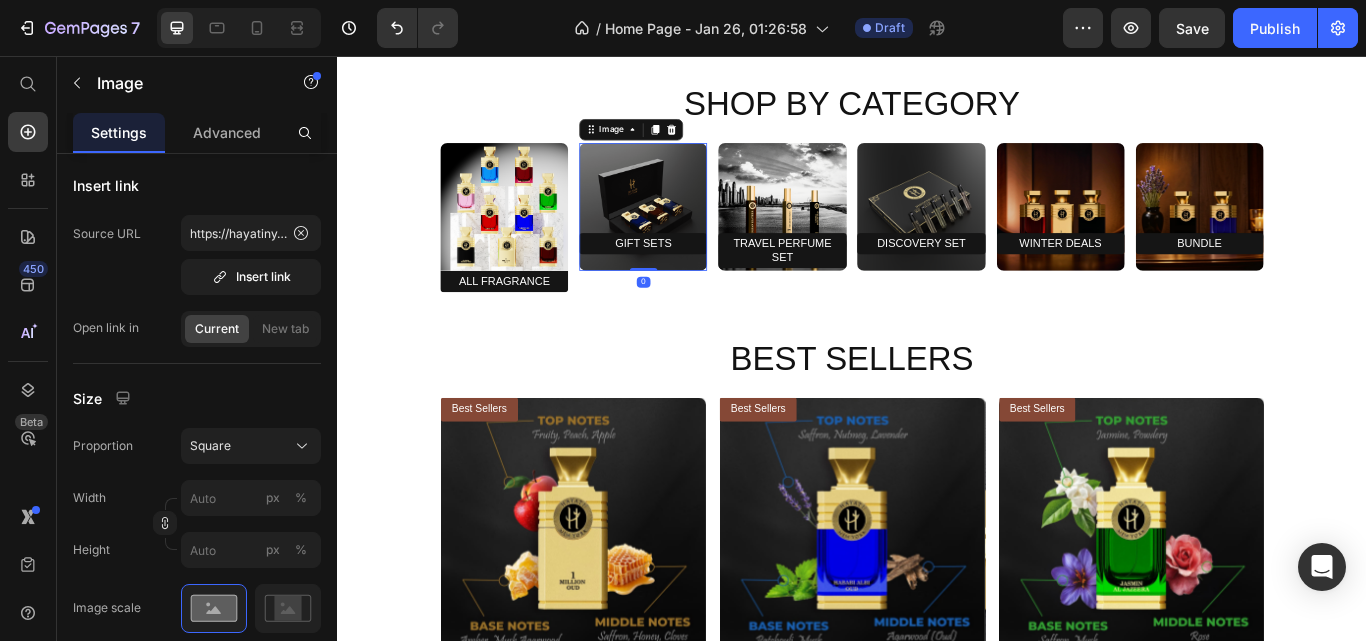 scroll, scrollTop: 0, scrollLeft: 0, axis: both 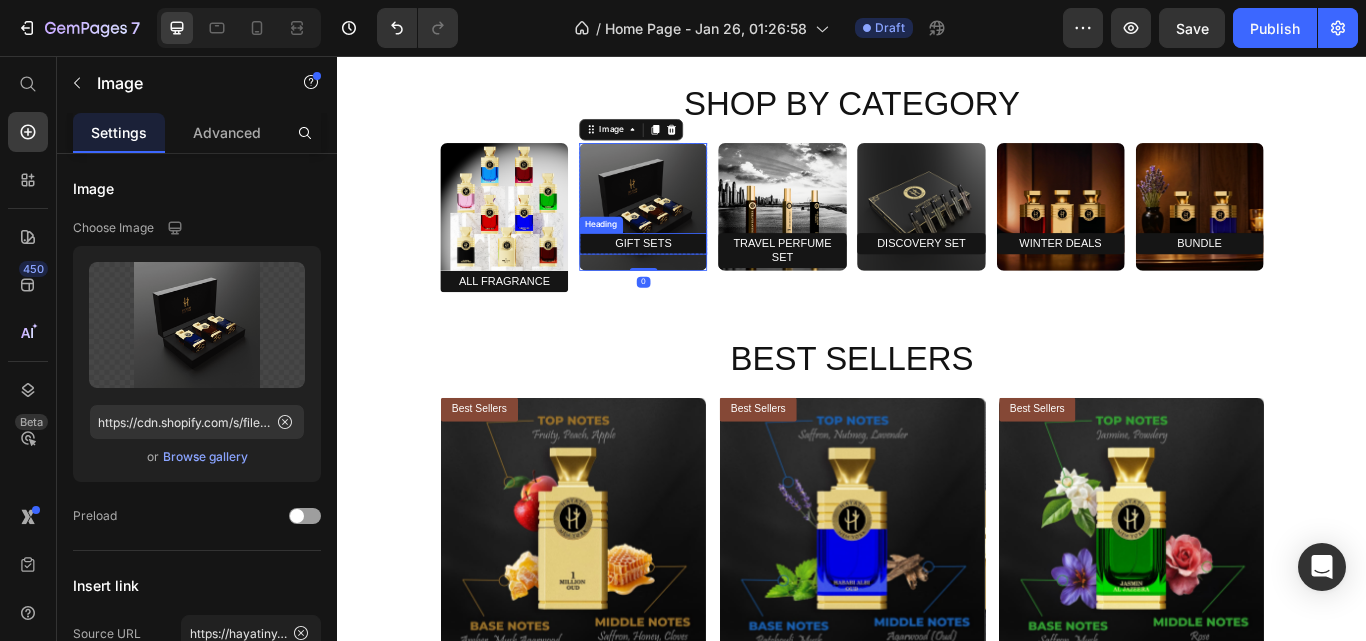 click on "Gift Sets" at bounding box center [693, 275] 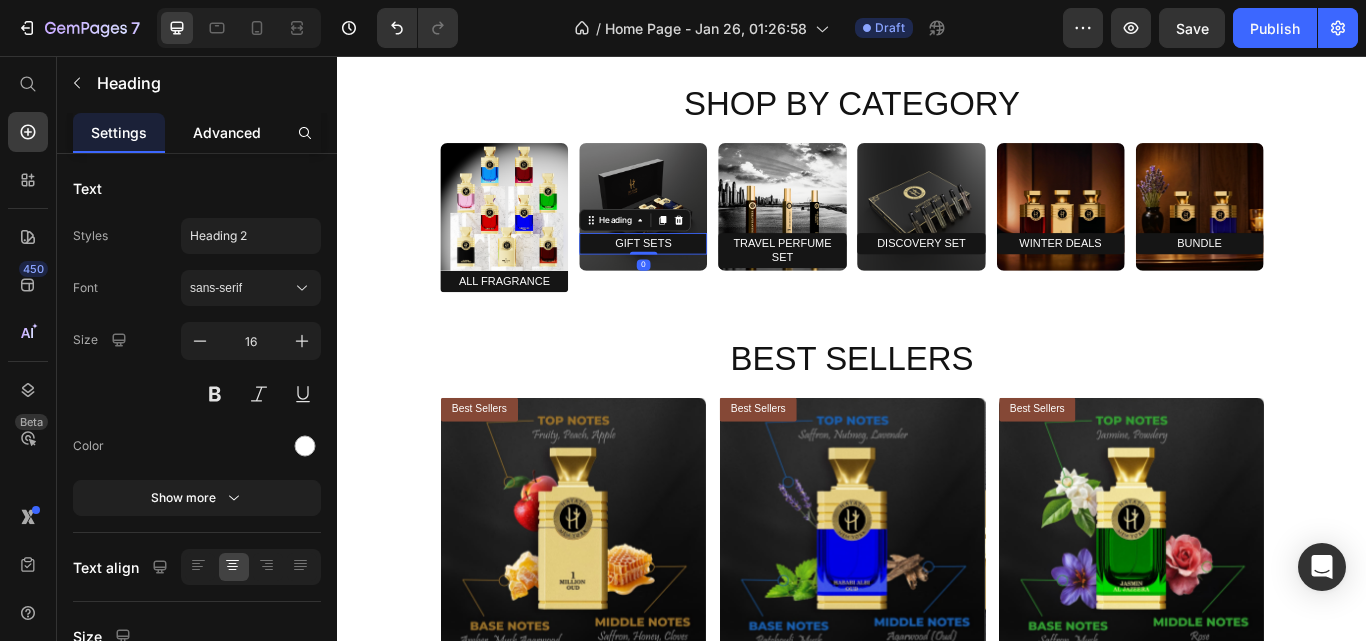 click on "Advanced" at bounding box center [227, 132] 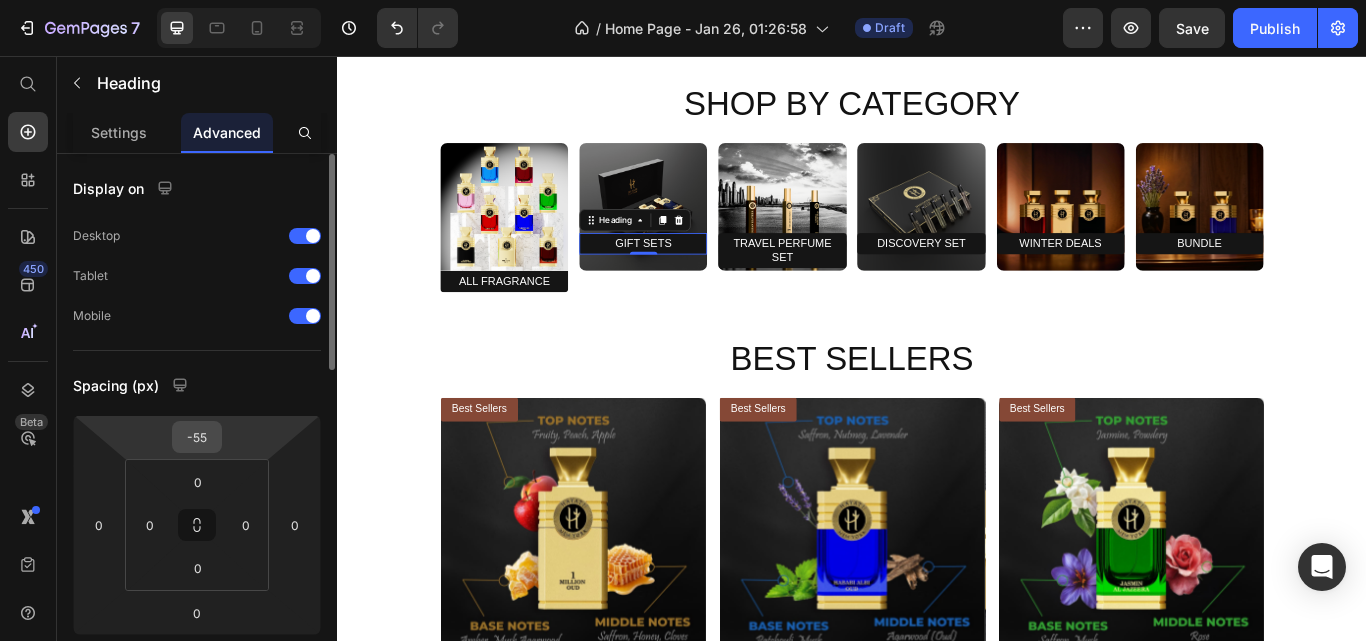 click on "-55" at bounding box center (197, 437) 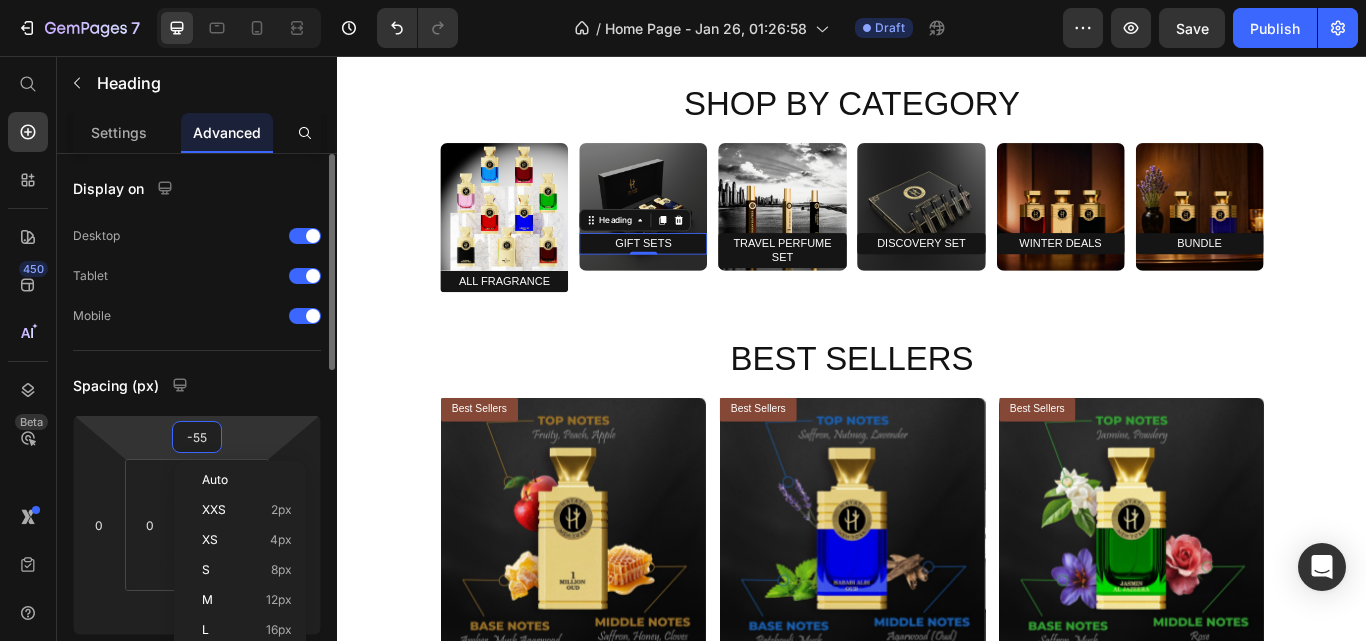 type on "0" 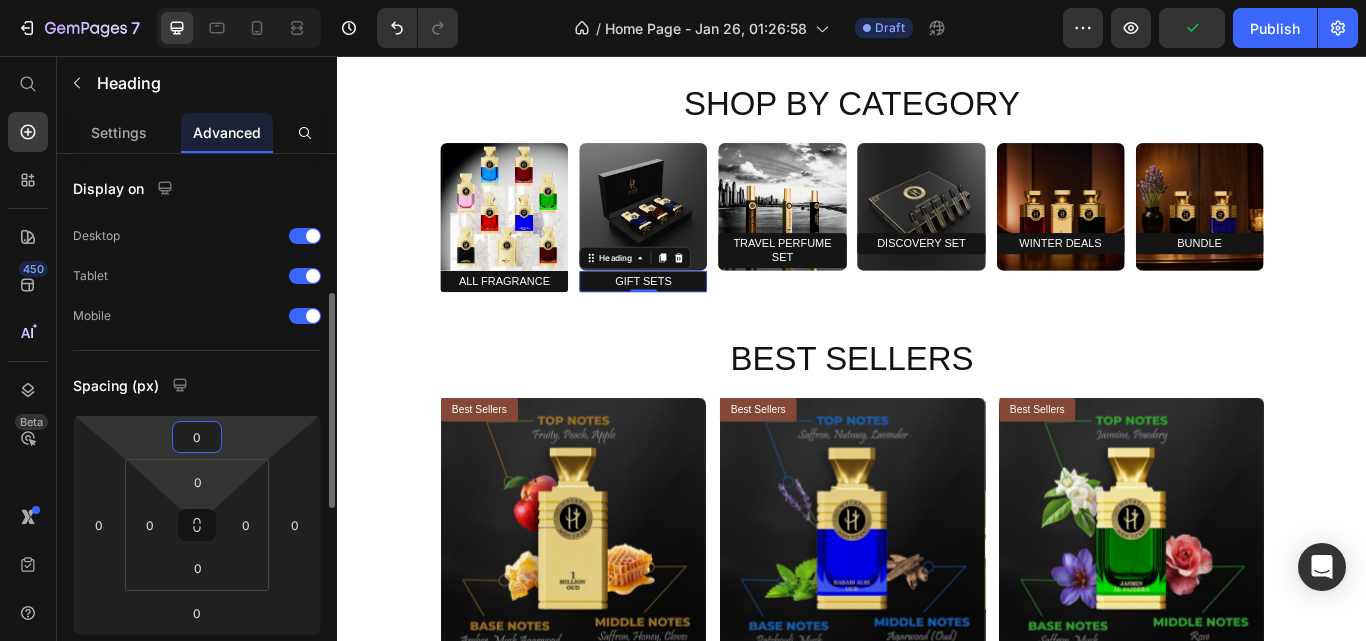 scroll, scrollTop: 100, scrollLeft: 0, axis: vertical 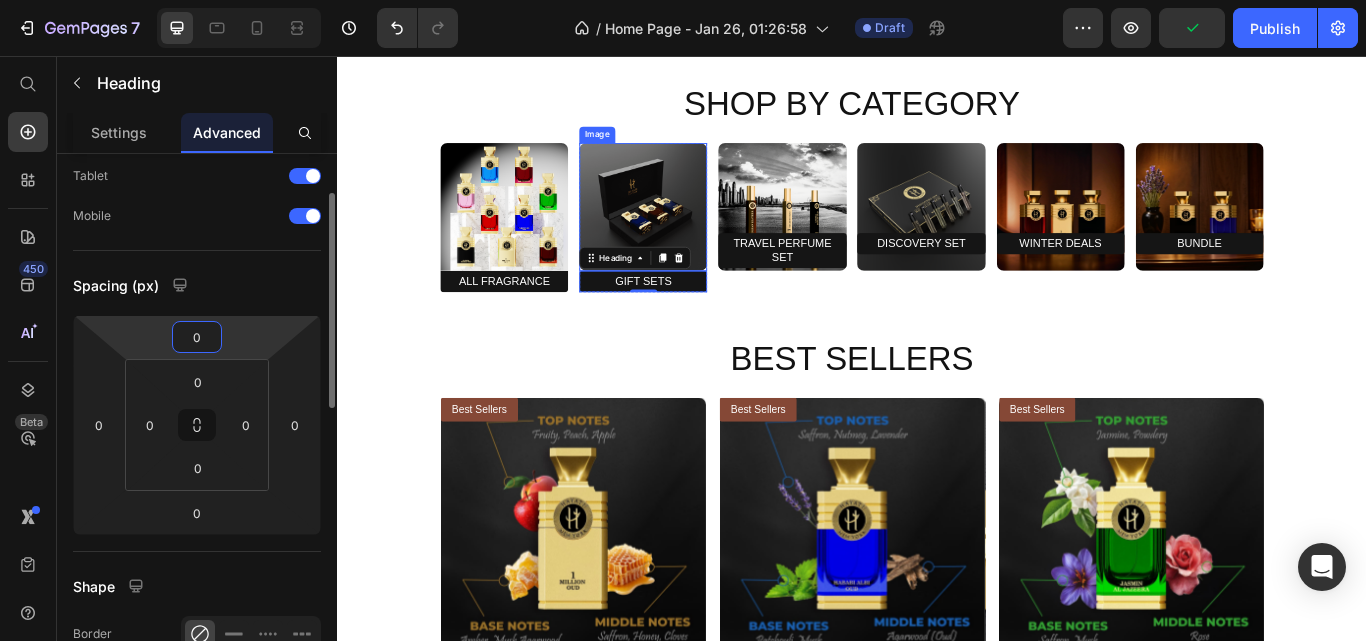 click at bounding box center (693, 232) 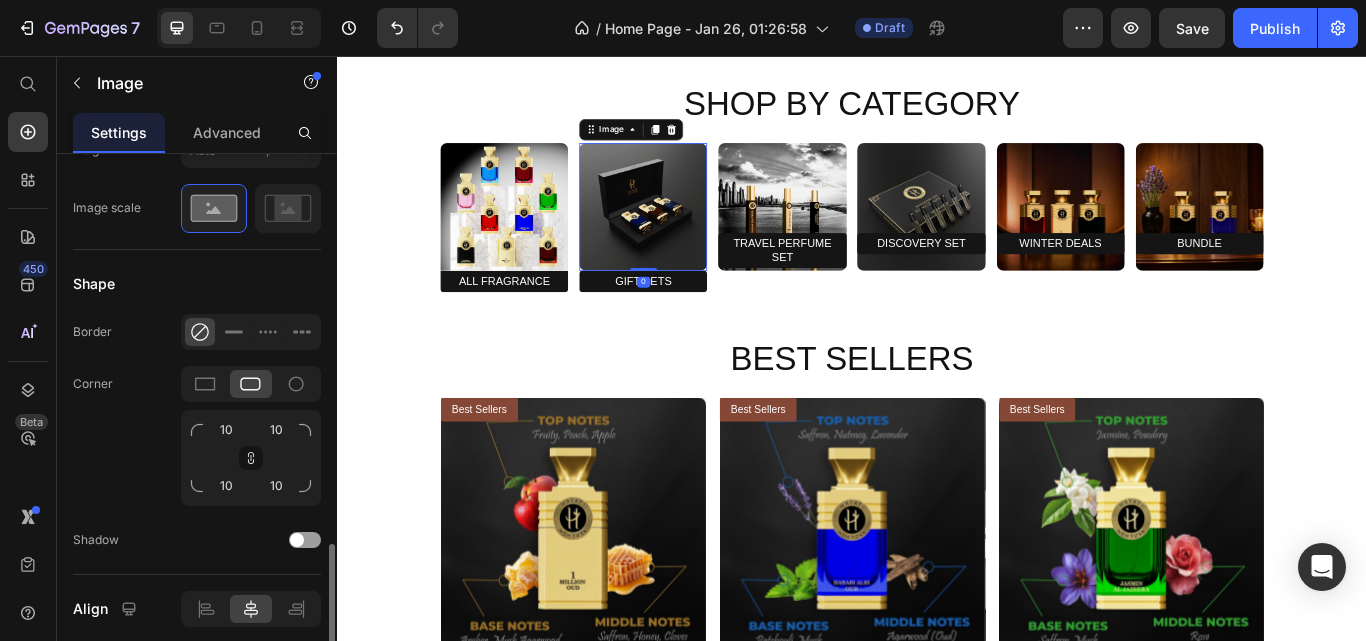 scroll, scrollTop: 900, scrollLeft: 0, axis: vertical 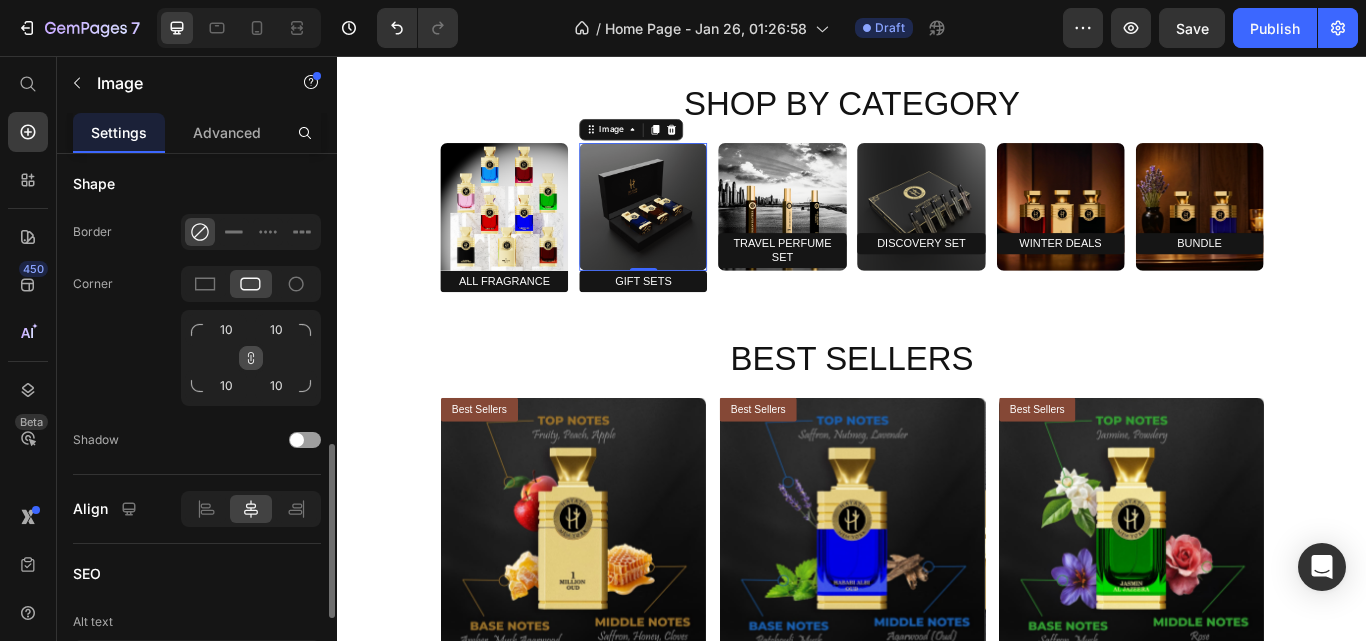 click 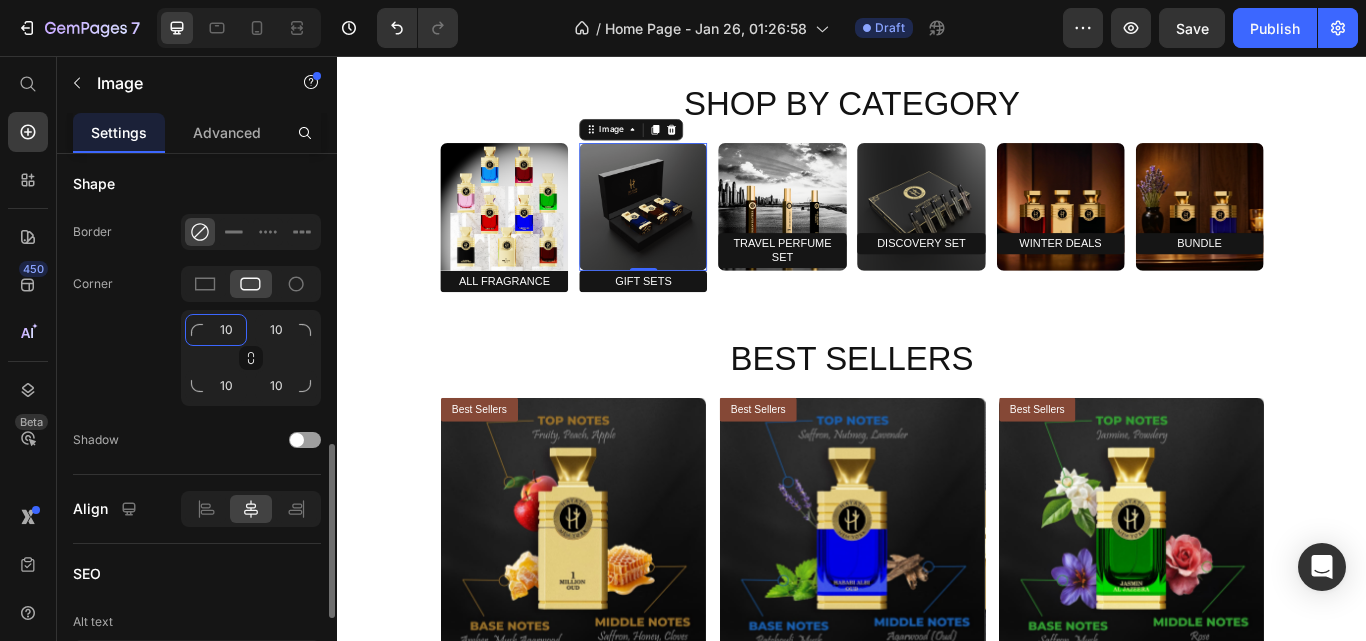 click on "10" 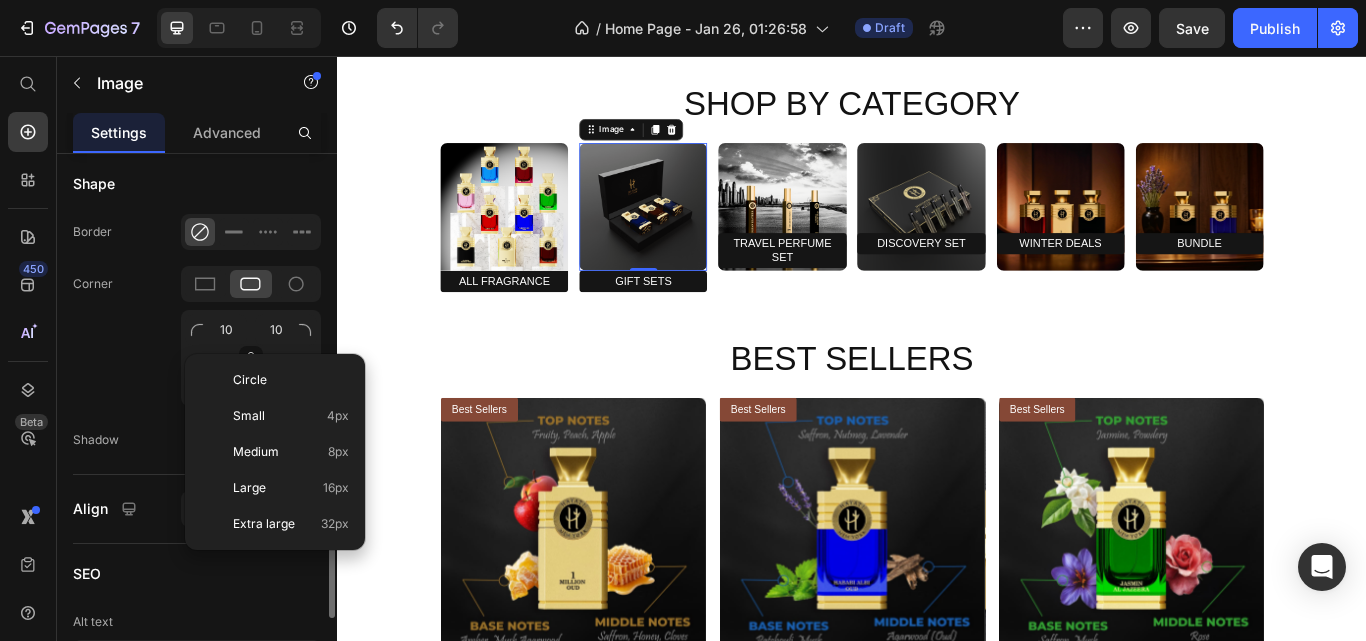 click on "Corner 10 10 10 10" 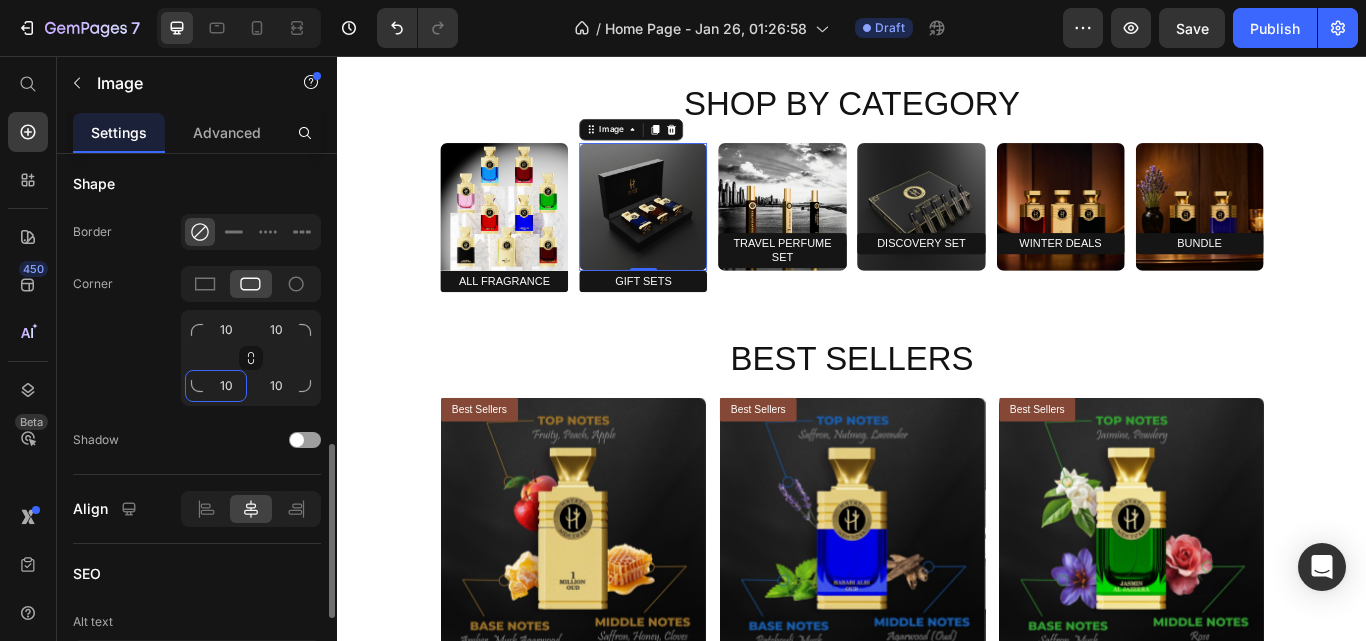 click on "10" 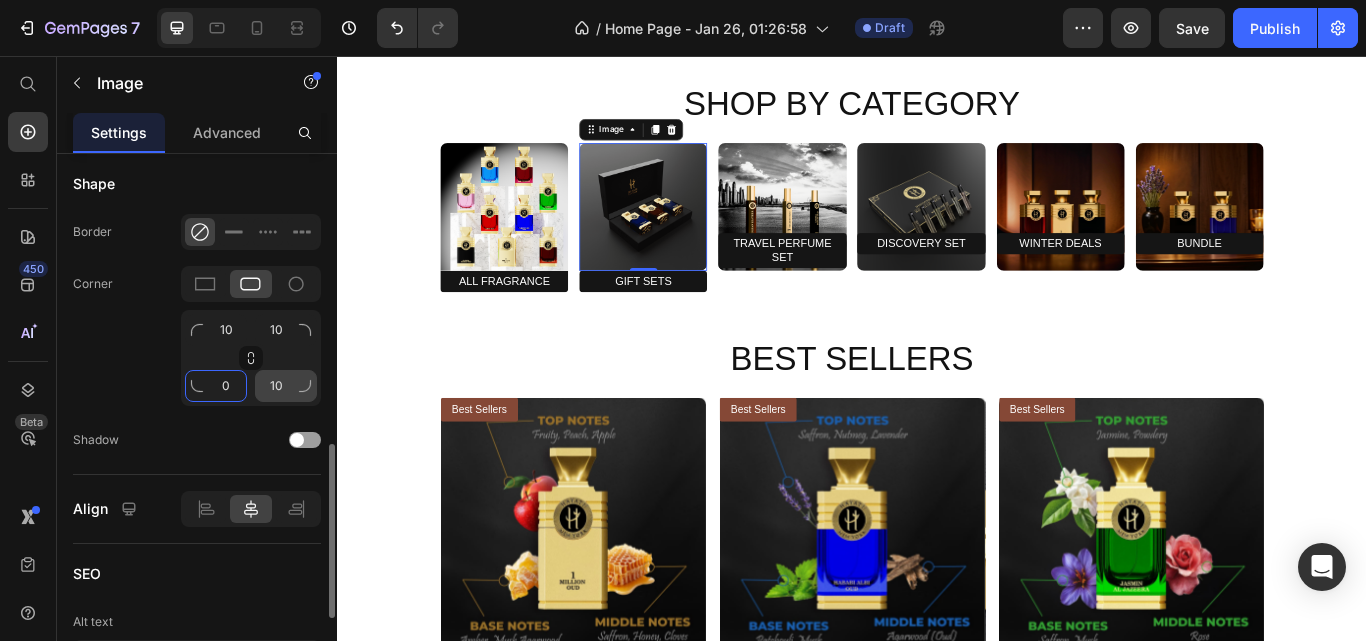 type on "0" 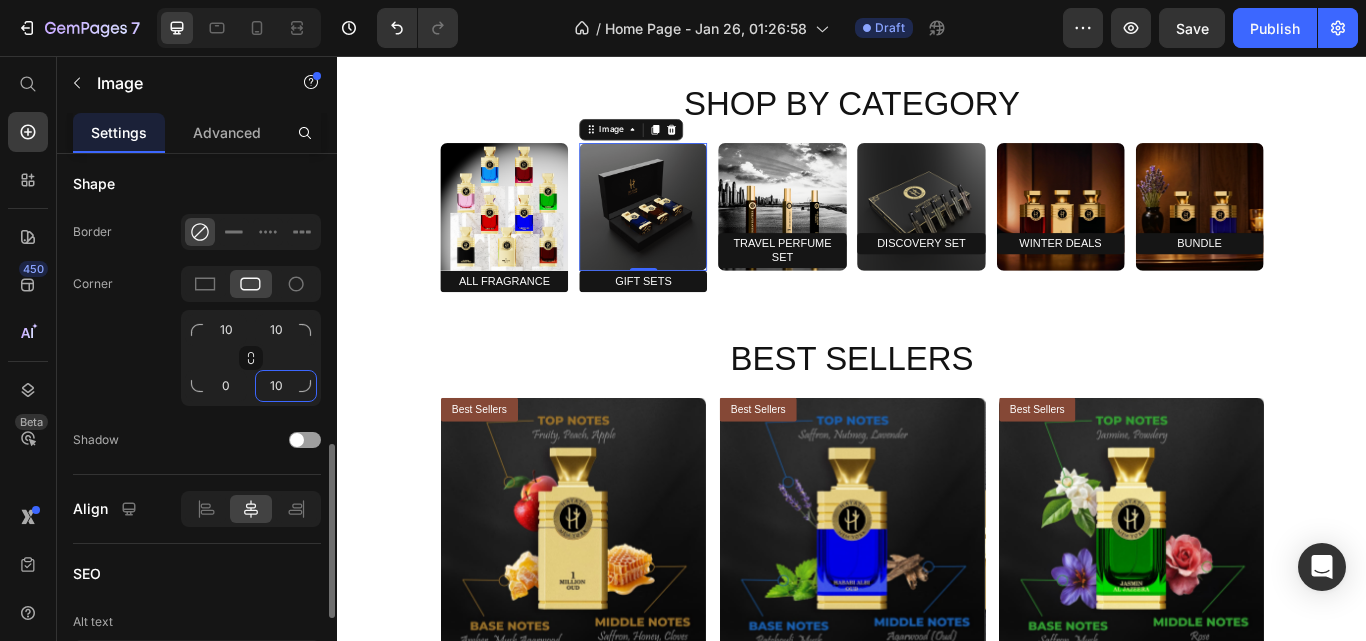 click on "10" 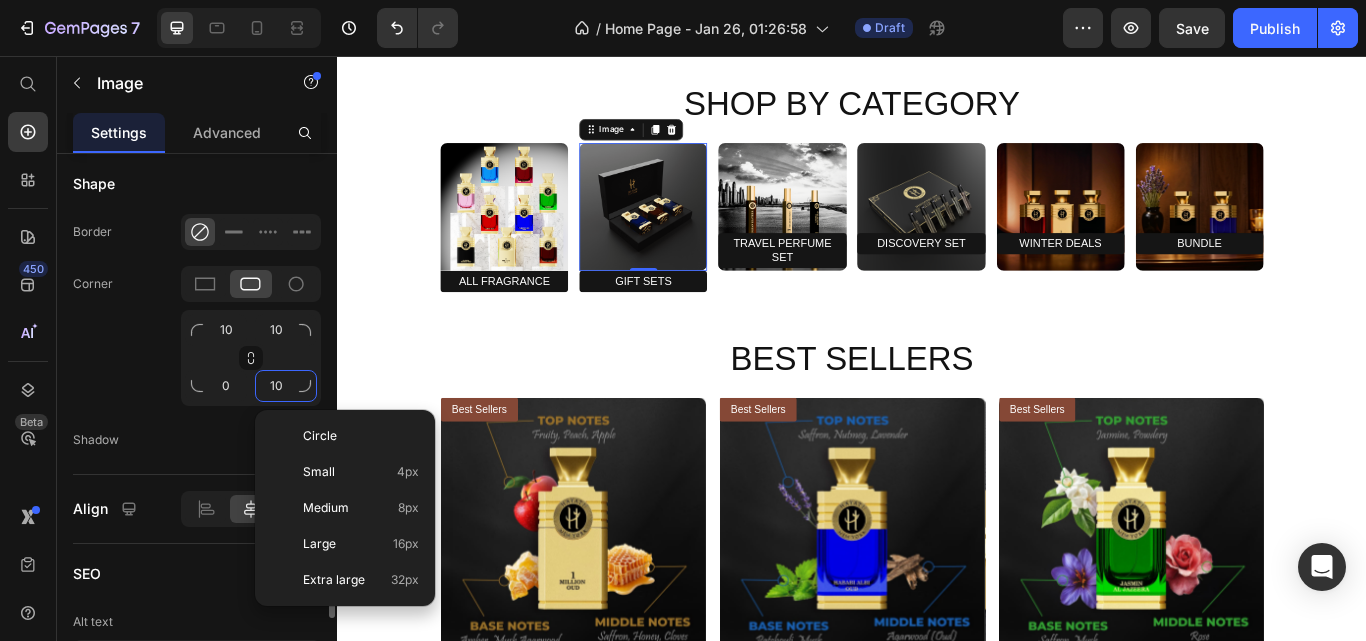 type on "0" 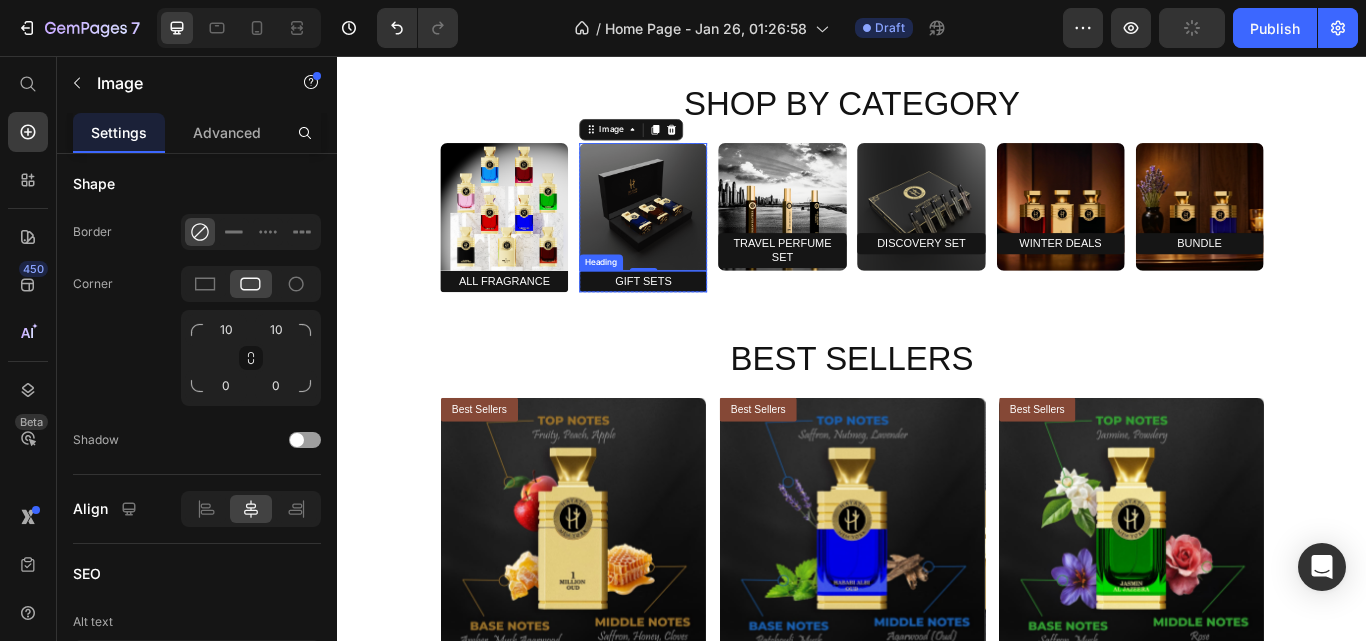 click on "Gift Sets" at bounding box center [693, 319] 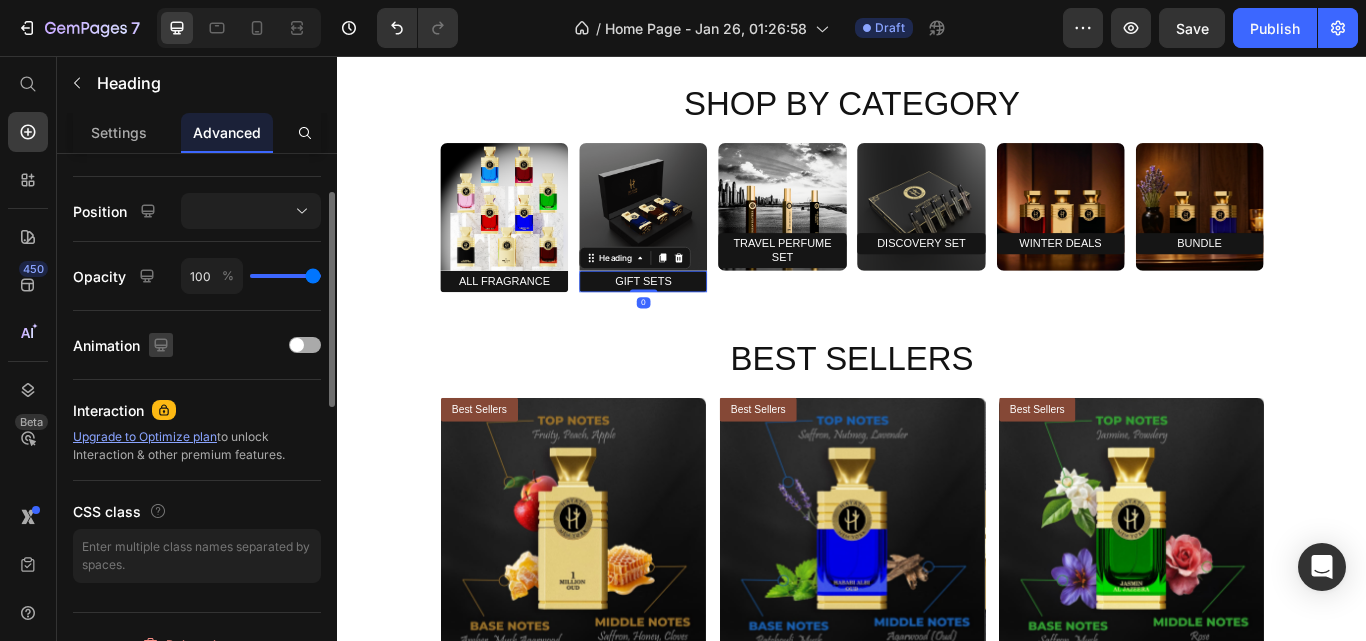 scroll, scrollTop: 600, scrollLeft: 0, axis: vertical 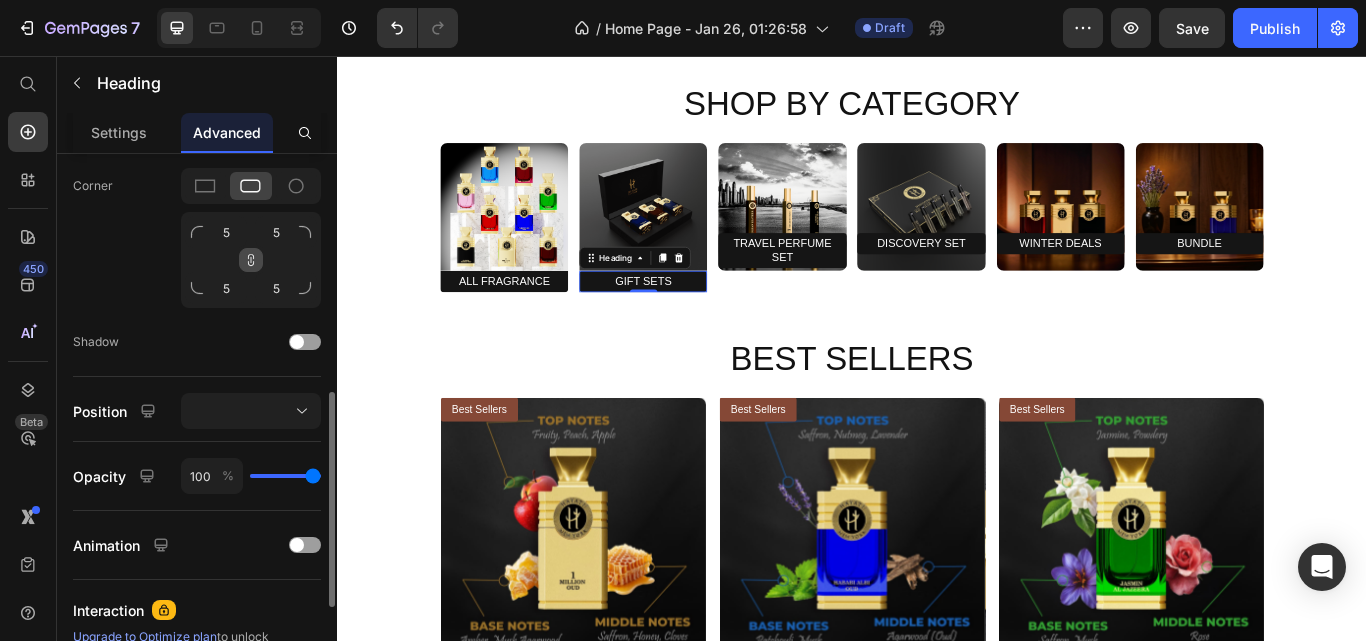 click 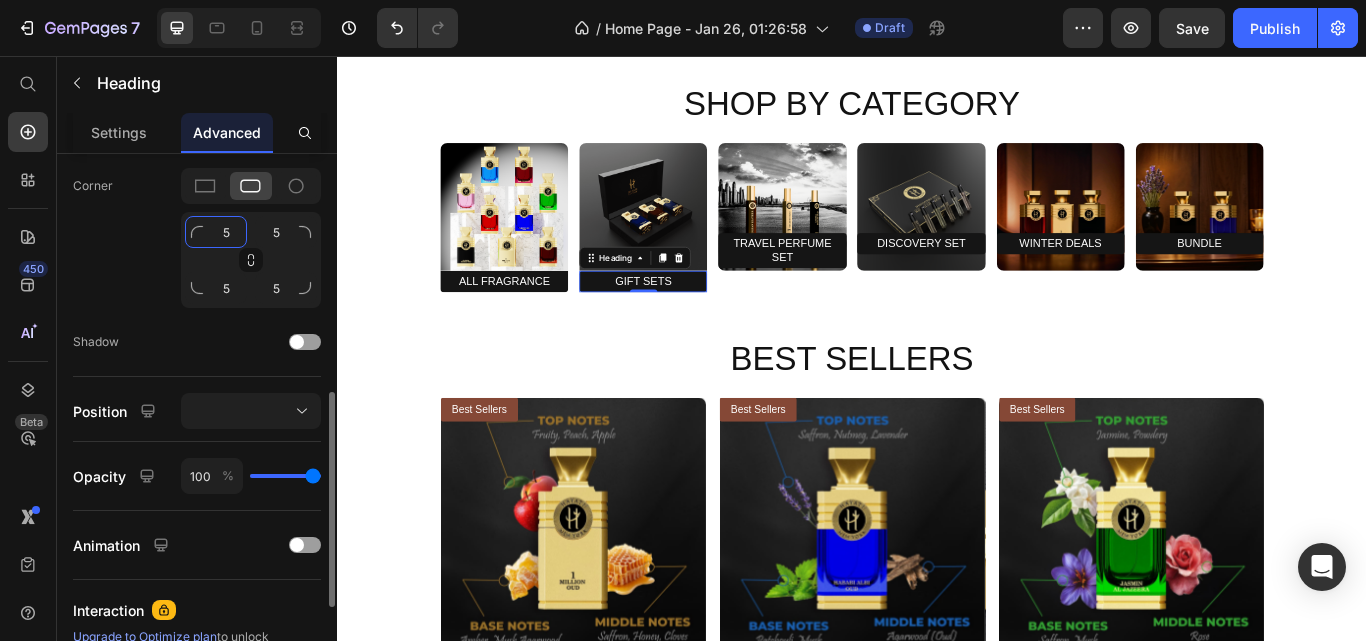 click on "5" 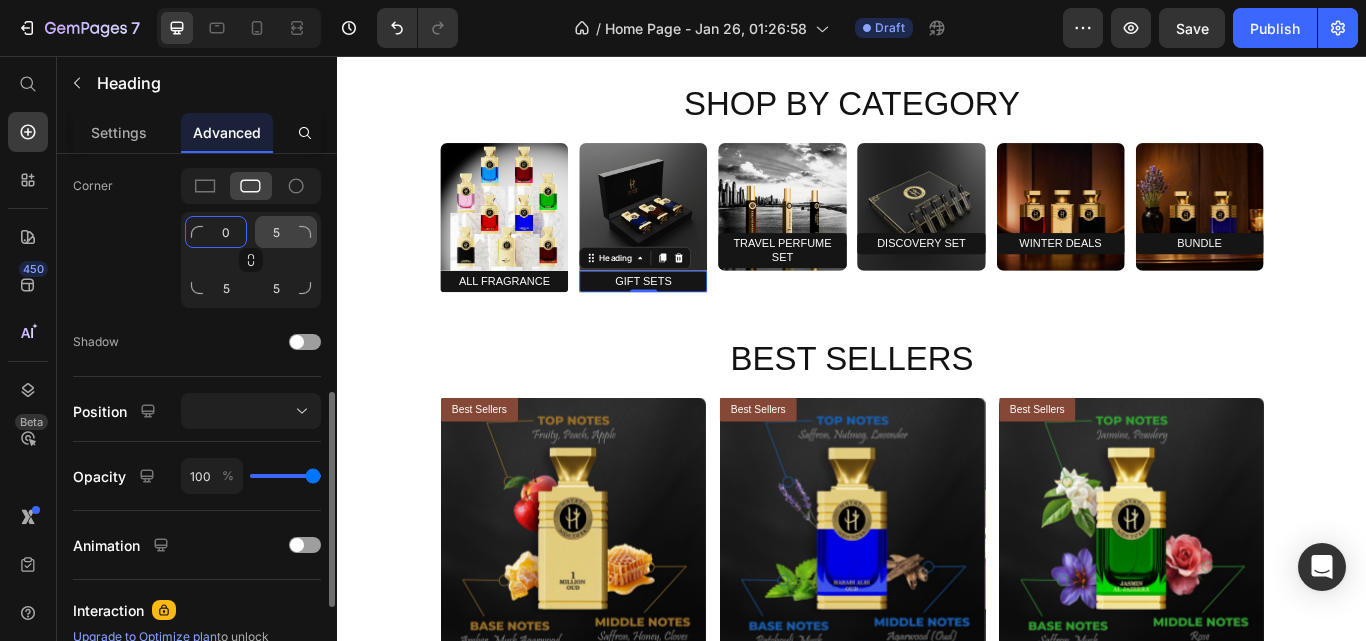 type on "0" 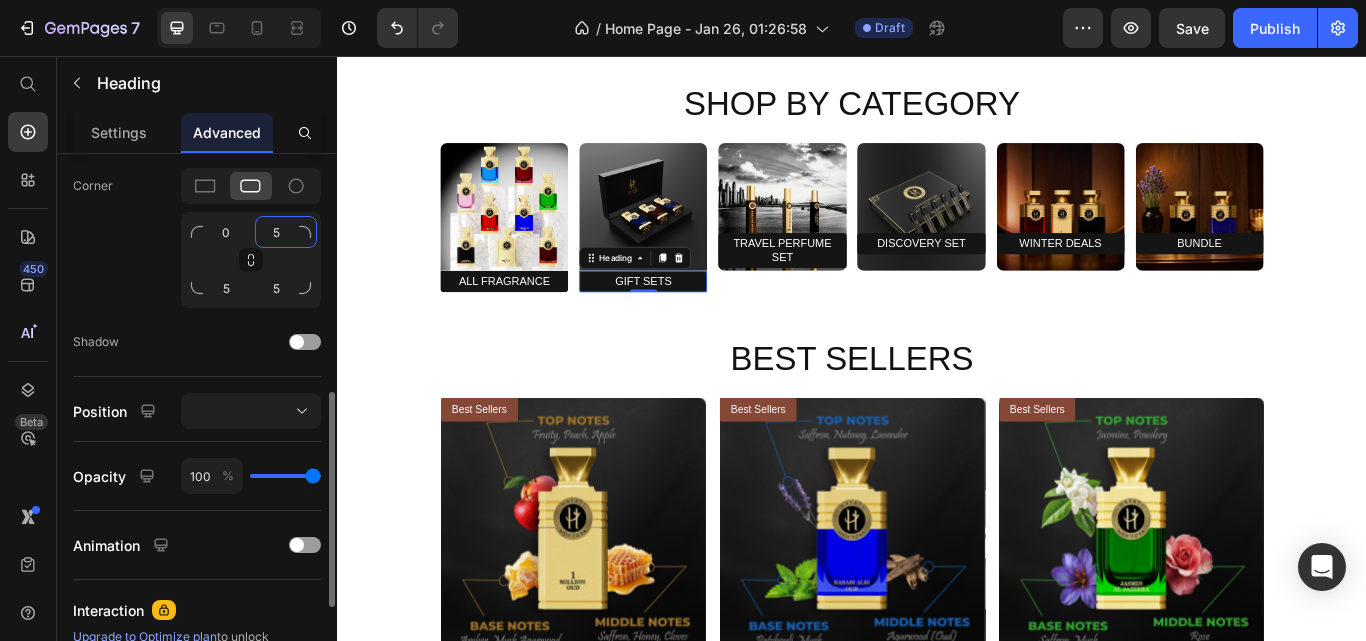 click on "5" 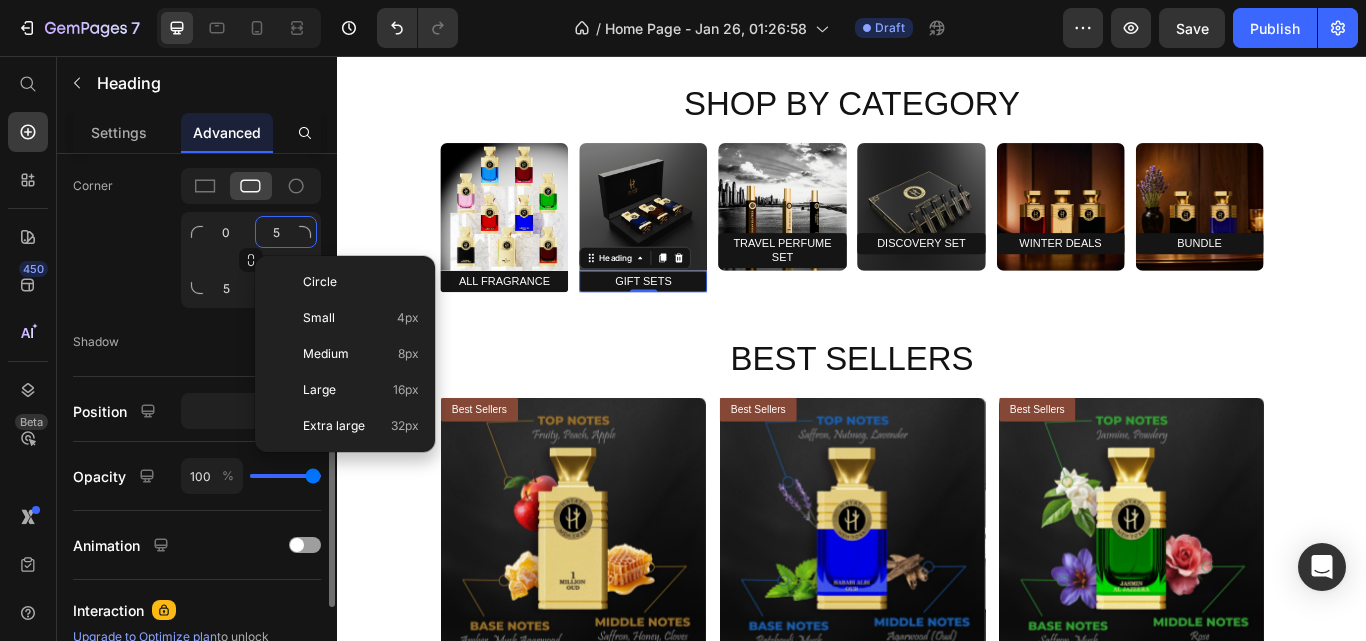 type on "0" 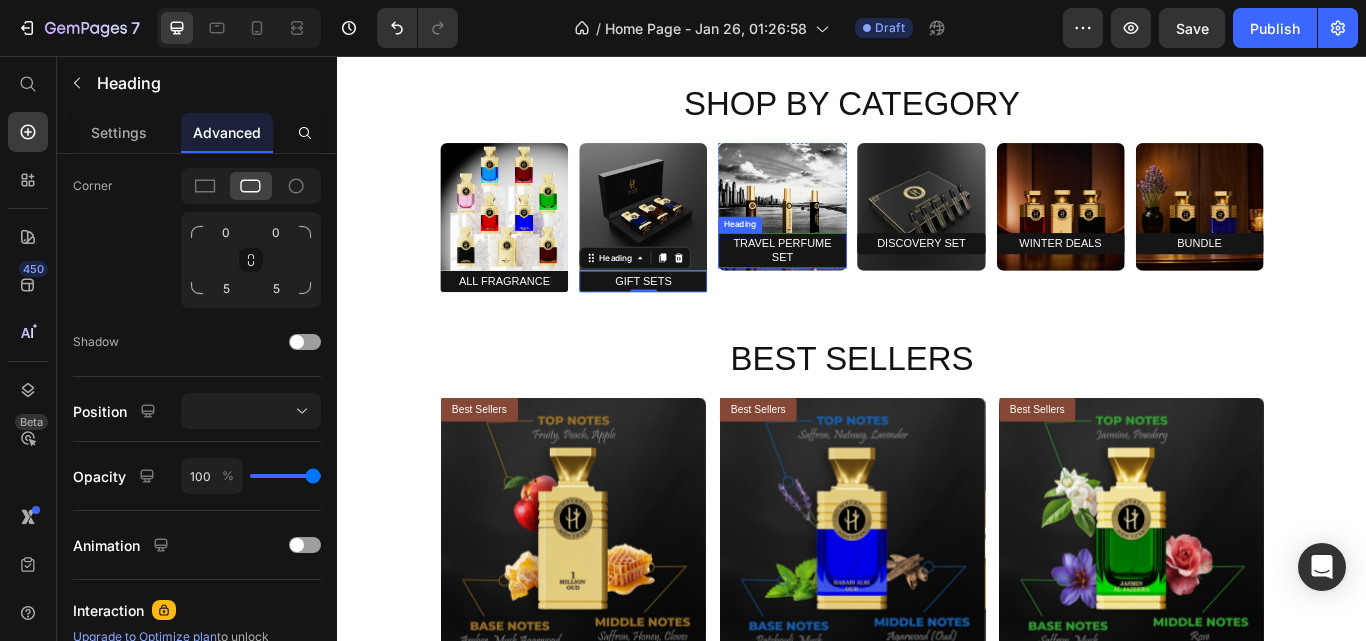 click on "Travel Perfume Set" at bounding box center (855, 283) 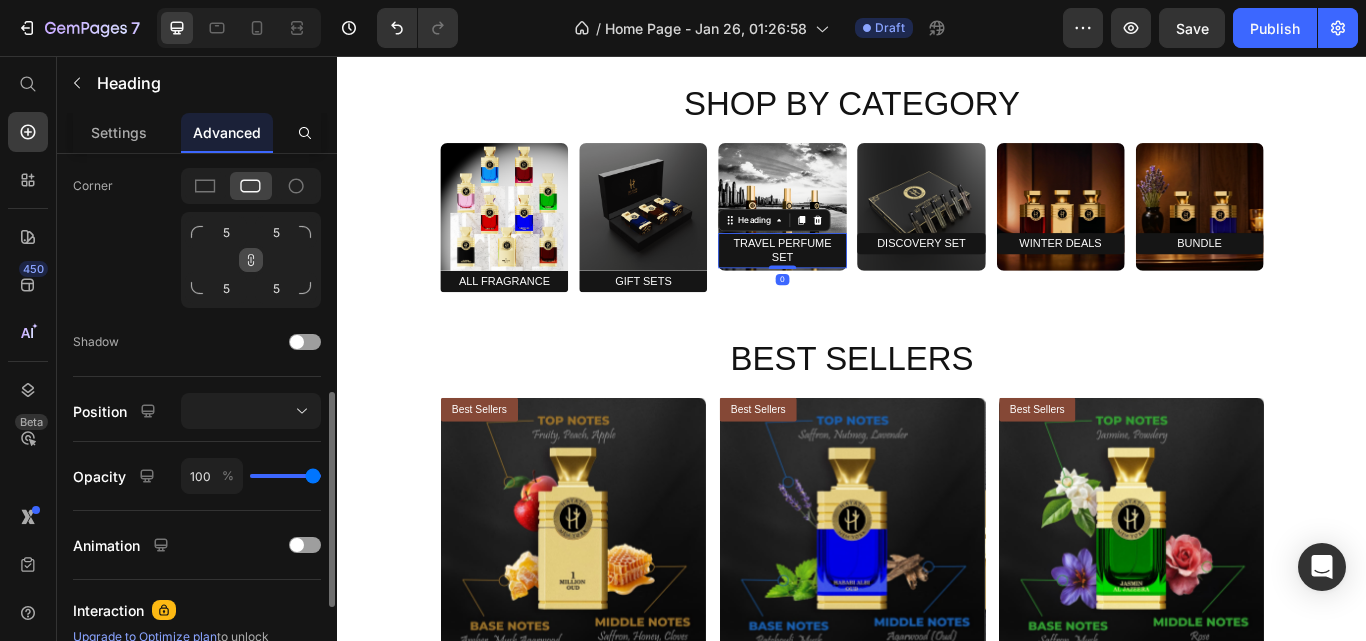 click 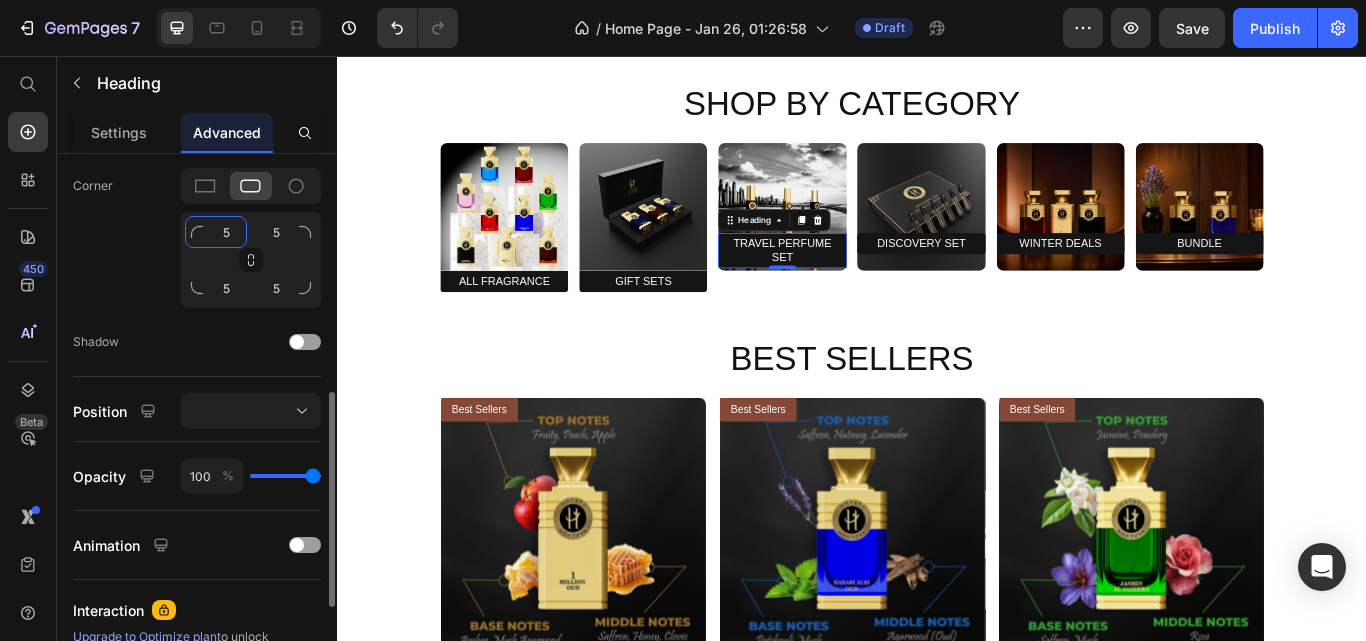click on "5" 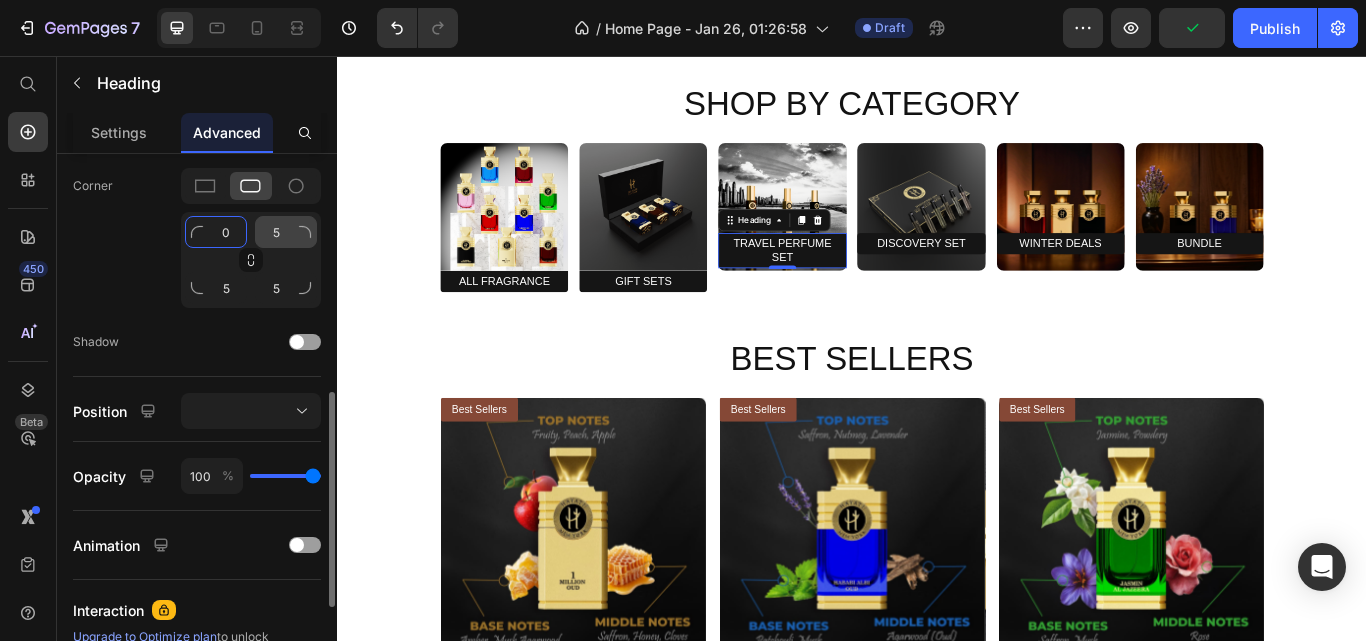 type on "0" 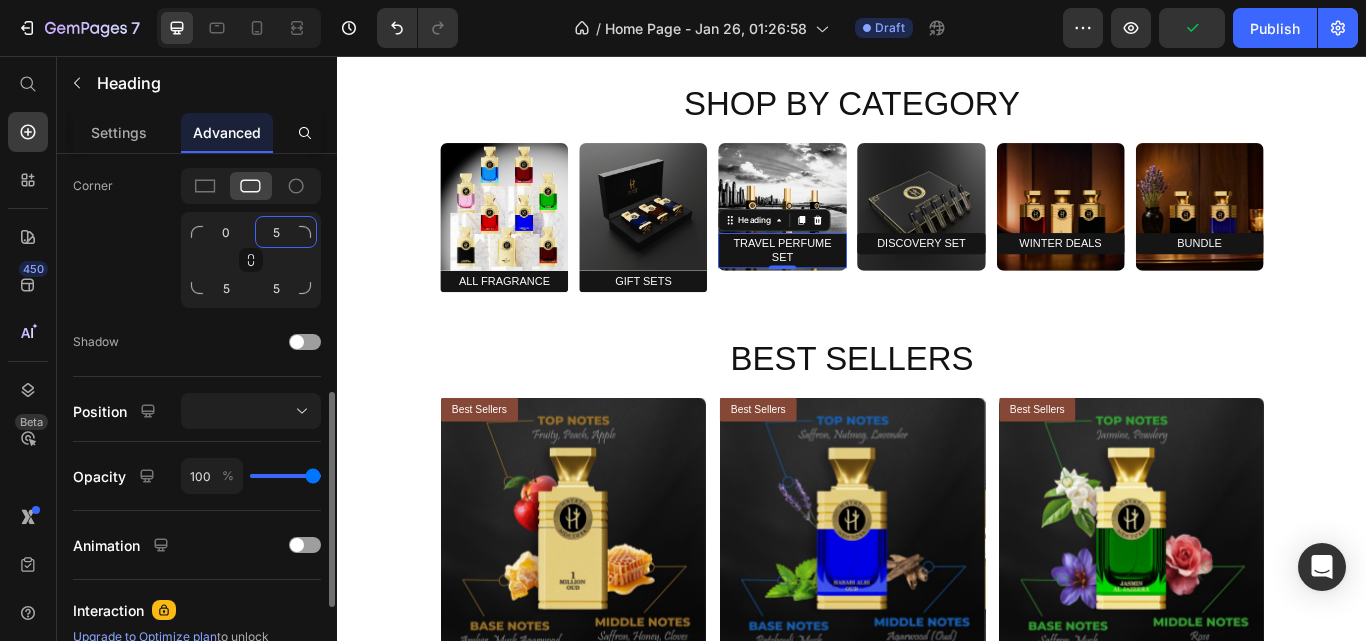 click on "5" 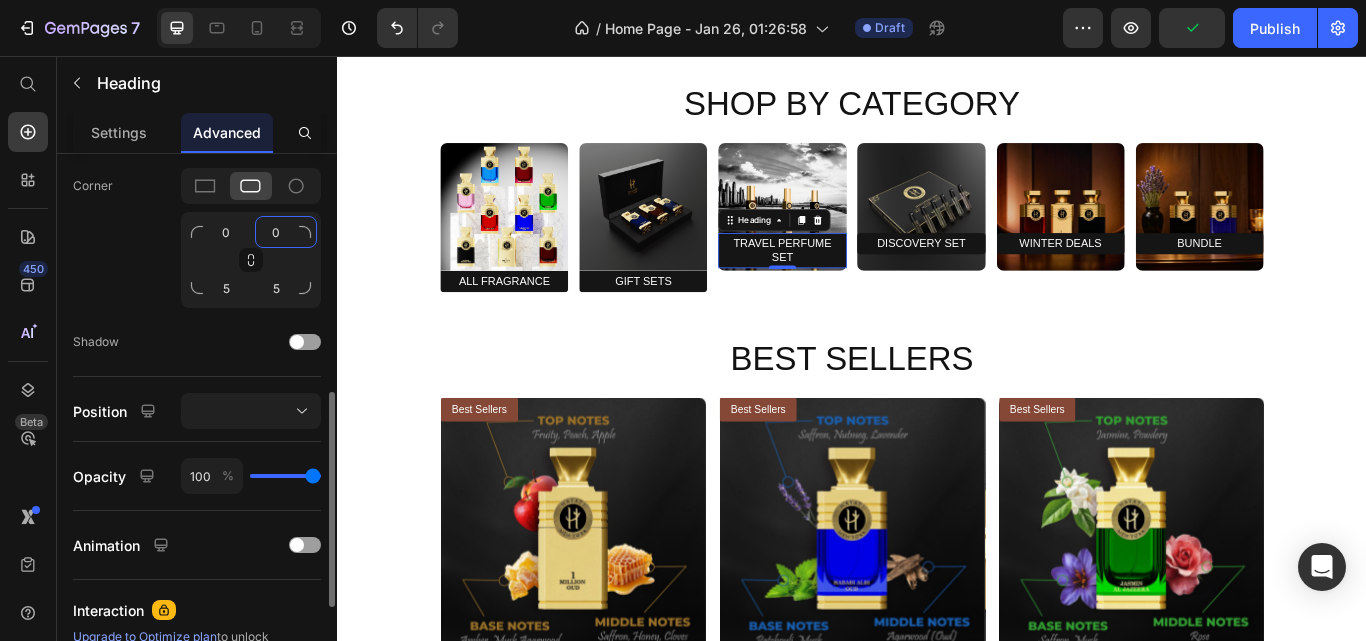 type on "0" 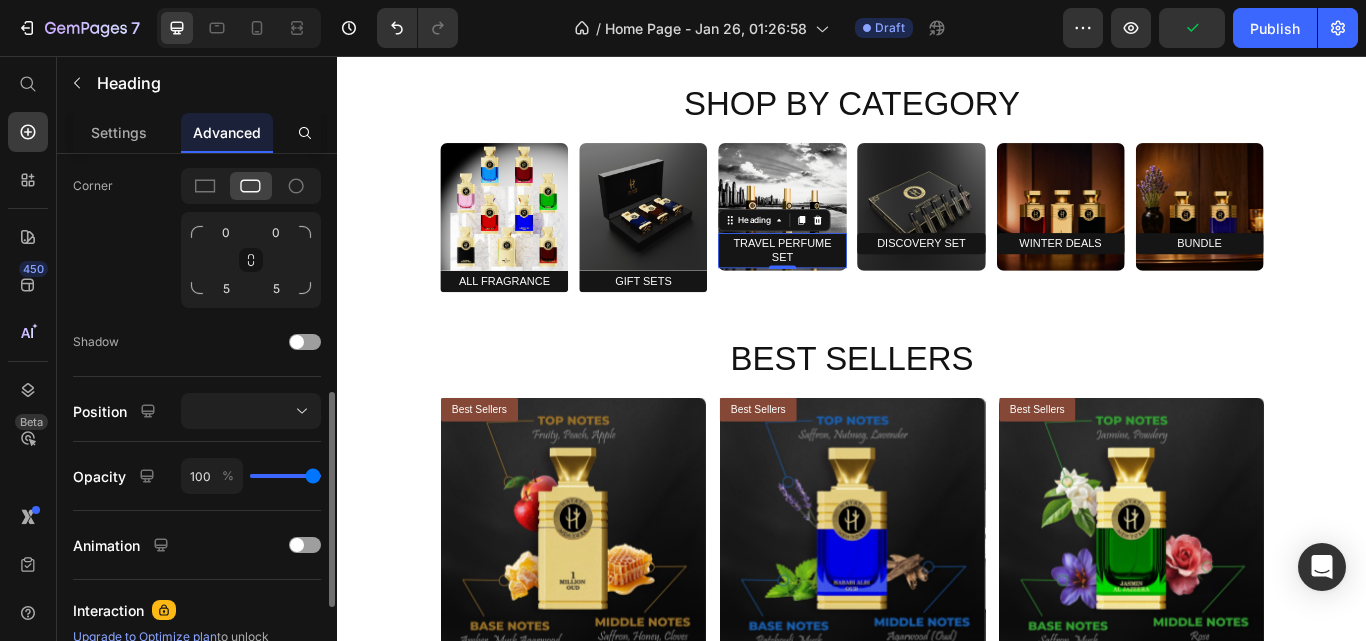 click on "Corner 0 0 5 5" 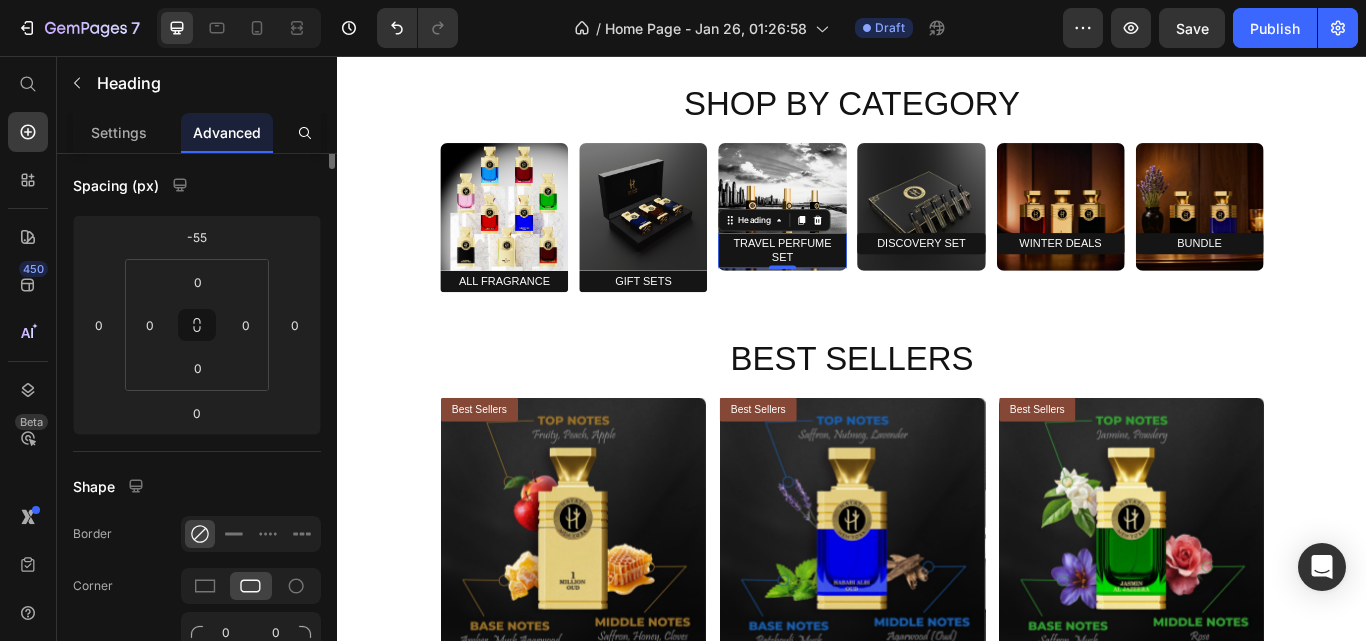 scroll, scrollTop: 0, scrollLeft: 0, axis: both 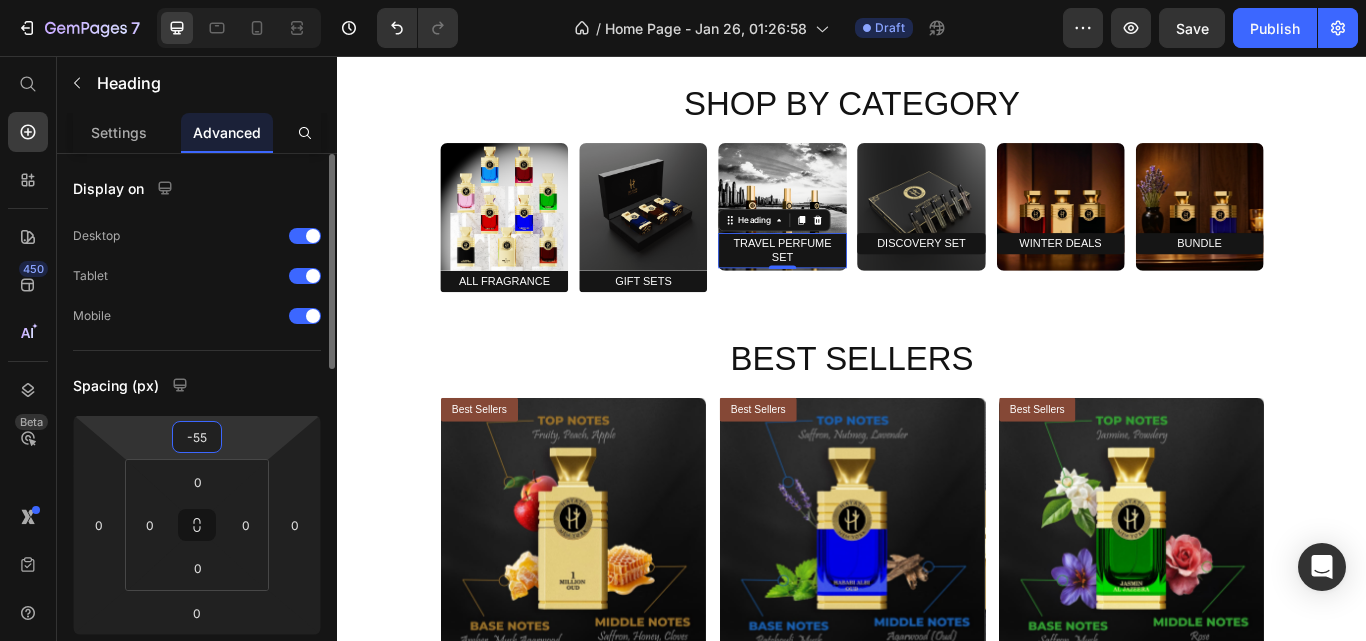click on "-55" at bounding box center [197, 437] 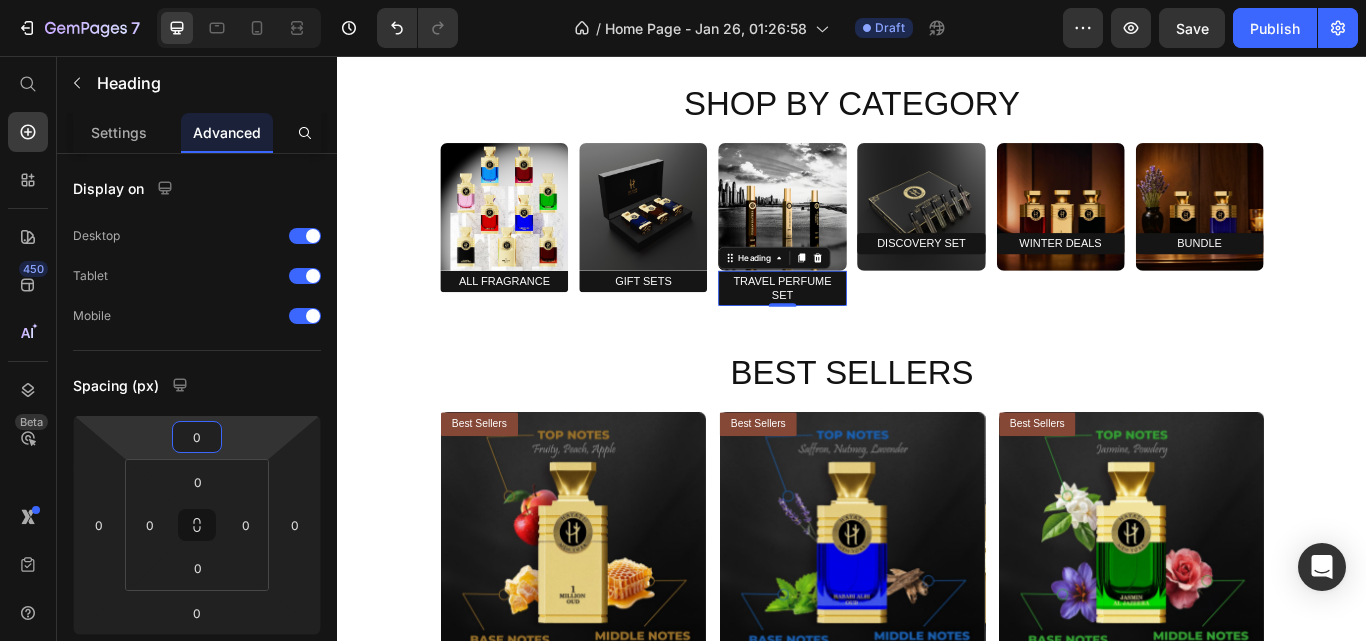 type on "0" 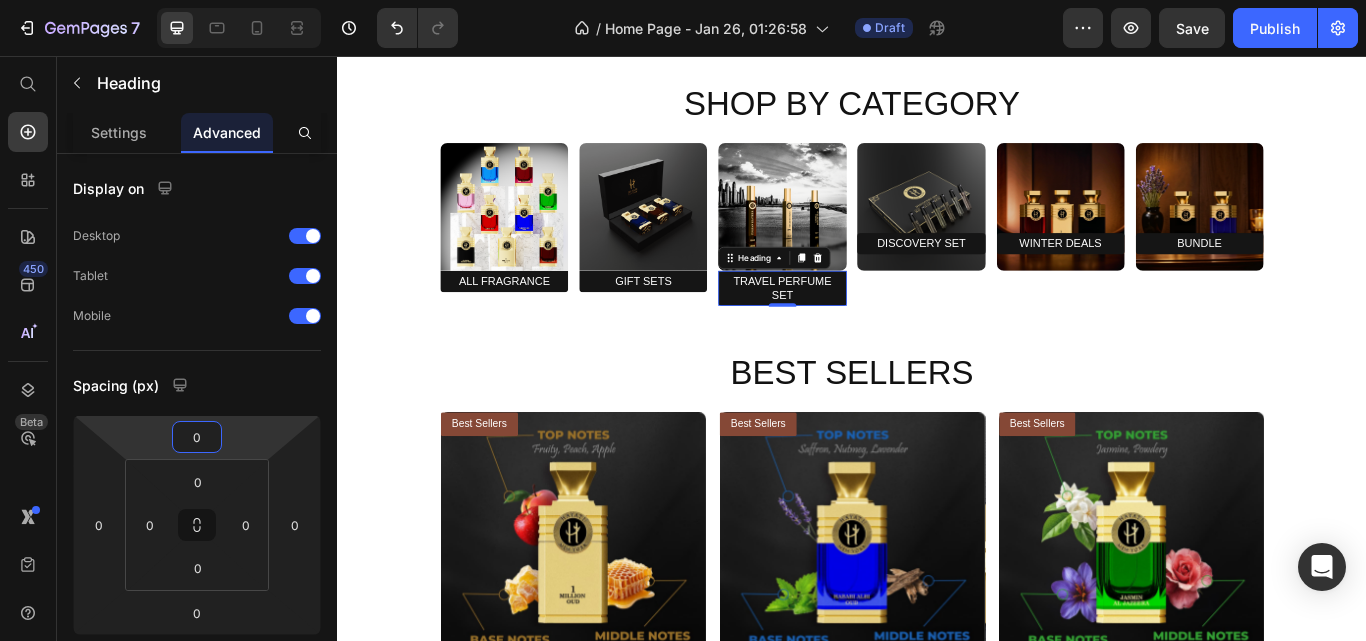 click on "Travel Perfume Set" at bounding box center [855, 327] 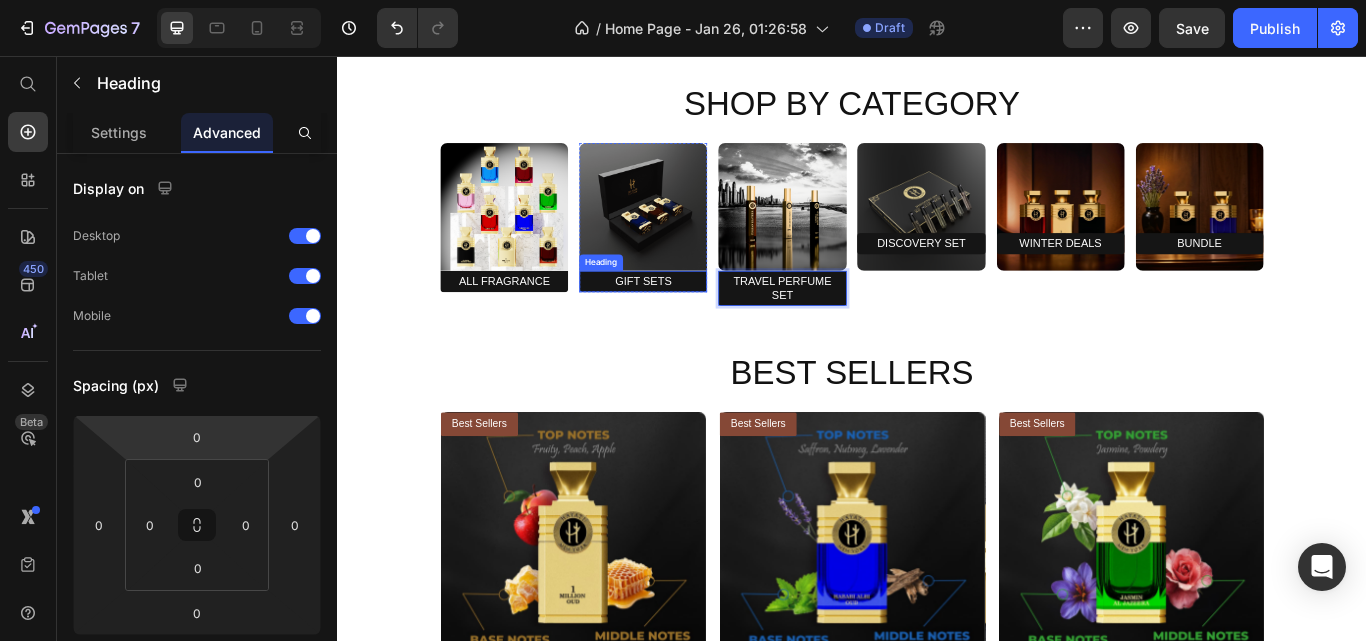 click on "Gift Sets" at bounding box center (693, 319) 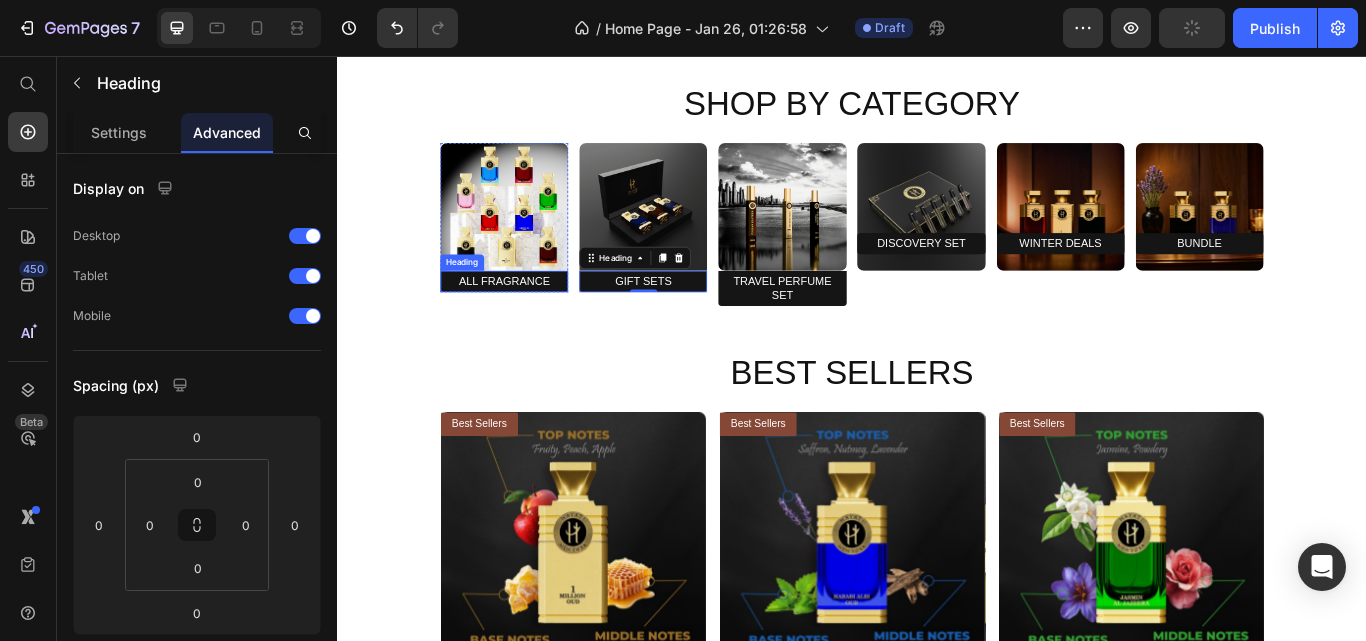 click on "All Fragrance" at bounding box center [531, 319] 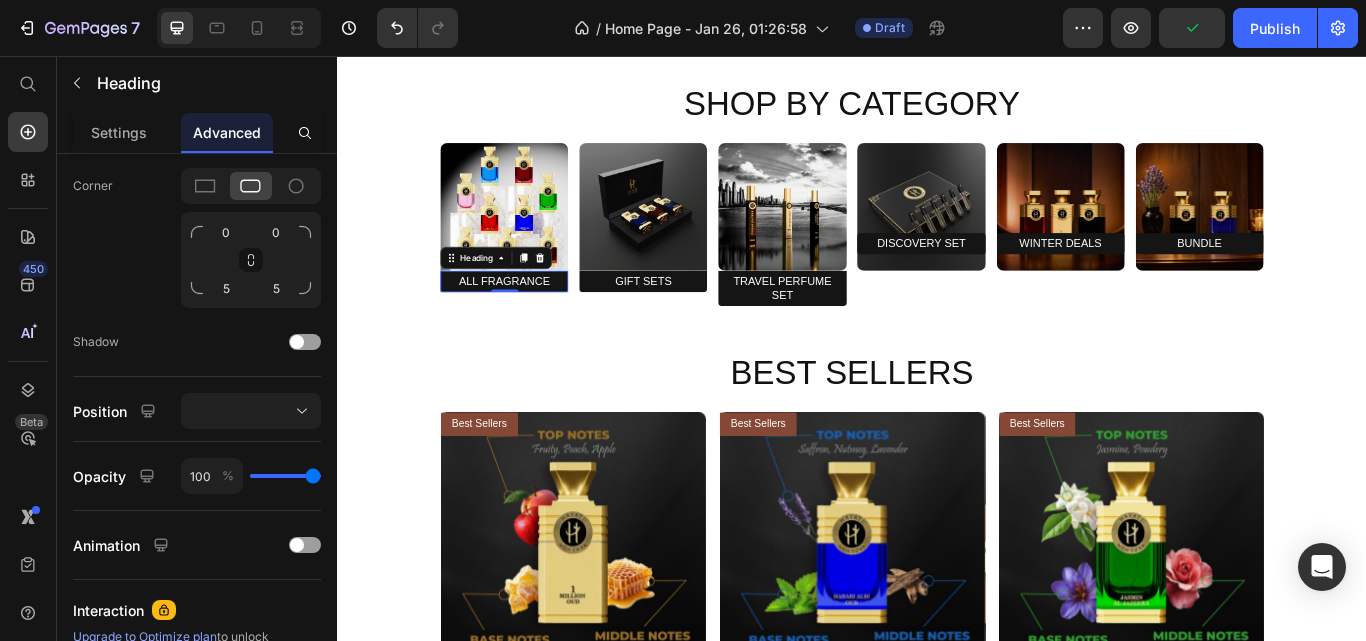 scroll, scrollTop: 0, scrollLeft: 0, axis: both 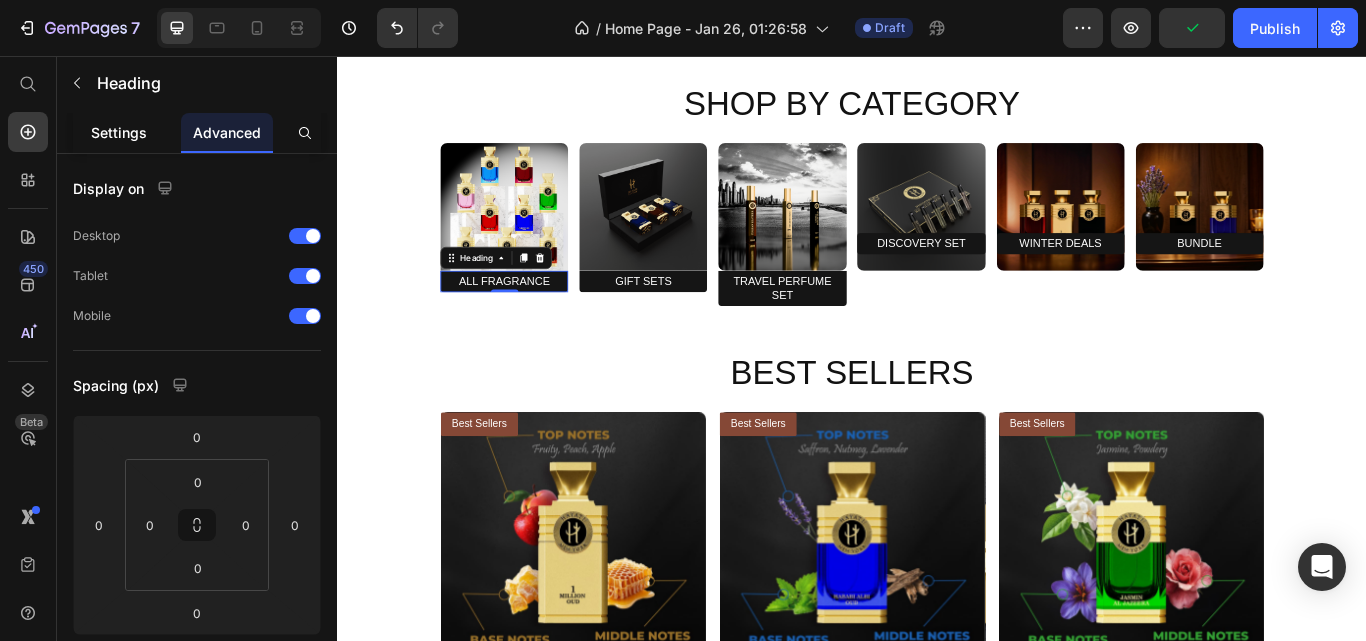 click on "Settings" 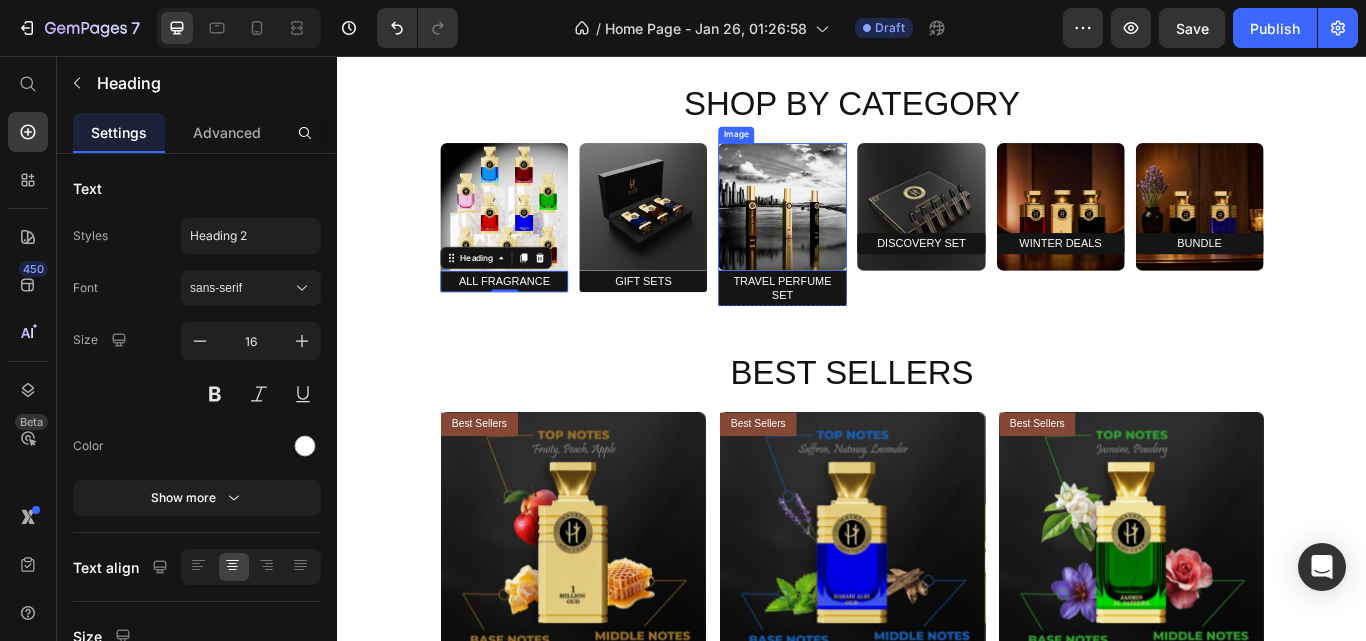 click at bounding box center (855, 232) 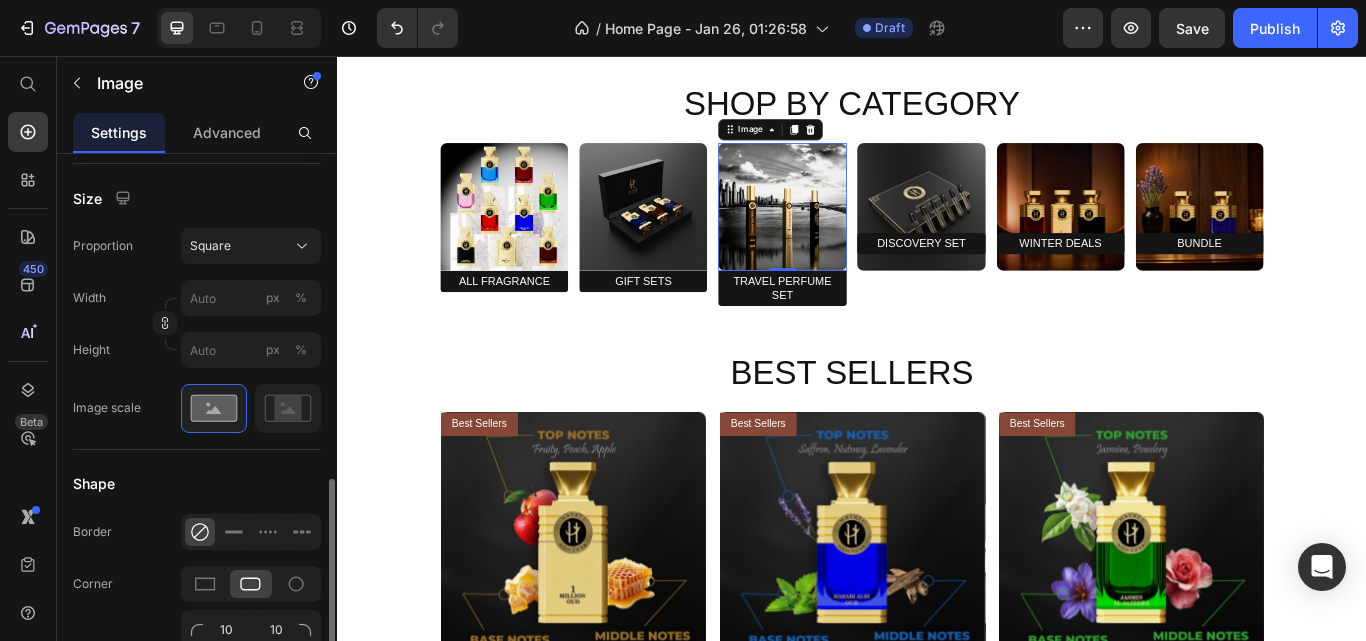 scroll, scrollTop: 800, scrollLeft: 0, axis: vertical 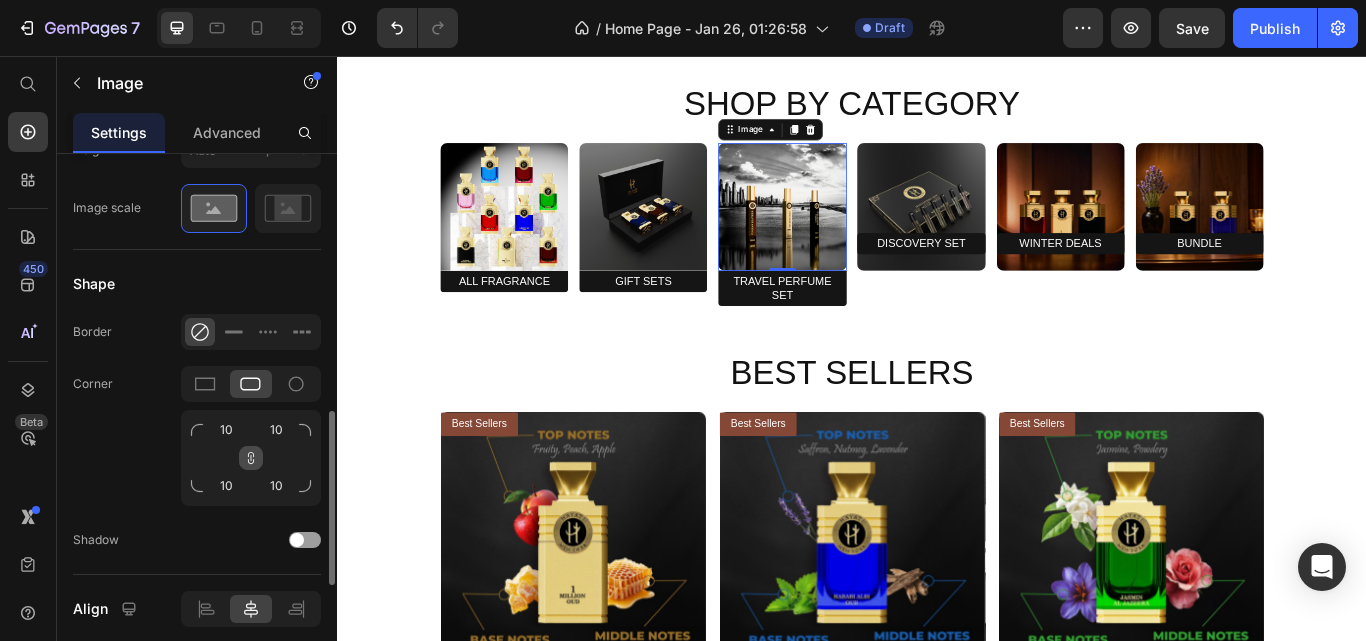 click 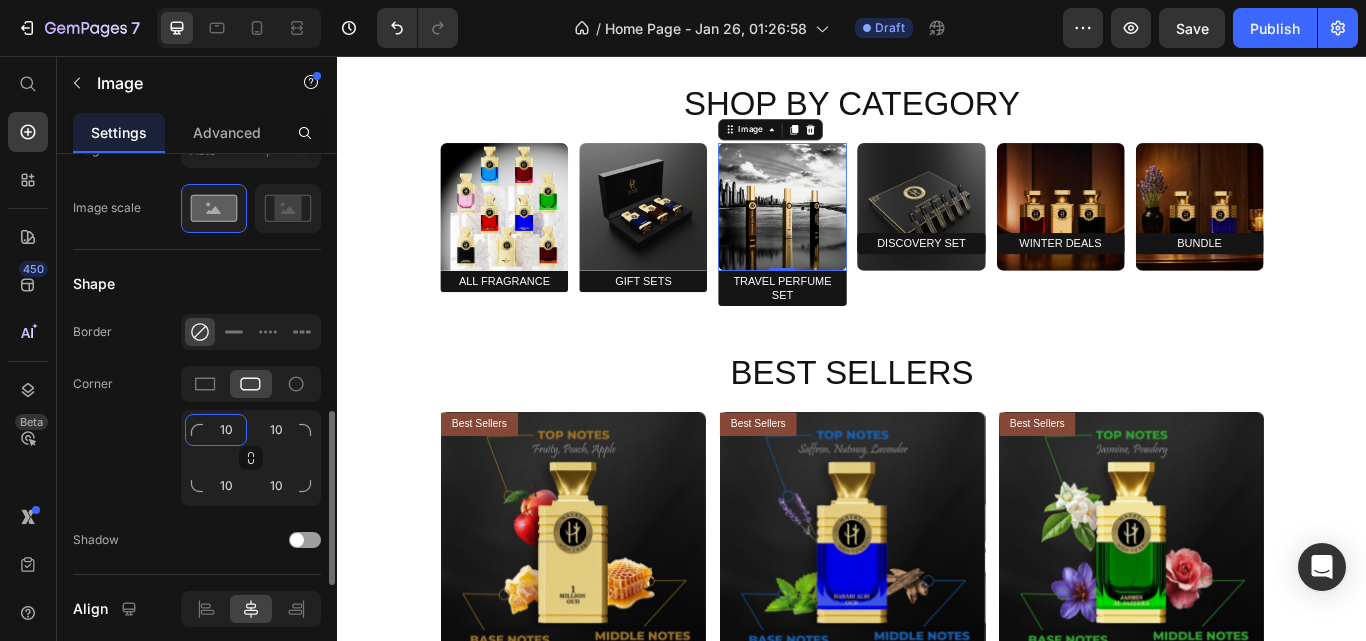 click on "10" 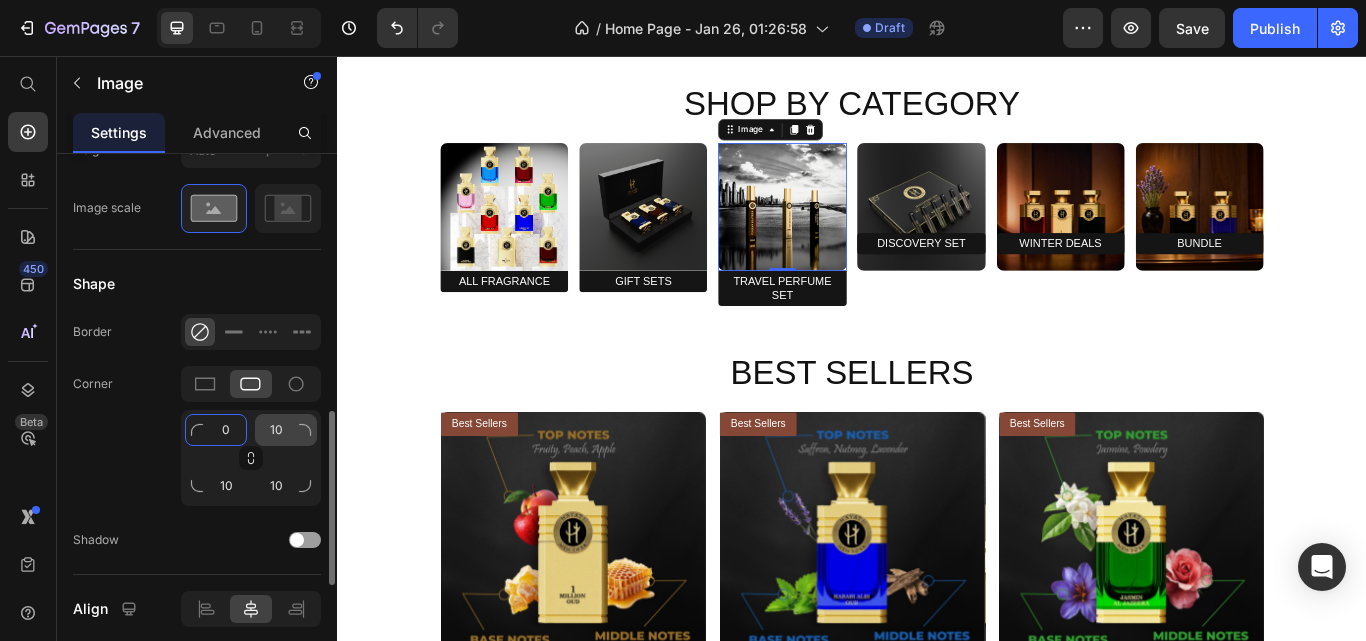 type on "0" 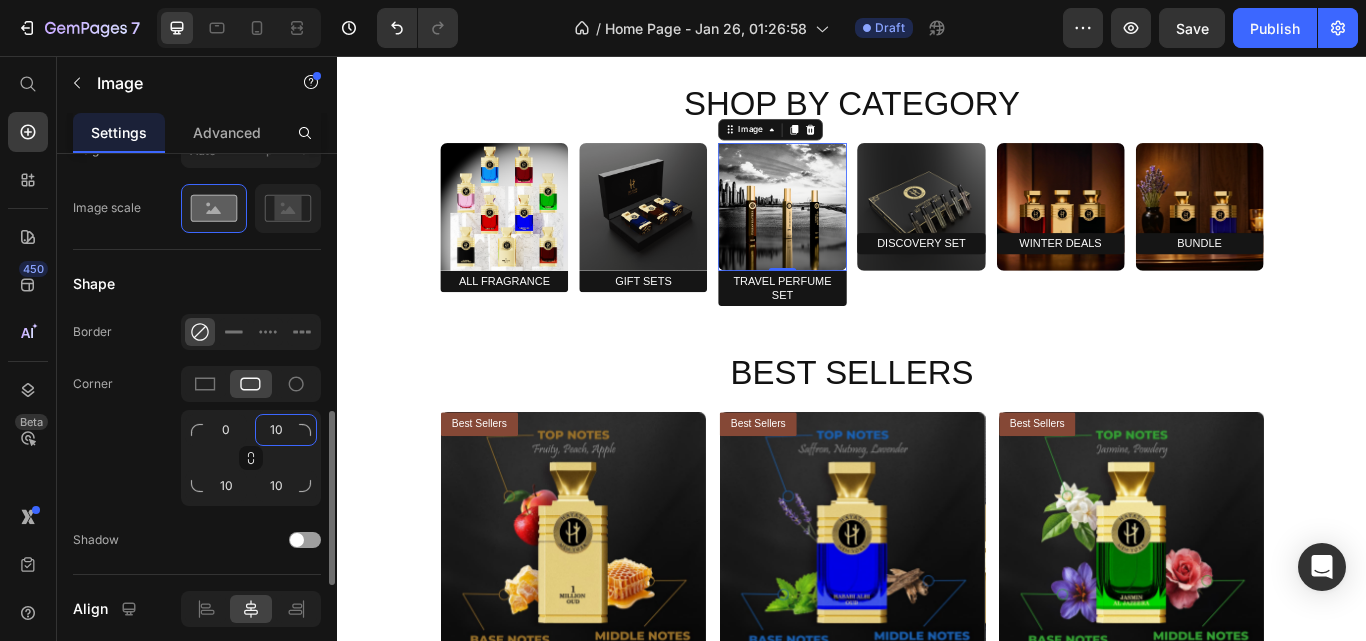 click on "10" 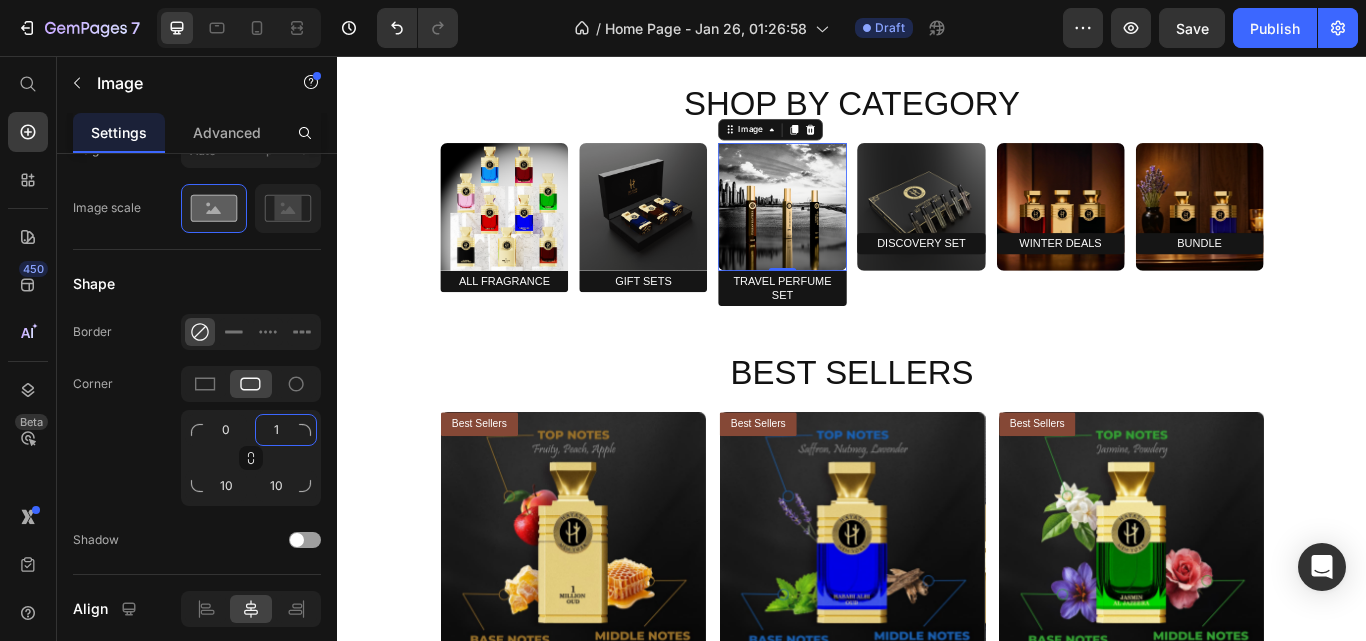 type on "10" 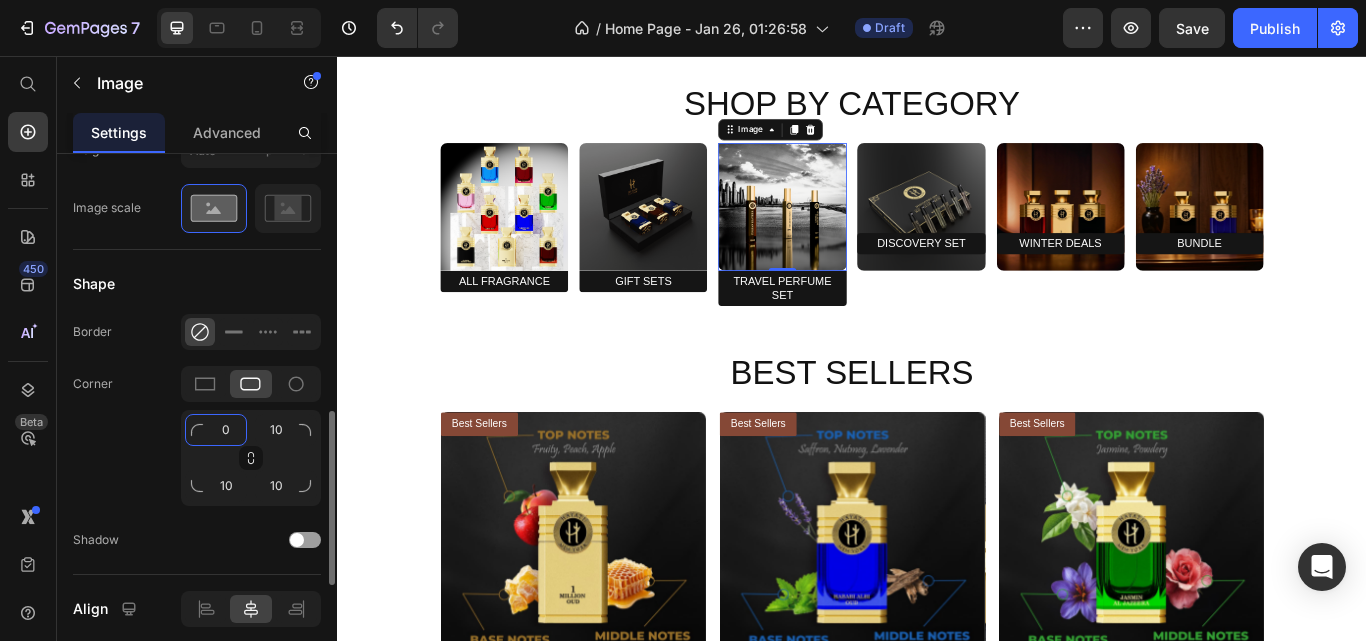 click on "0" 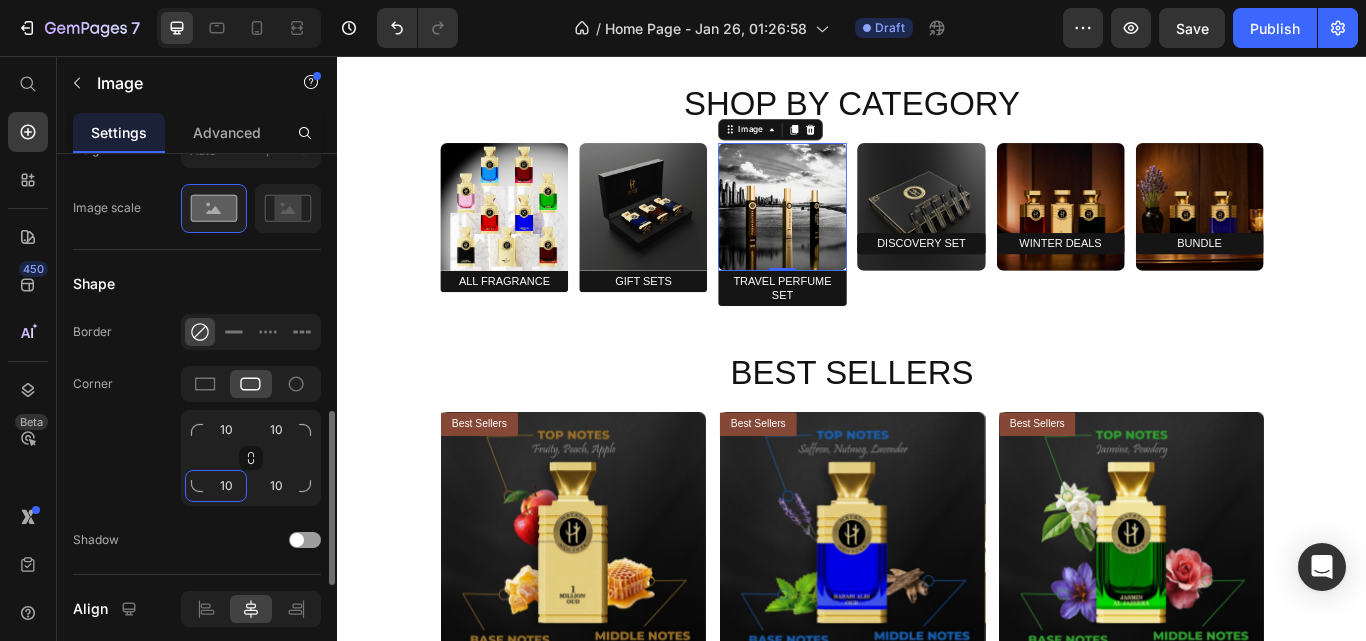 click on "10" 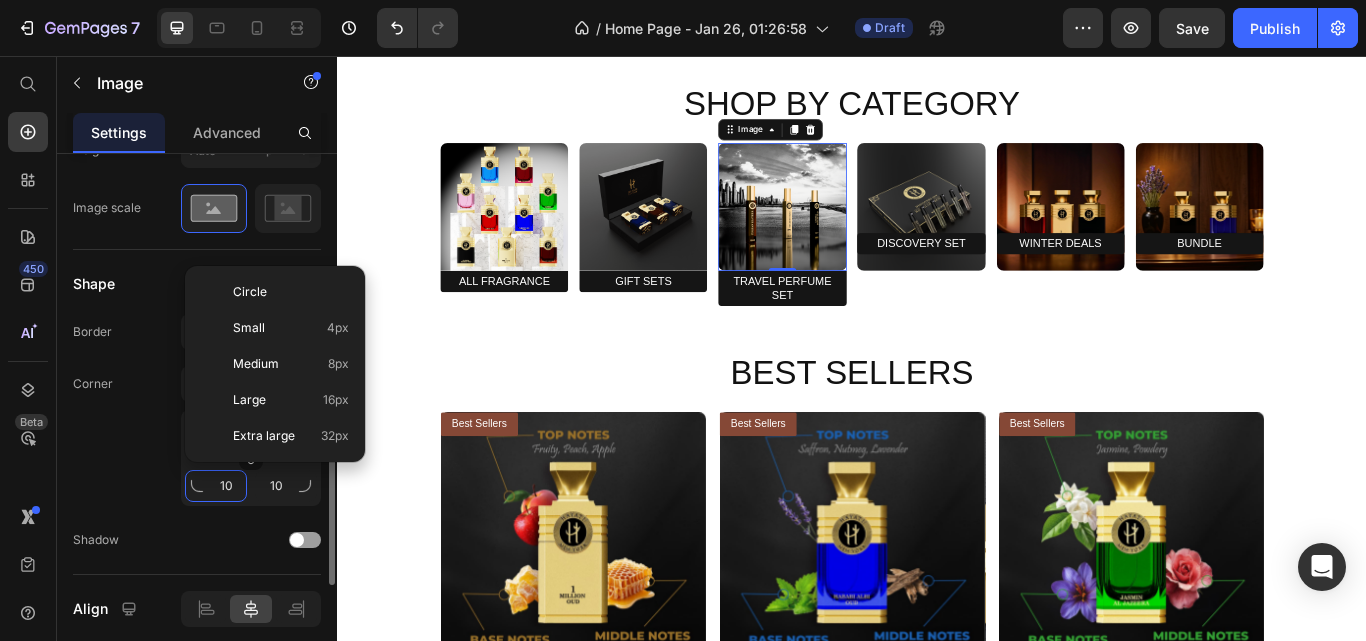 type on "0" 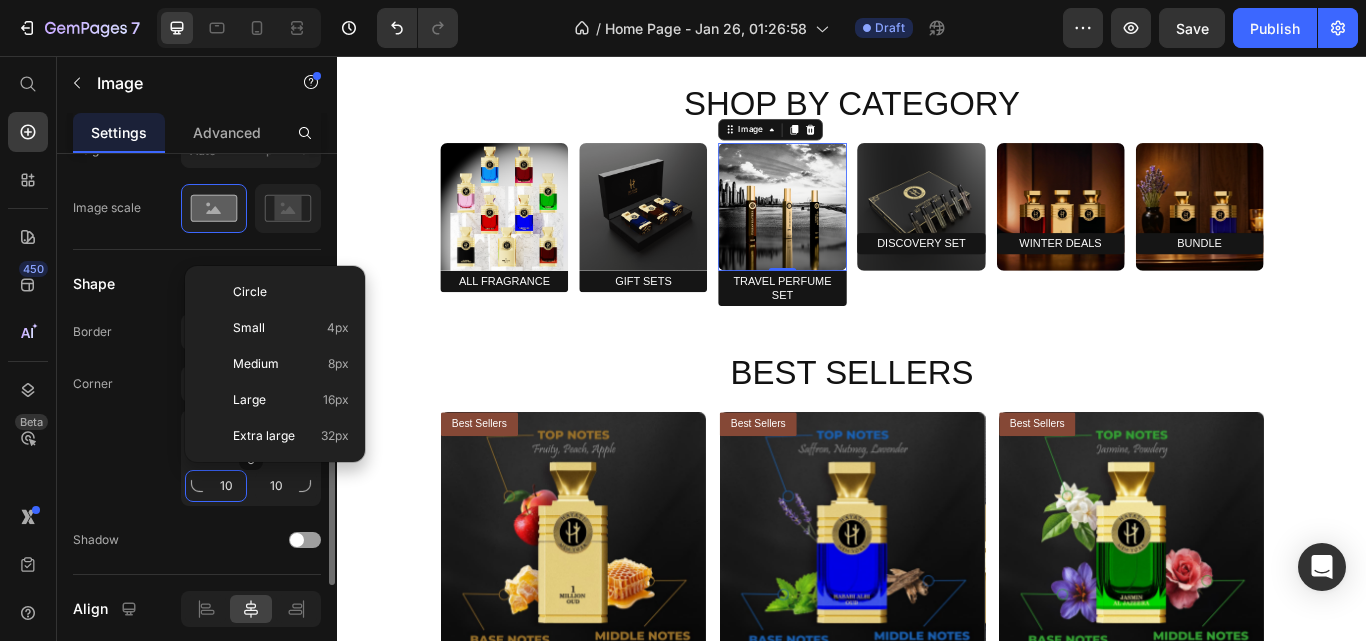 type on "0" 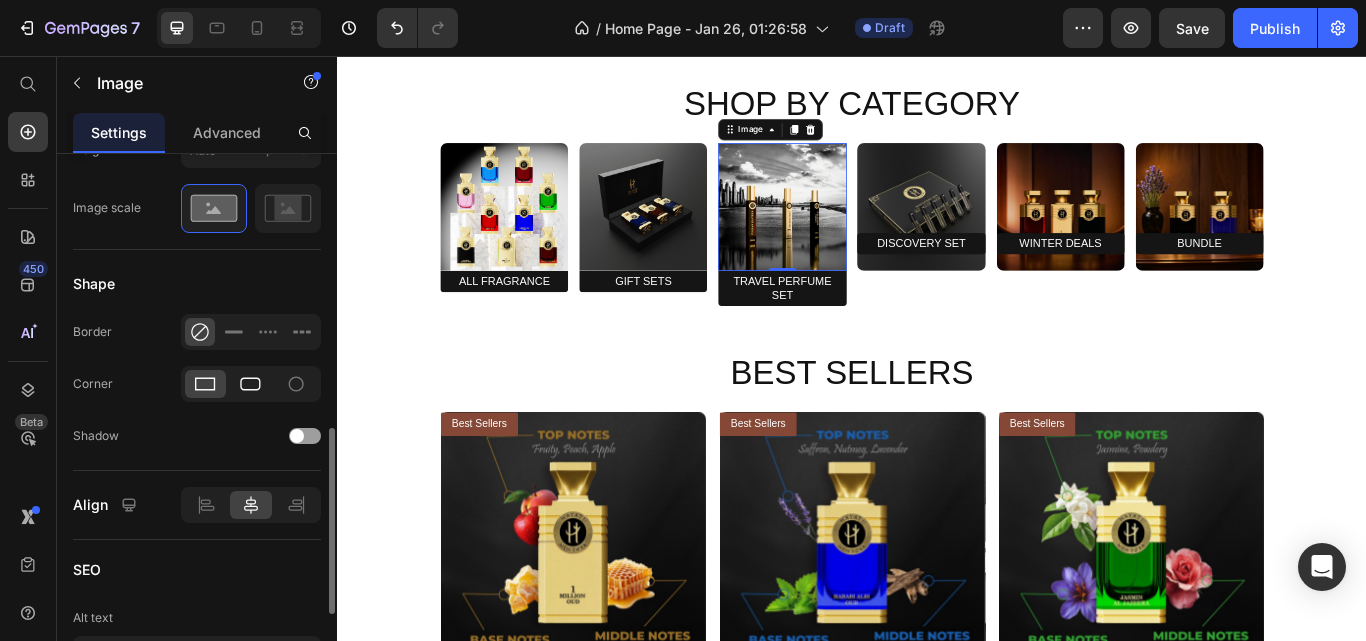 click 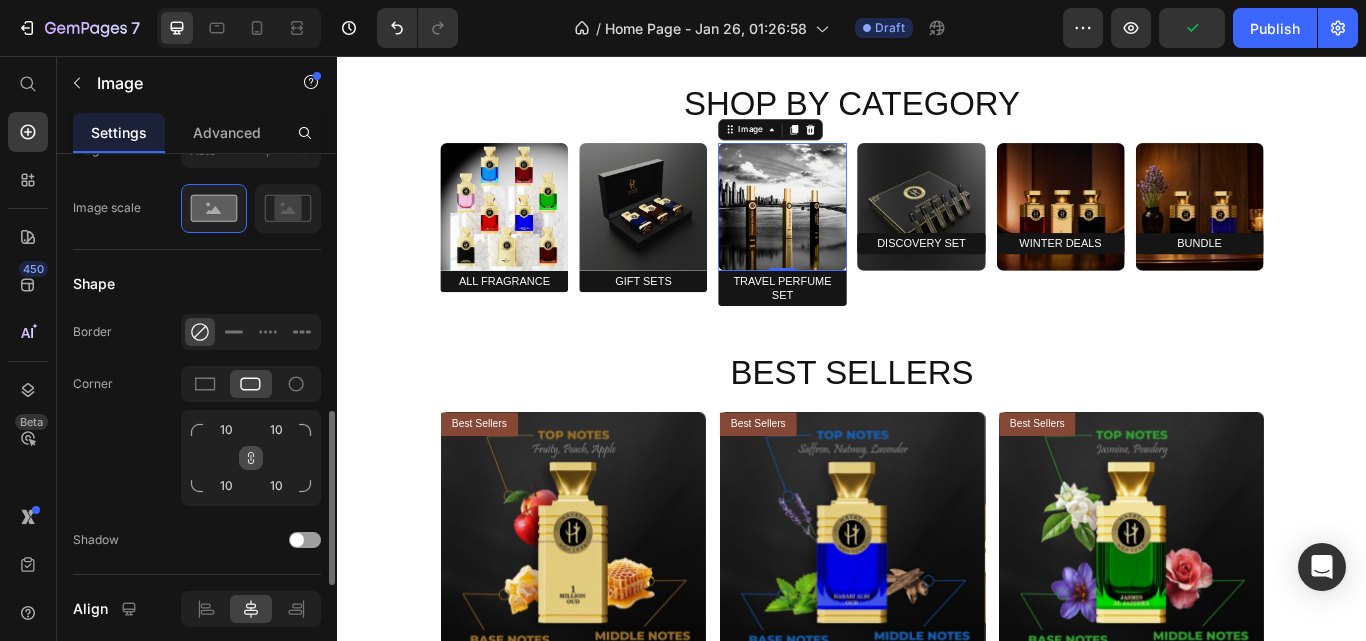 click 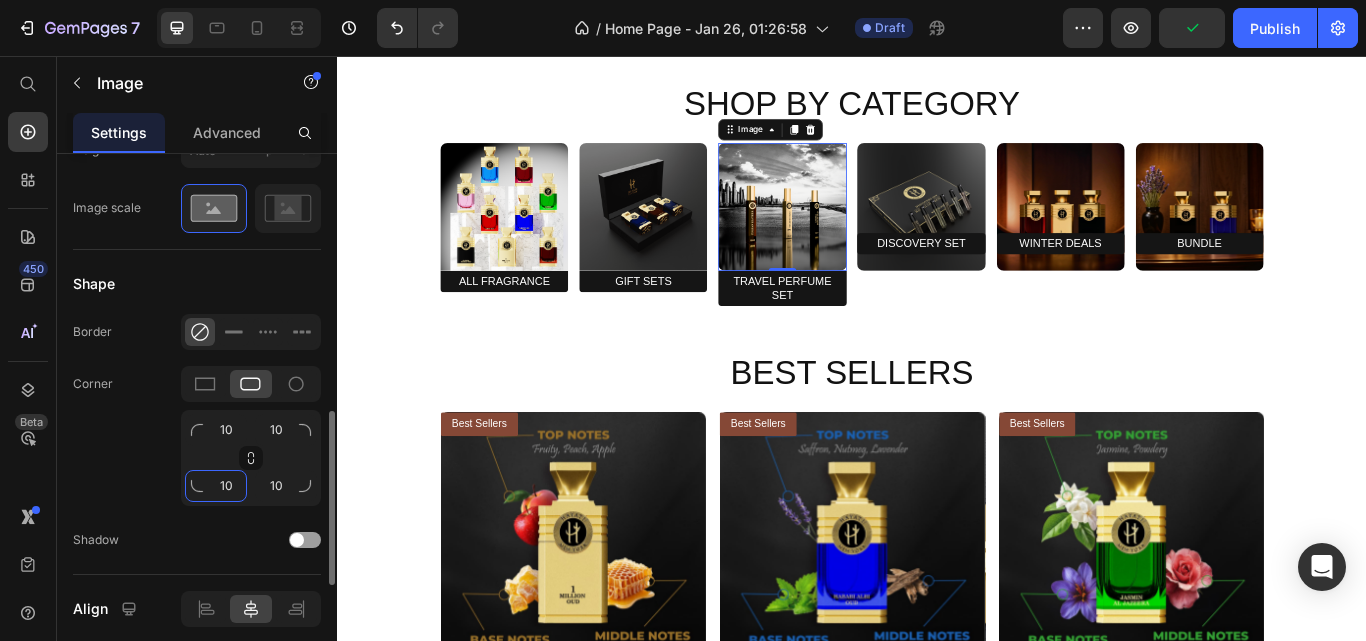 click on "10" 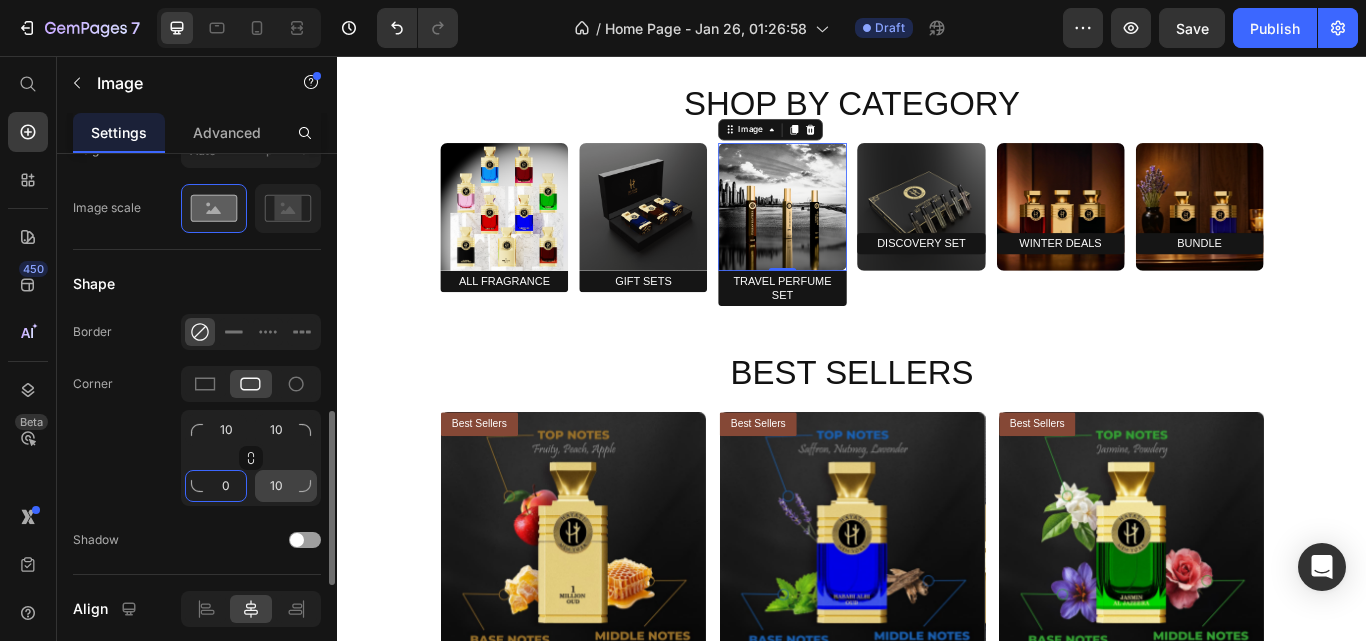 type on "0" 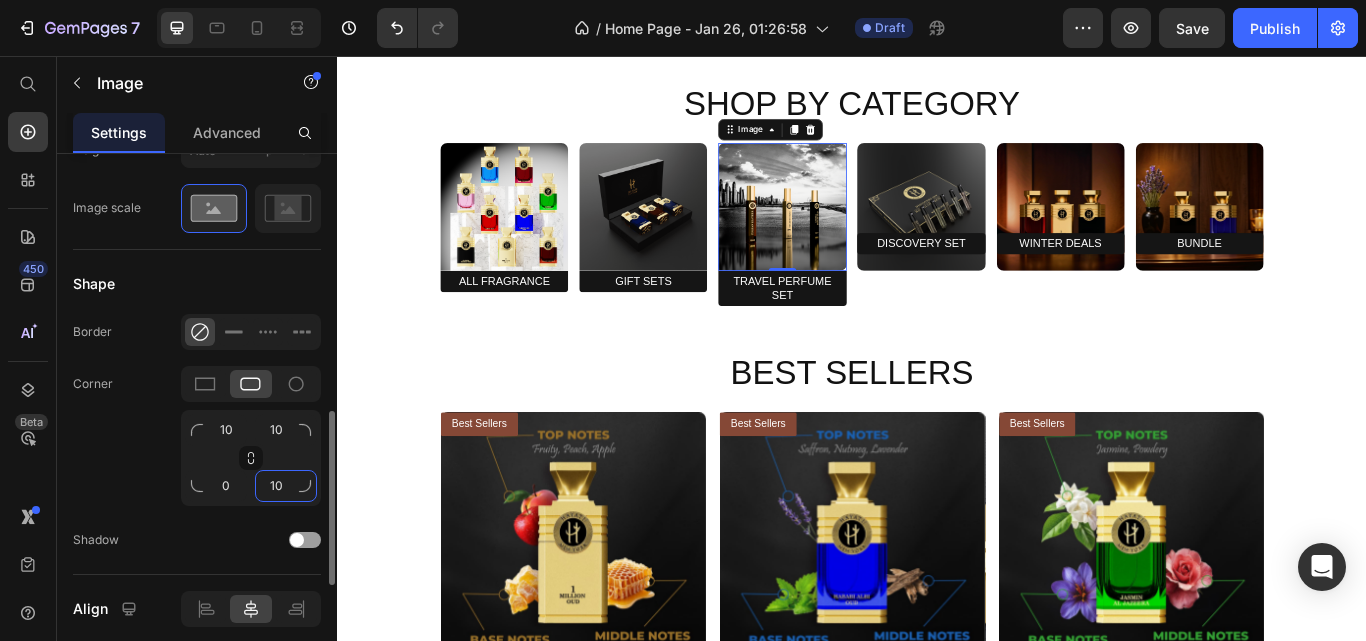click on "10" 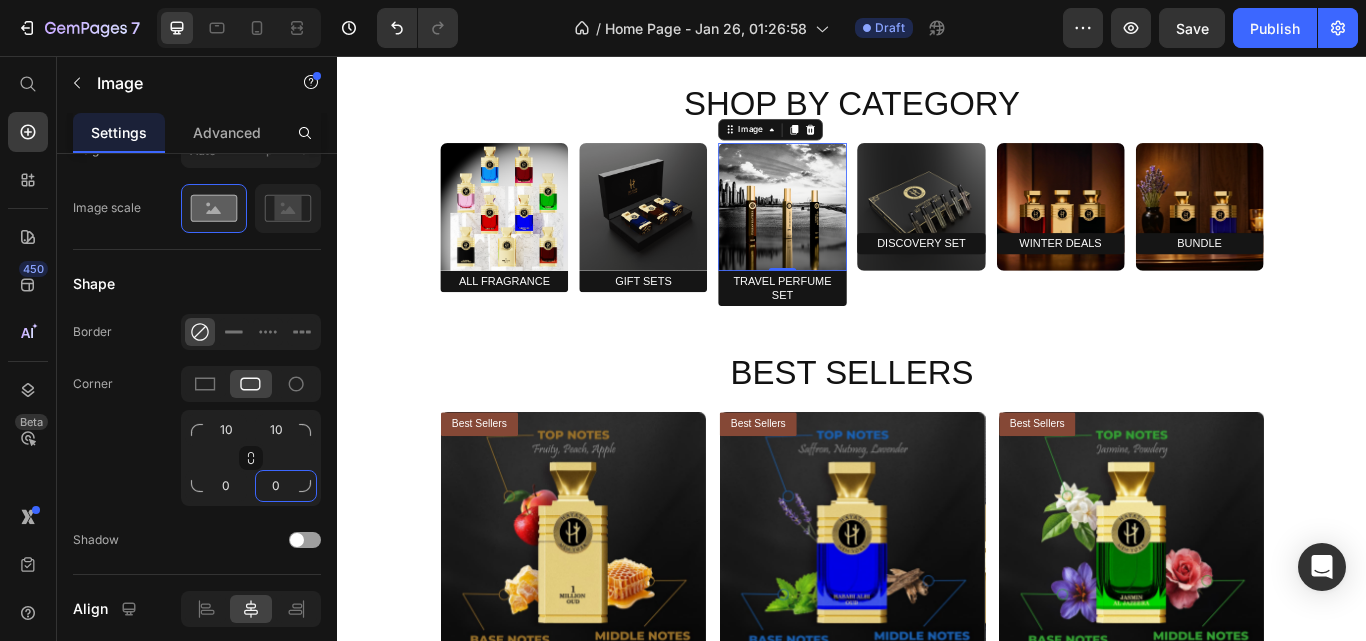 type on "0" 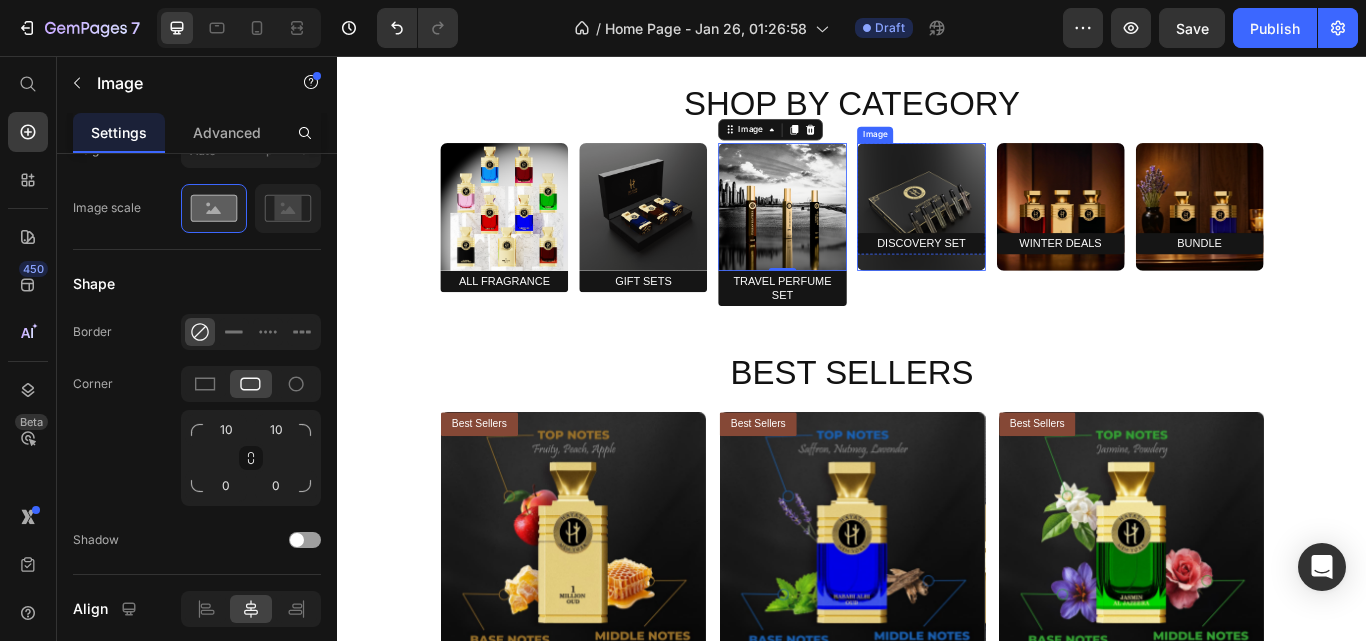 click on "Discovery Set" at bounding box center (1017, 275) 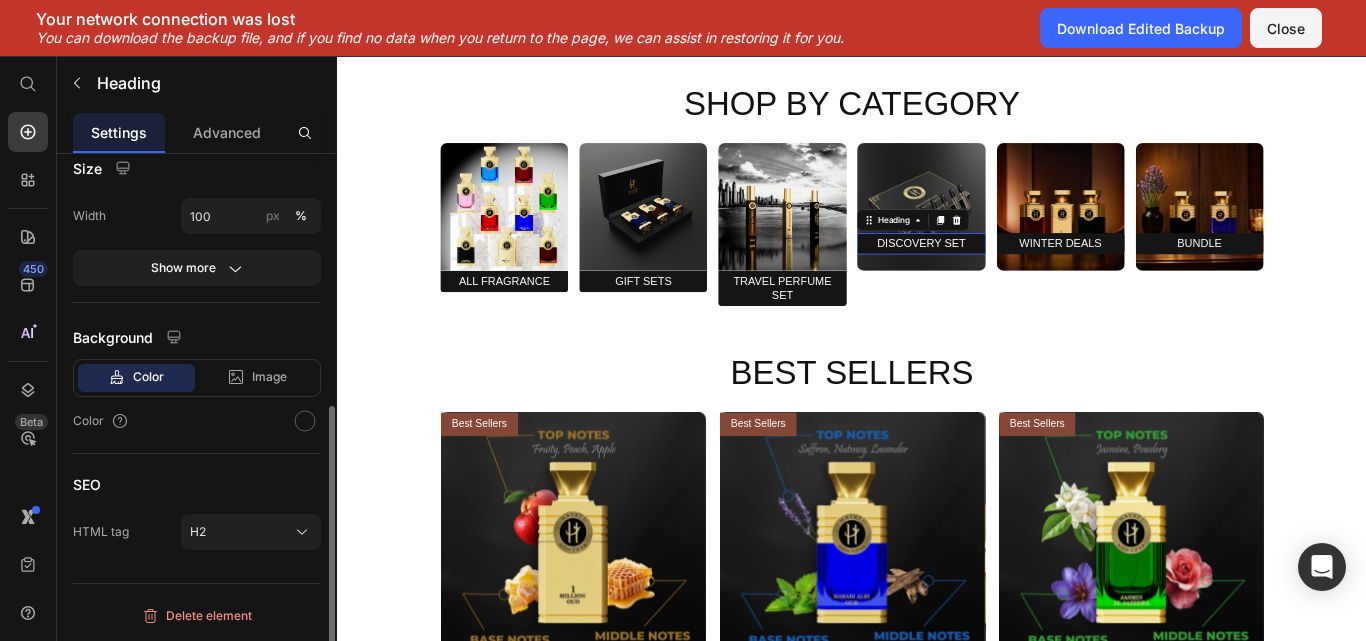 scroll, scrollTop: 0, scrollLeft: 0, axis: both 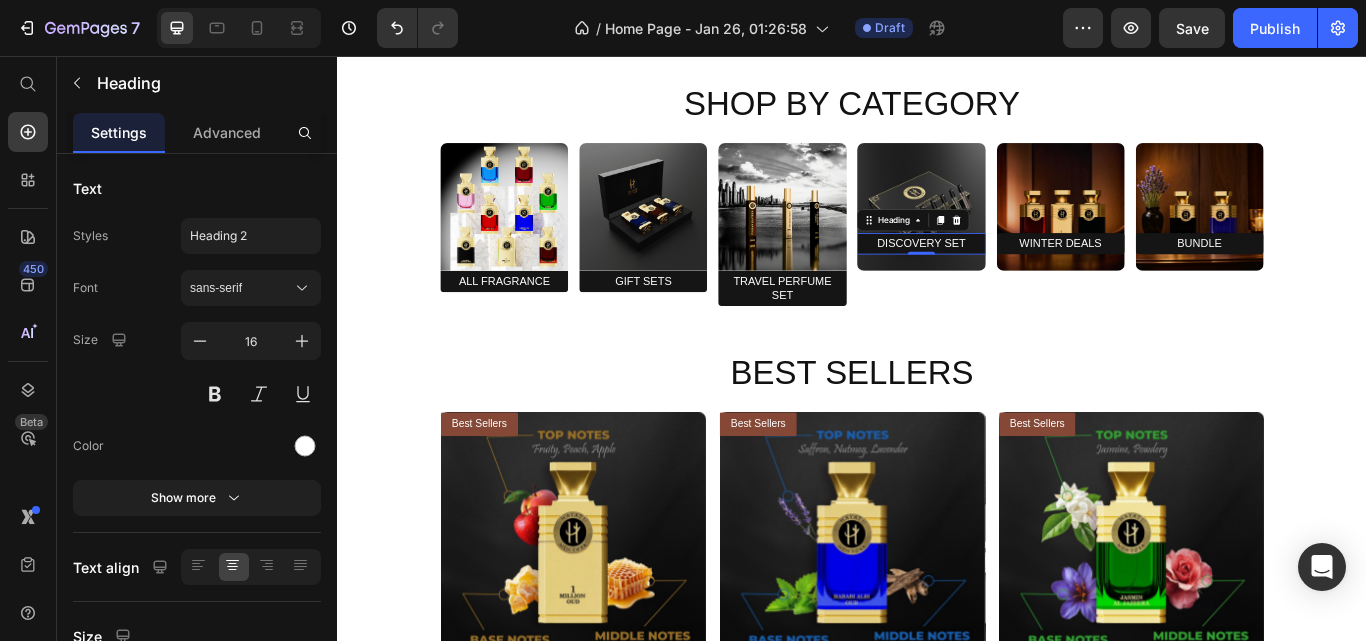 click on "Discovery Set" at bounding box center [1017, 275] 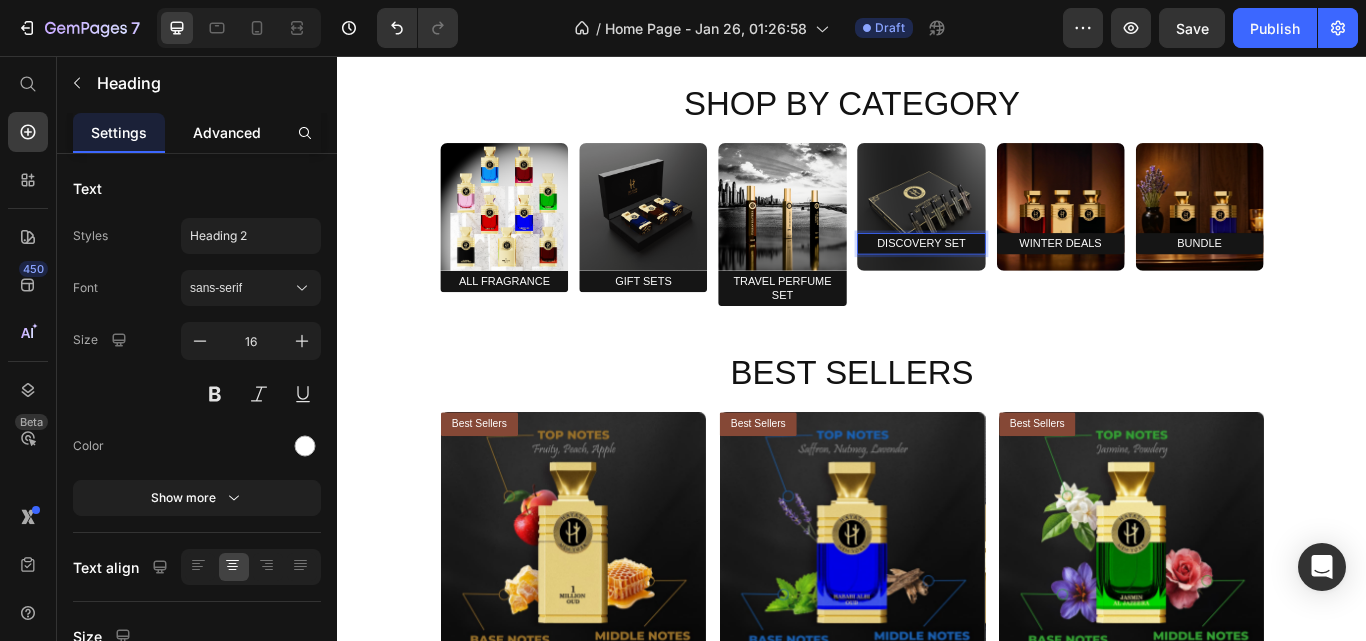 click on "Advanced" 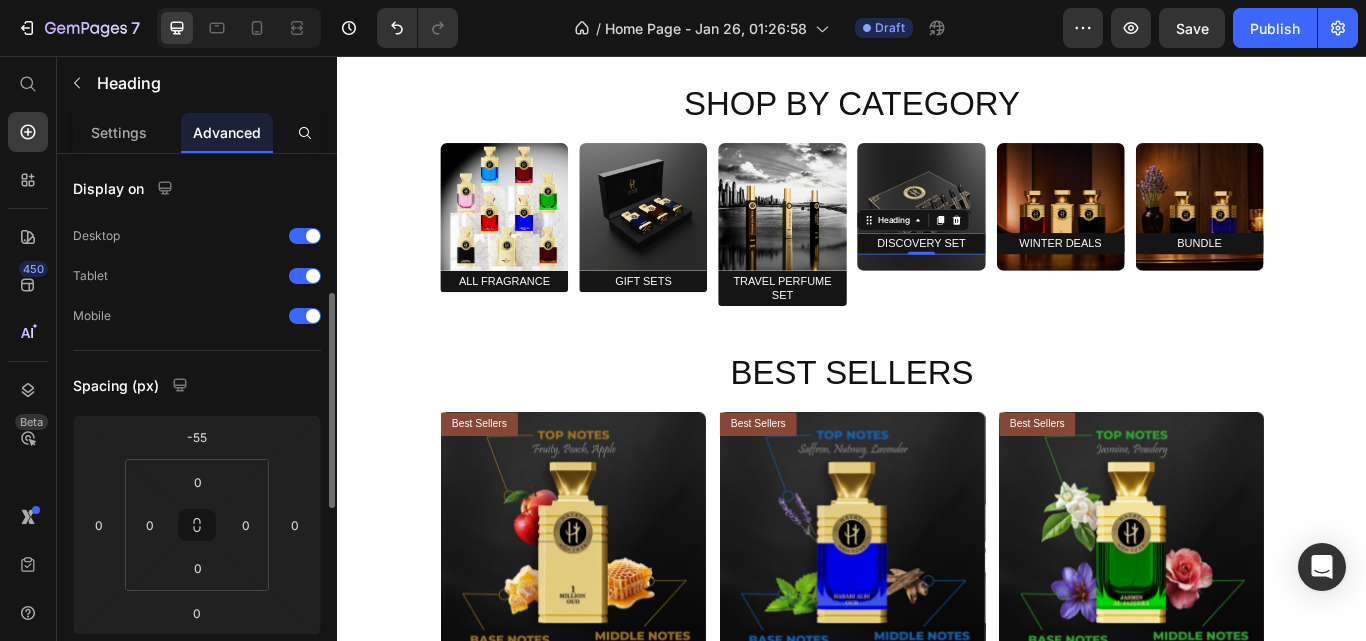 scroll, scrollTop: 200, scrollLeft: 0, axis: vertical 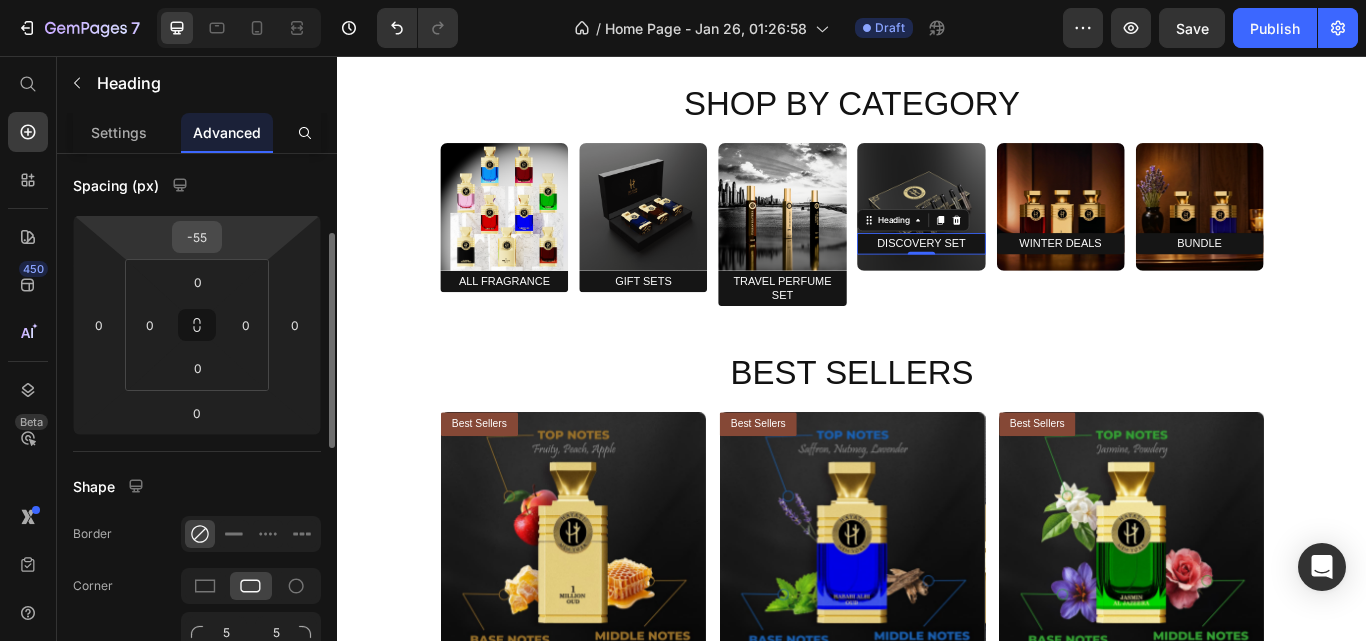 click on "-55" at bounding box center [197, 237] 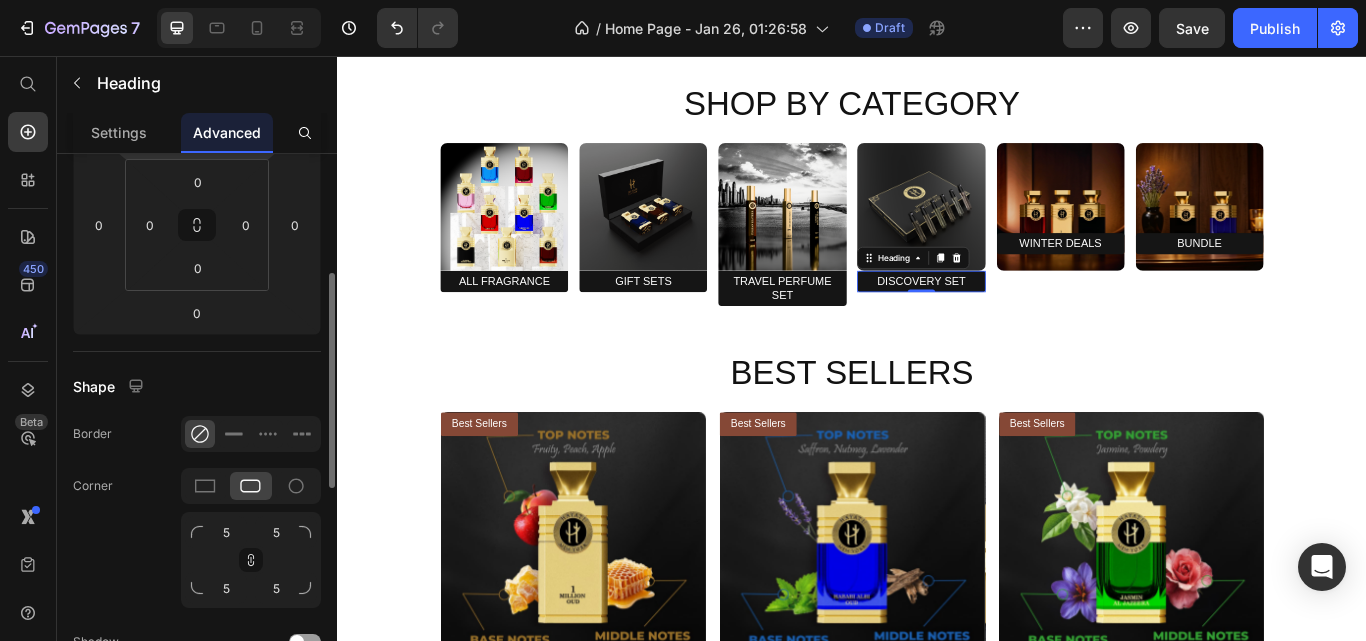 scroll, scrollTop: 400, scrollLeft: 0, axis: vertical 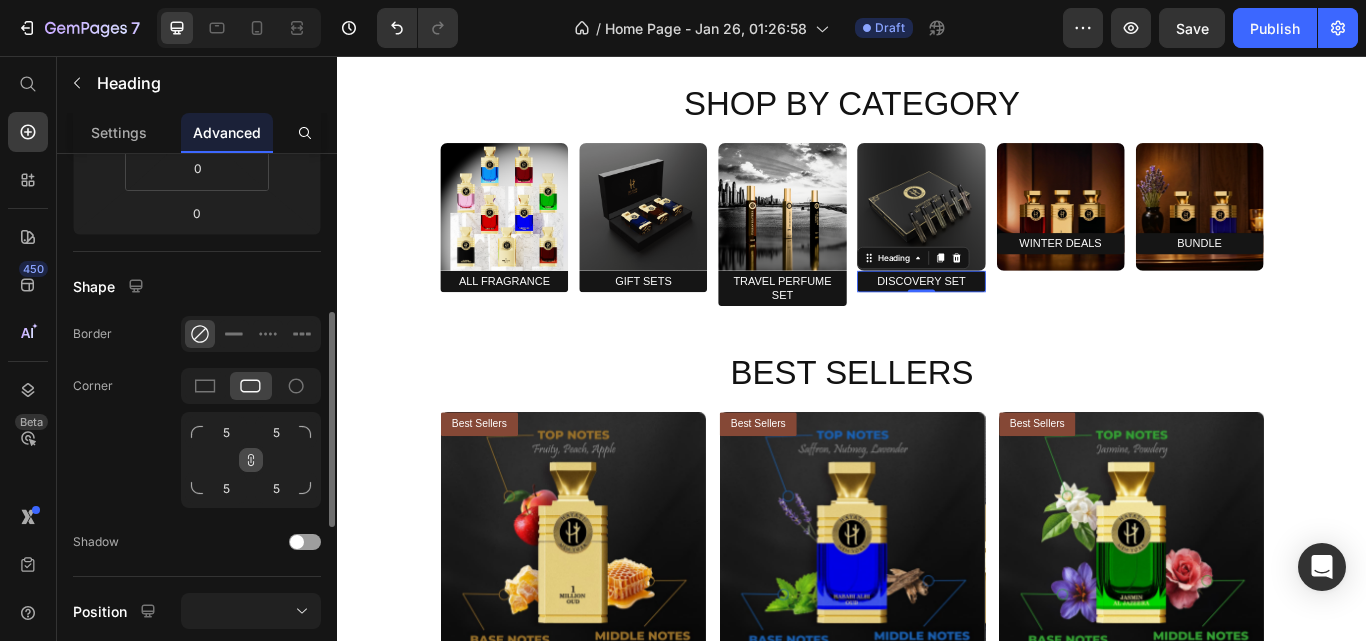 type on "0" 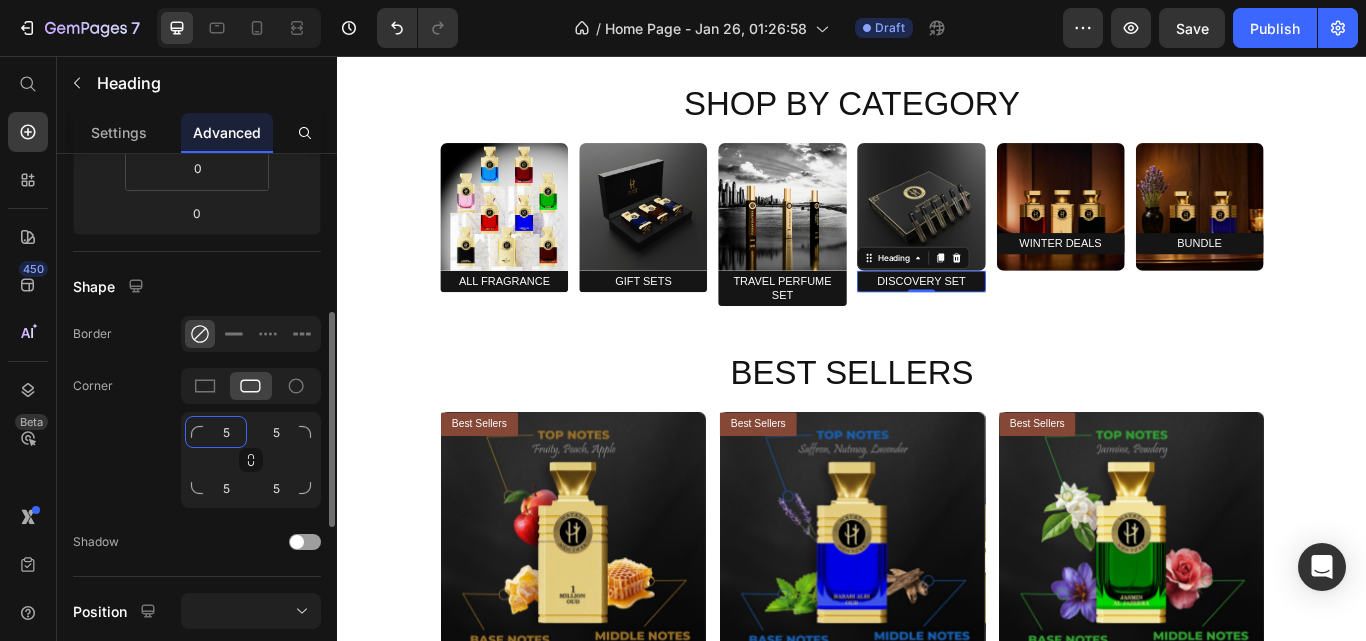 click on "5" 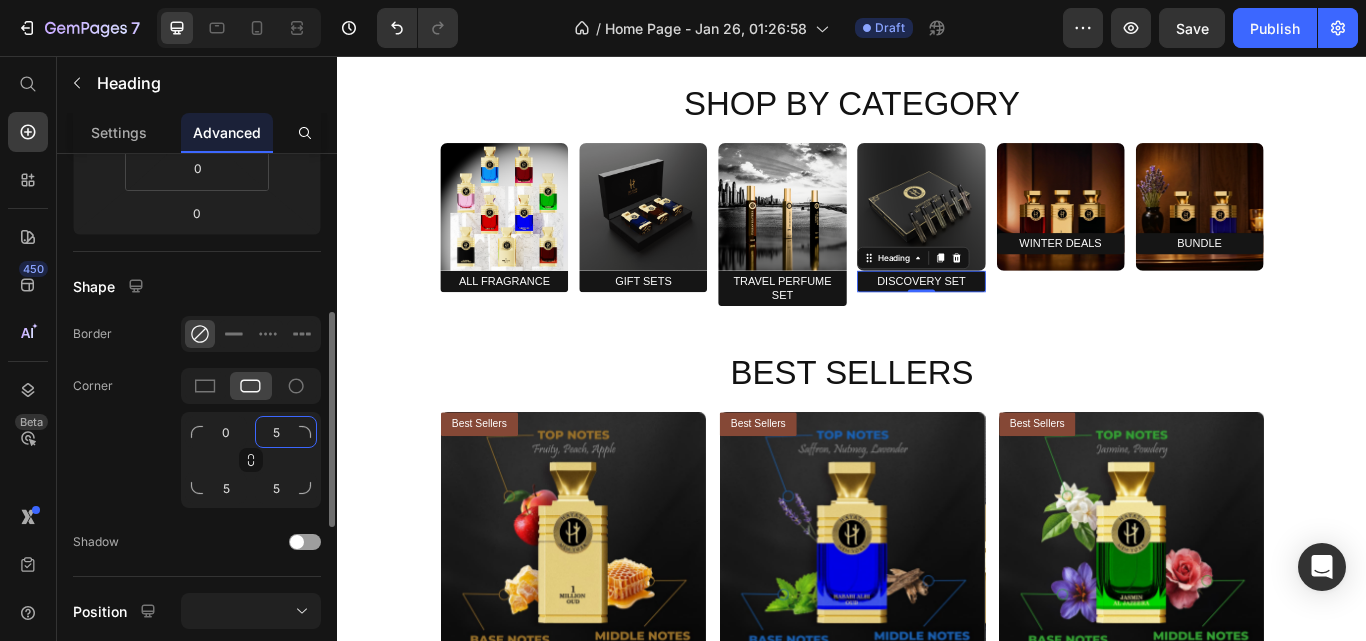 click on "5" 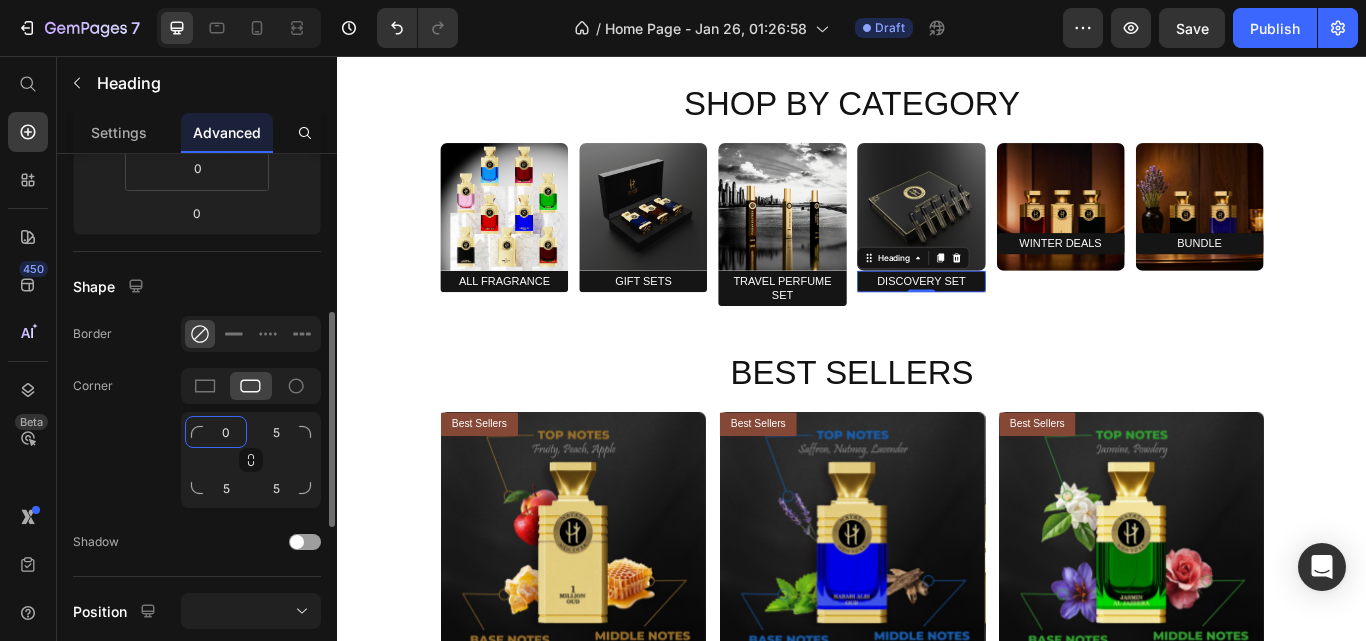 click on "0" 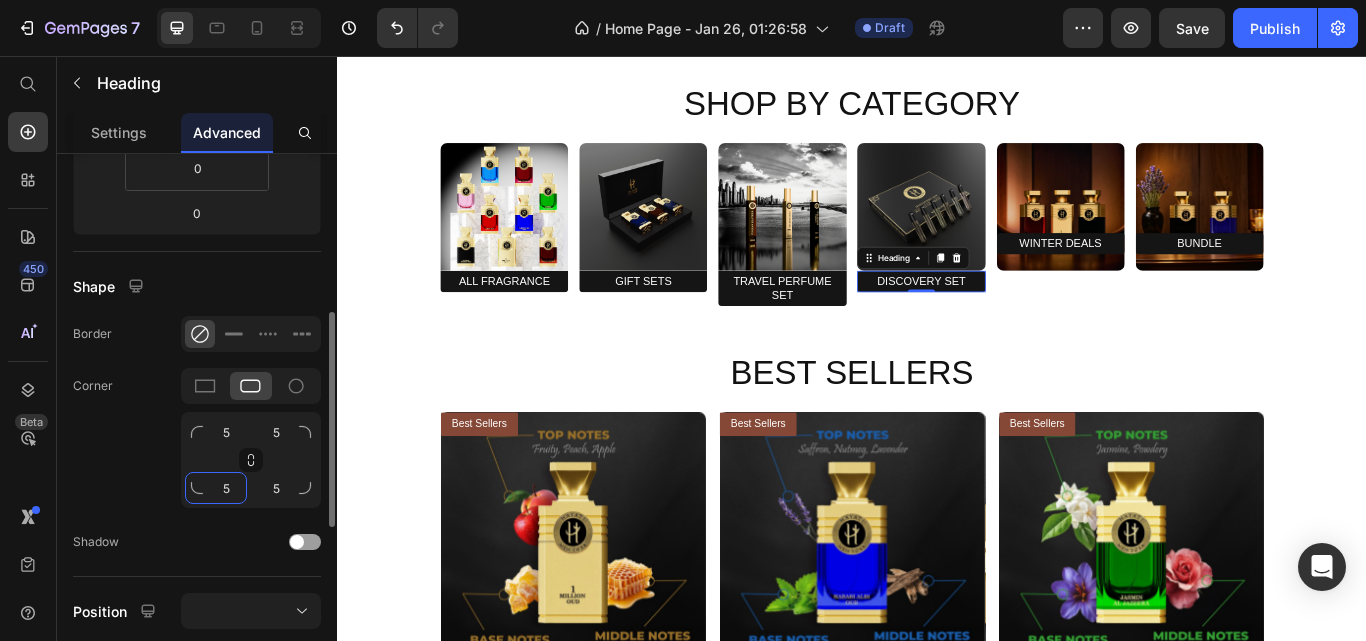 click on "5" 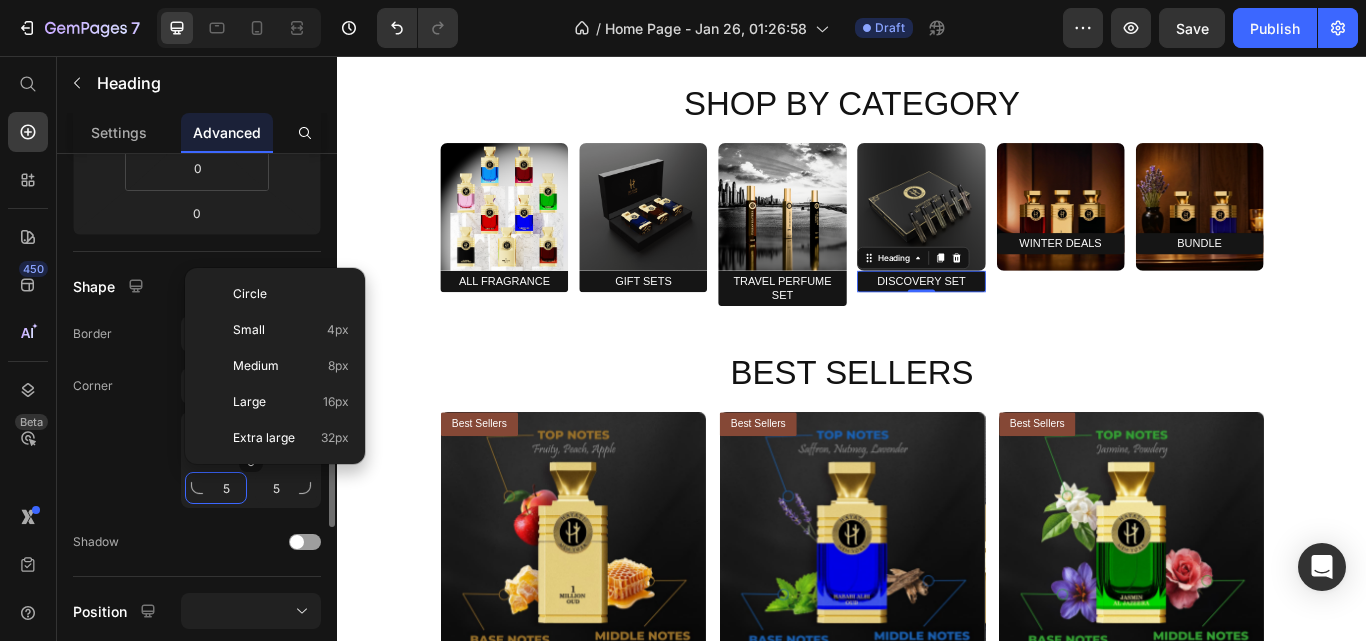type on "0" 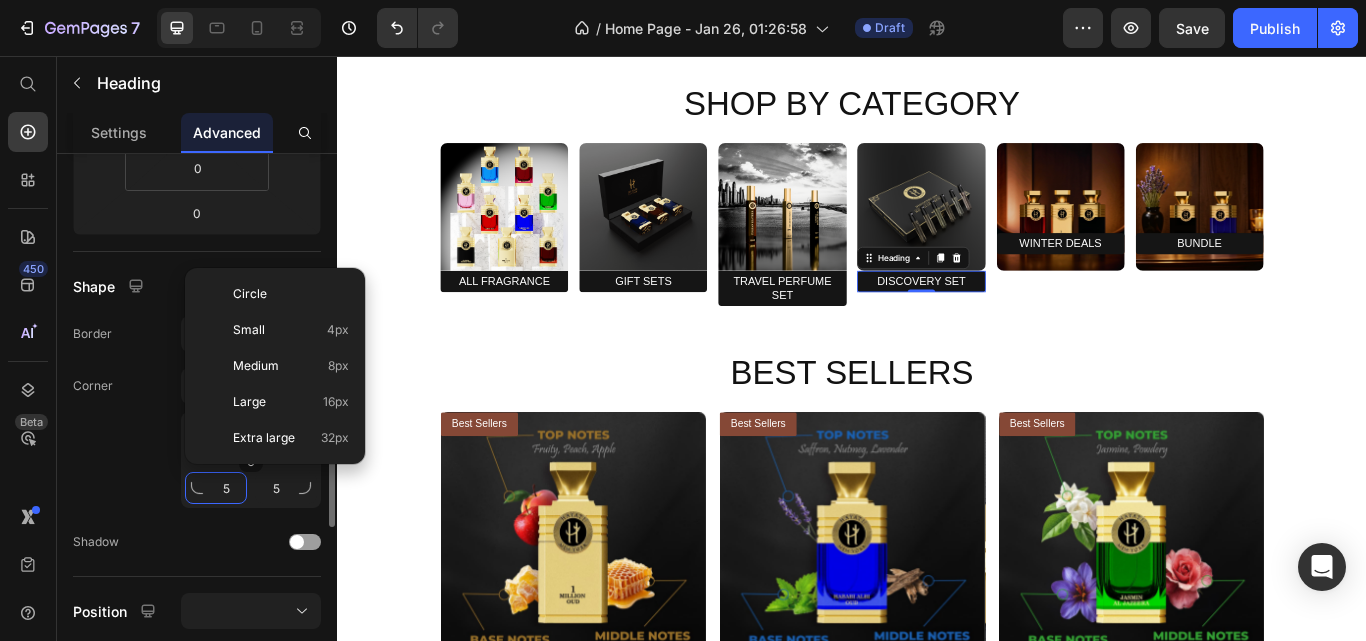 type on "0" 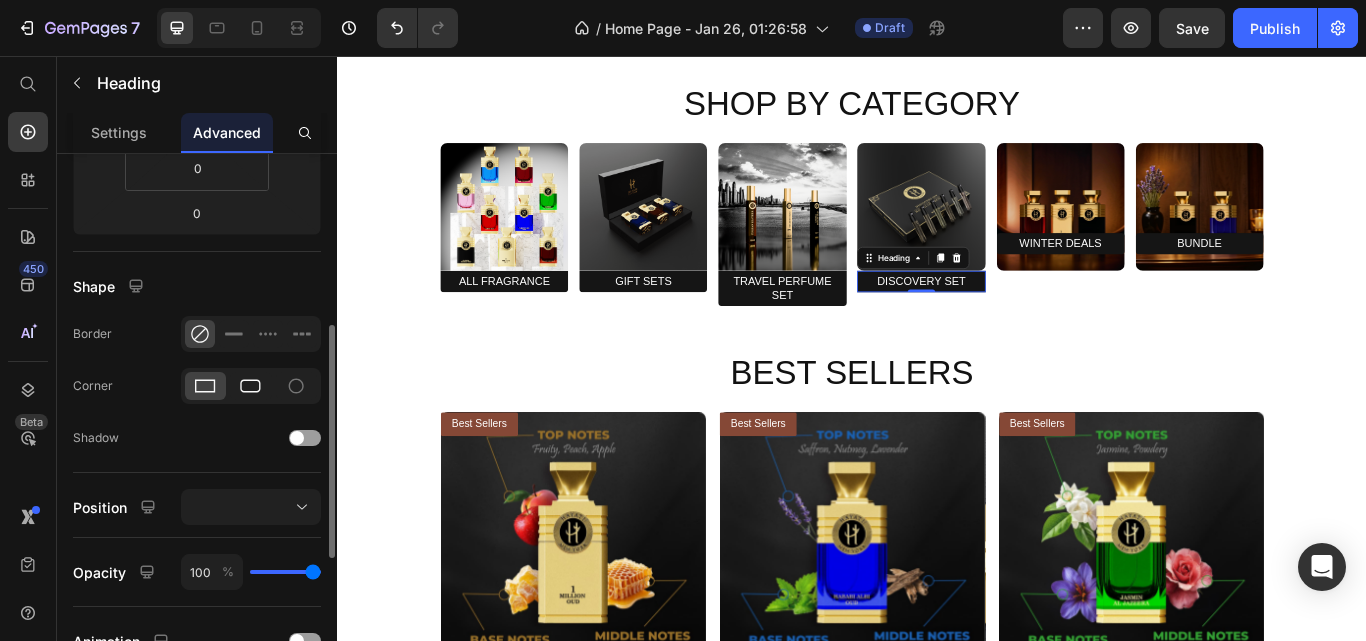 click 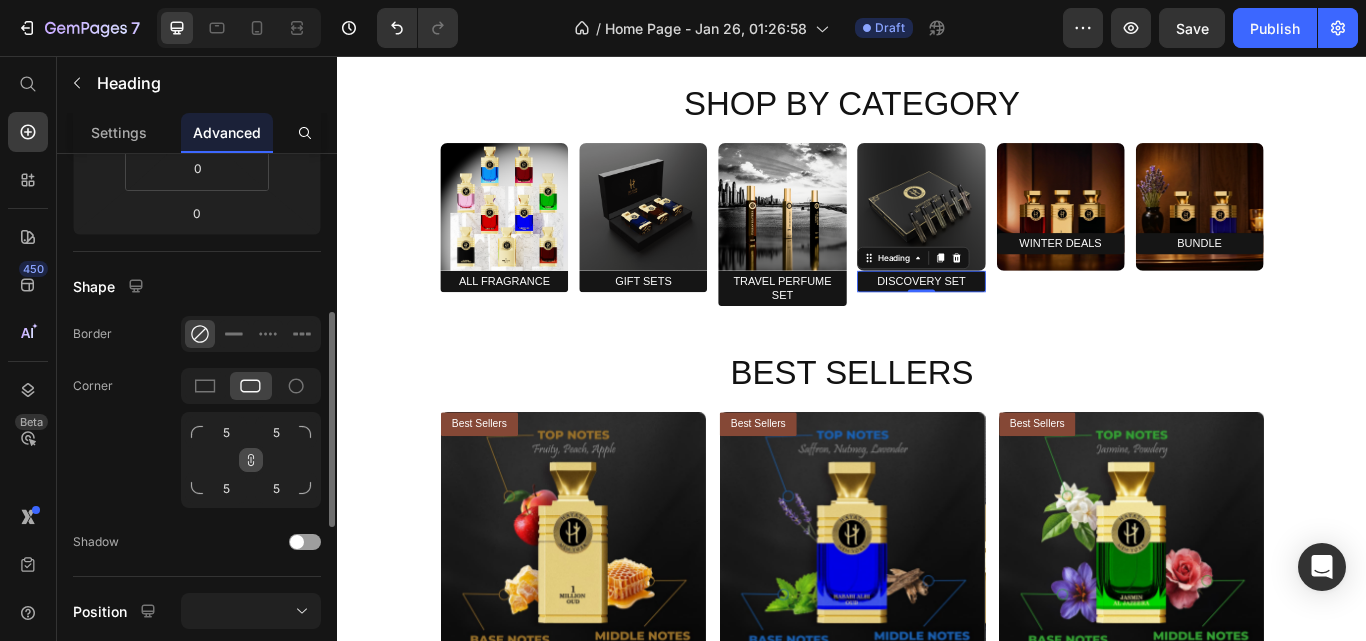 click at bounding box center (251, 460) 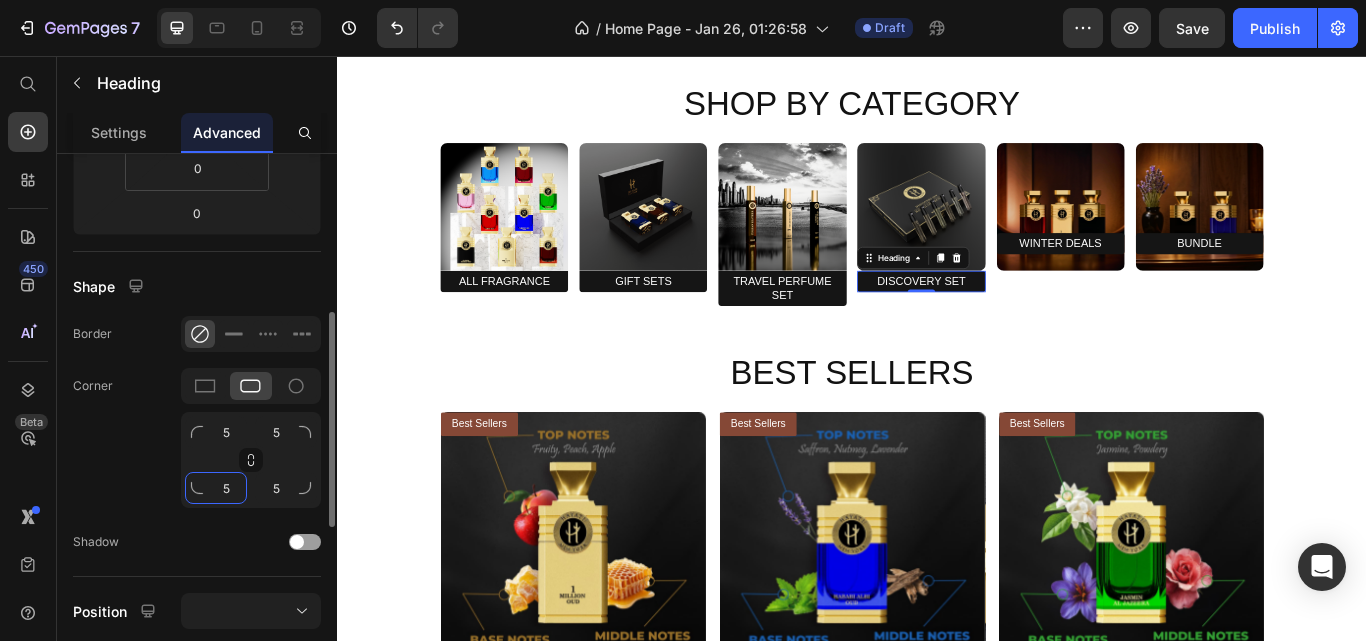 click on "5" 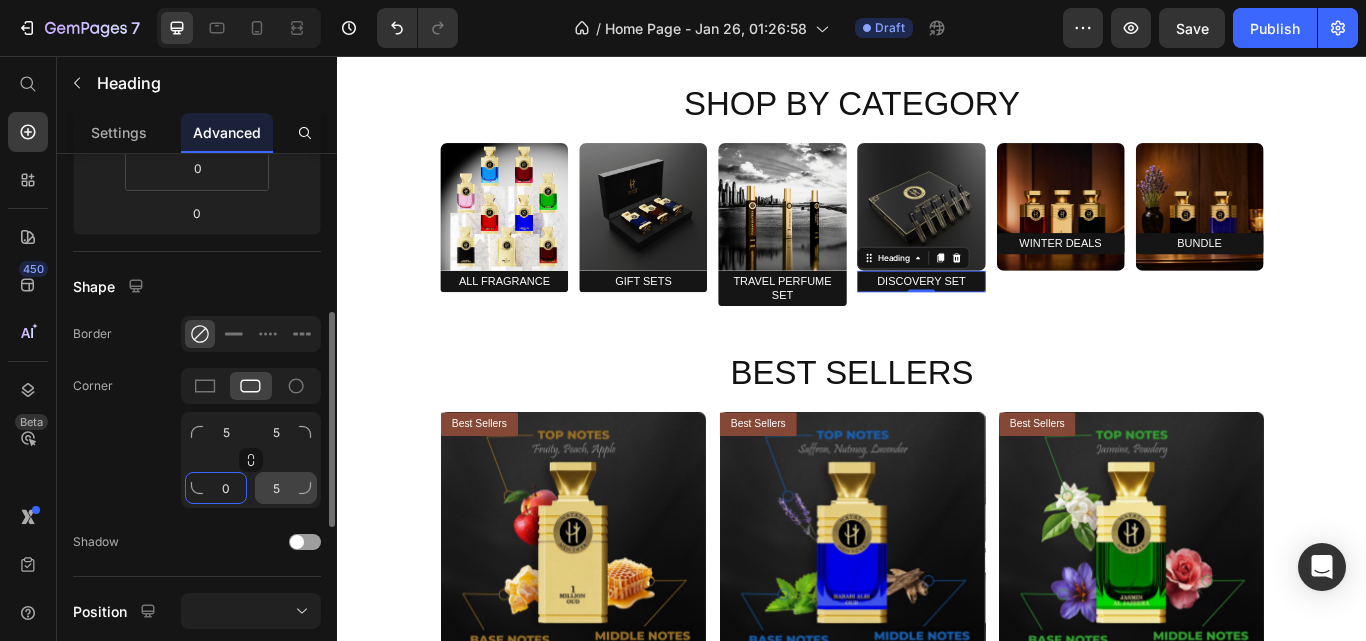 type on "0" 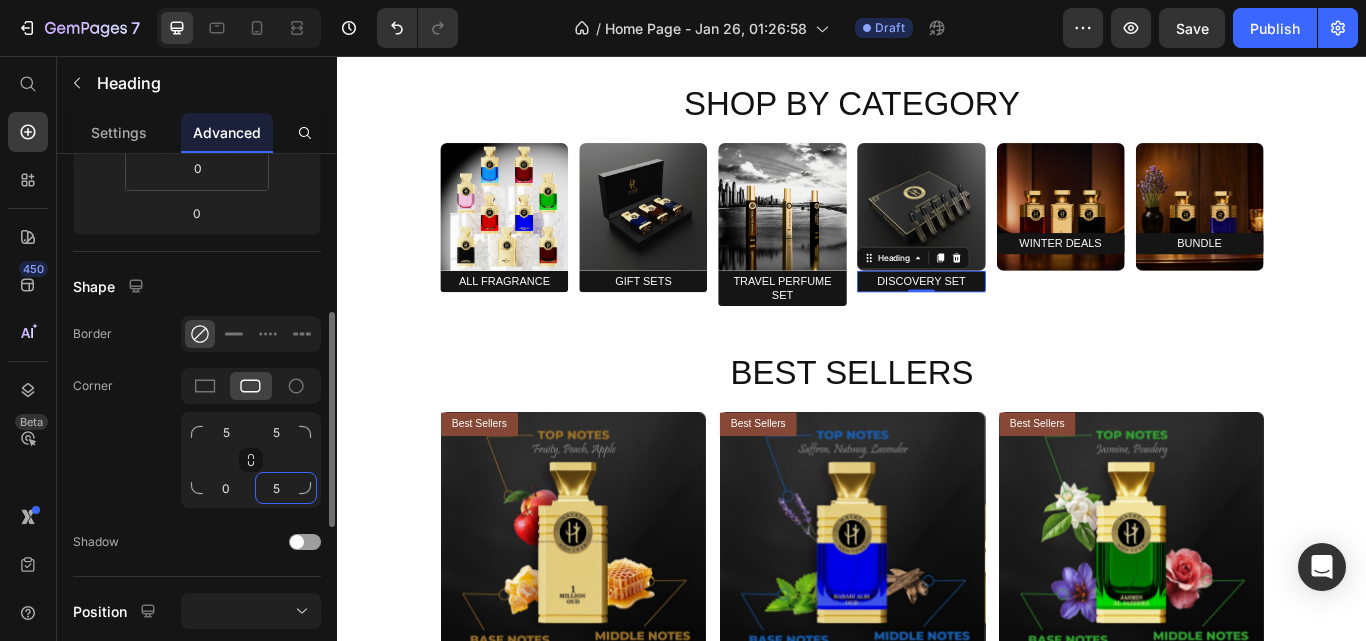 click on "5" 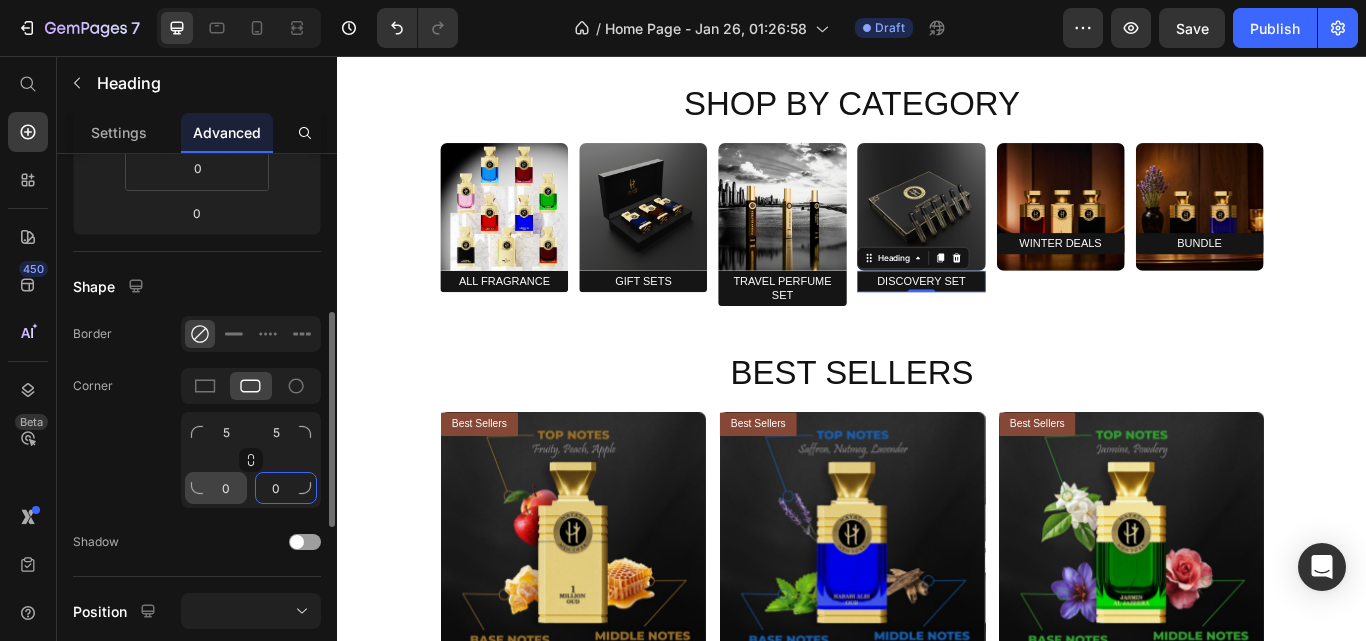 type on "0" 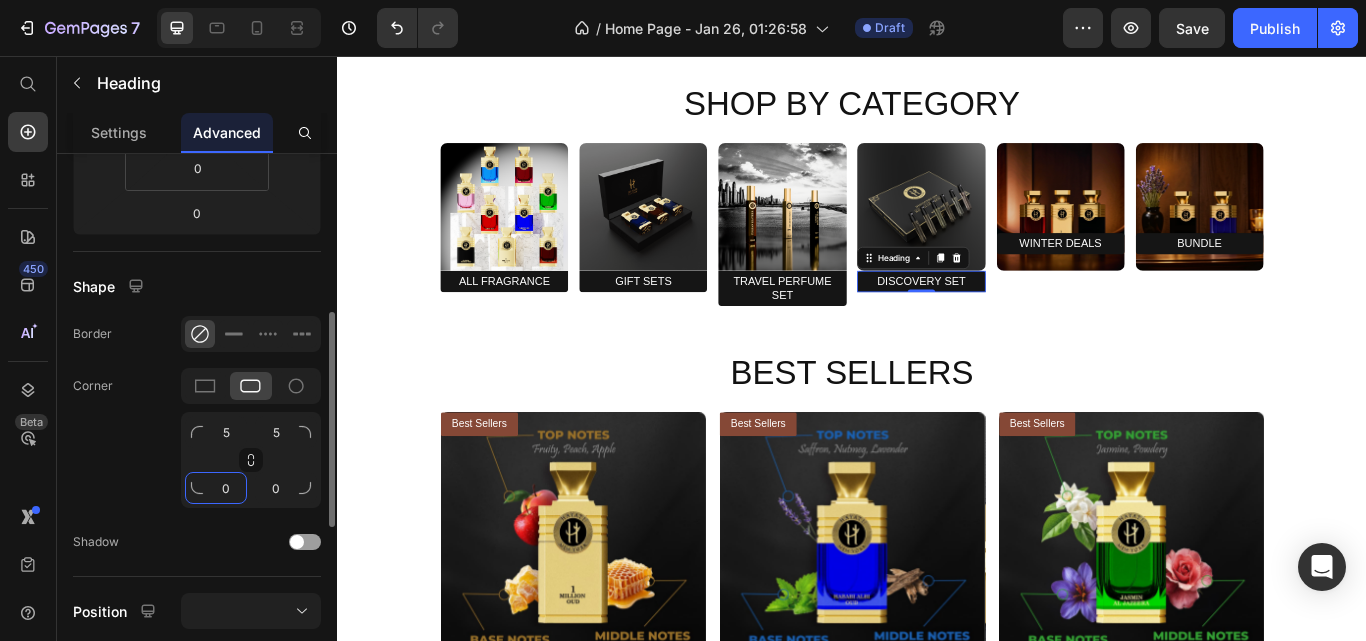 click on "0" 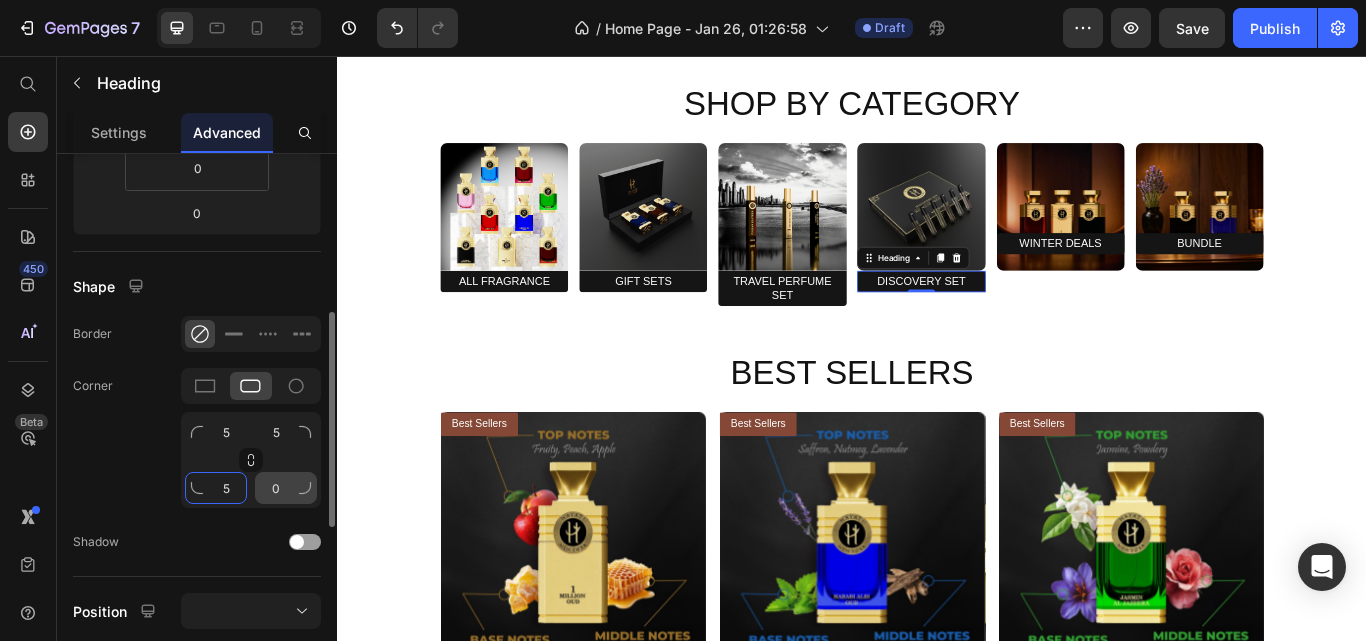 type on "5" 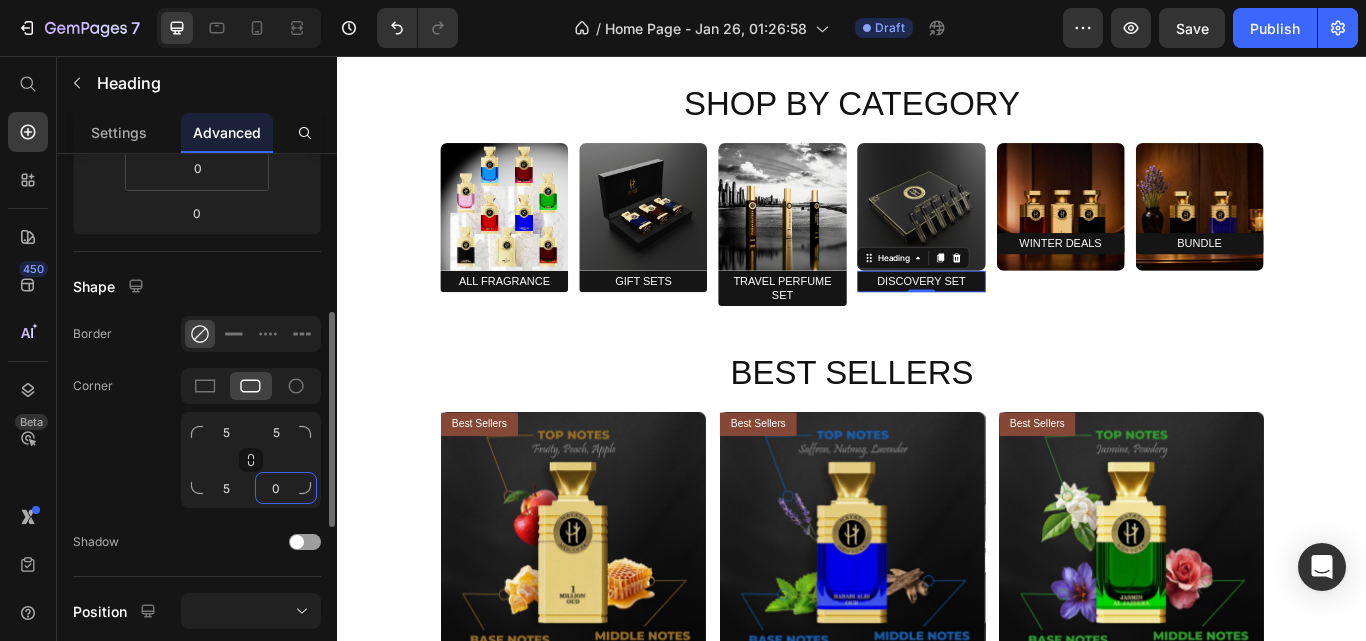 click on "0" 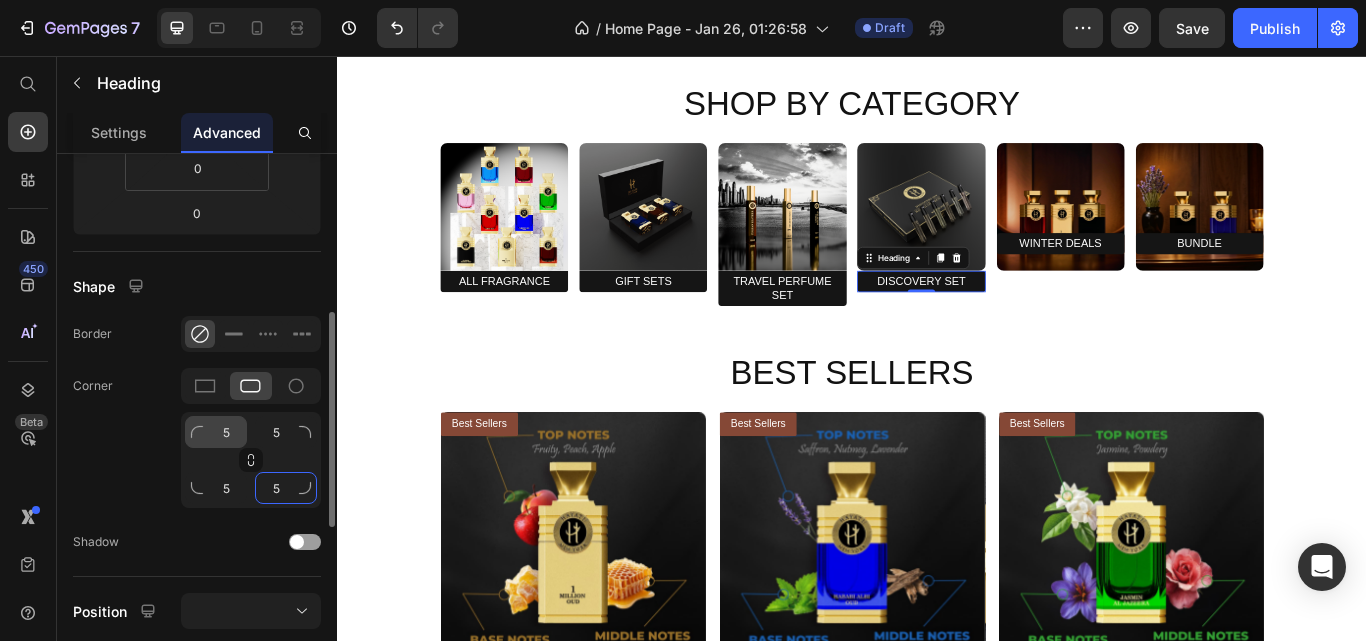 type on "5" 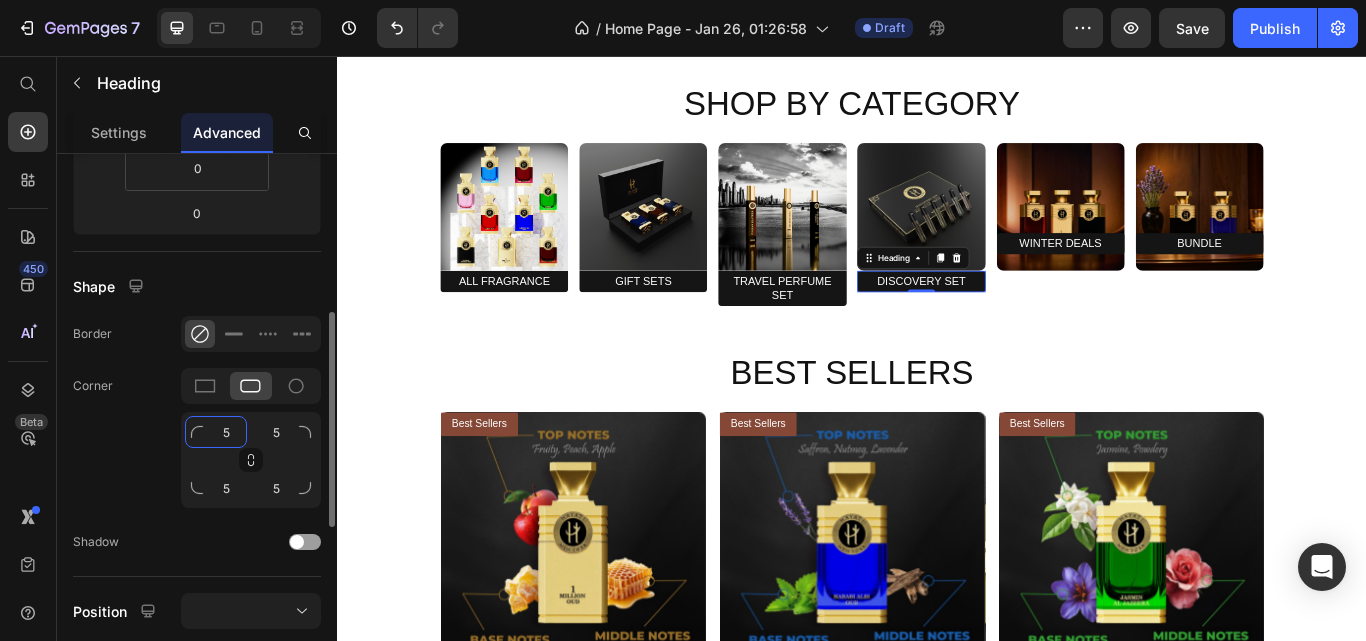 click on "5" 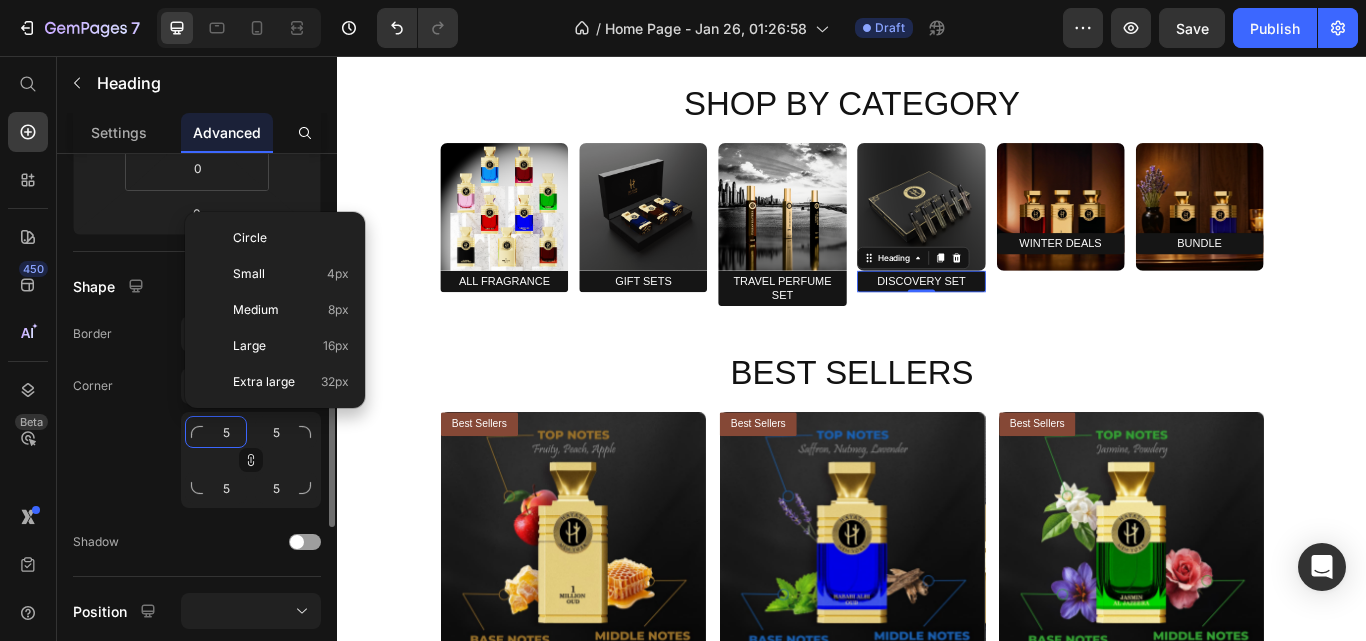 type on "0" 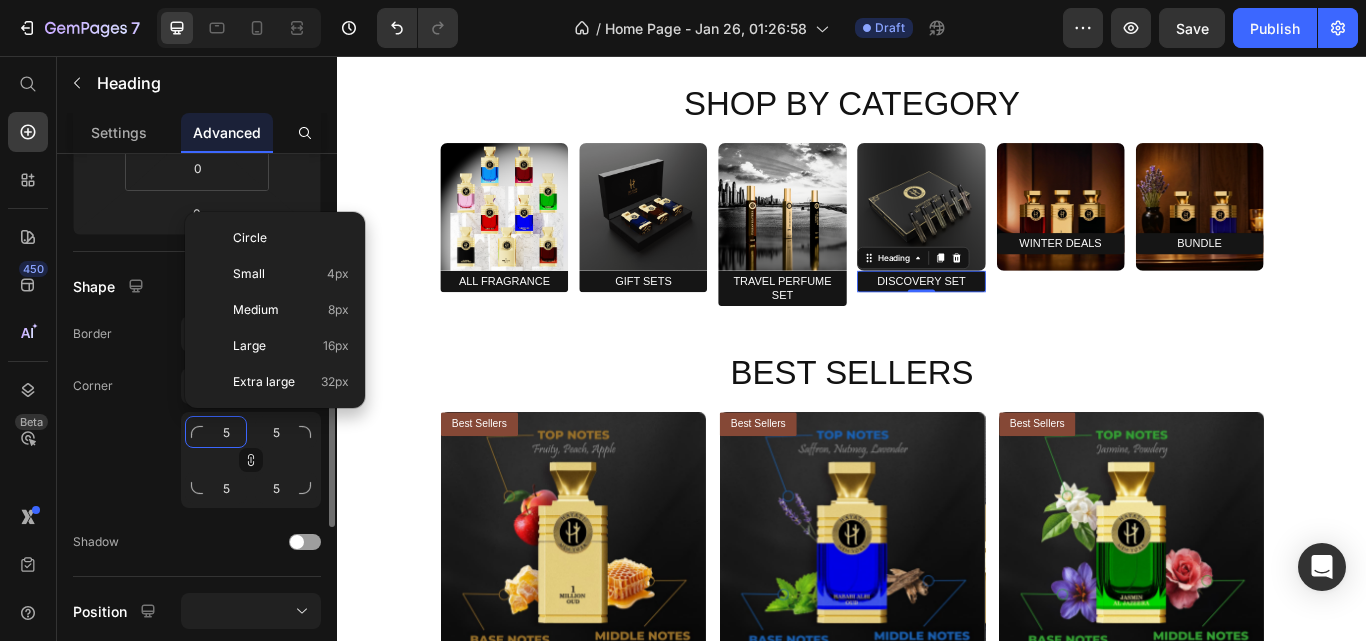 type on "0" 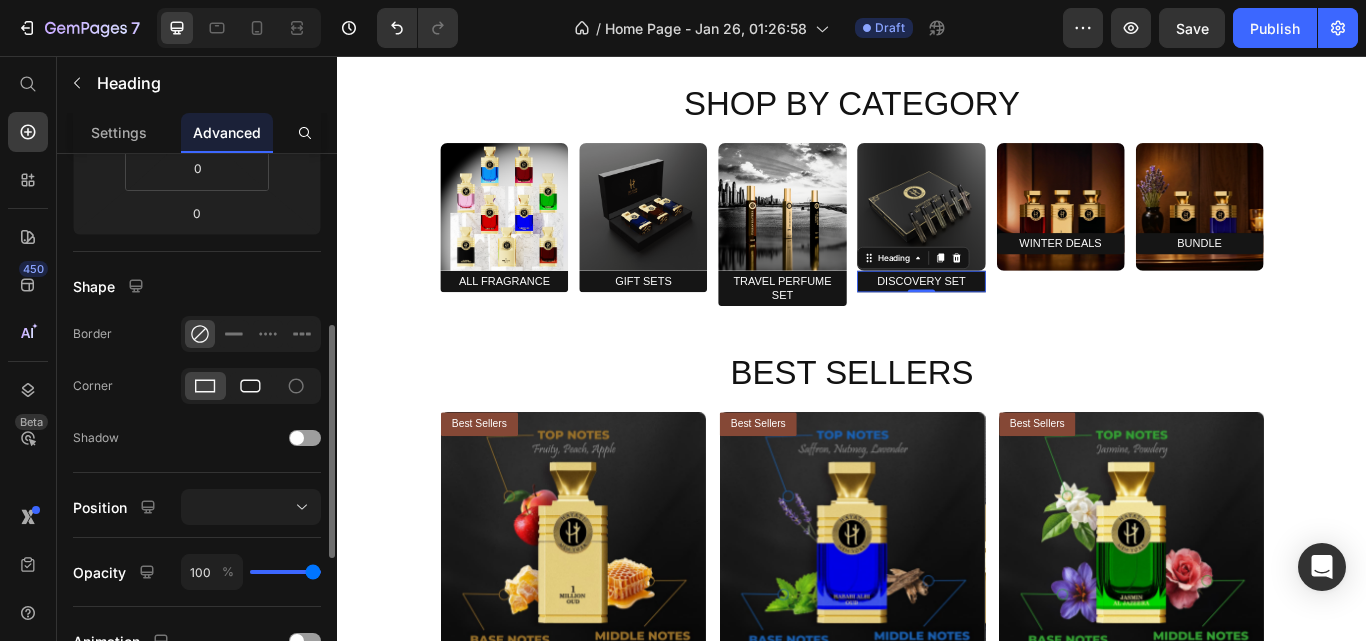 click 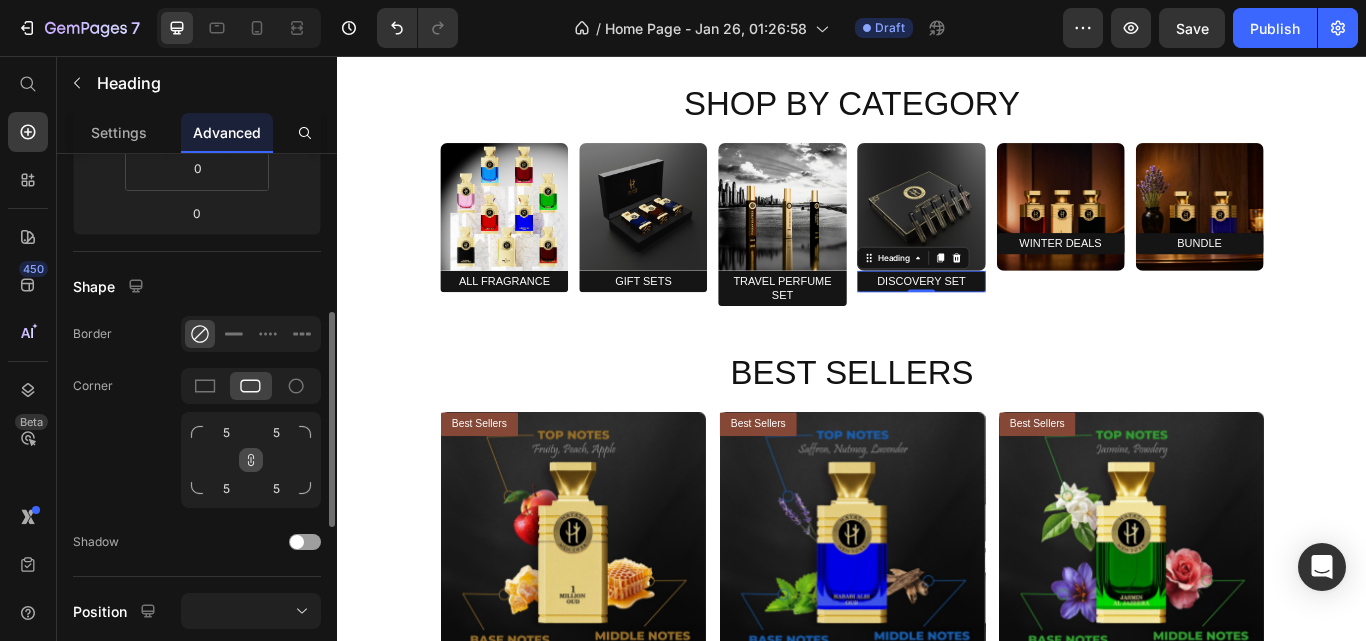 click 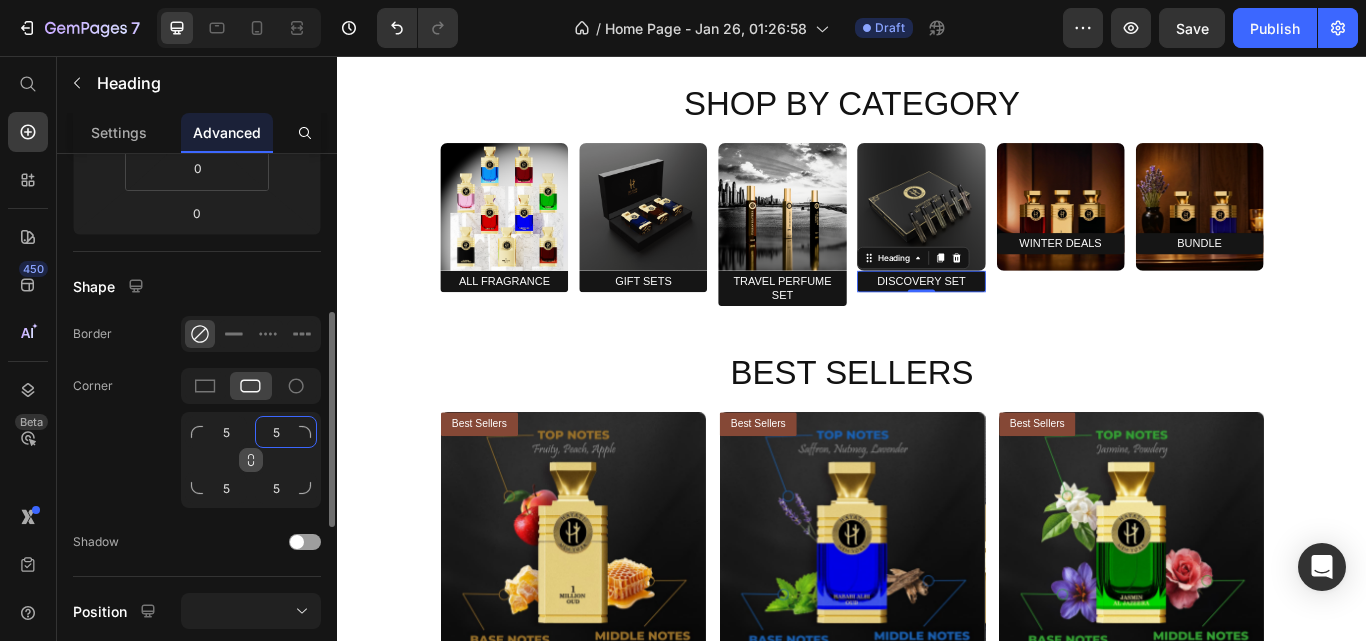 click on "5" 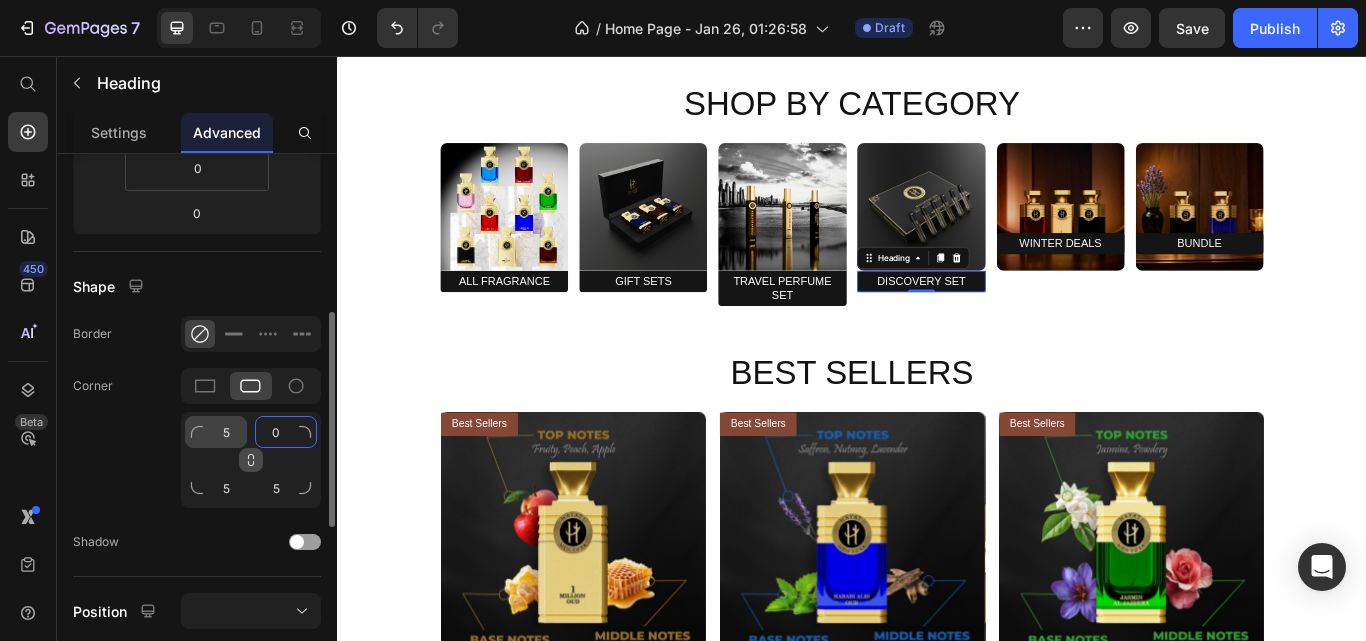 type on "0" 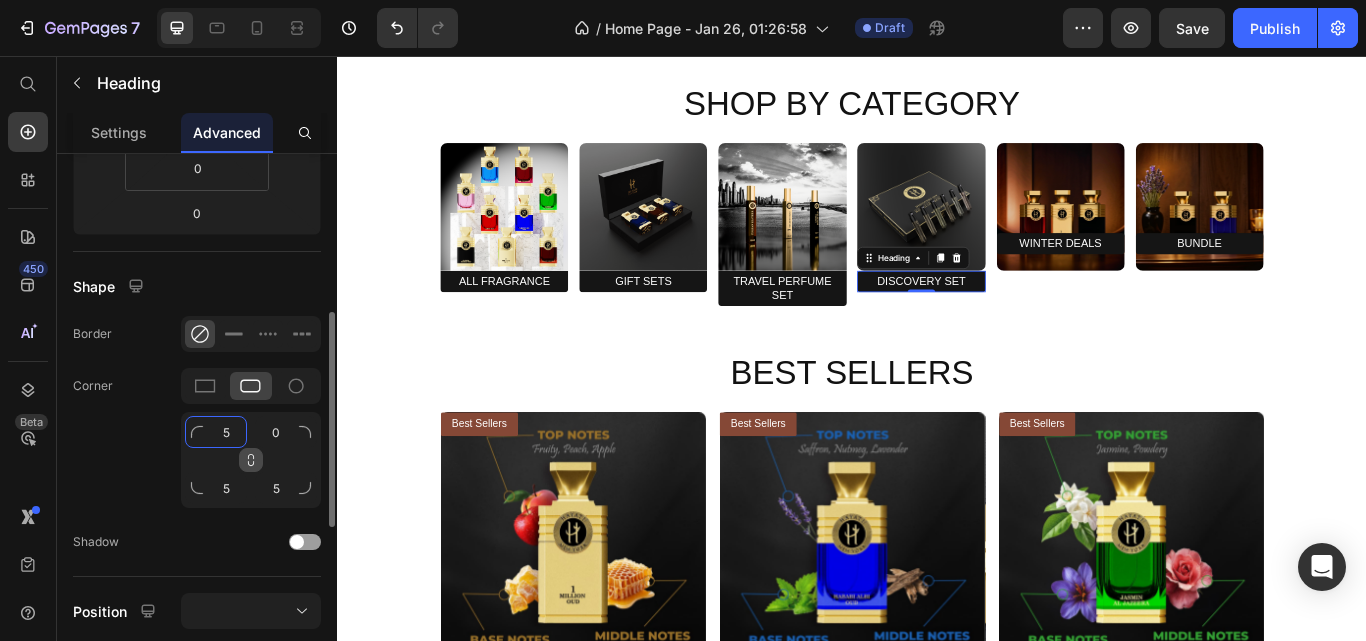 click on "5" 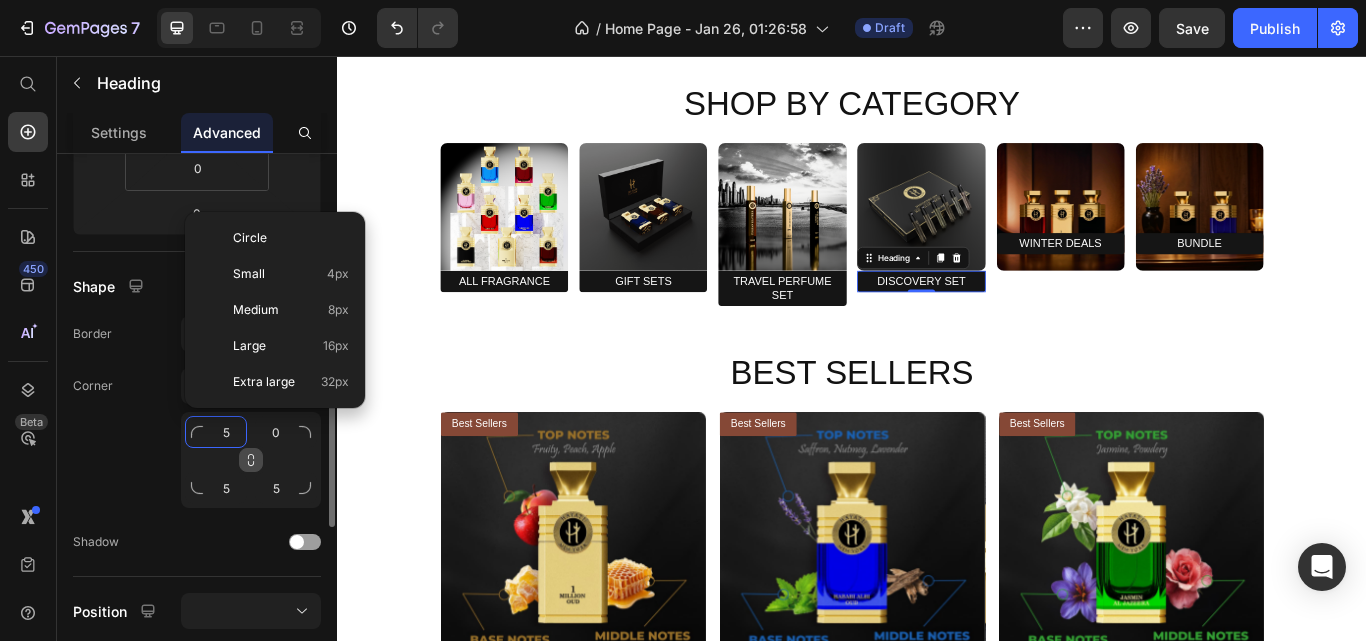 type on "0" 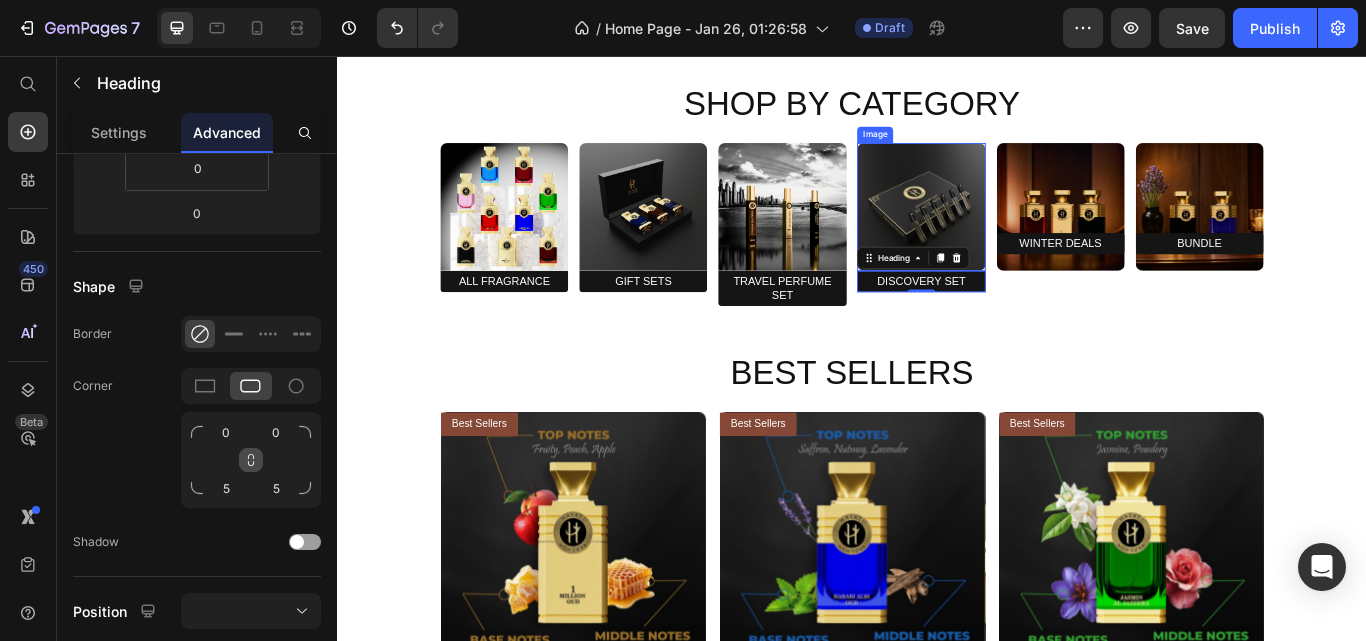 click at bounding box center [1017, 232] 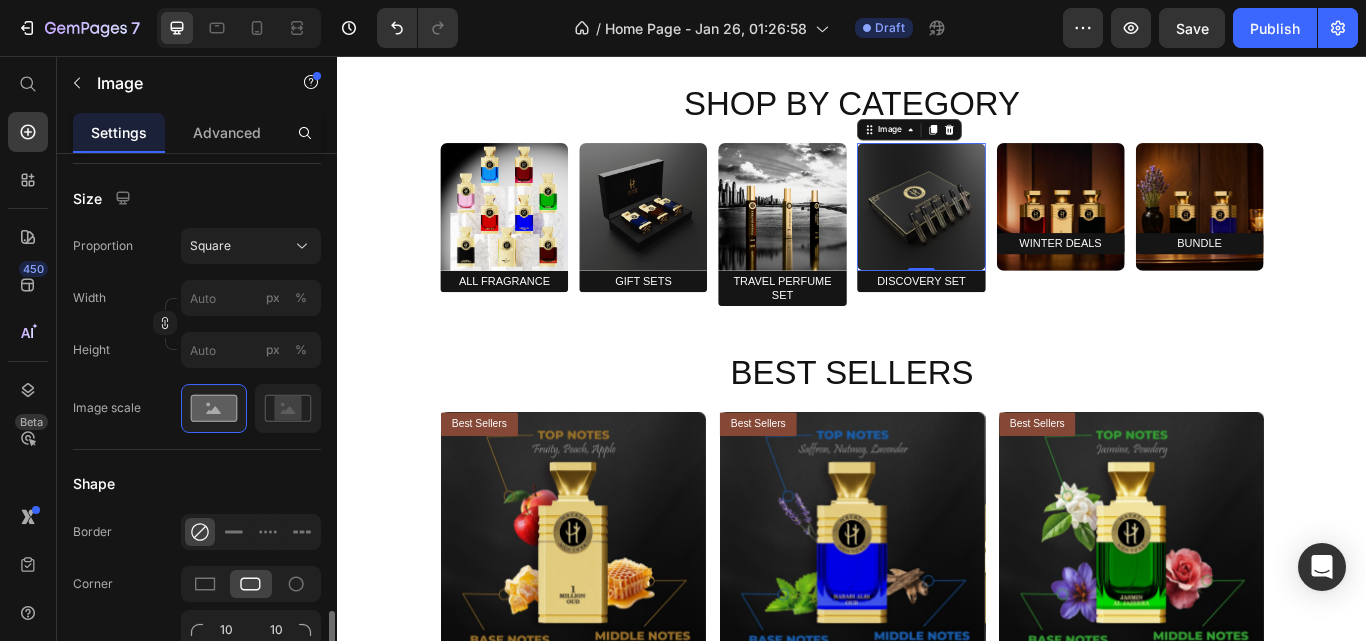 scroll, scrollTop: 900, scrollLeft: 0, axis: vertical 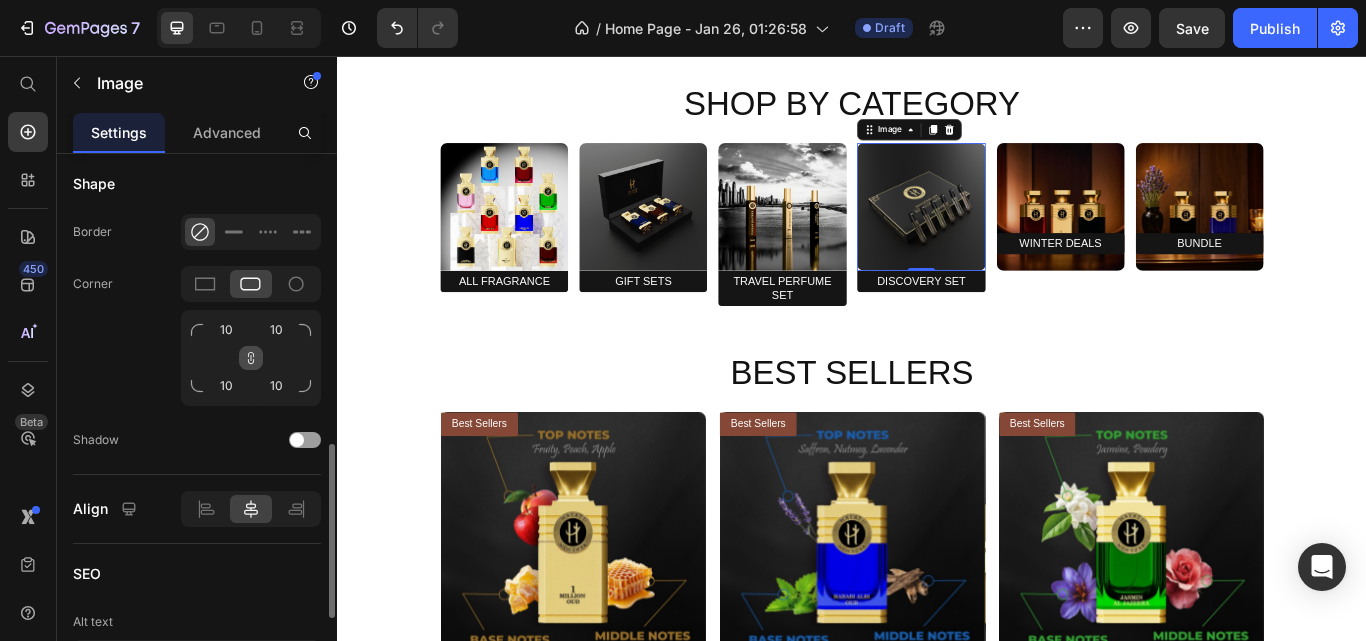 click at bounding box center (251, 358) 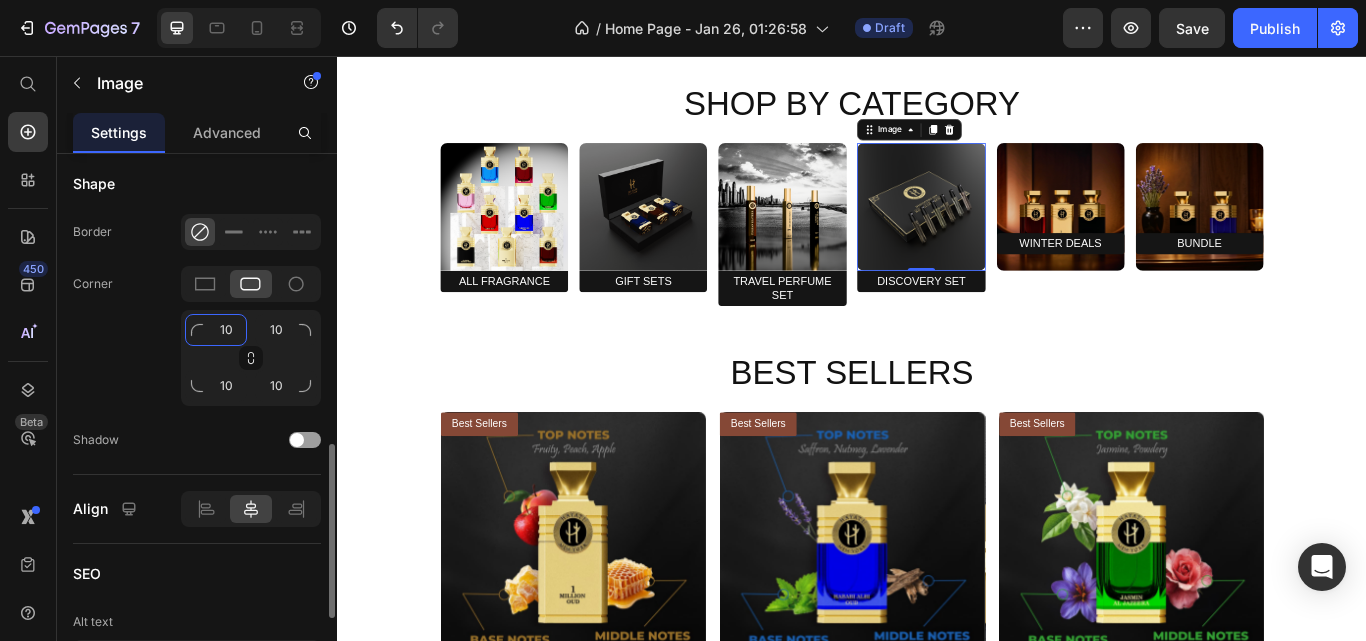 click on "10" 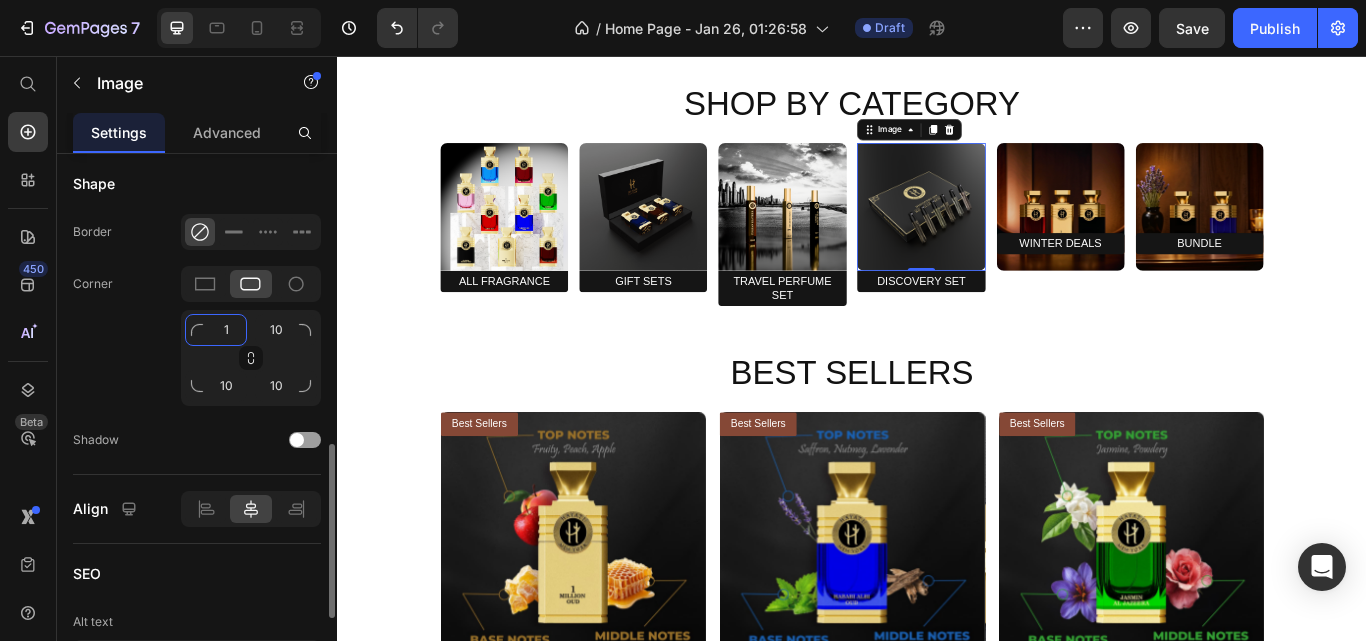 type on "10" 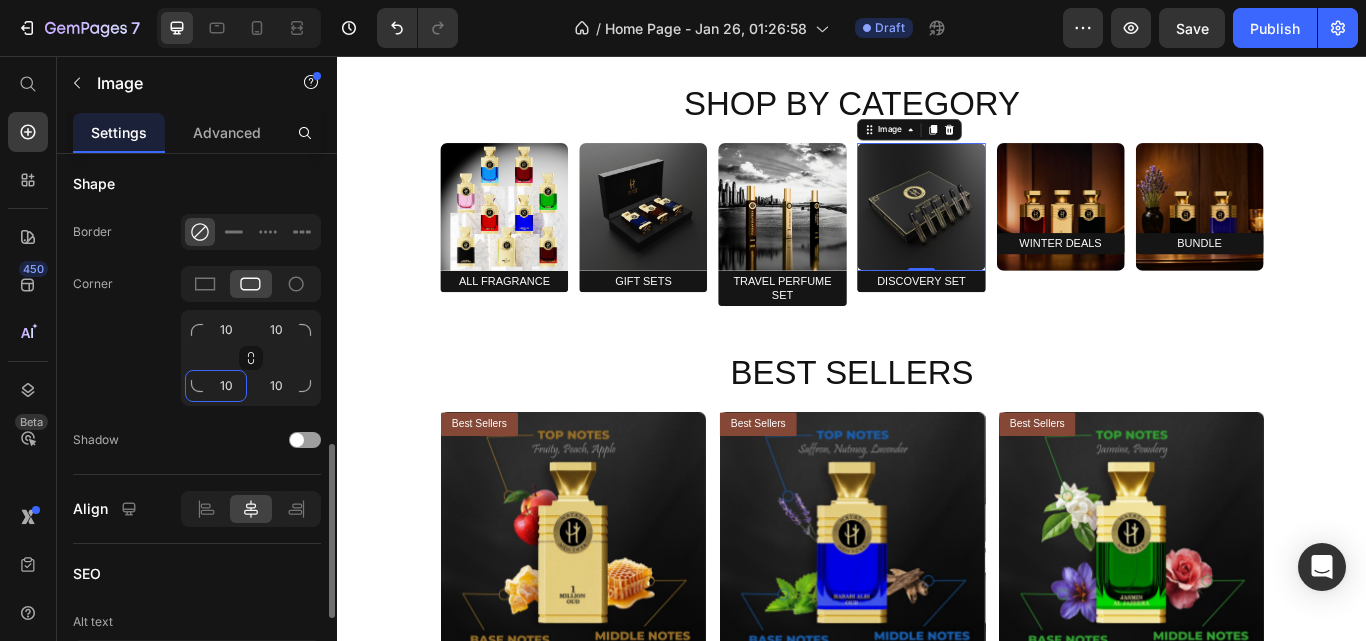 click on "10" 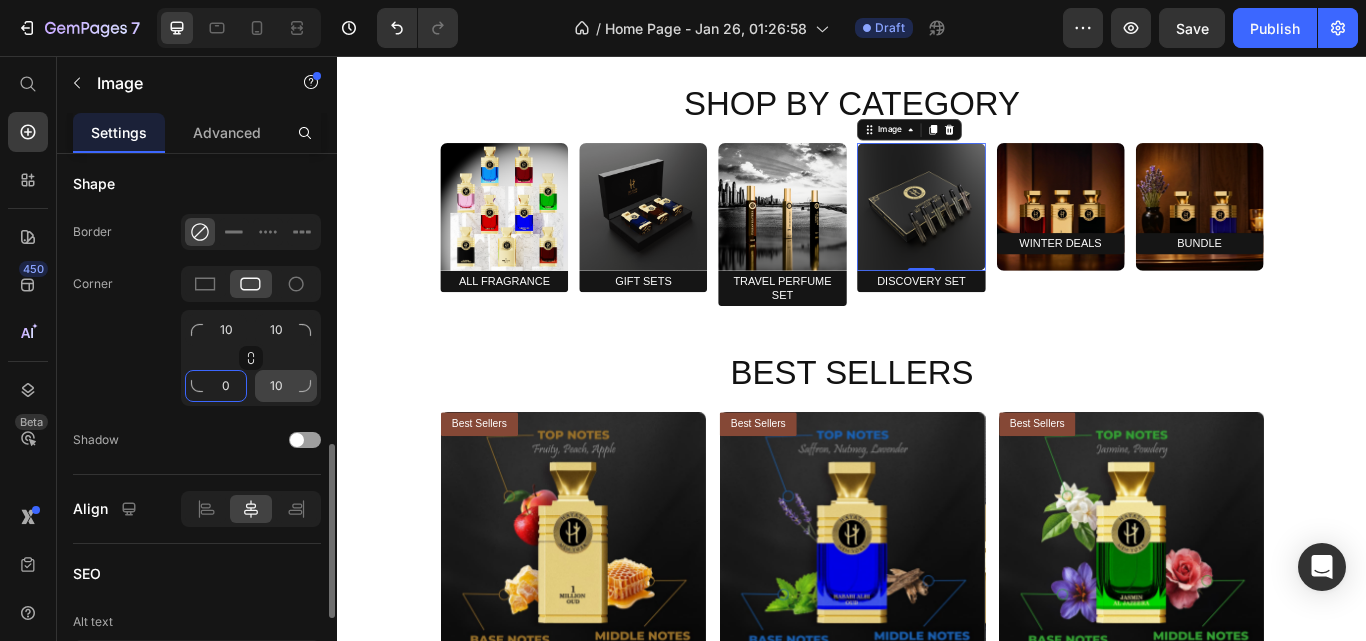 type on "0" 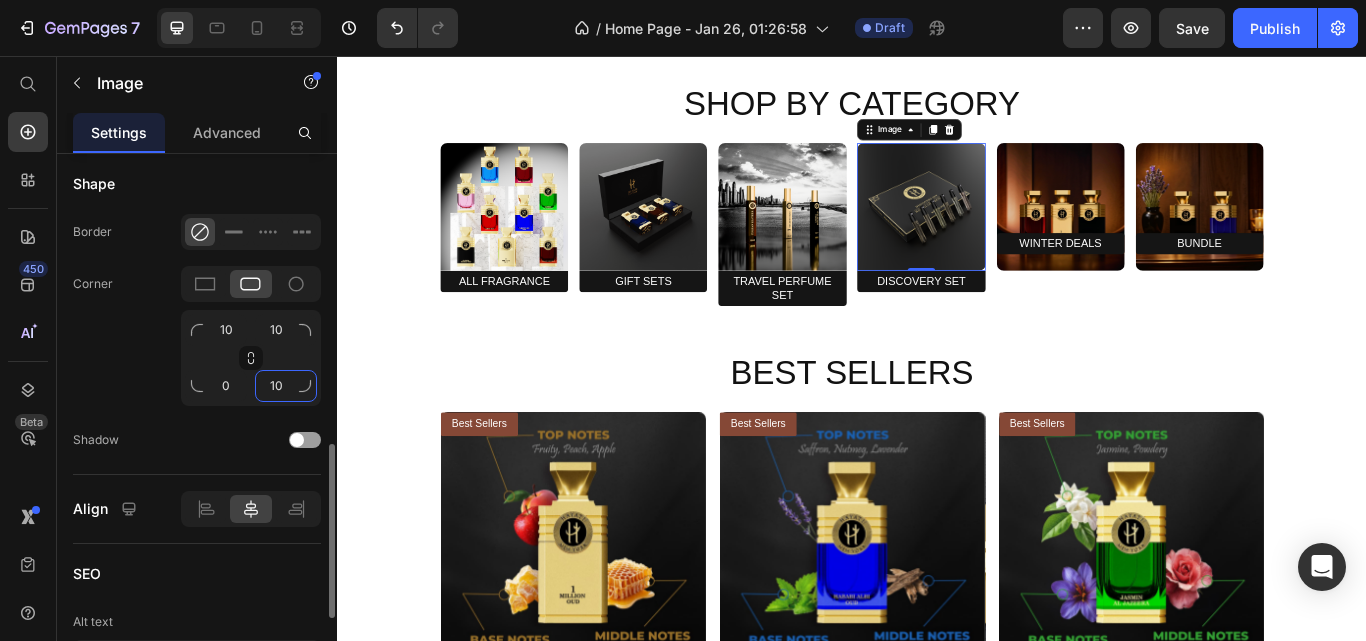 click on "10" 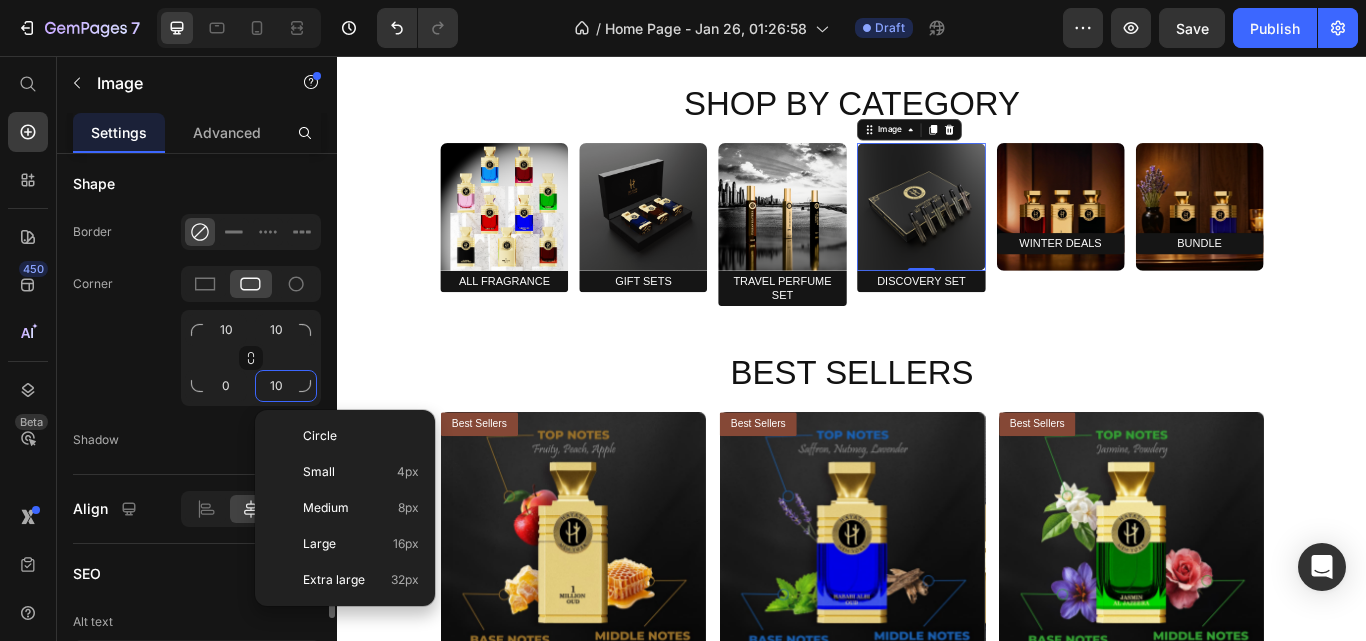 type on "0" 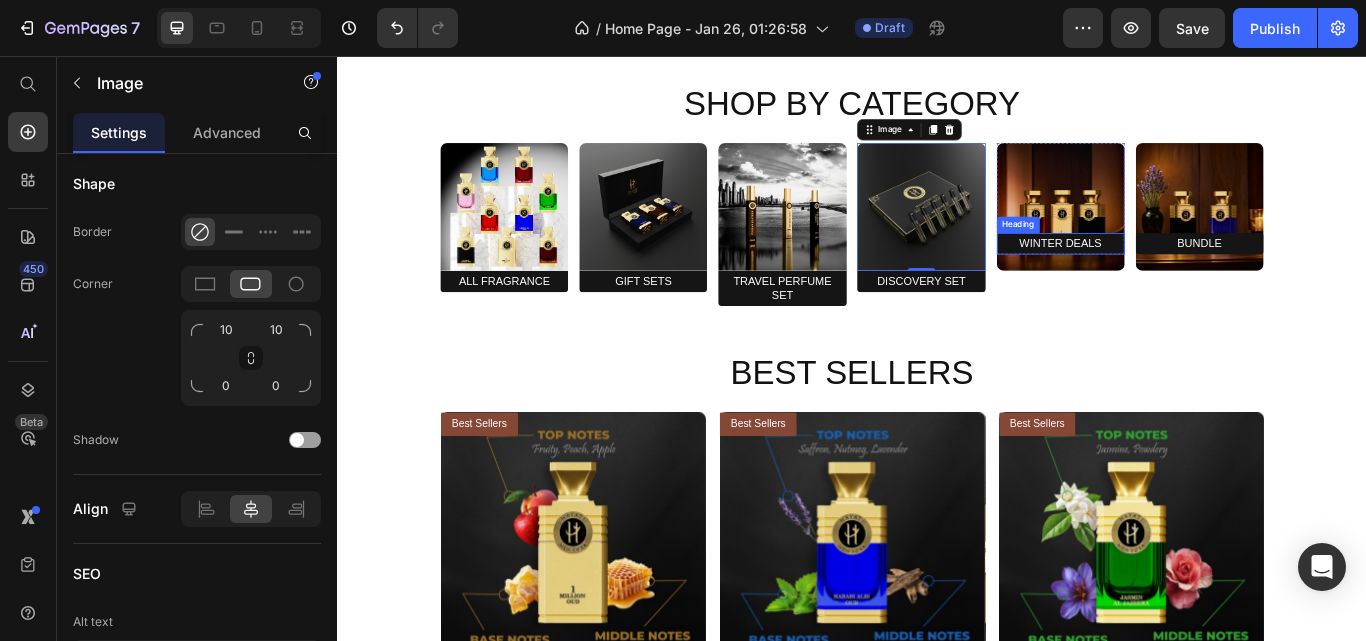 click on "winter deals" at bounding box center [1180, 275] 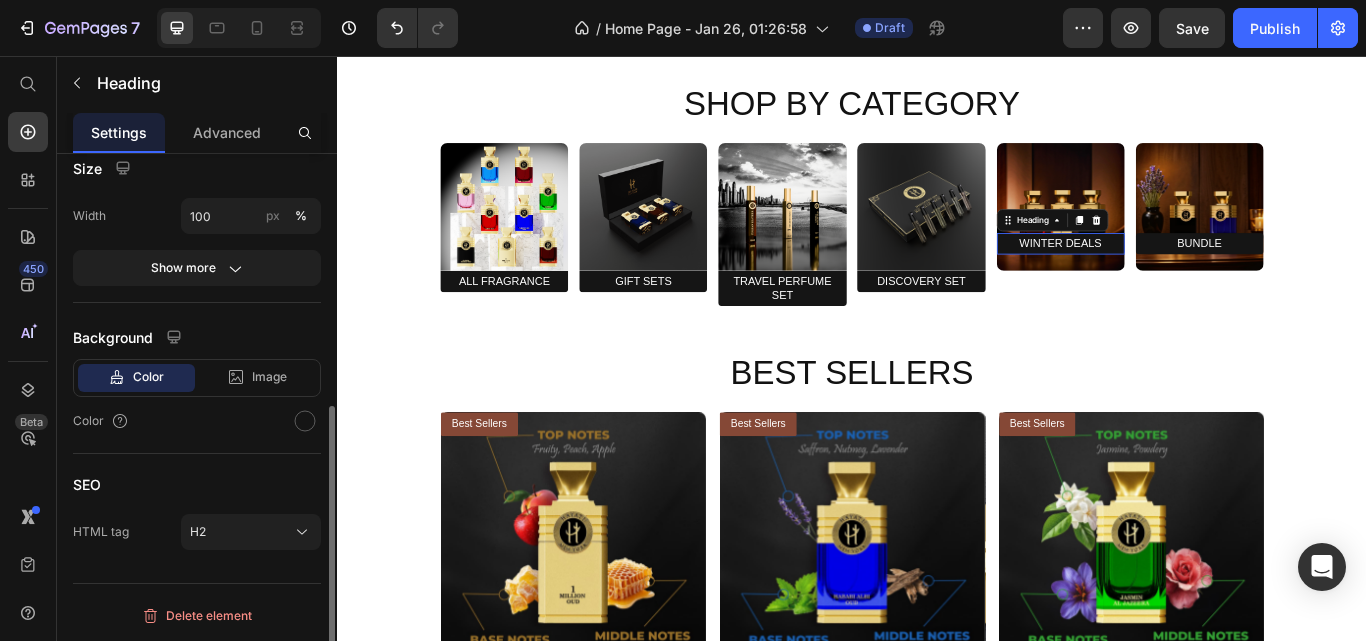 scroll, scrollTop: 0, scrollLeft: 0, axis: both 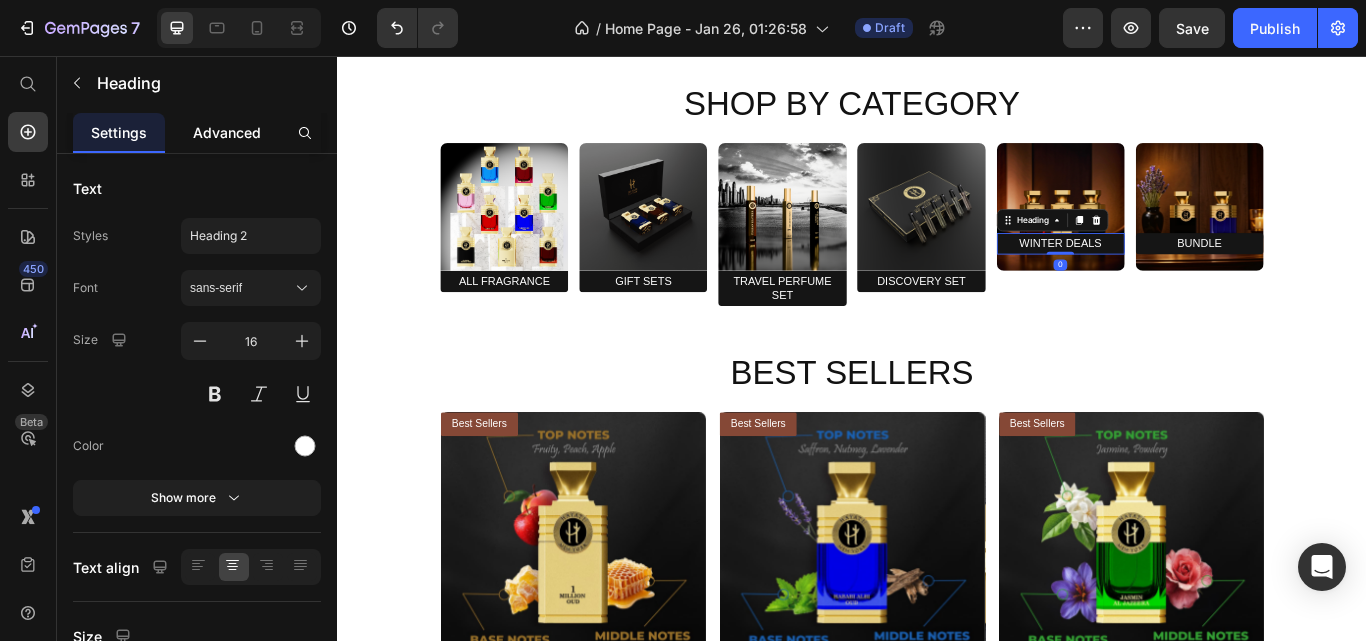 click on "Advanced" at bounding box center [227, 132] 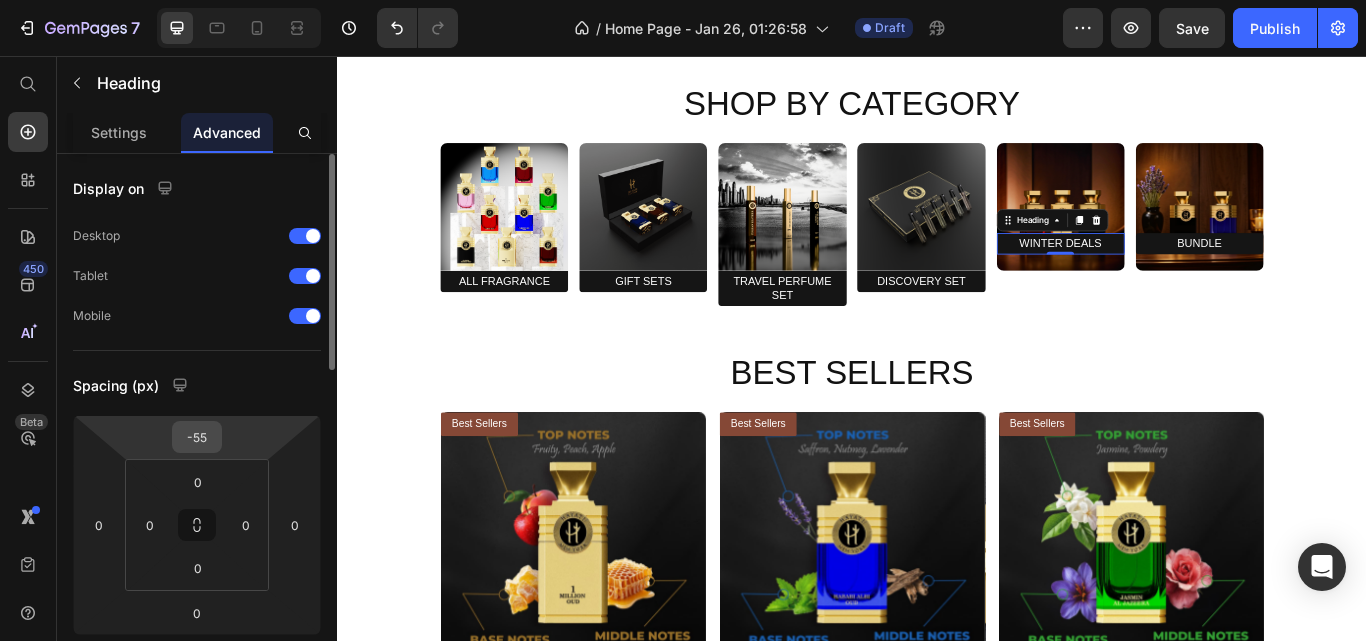 click on "-55" at bounding box center [197, 437] 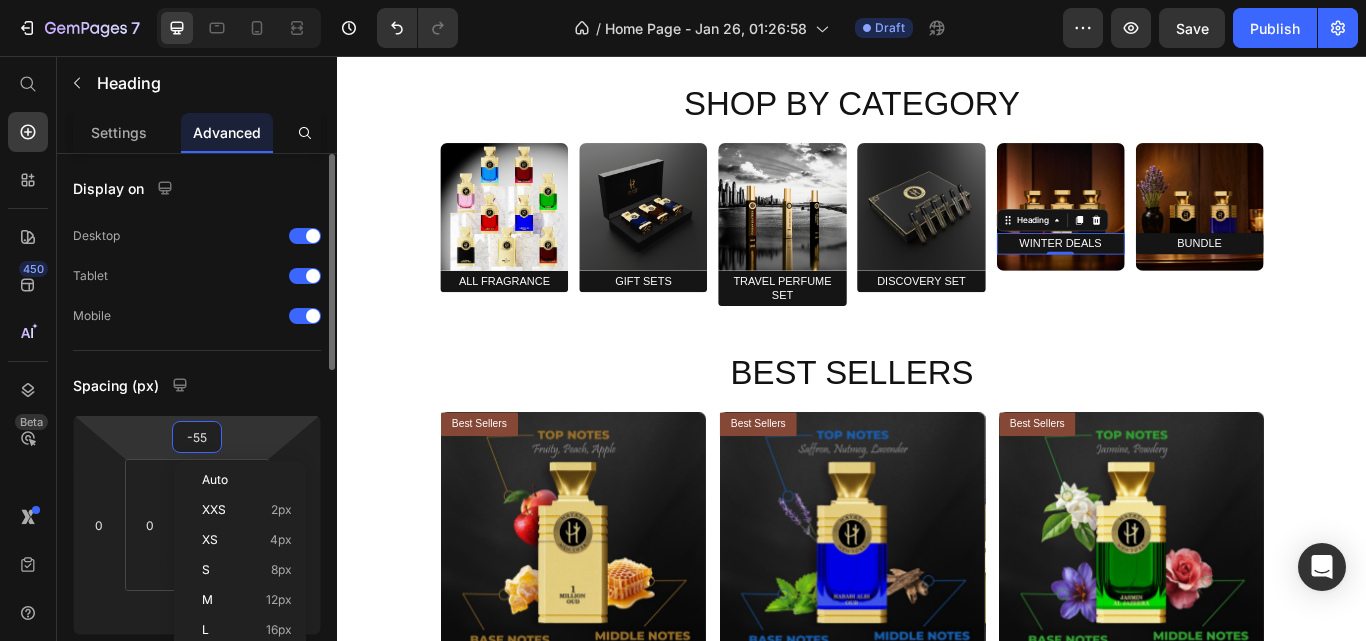 type on "0" 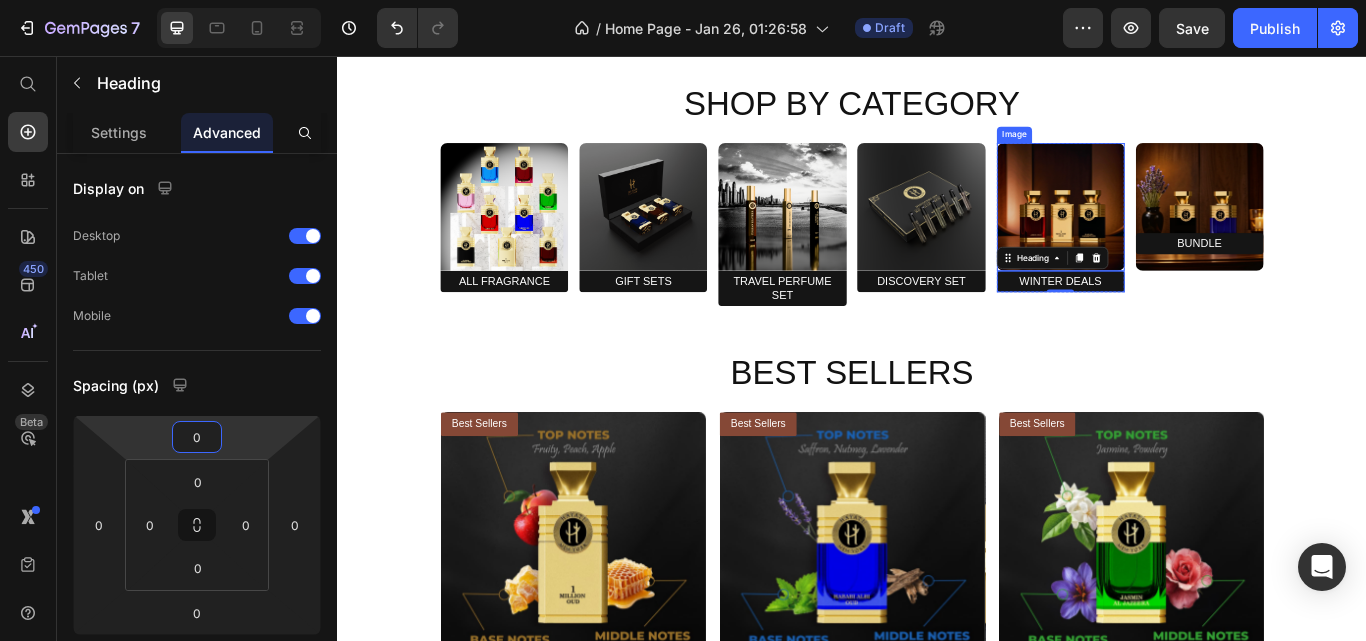click at bounding box center (1180, 232) 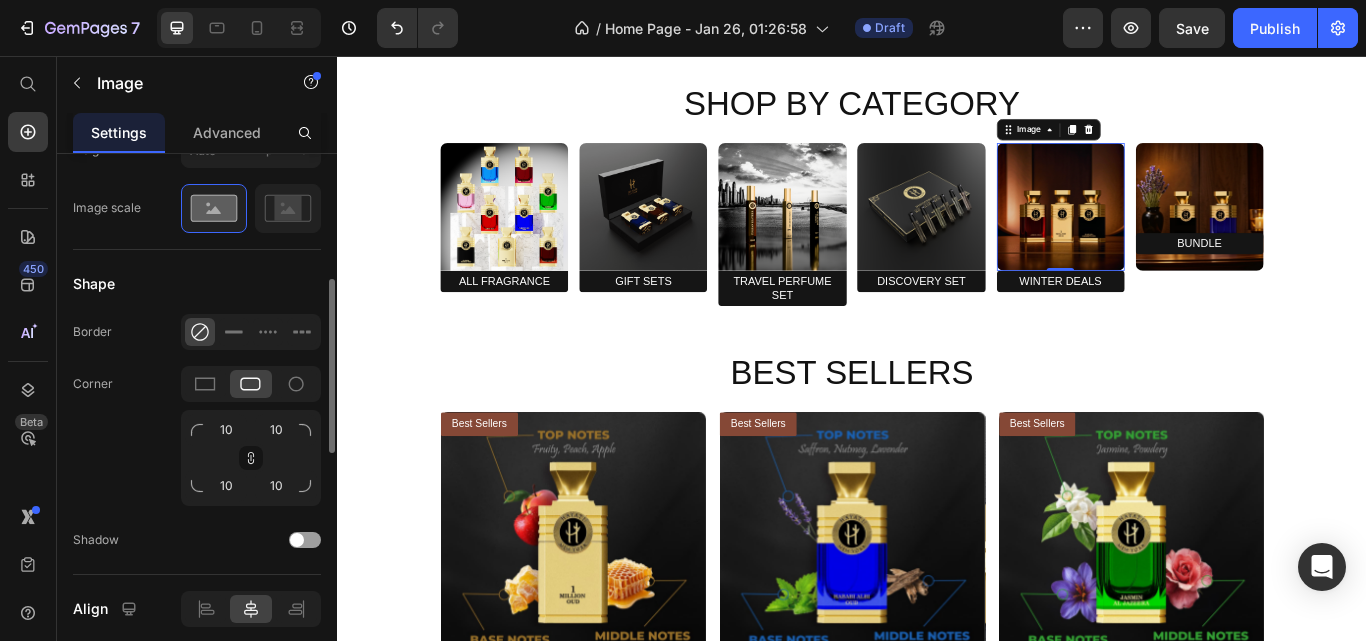 scroll, scrollTop: 900, scrollLeft: 0, axis: vertical 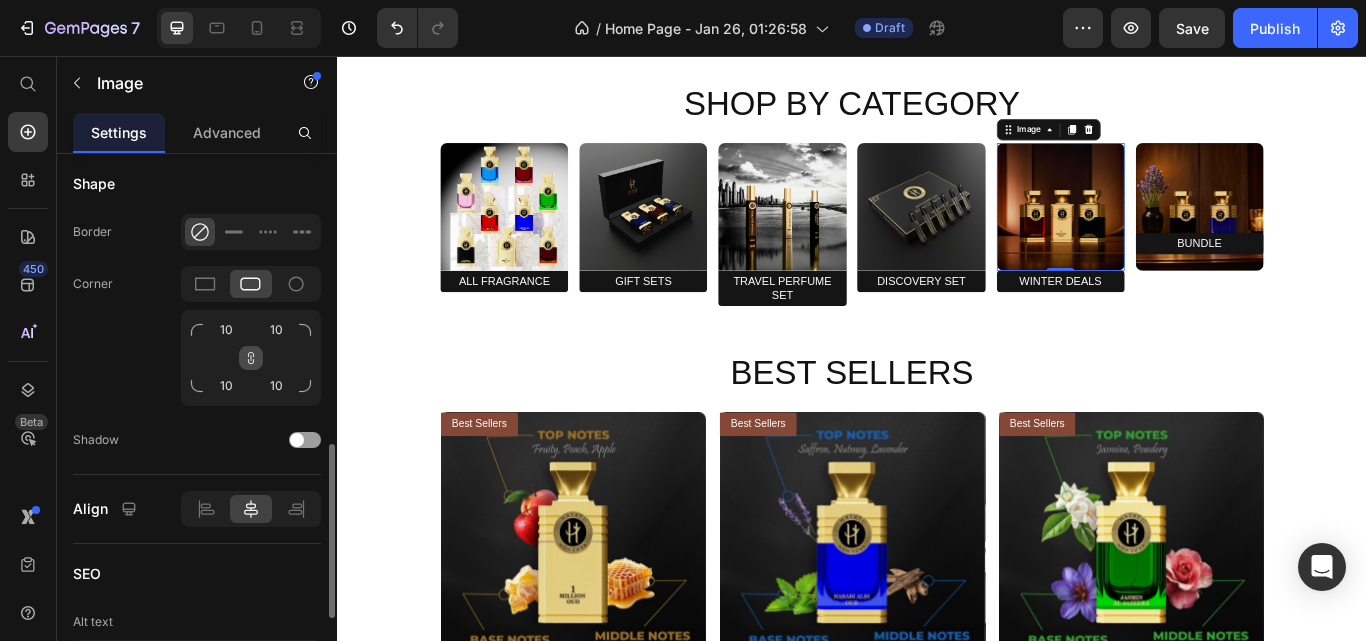 click 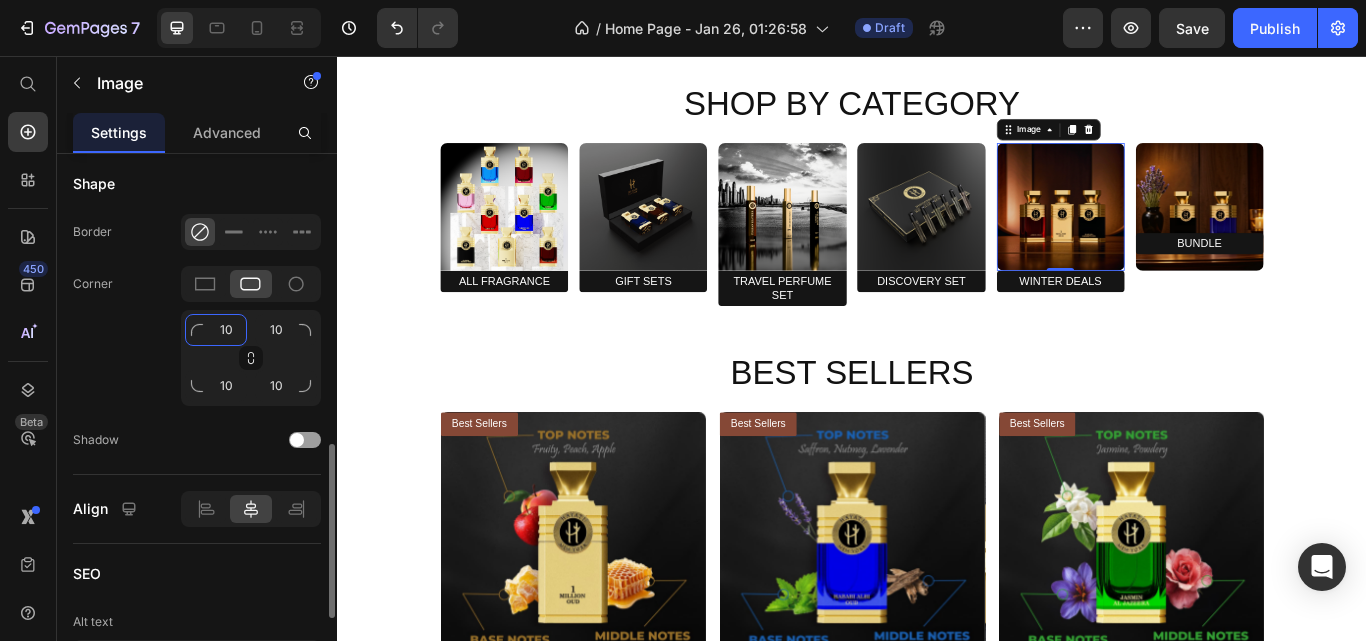 click on "10" 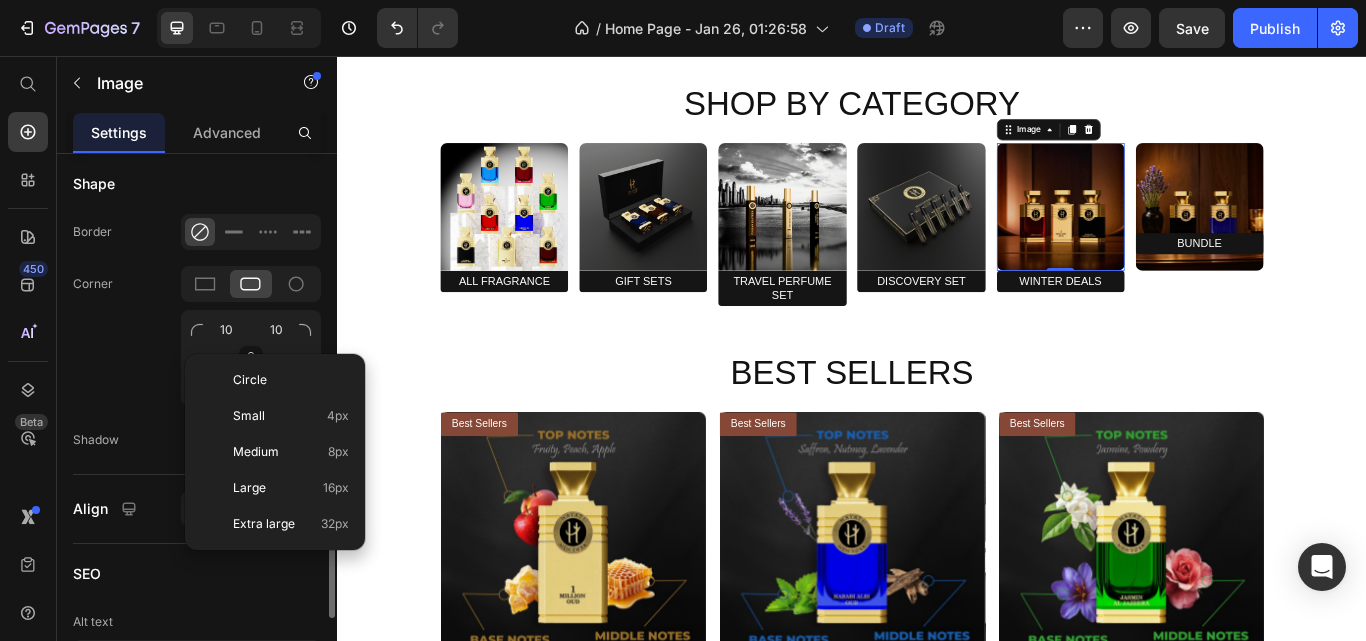 click on "Corner 10 10 10 10" 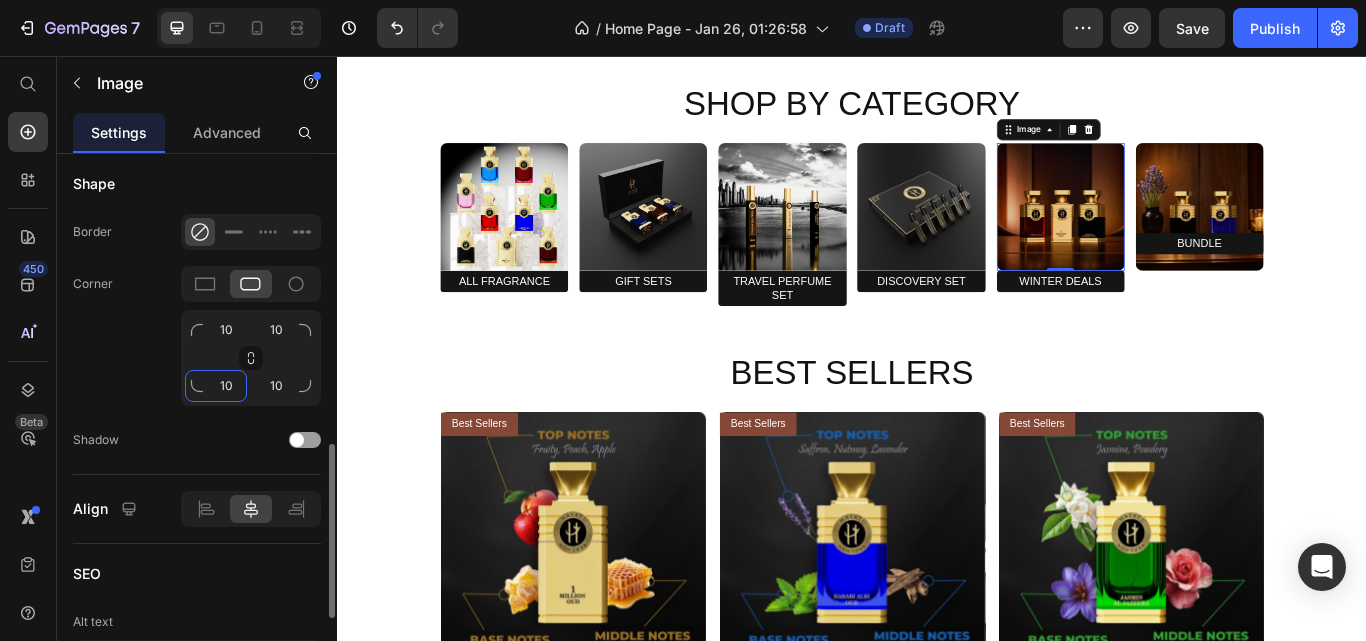click on "10" 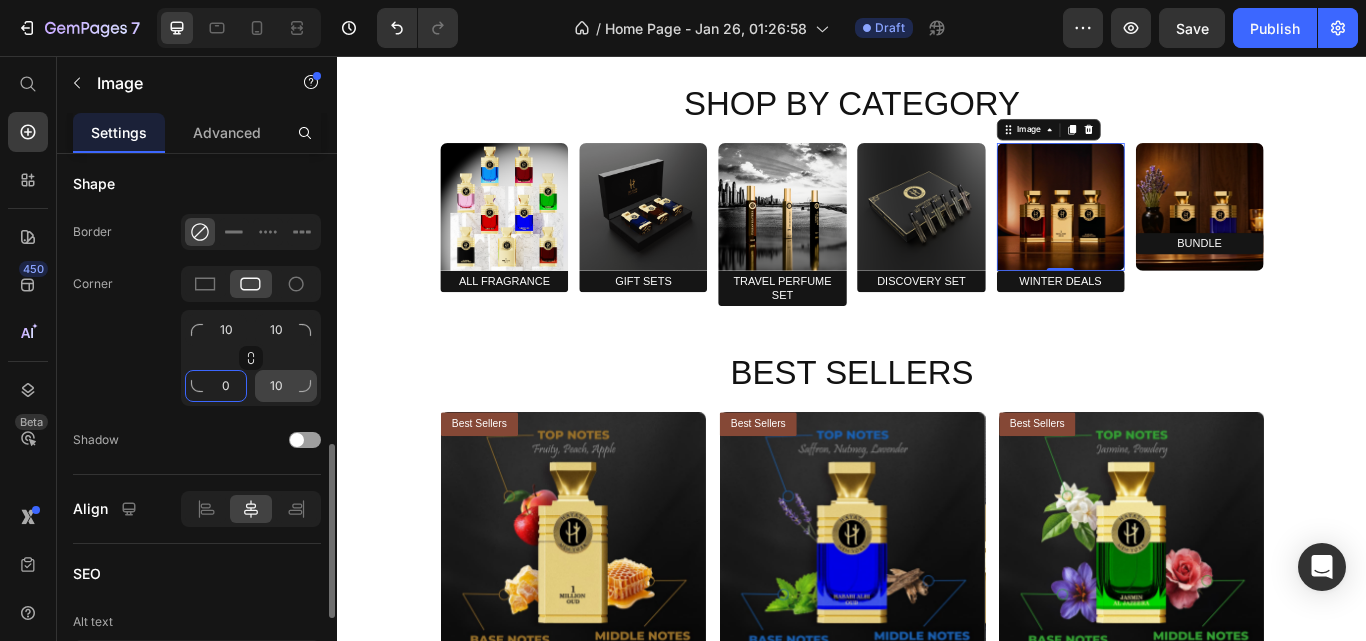 type on "0" 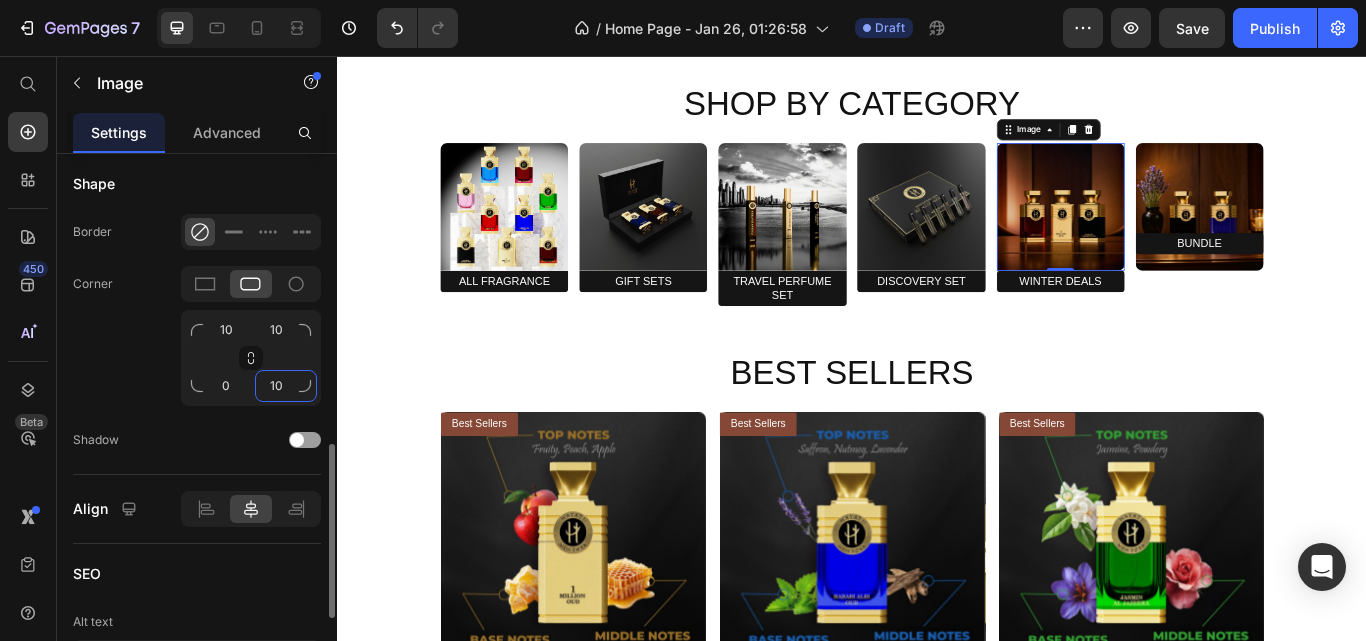click on "10" 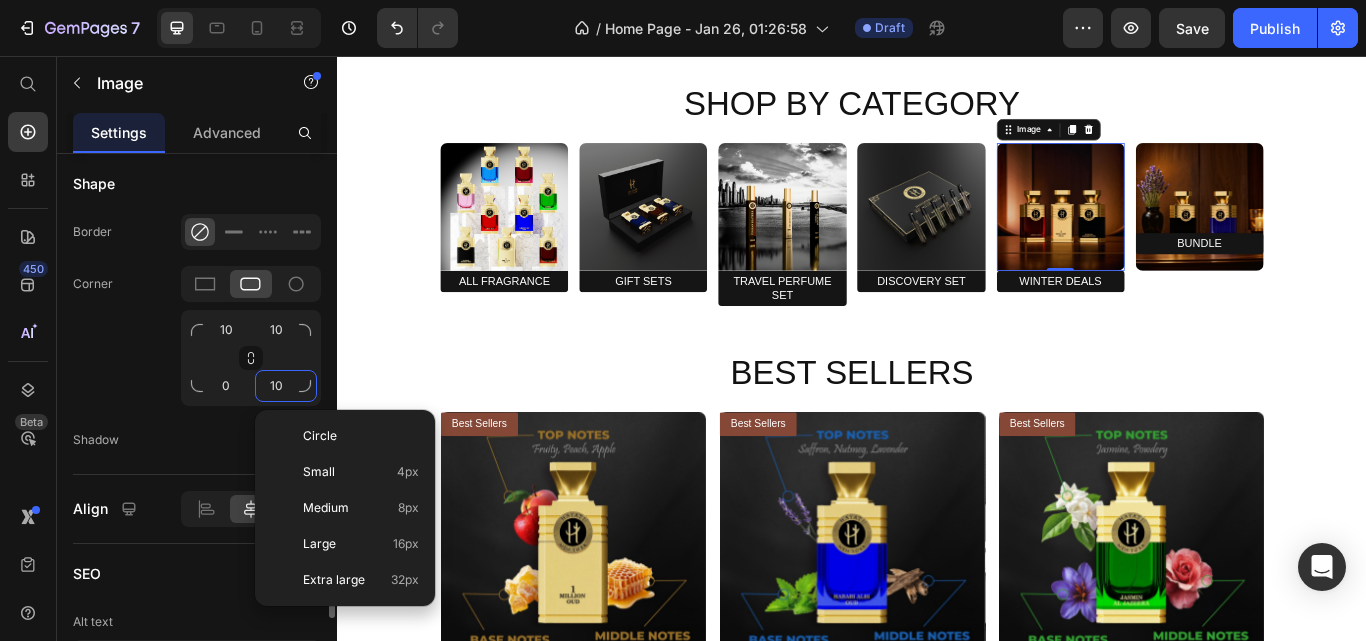 type on "0" 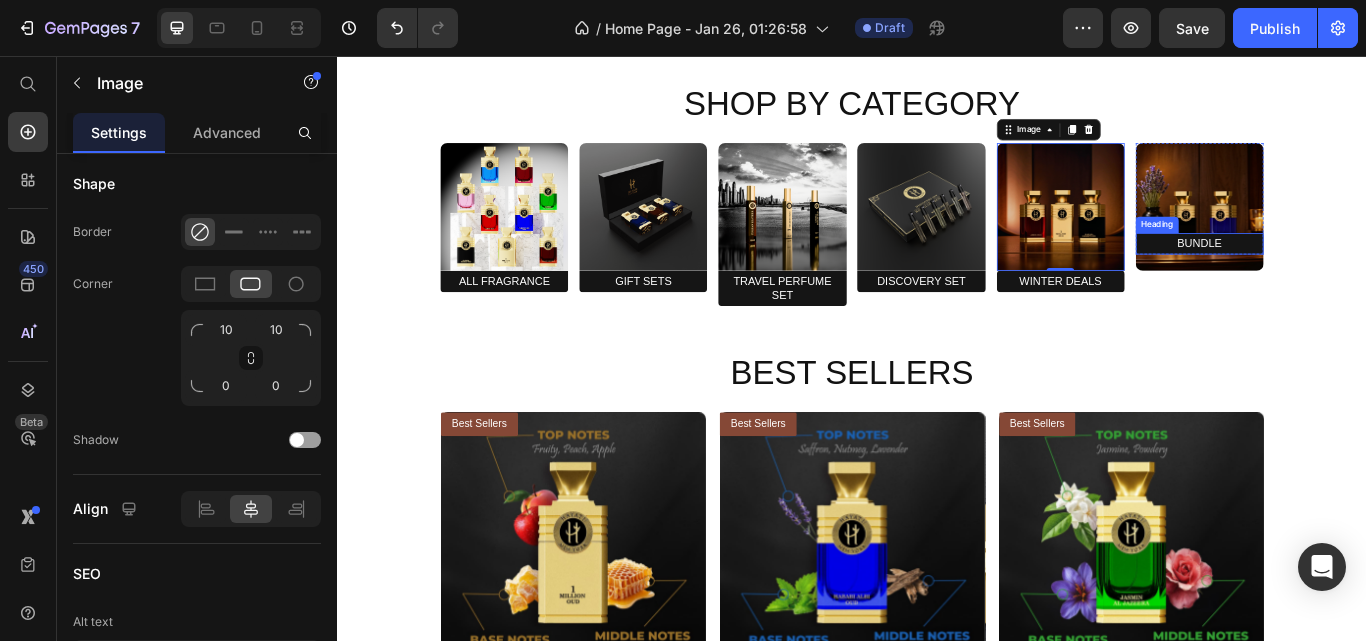 click on "bundle" at bounding box center [1342, 275] 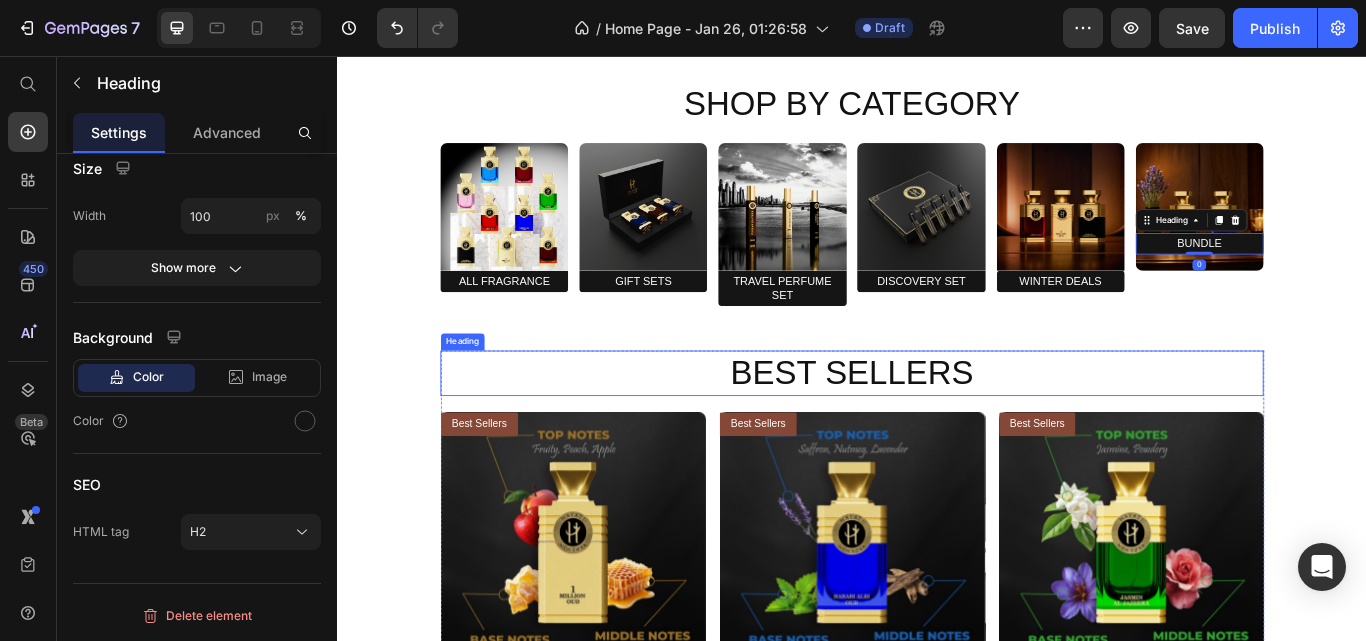 scroll, scrollTop: 0, scrollLeft: 0, axis: both 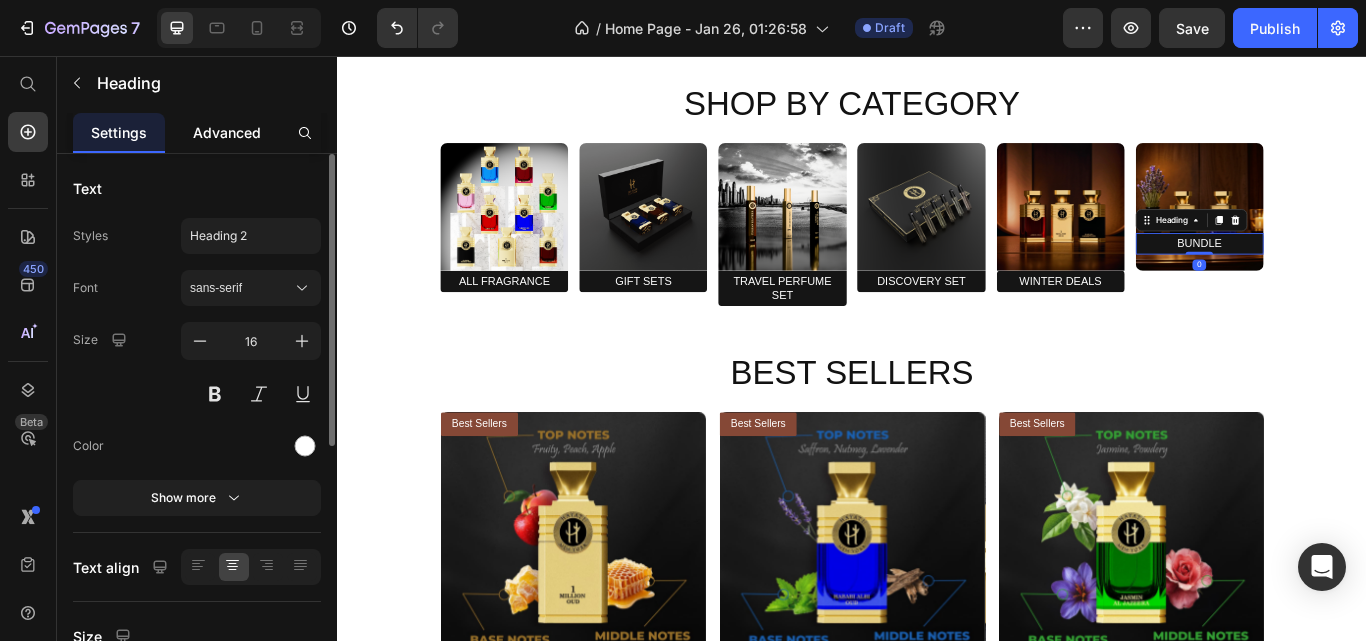 click on "Advanced" at bounding box center (227, 132) 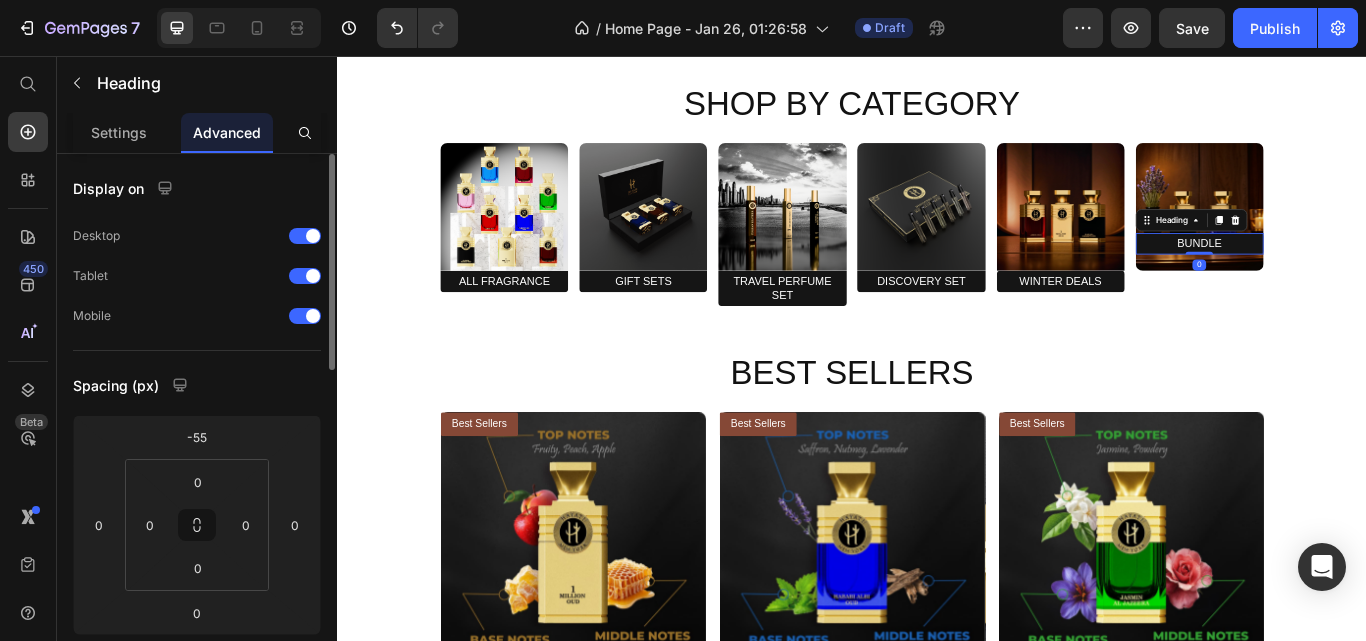 scroll, scrollTop: 100, scrollLeft: 0, axis: vertical 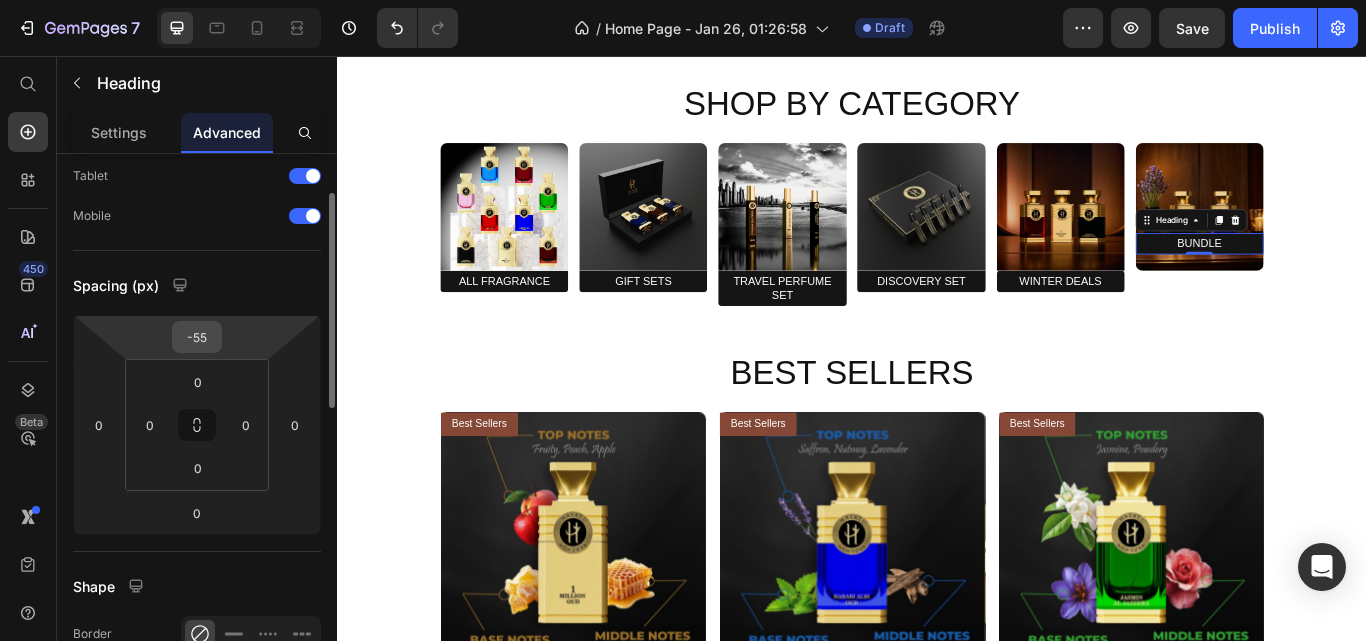 click on "-55" at bounding box center [197, 337] 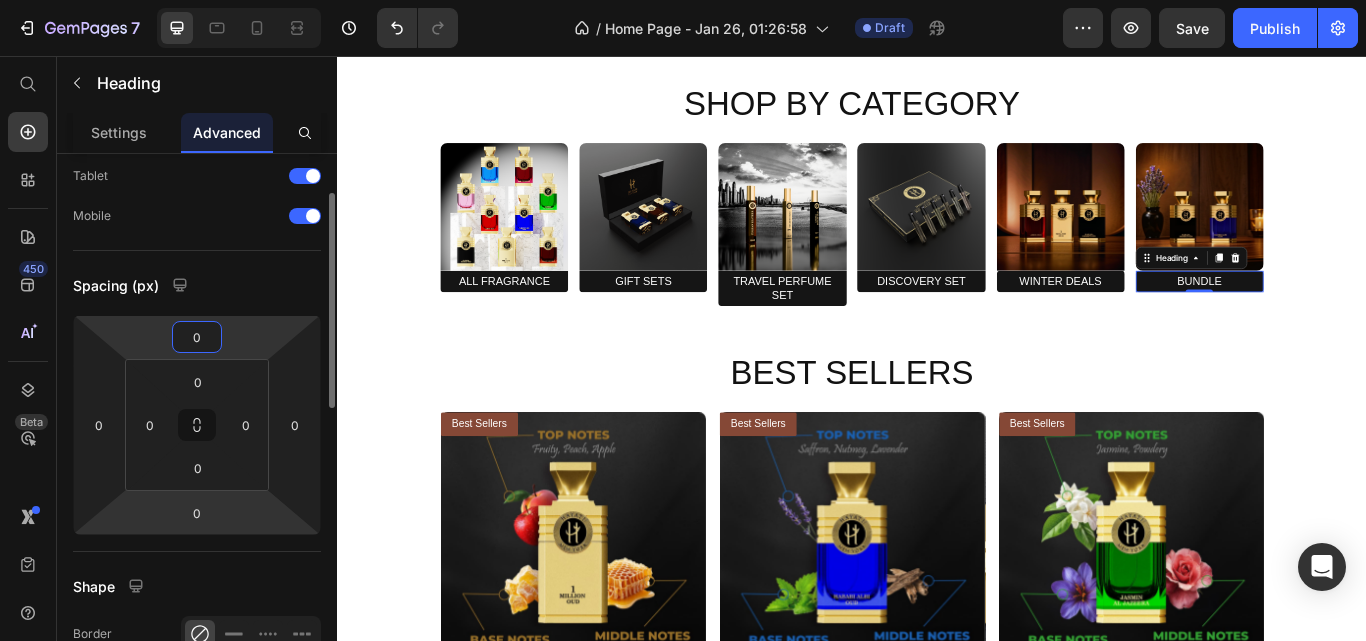 scroll, scrollTop: 300, scrollLeft: 0, axis: vertical 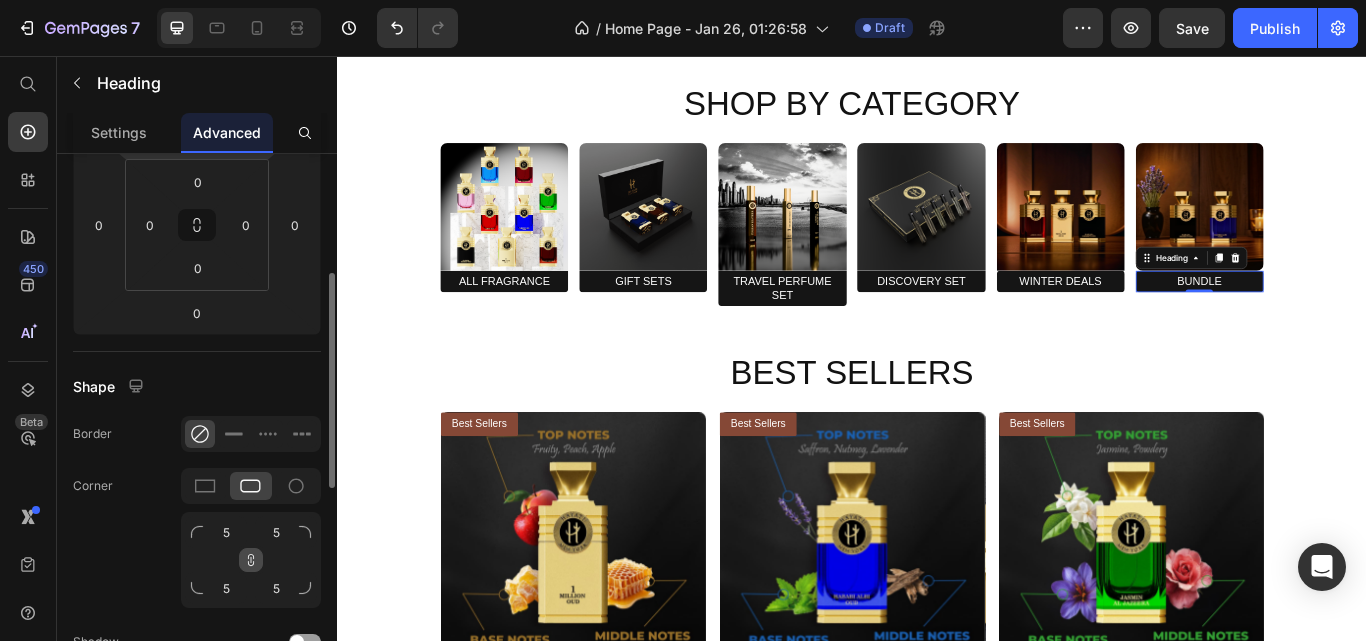 type on "0" 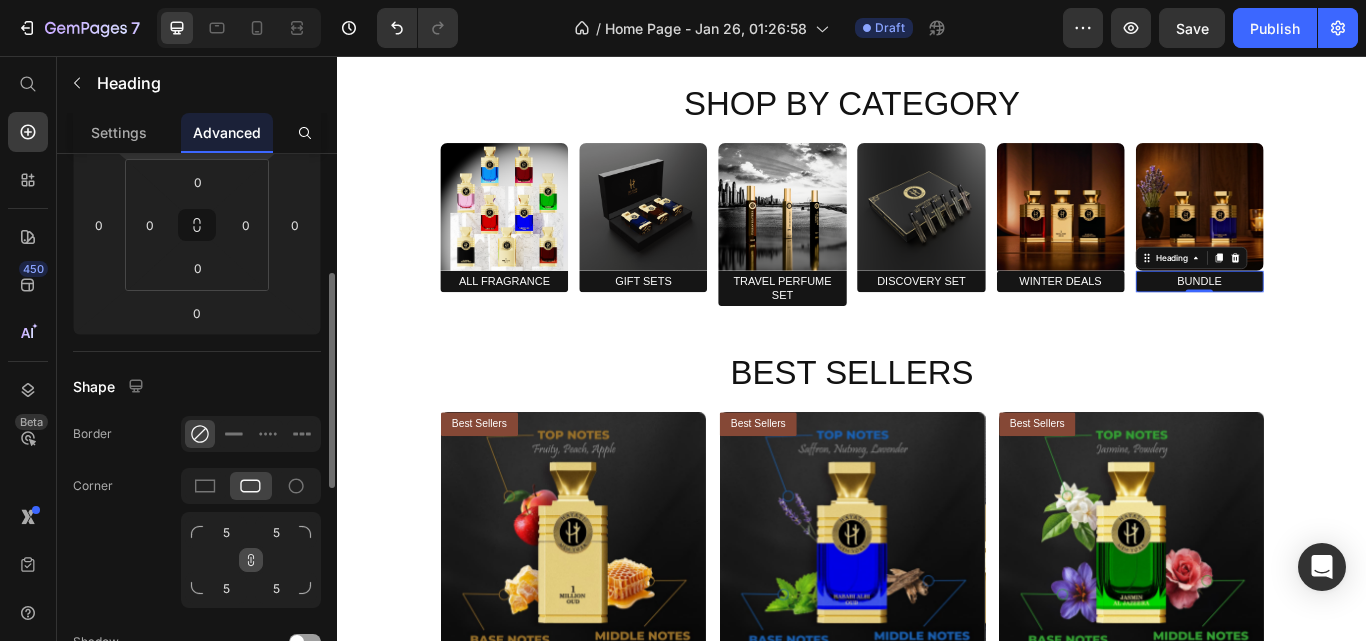 click 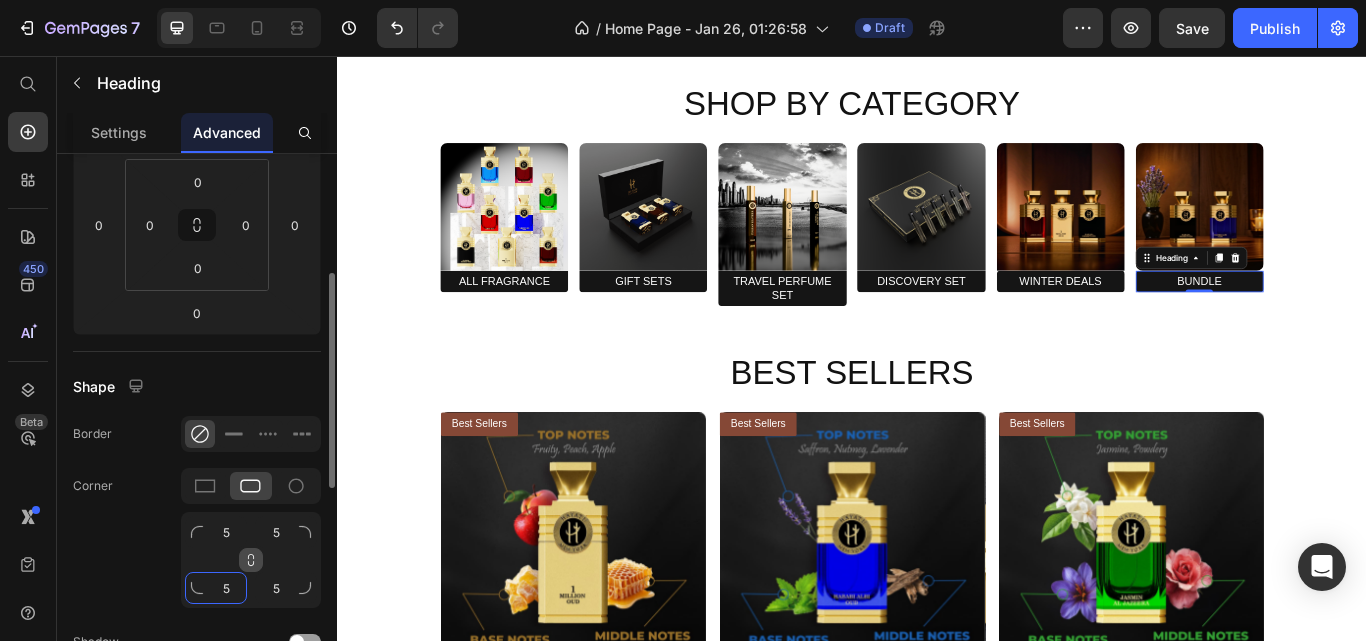 click on "5" 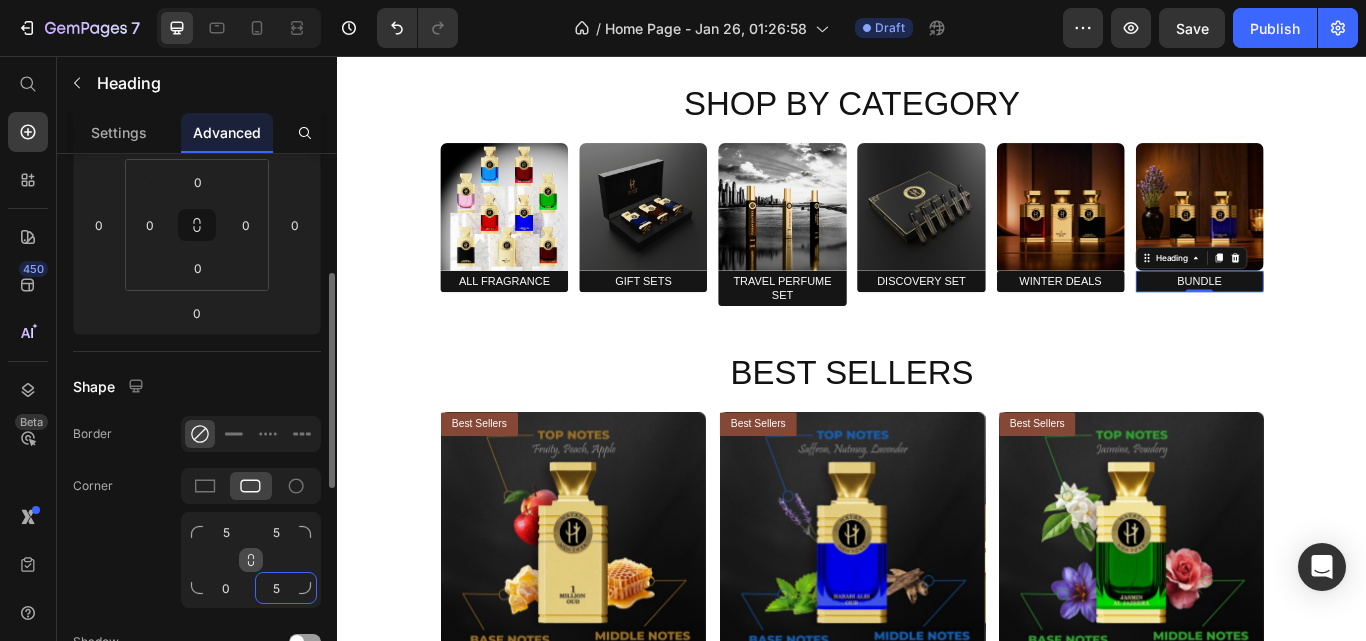 click on "5" 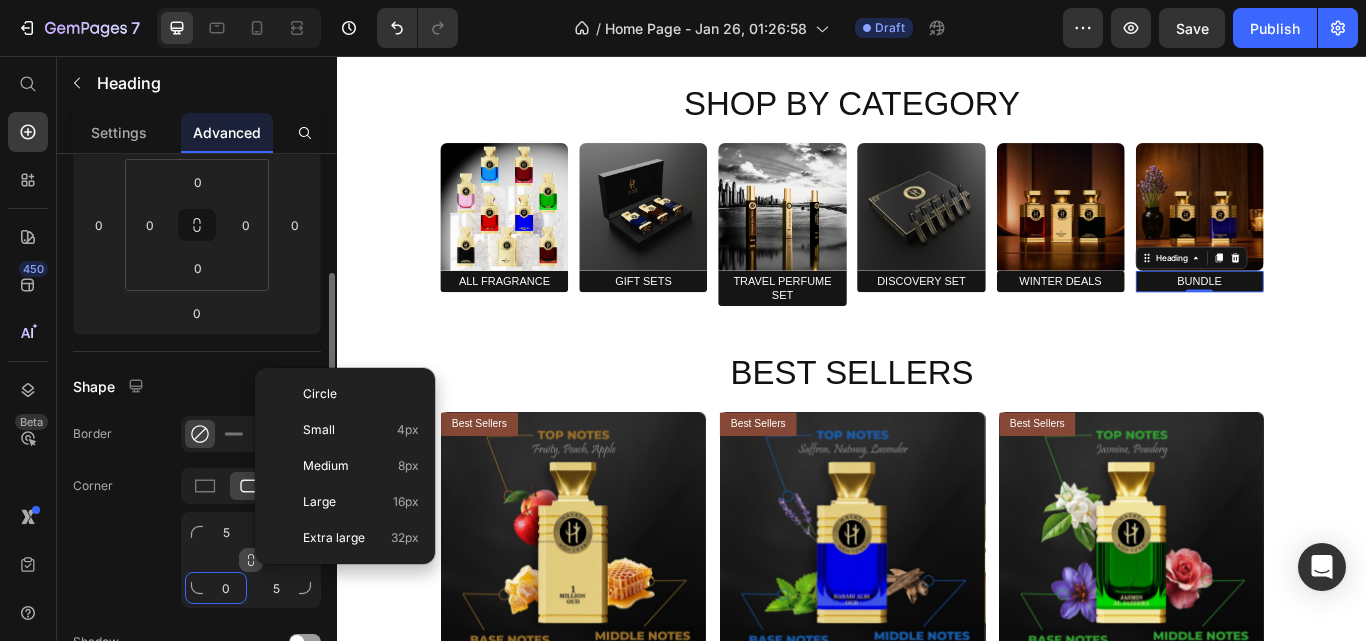 click on "0" 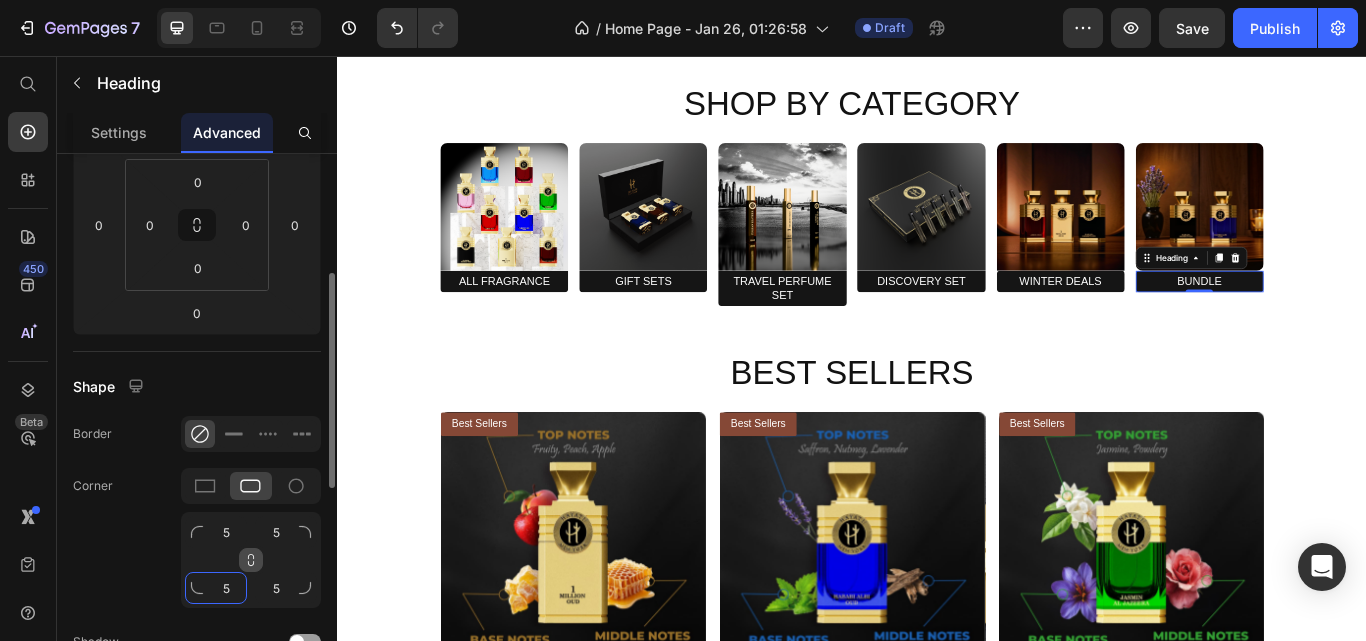 type on "5" 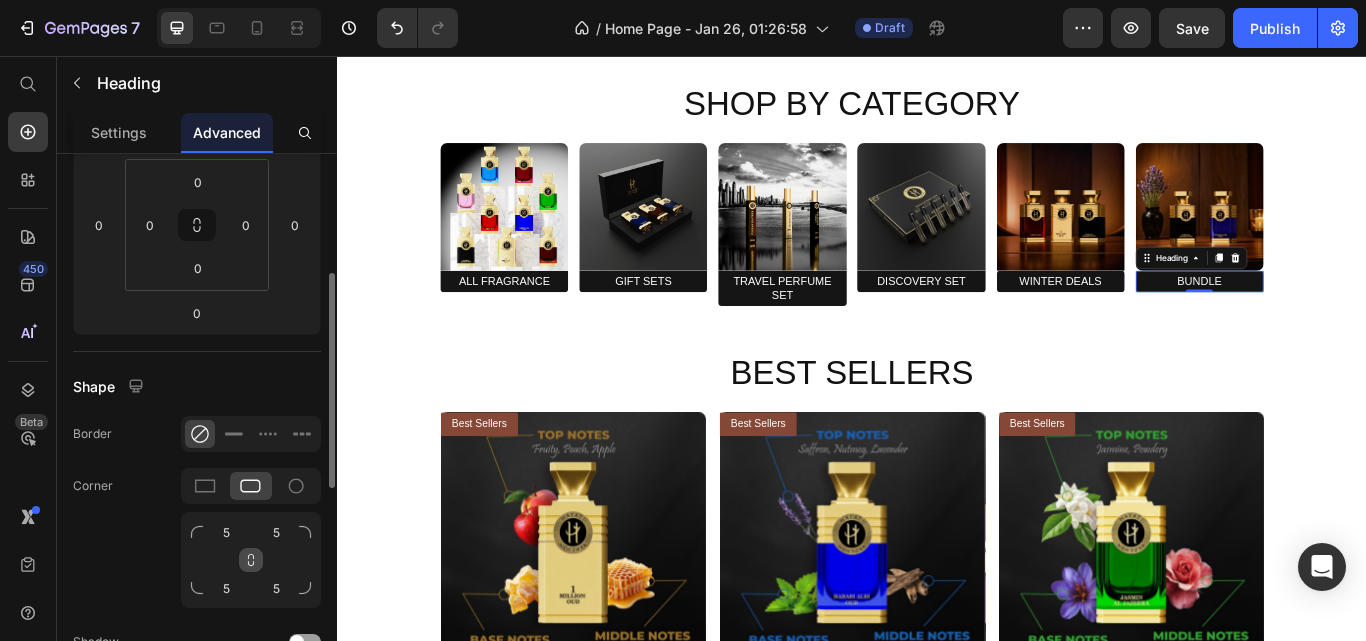 click on "Corner 5 5 5 5" 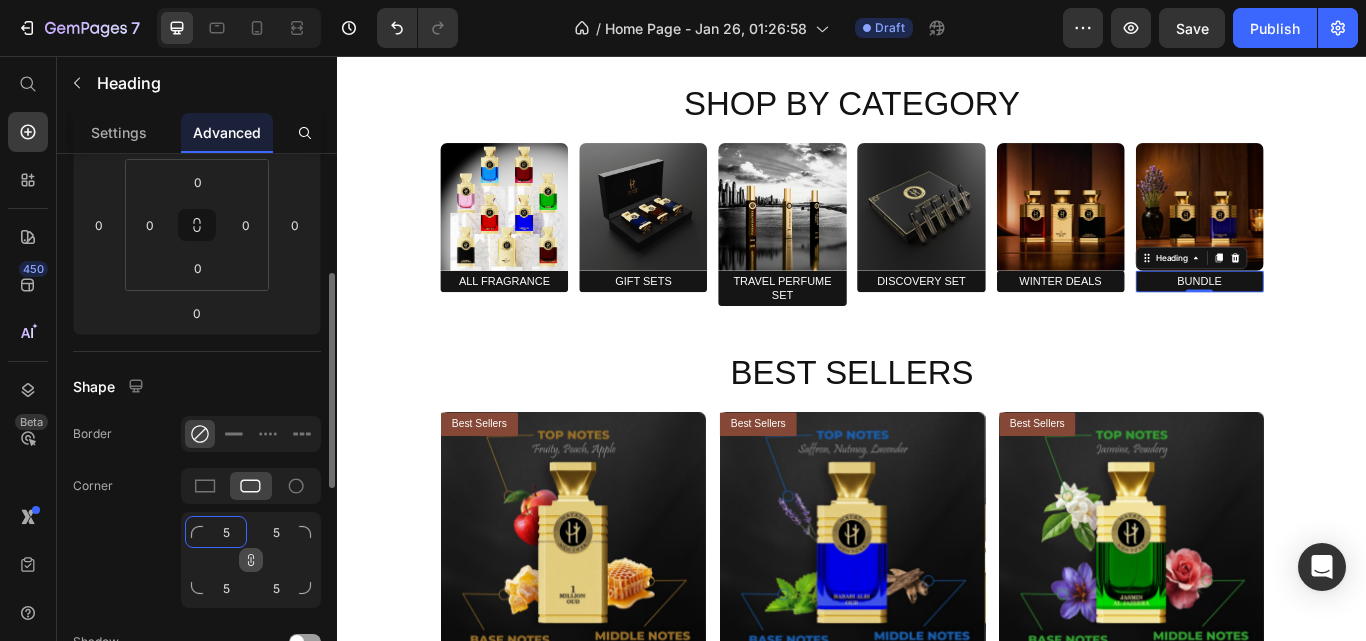 click on "5" 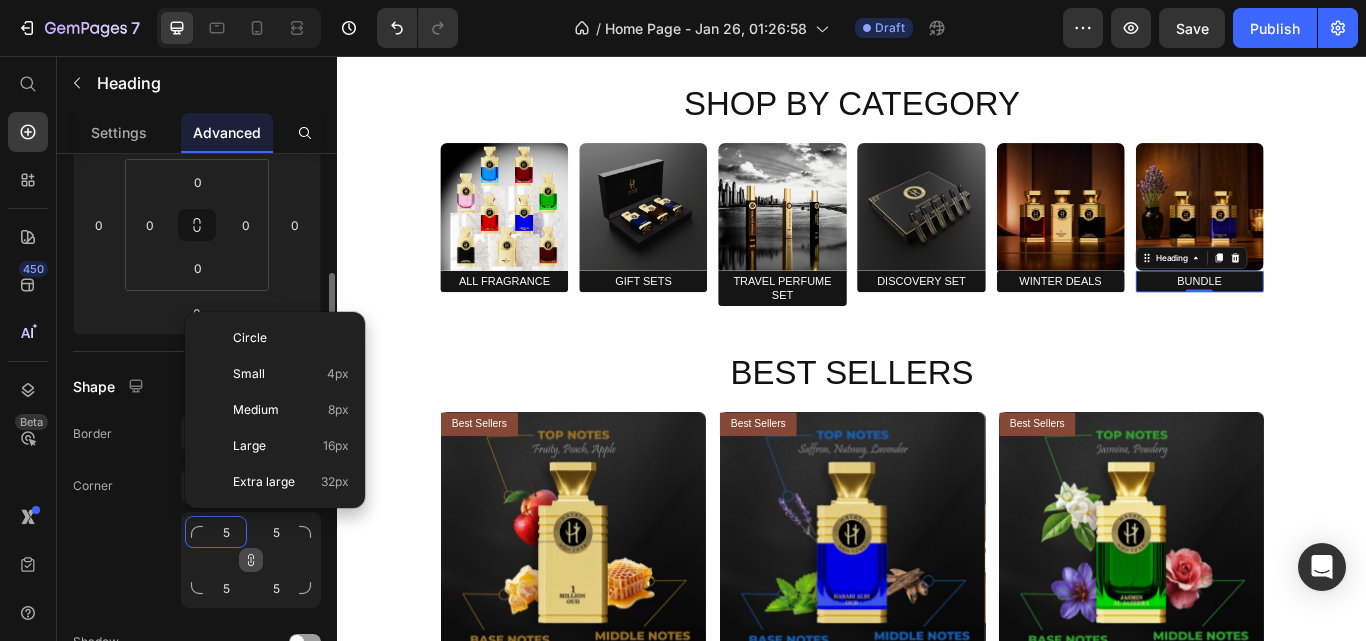 type on "0" 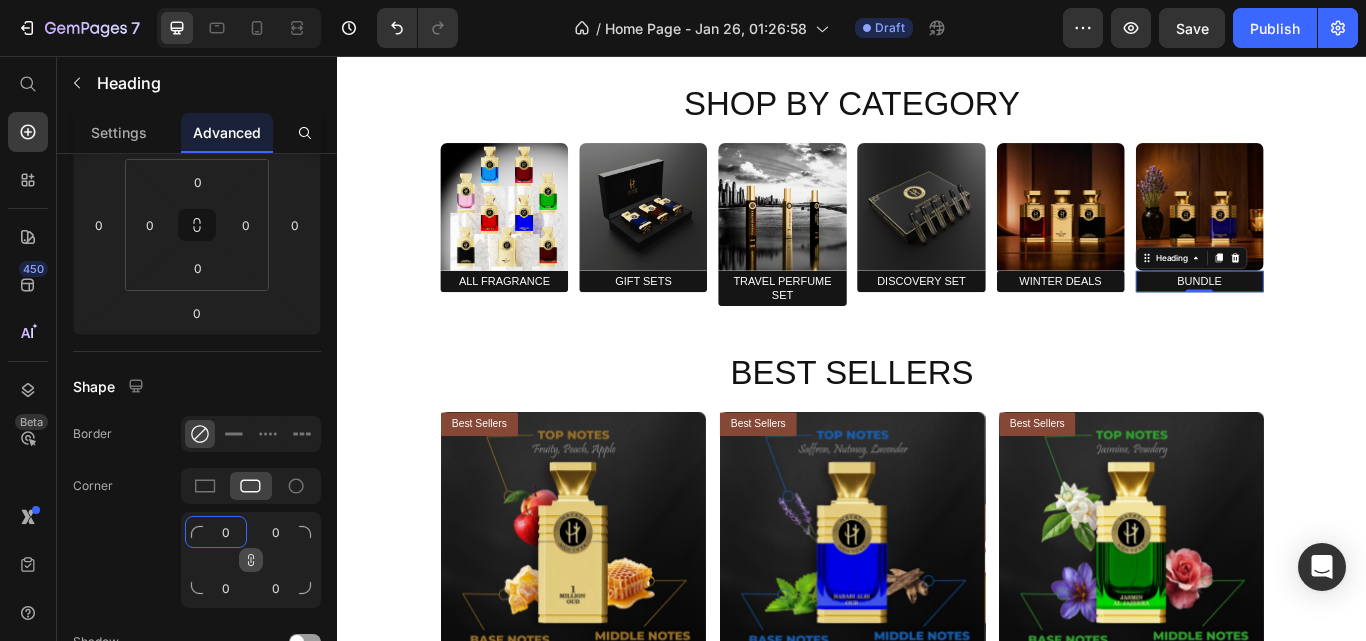 type on "5" 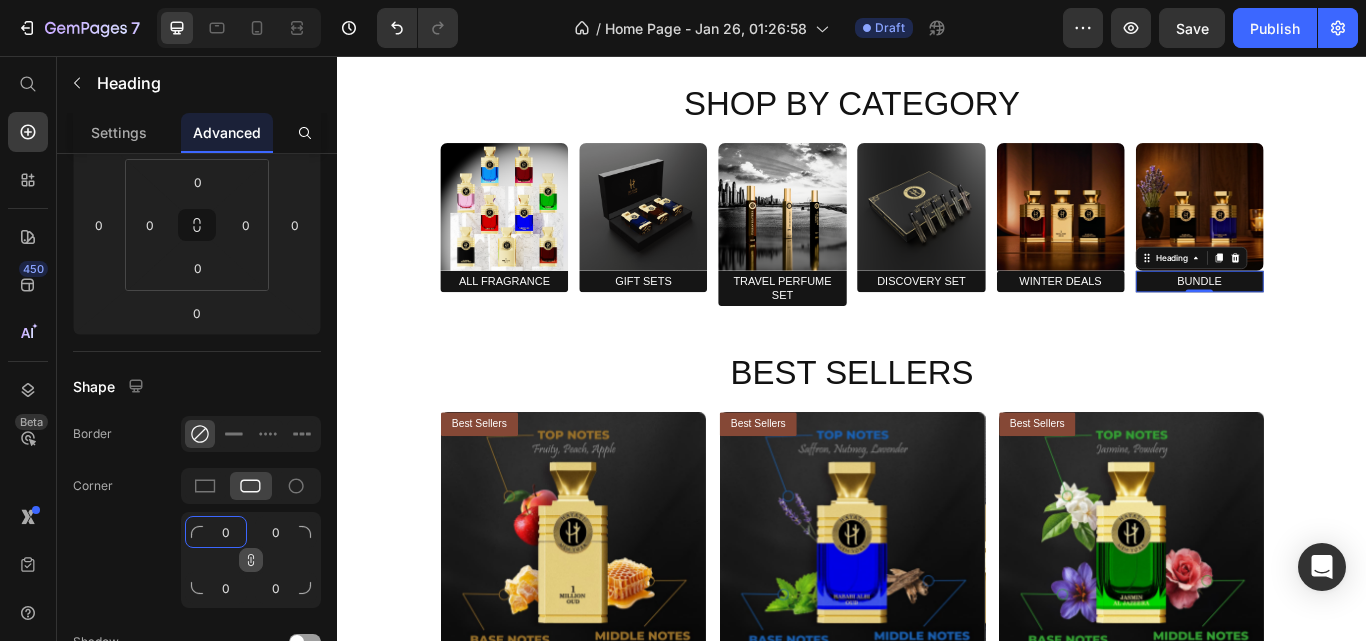 type on "5" 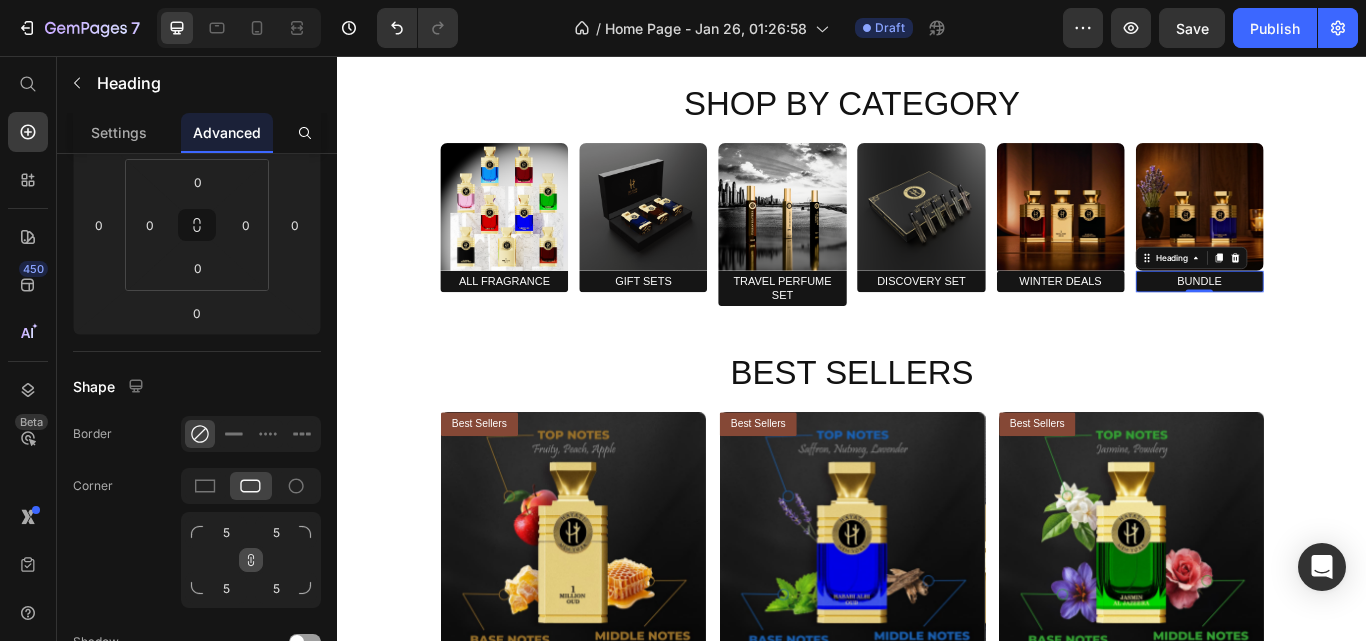 click 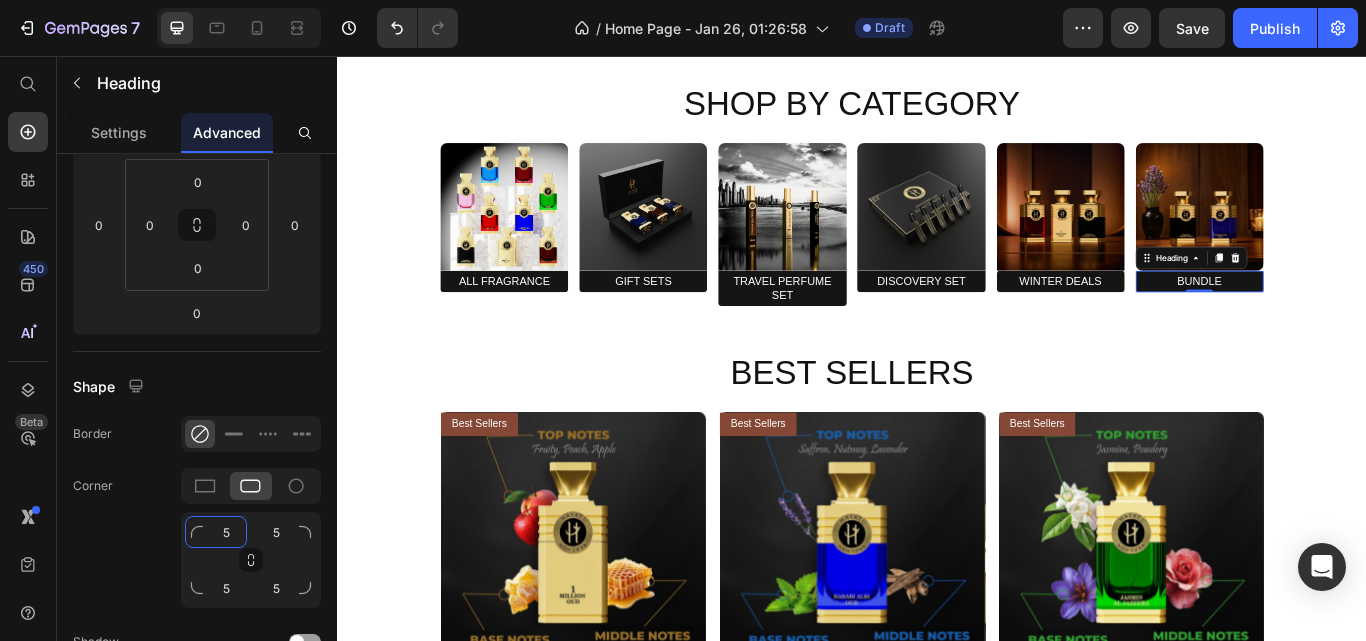 click on "5" 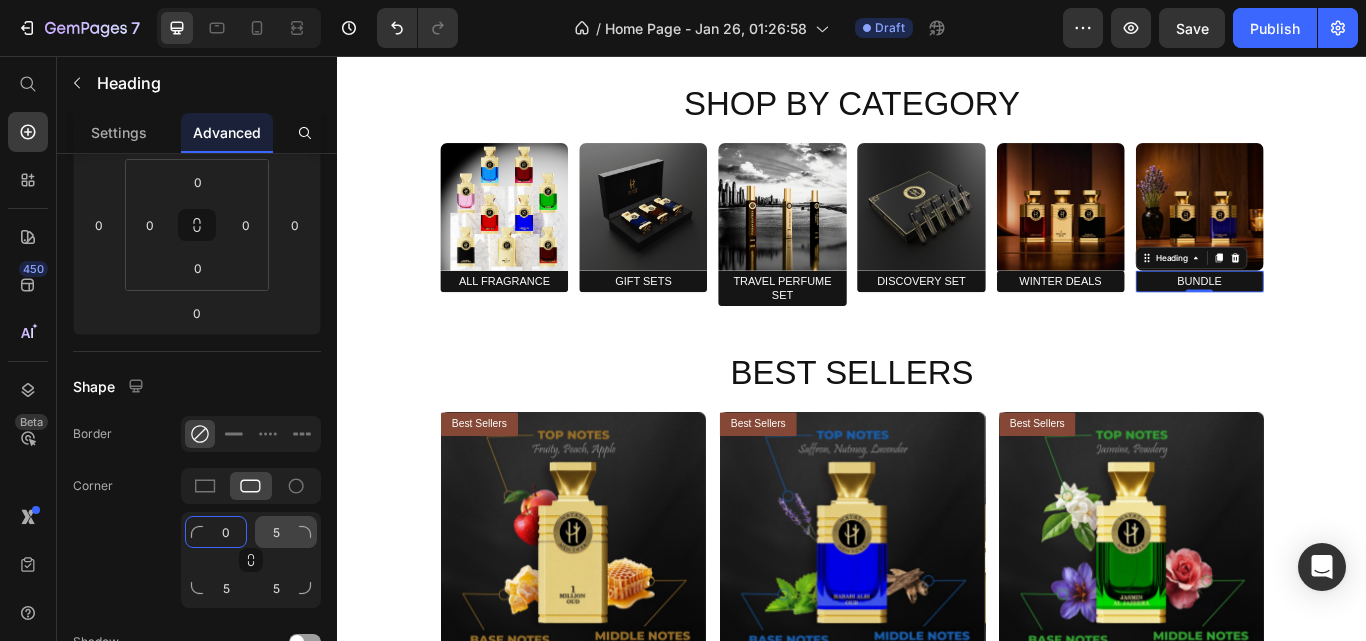 type on "0" 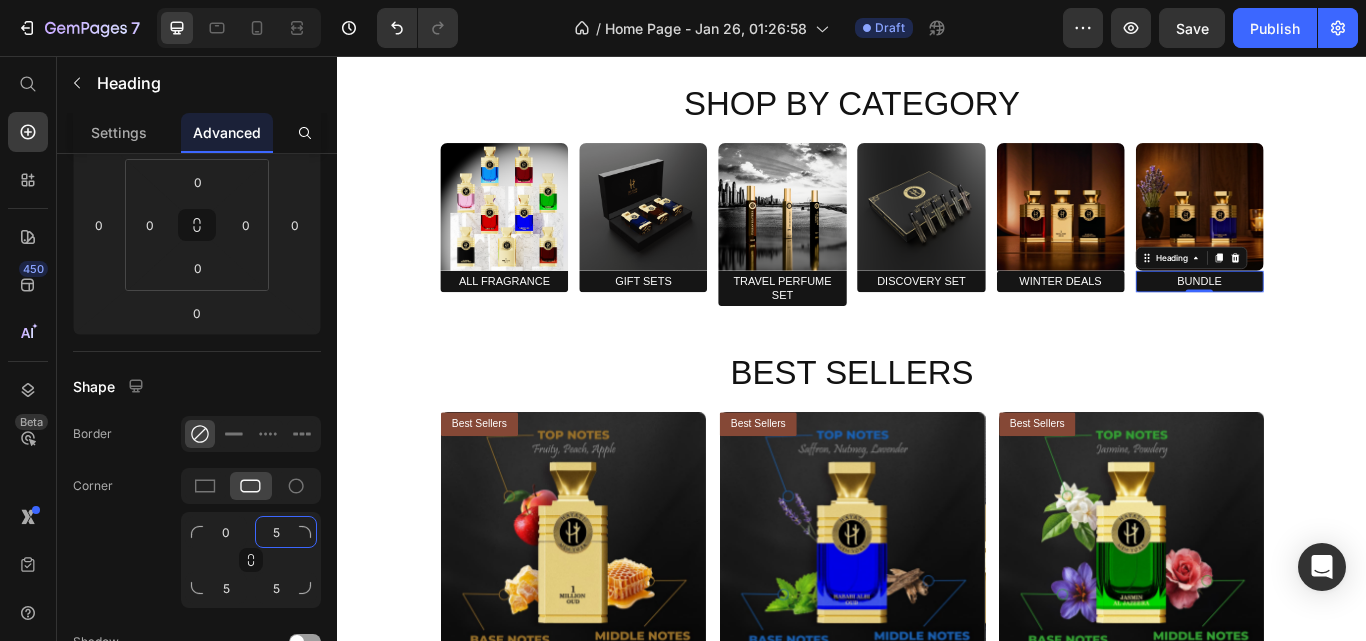 click on "5" 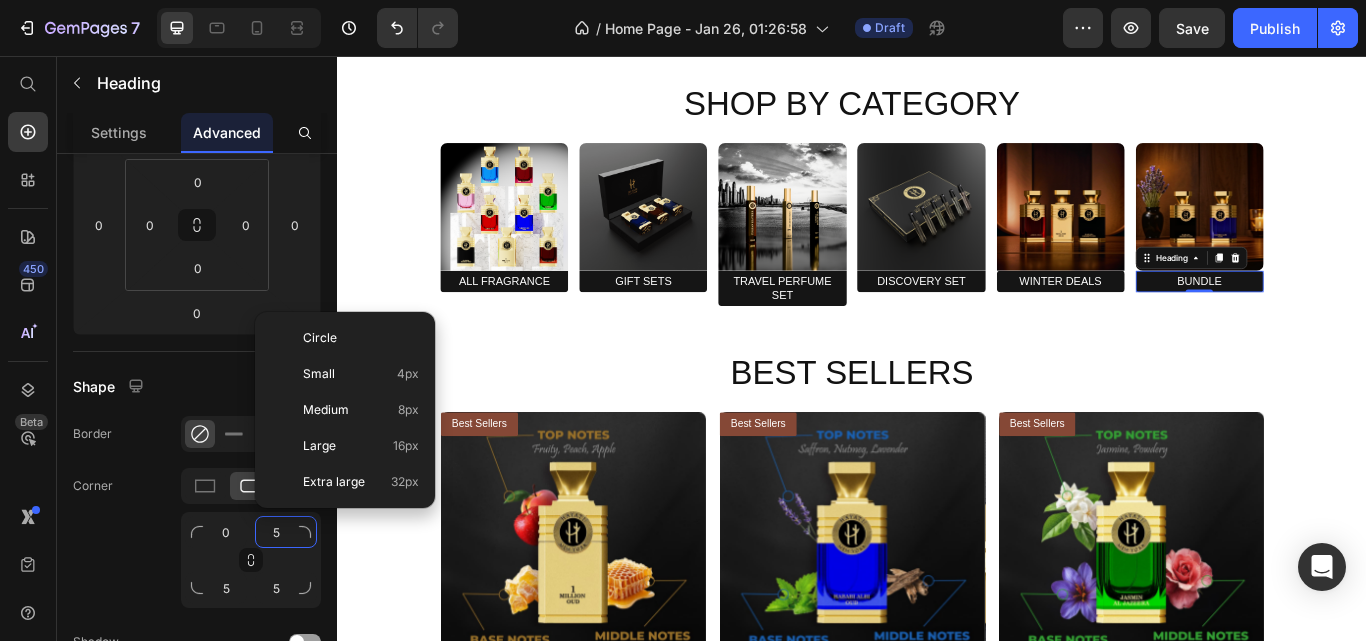 type on "0" 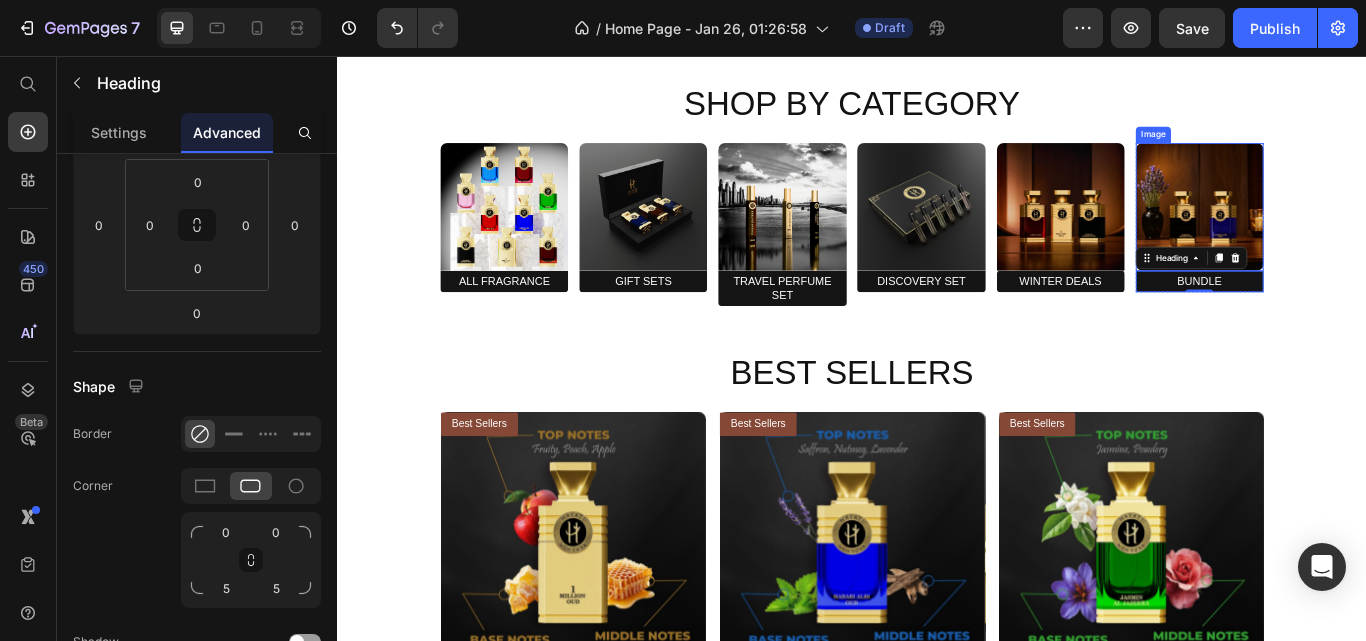 drag, startPoint x: 1288, startPoint y: 228, endPoint x: 1088, endPoint y: 307, distance: 215.0372 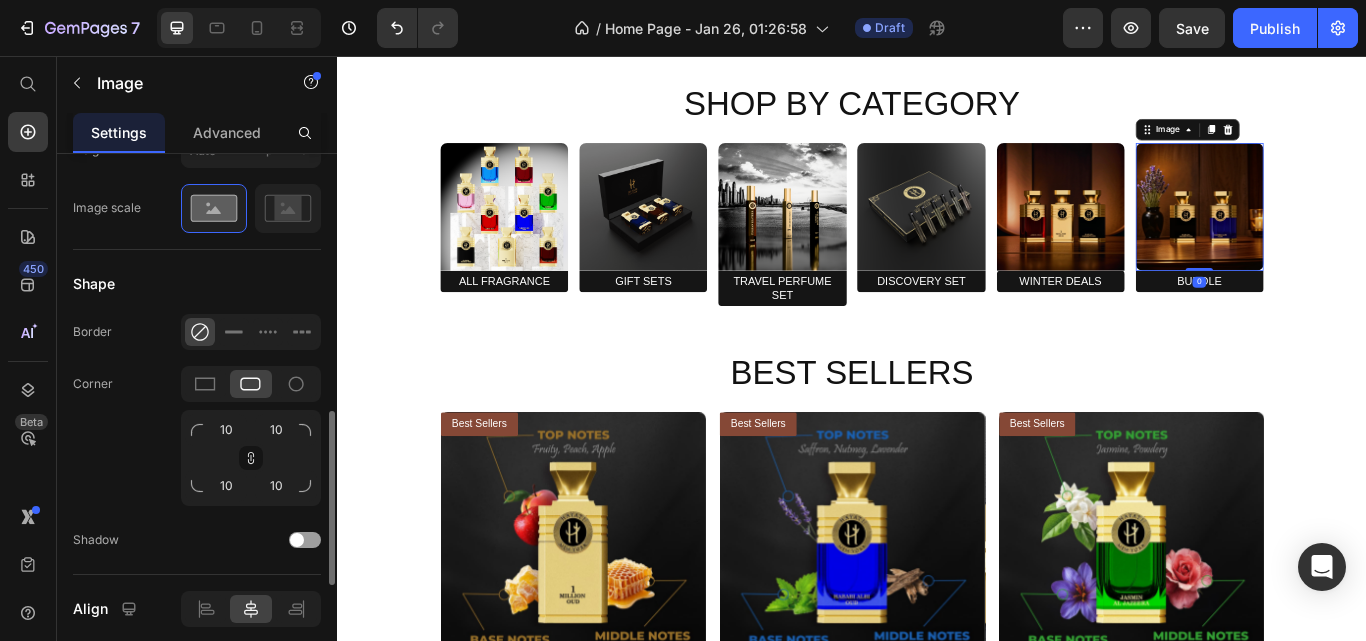 scroll, scrollTop: 1000, scrollLeft: 0, axis: vertical 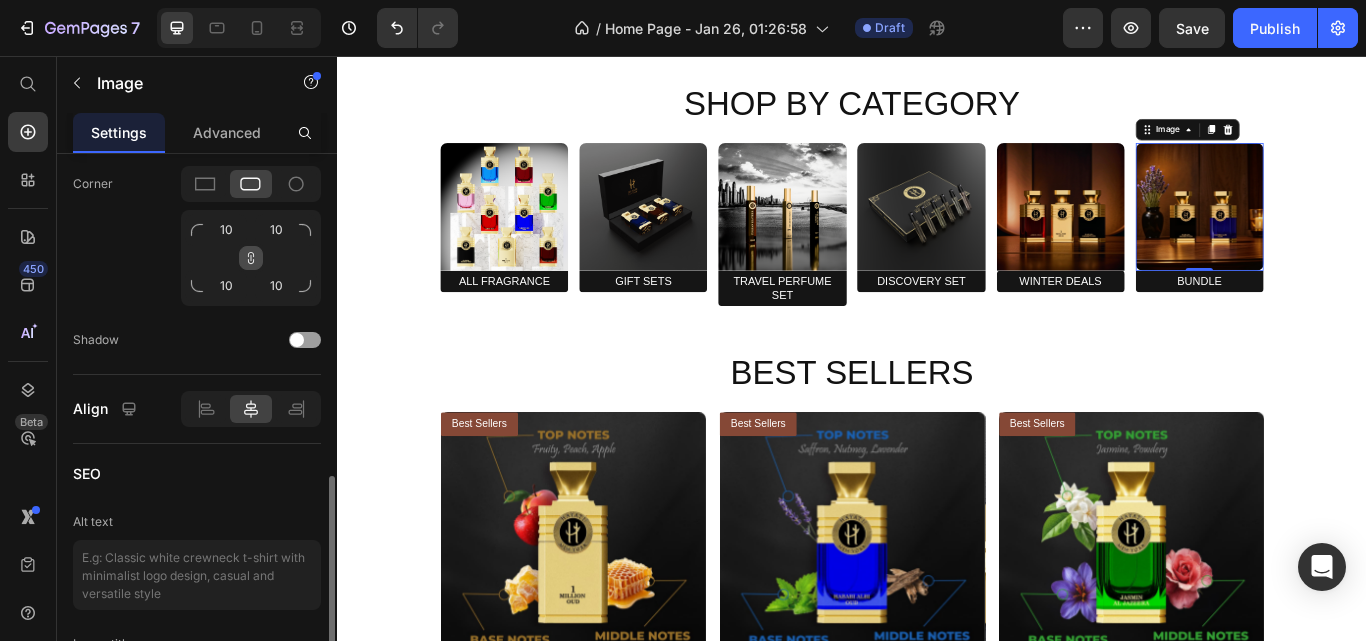 click 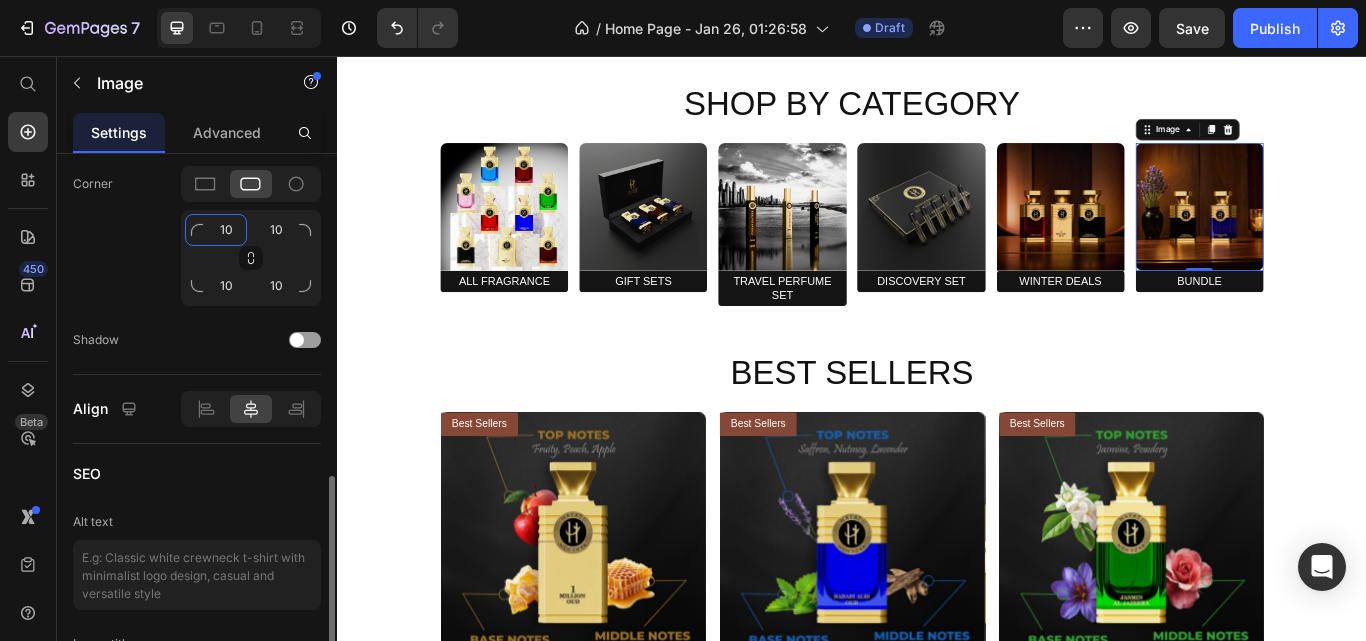 click on "10" 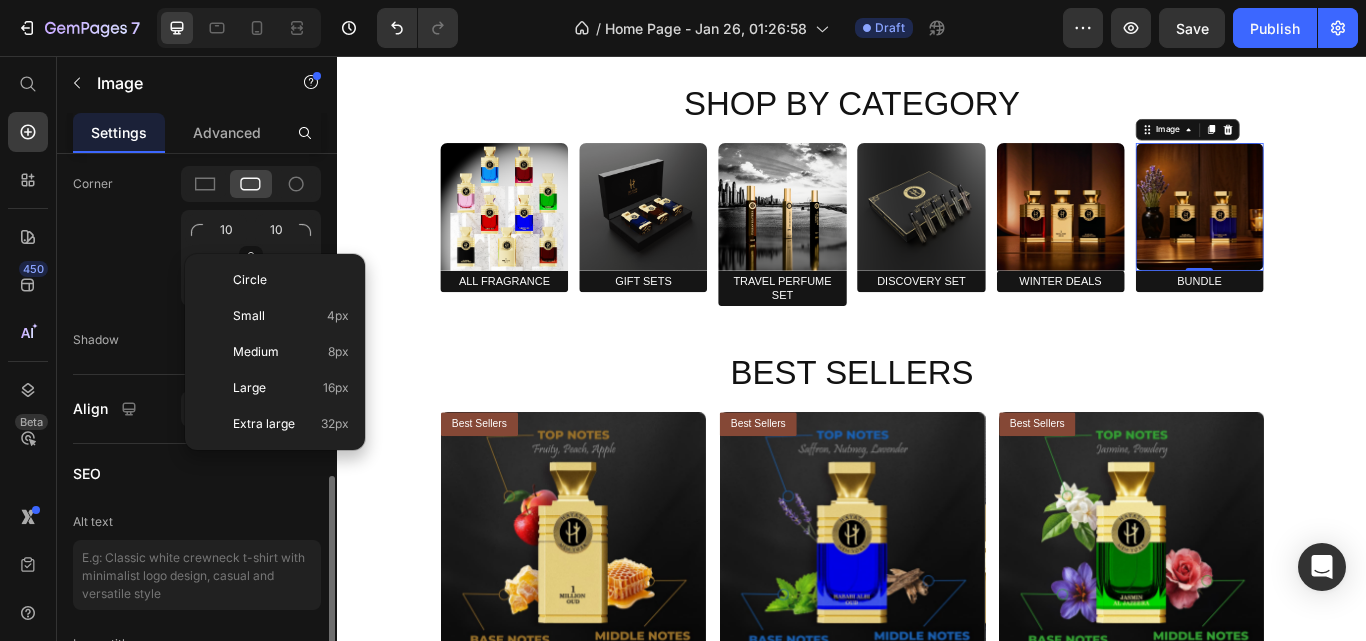 click on "Corner 10 10 10 10" 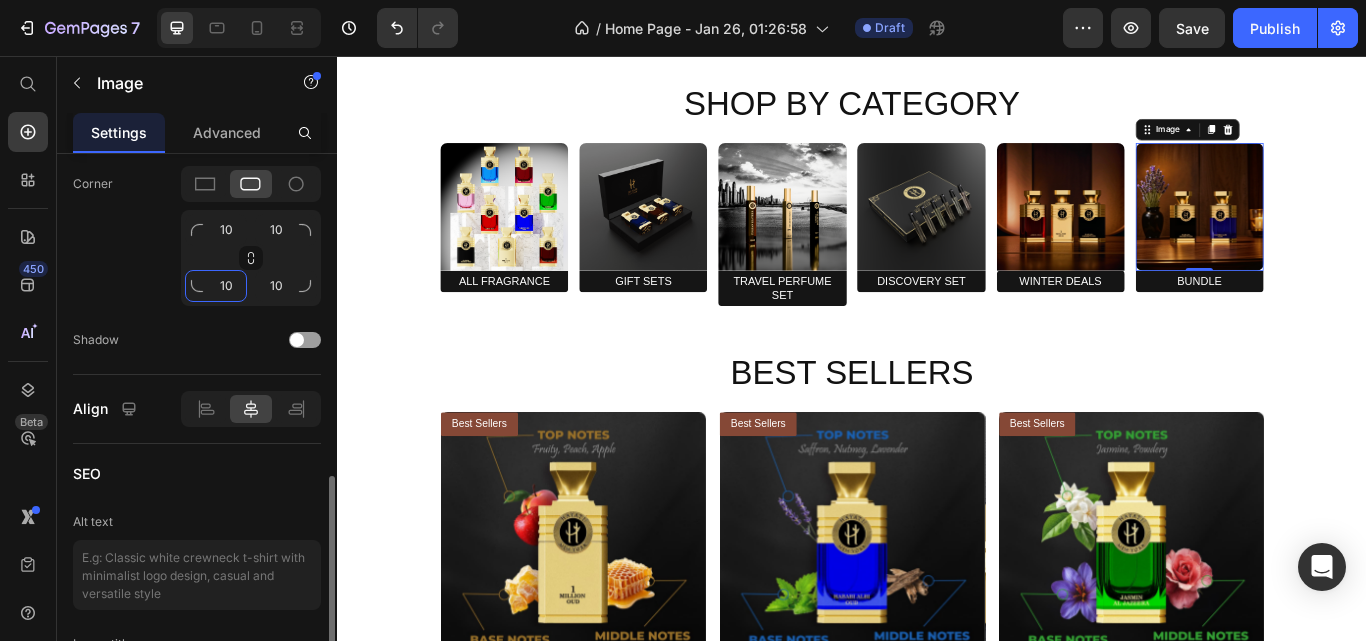 click on "10" 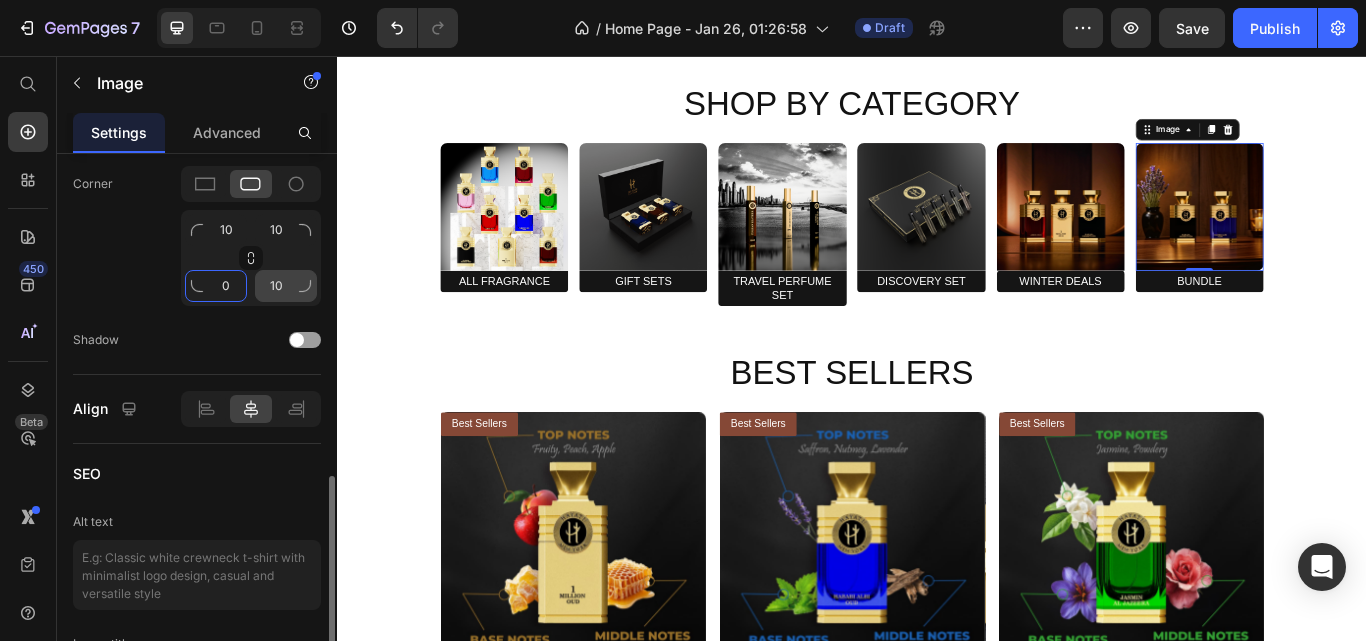 type on "0" 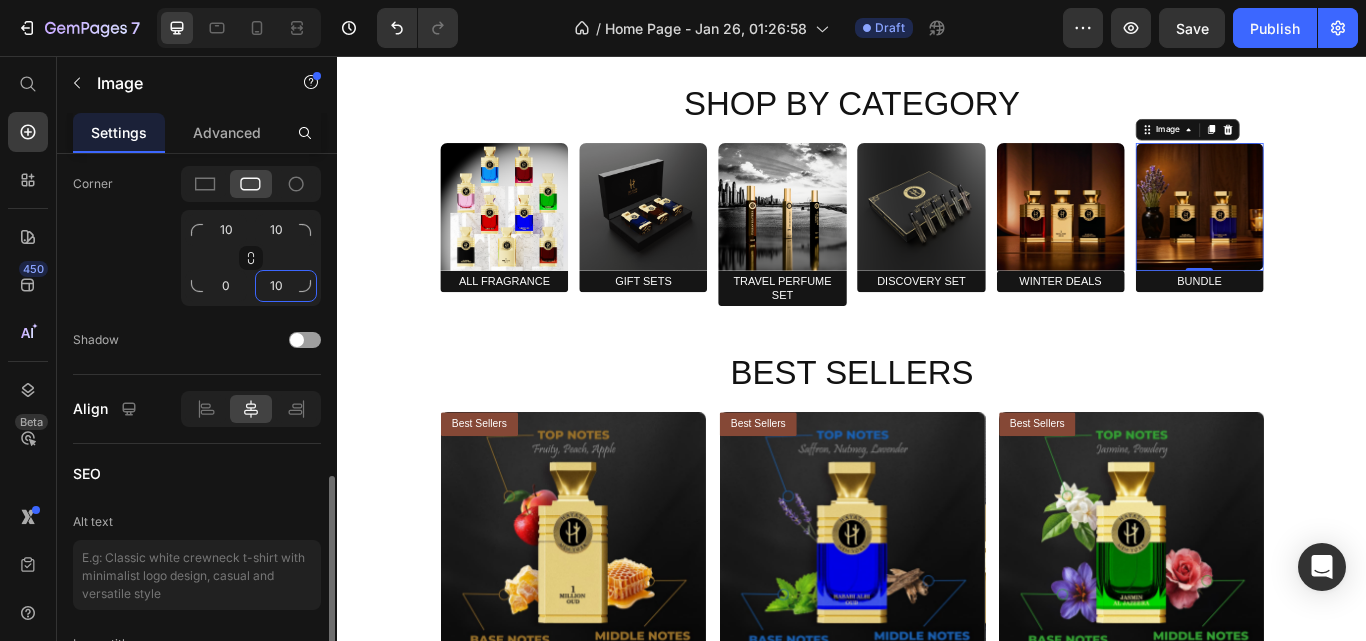 click on "10" 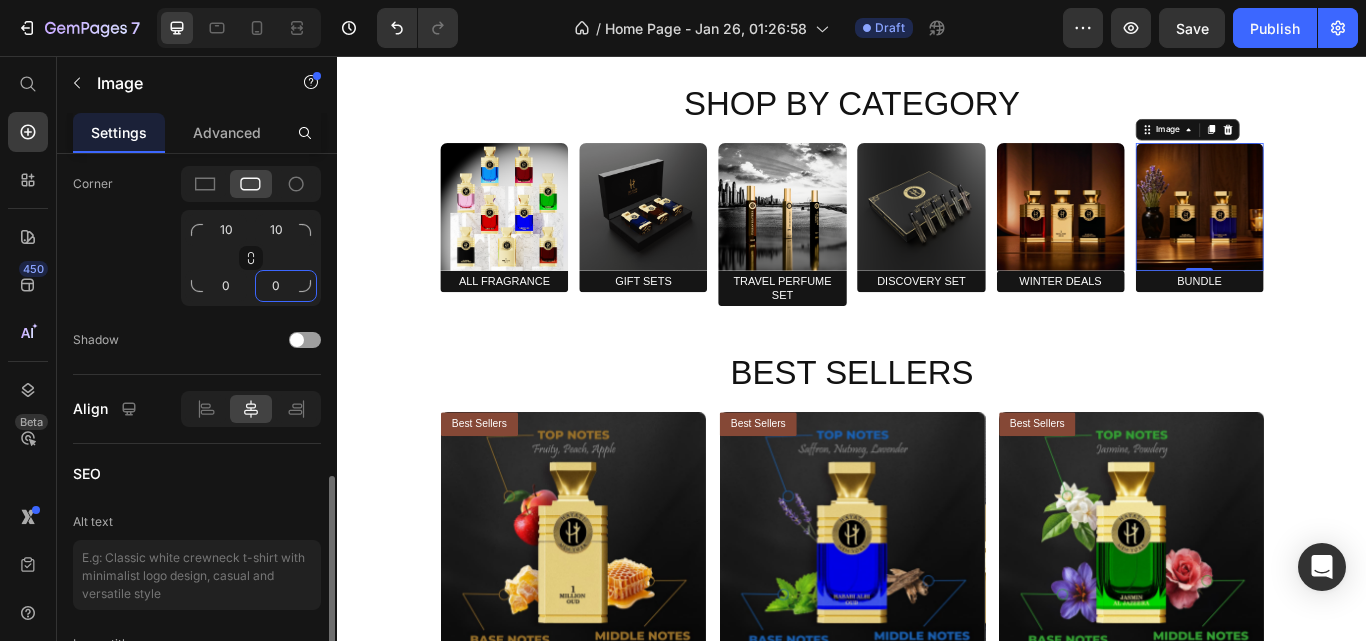 type on "0" 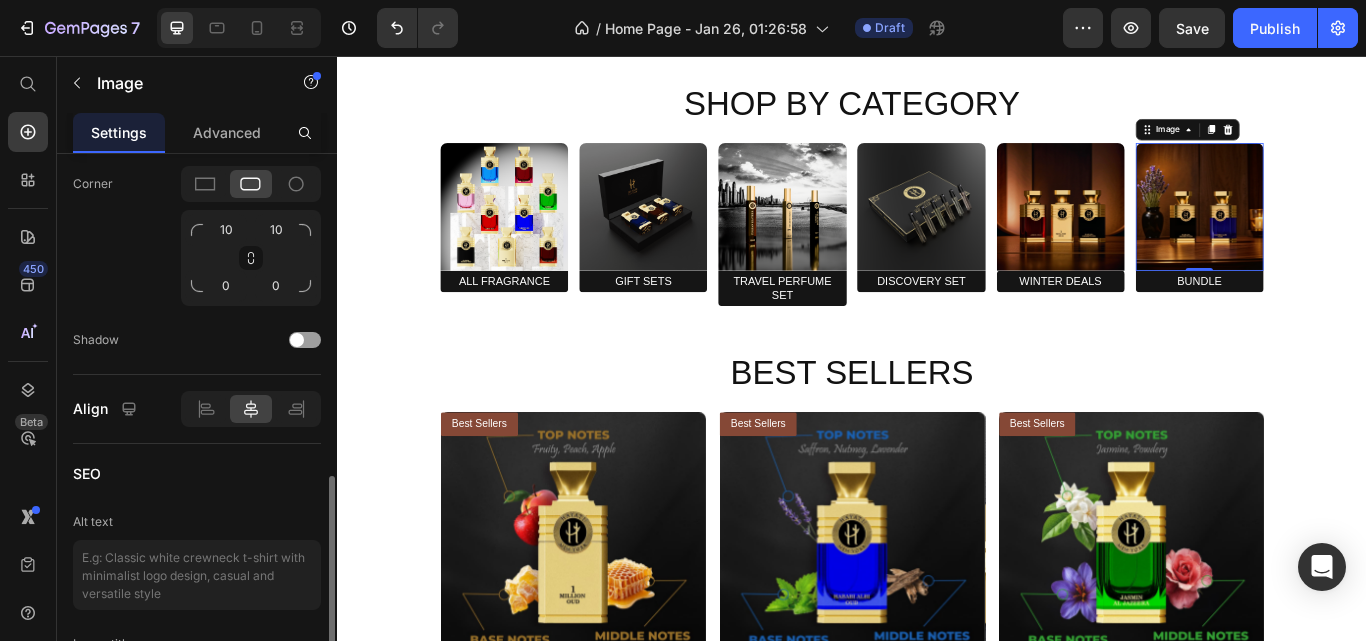 click on "Corner 10 10 0 0" 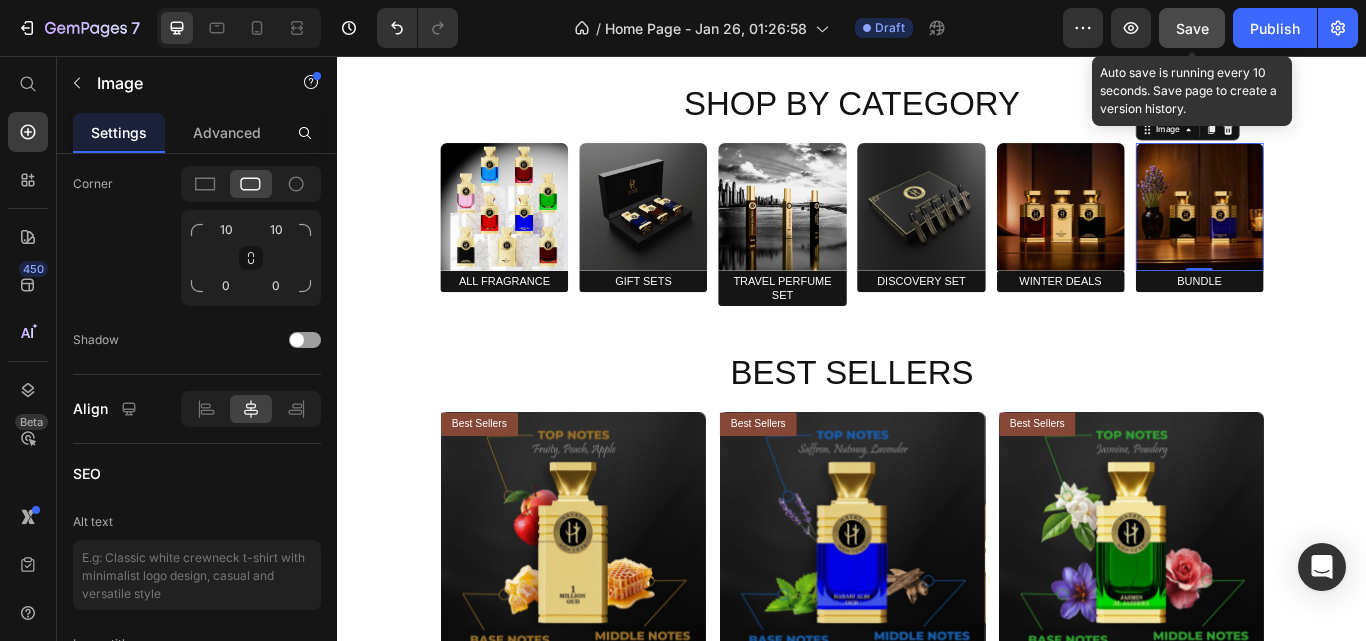click on "Save" at bounding box center (1192, 28) 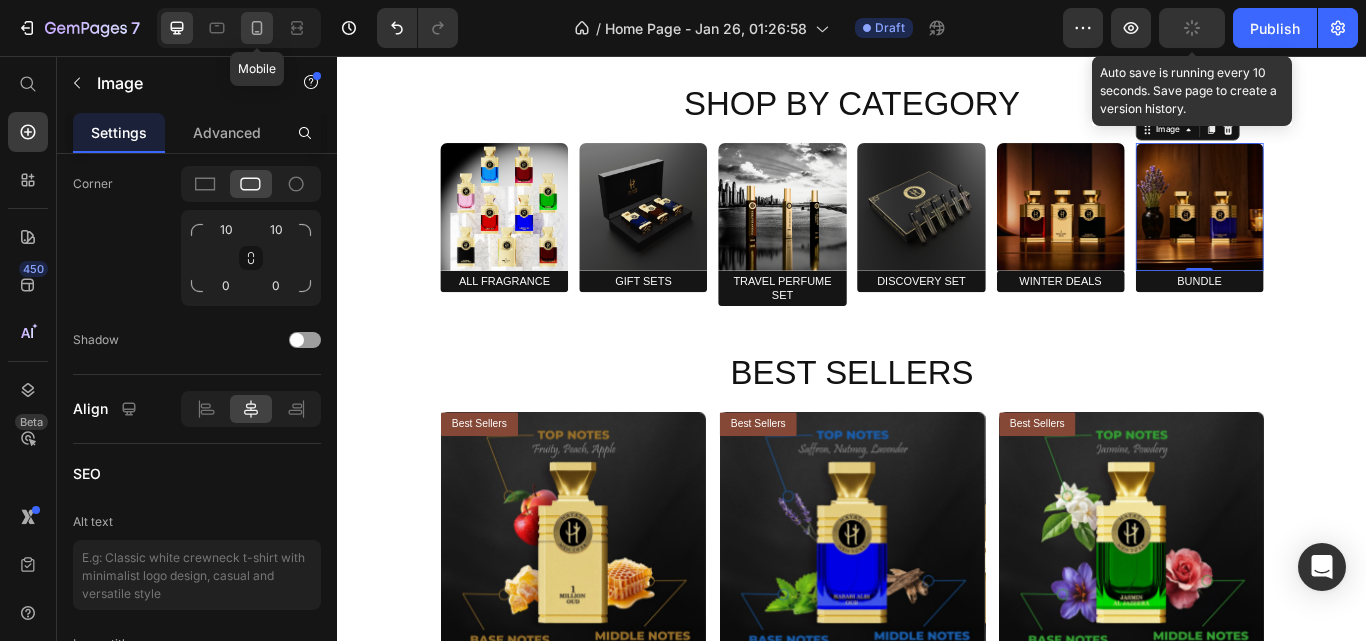 click 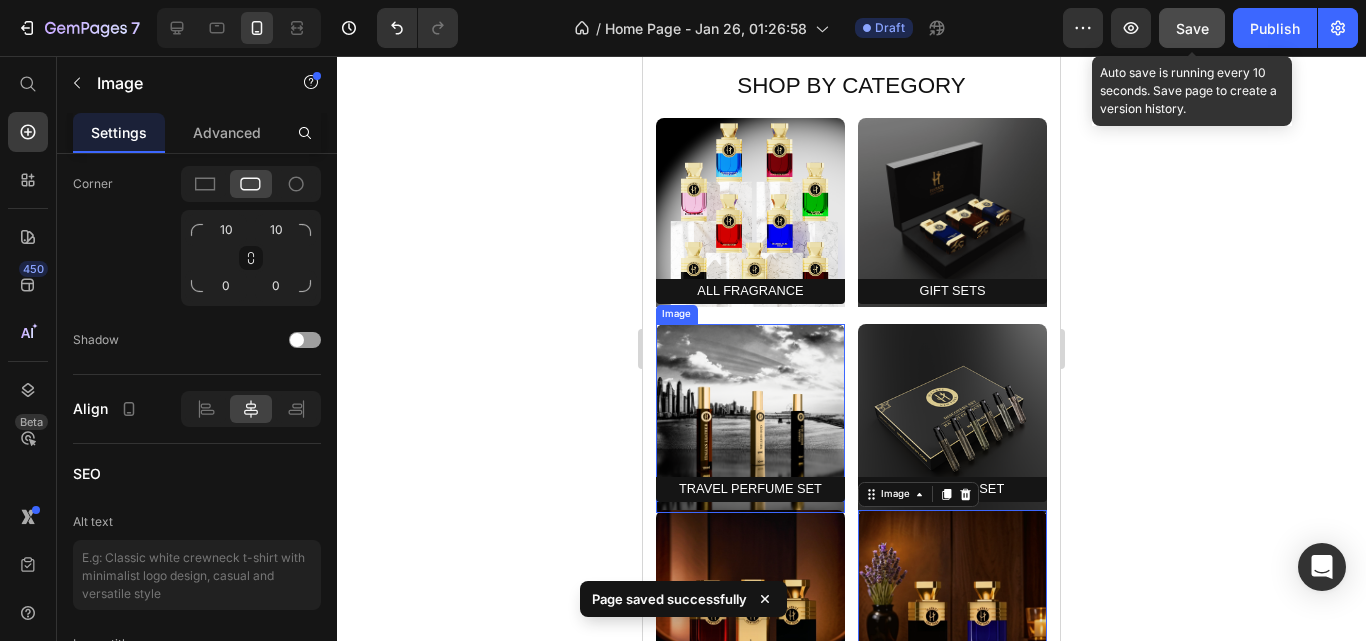 scroll, scrollTop: 1591, scrollLeft: 0, axis: vertical 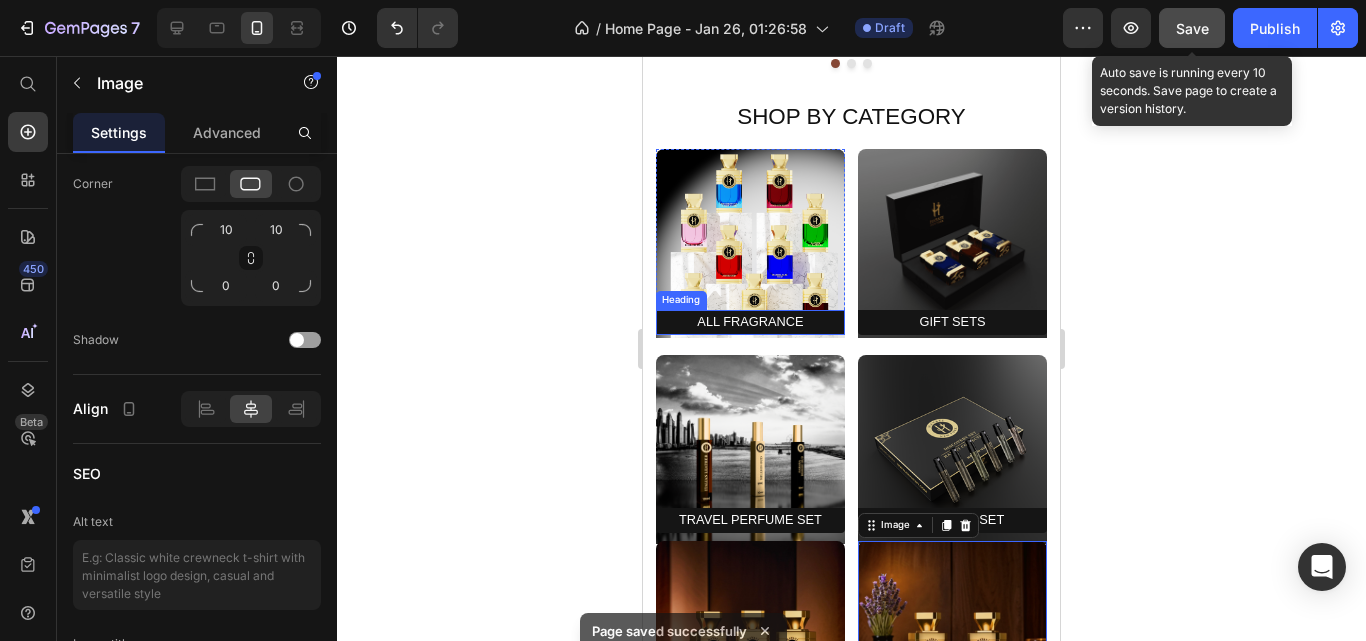 click on "All Fragrance" at bounding box center [750, 322] 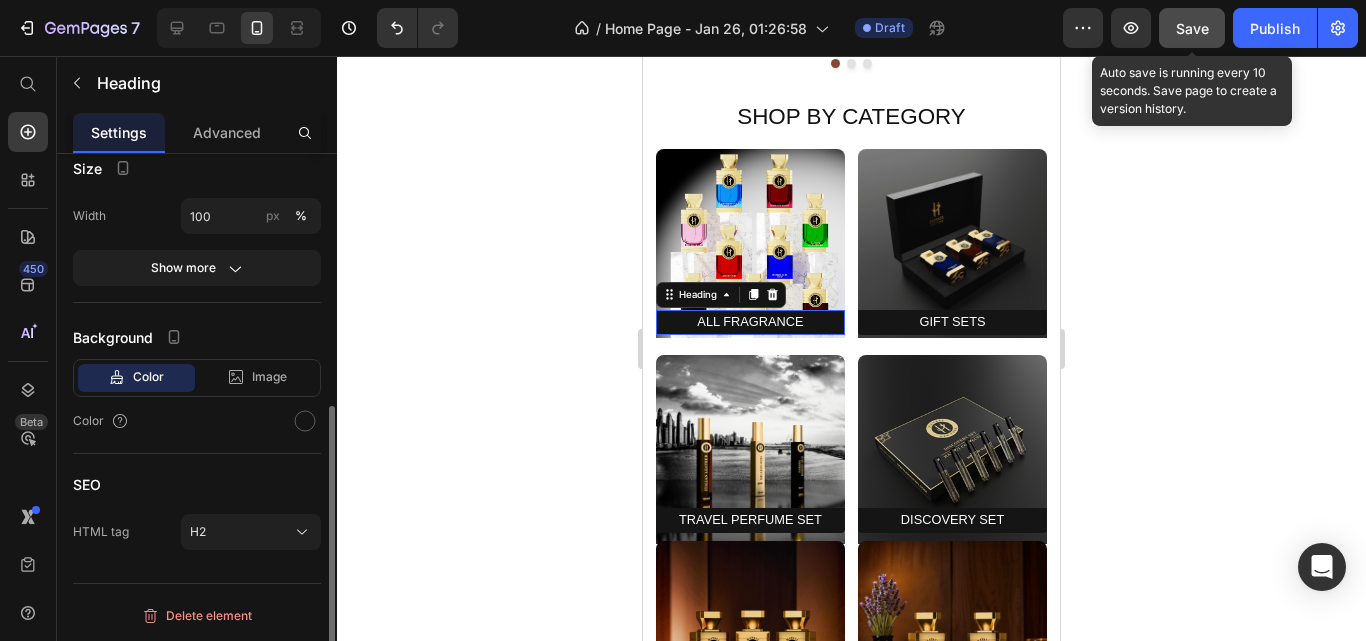 scroll, scrollTop: 0, scrollLeft: 0, axis: both 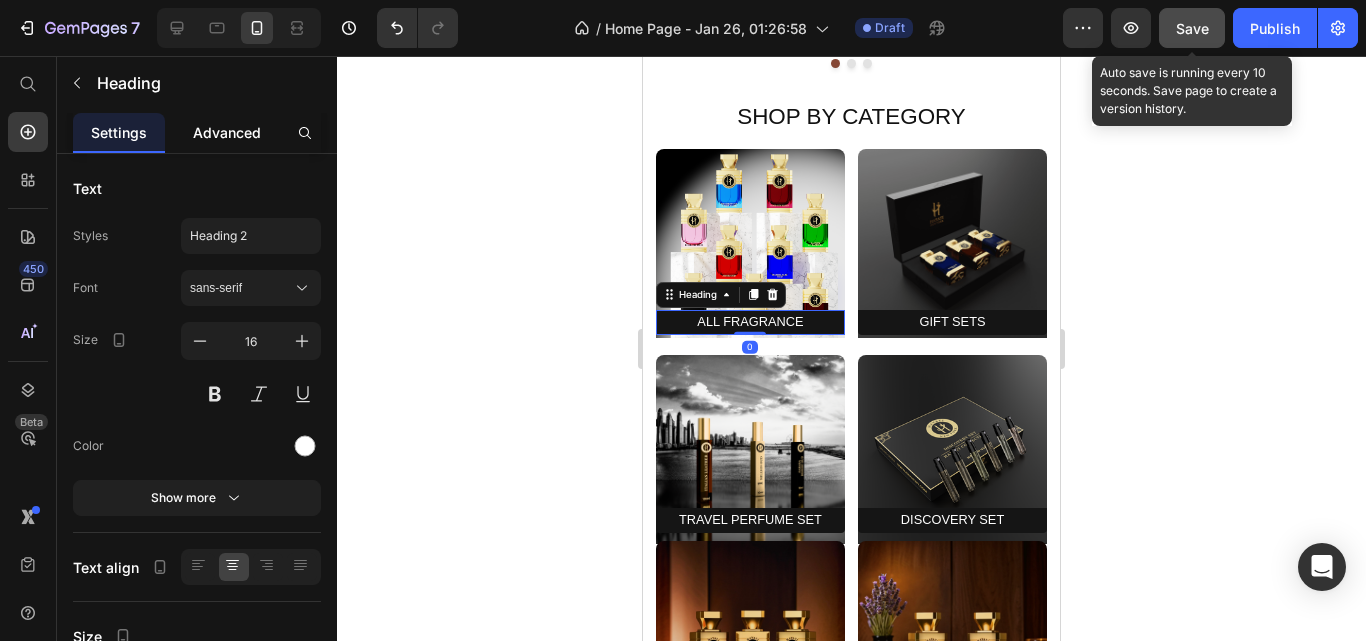 click on "Advanced" 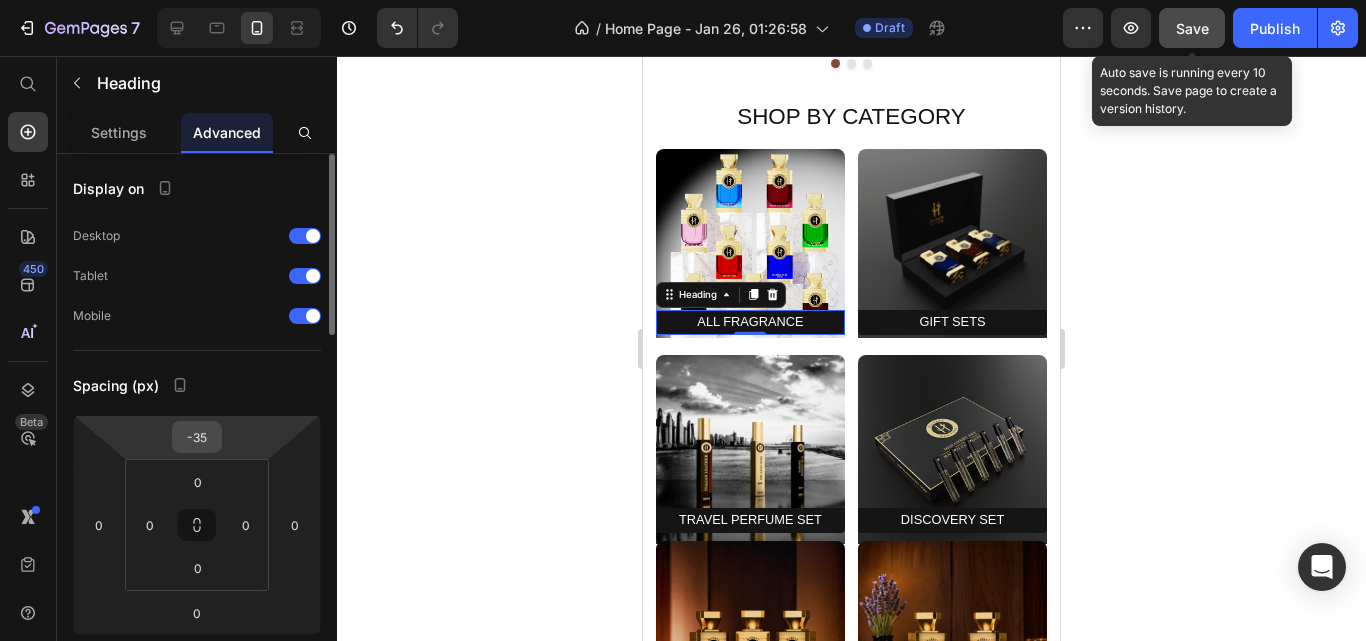 click on "-35" at bounding box center [197, 437] 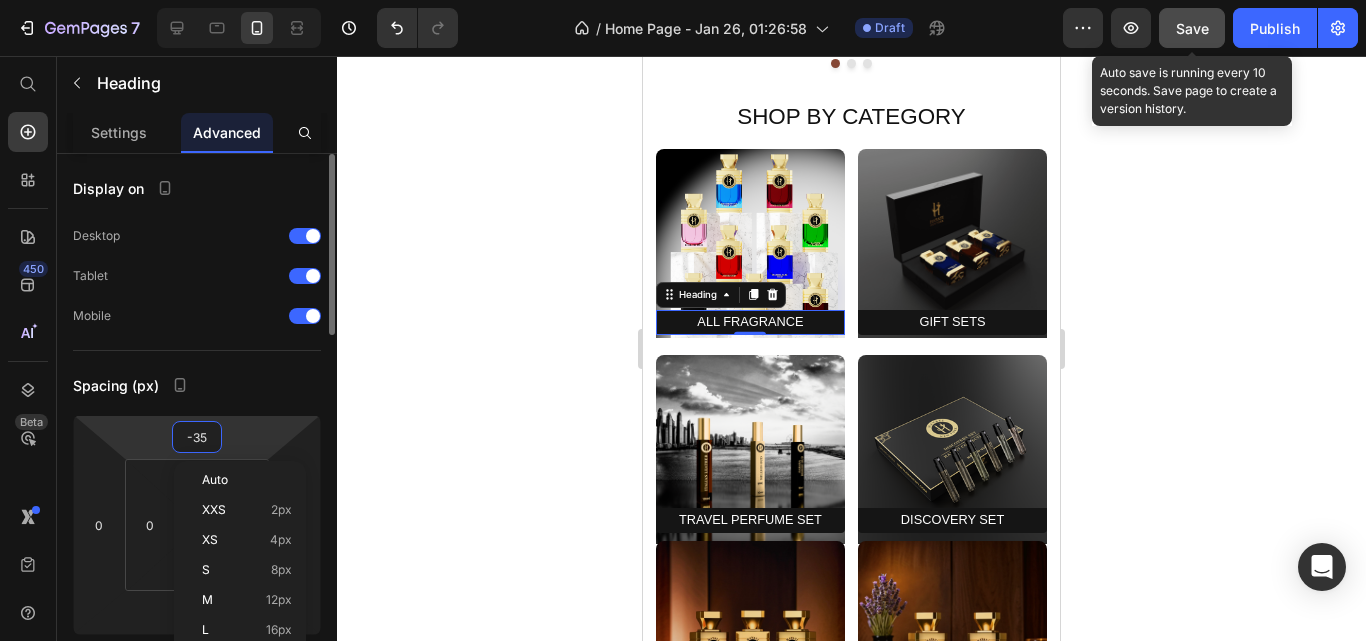 type on "0" 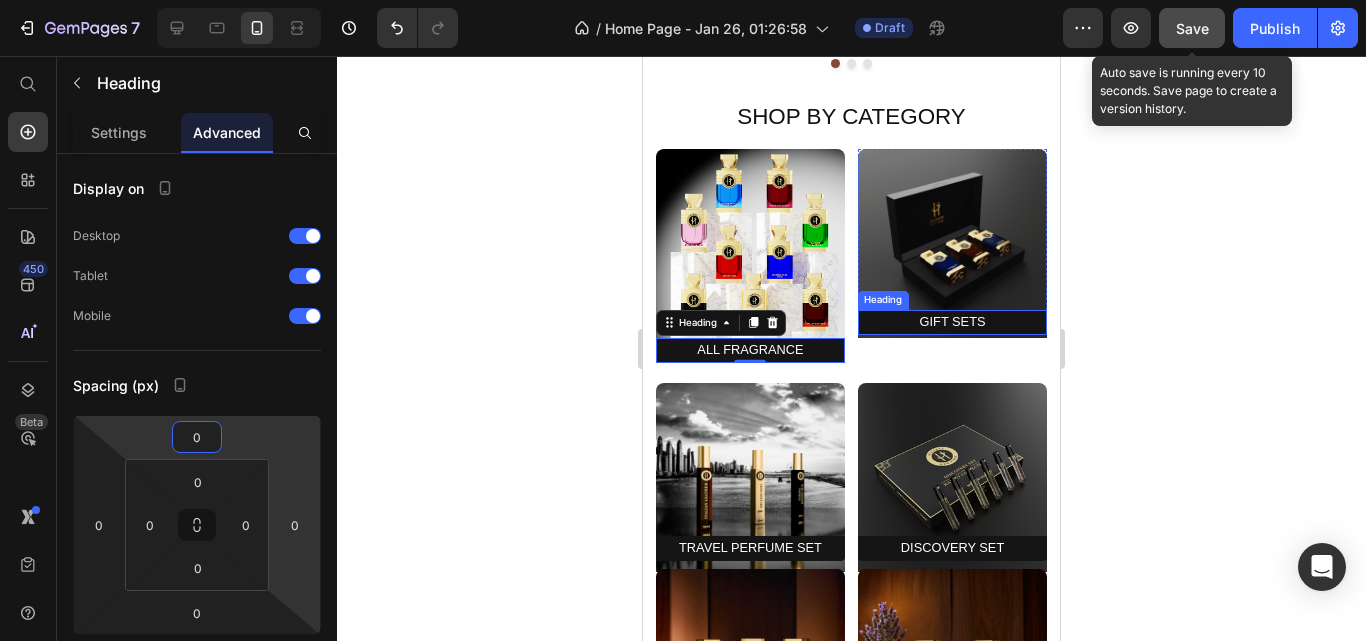 click on "Gift Sets" at bounding box center [952, 322] 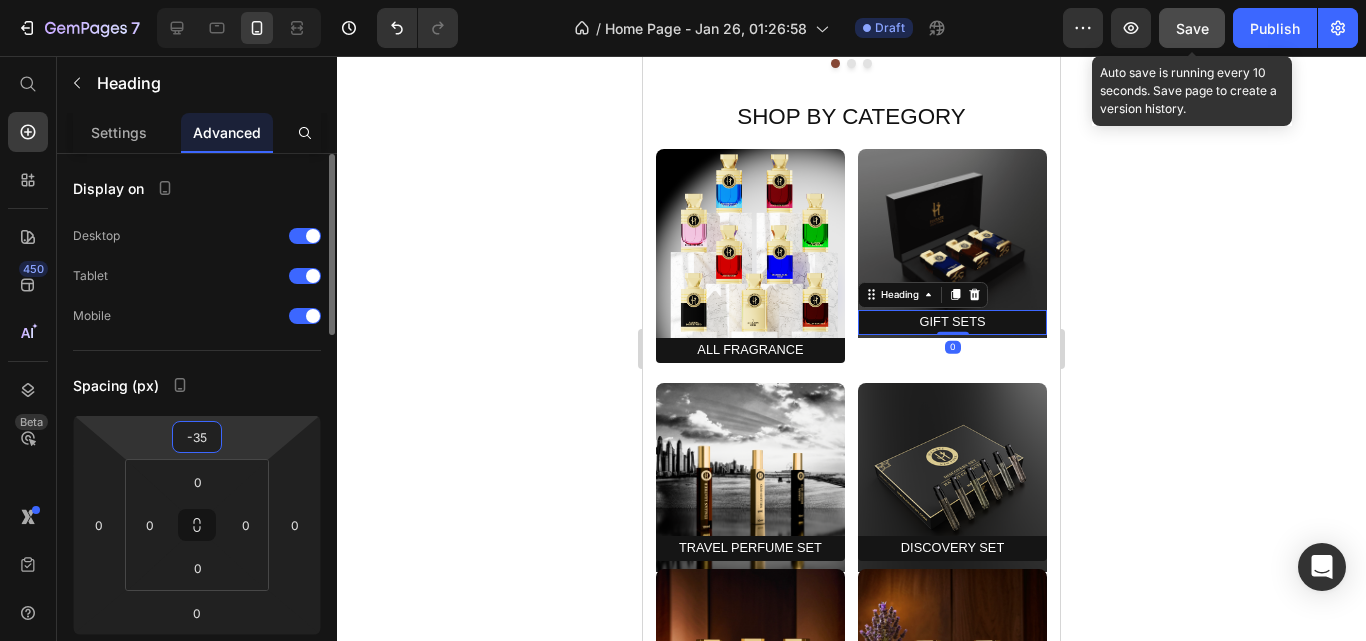 click on "-35" at bounding box center [197, 437] 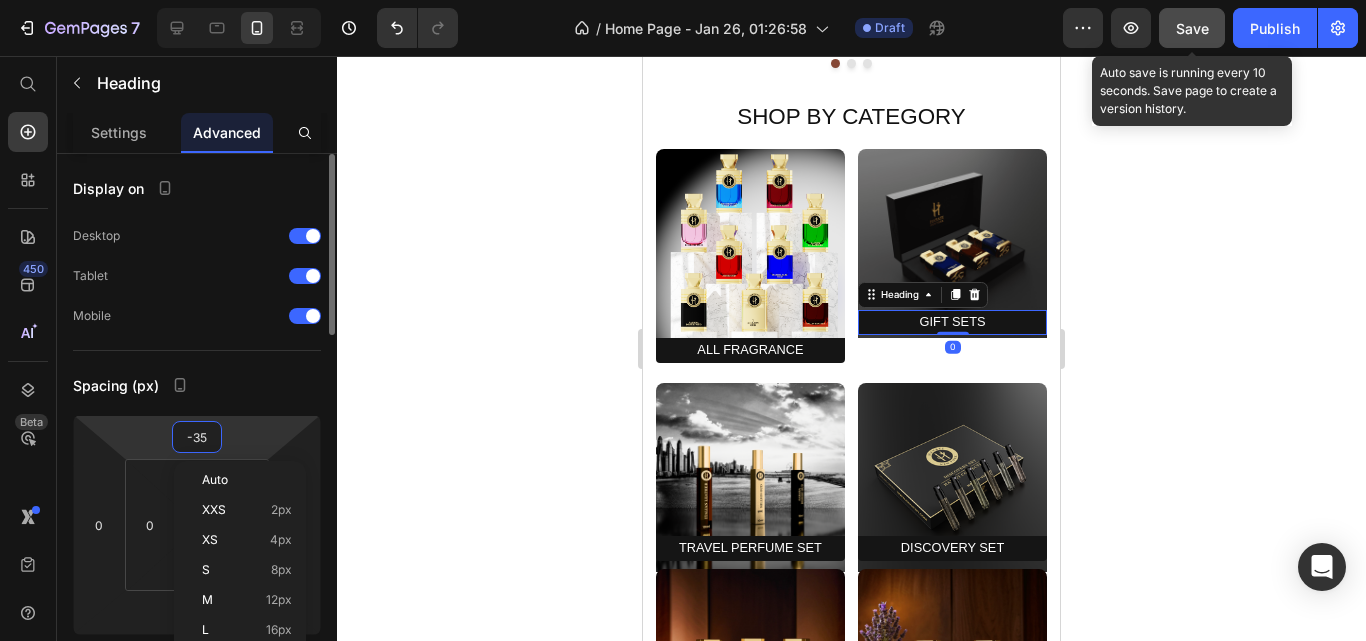 type on "0" 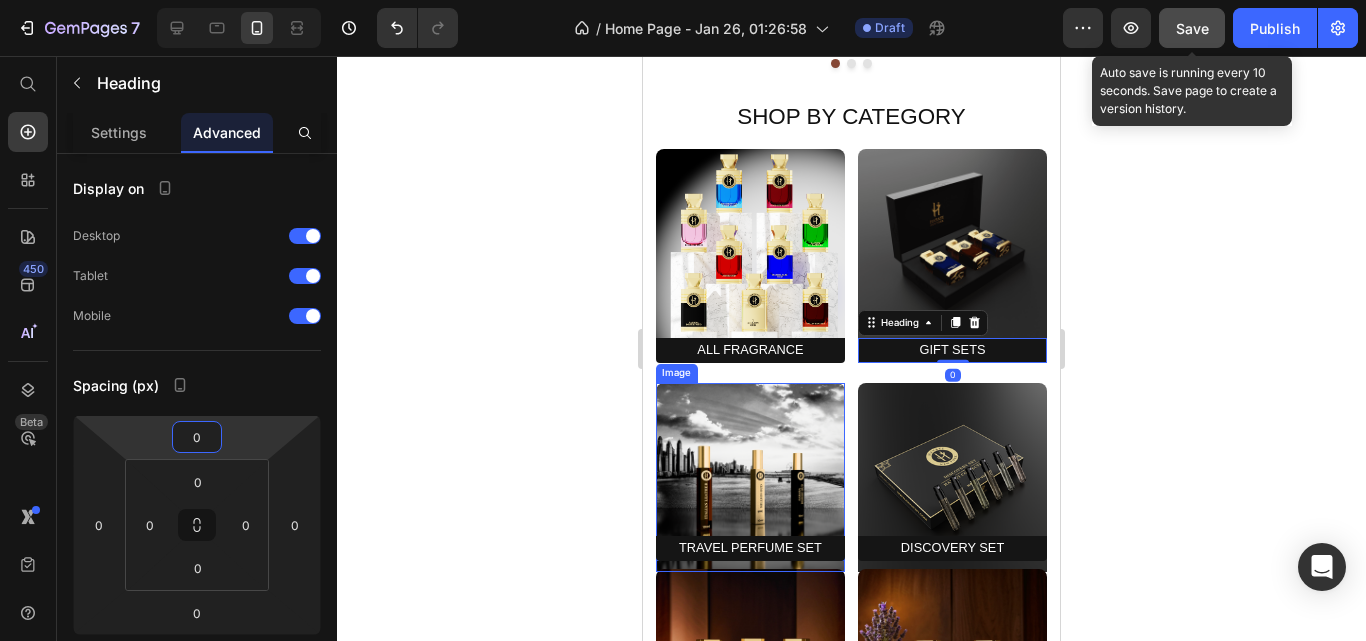 scroll, scrollTop: 1691, scrollLeft: 0, axis: vertical 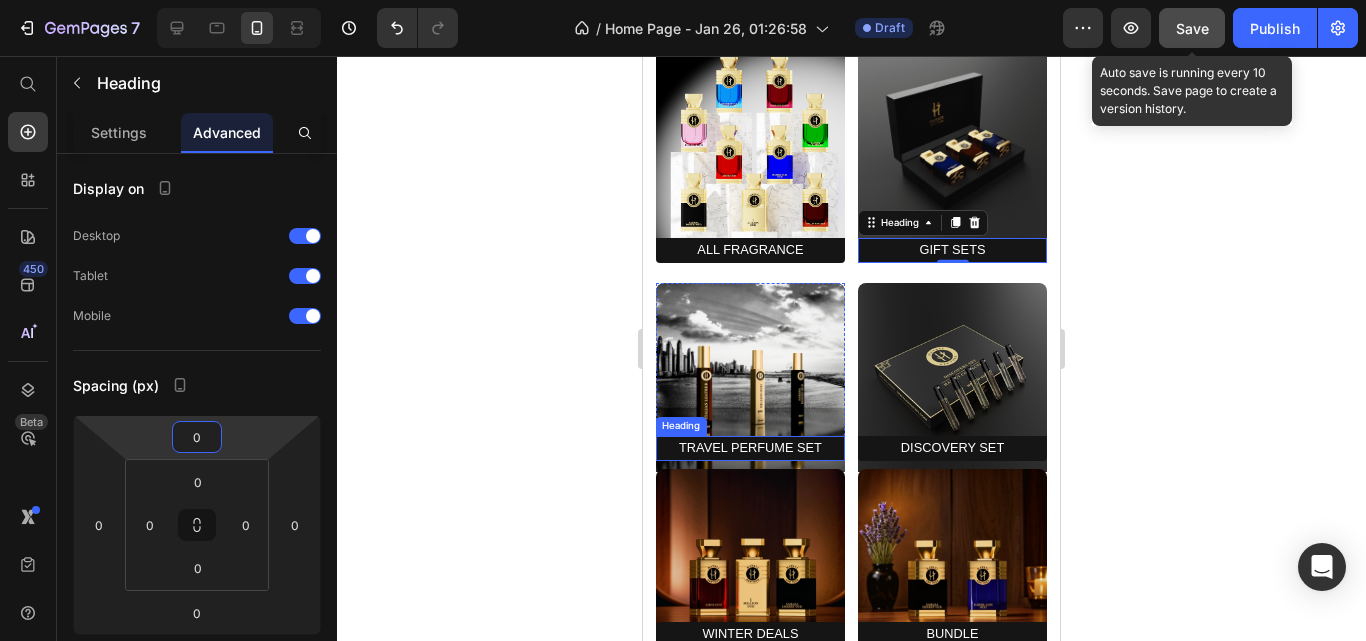 drag, startPoint x: 1119, startPoint y: 483, endPoint x: 701, endPoint y: 426, distance: 421.86847 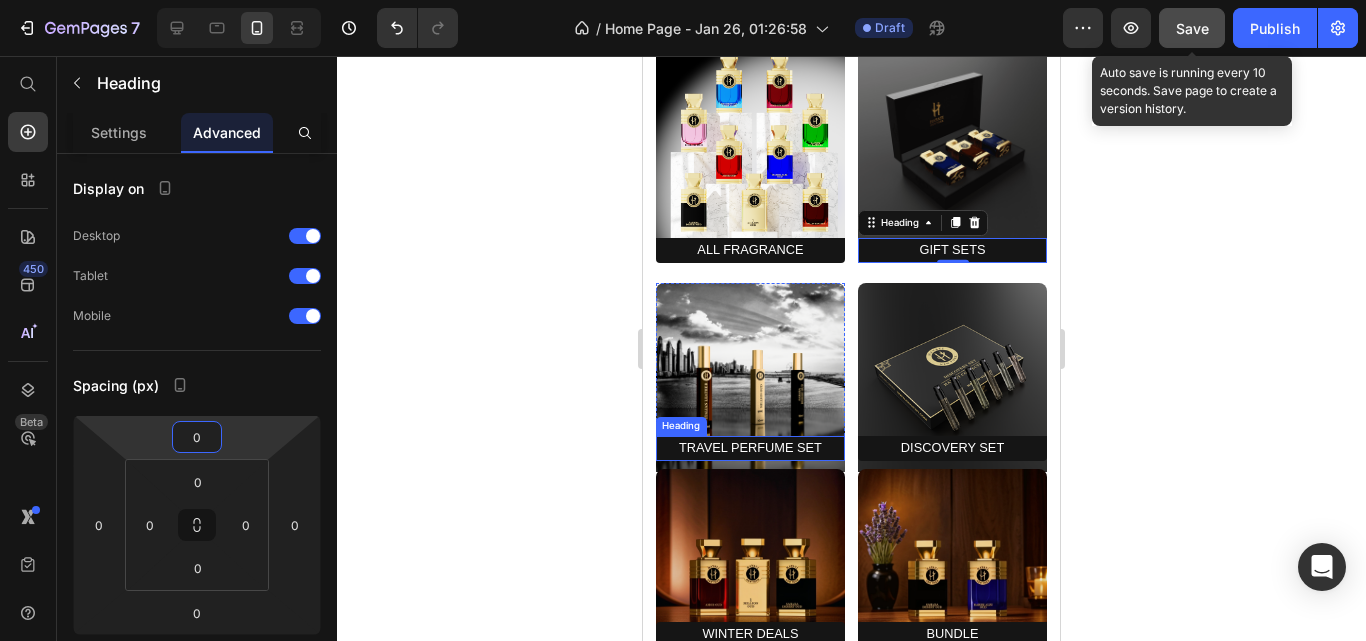 click on "Travel Perfume Set" at bounding box center (750, 448) 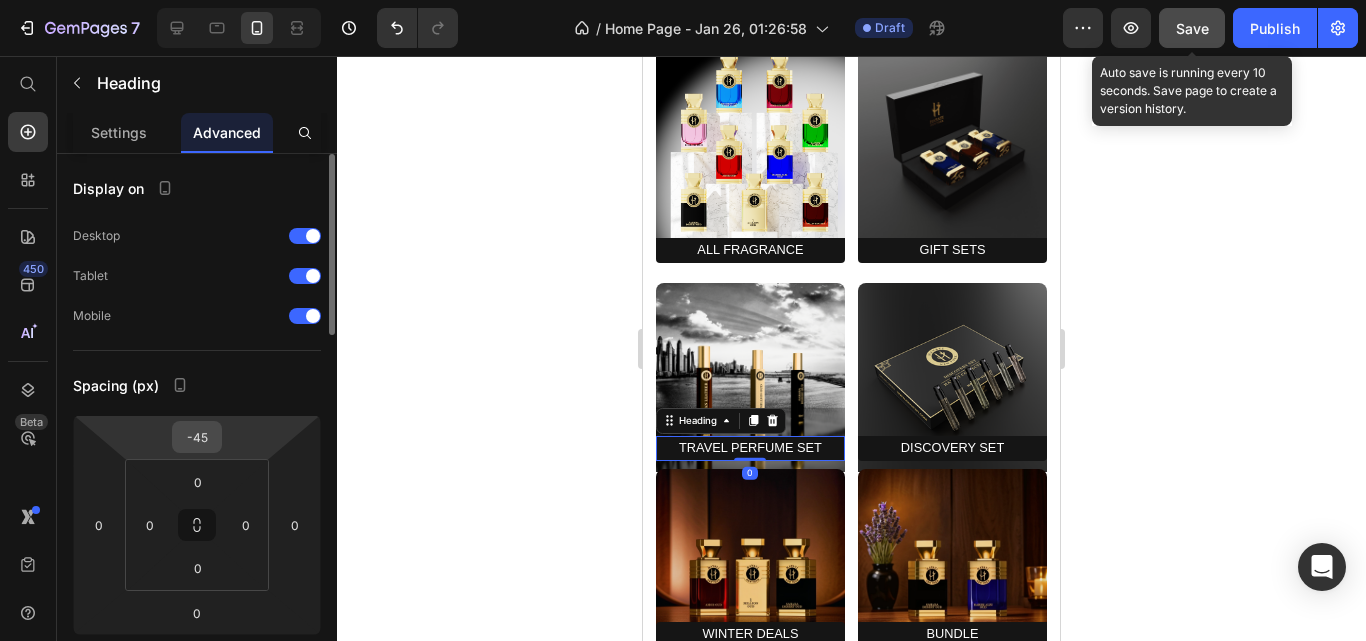 click on "-45" at bounding box center (197, 437) 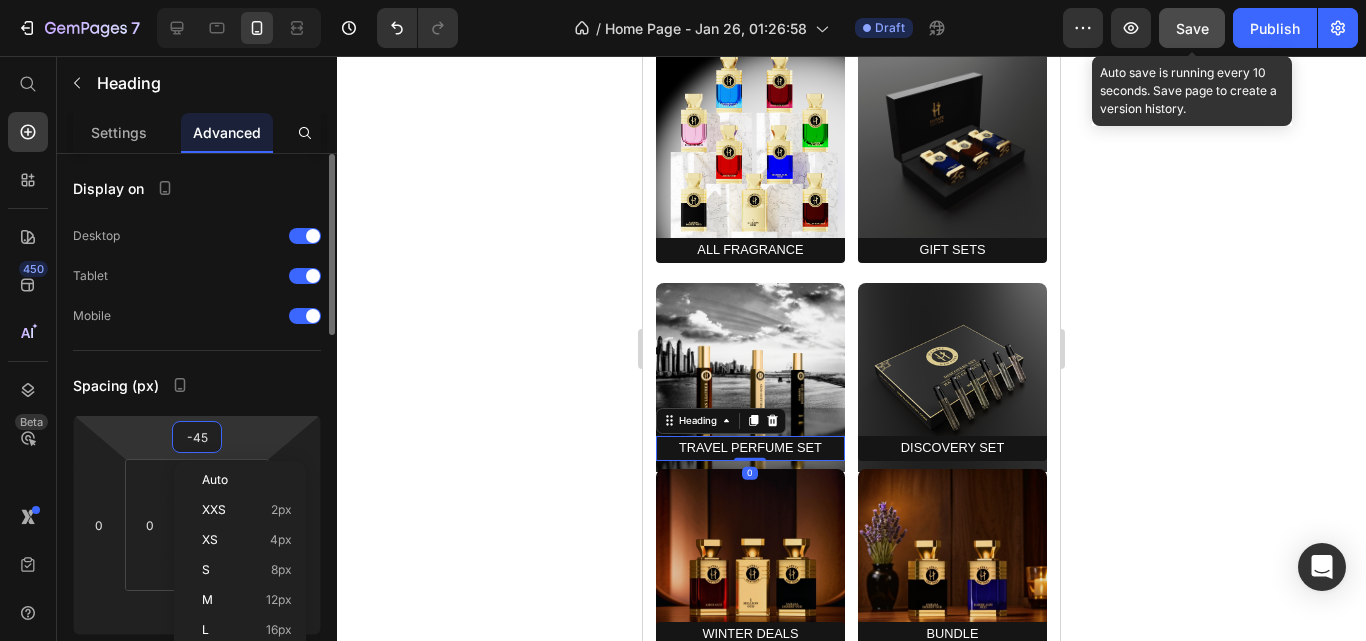 type on "0" 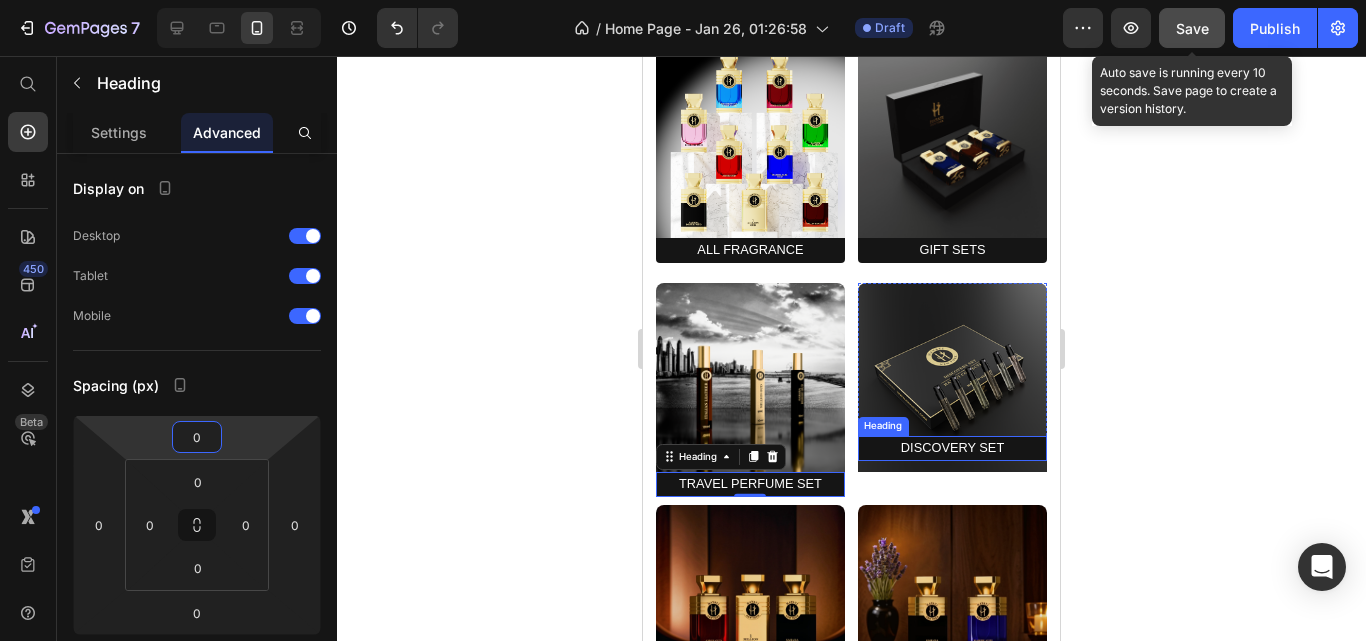 click on "Discovery Set" at bounding box center [952, 448] 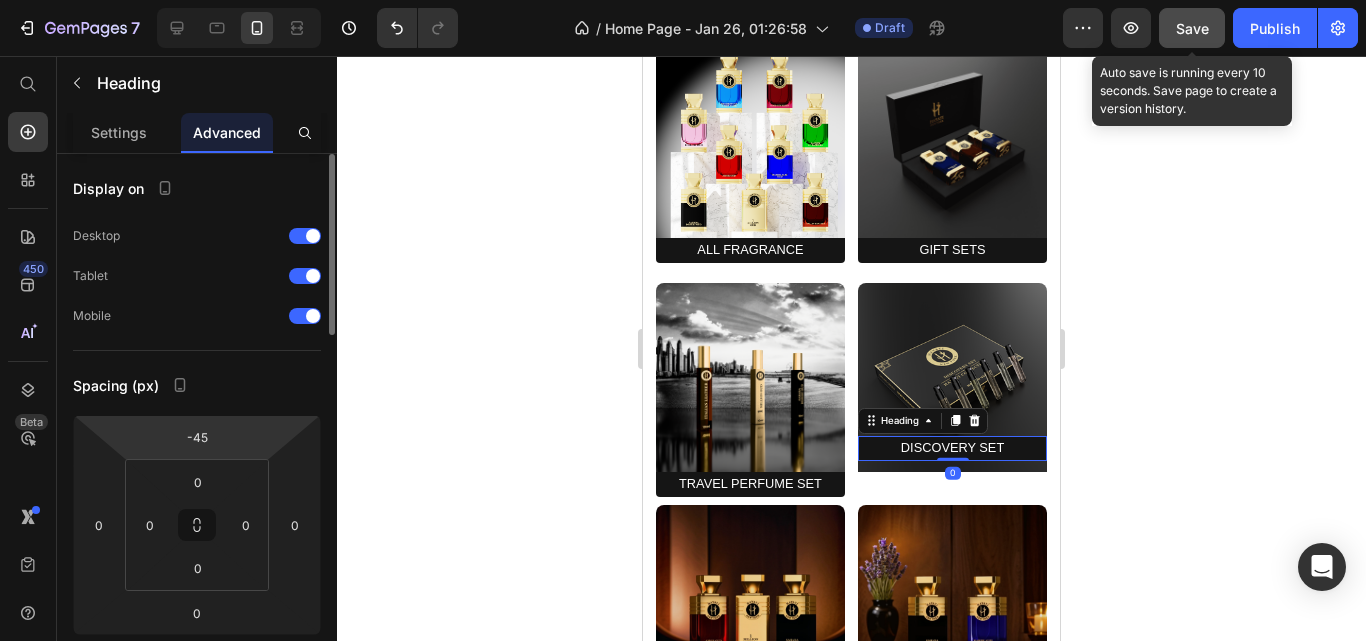 click on "7  Version history  /  Home Page - Jan 26, 01:26:58 Draft Preview  Save  Auto save is running every 10 seconds. Save page to create a version history.  Publish  450 Beta Start with Sections Elements Hero Section Product Detail Brands Trusted Badges Guarantee Product Breakdown How to use Testimonials Compare Bundle FAQs Social Proof Brand Story Product List Collection Blog List Contact Sticky Add to Cart Custom Footer Browse Library 450 Layout
Row
Row
Row
Row Text
Heading
Text Block Button
Button
Button
Sticky Back to top Media Image" at bounding box center (683, 0) 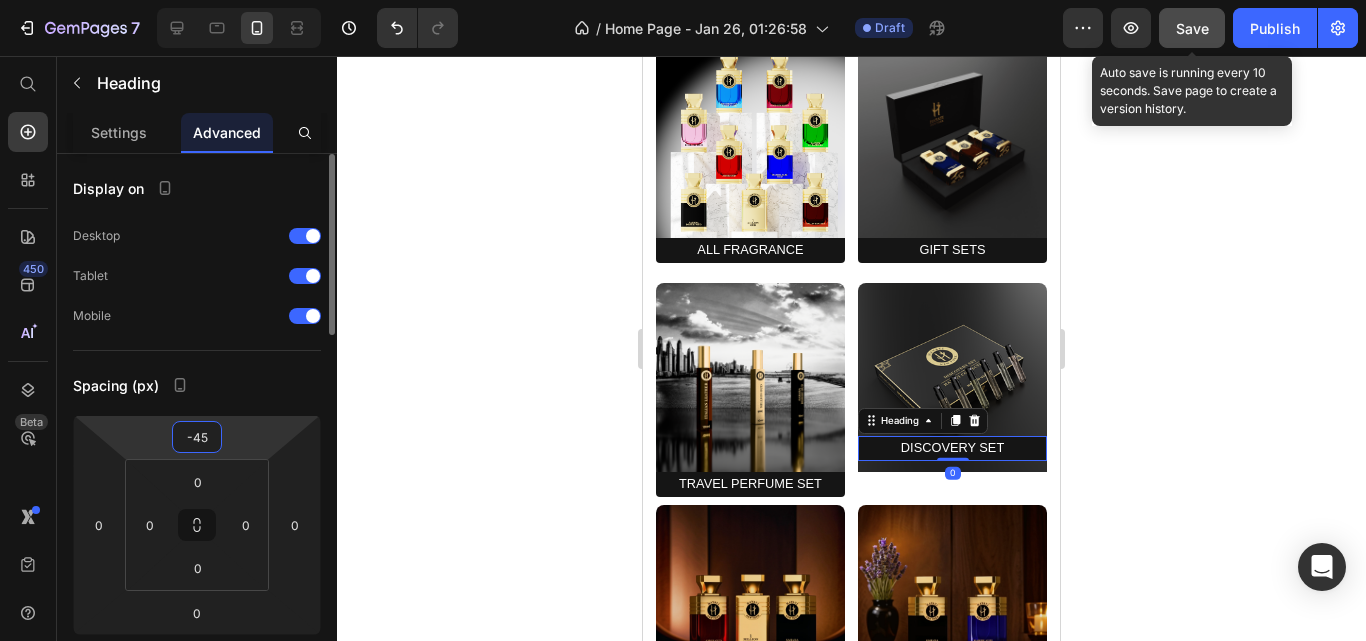 type on "0" 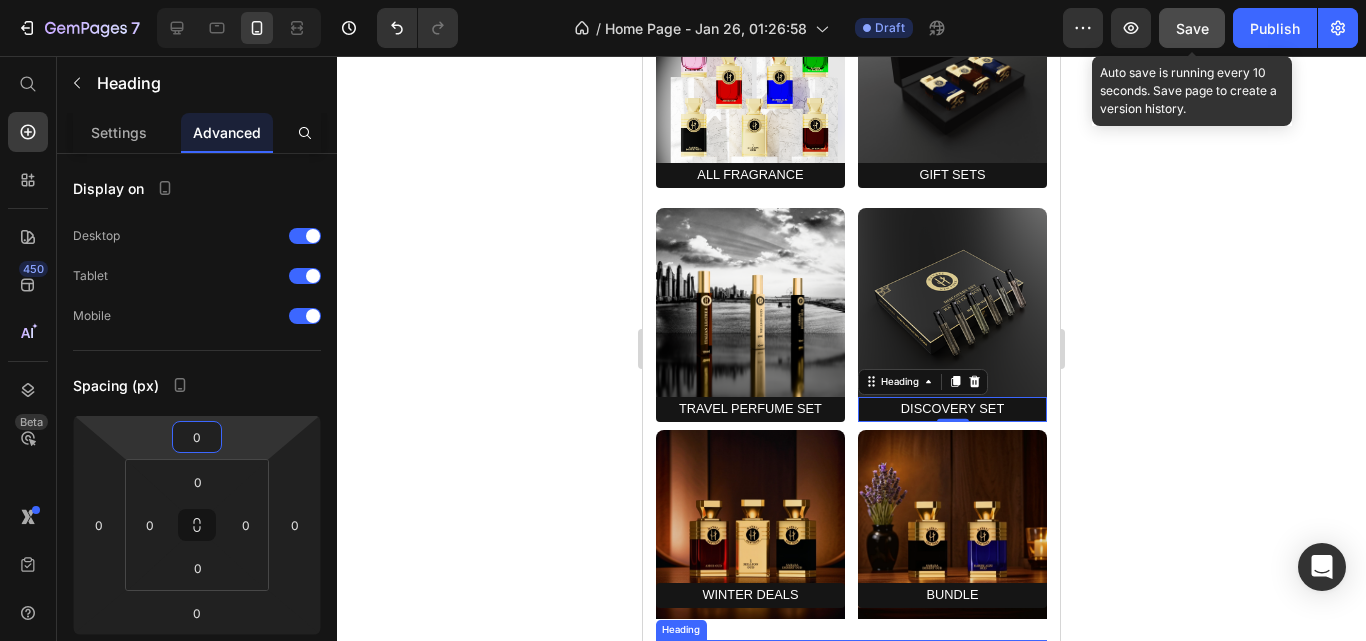 scroll, scrollTop: 1891, scrollLeft: 0, axis: vertical 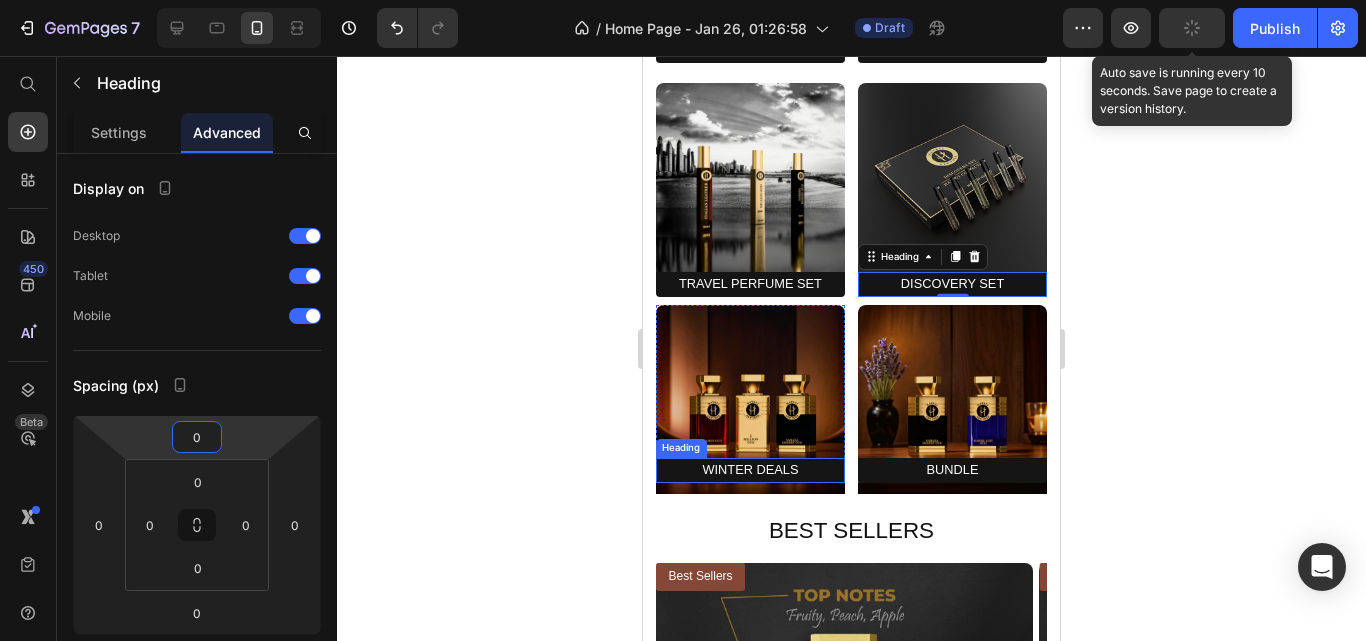 click on "winter deals" at bounding box center [750, 470] 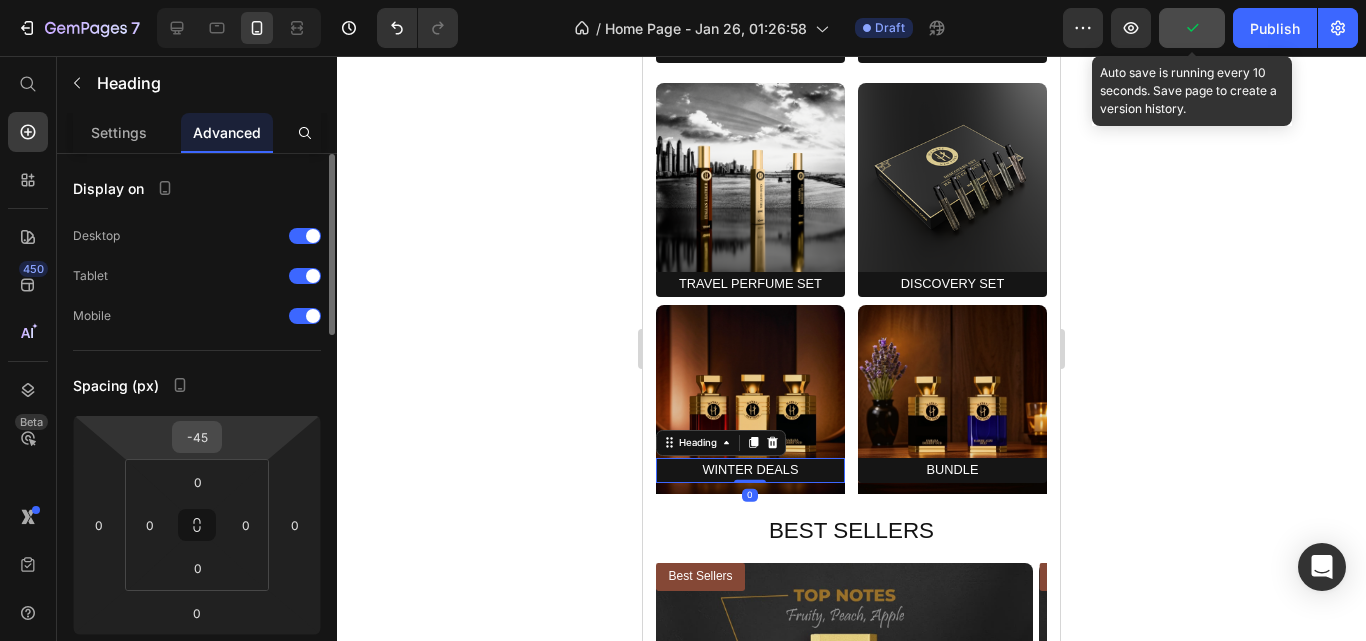 click on "-45" at bounding box center [197, 437] 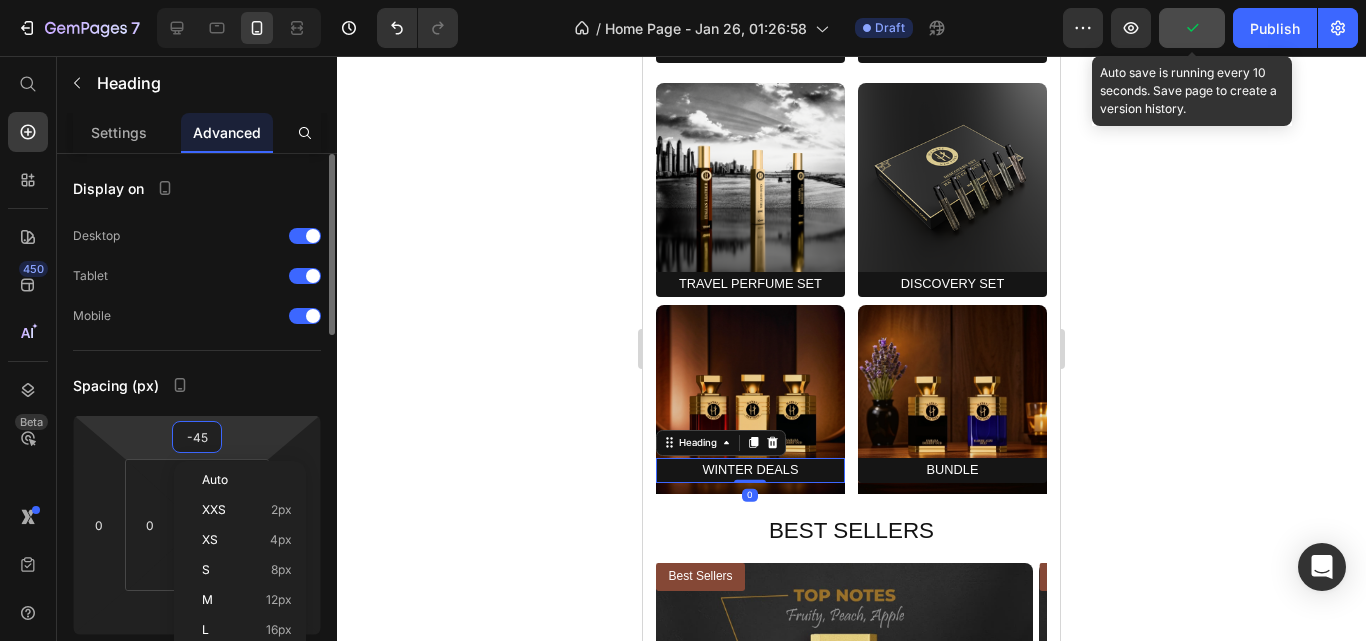 type on "0" 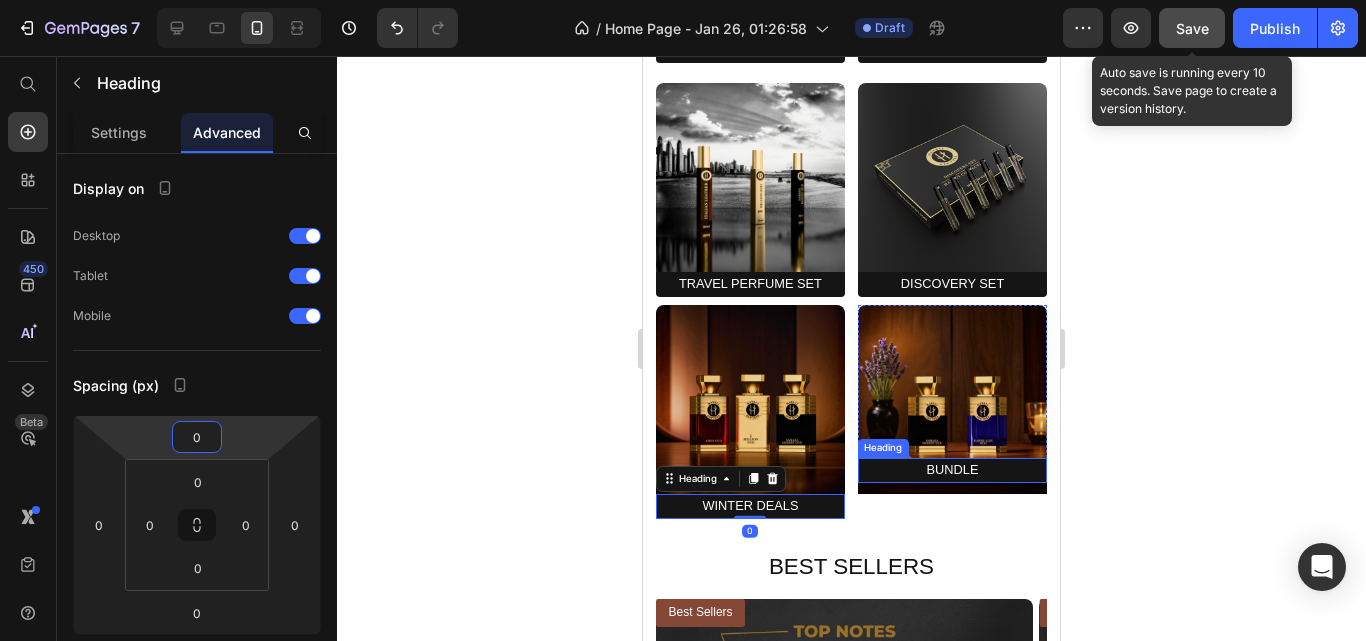click on "bundle" at bounding box center (952, 470) 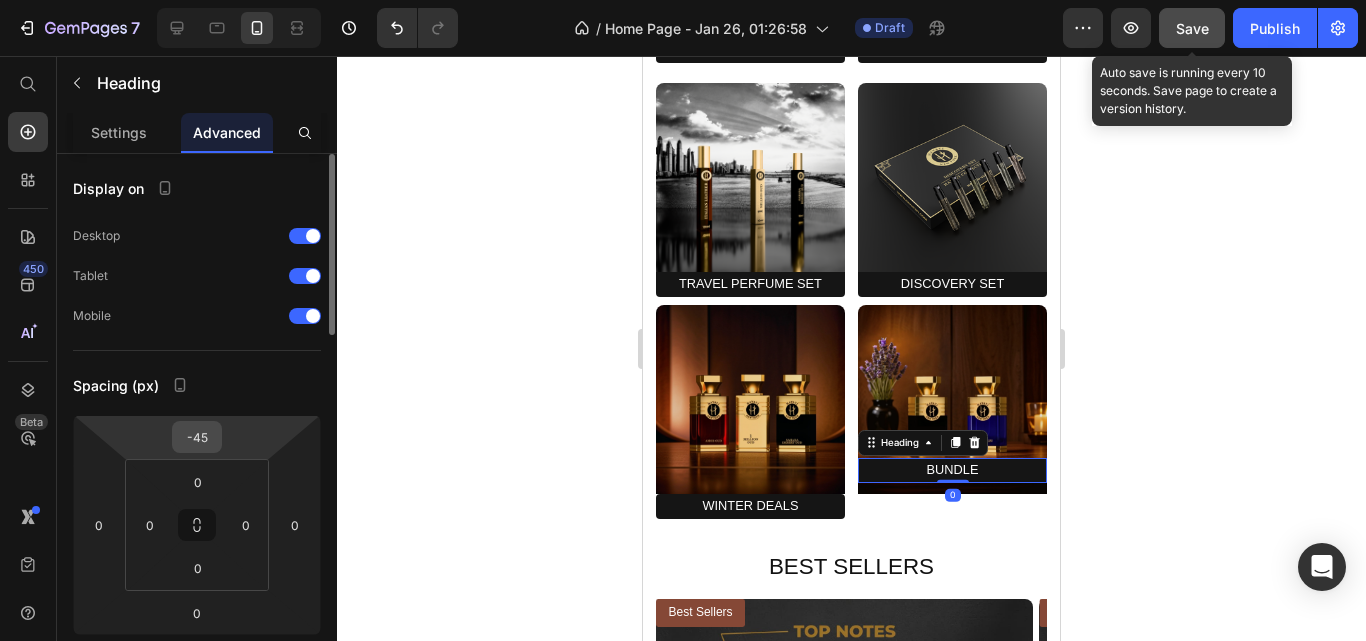click on "-45" at bounding box center (197, 437) 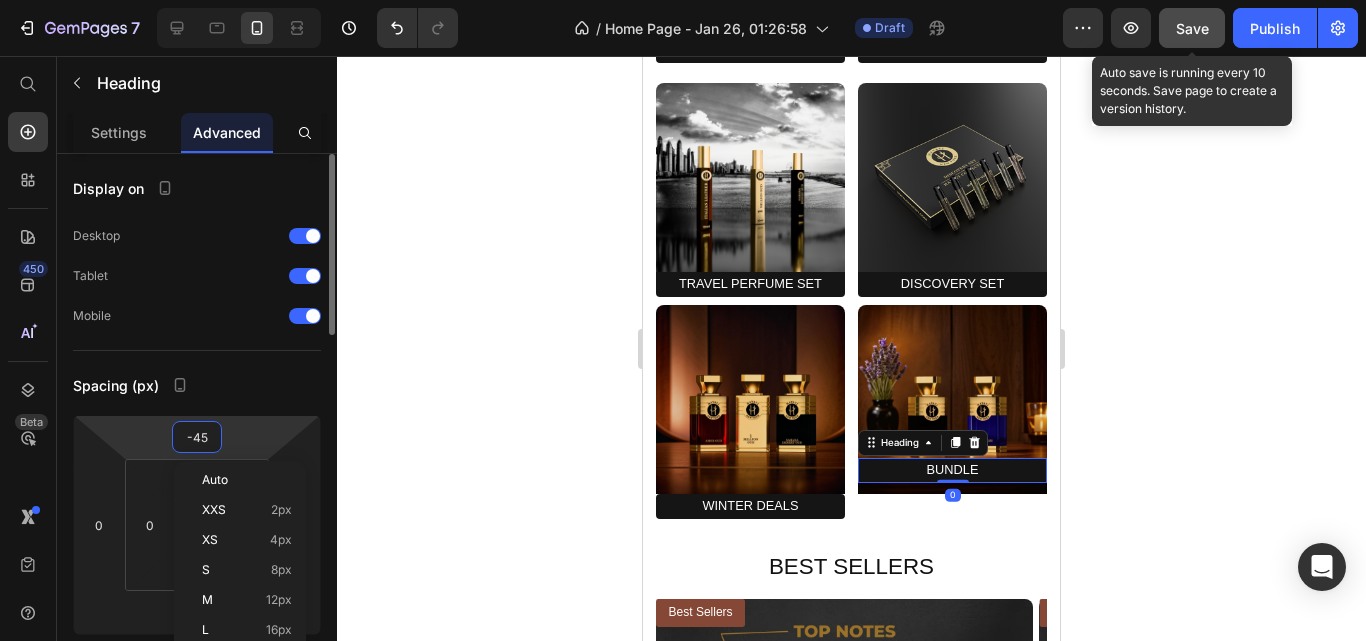 type on "0" 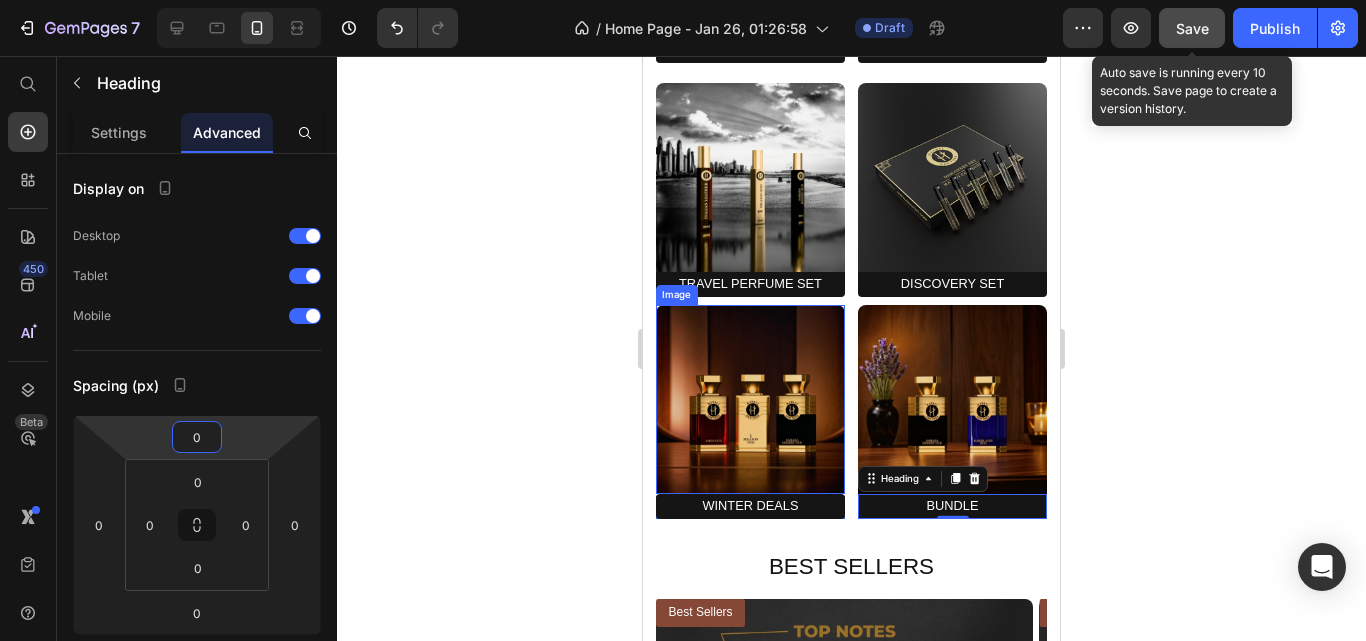 click at bounding box center [750, 399] 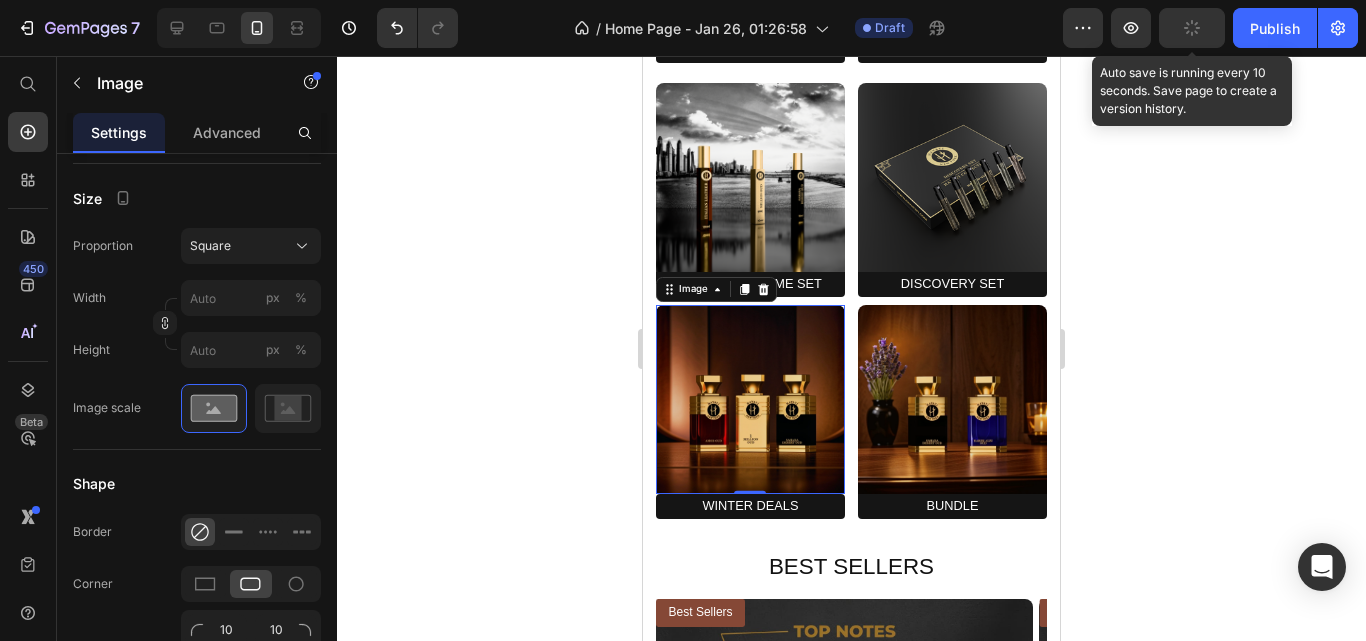 scroll, scrollTop: 0, scrollLeft: 0, axis: both 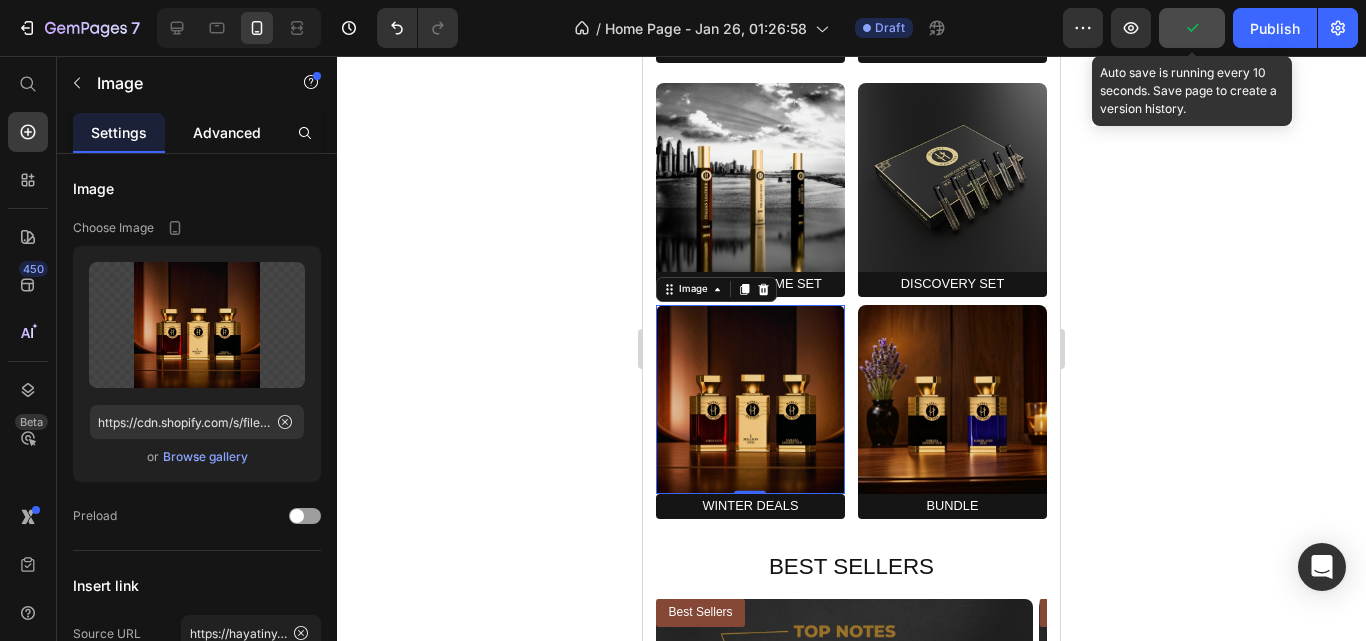 click on "Advanced" at bounding box center (227, 132) 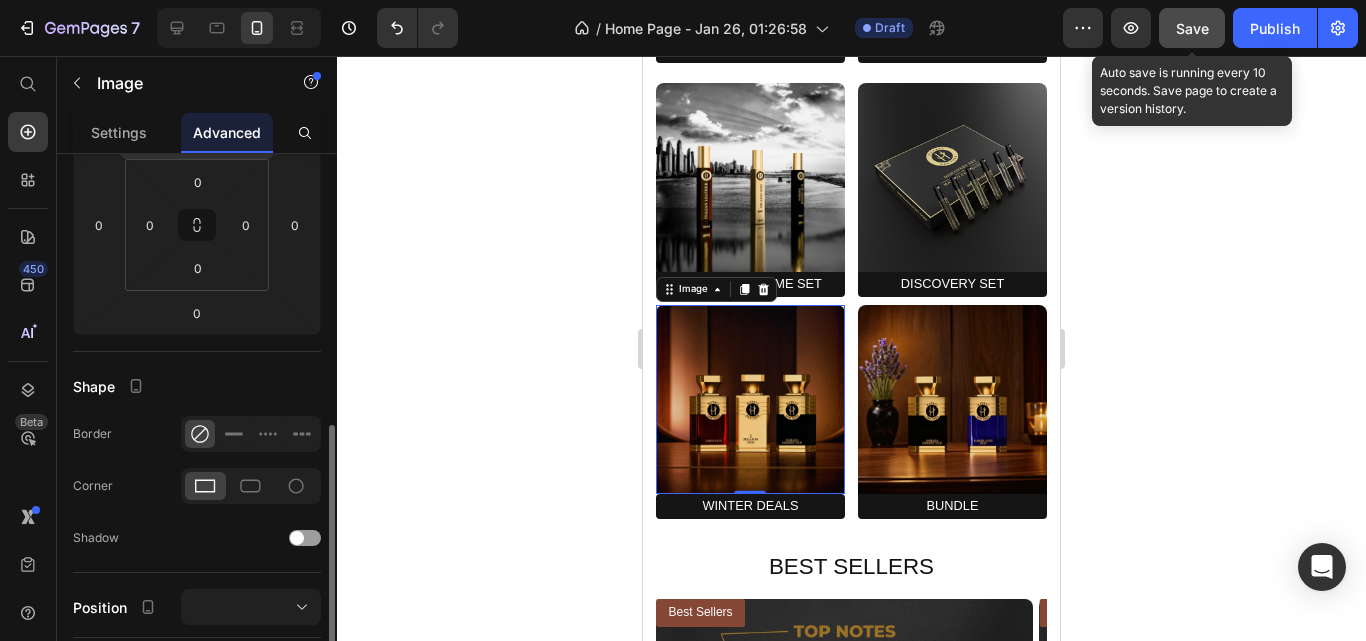 scroll, scrollTop: 400, scrollLeft: 0, axis: vertical 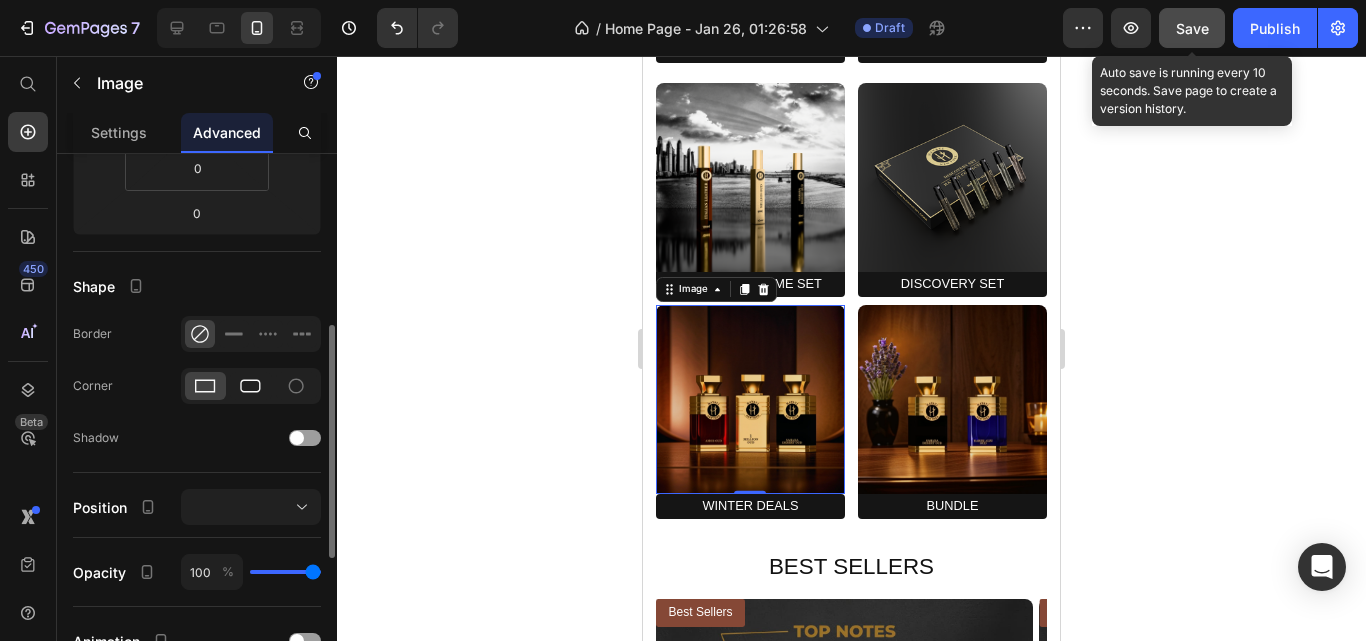 click 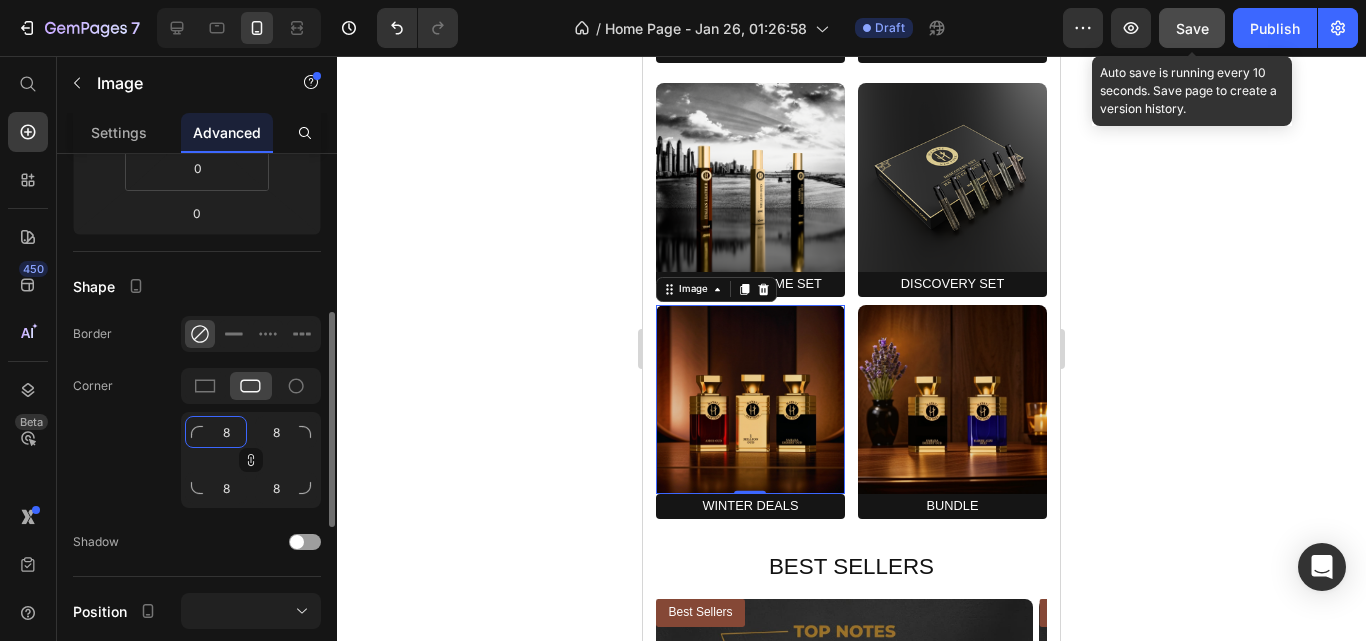 click on "8" 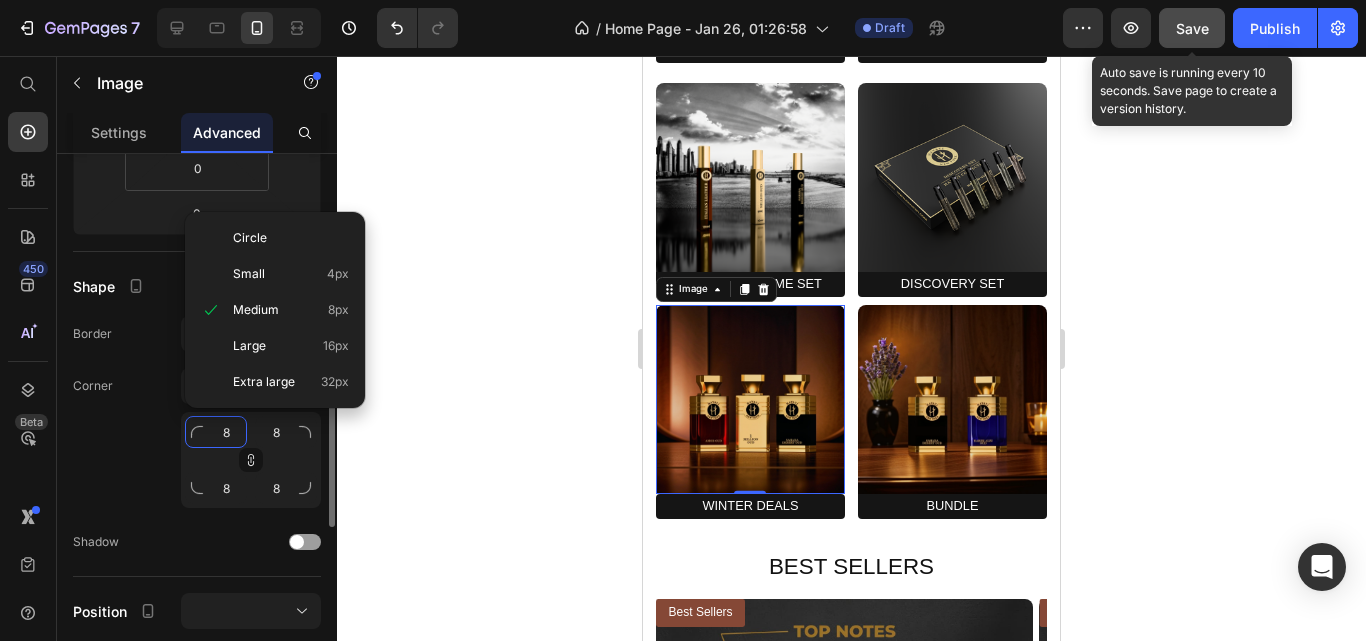 type on "1" 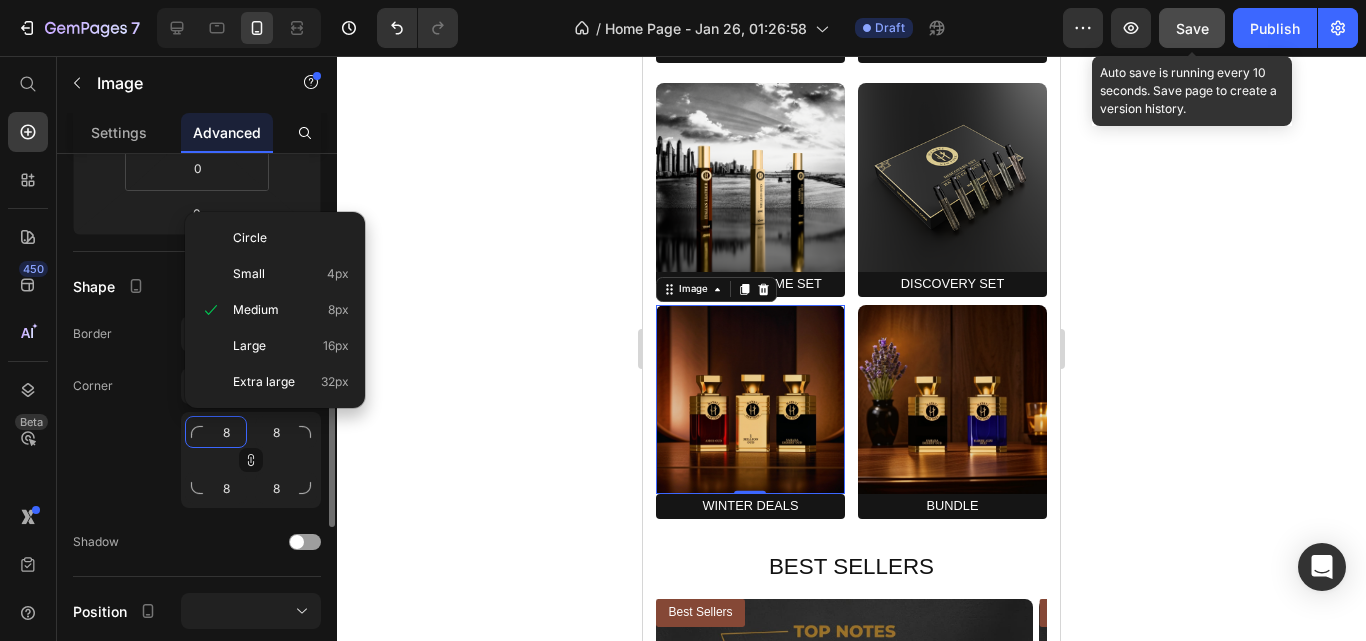type on "1" 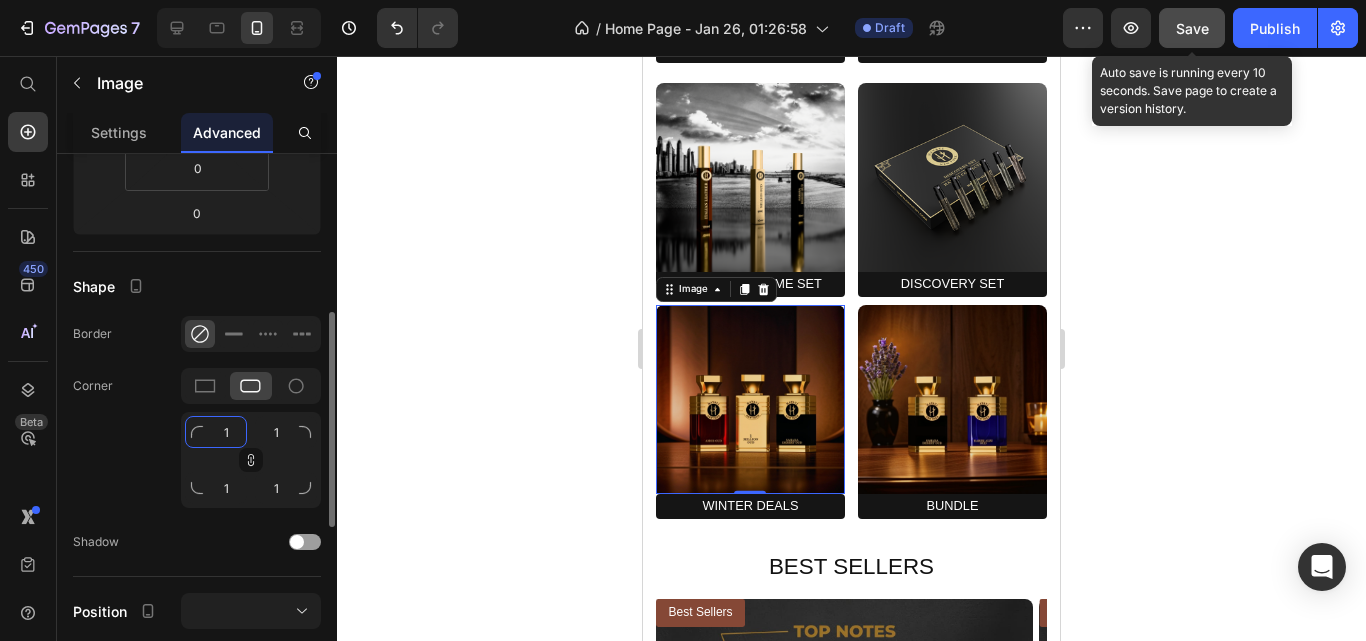 type on "10" 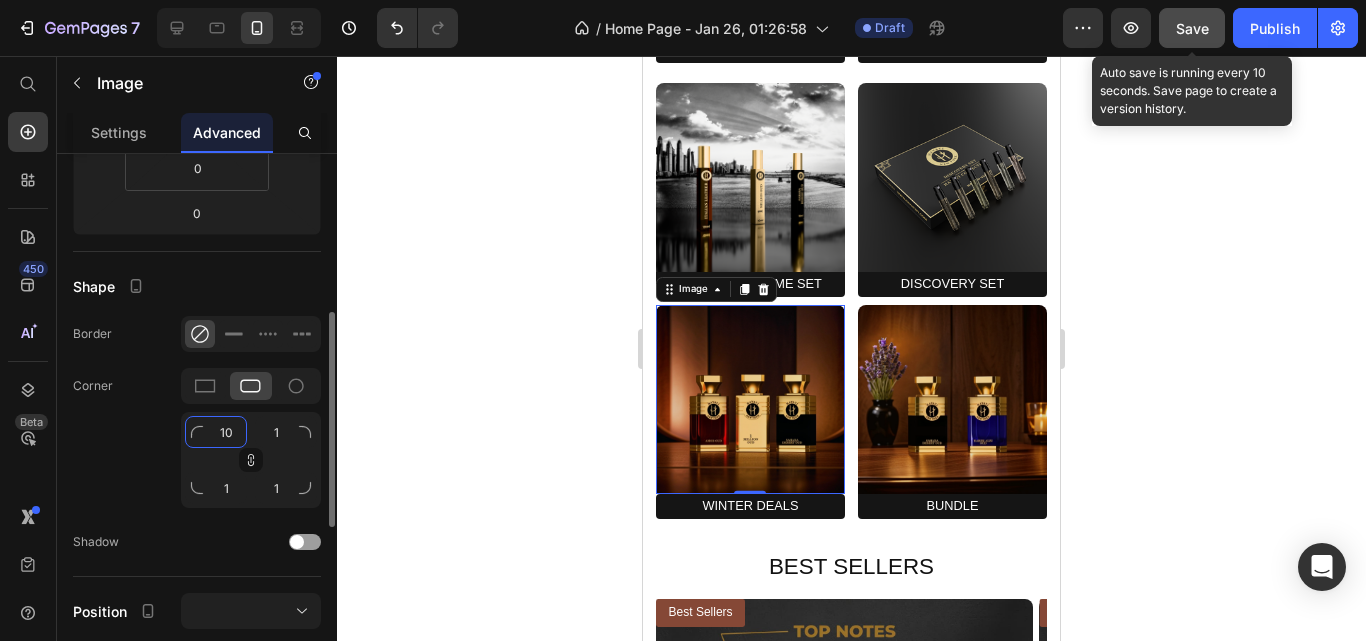 type on "10" 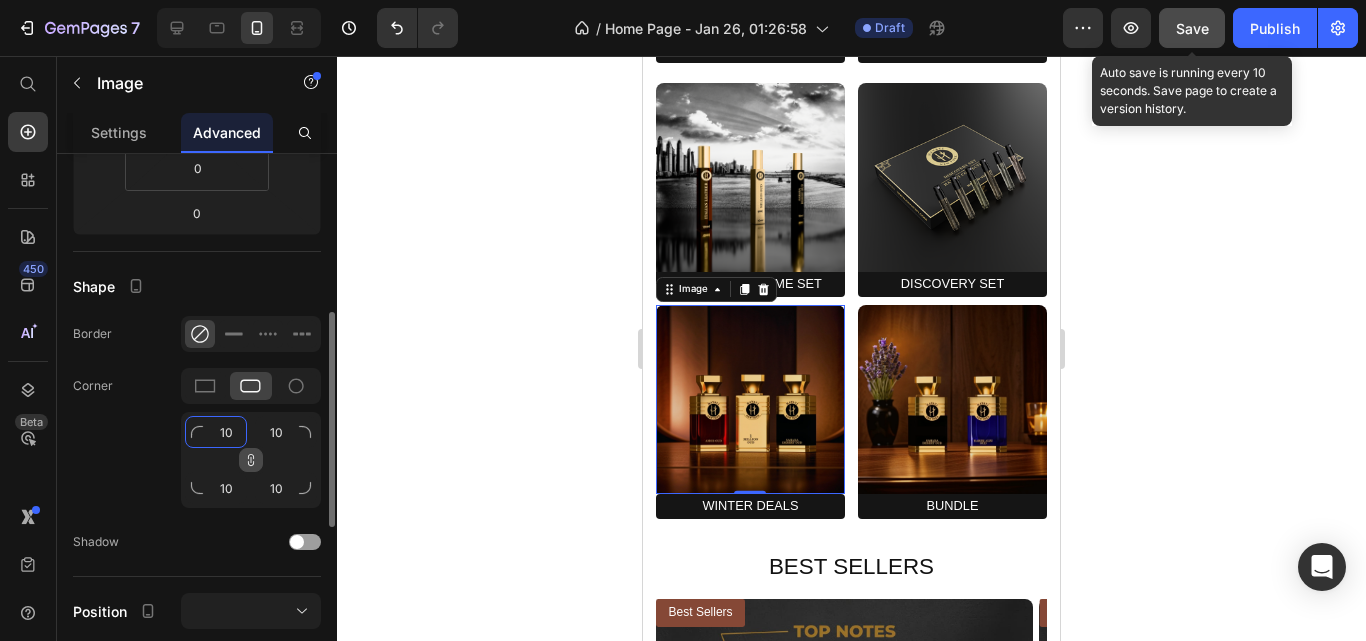 type on "10" 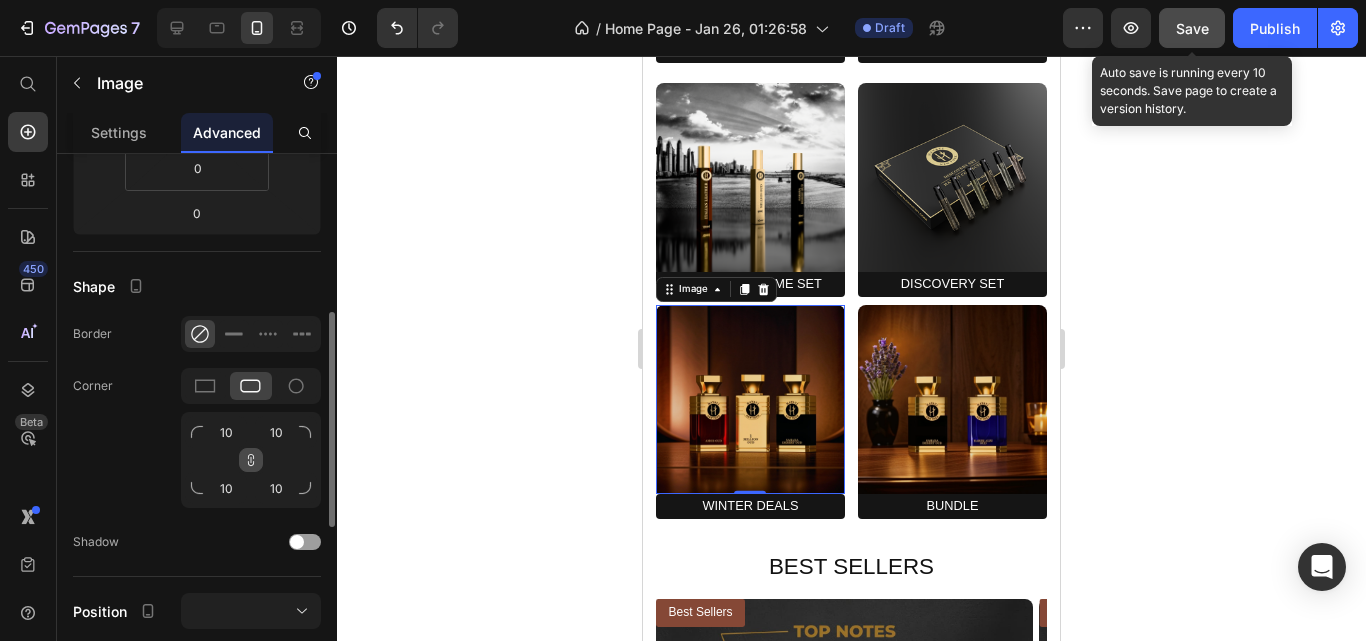 click 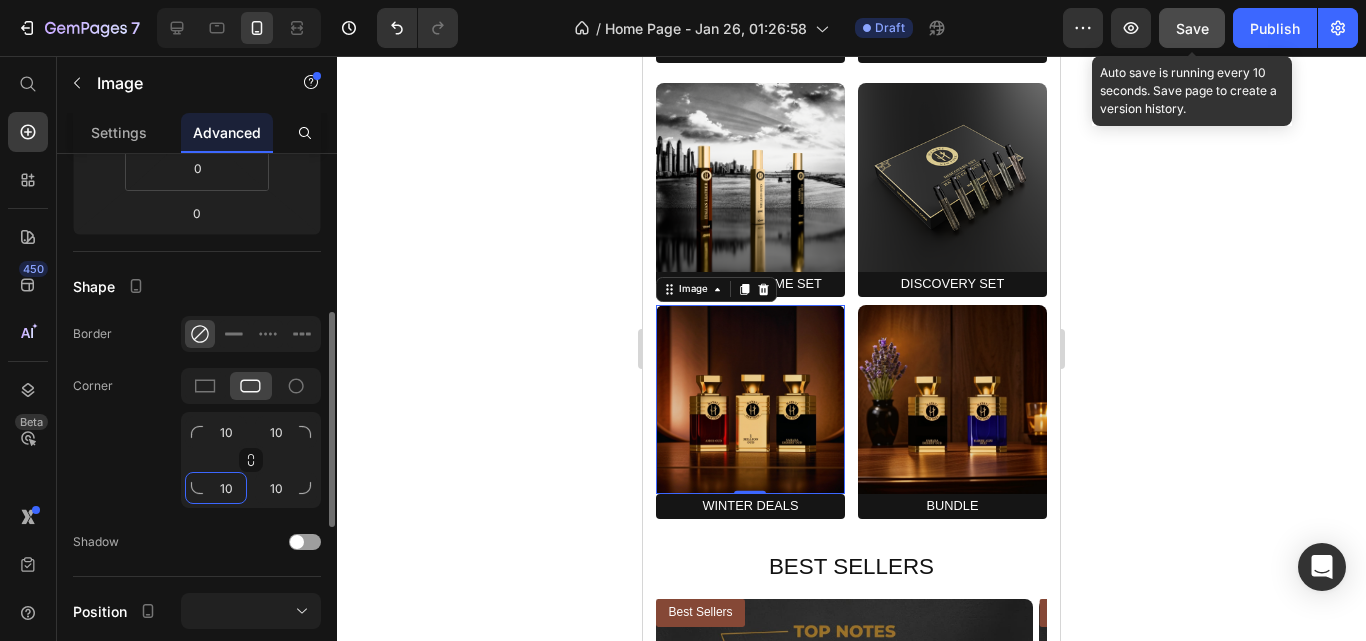click on "10" 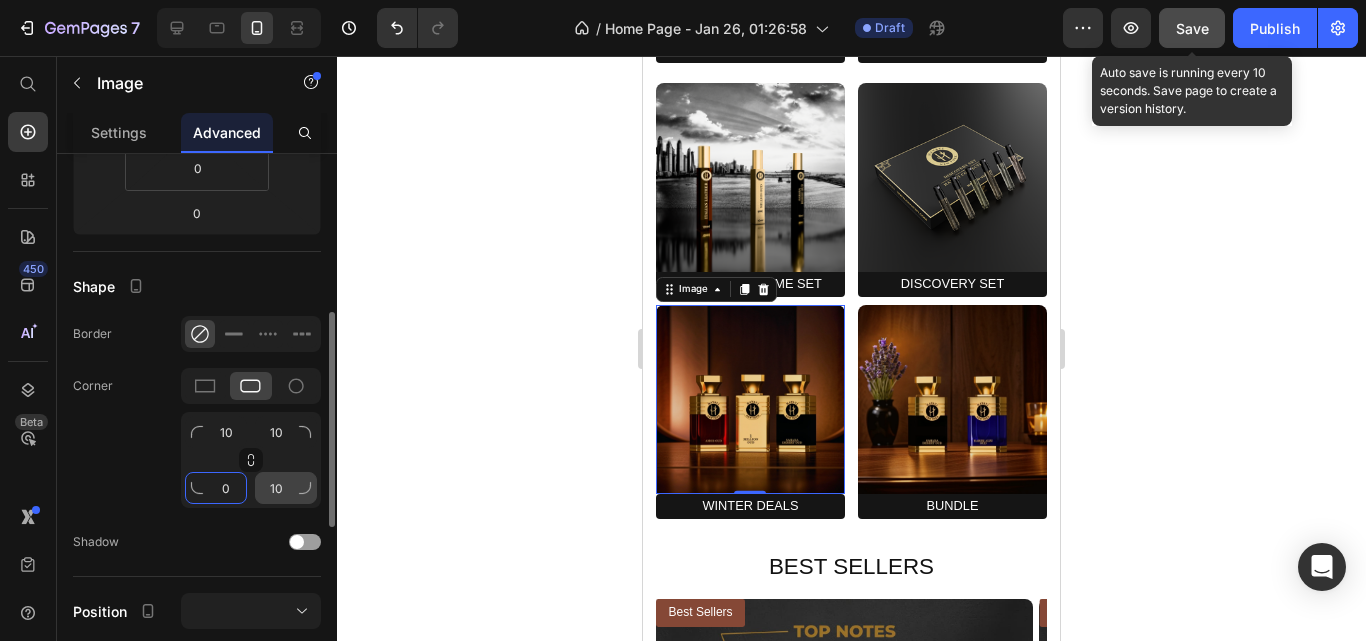 type on "0" 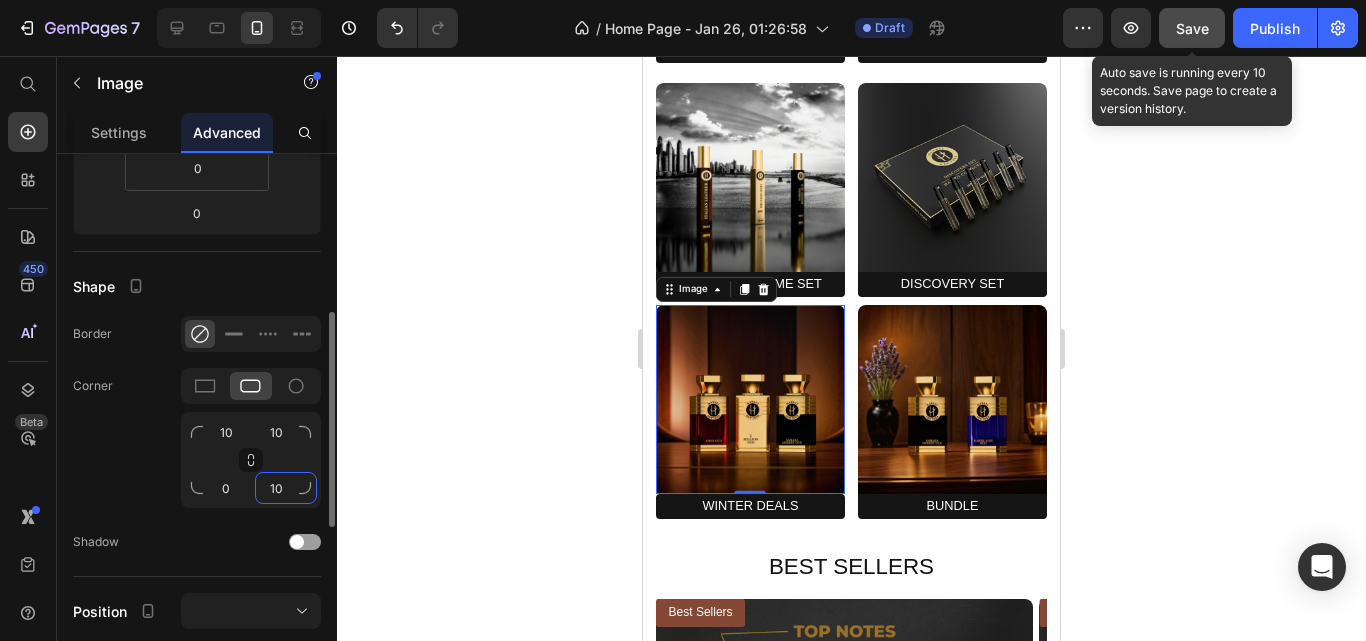 click on "10" 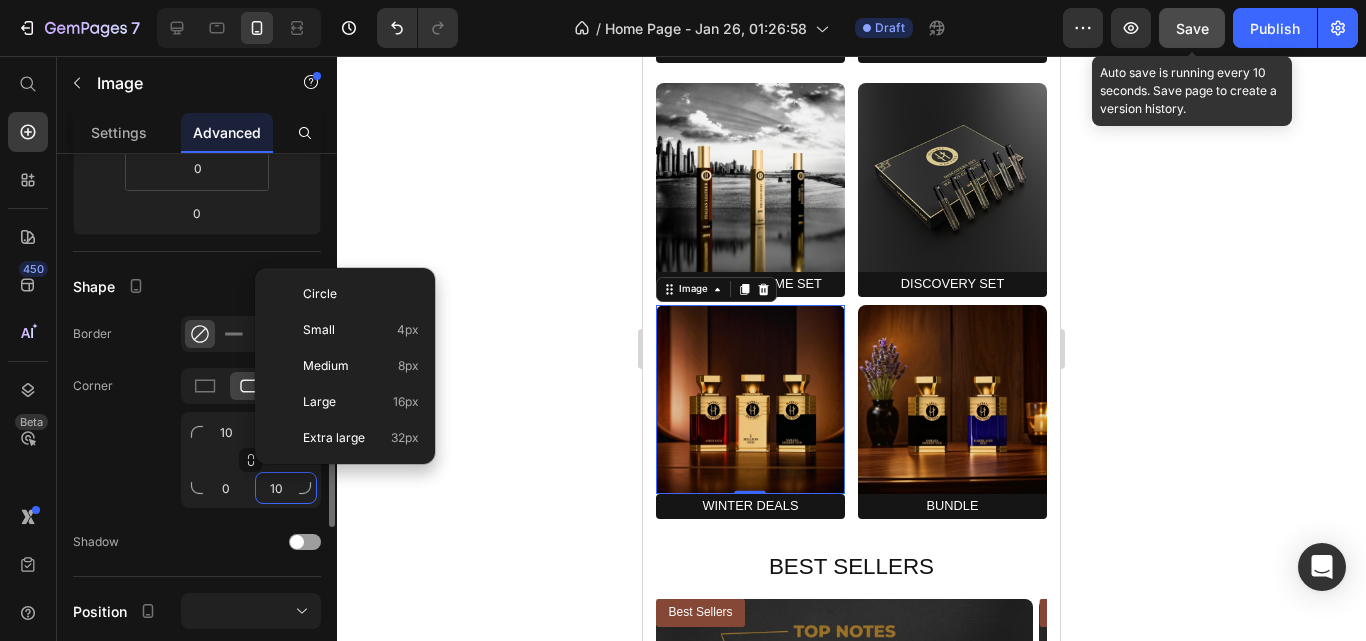 type on "0" 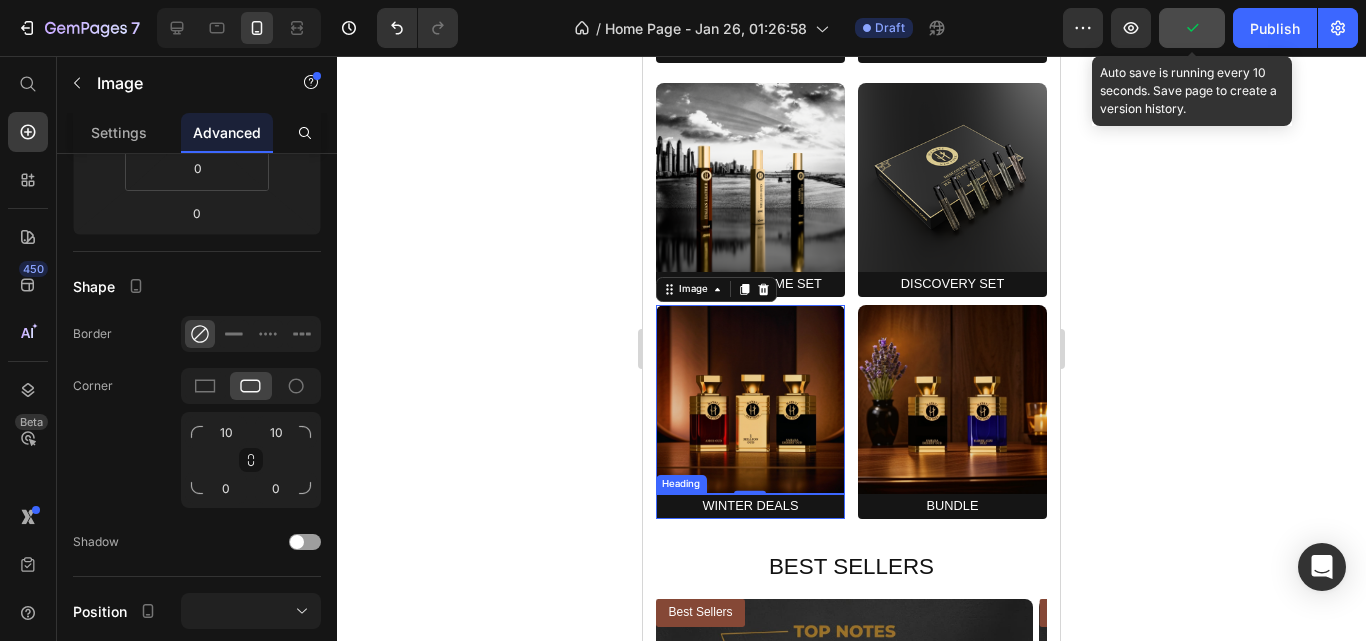 click on "winter deals" at bounding box center (750, 506) 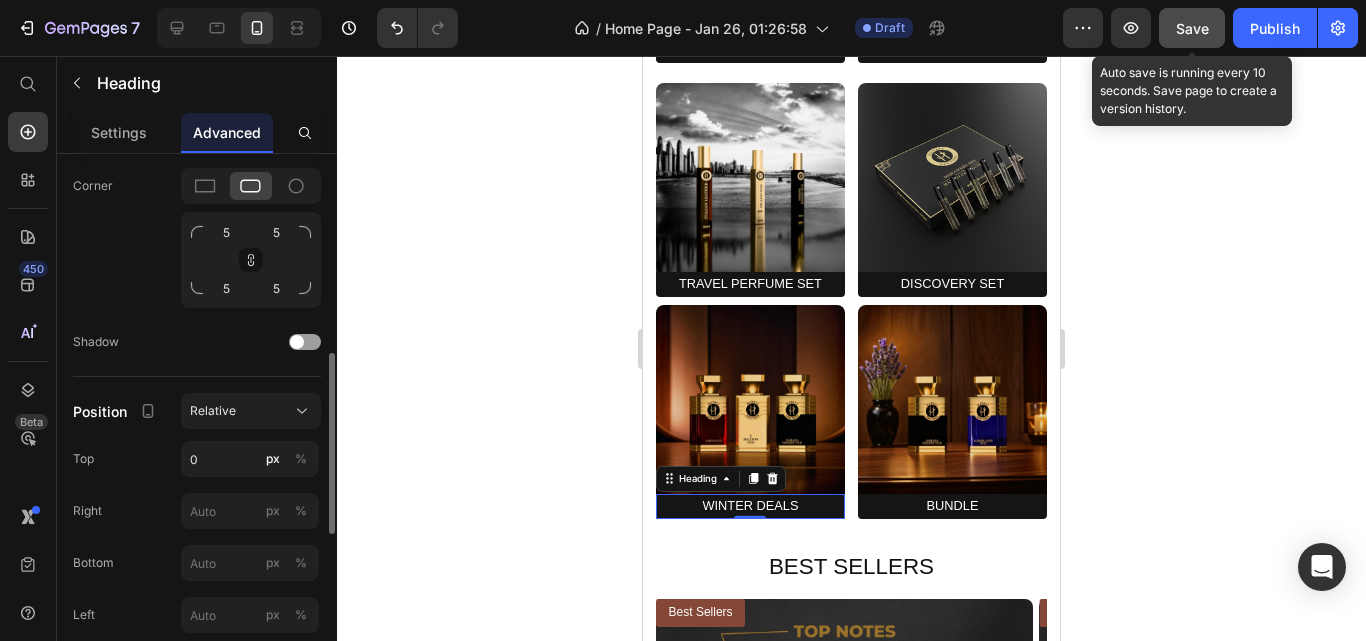 scroll, scrollTop: 500, scrollLeft: 0, axis: vertical 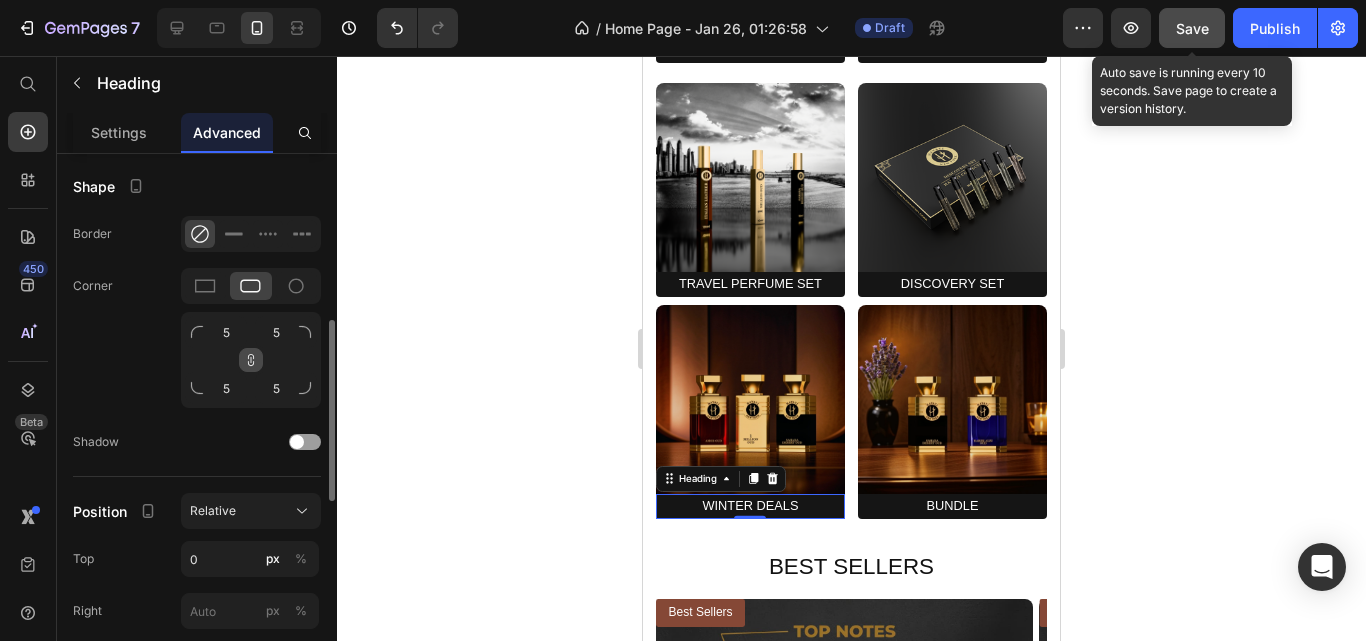 click at bounding box center [251, 360] 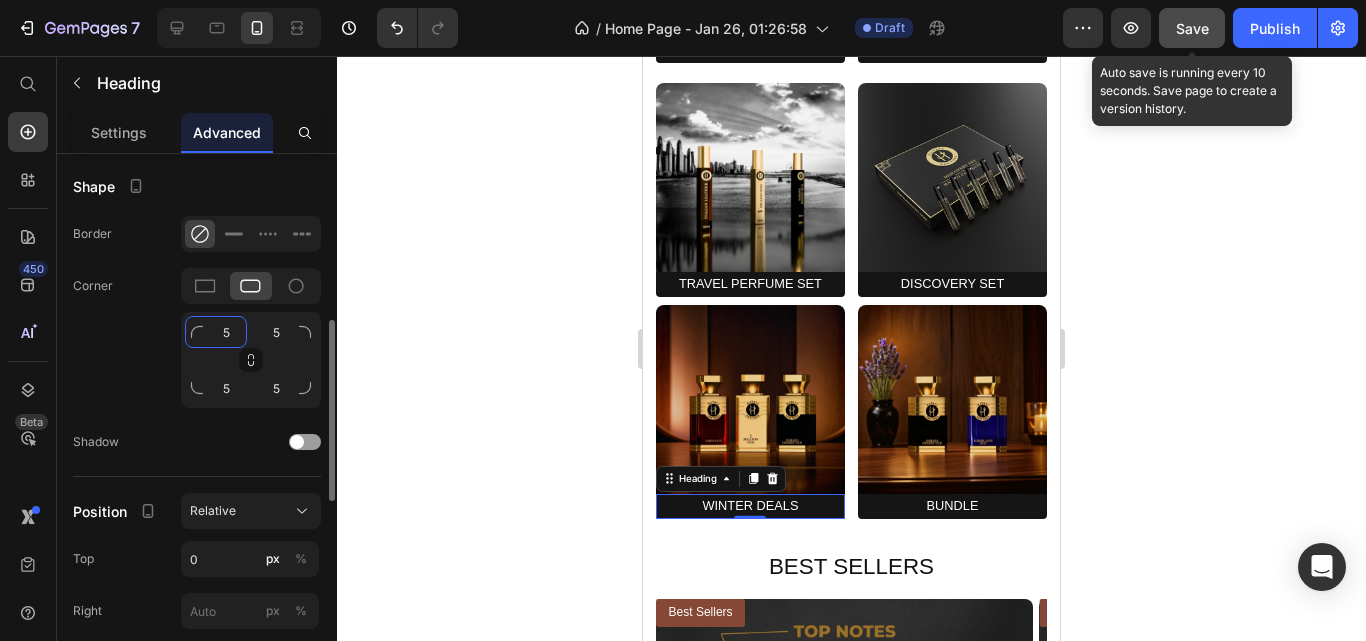click on "5" 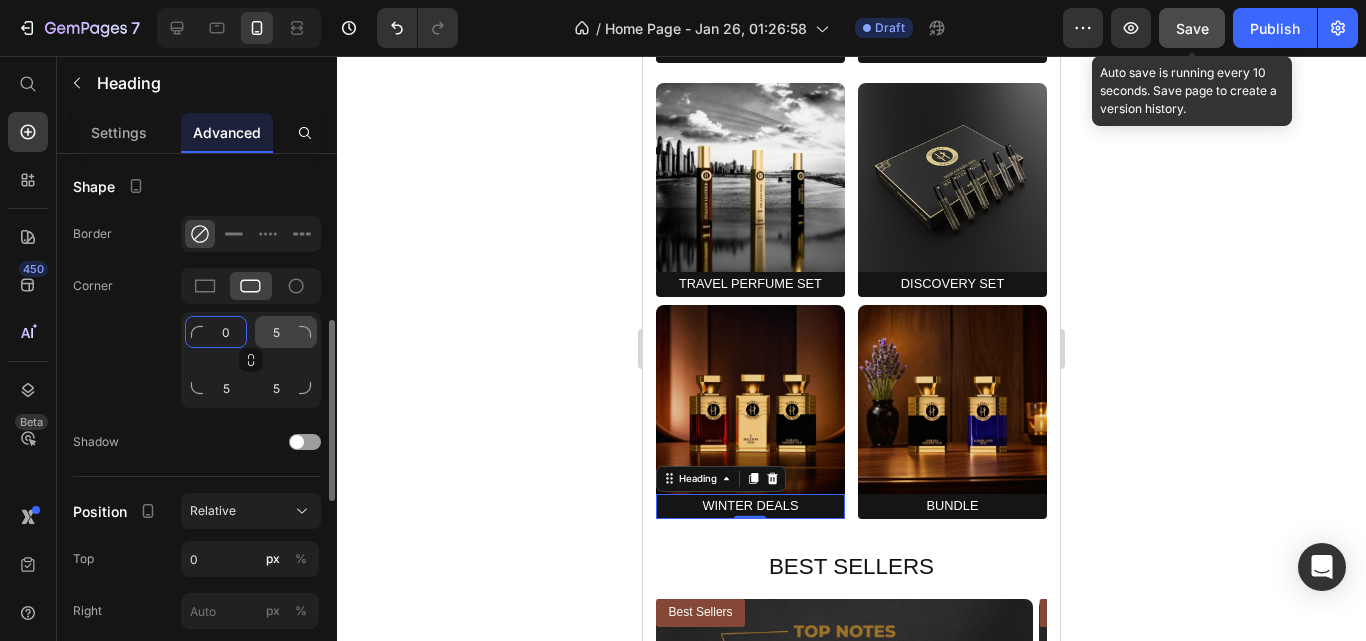 type on "0" 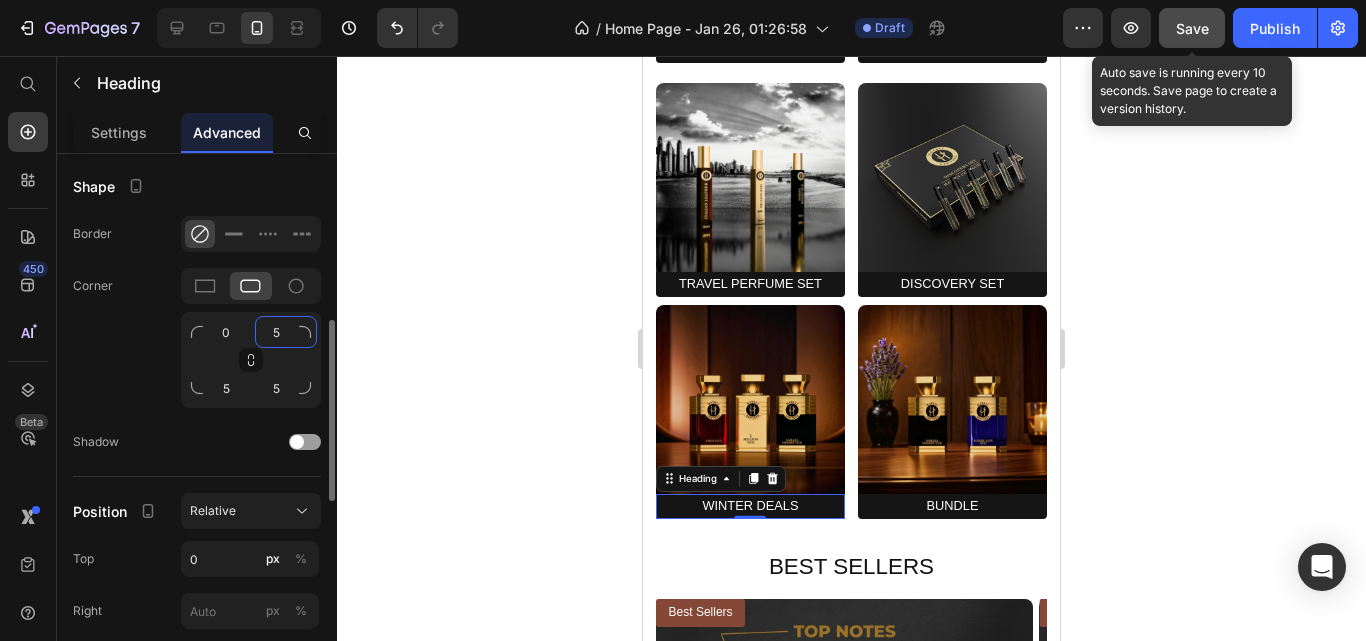 click on "5" 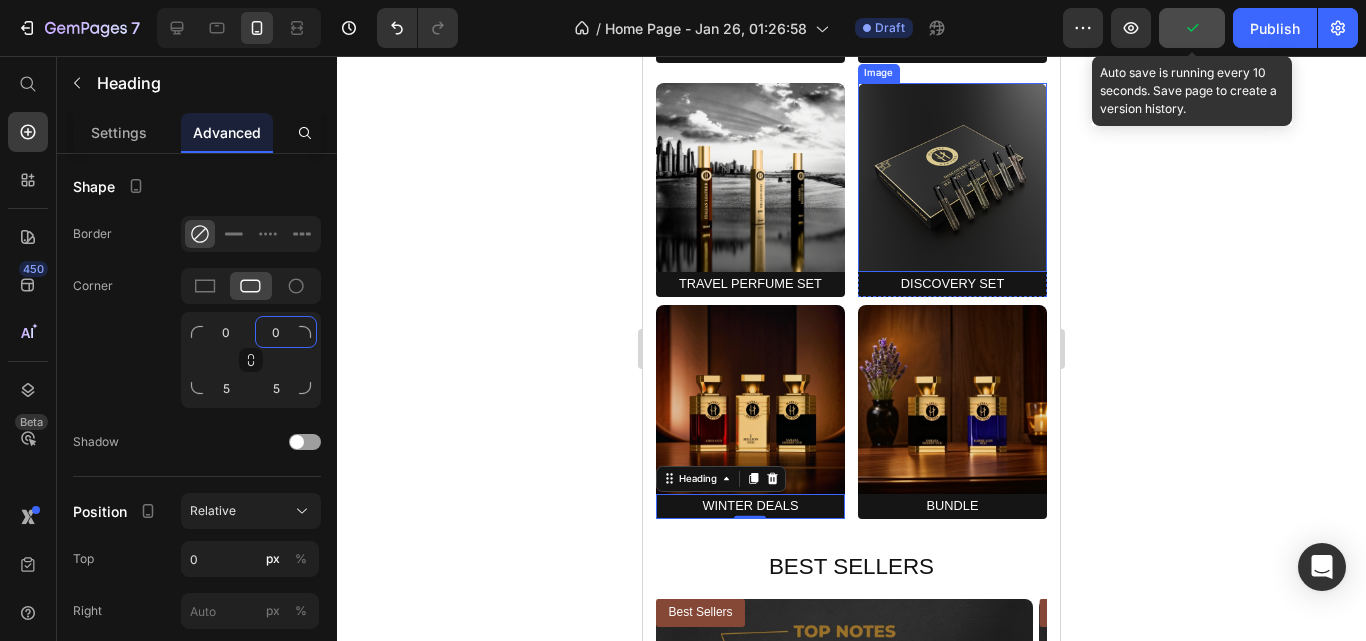 scroll, scrollTop: 1591, scrollLeft: 0, axis: vertical 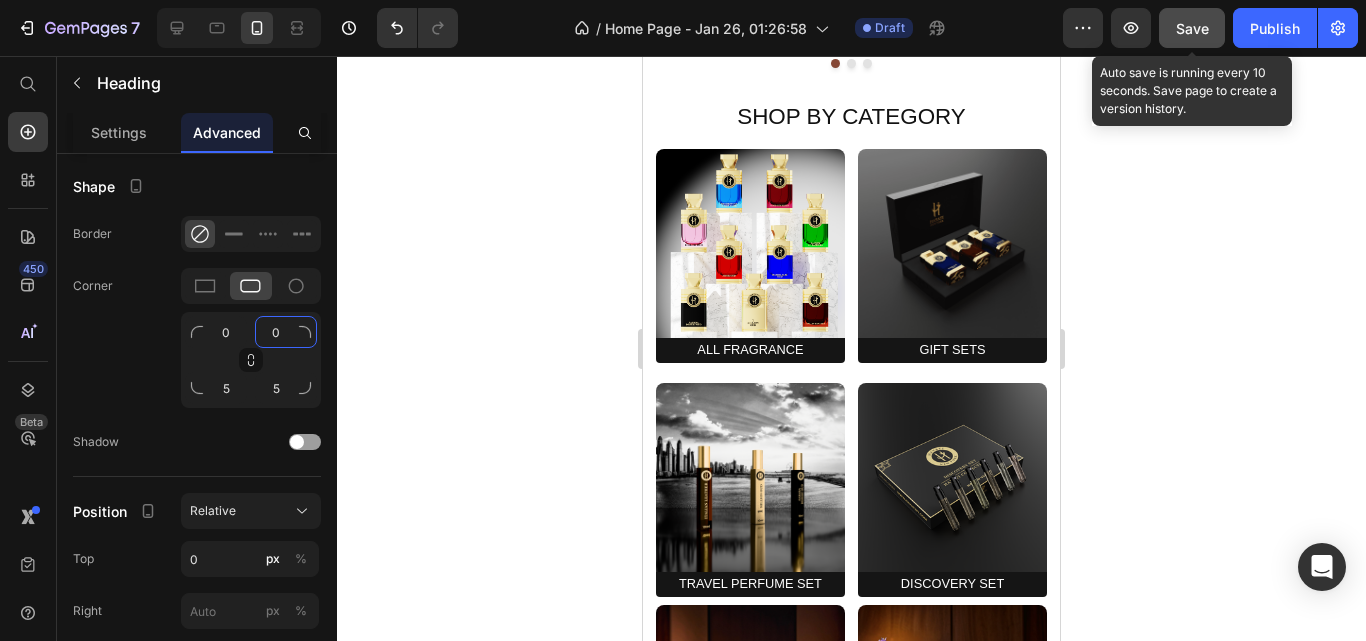 type on "0" 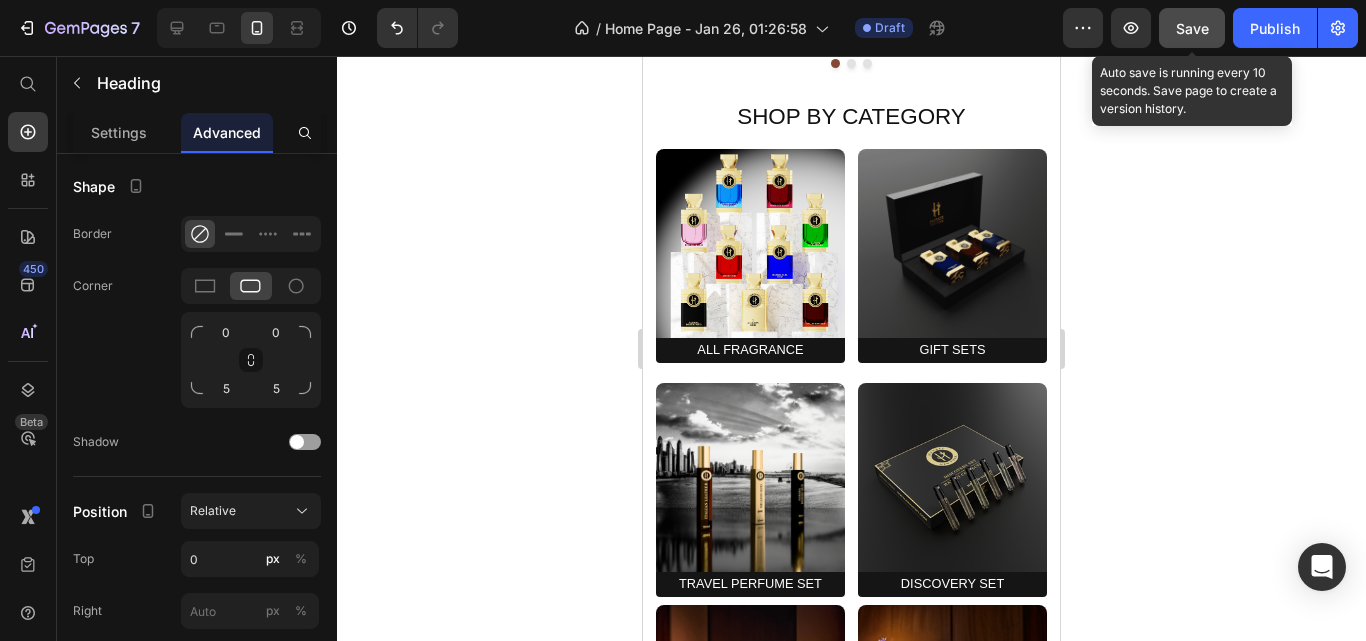 click on "Save" at bounding box center [1192, 28] 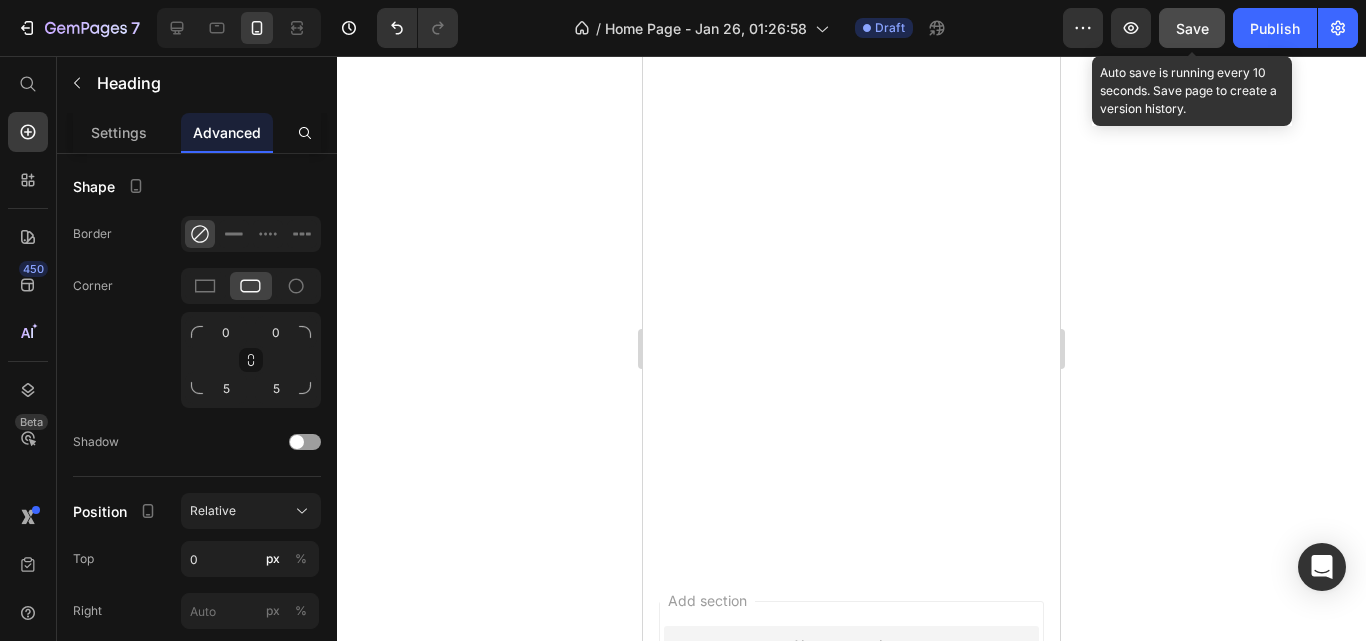 scroll, scrollTop: 3411, scrollLeft: 0, axis: vertical 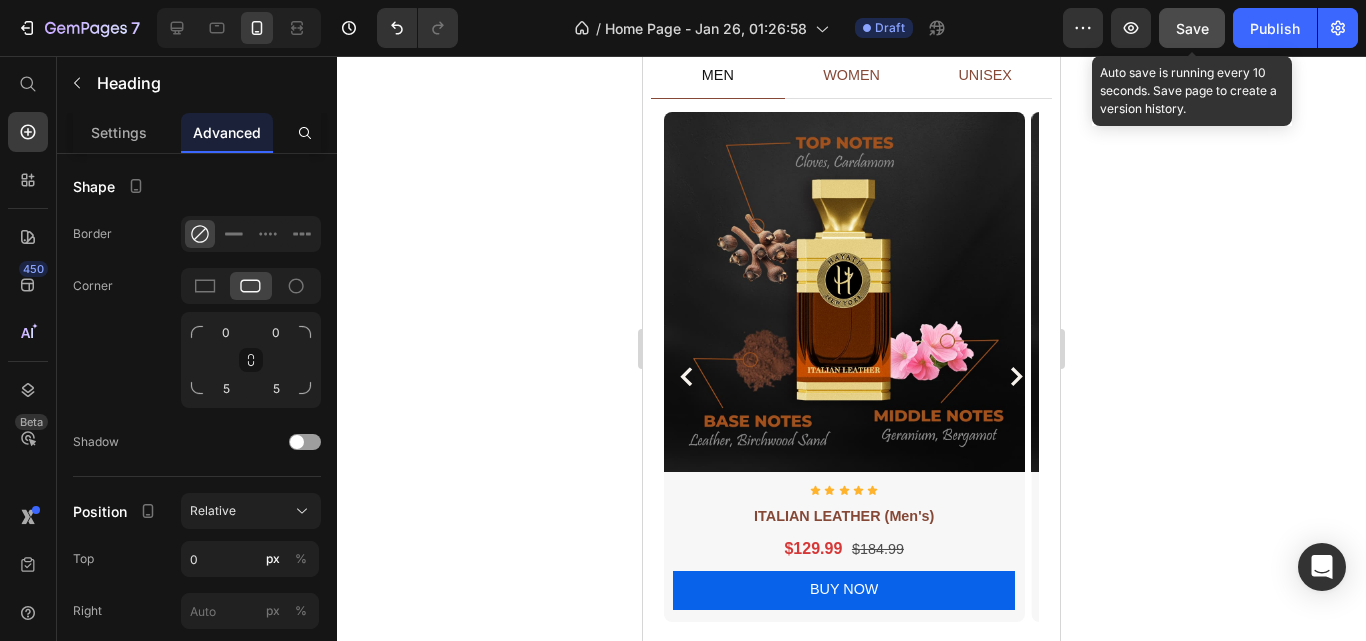 click on "Save" at bounding box center (1192, 28) 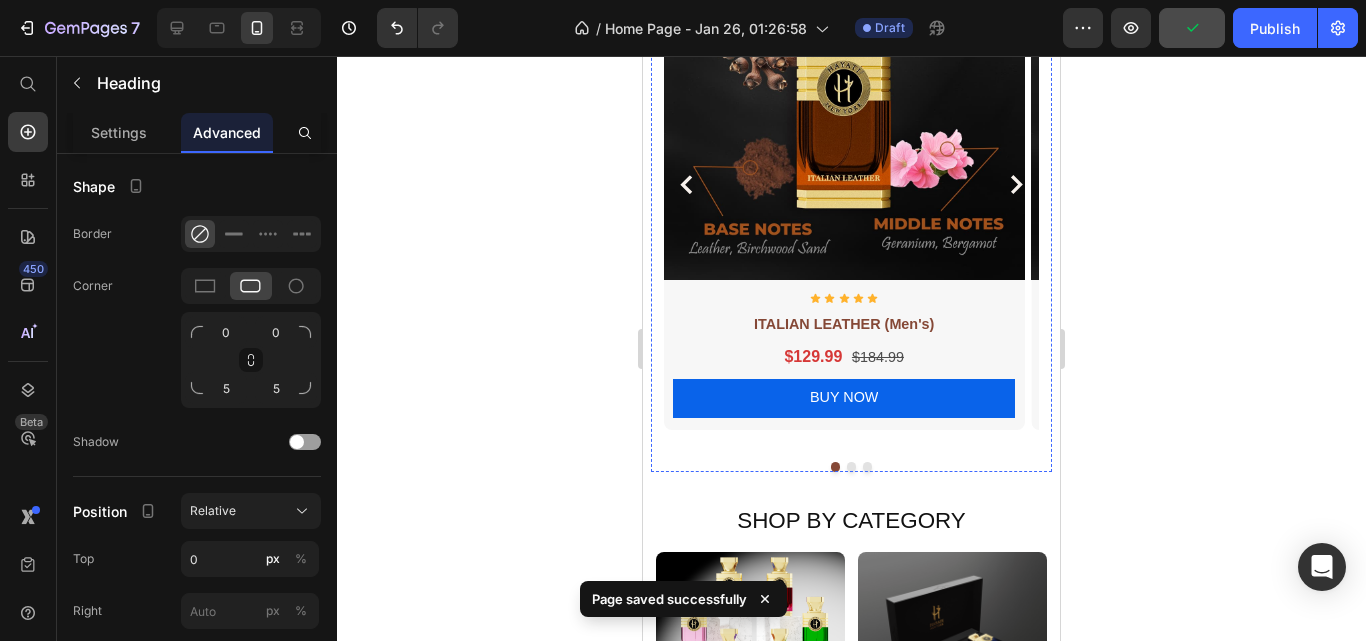 scroll, scrollTop: 607, scrollLeft: 0, axis: vertical 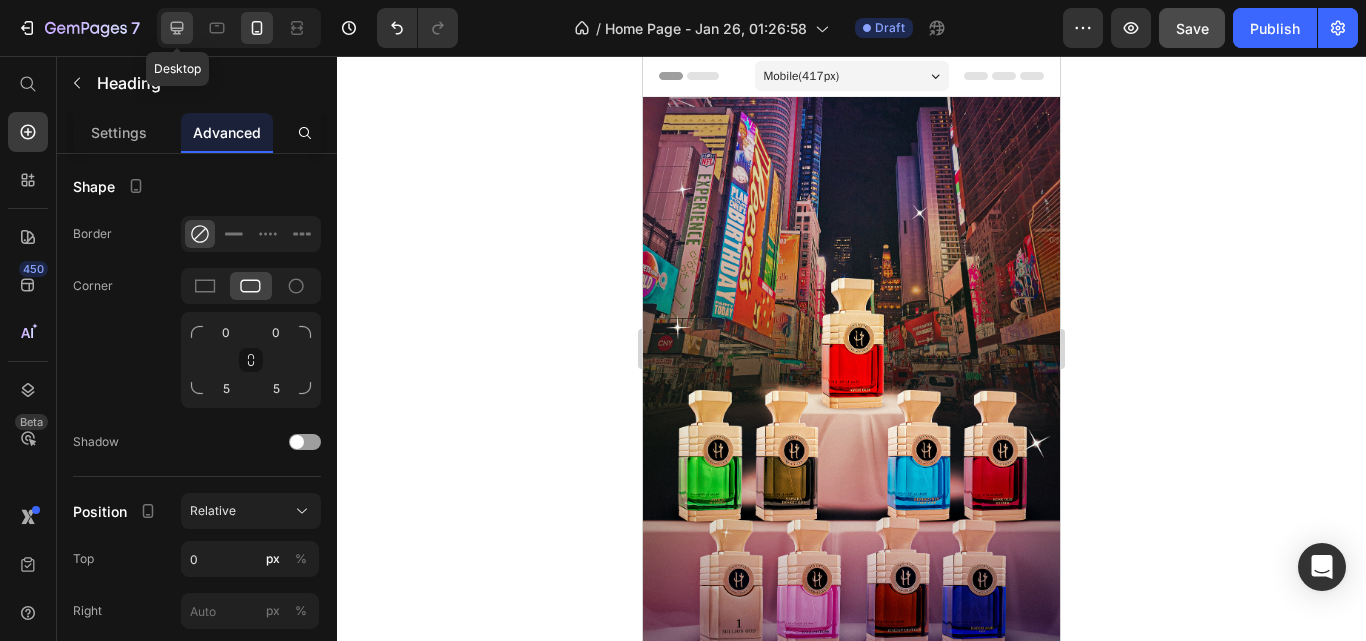 drag, startPoint x: 182, startPoint y: 21, endPoint x: 143, endPoint y: 422, distance: 402.89206 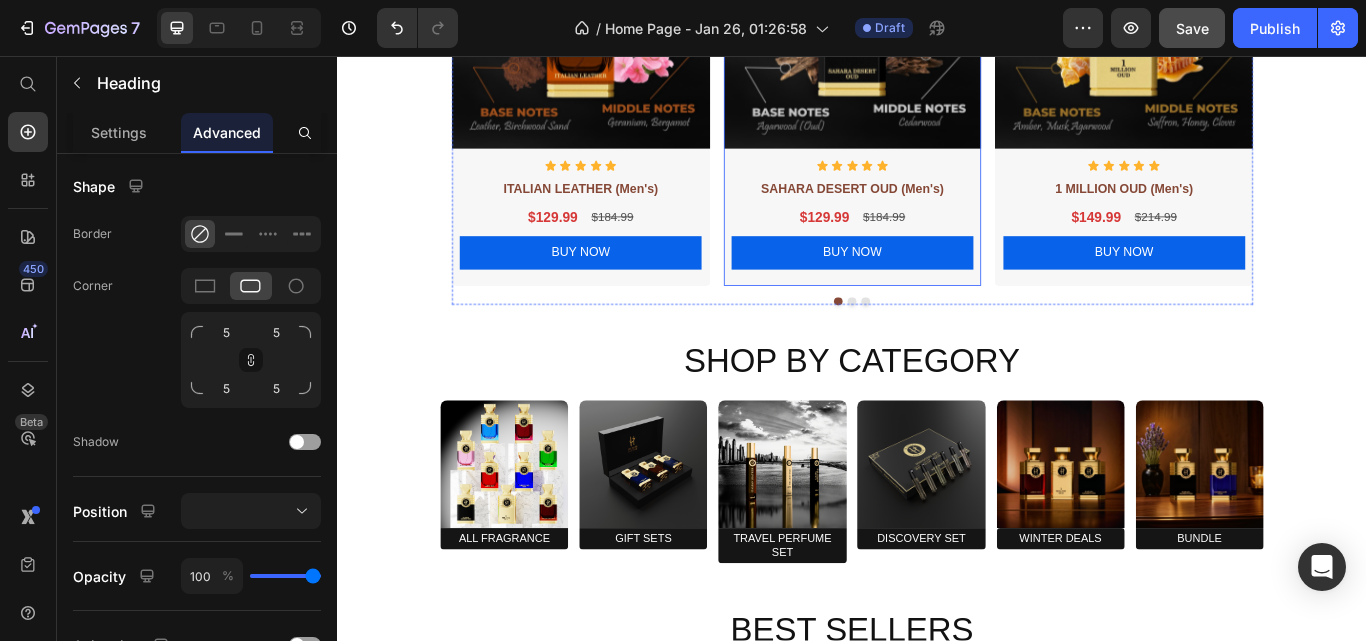 scroll, scrollTop: 1200, scrollLeft: 0, axis: vertical 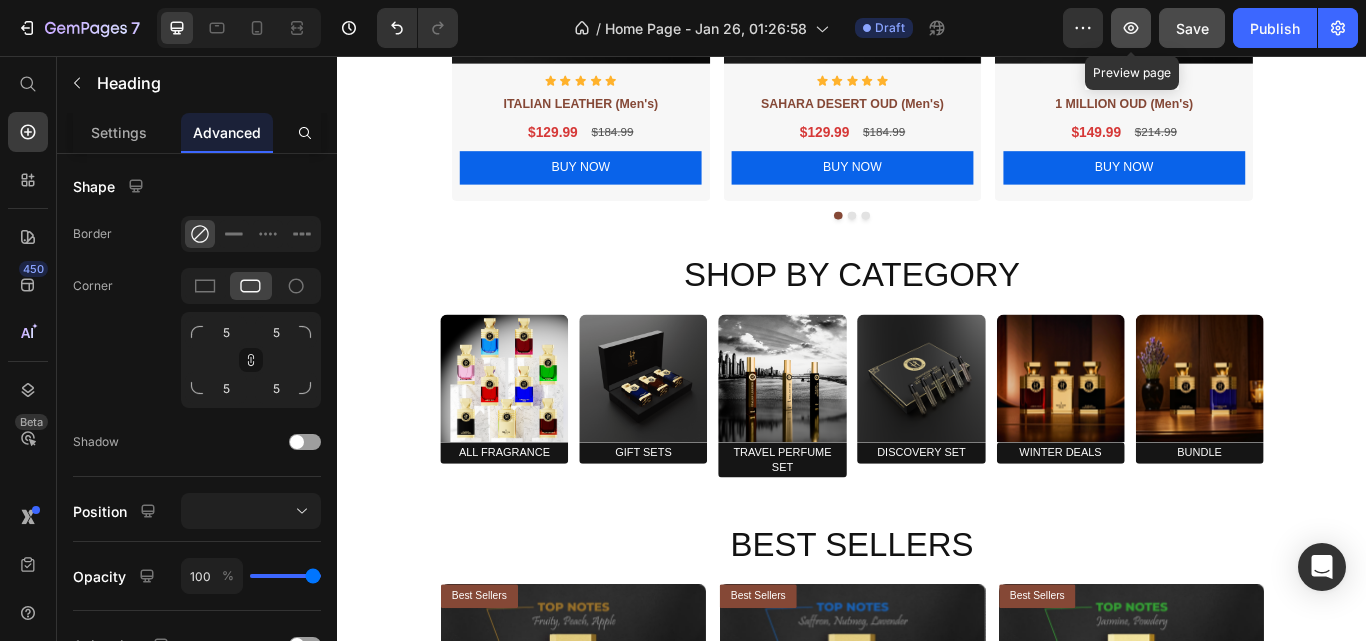 click 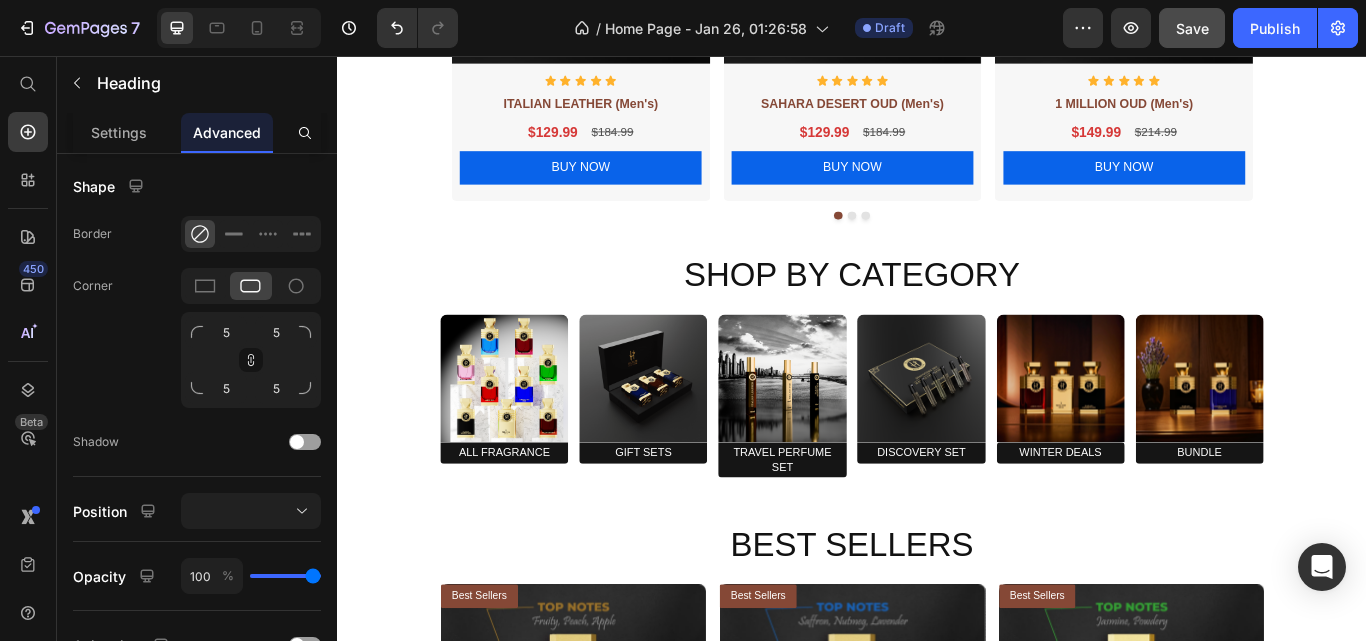 click at bounding box center [1180, 432] 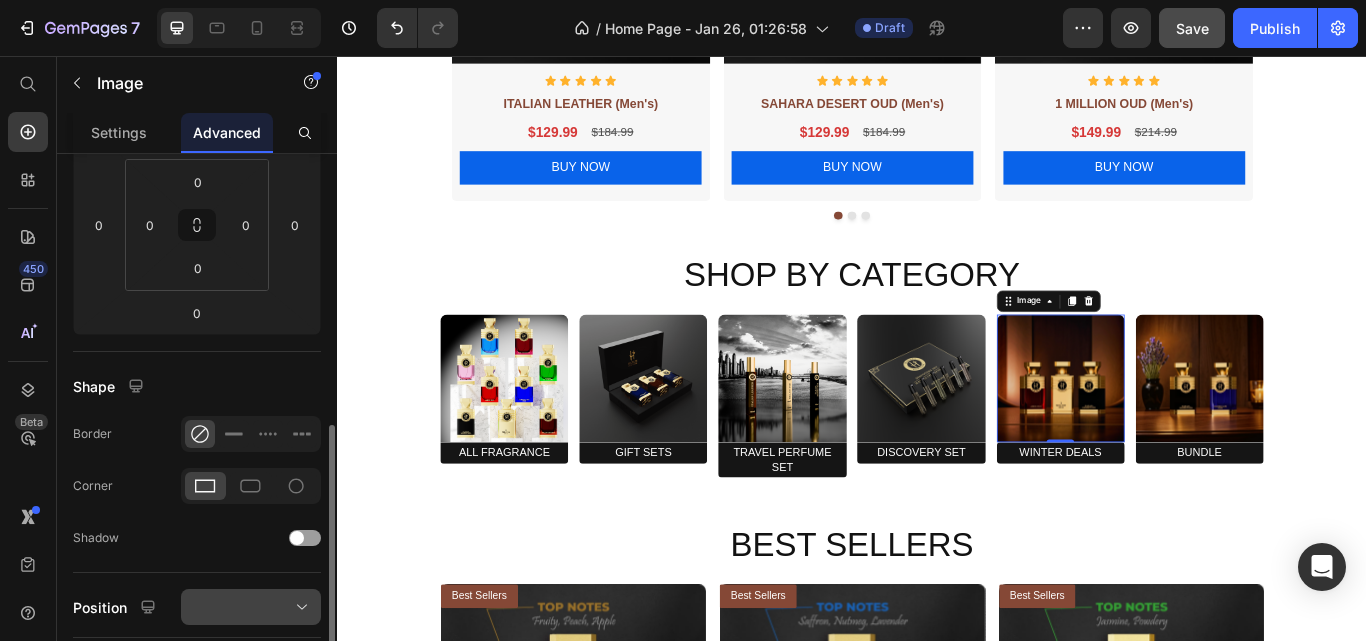 scroll, scrollTop: 500, scrollLeft: 0, axis: vertical 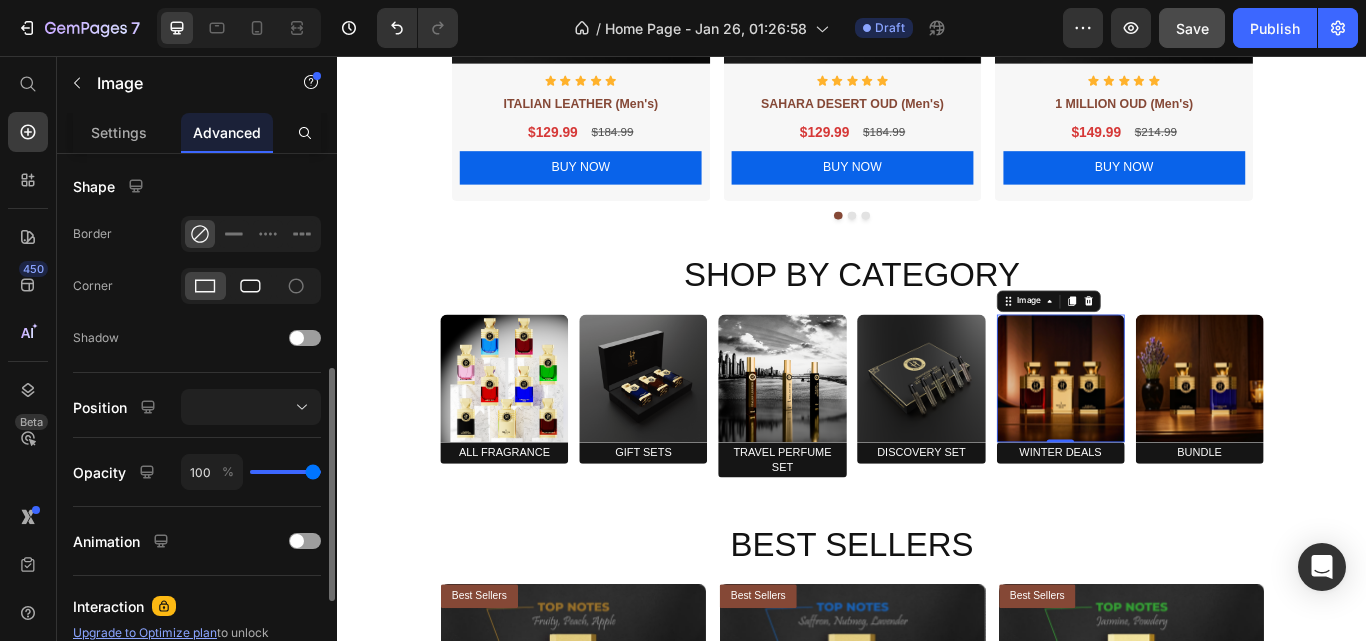 click 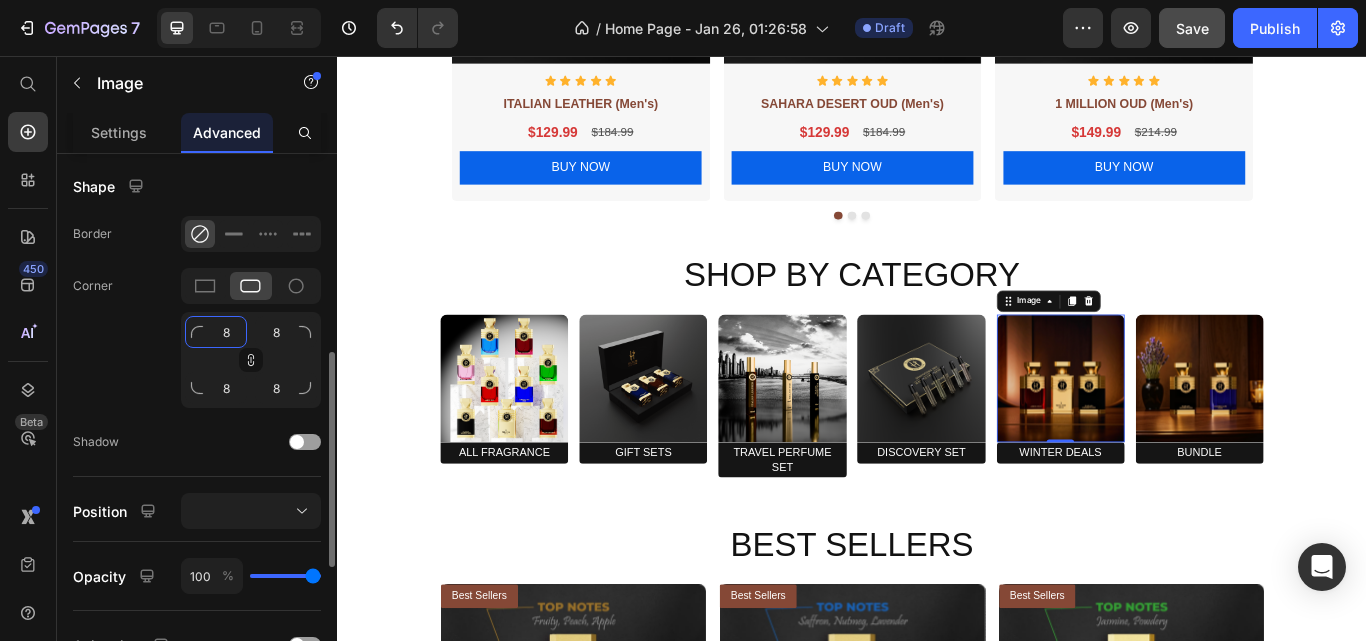 click on "8" 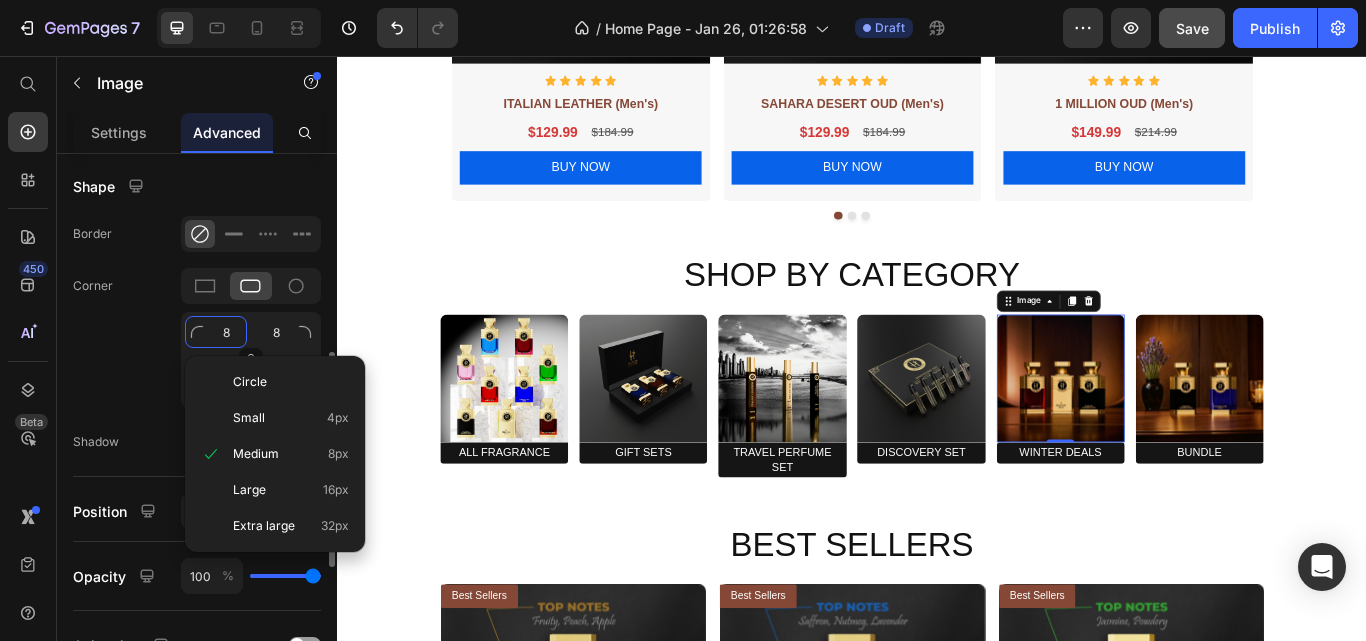 type on "1" 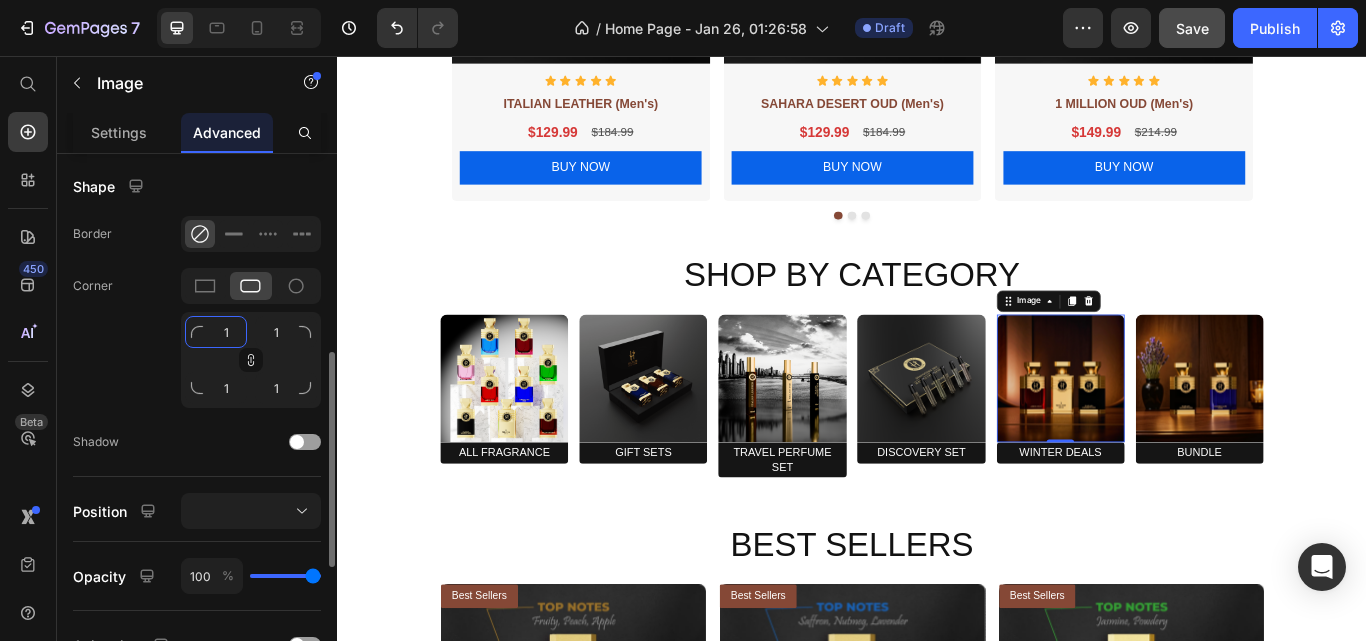 type on "10" 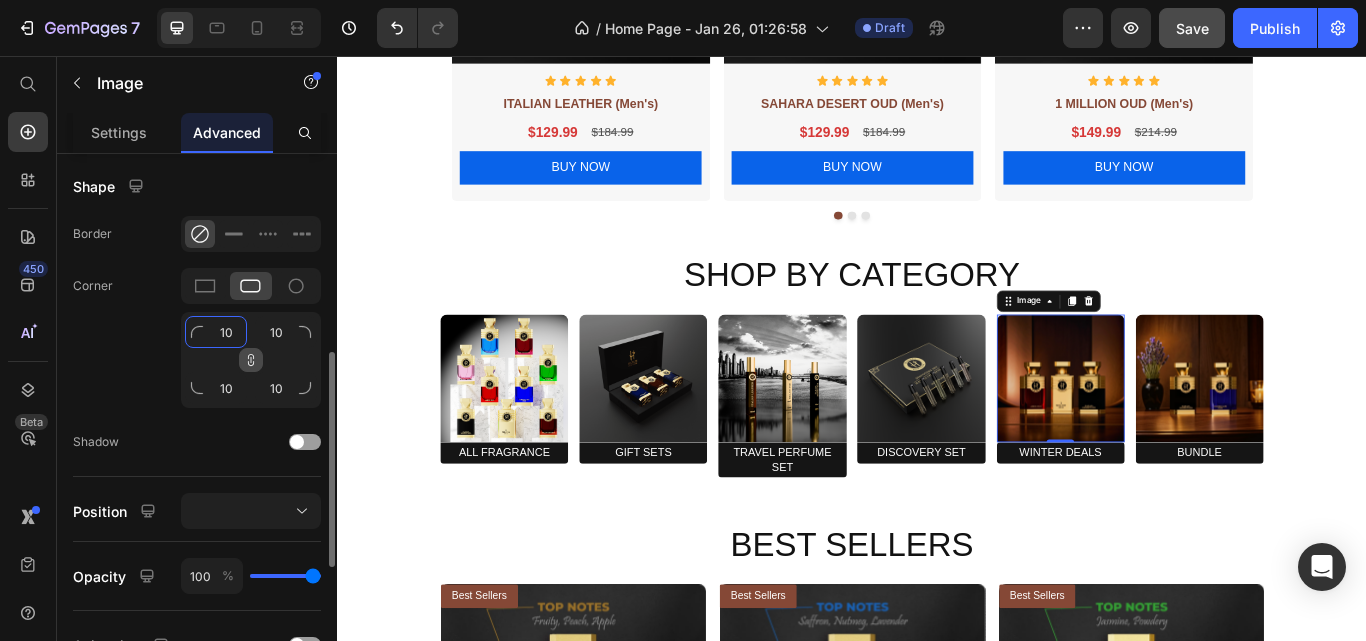 type on "10" 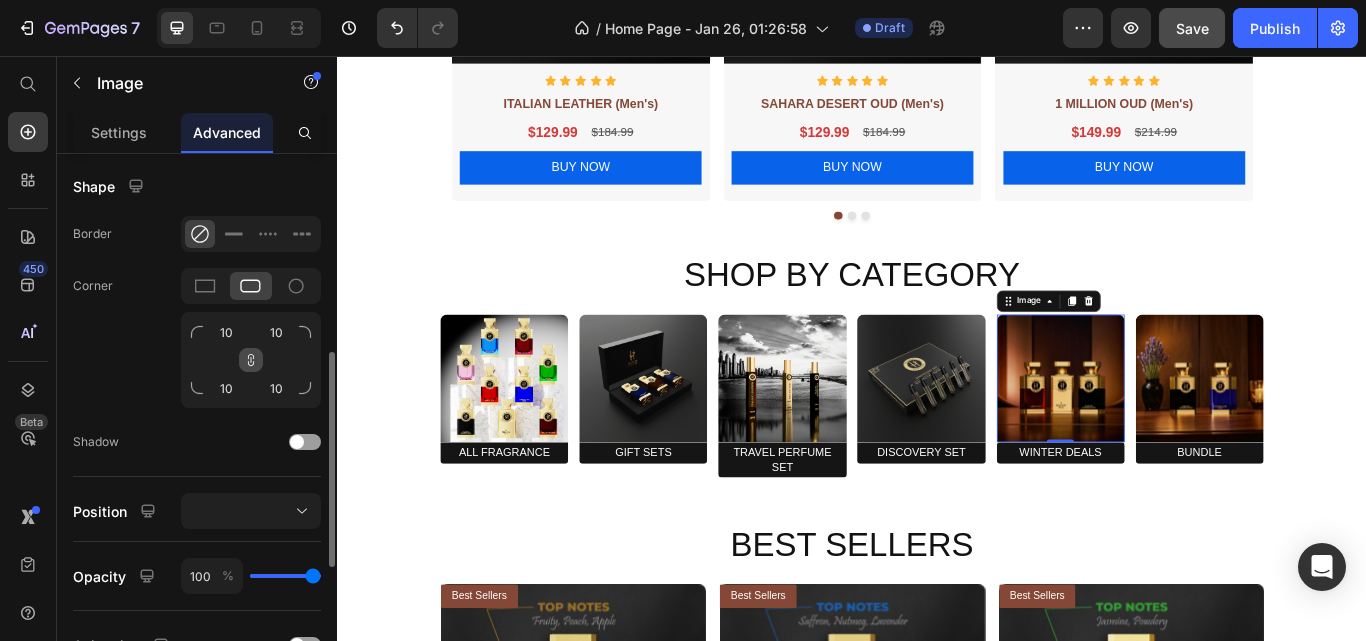 click at bounding box center [251, 360] 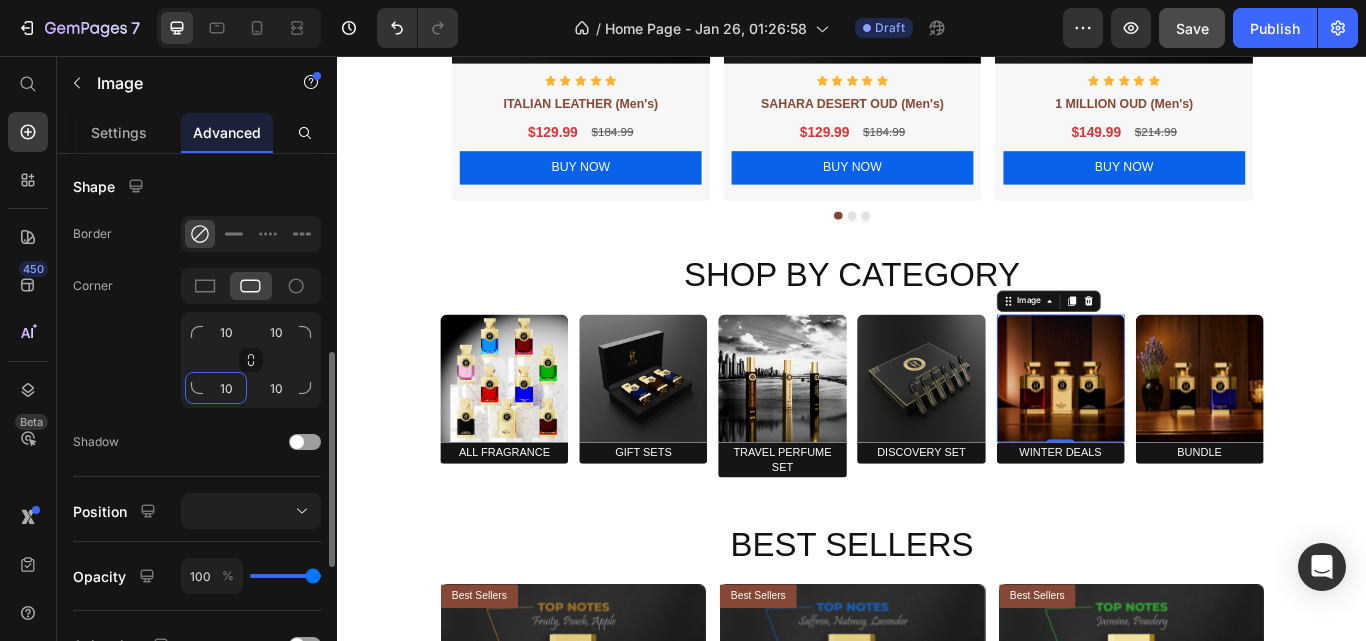 click on "10" 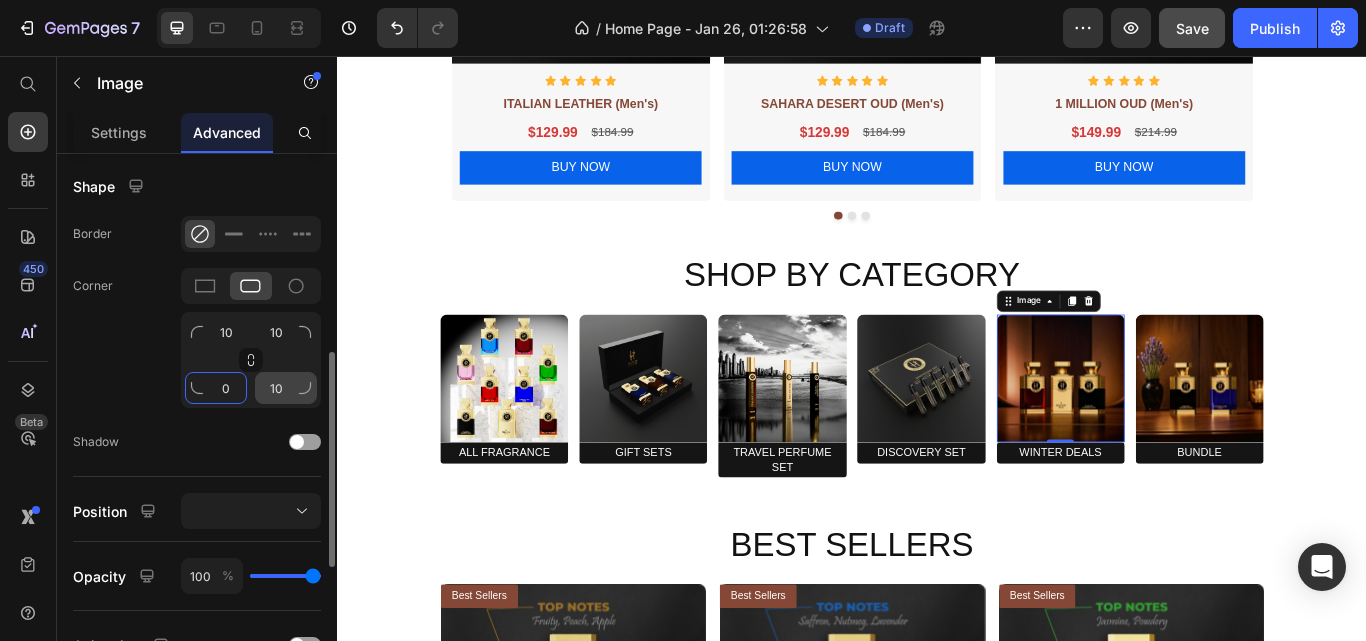 type on "0" 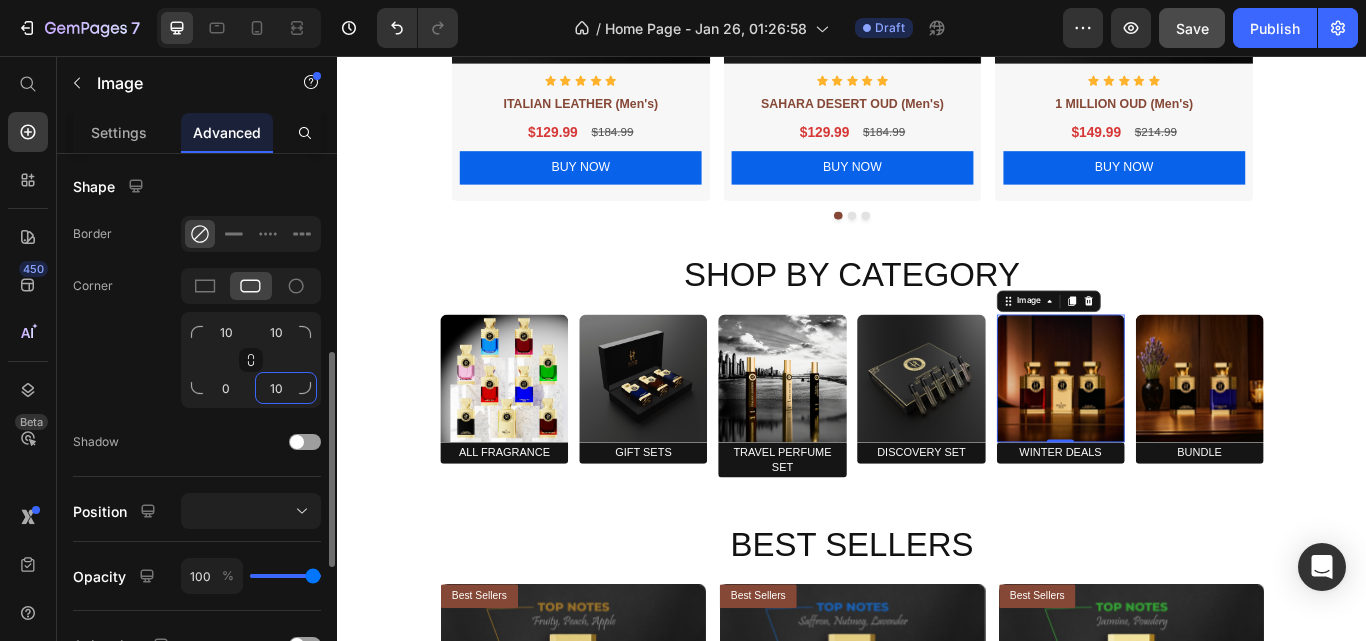 click on "10" 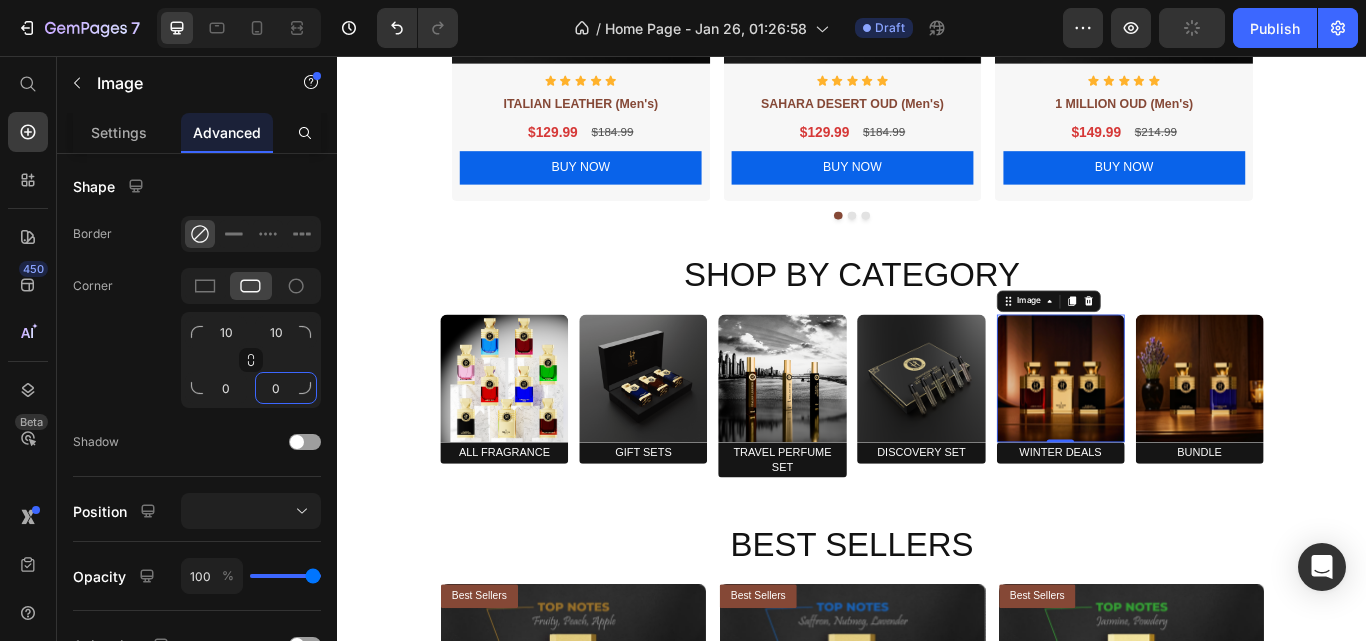 type on "0" 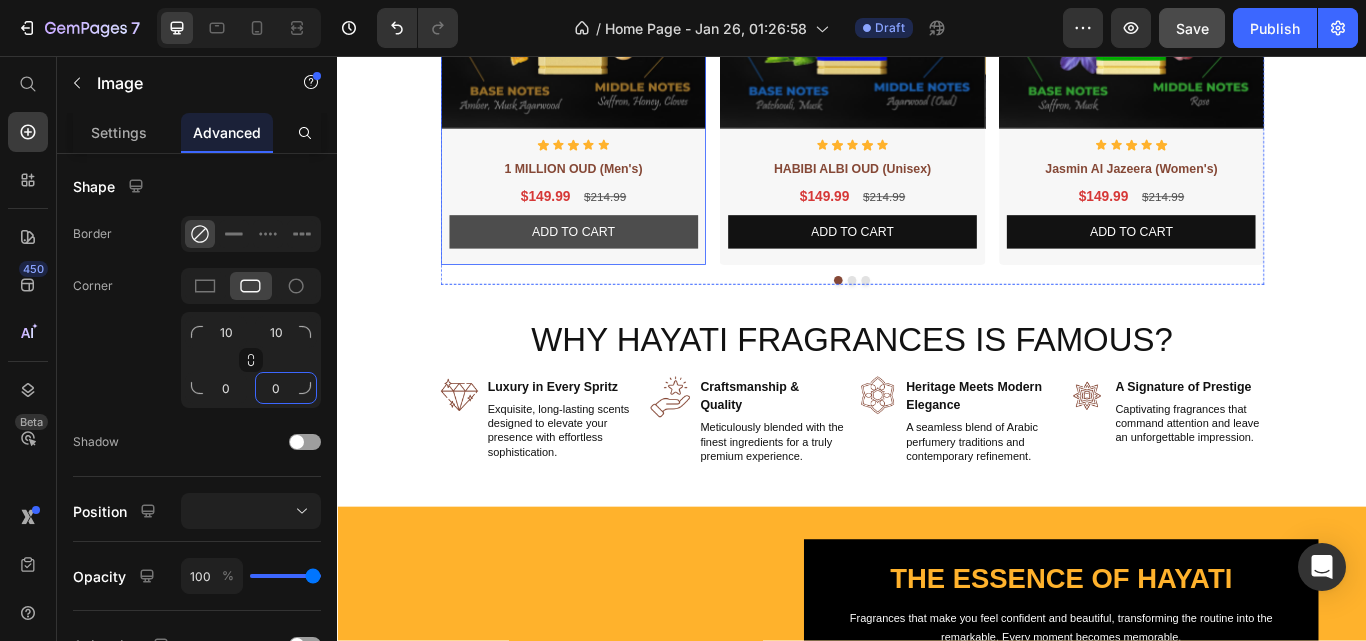scroll, scrollTop: 1900, scrollLeft: 0, axis: vertical 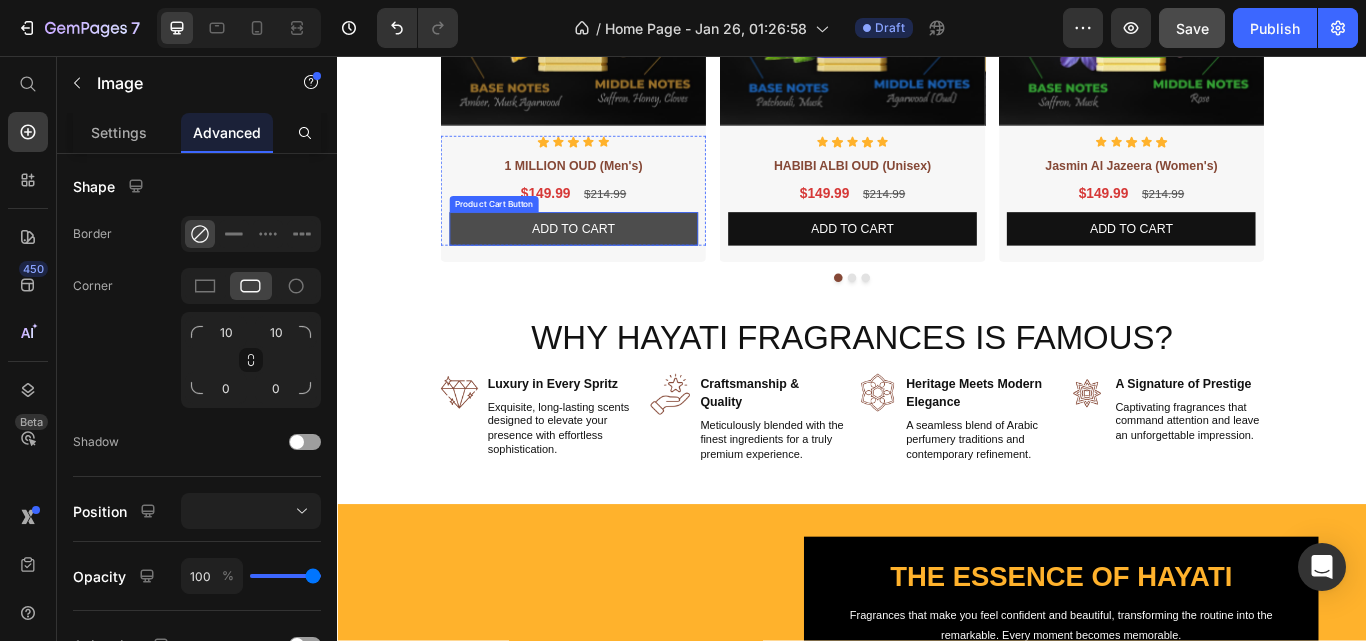 click on "Add To cart" at bounding box center (612, 258) 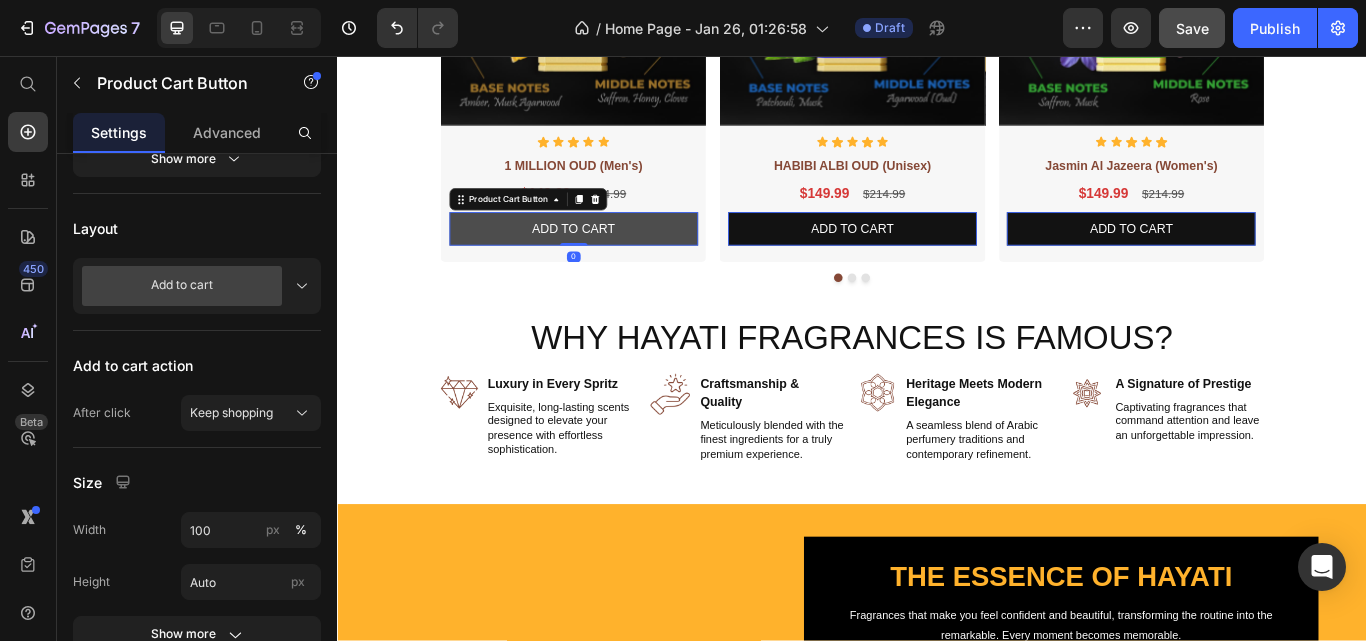 scroll, scrollTop: 0, scrollLeft: 0, axis: both 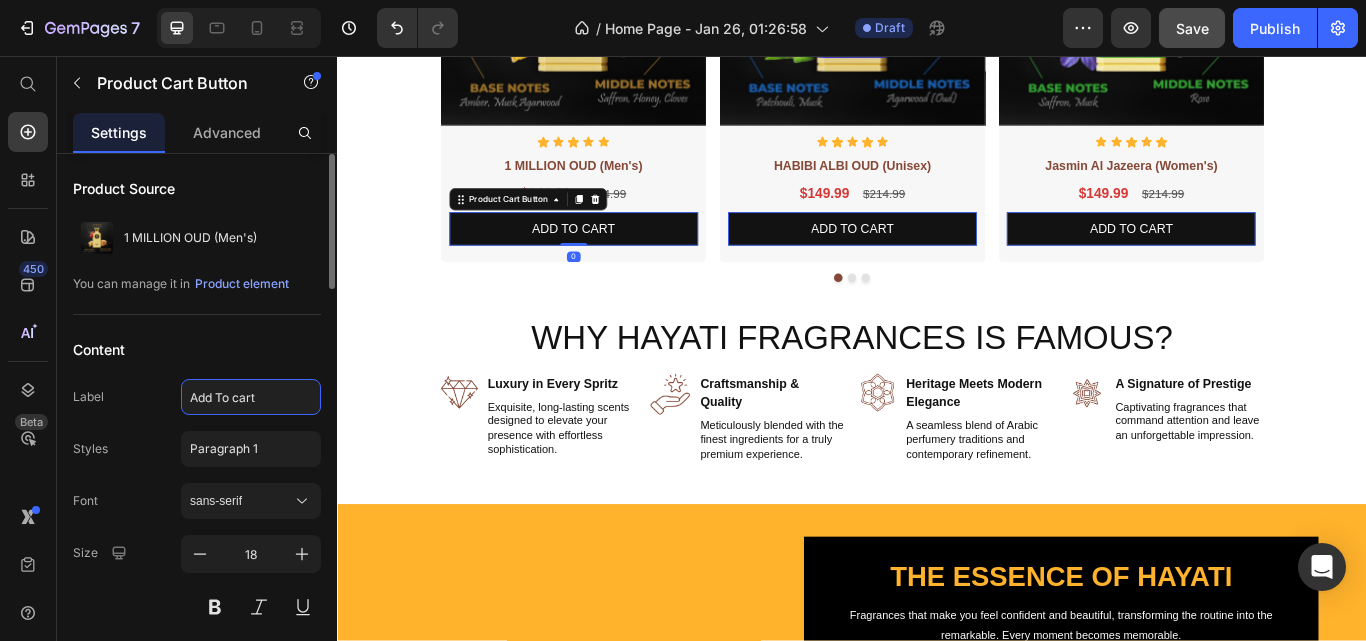 click on "Add To cart" 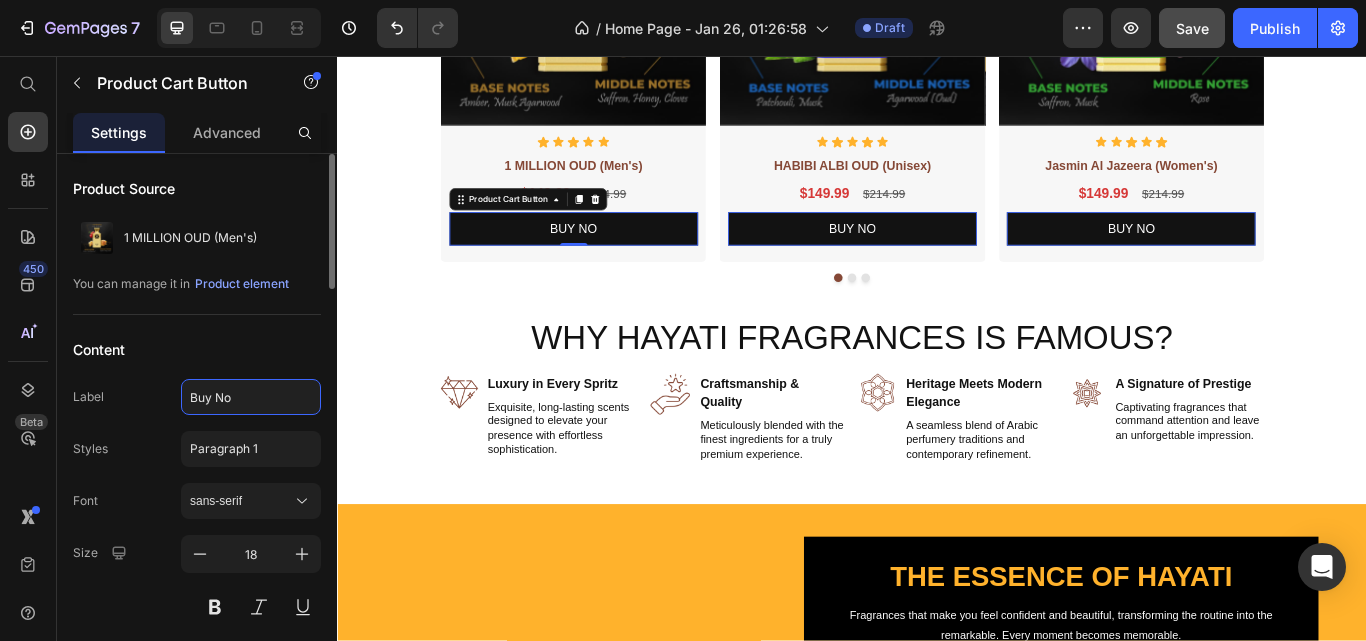 type on "Buy Now" 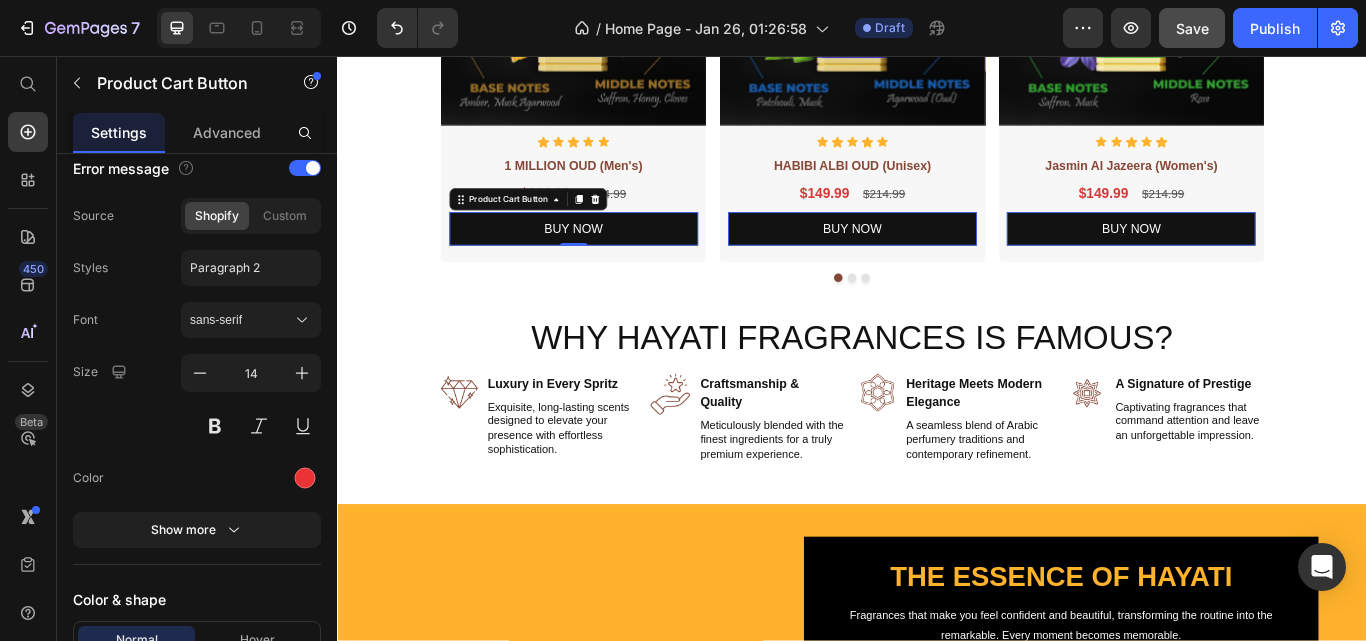 scroll, scrollTop: 1300, scrollLeft: 0, axis: vertical 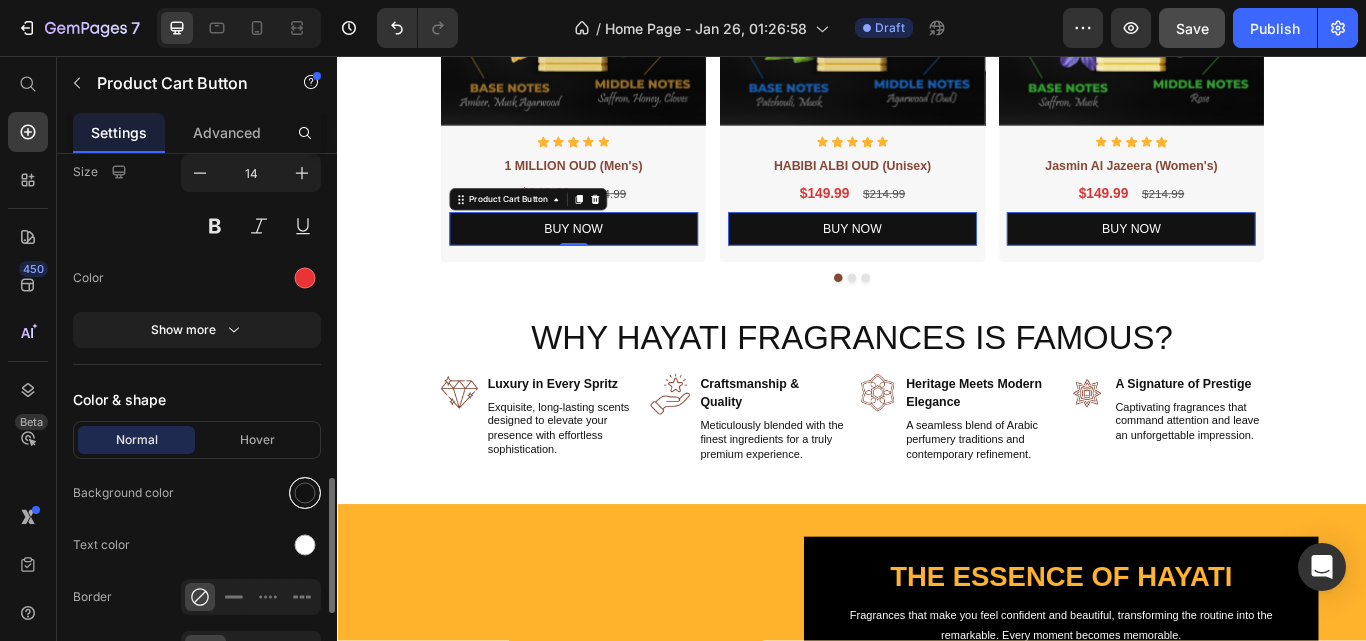 click at bounding box center [305, 493] 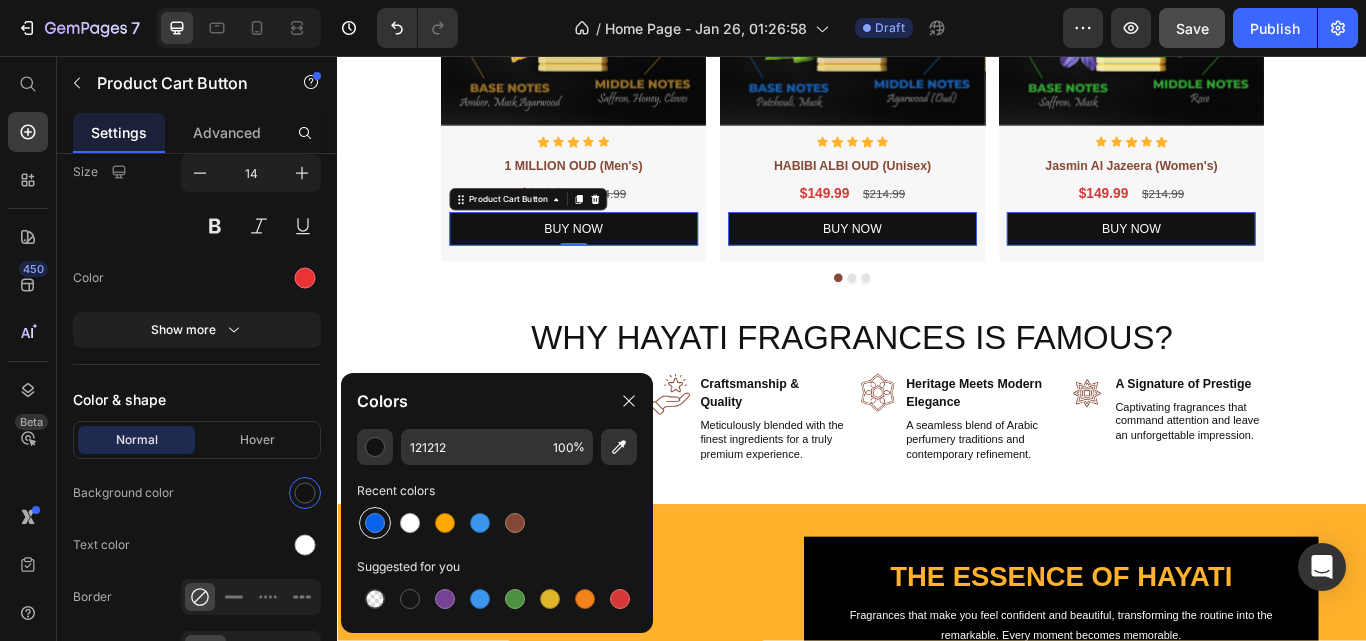 click at bounding box center [375, 523] 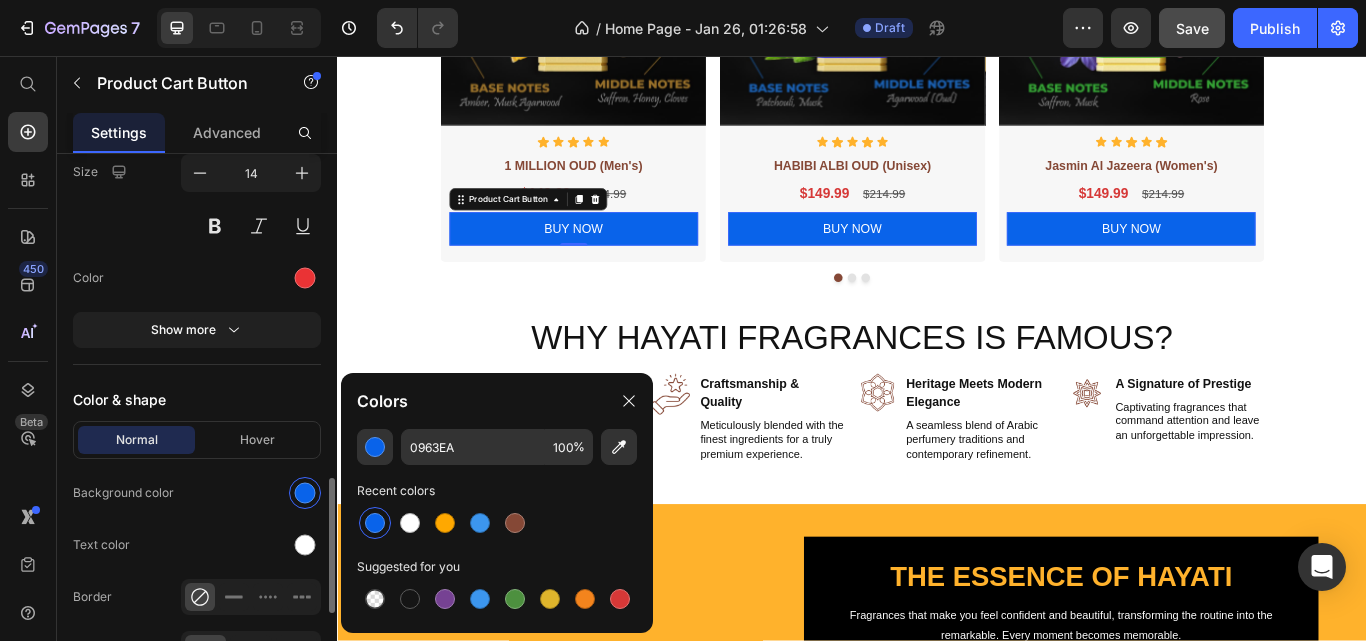 click on "Background color" 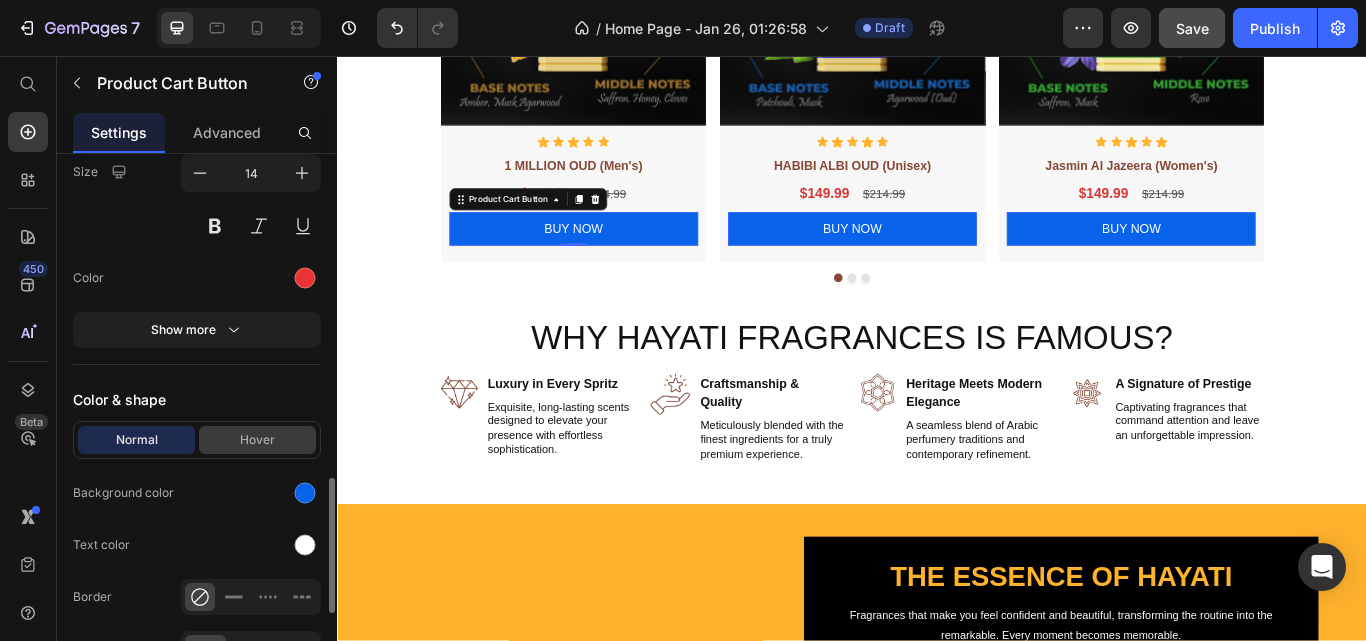 click on "Hover" at bounding box center [257, 440] 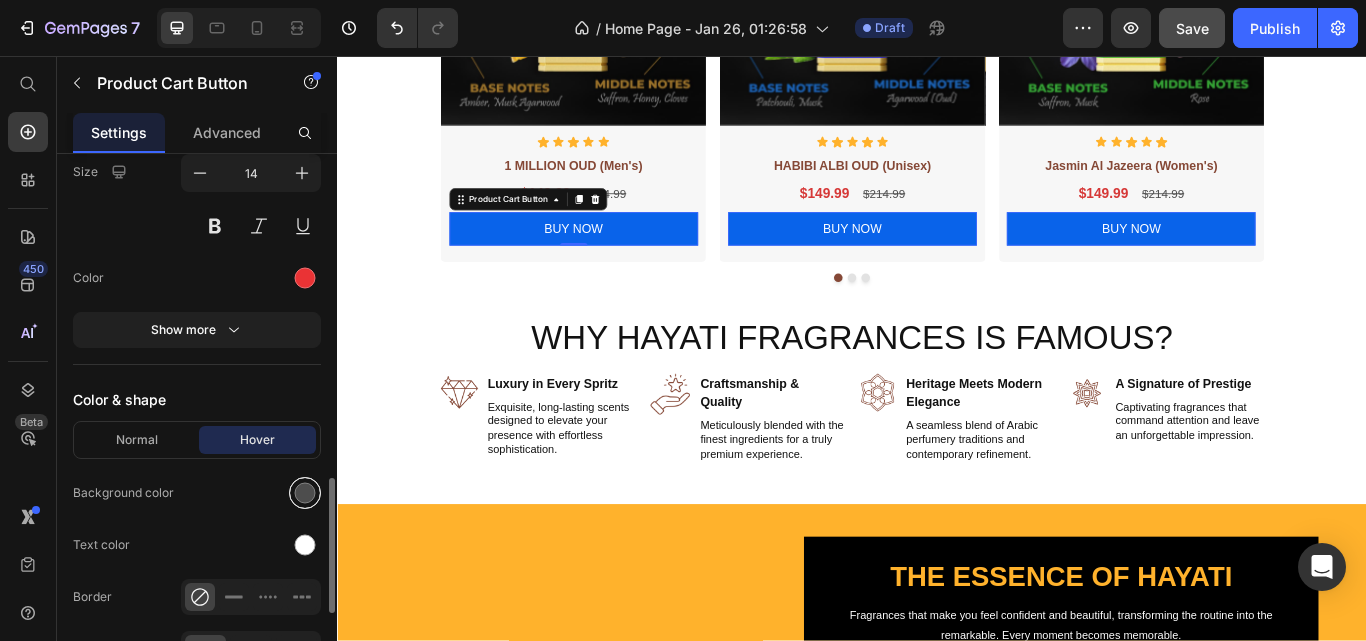 click at bounding box center [305, 493] 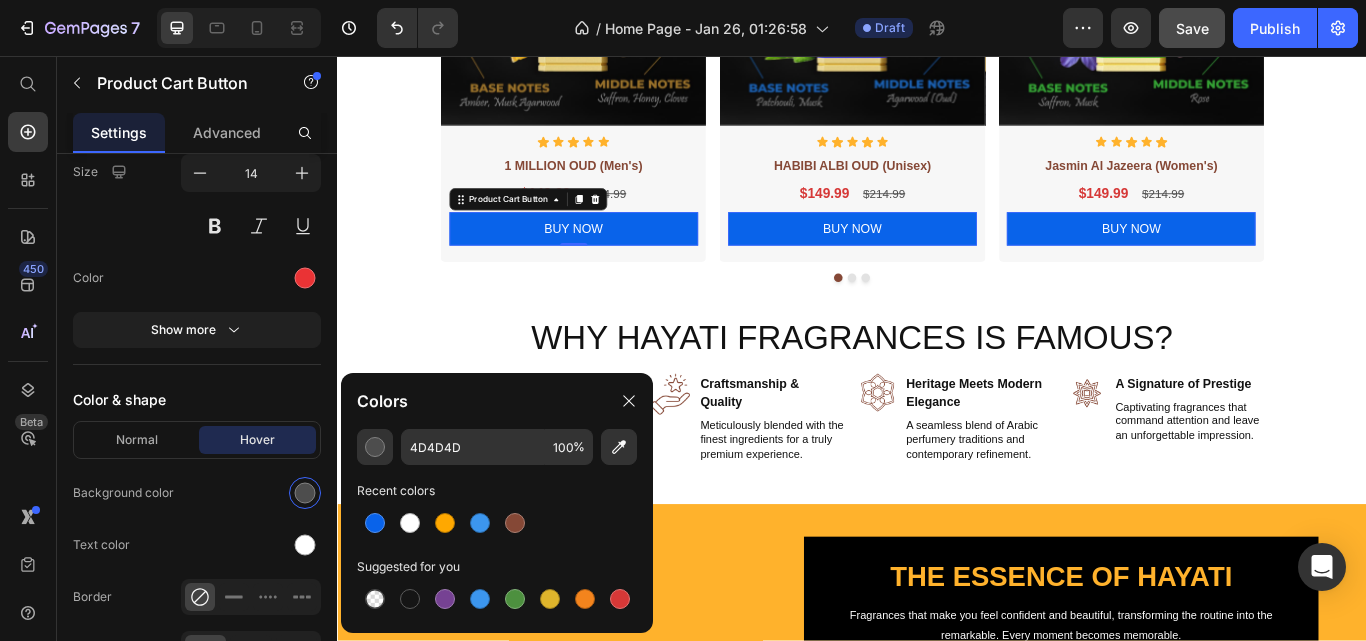 click on "4D4D4D 100 % Recent colors Suggested for you" 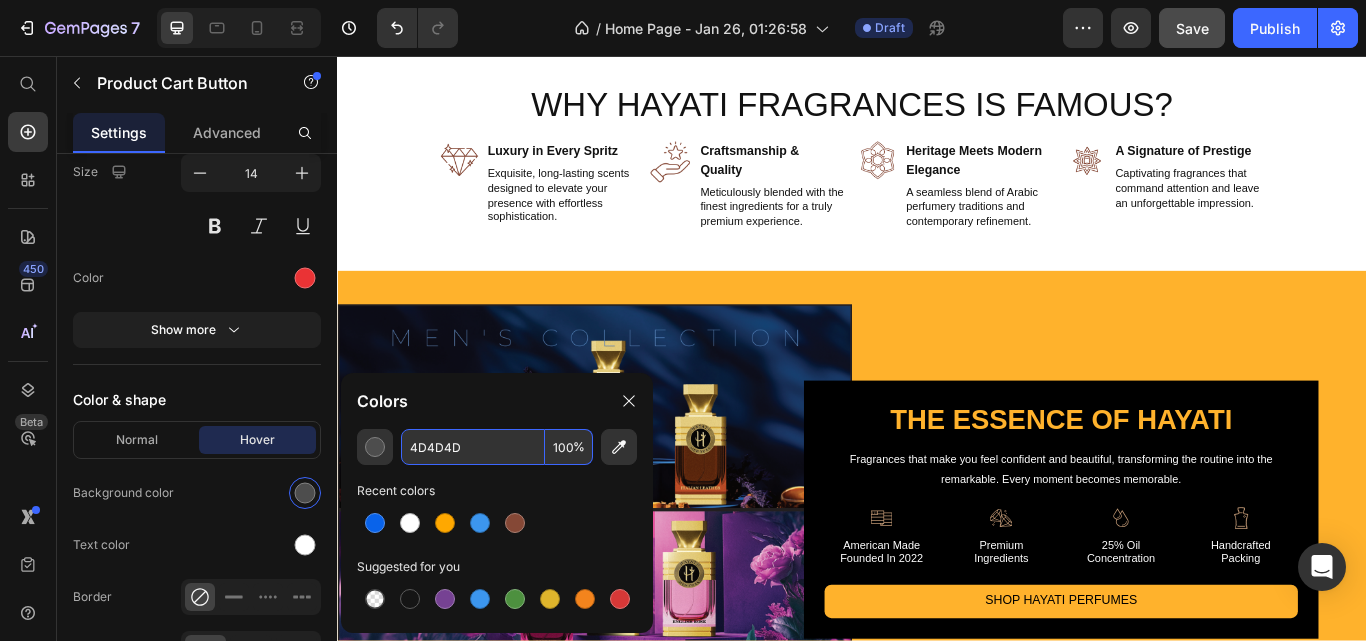 scroll, scrollTop: 2134, scrollLeft: 0, axis: vertical 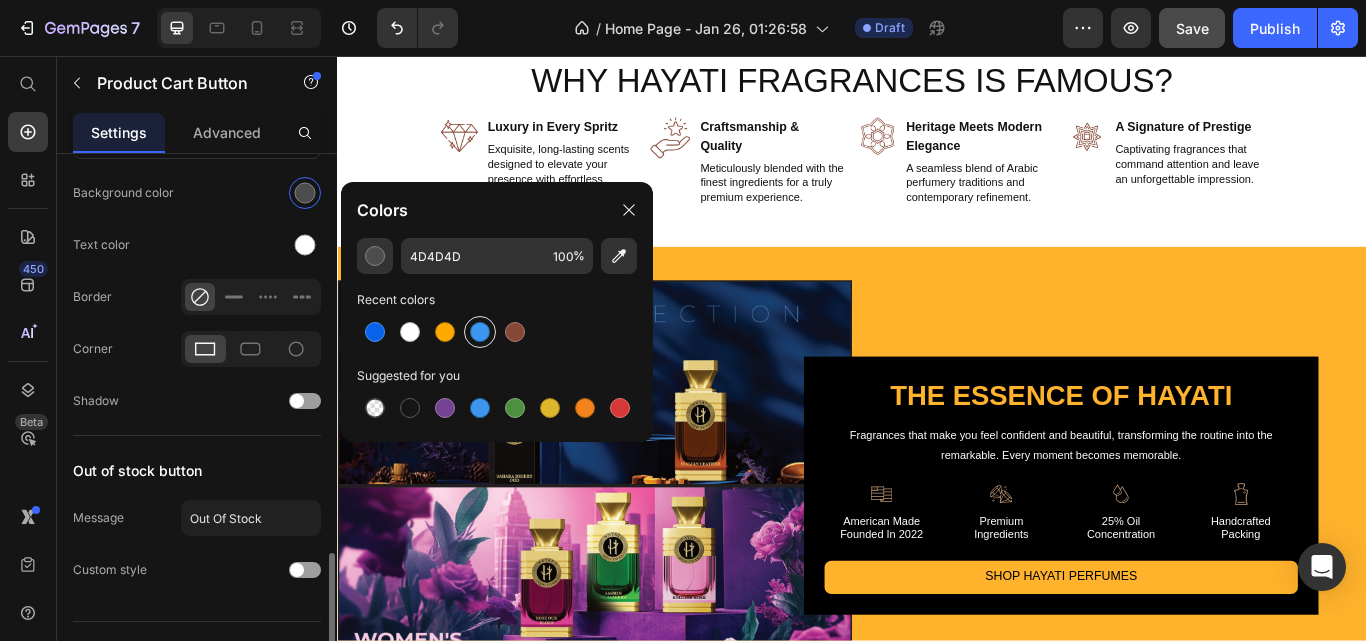 click at bounding box center [480, 332] 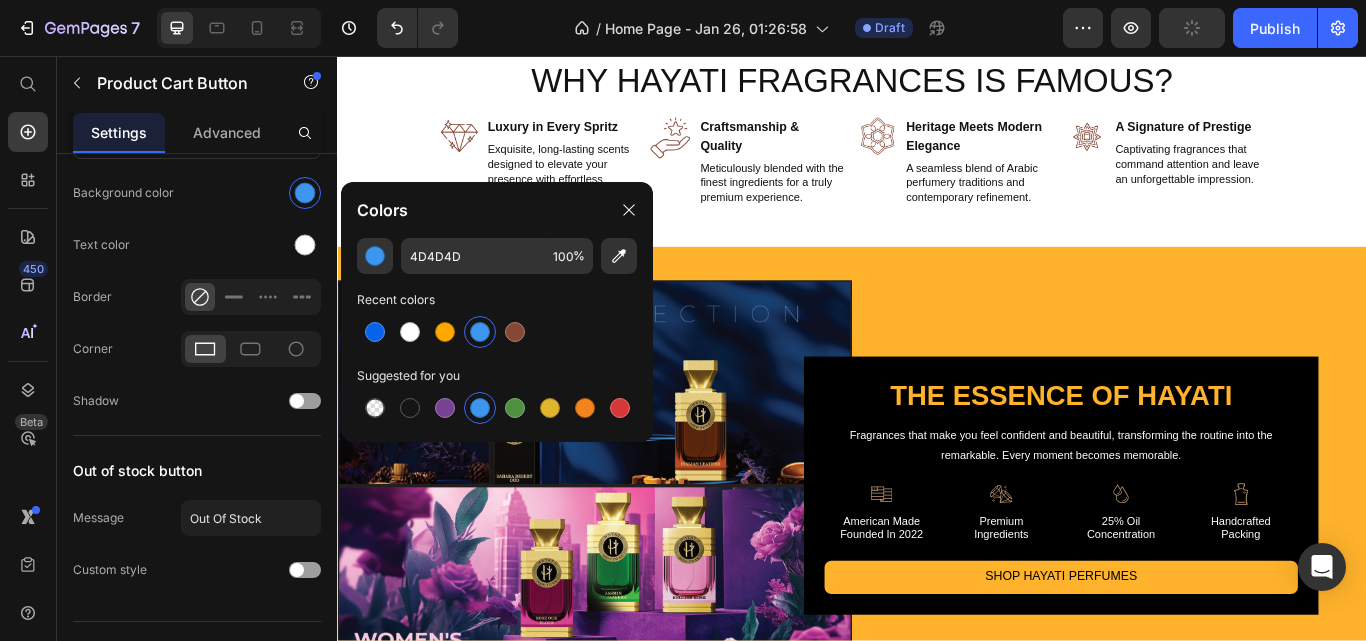 type on "3C96EE" 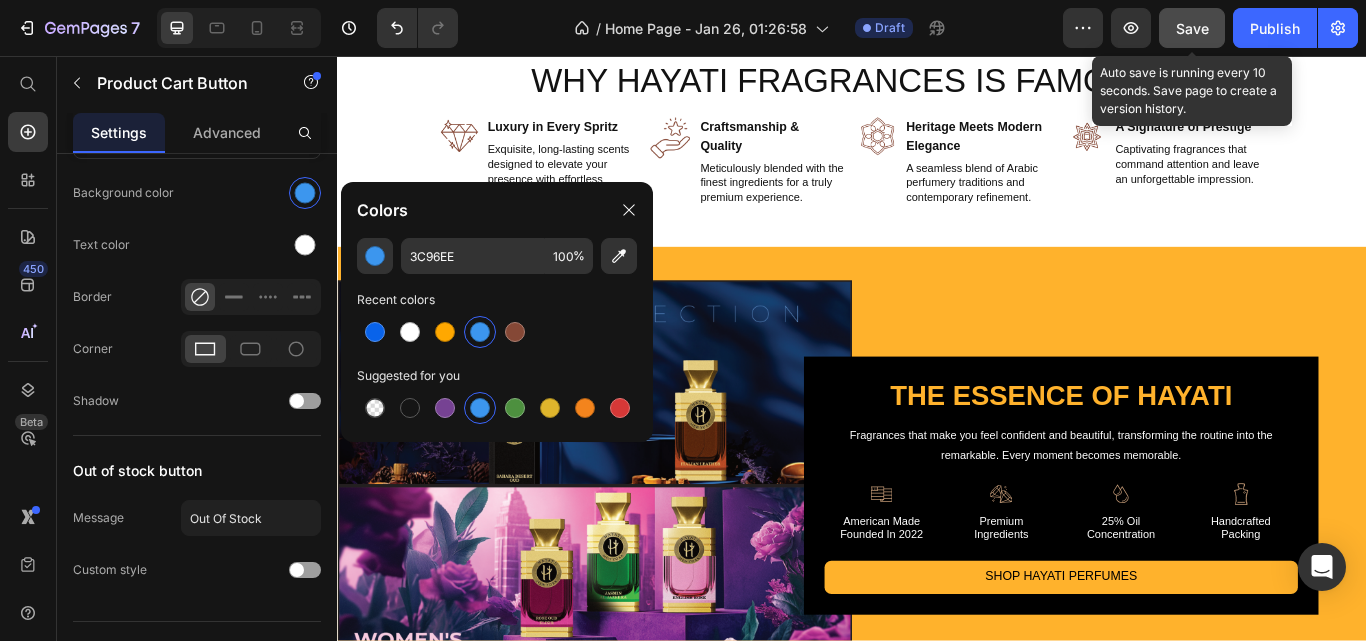 click on "Save" 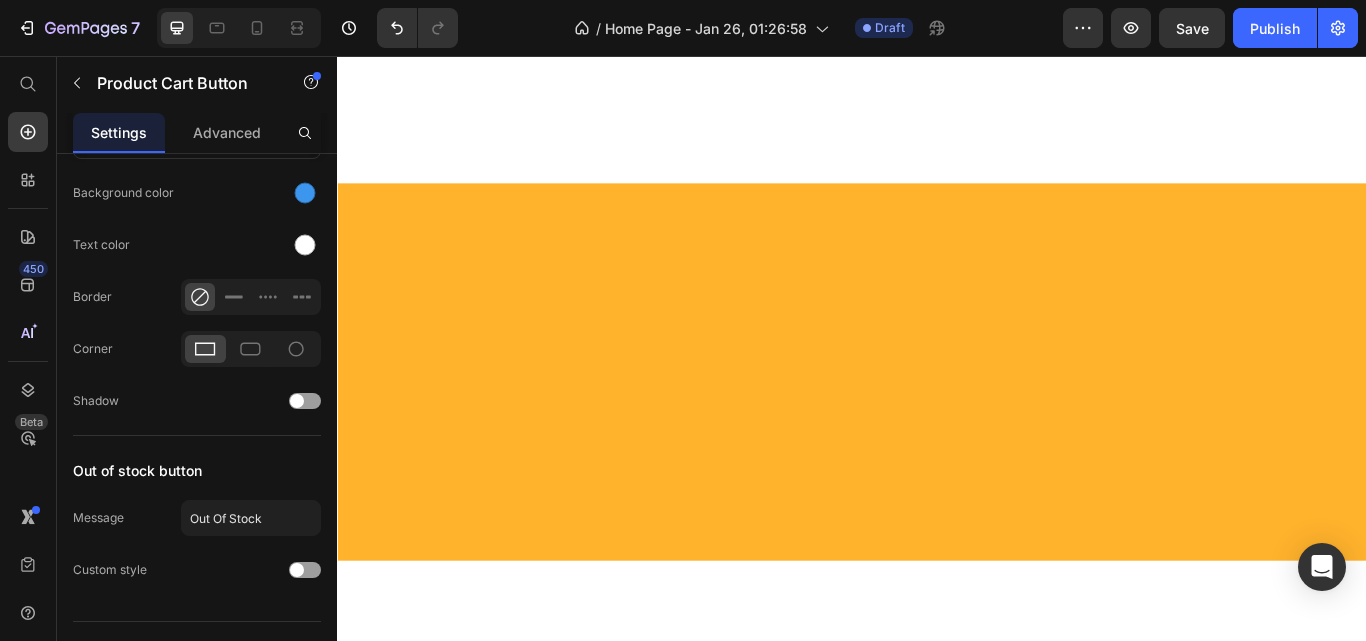 scroll, scrollTop: 186, scrollLeft: 0, axis: vertical 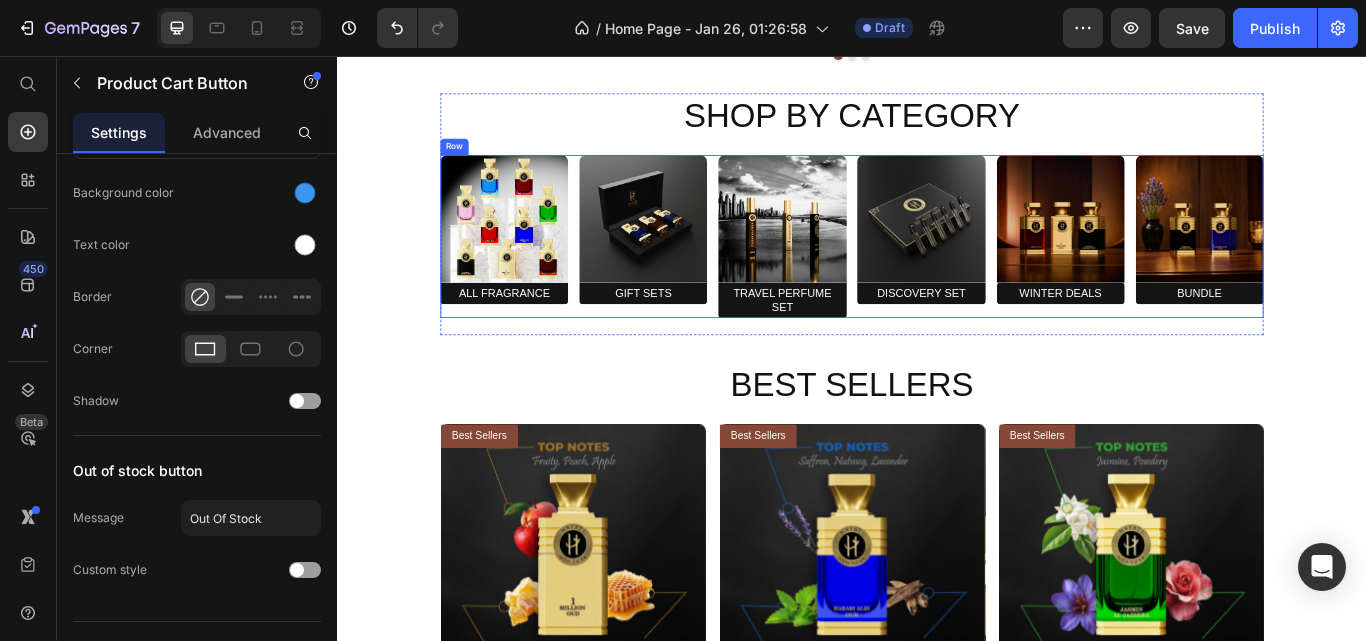 click on "Image All Fragrance Heading Row Image Gift Sets Heading Row Image Travel Perfume Set Heading Row Image Discovery Set Heading Row Image winter deals Heading Row Image  bundle Heading Row Row" at bounding box center [937, 267] 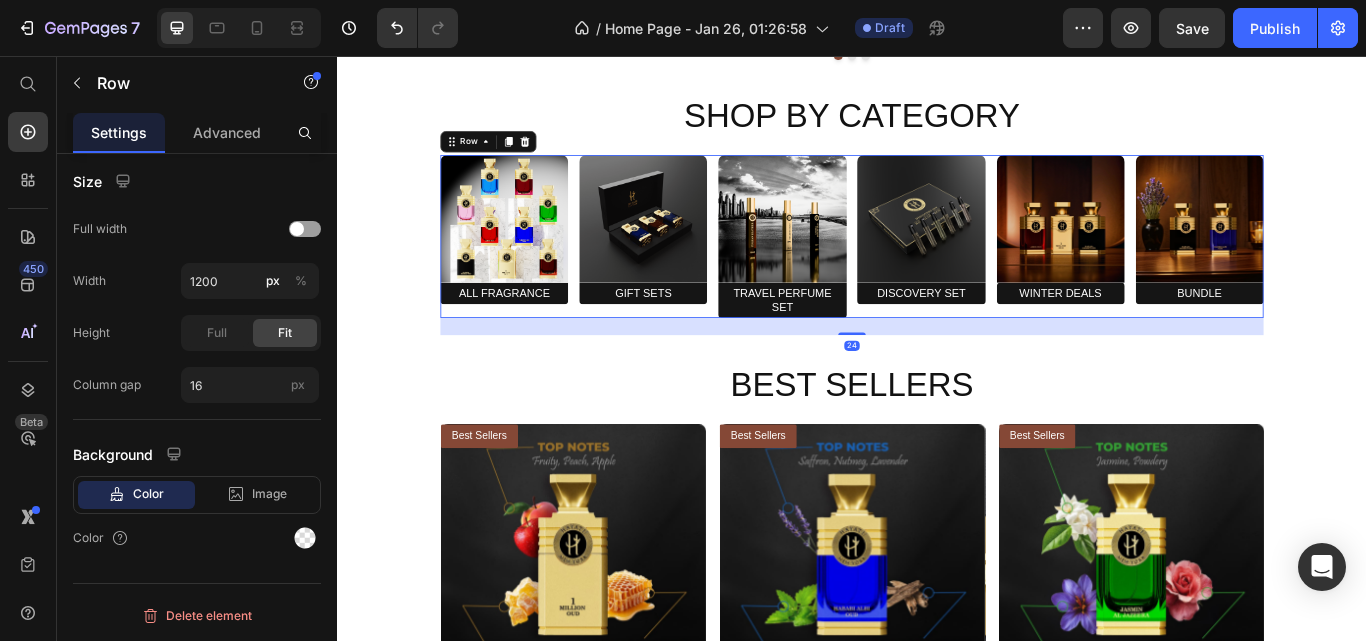 scroll, scrollTop: 0, scrollLeft: 0, axis: both 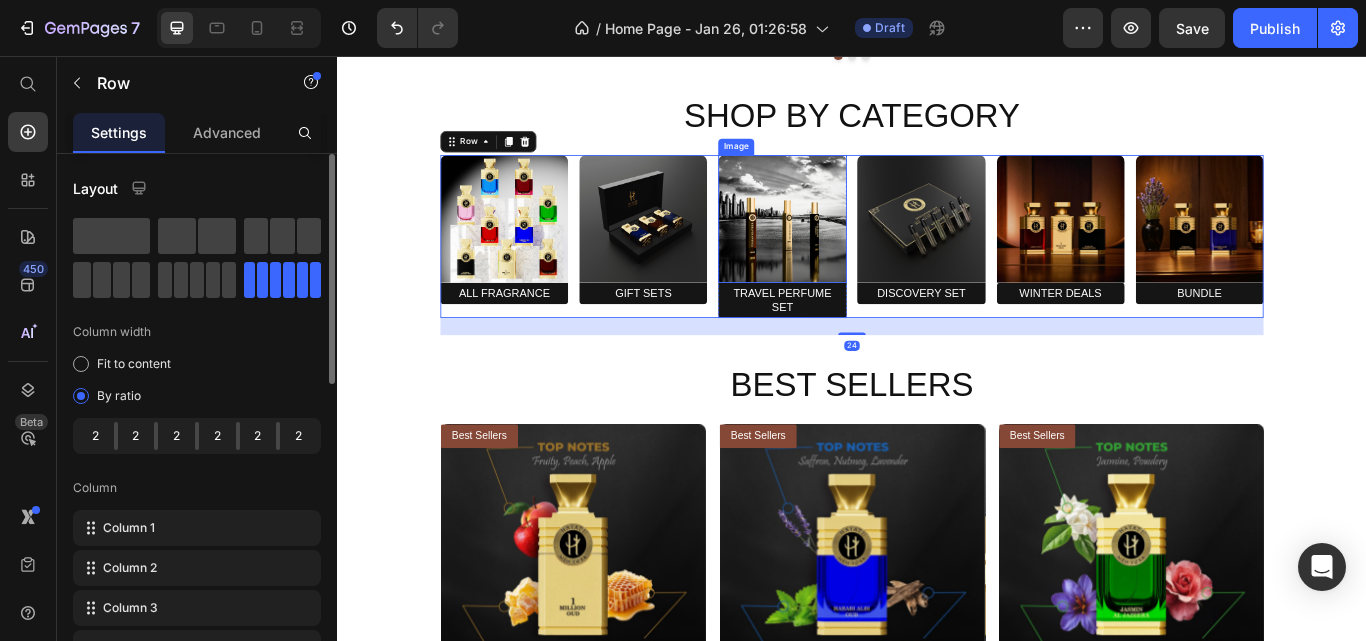 click at bounding box center [855, 246] 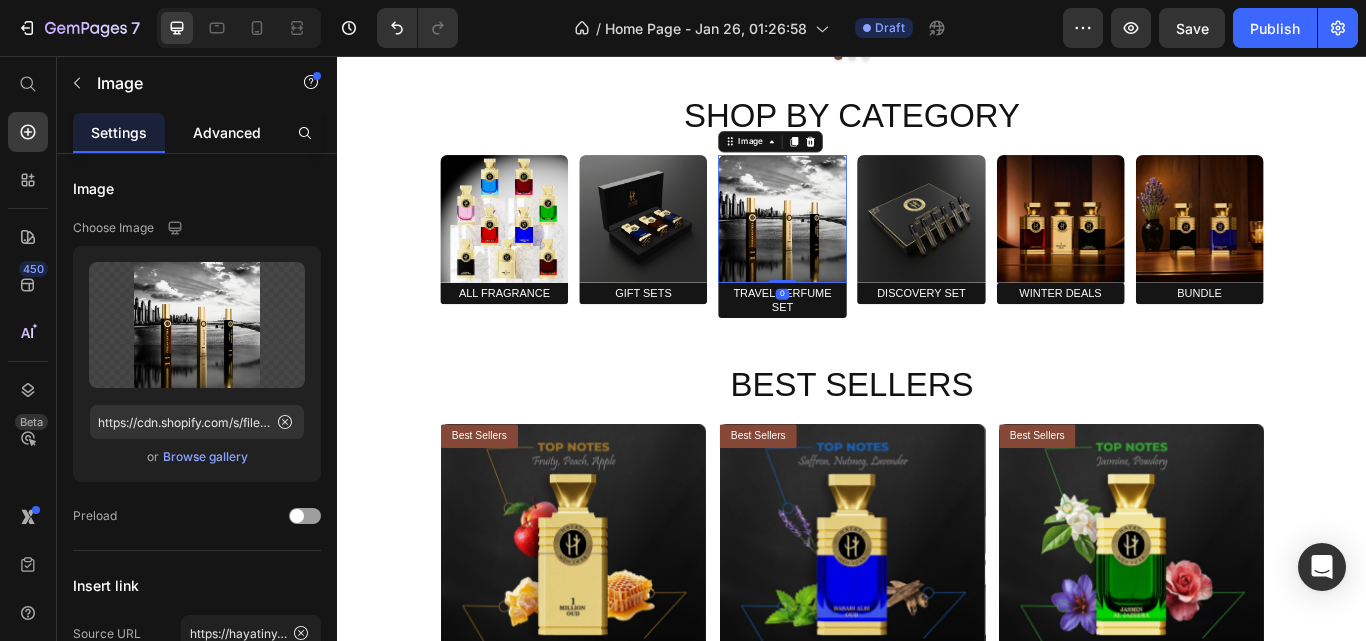 click on "Advanced" 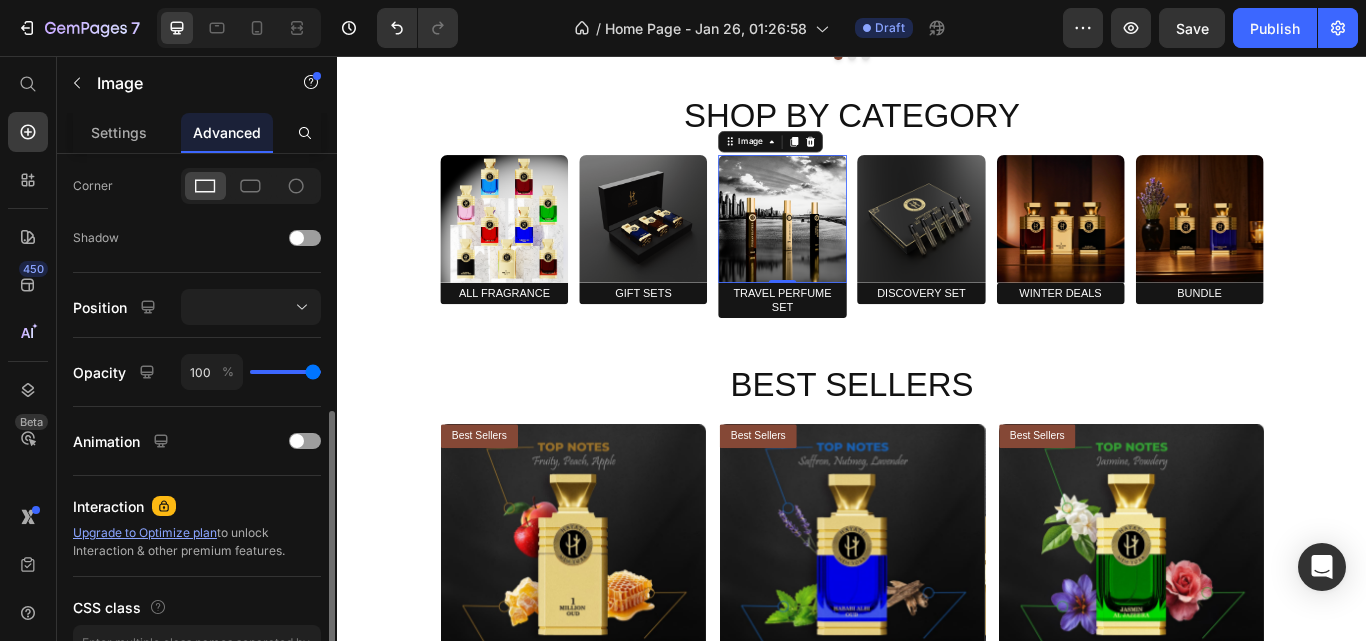 scroll, scrollTop: 500, scrollLeft: 0, axis: vertical 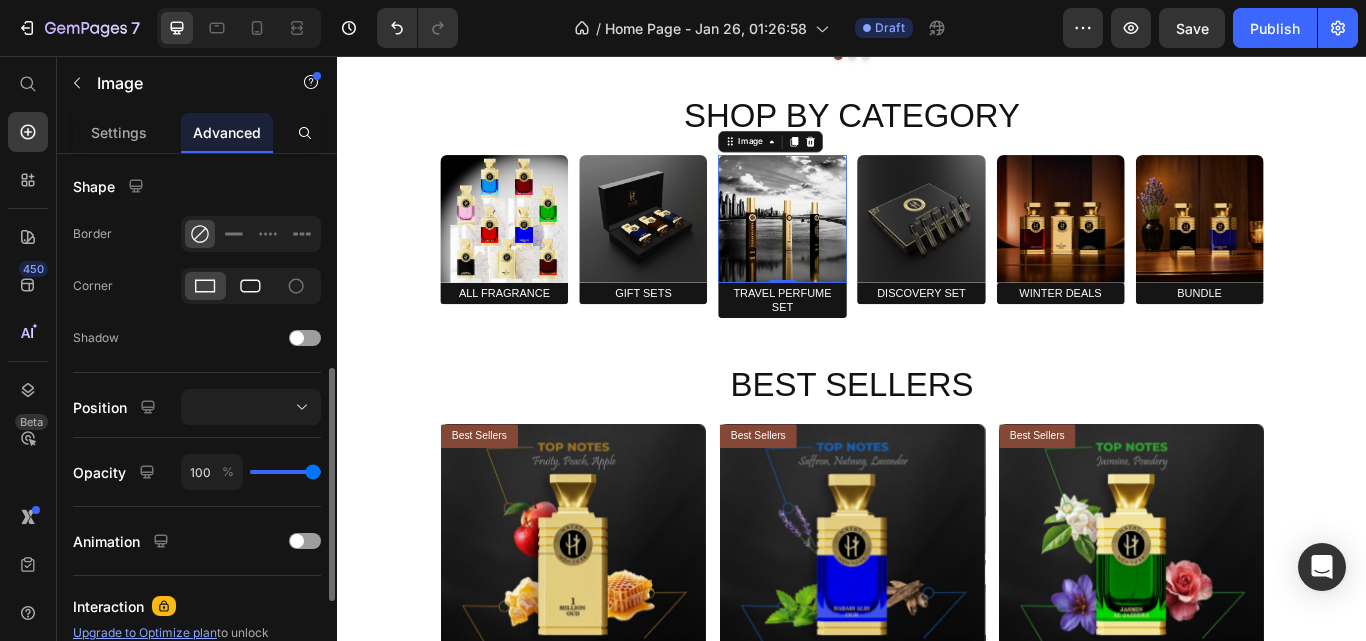 click 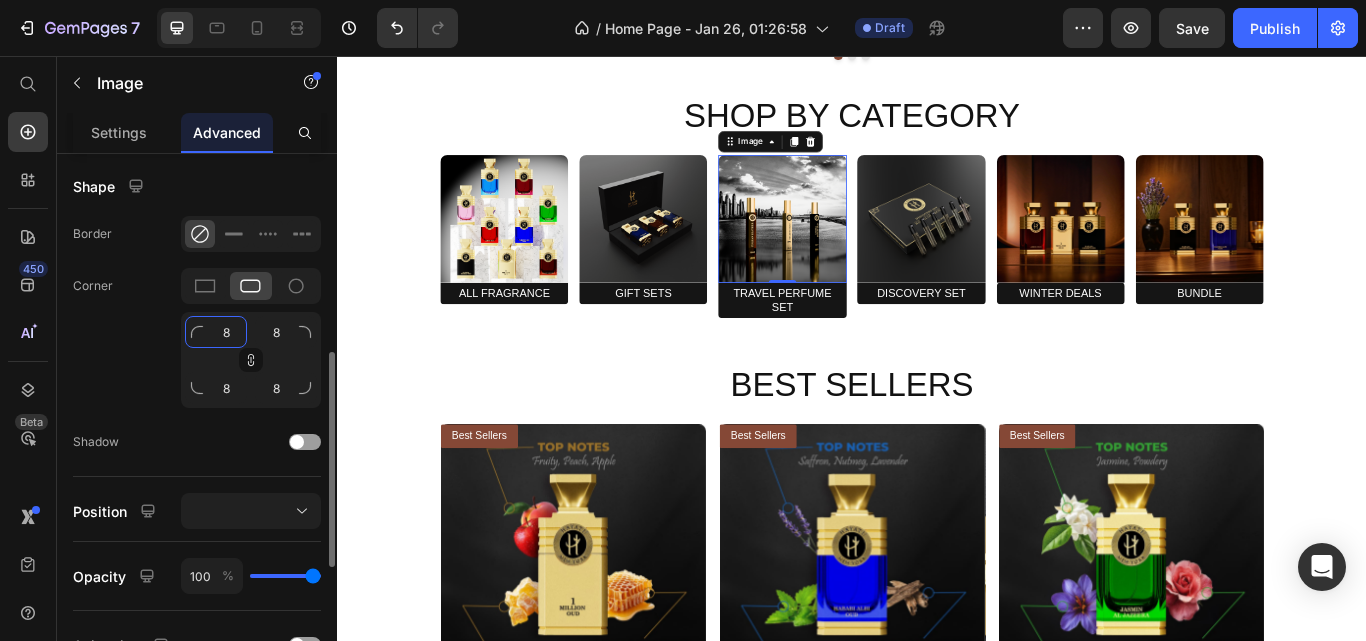 click on "8" 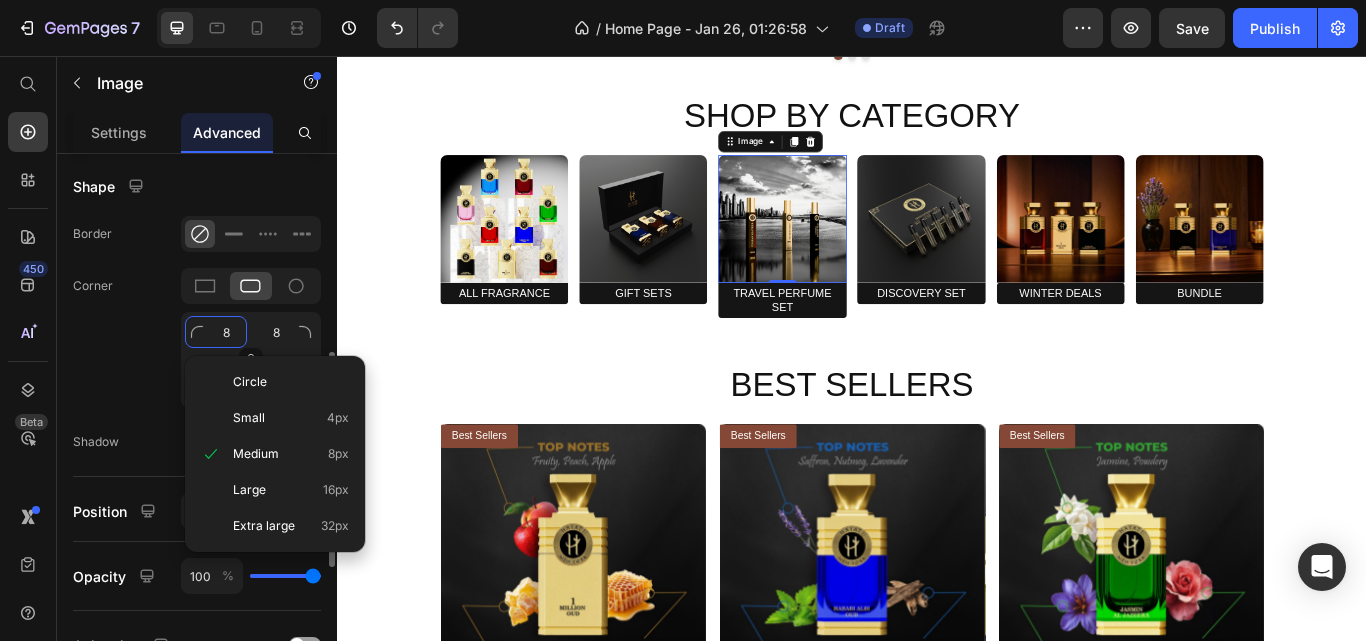 type on "1" 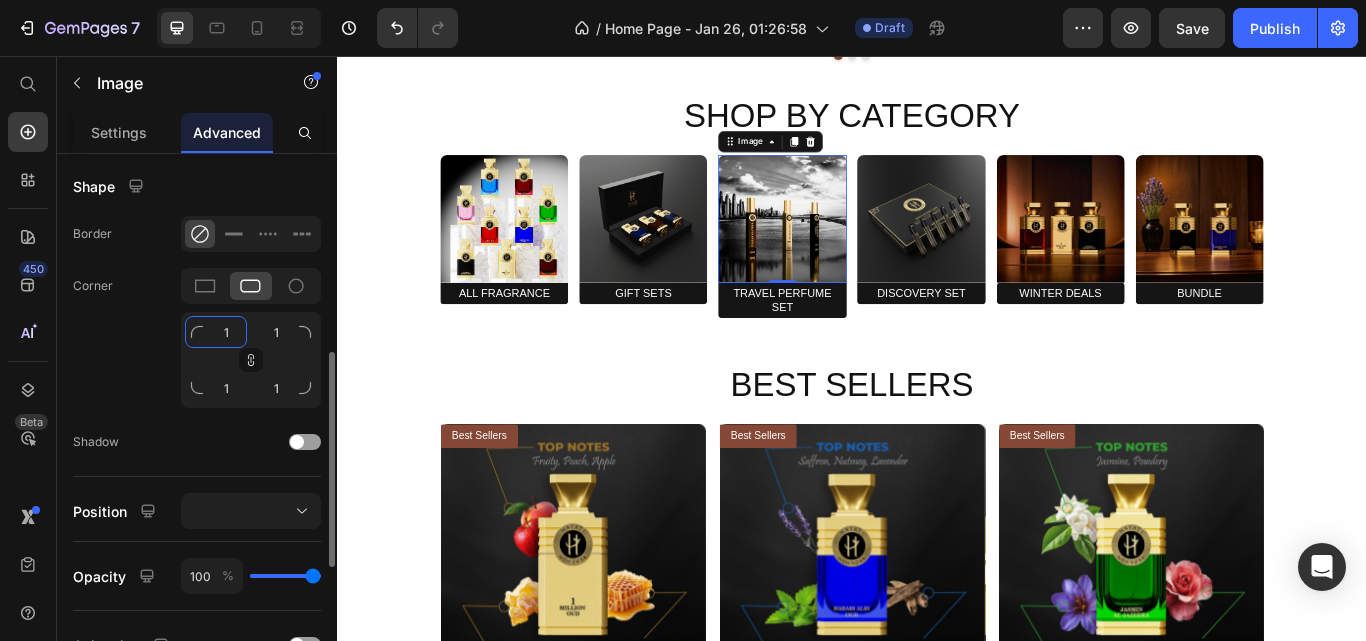 type on "10" 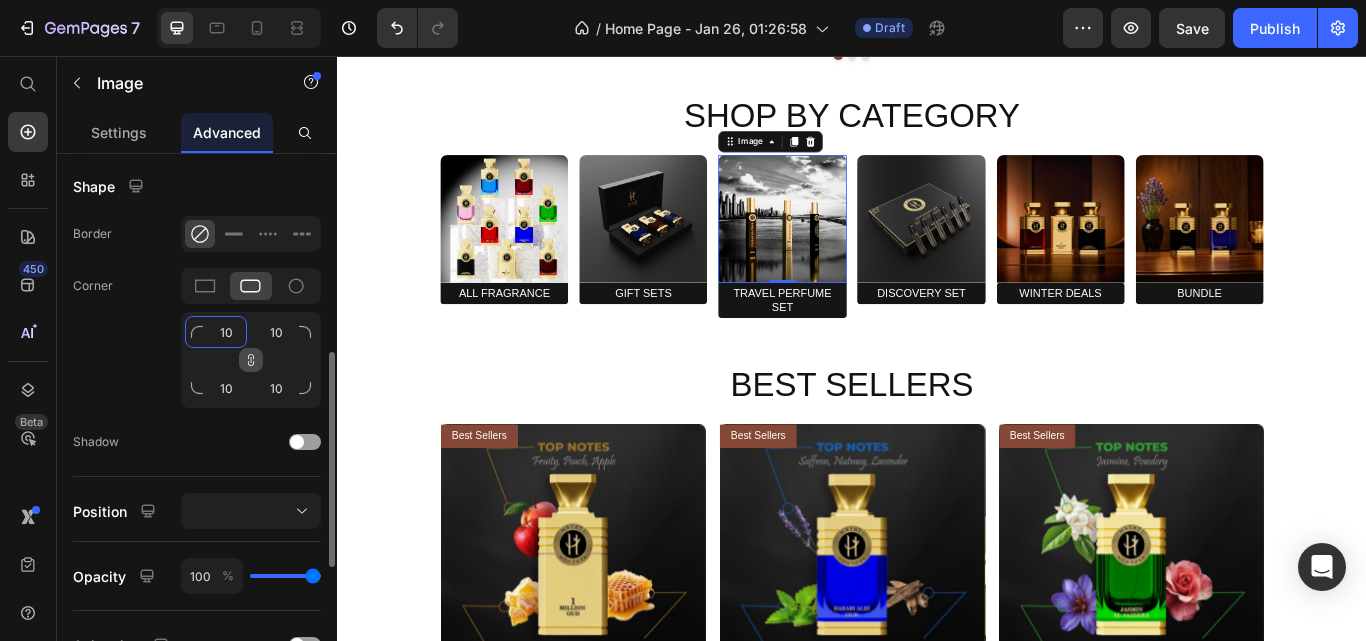 type on "10" 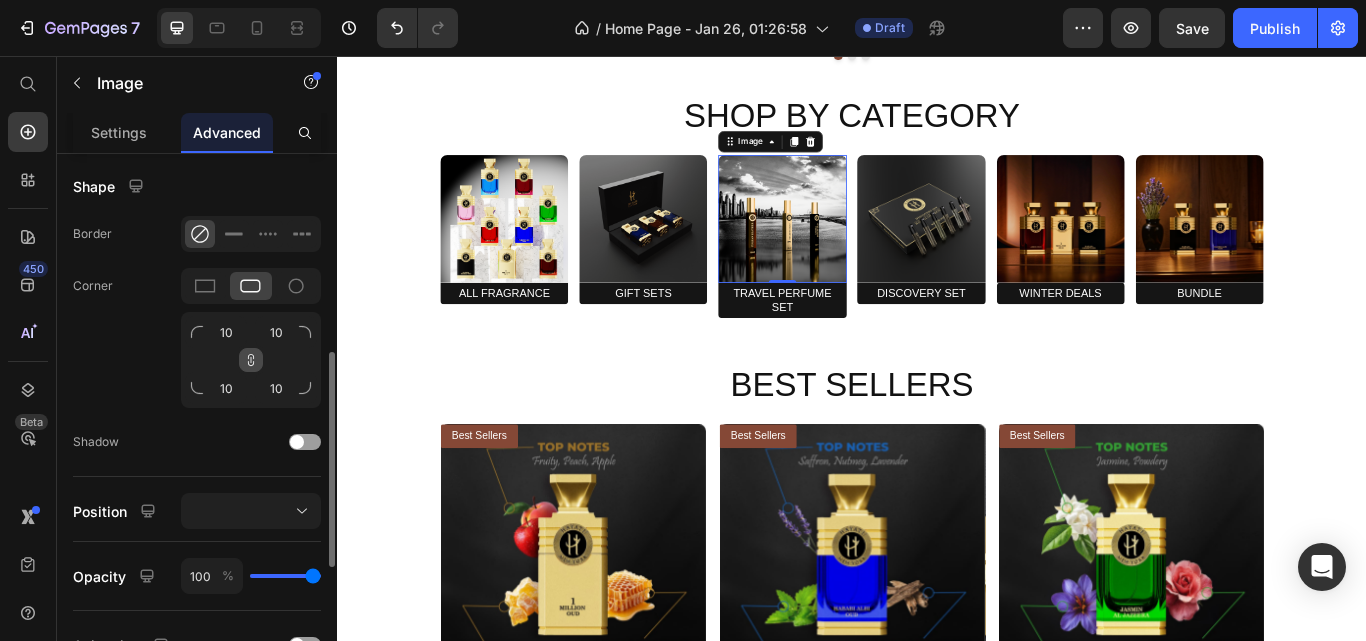click 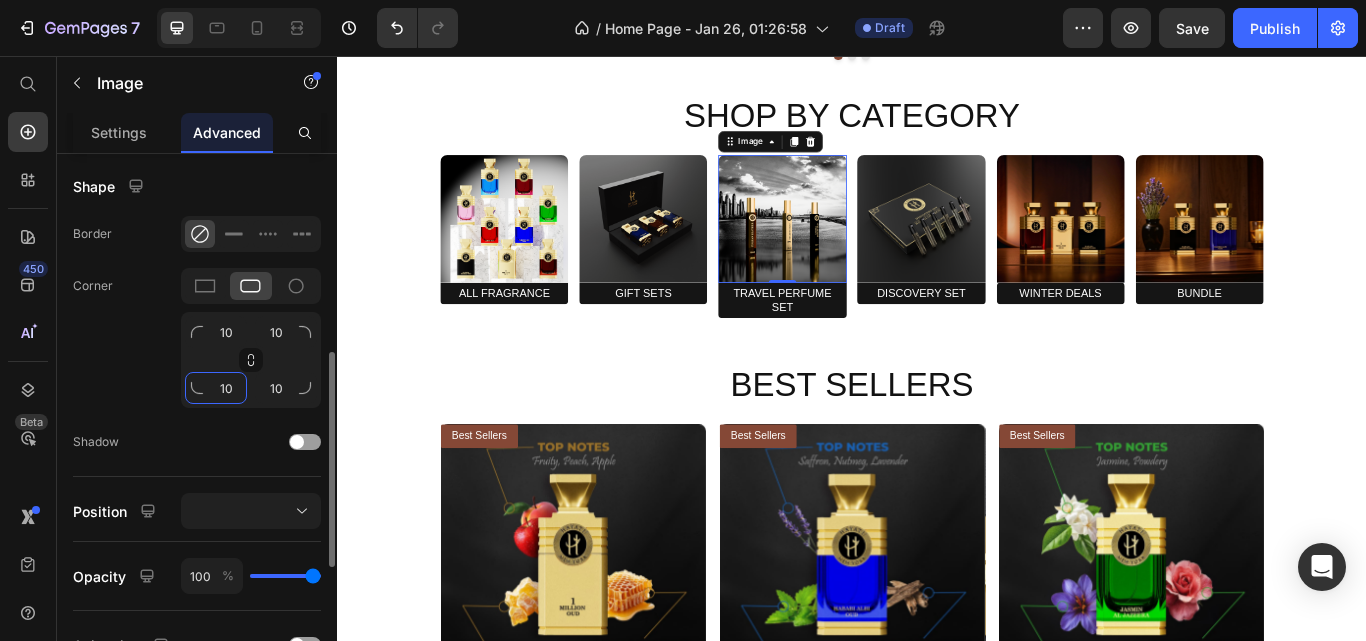 click on "10" 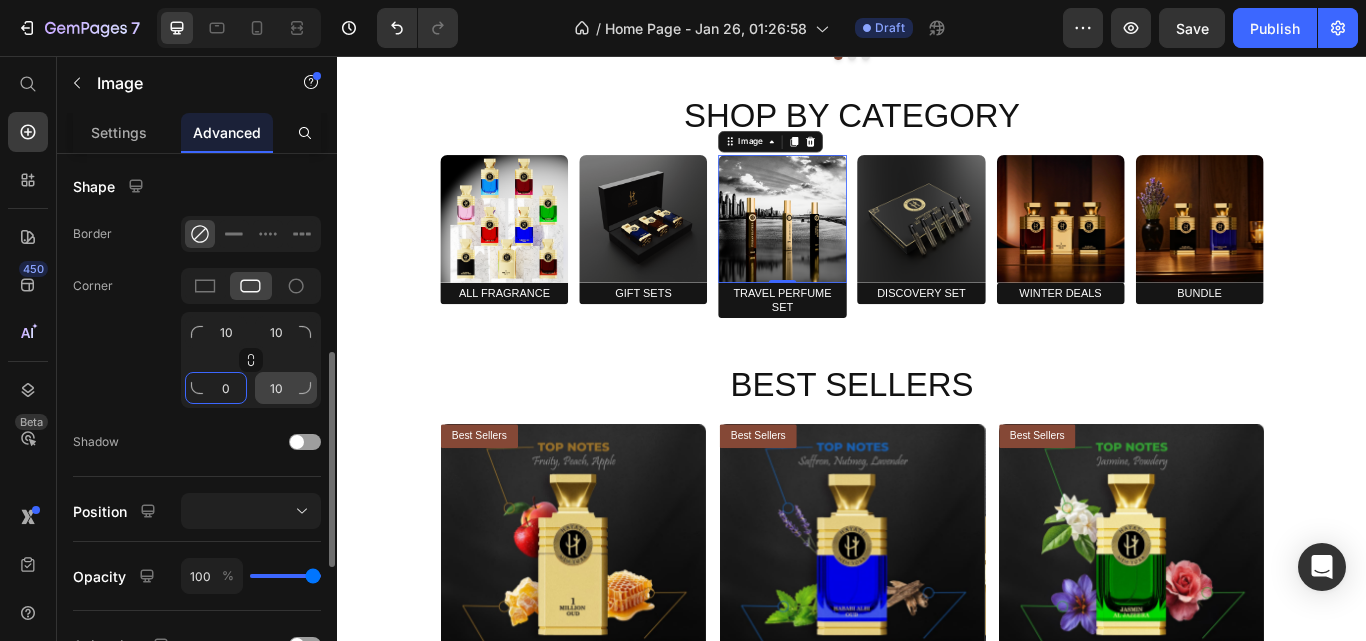 type on "0" 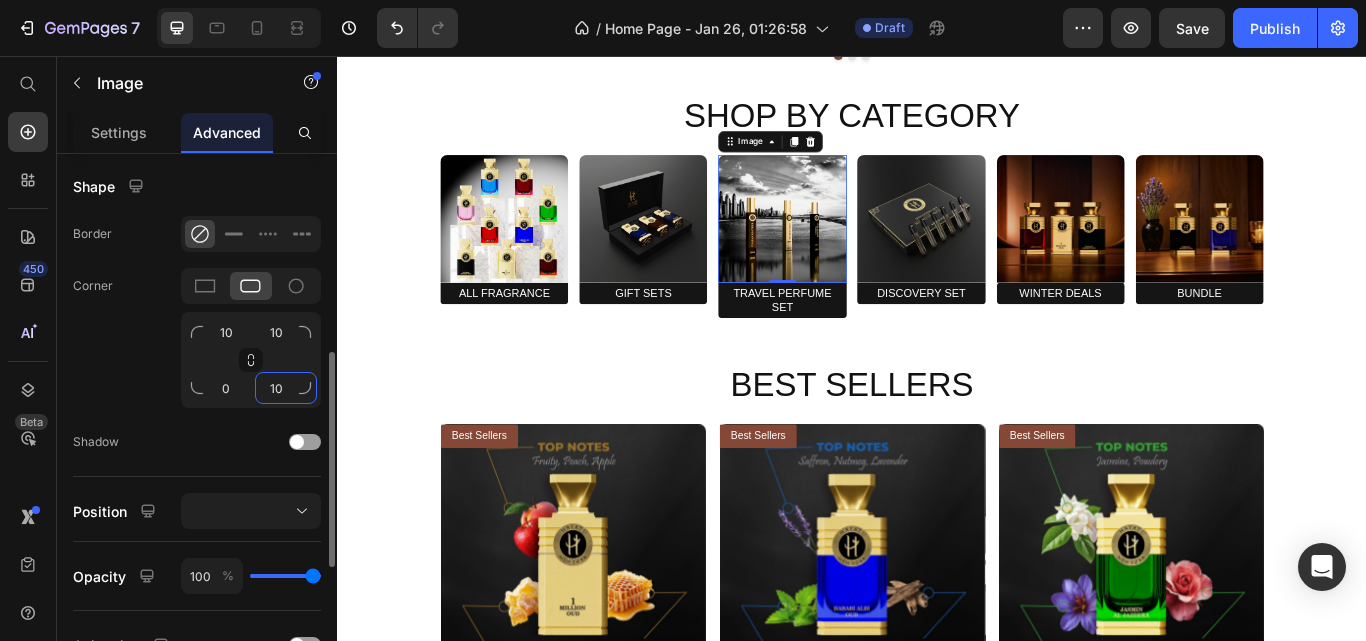 click on "10" 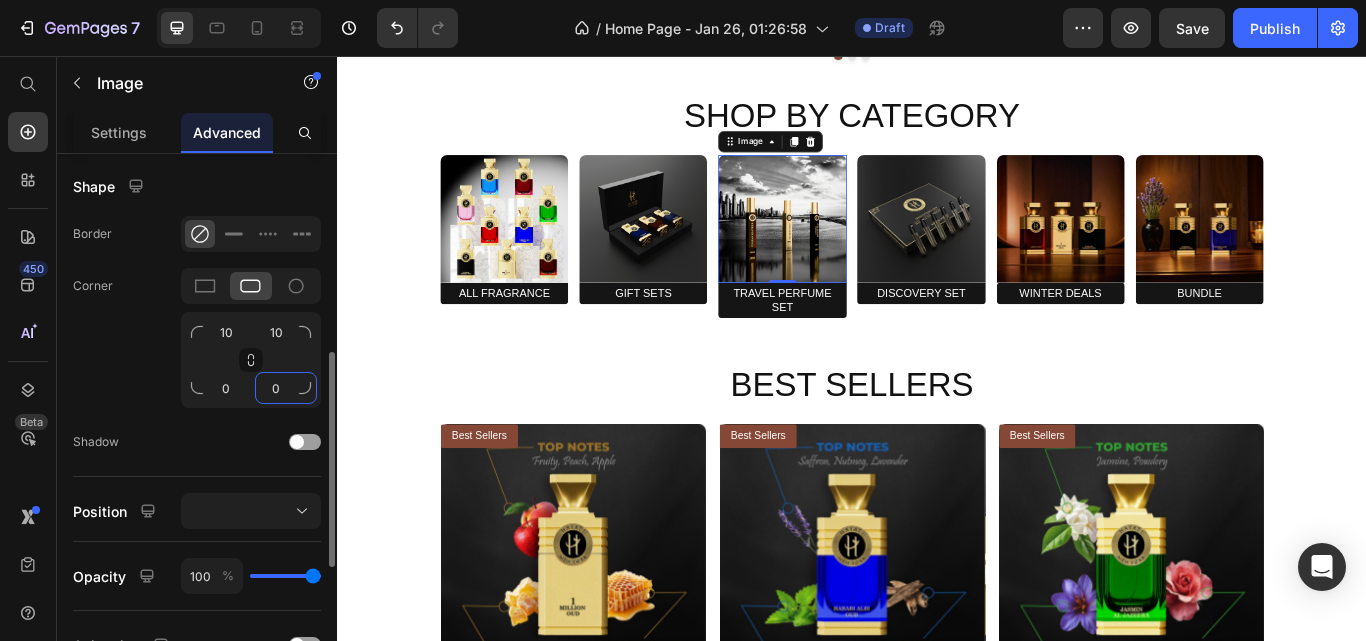 type on "0" 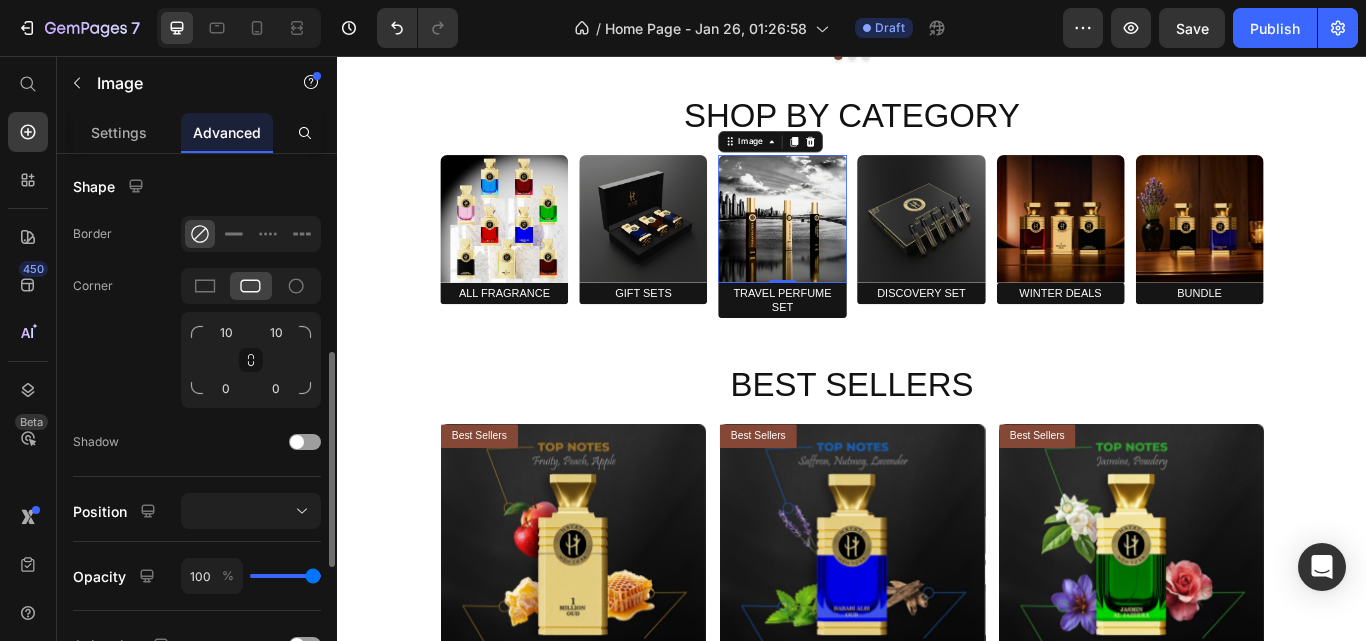 click on "Corner 10 10 0 0" 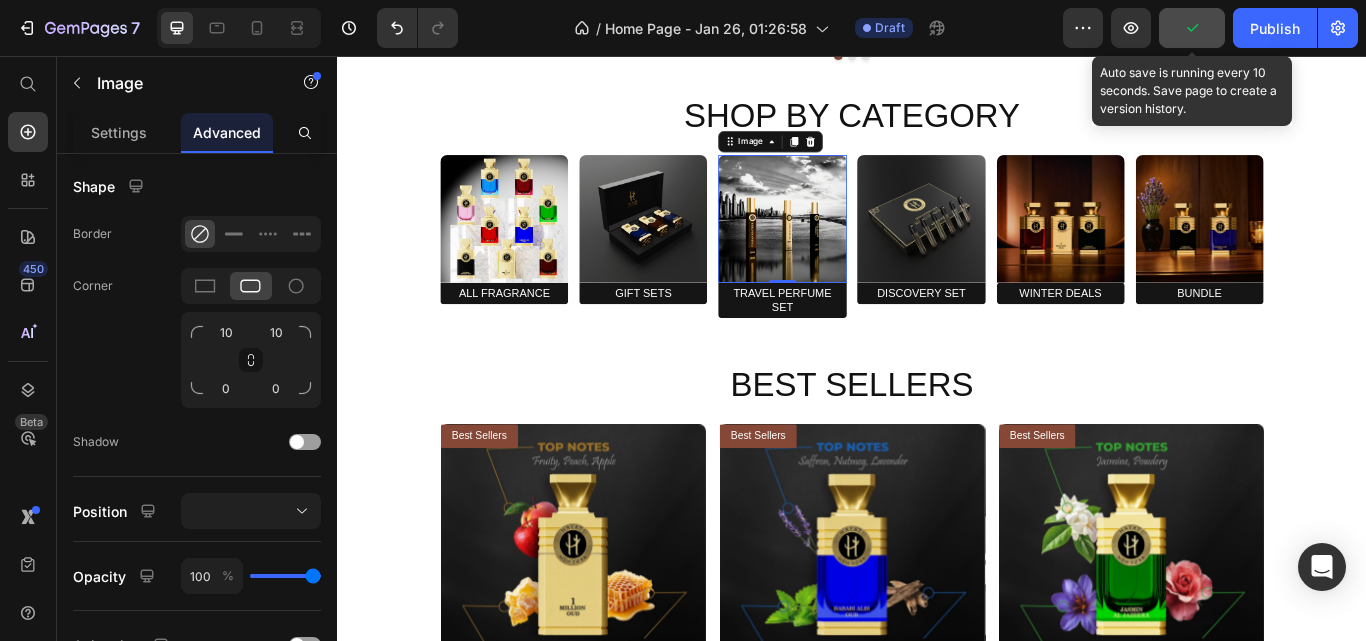 click 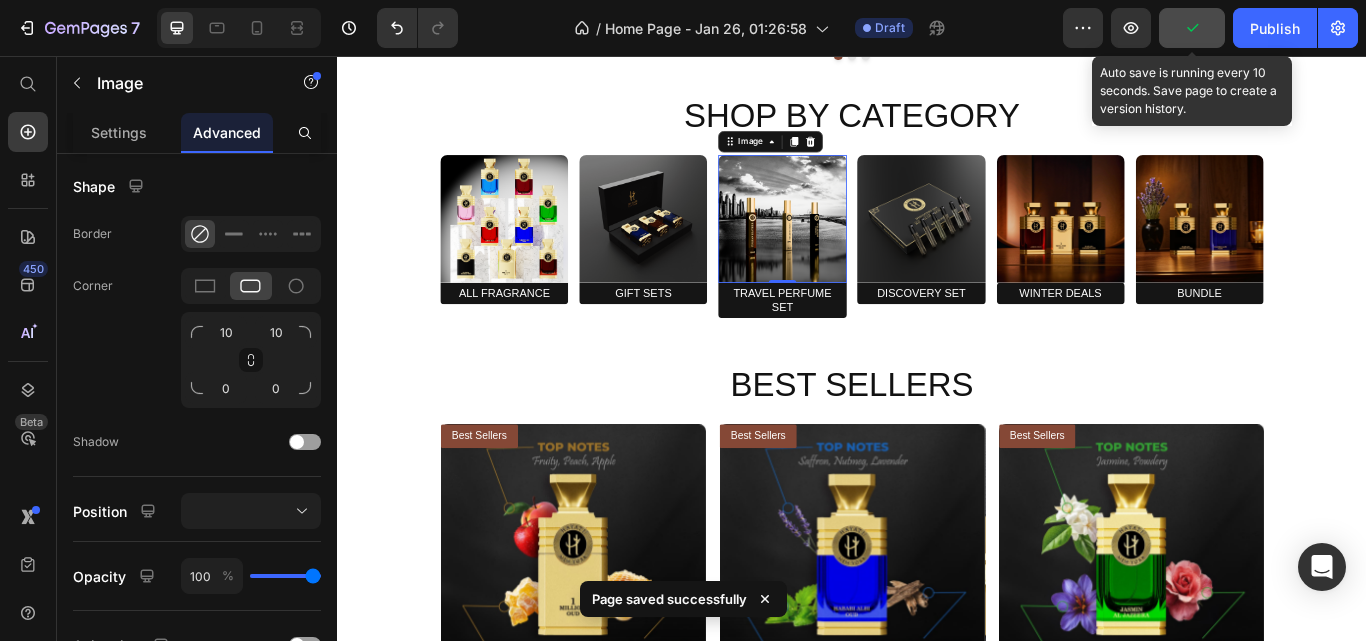 click 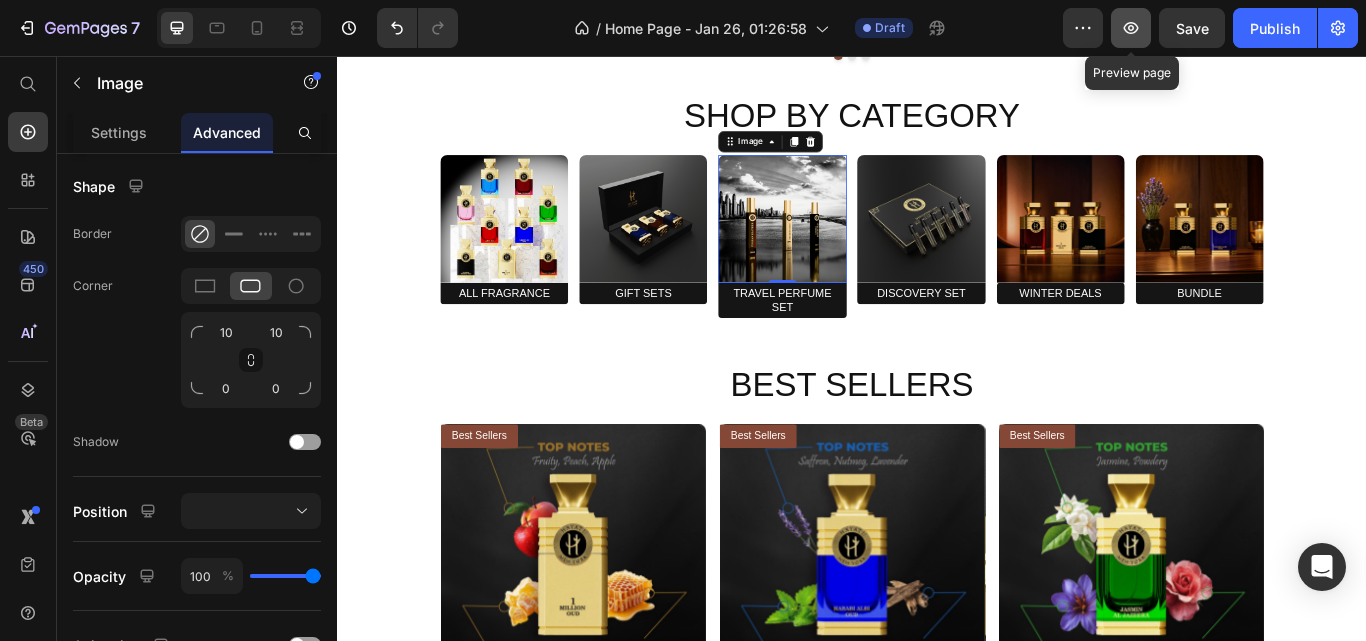 click 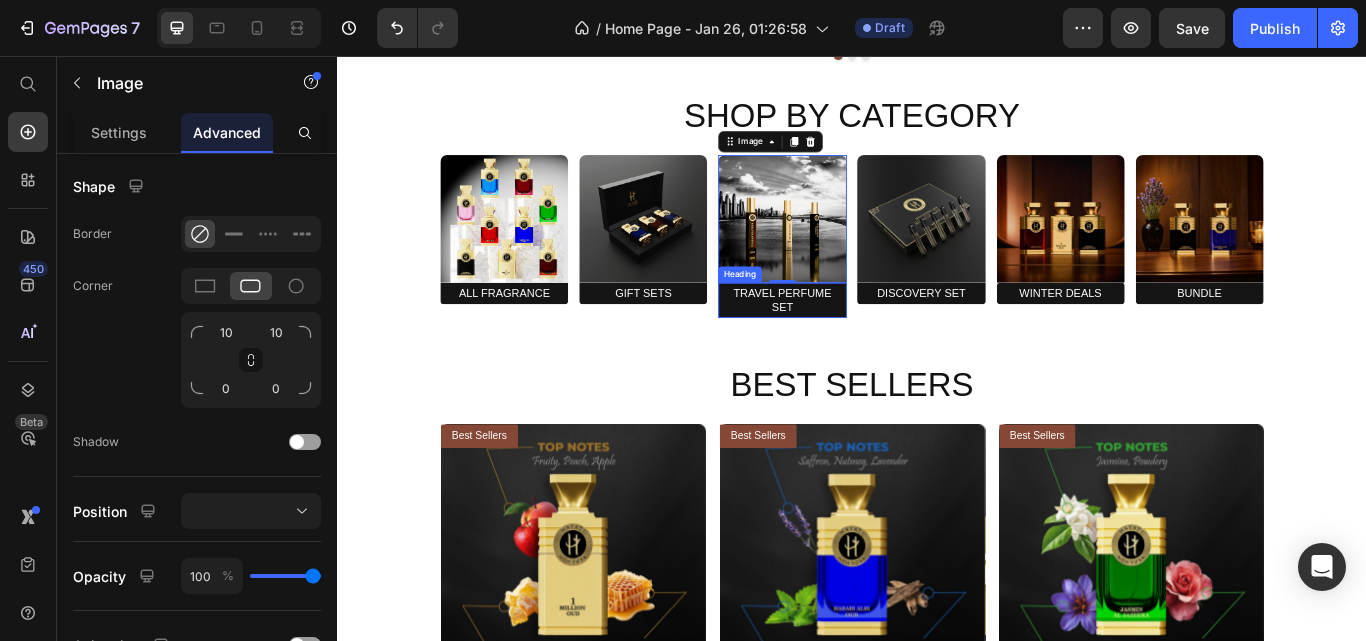 click on "Travel Perfume Set" at bounding box center (855, 341) 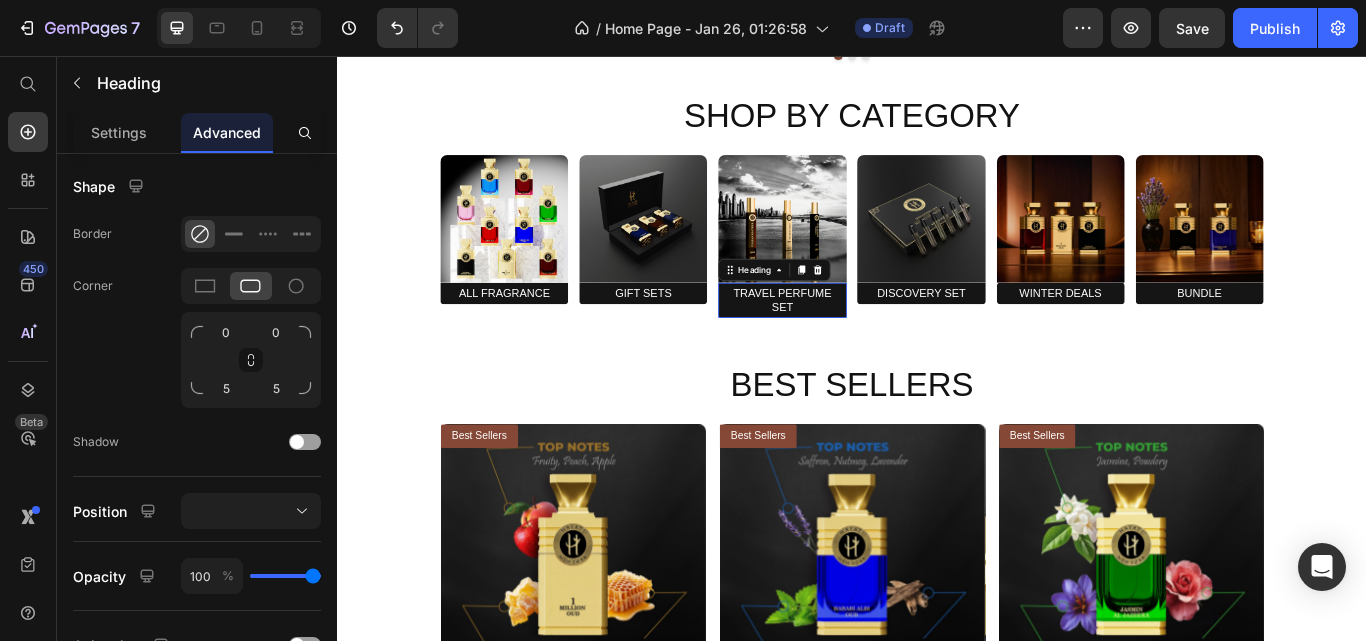 scroll, scrollTop: 0, scrollLeft: 0, axis: both 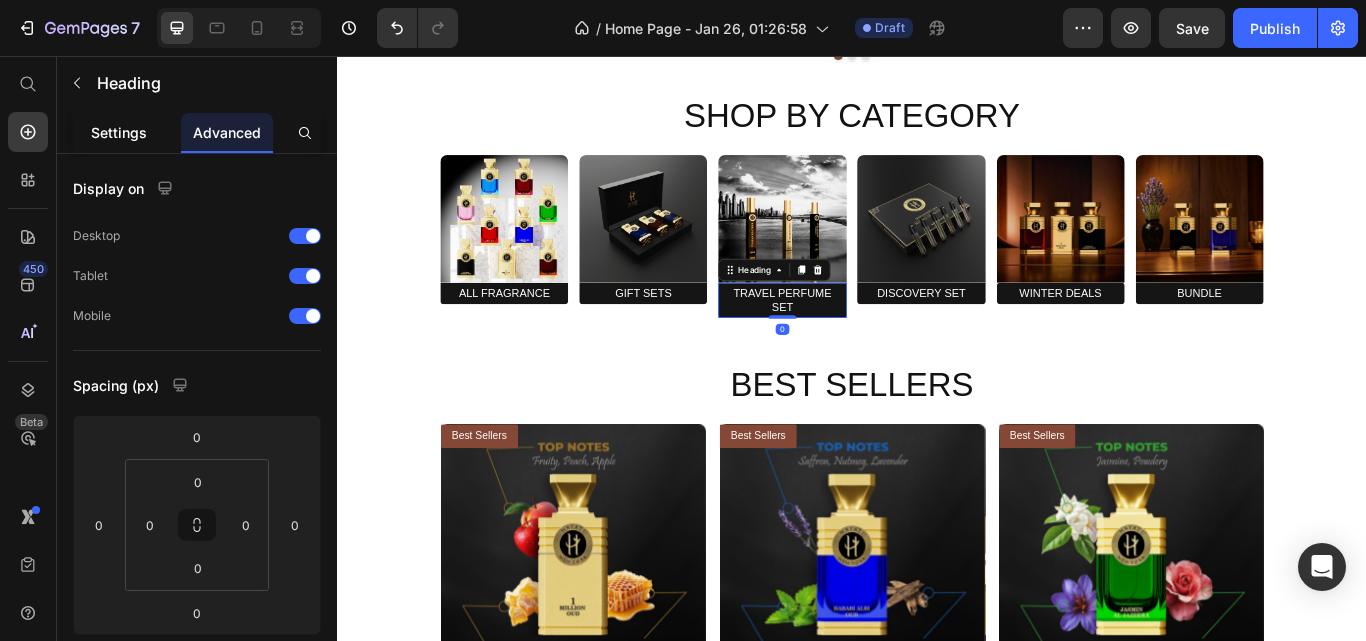 click on "Settings" at bounding box center (119, 132) 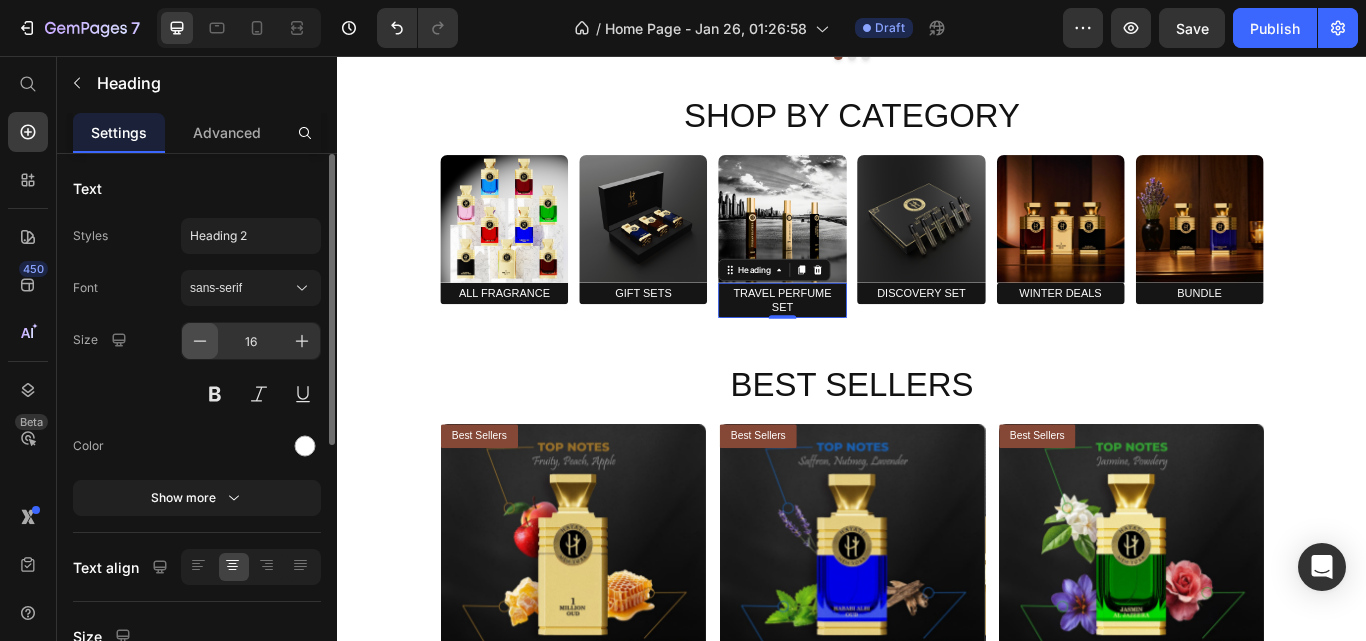 click 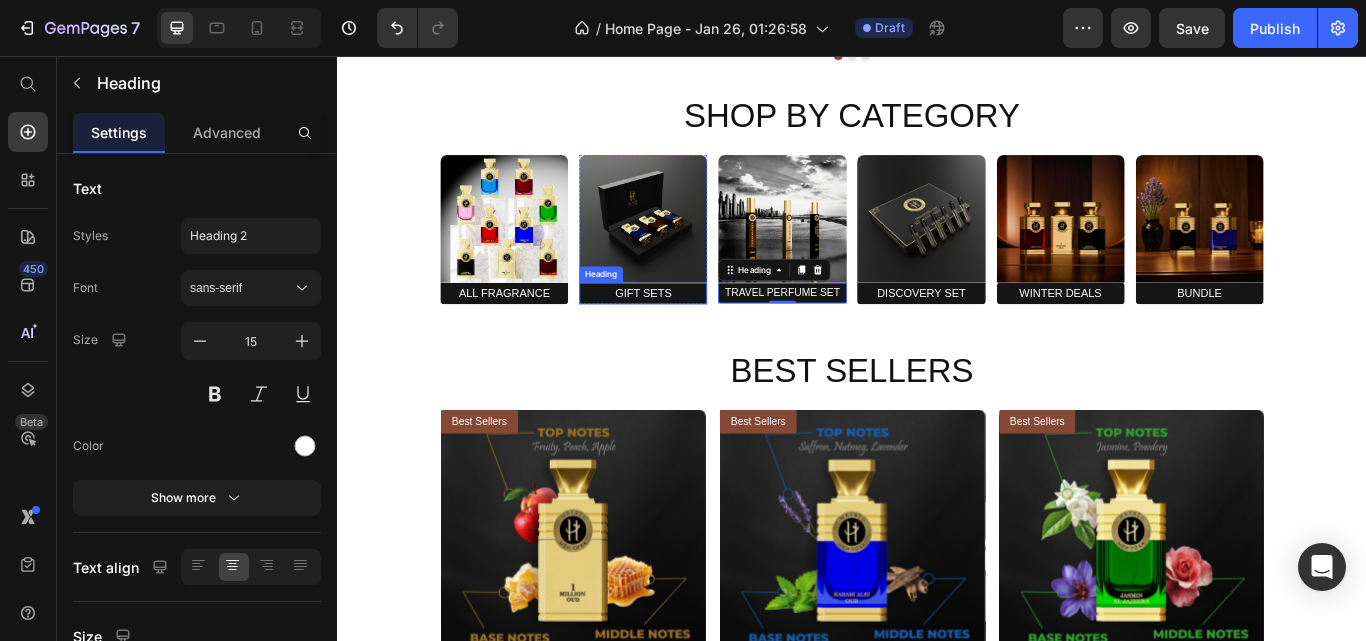 click on "Gift Sets" at bounding box center (693, 333) 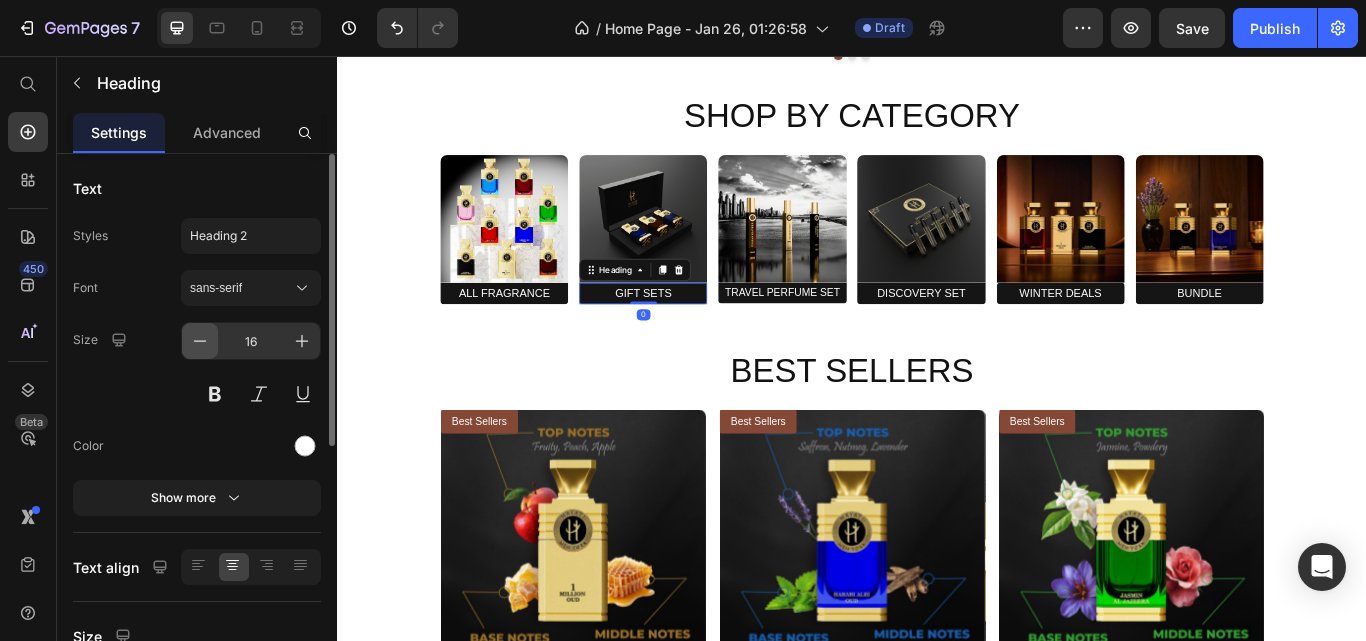 click at bounding box center (200, 341) 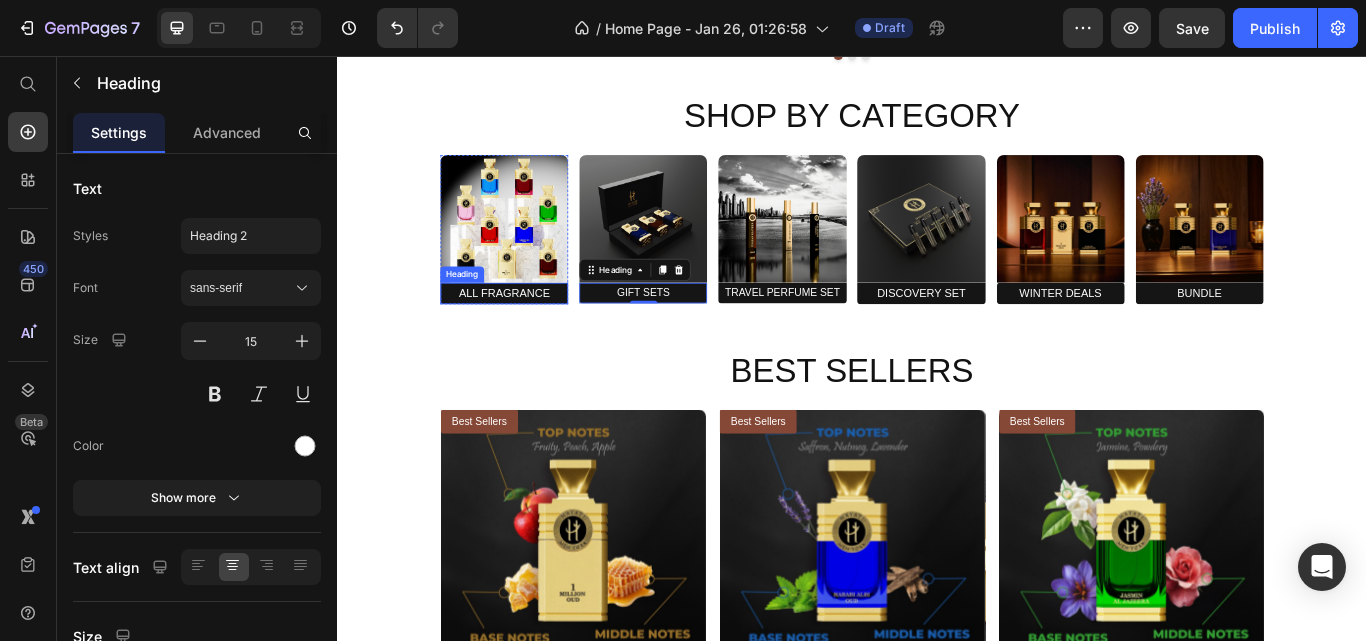 click on "All Fragrance" at bounding box center (531, 333) 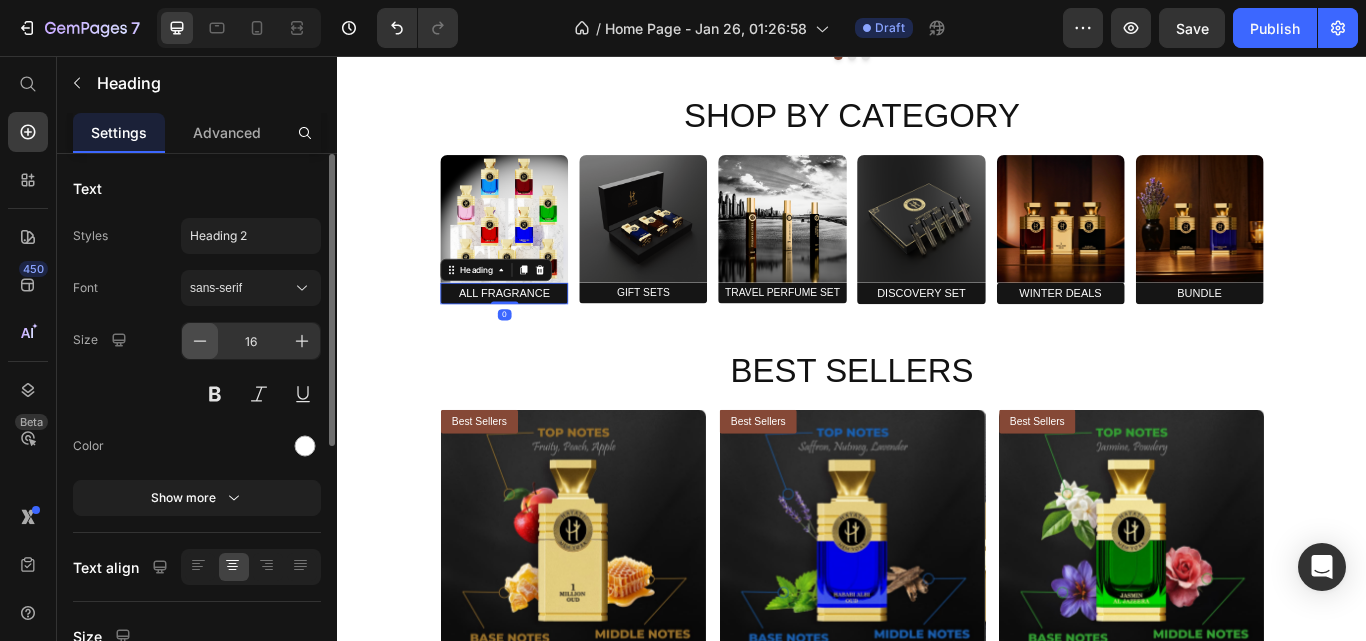 click 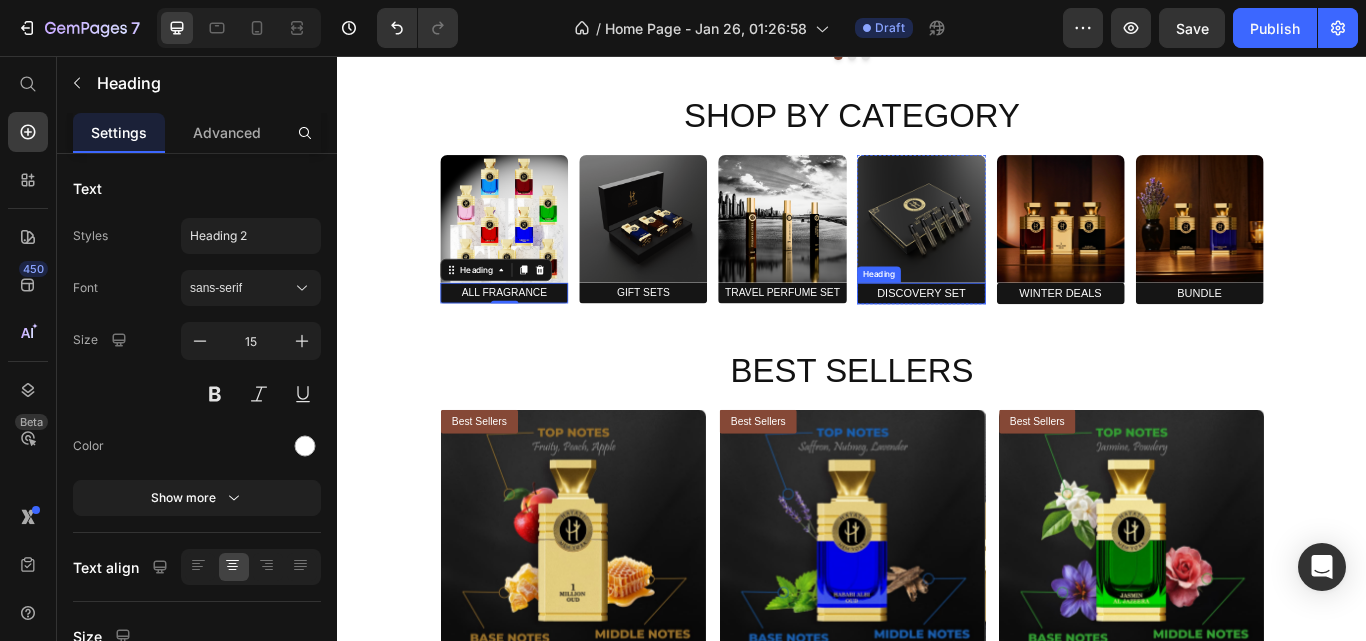 click on "Discovery Set" at bounding box center [1017, 333] 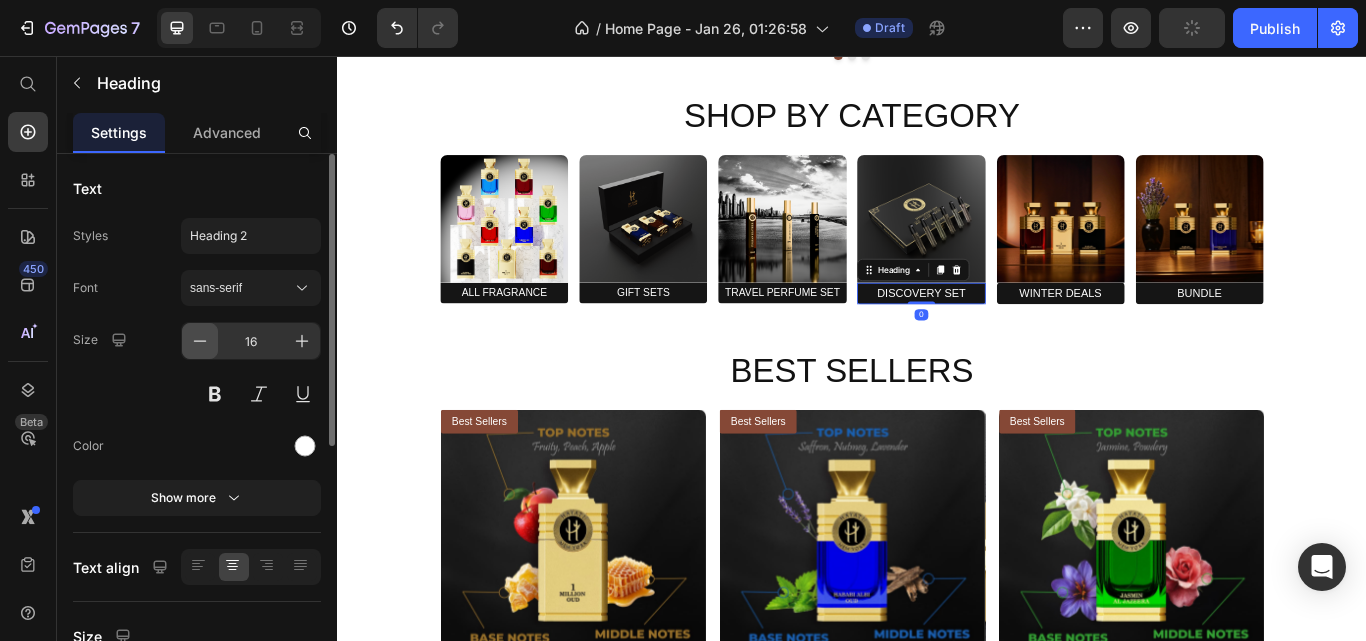 click 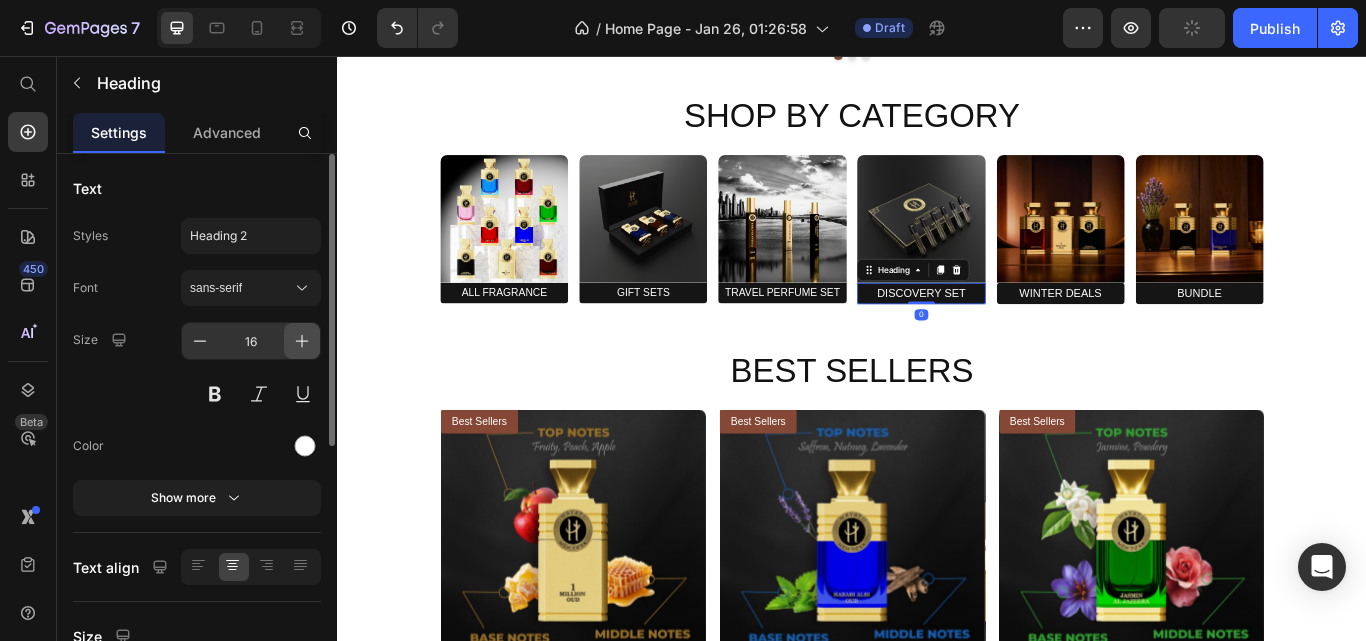 type on "15" 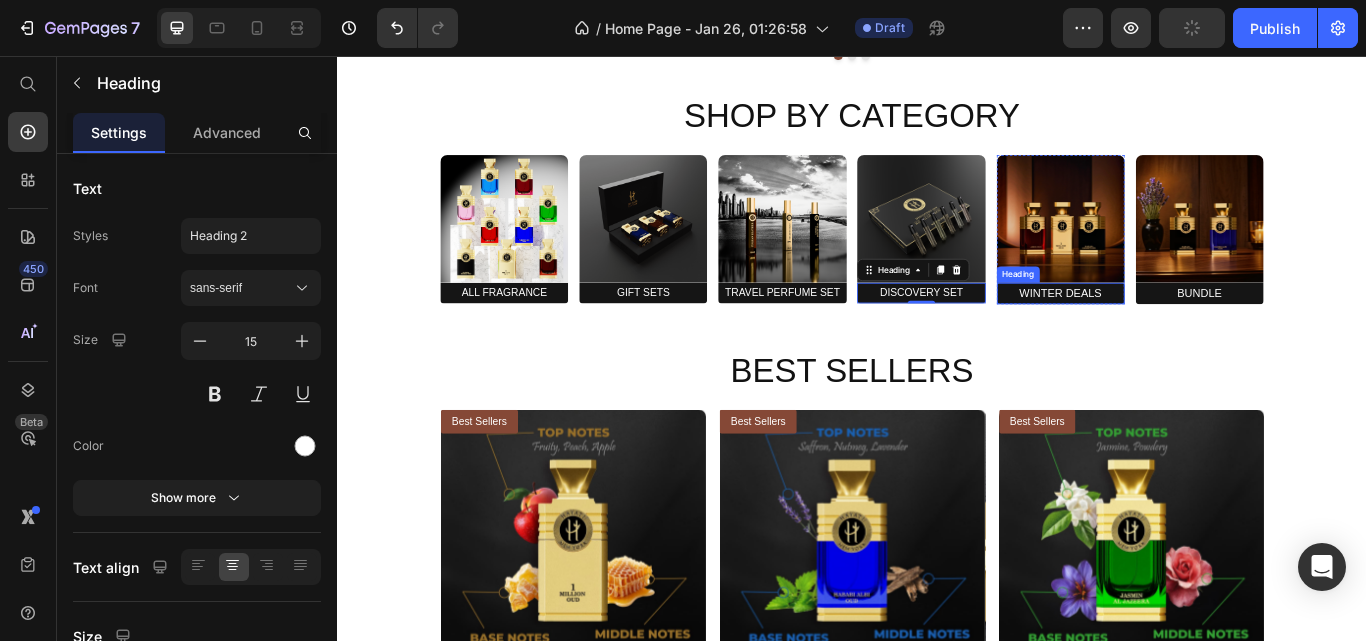 click on "winter deals" 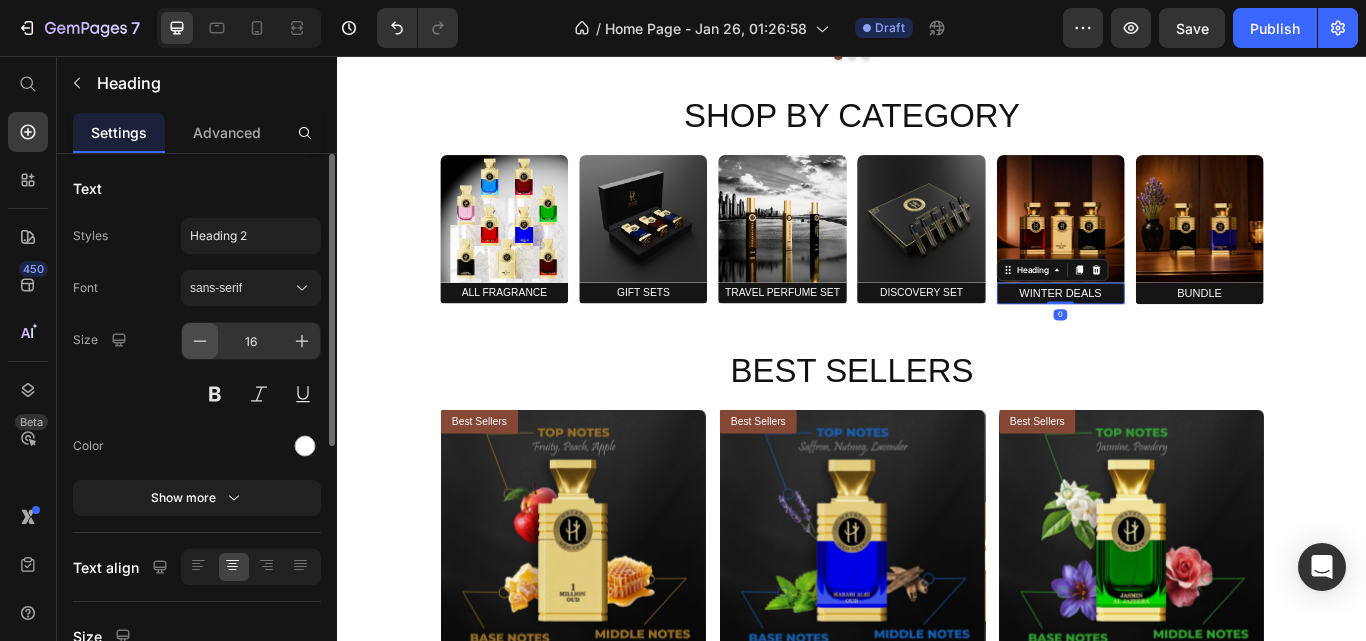 click 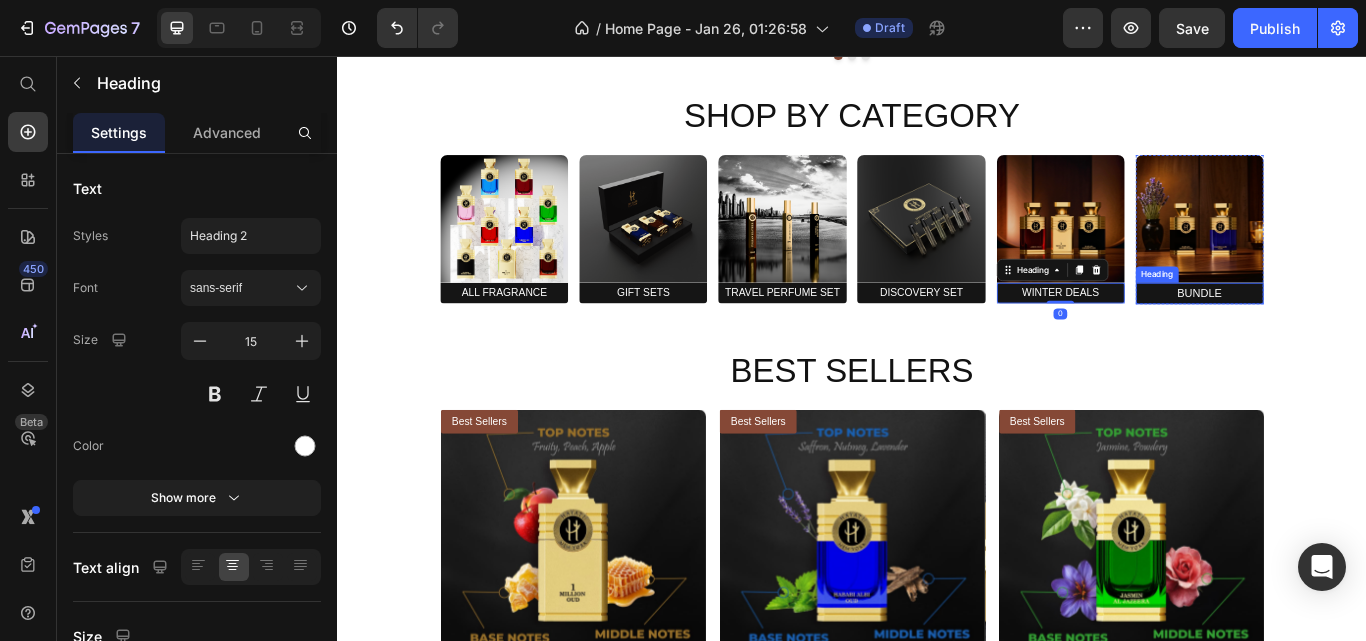 click on "bundle" 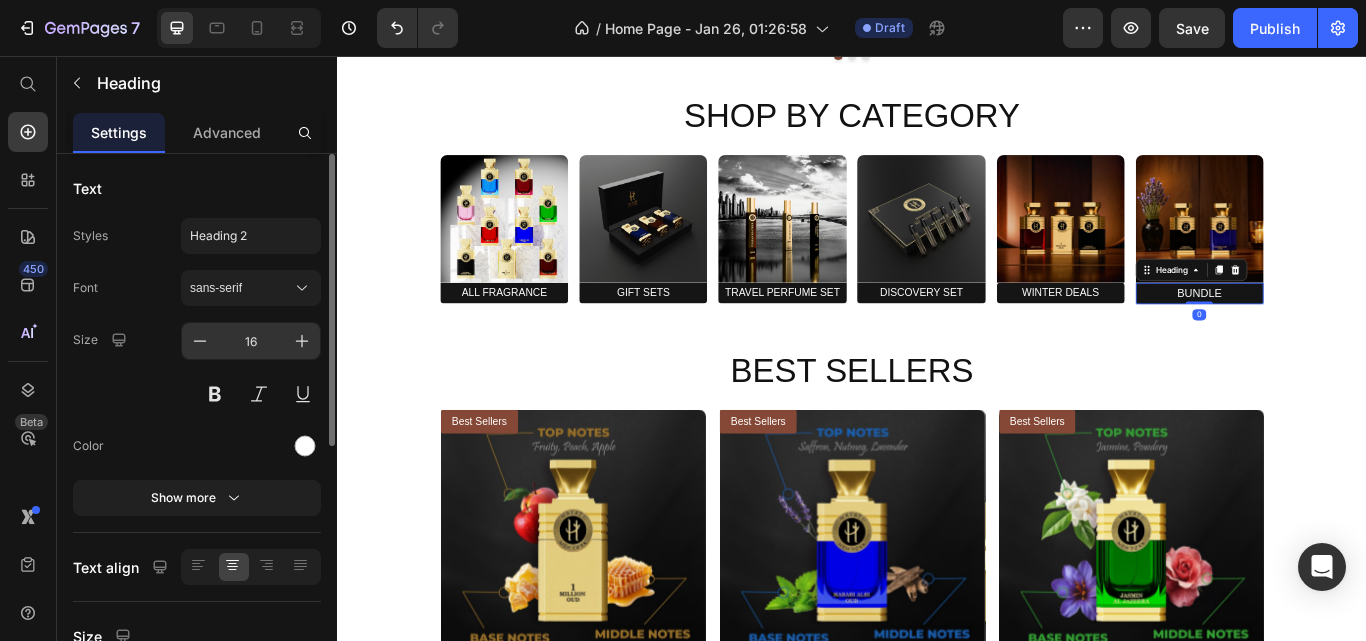 click on "16" 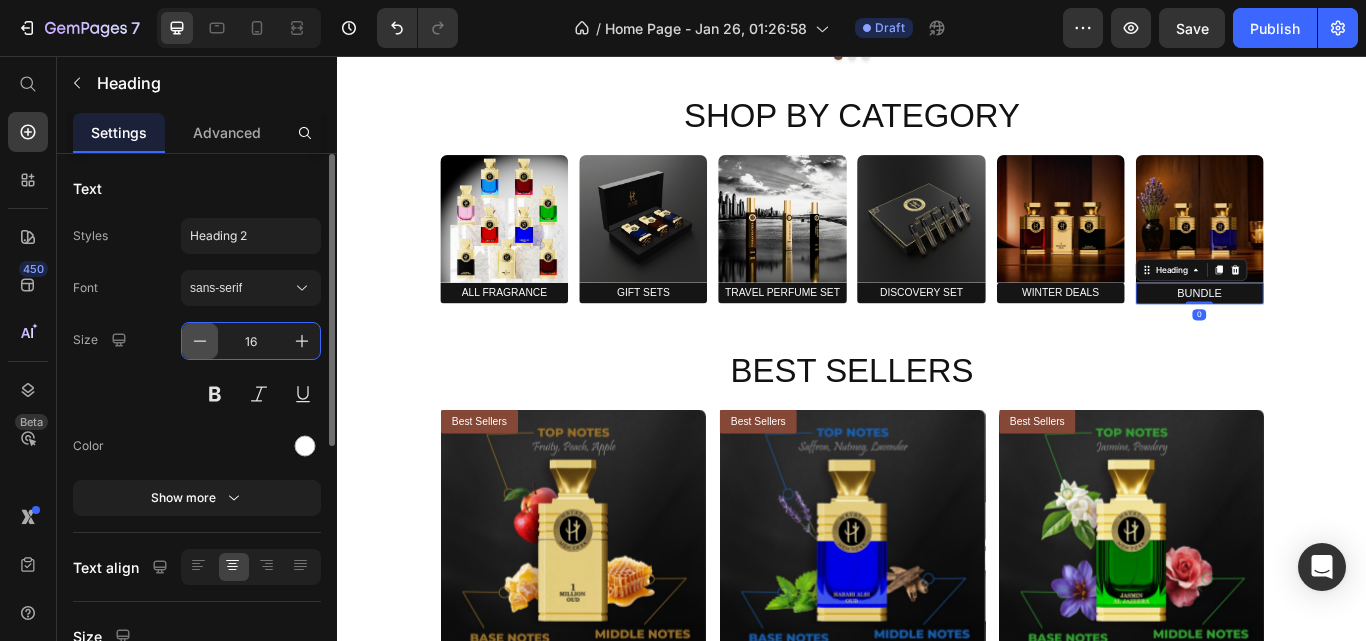 click 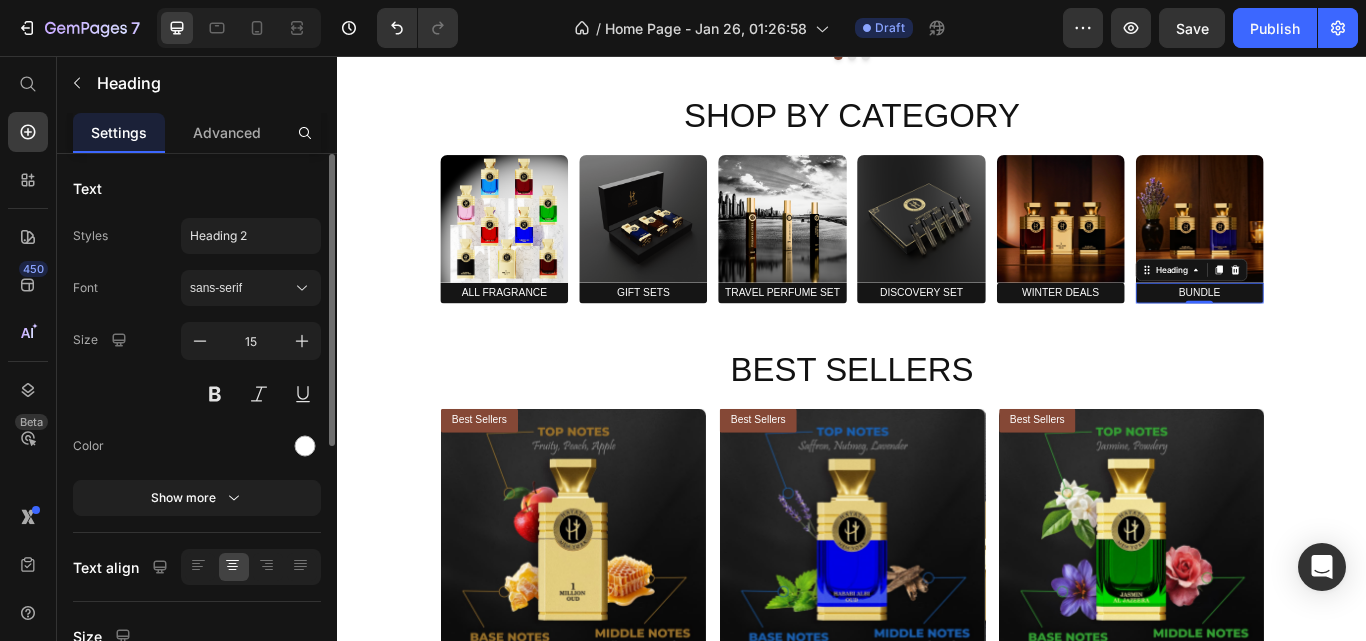 click on "Size 15" 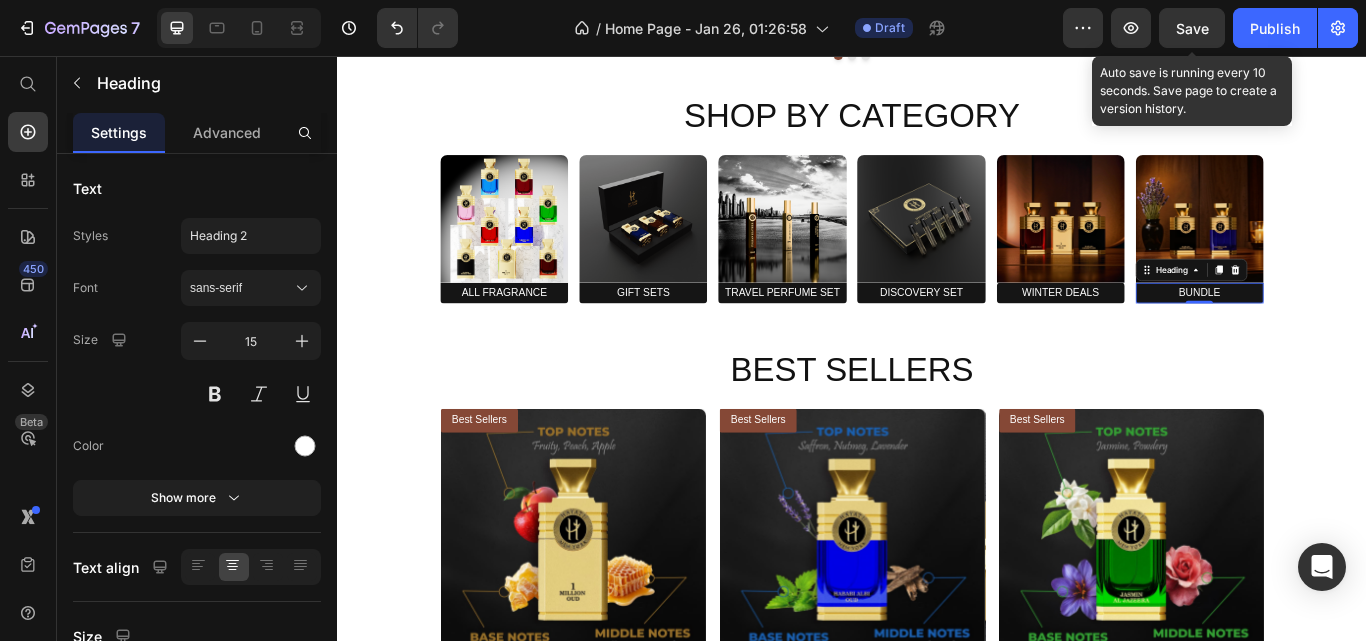 click on "Save" 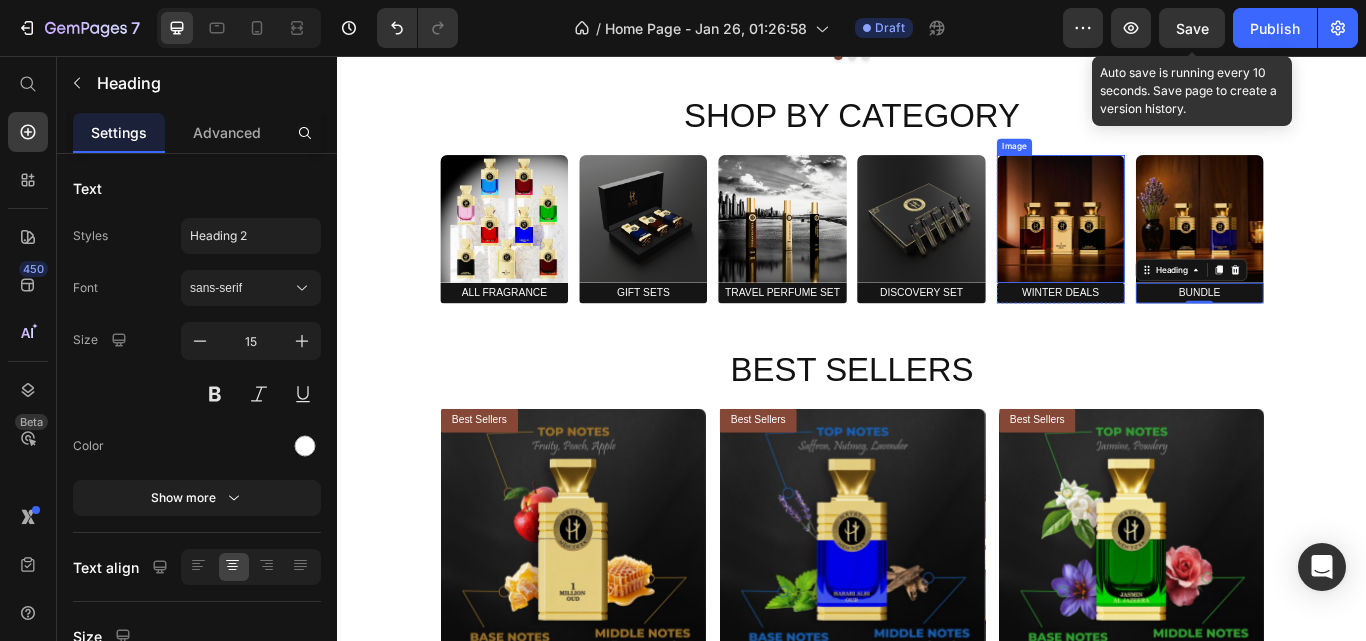 click 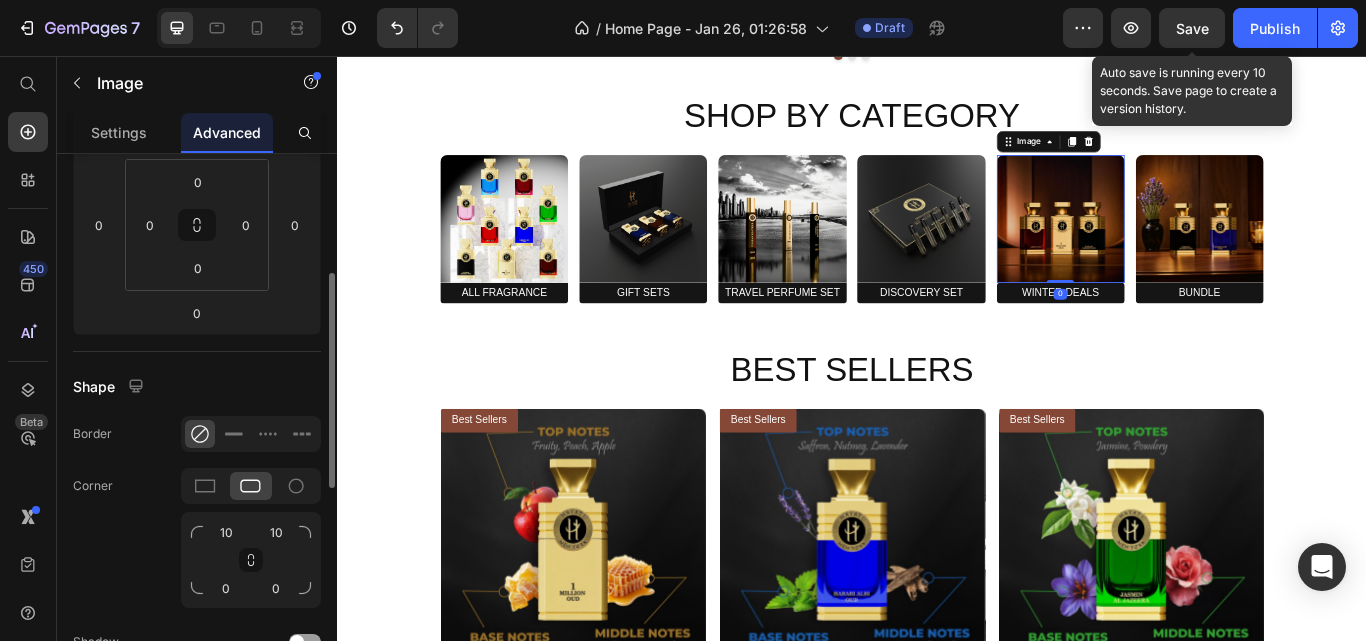 scroll, scrollTop: 400, scrollLeft: 0, axis: vertical 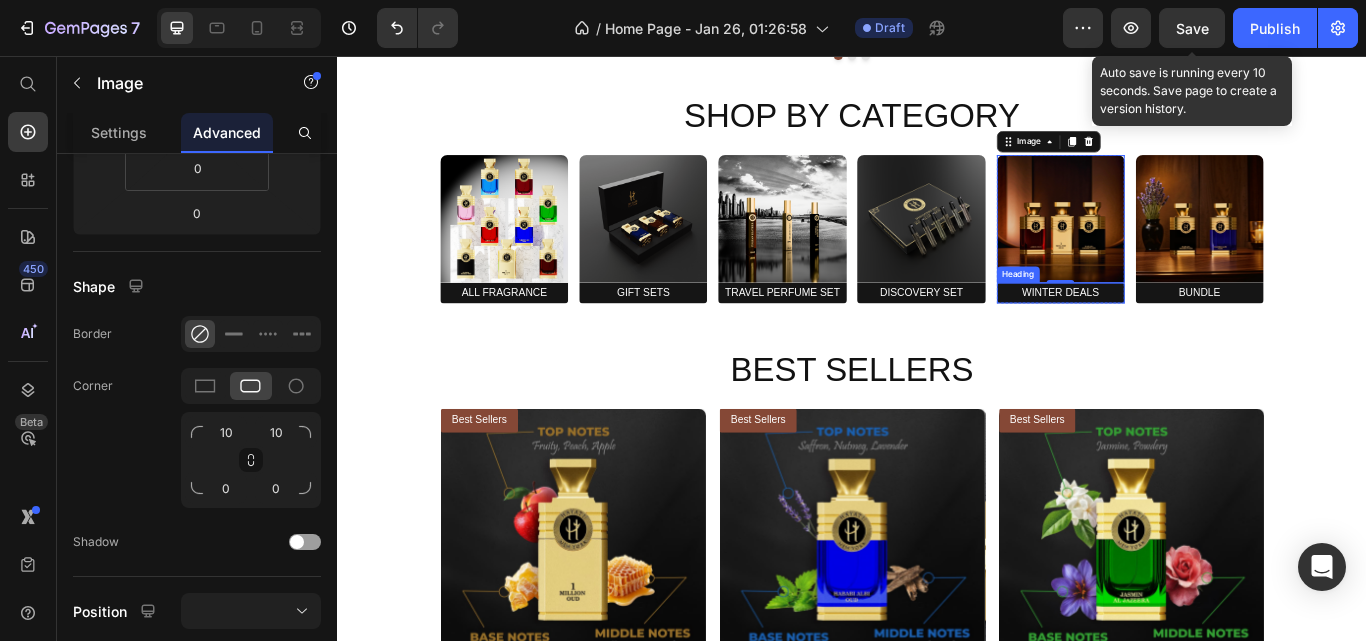 click on "winter deals" 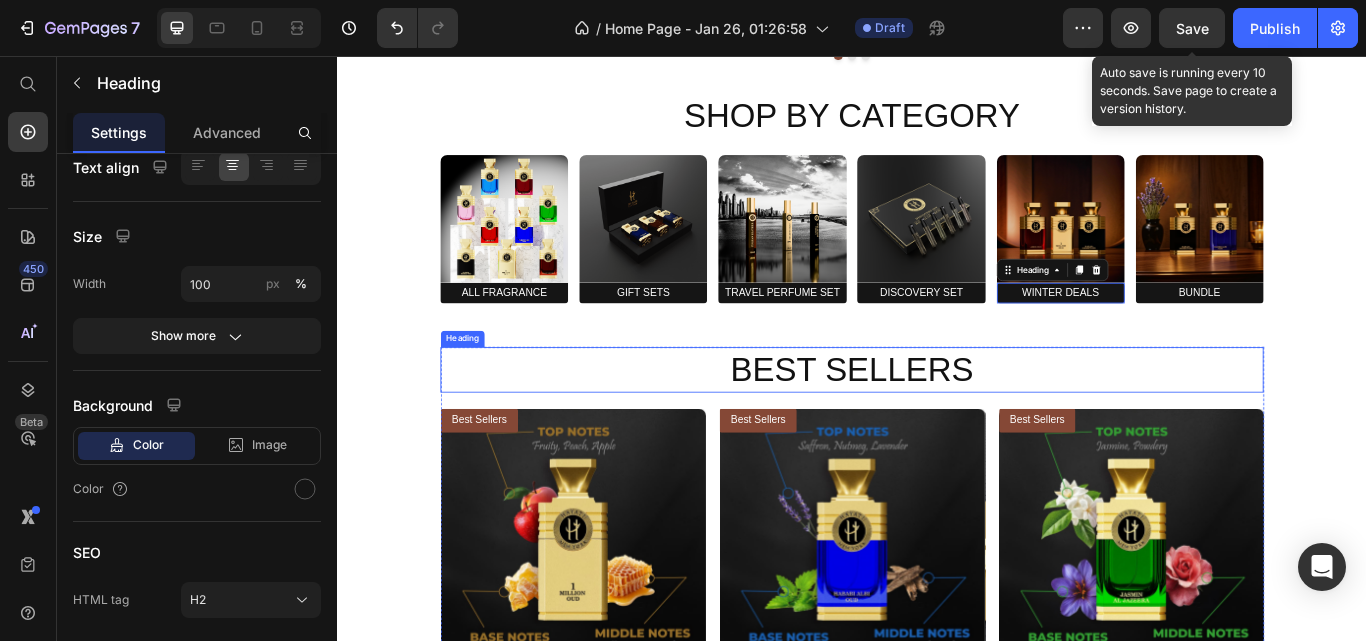 scroll, scrollTop: 0, scrollLeft: 0, axis: both 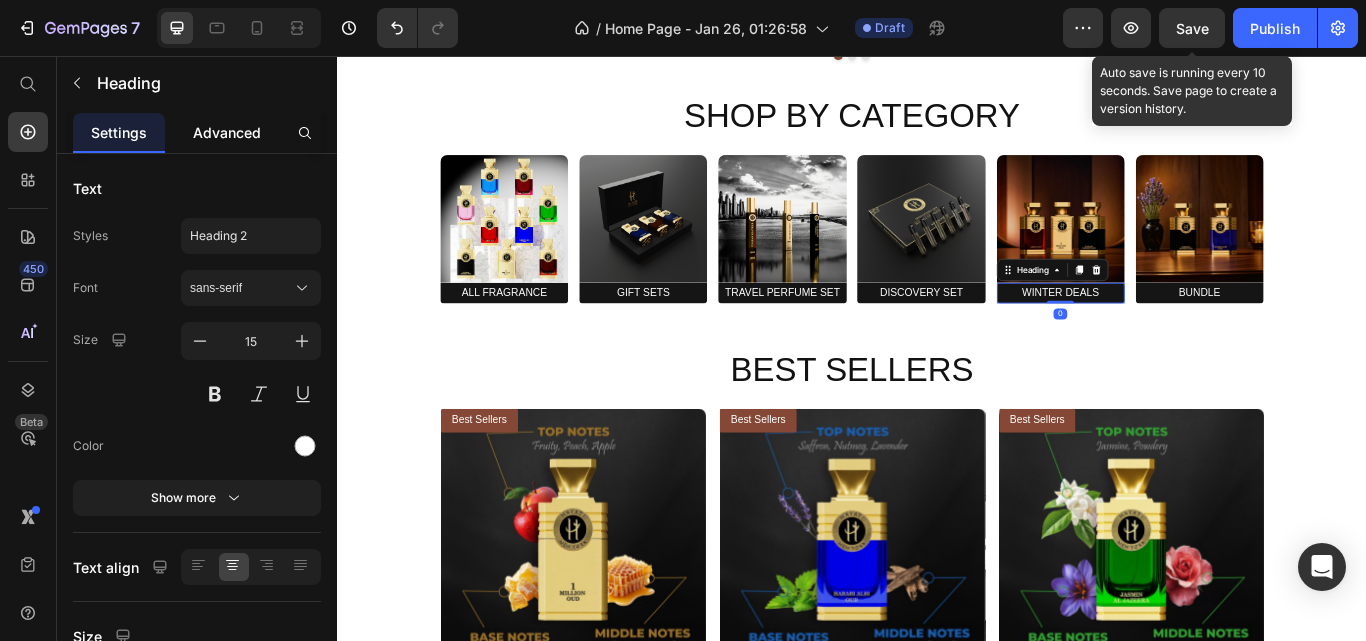 click on "Advanced" 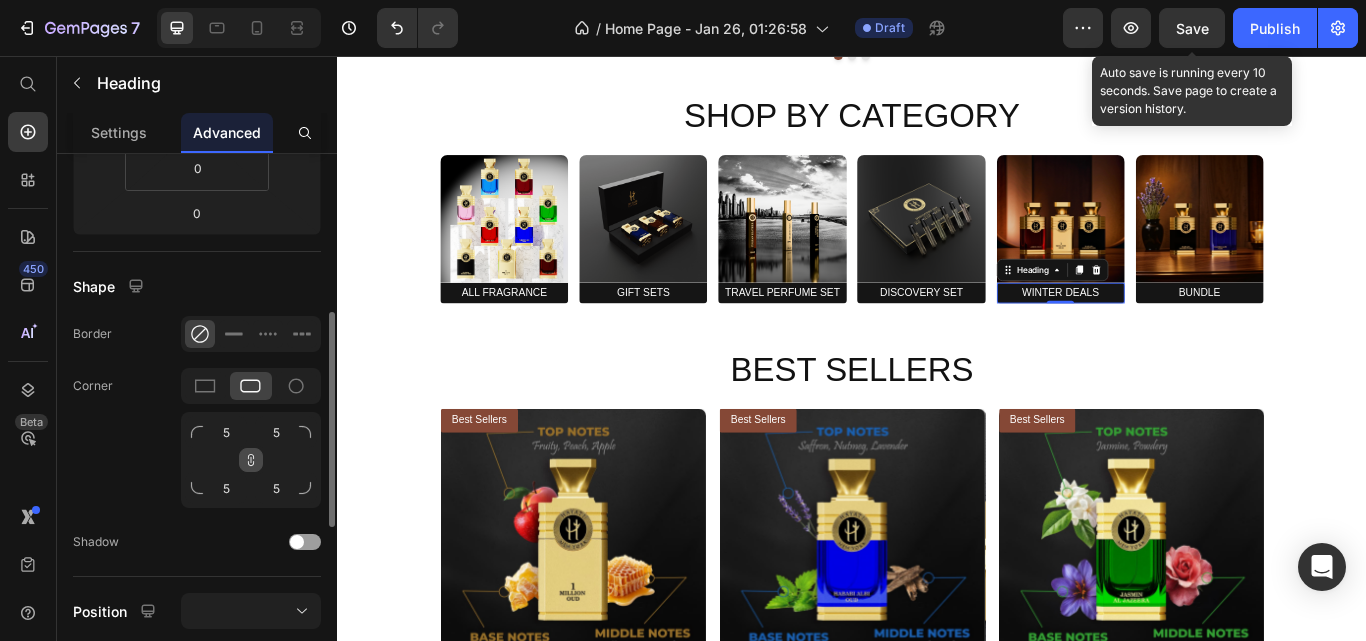 scroll, scrollTop: 500, scrollLeft: 0, axis: vertical 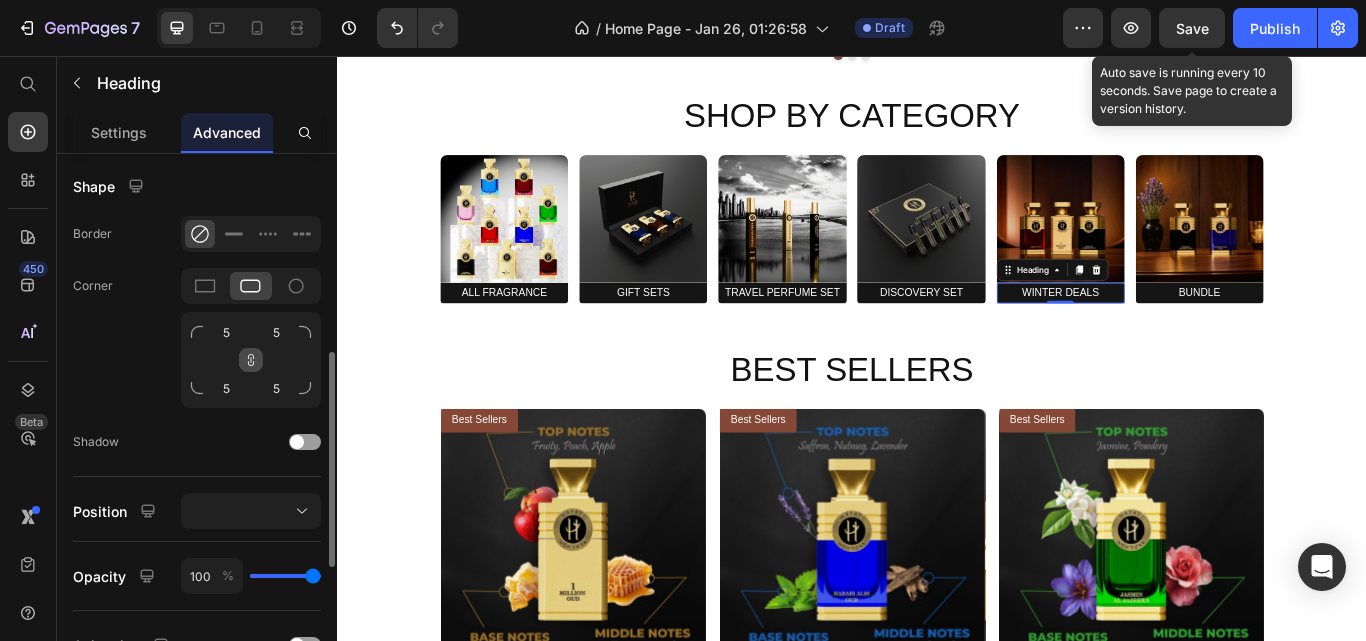 click 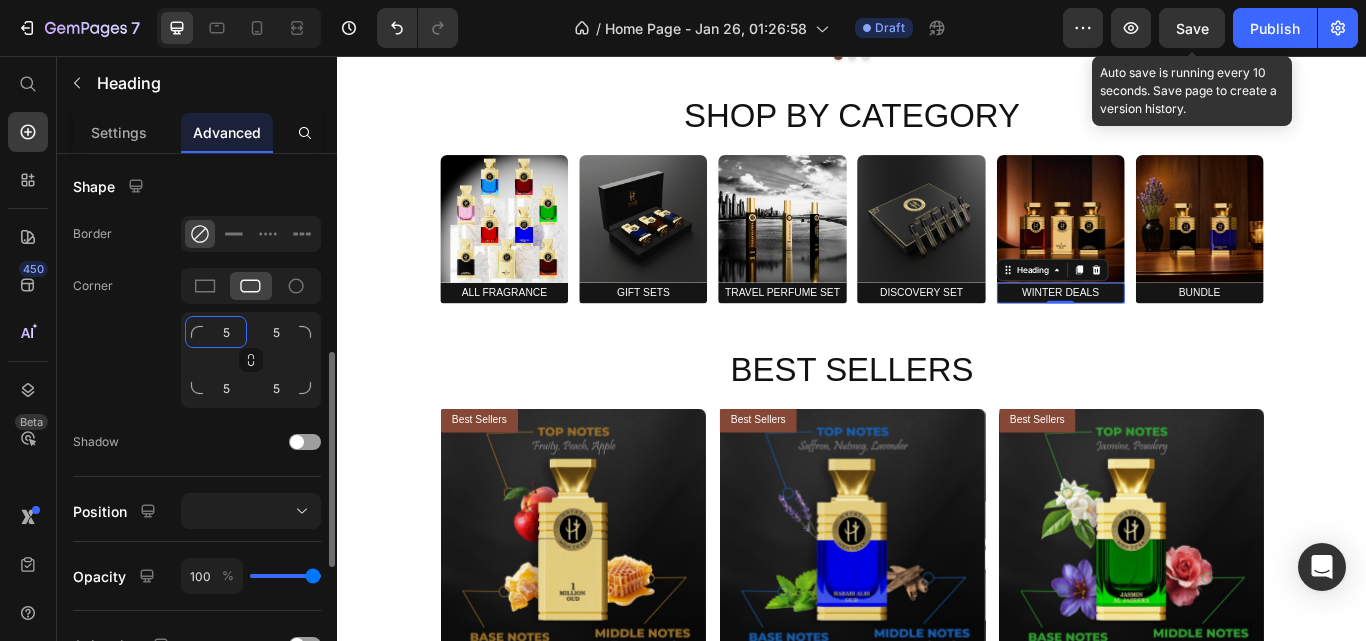 click on "5" 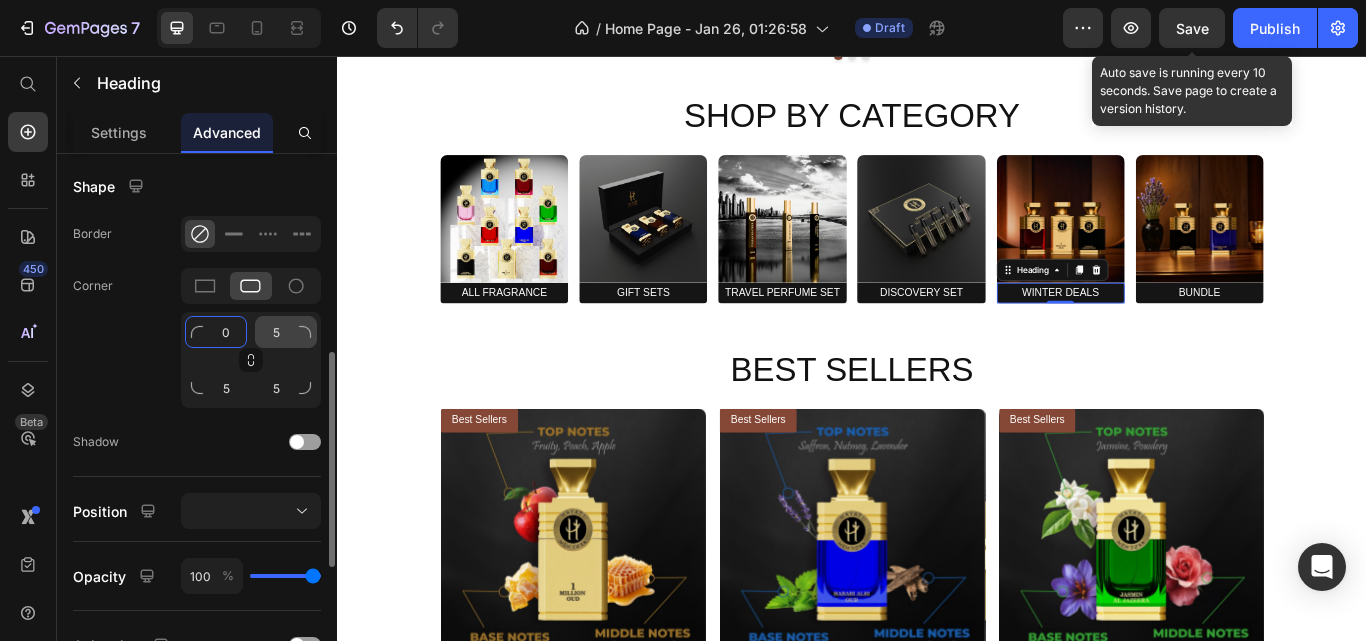 type on "0" 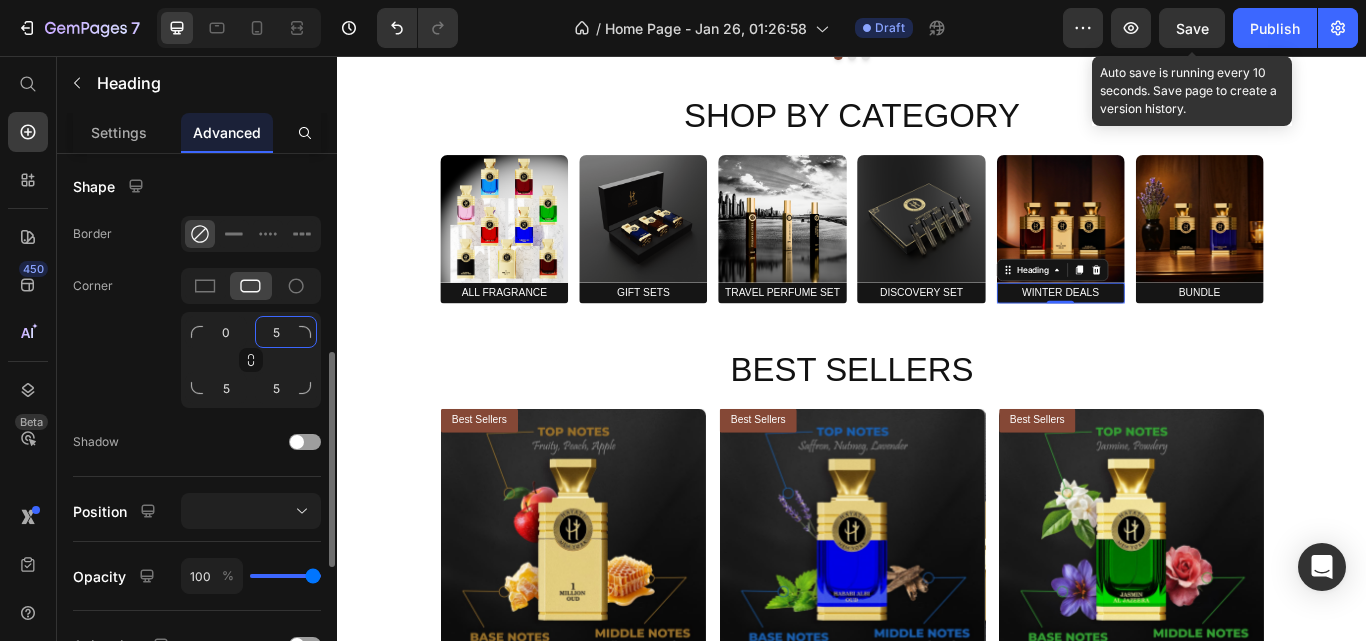 click on "5" 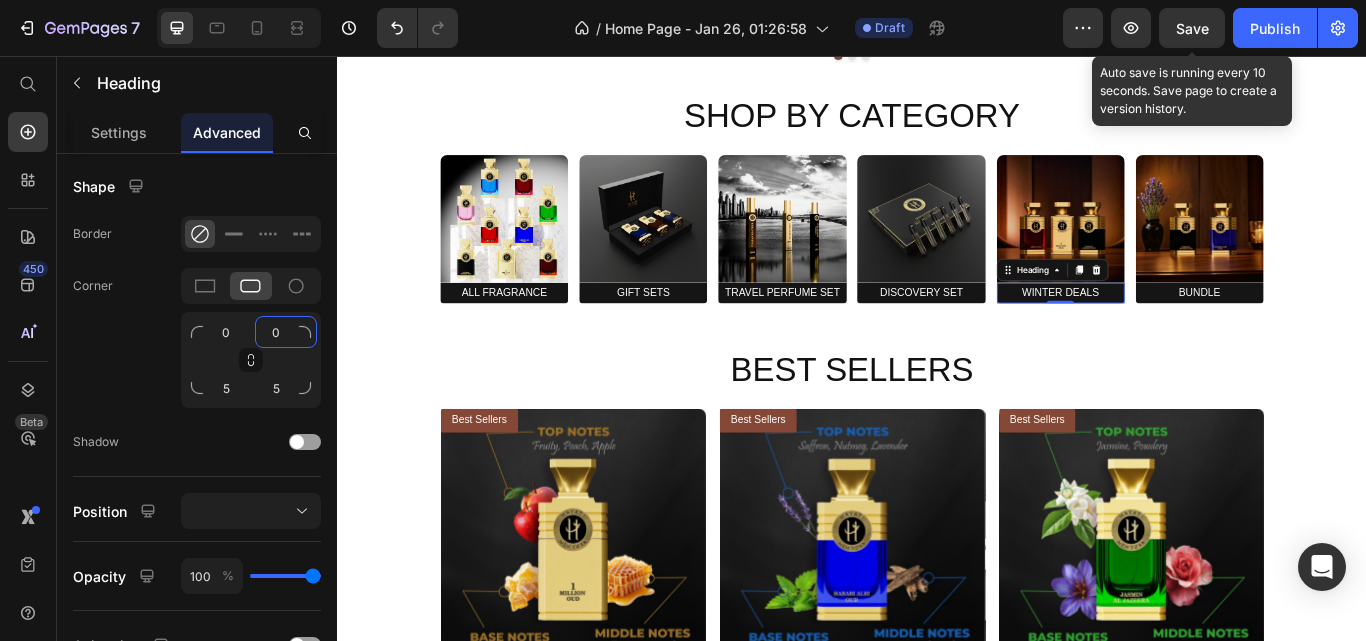 type on "0" 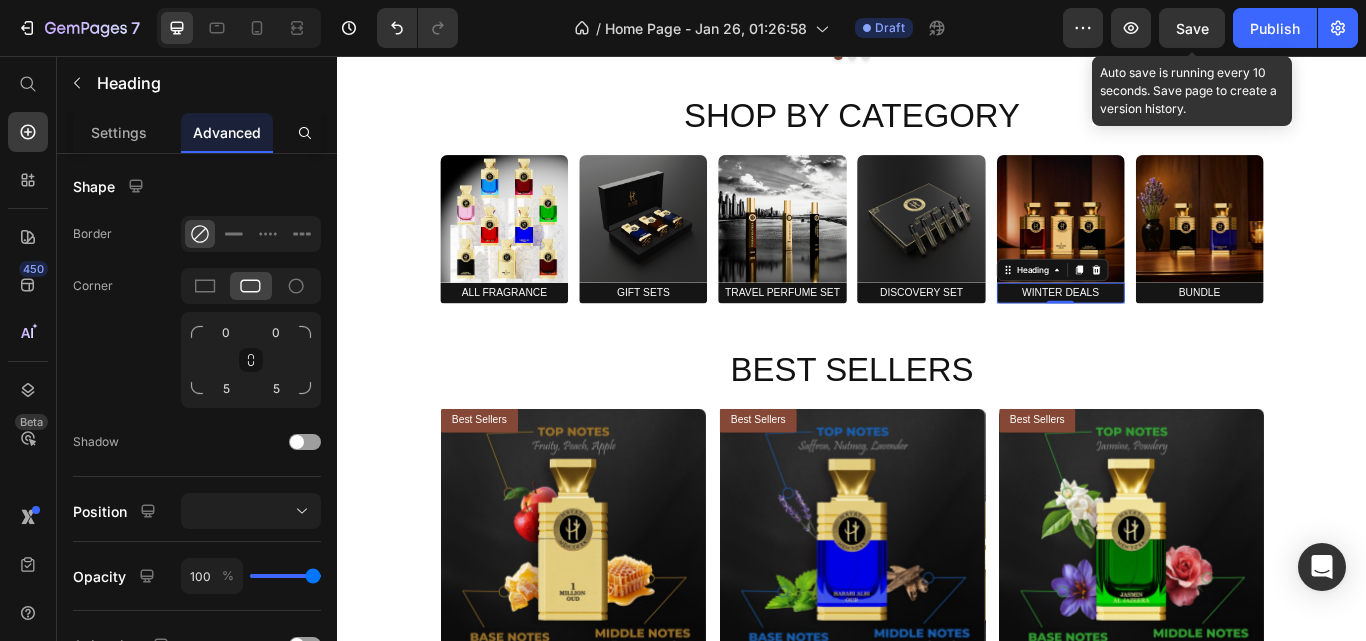 click on "Save" 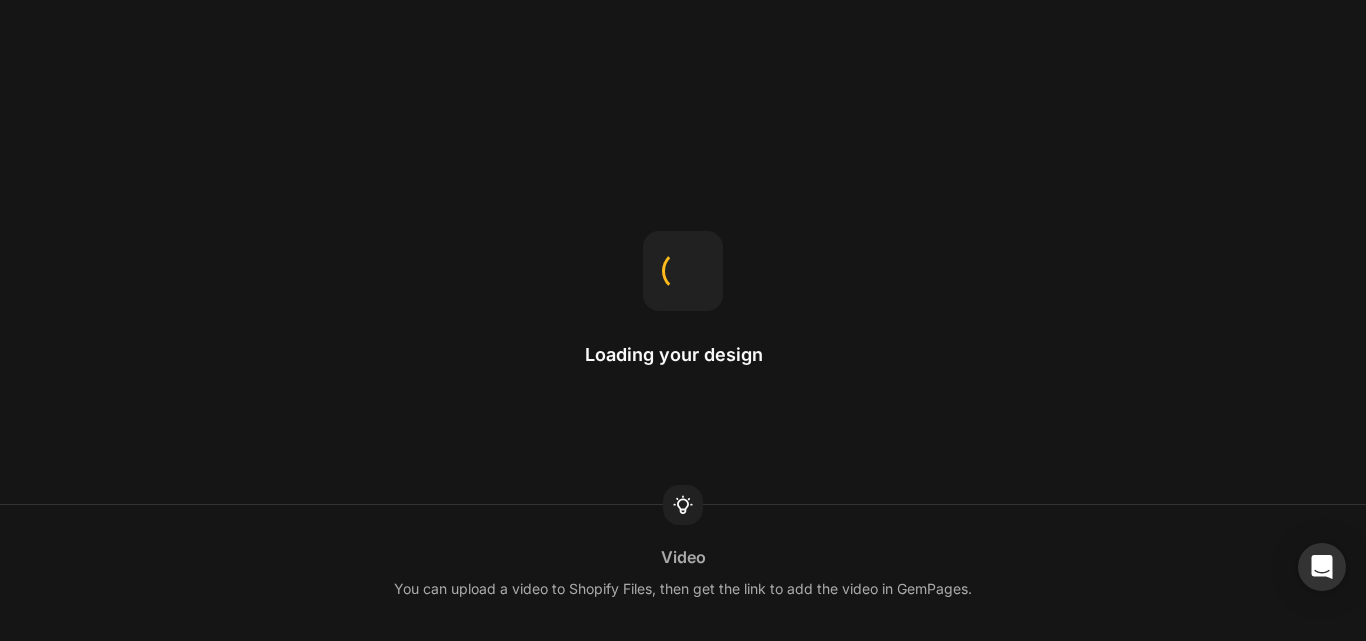 scroll, scrollTop: 0, scrollLeft: 0, axis: both 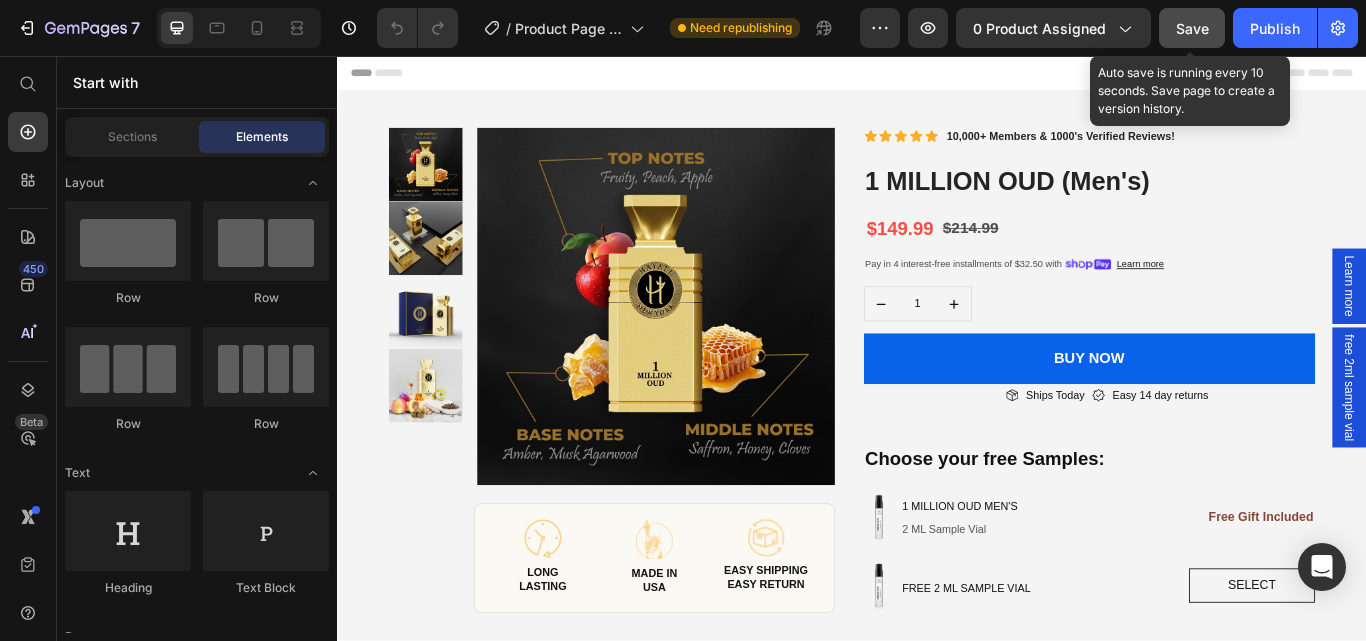drag, startPoint x: 1177, startPoint y: 32, endPoint x: 780, endPoint y: 200, distance: 431.08353 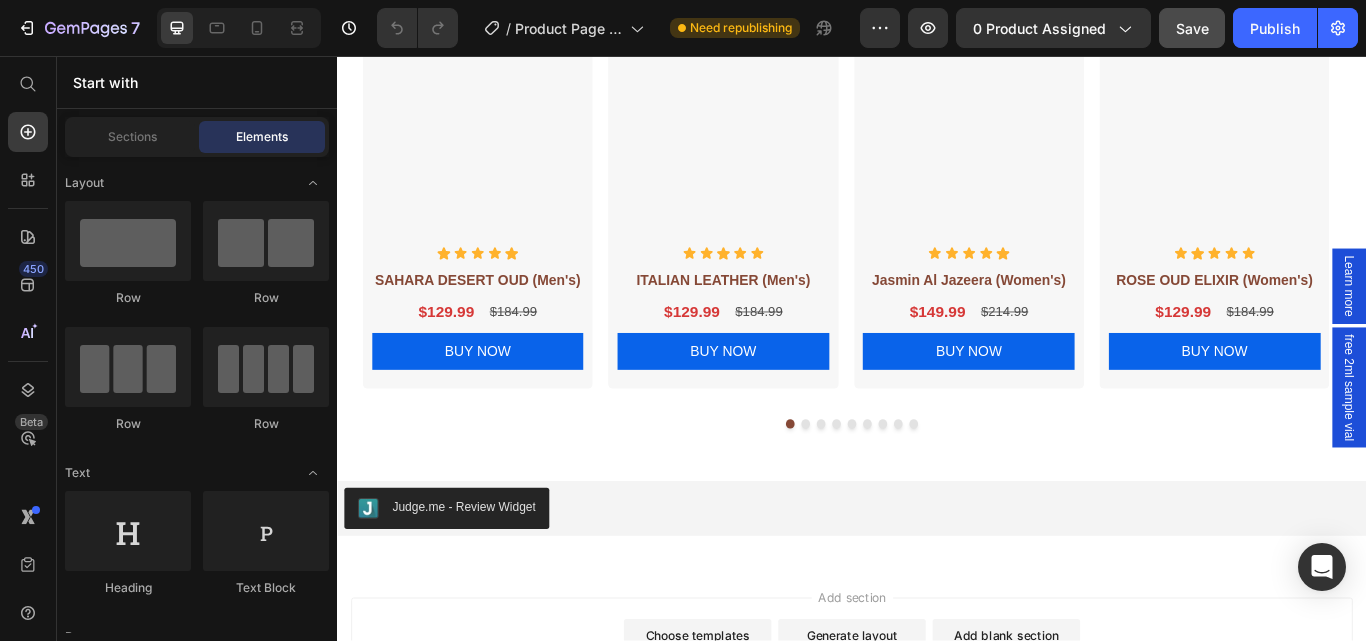 scroll, scrollTop: 1995, scrollLeft: 0, axis: vertical 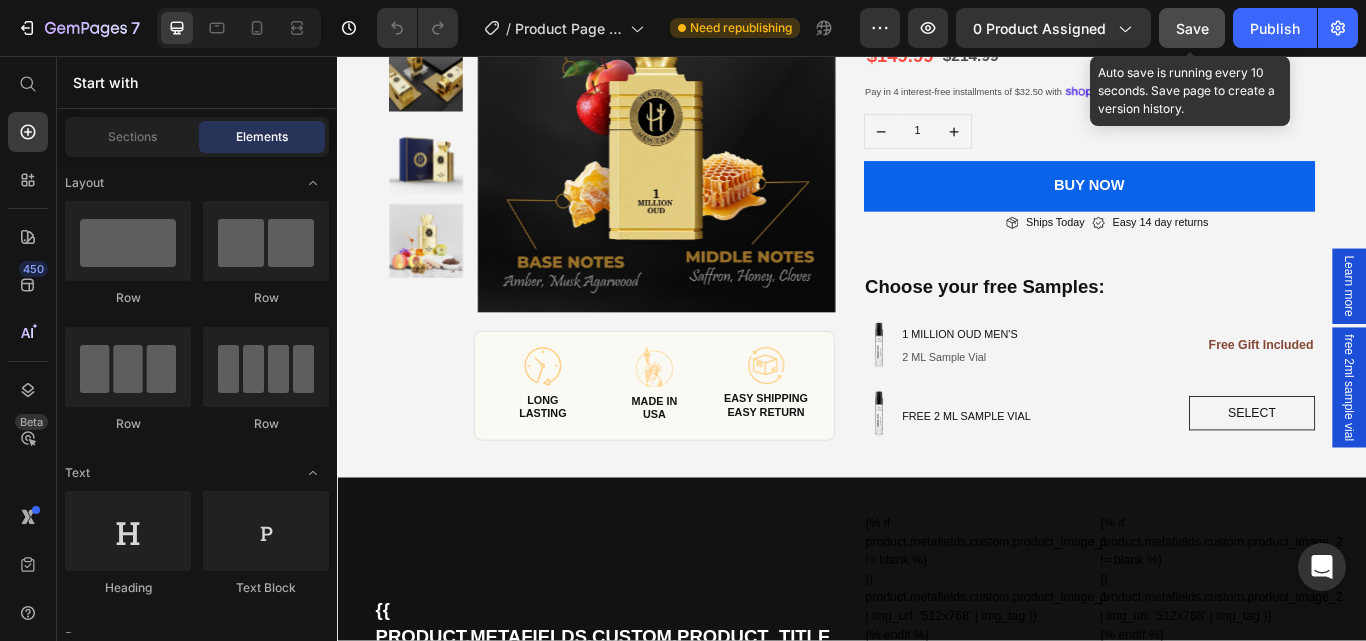 click on "Save" 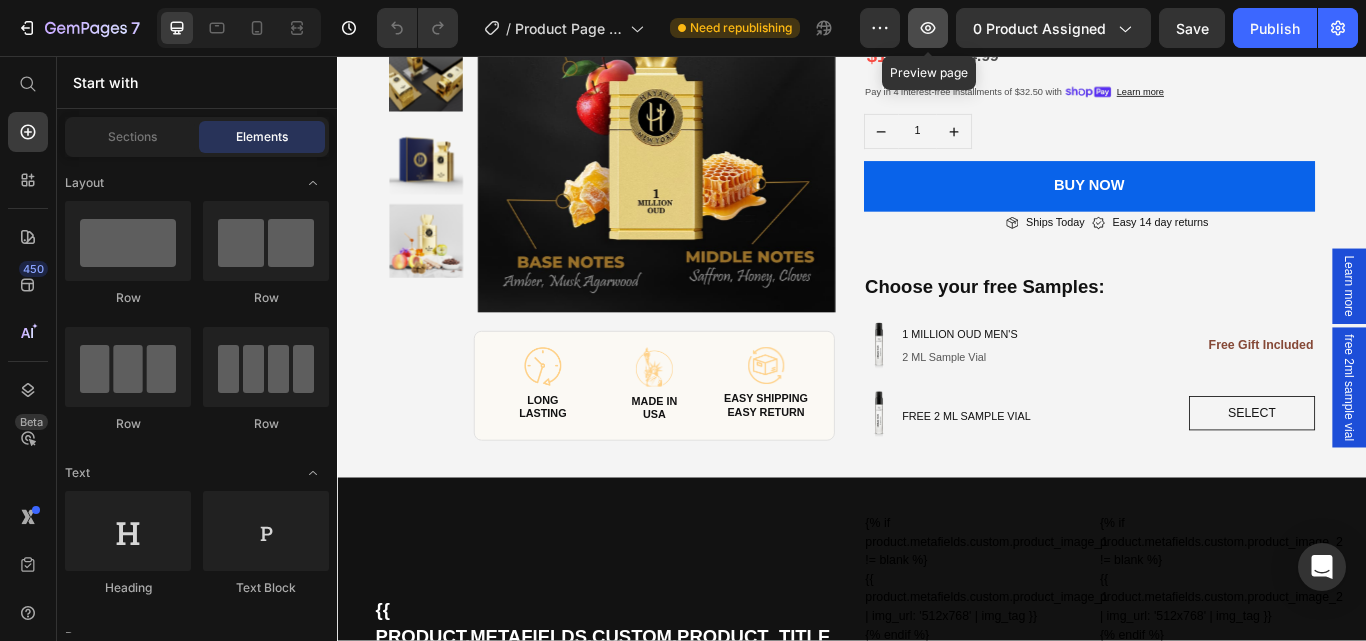 click 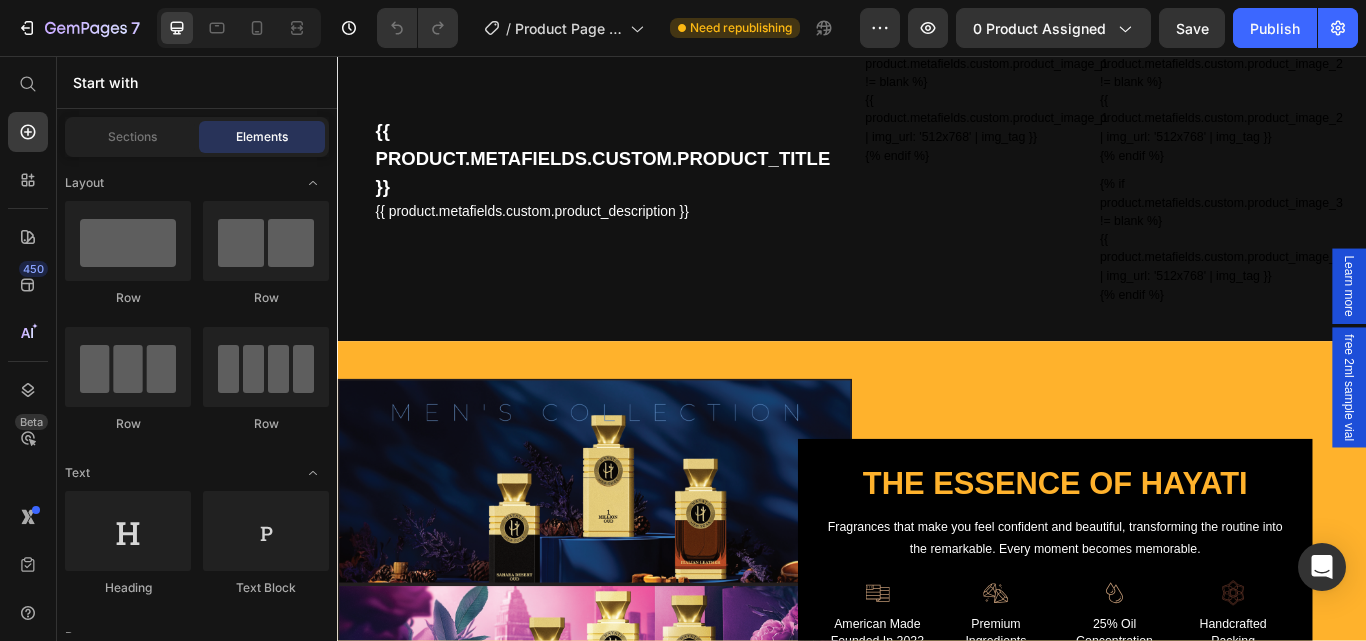 scroll, scrollTop: 901, scrollLeft: 0, axis: vertical 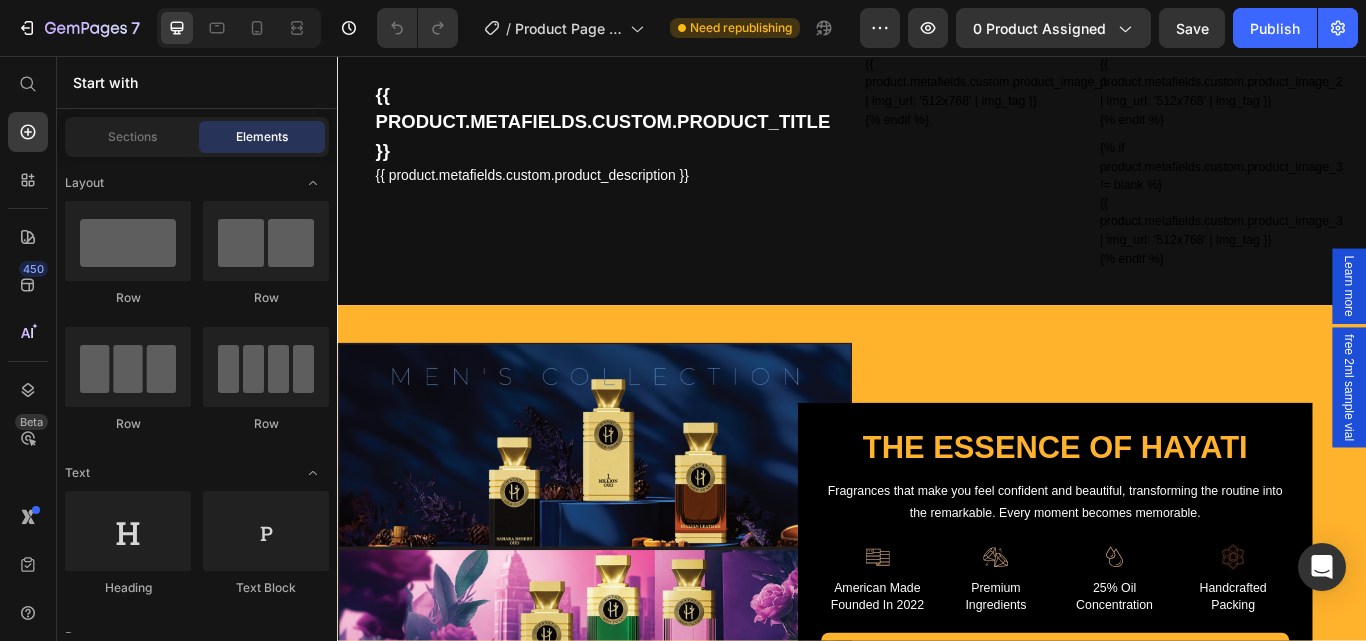 click on "free 2ml sample vial" at bounding box center [1517, 443] 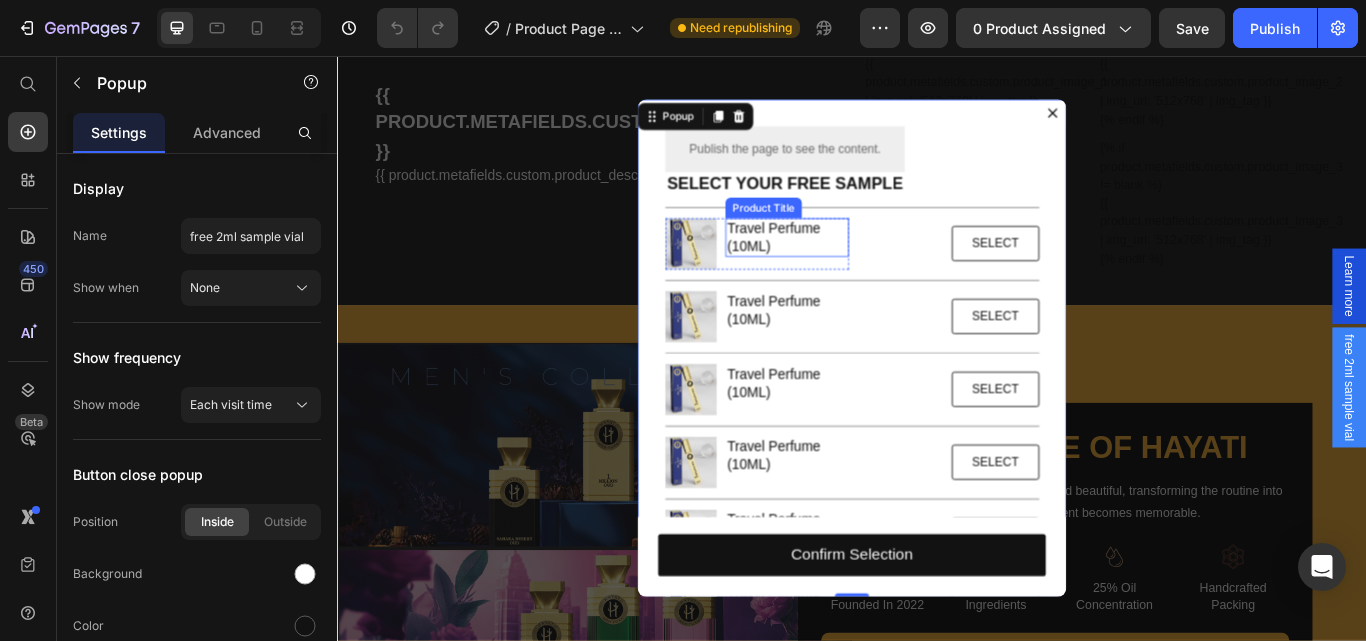 click on "Travel Perfume (10ML)" at bounding box center (861, 269) 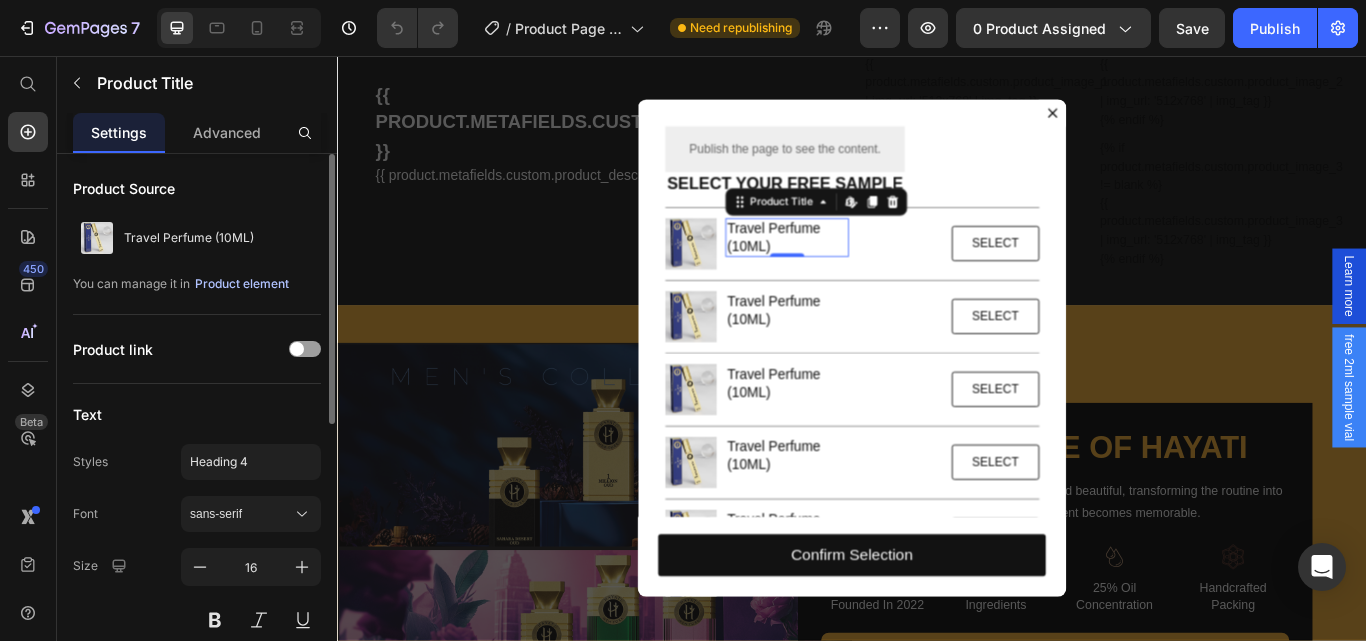 click on "Product element" at bounding box center [242, 284] 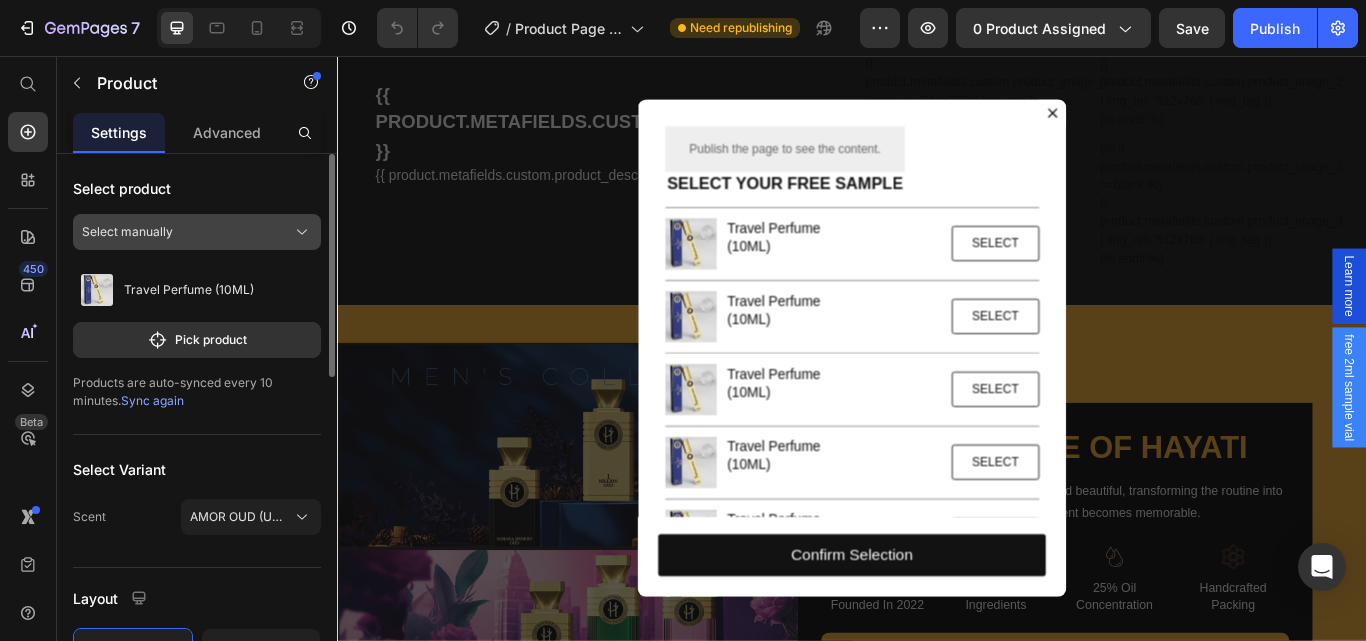 click on "Select manually" 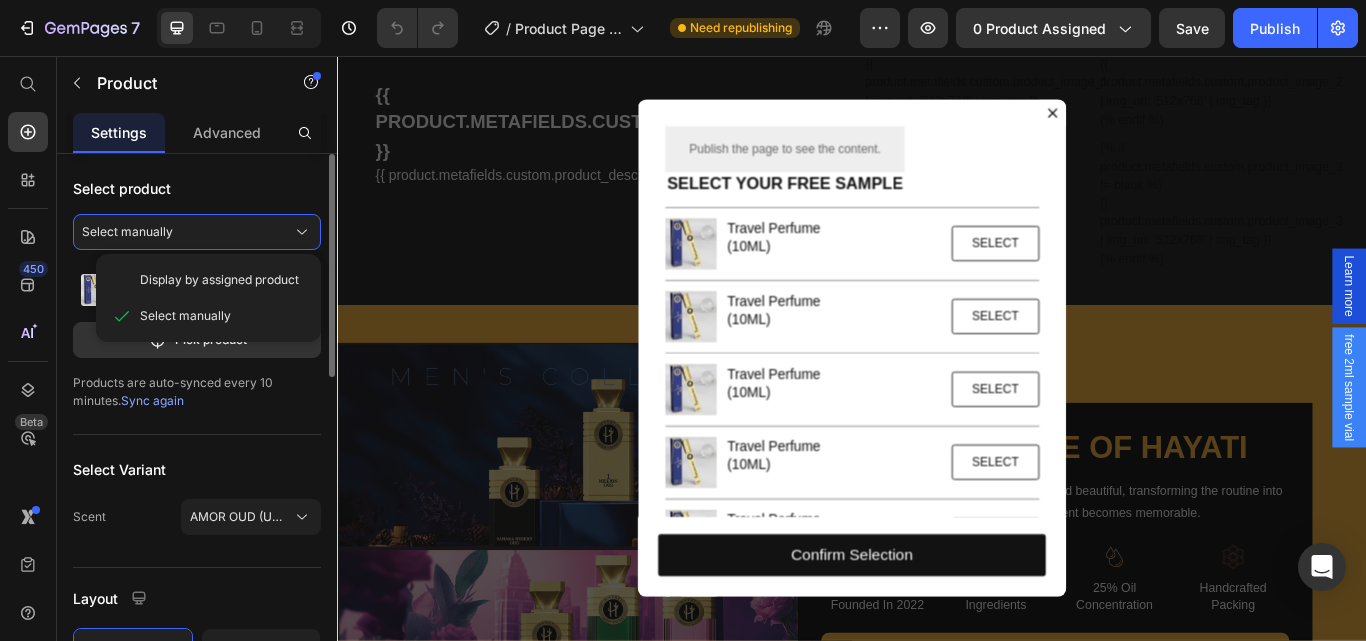 click on "Select product Select manually Display by assigned product Select manually Travel Perfume (10ML) Pick product  Products are auto-synced every 10 minutes.  Sync again" 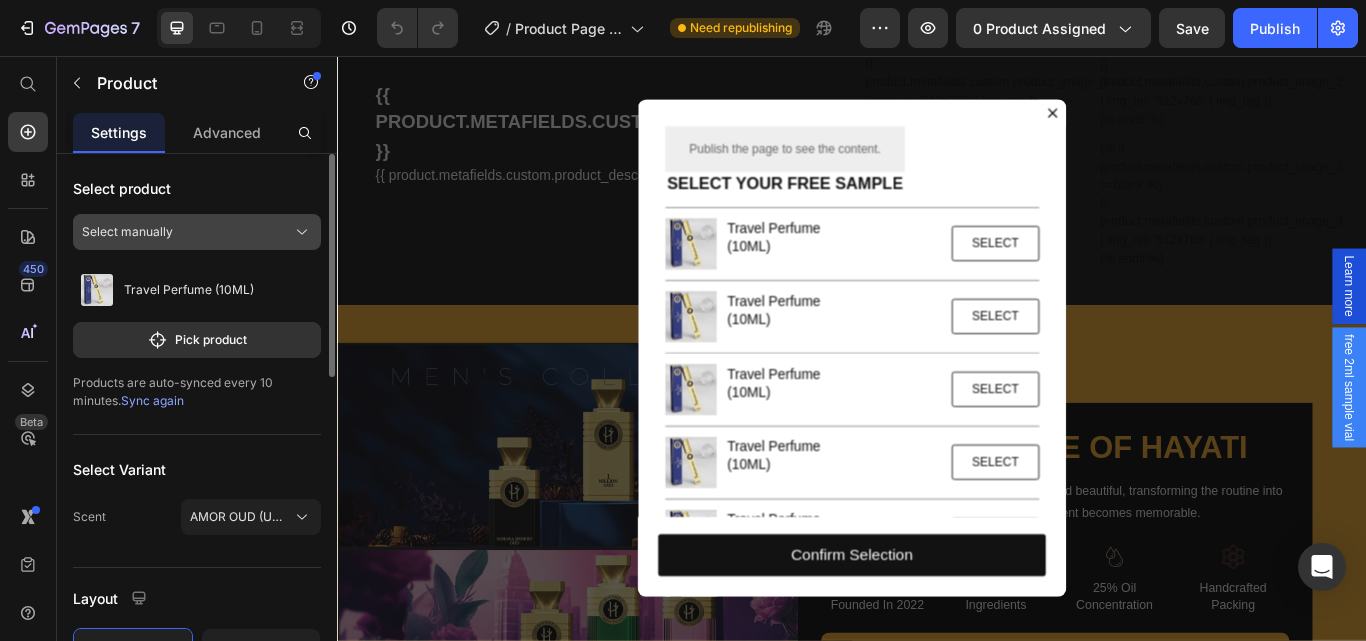 click on "Select manually" 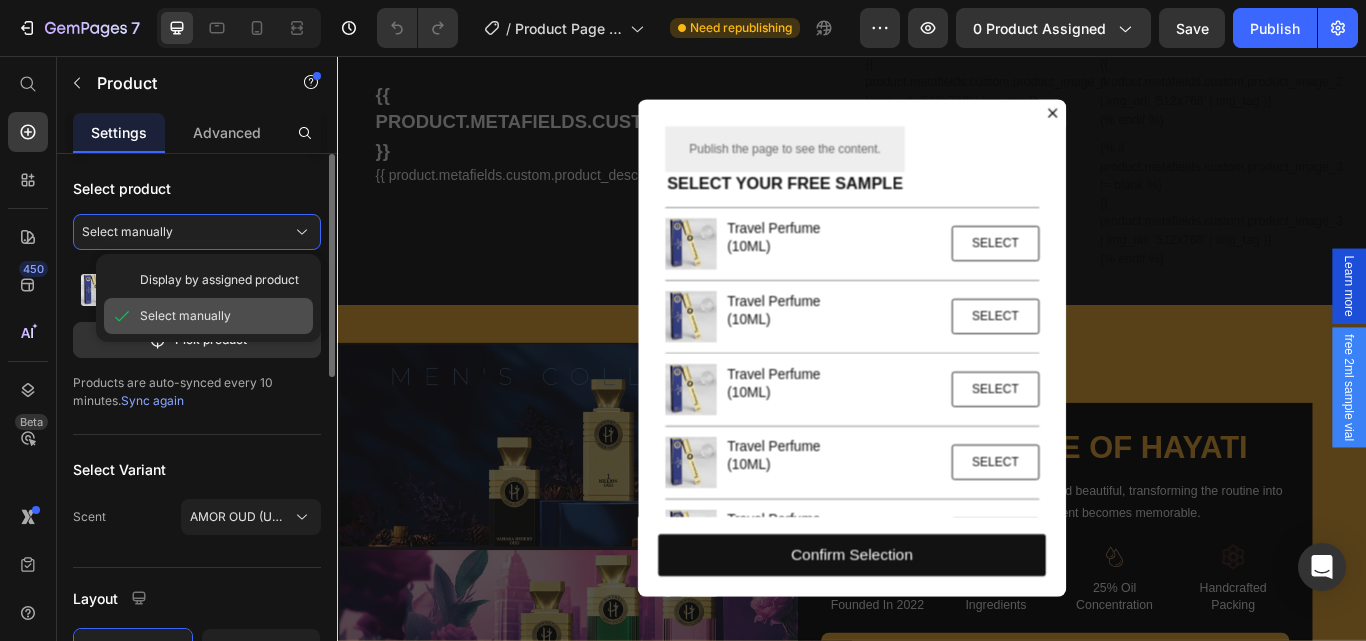 click on "Select manually" at bounding box center [185, 316] 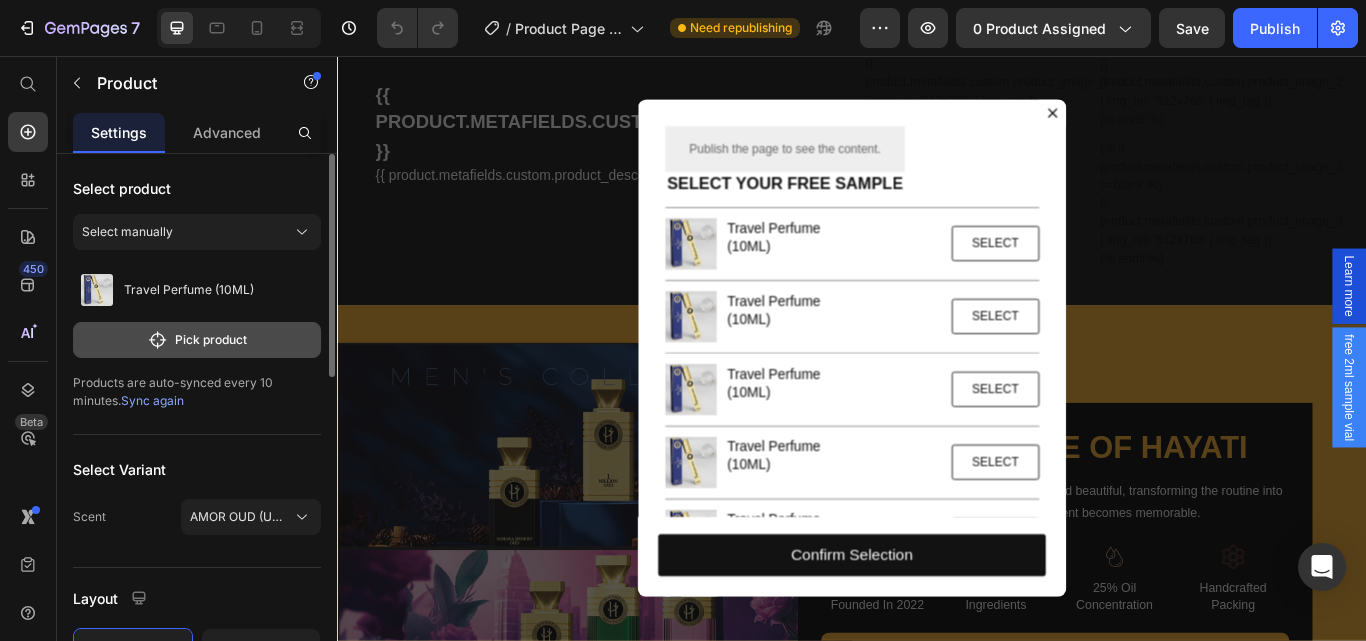 click on "Pick product" at bounding box center (197, 340) 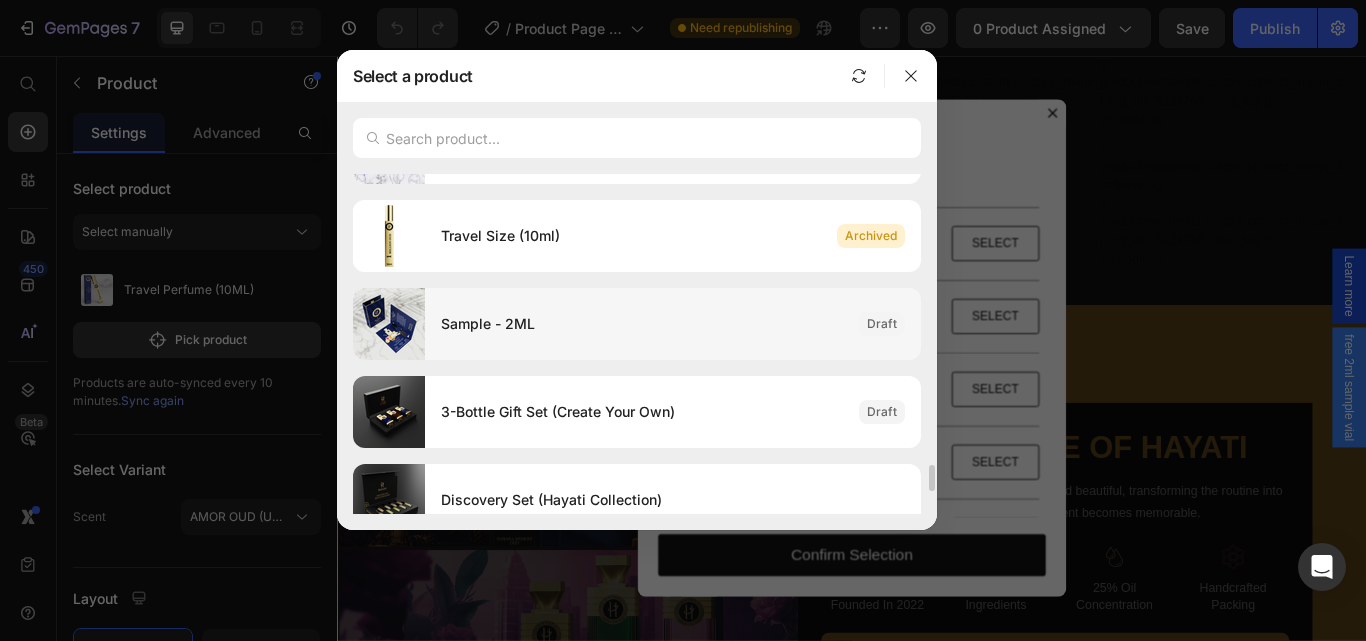 scroll, scrollTop: 3660, scrollLeft: 0, axis: vertical 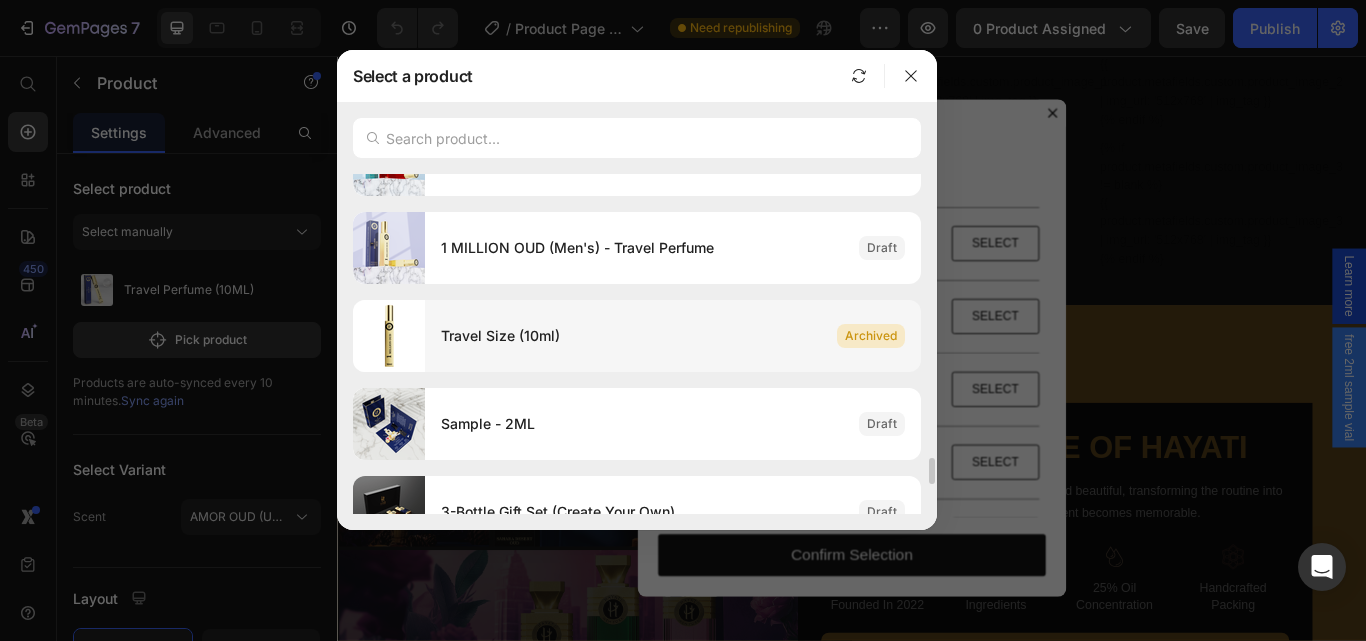 click on "Travel Size (10ml)" at bounding box center [631, 336] 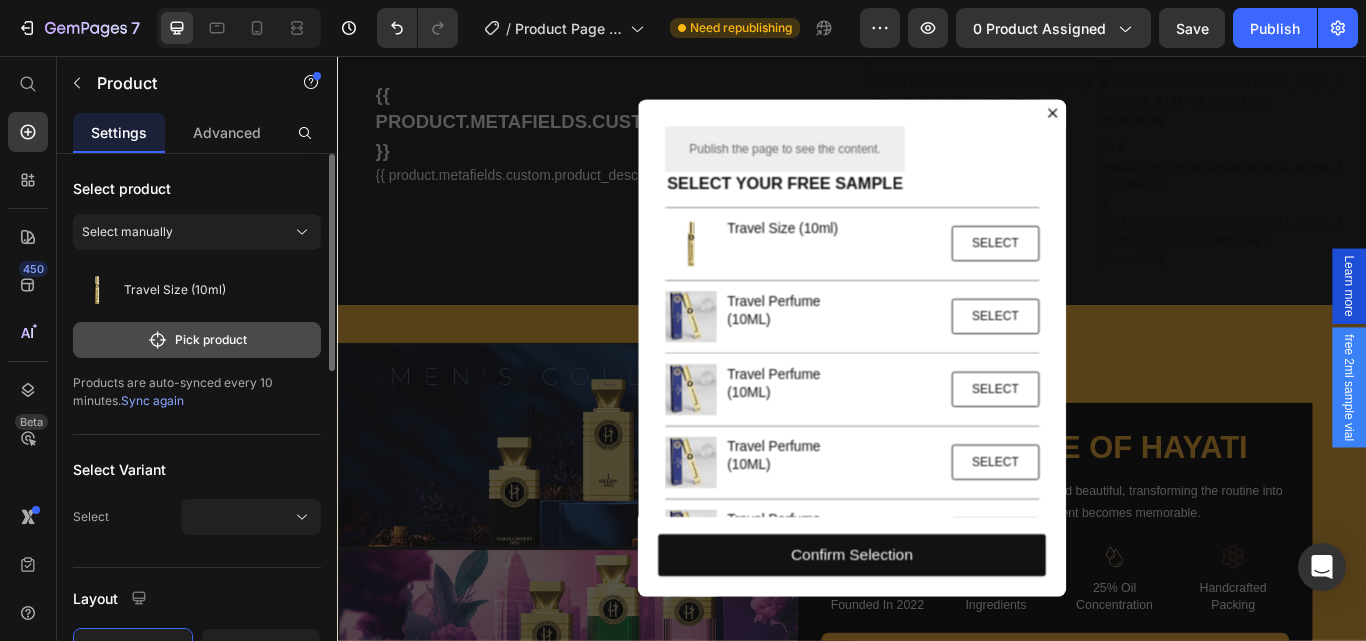 click on "Pick product" at bounding box center [197, 340] 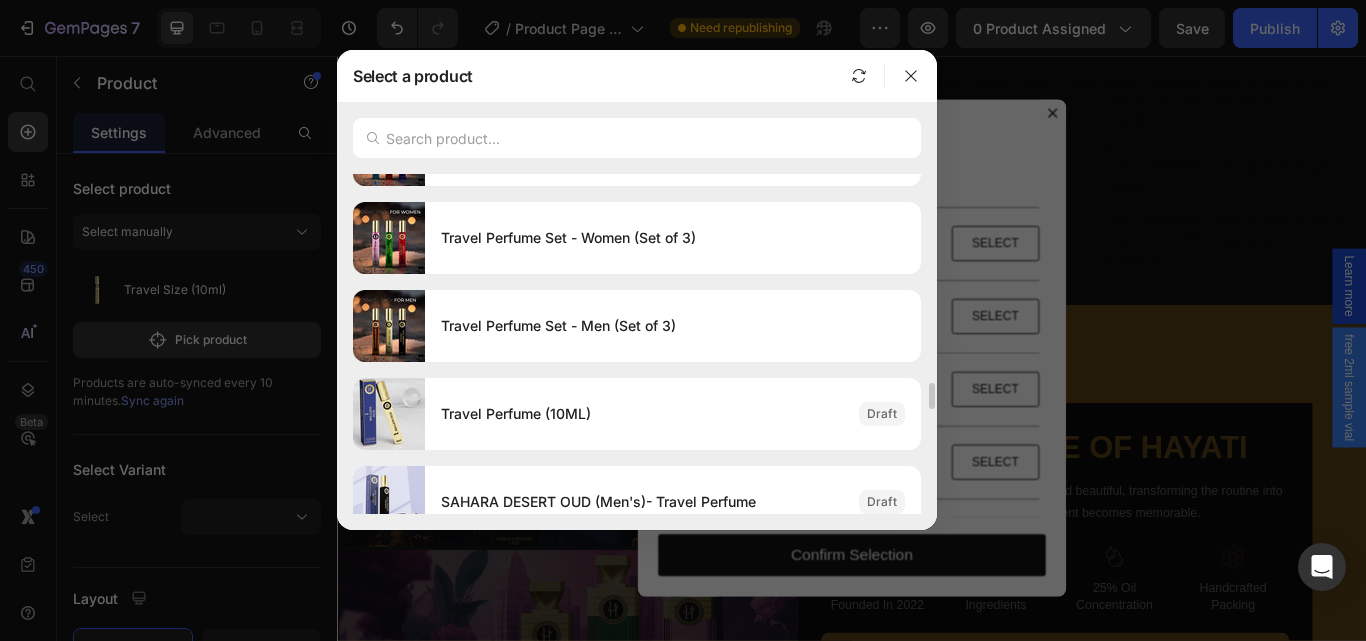 scroll, scrollTop: 2800, scrollLeft: 0, axis: vertical 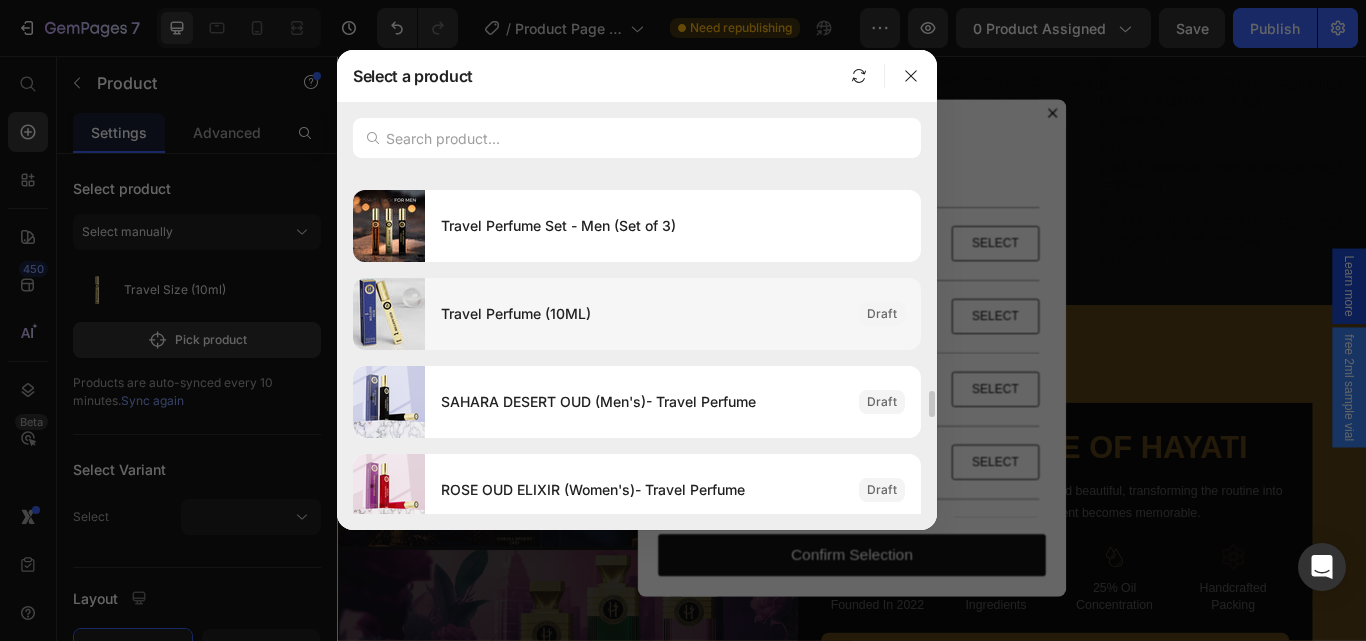 click on "Travel Perfume (10ML)" at bounding box center (642, 314) 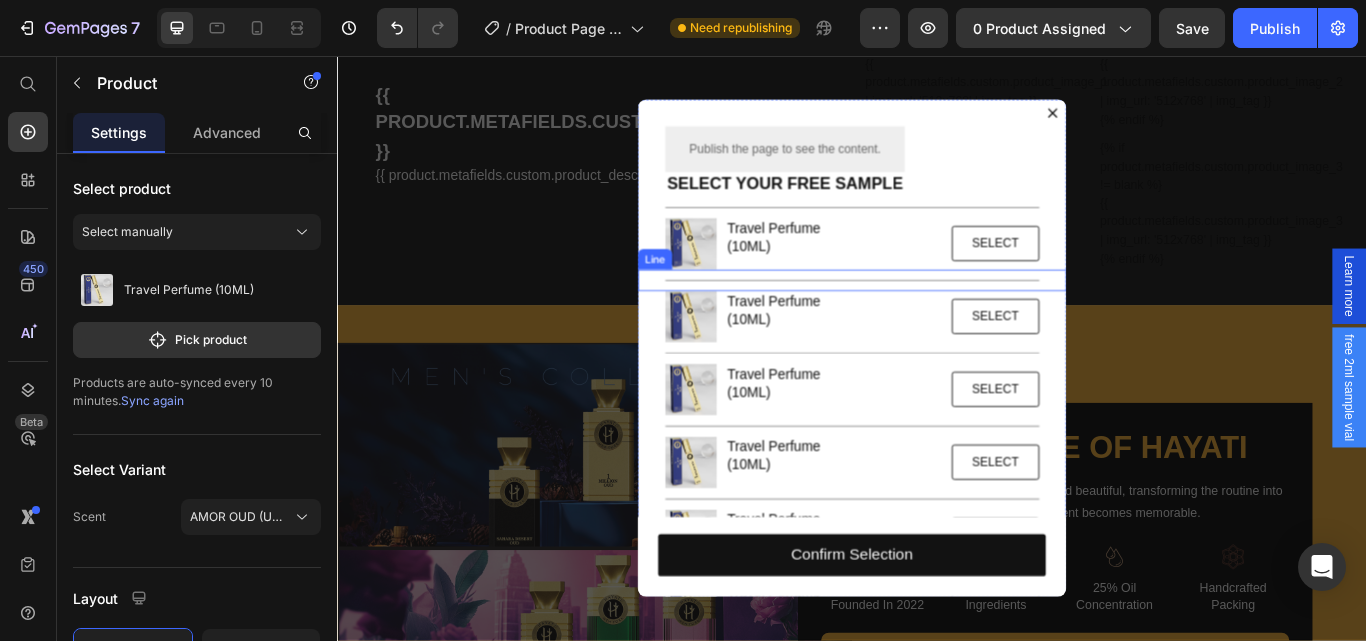 scroll, scrollTop: 501, scrollLeft: 0, axis: vertical 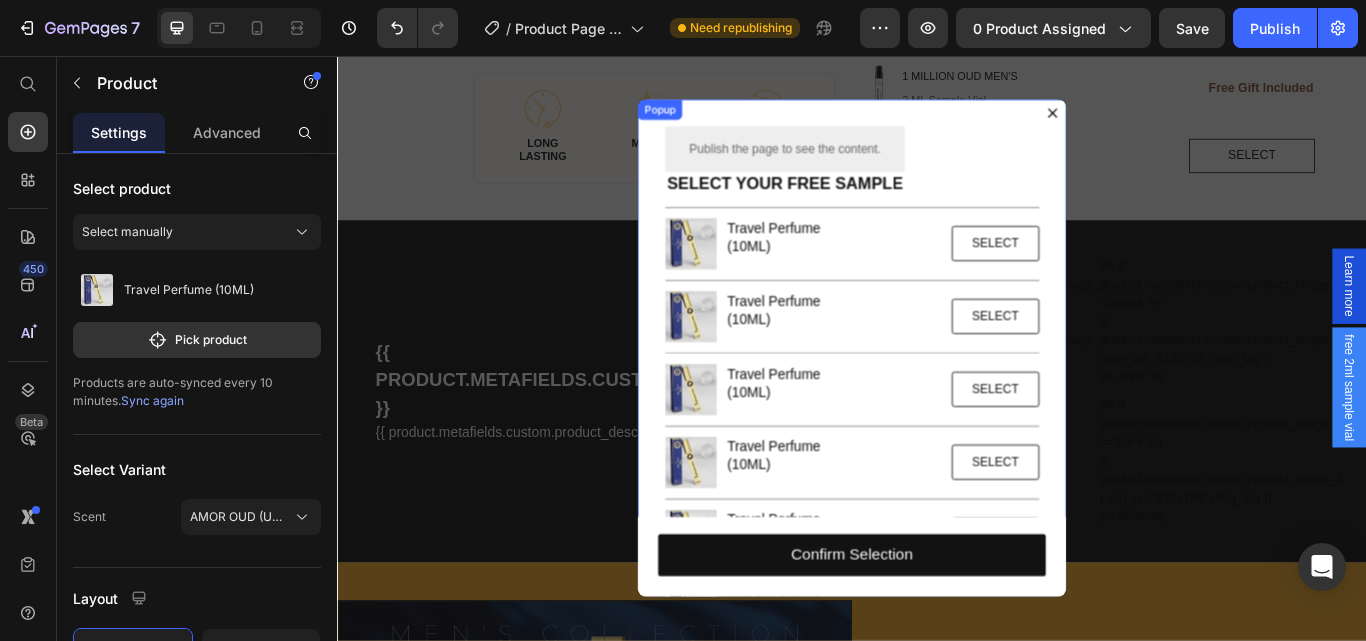 click 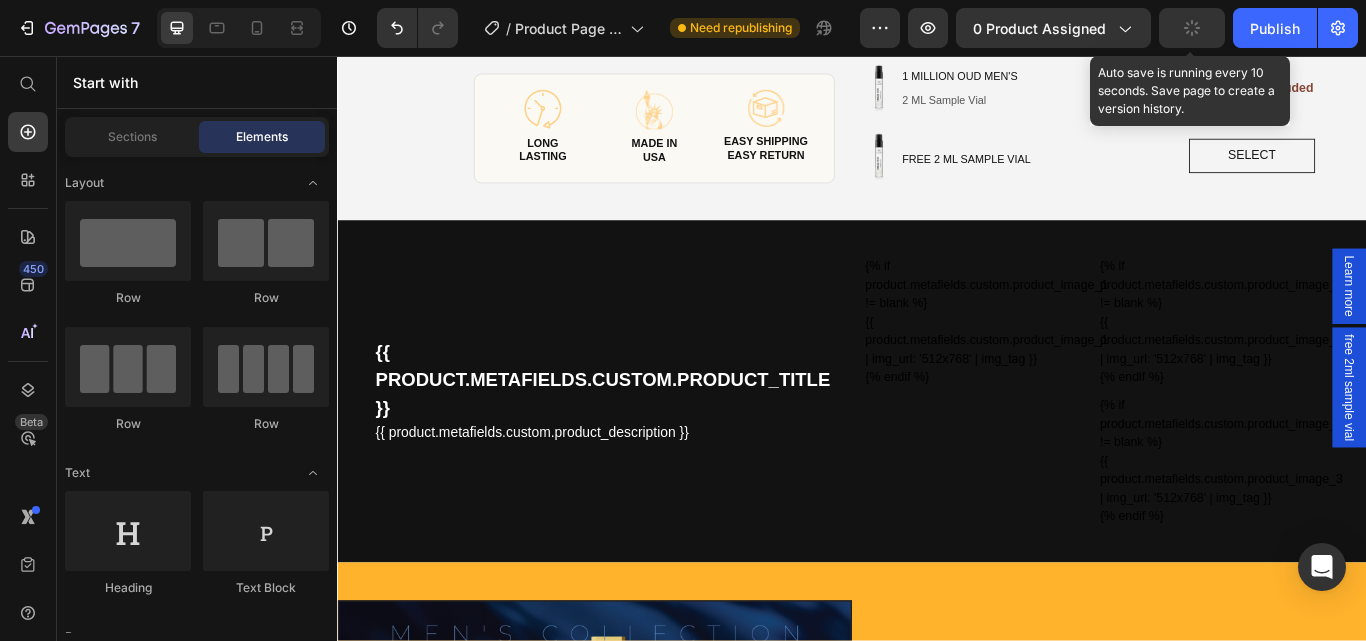 click 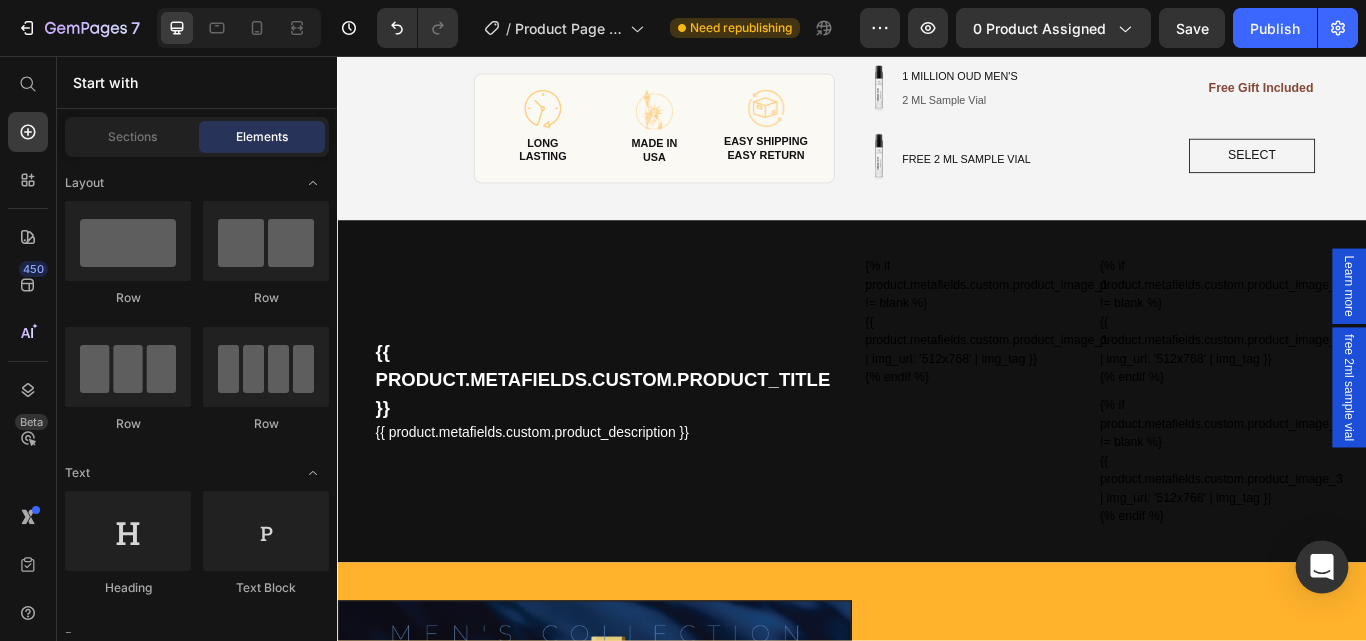 click at bounding box center (1322, 567) 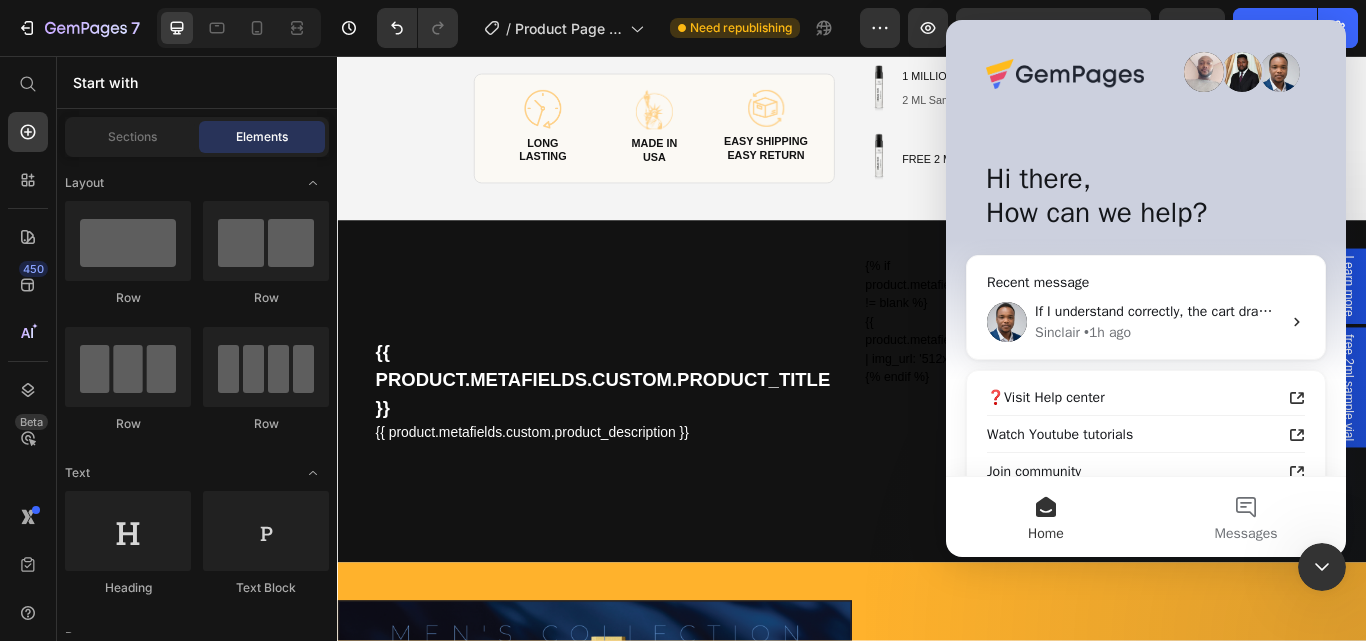 scroll, scrollTop: 0, scrollLeft: 0, axis: both 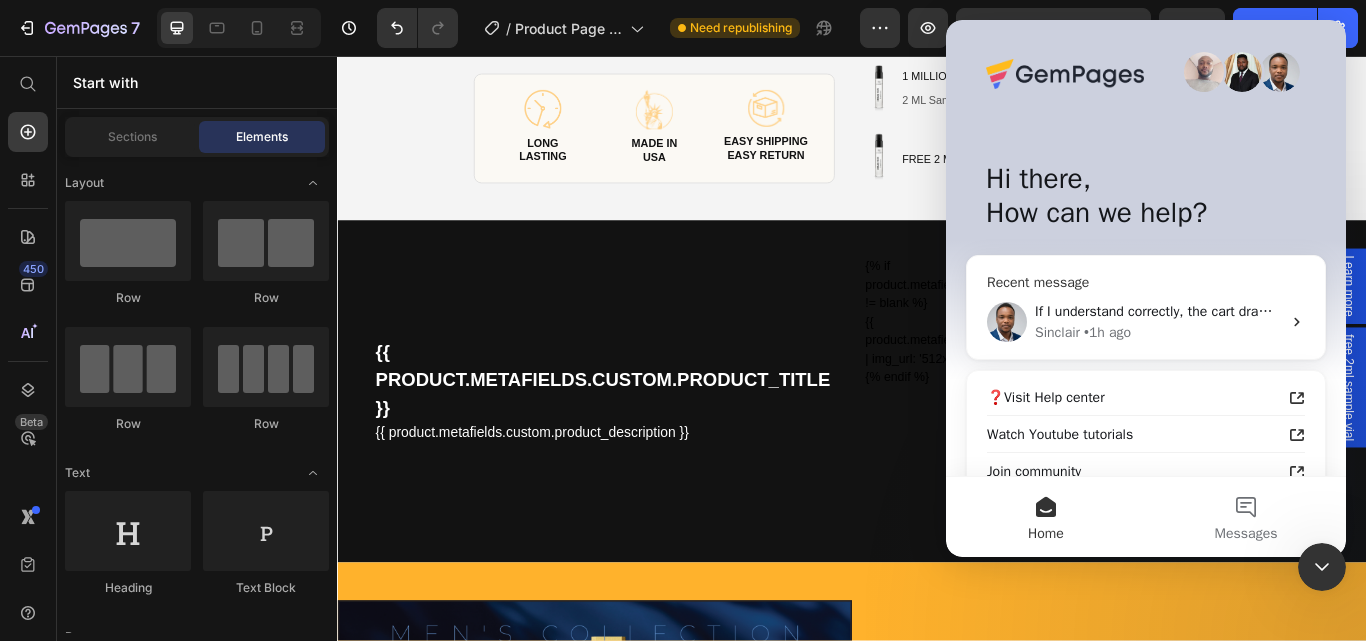 click on "If I understand correctly, the cart drawer does not open when you click on the add to cart button, is that correct?" at bounding box center (1378, 311) 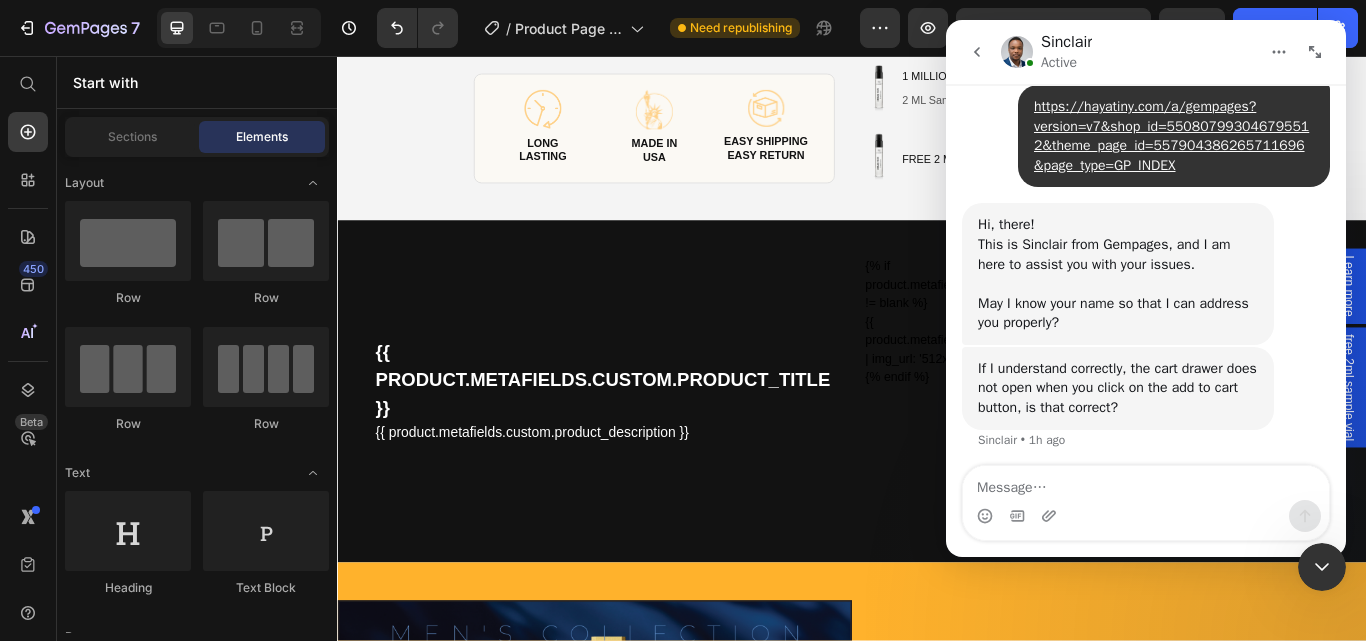 scroll, scrollTop: 525, scrollLeft: 0, axis: vertical 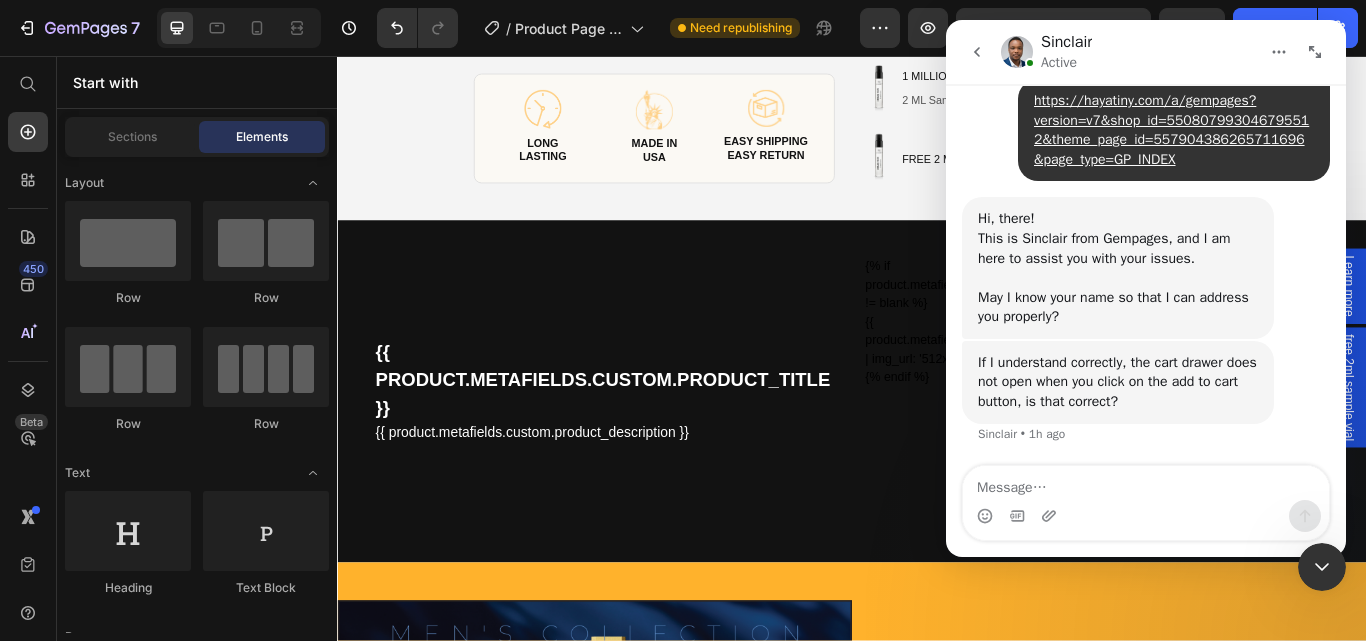 click at bounding box center [1146, 483] 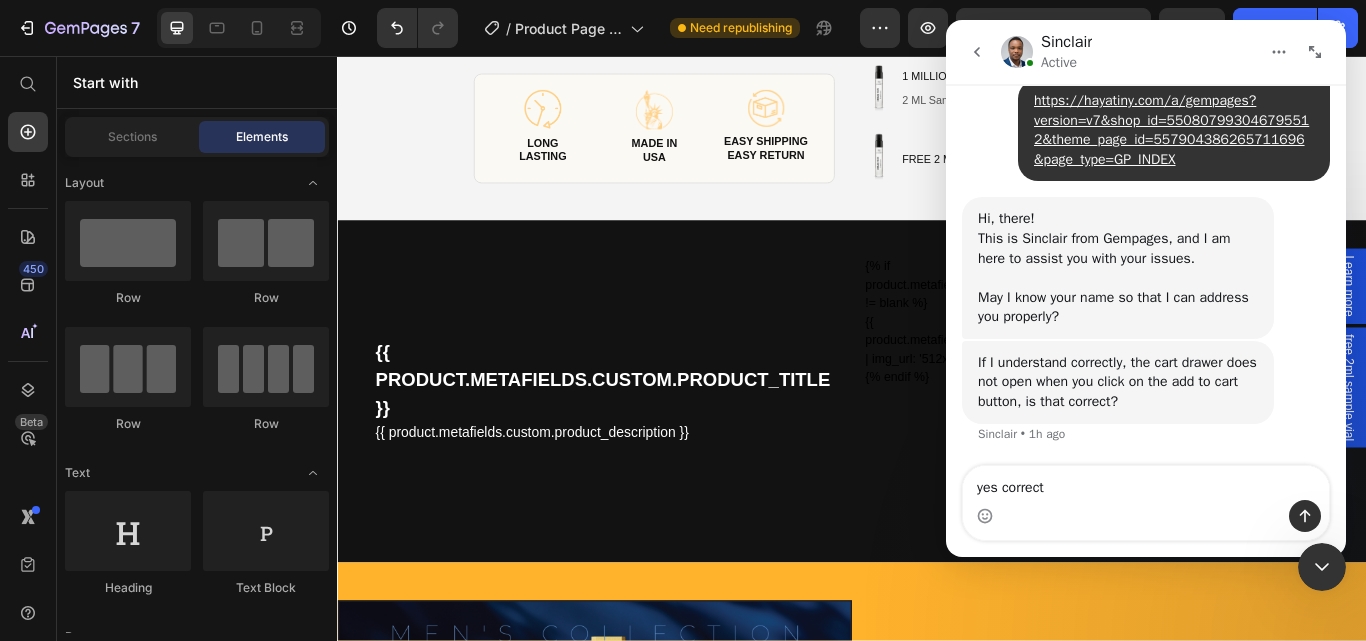 type on "yes correct" 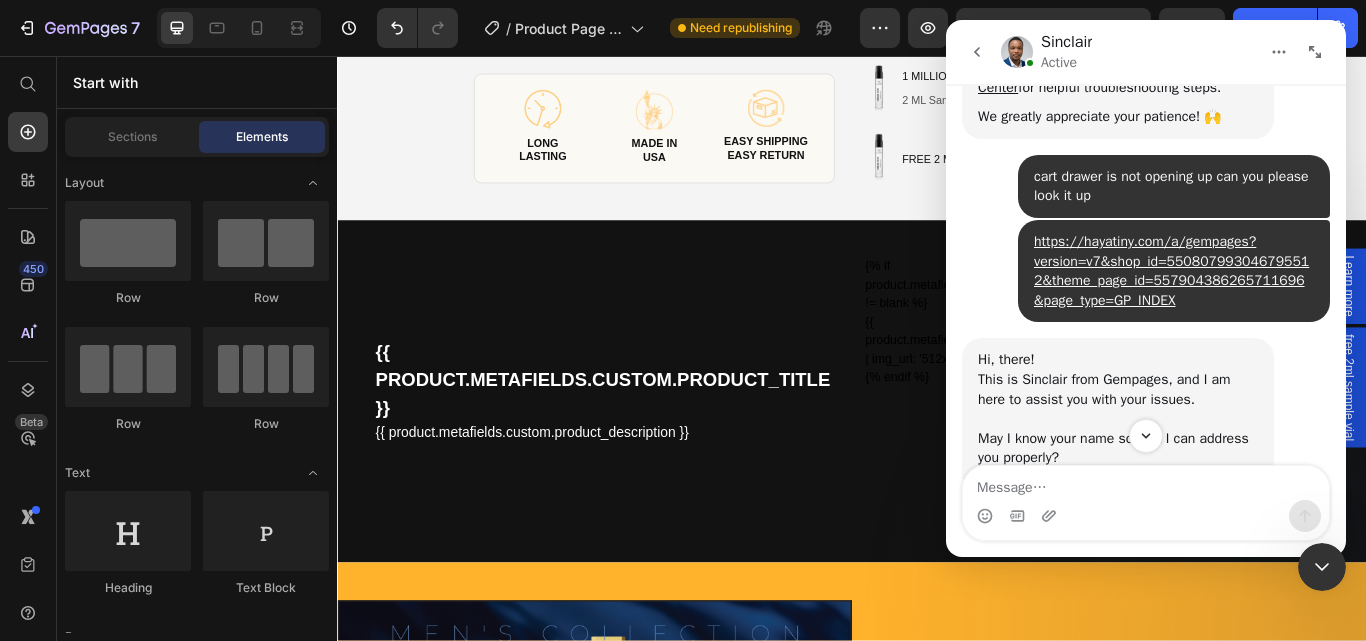scroll, scrollTop: 584, scrollLeft: 0, axis: vertical 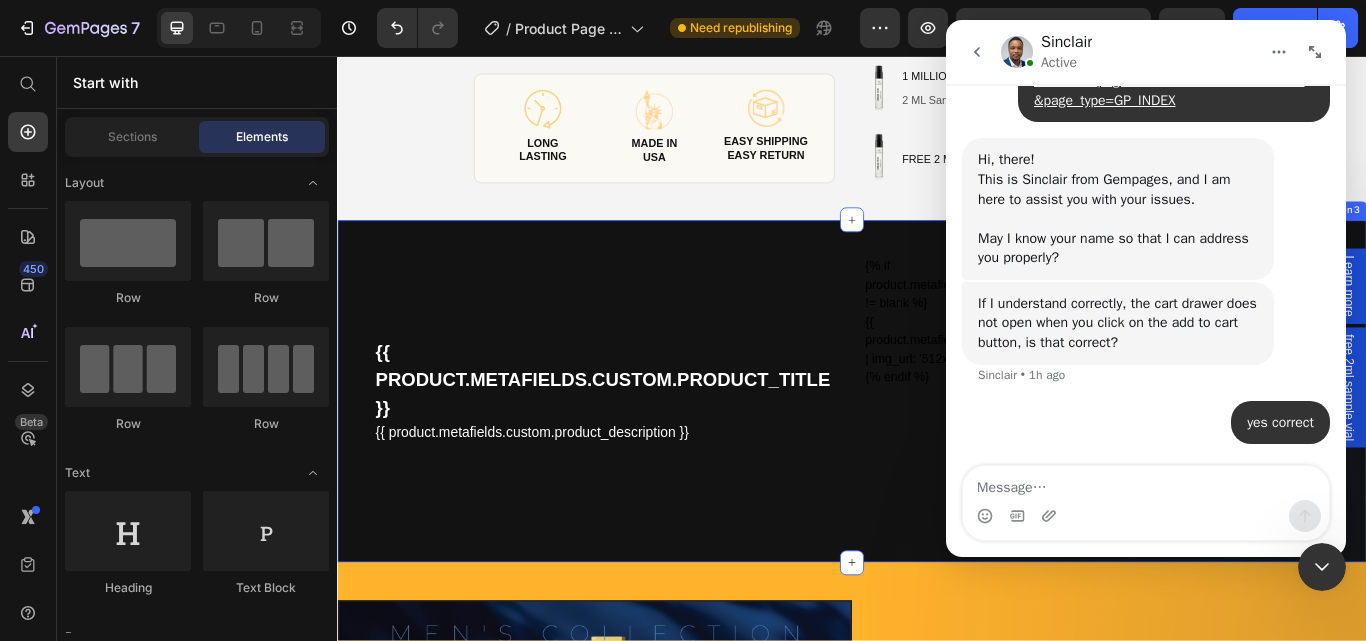 click on "{{ product.metafields.custom.product_title }}
Custom Code
{{ product.metafields.custom.product_description }}
Custom Code Product" at bounding box center (651, 447) 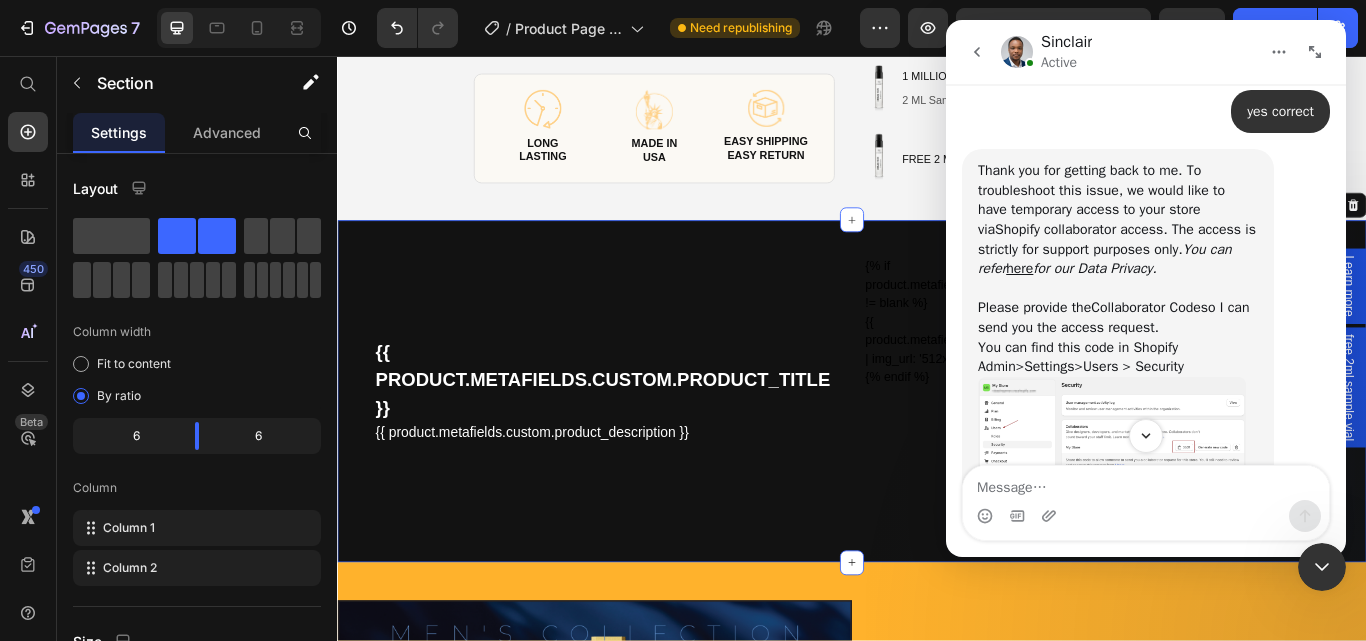scroll, scrollTop: 975, scrollLeft: 0, axis: vertical 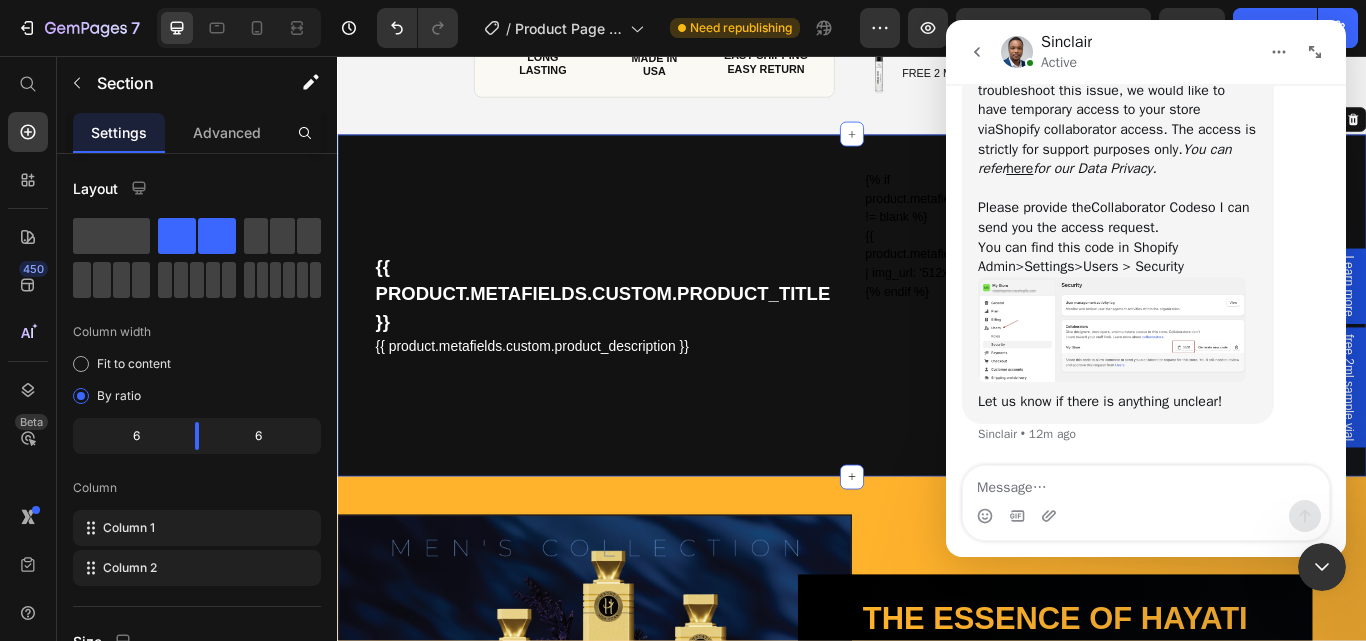 click 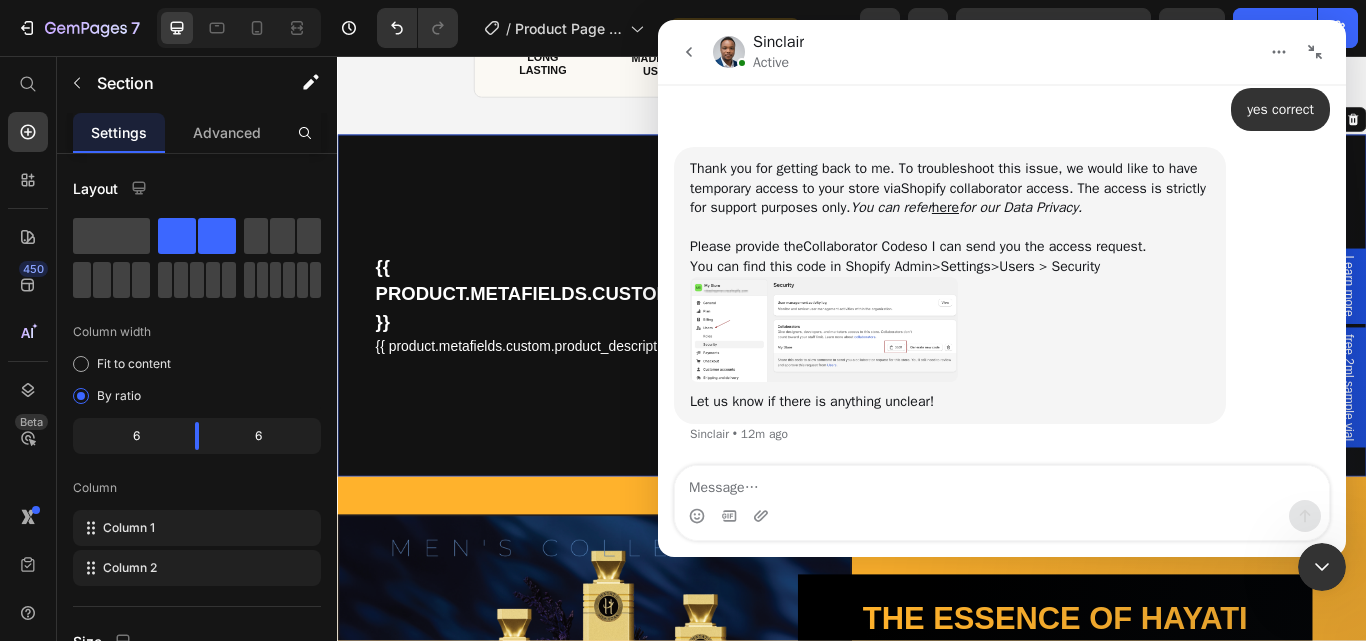 scroll, scrollTop: 700, scrollLeft: 0, axis: vertical 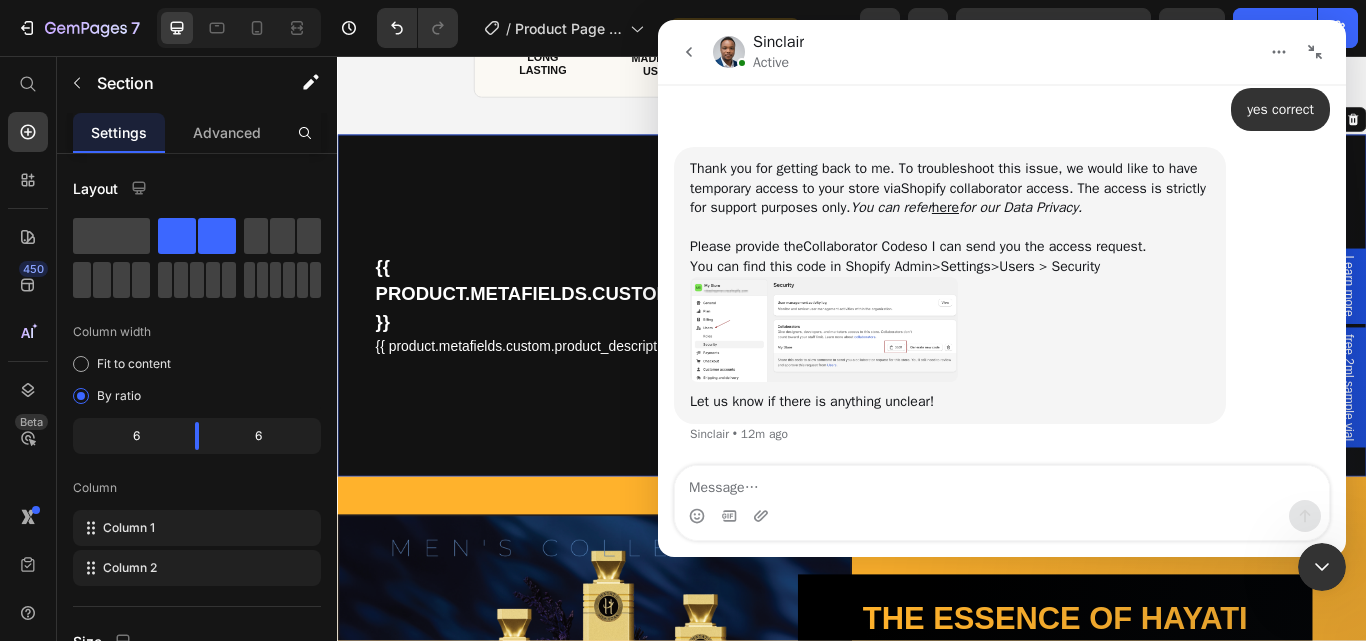 click at bounding box center [1315, 52] 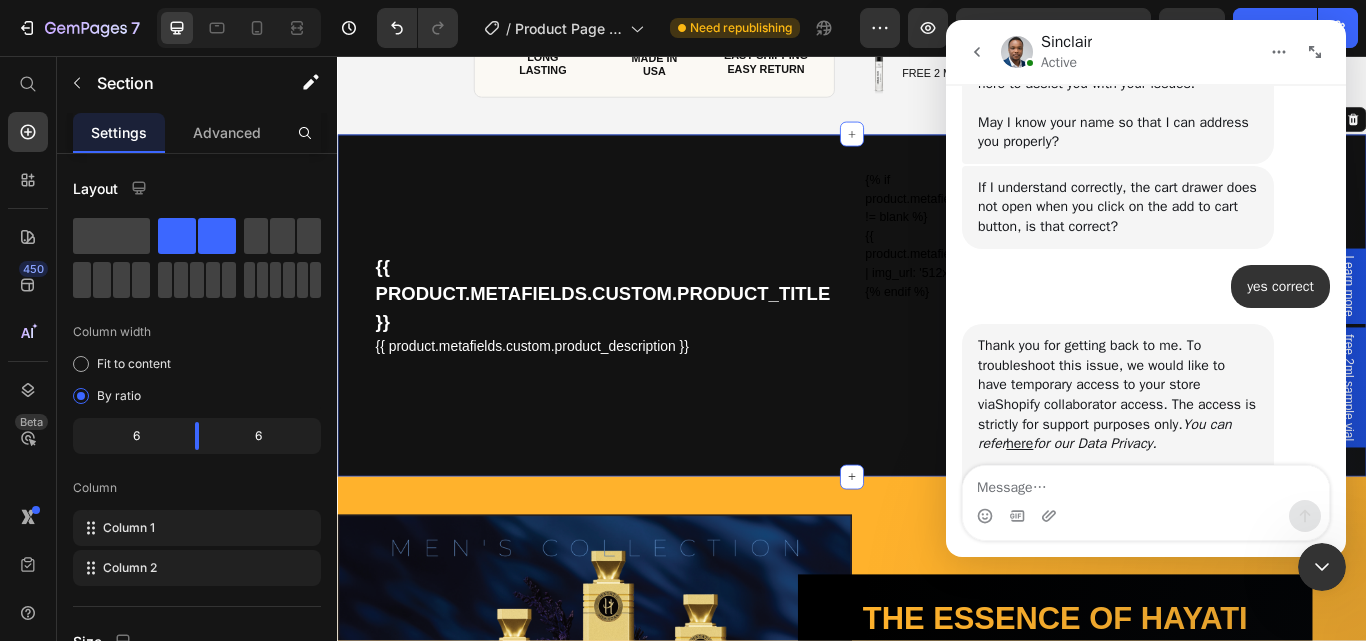 scroll, scrollTop: 975, scrollLeft: 0, axis: vertical 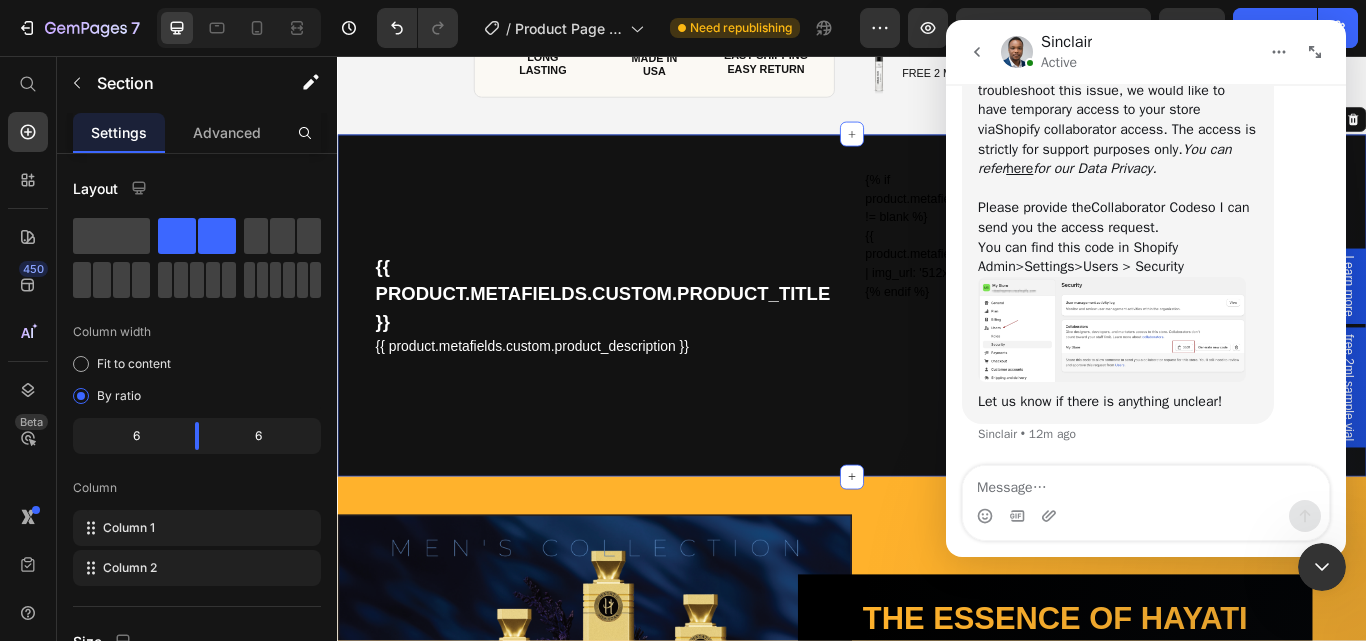 click 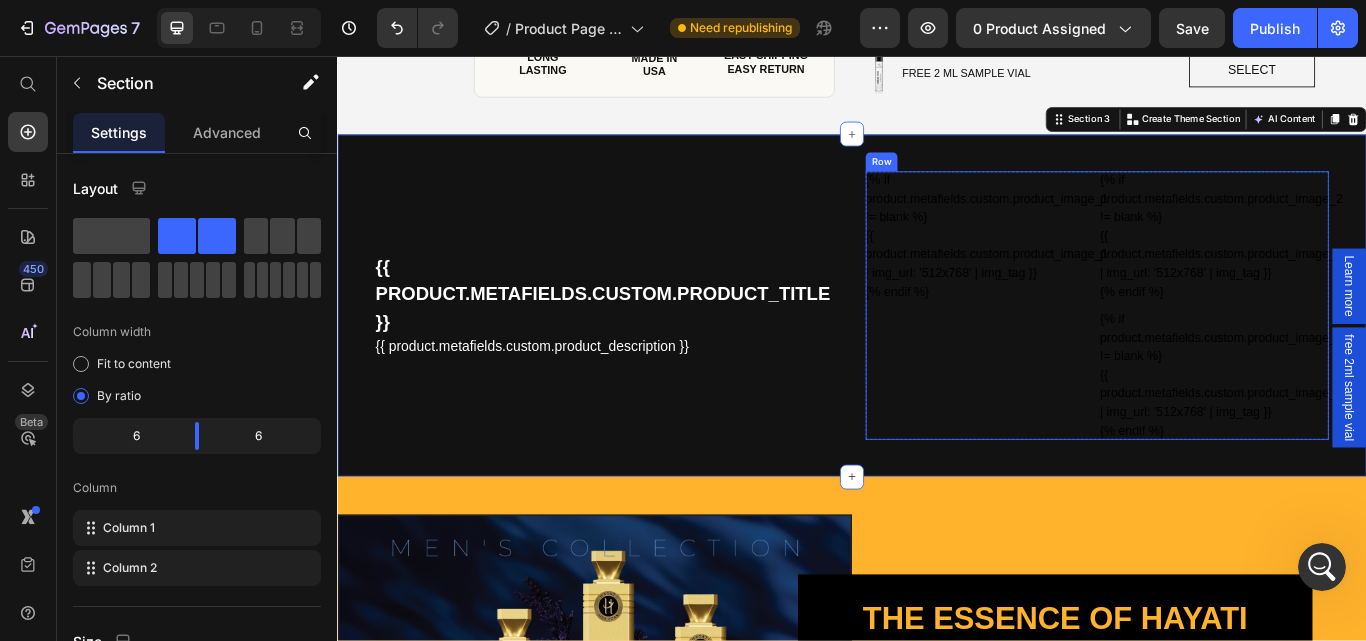 scroll, scrollTop: 0, scrollLeft: 0, axis: both 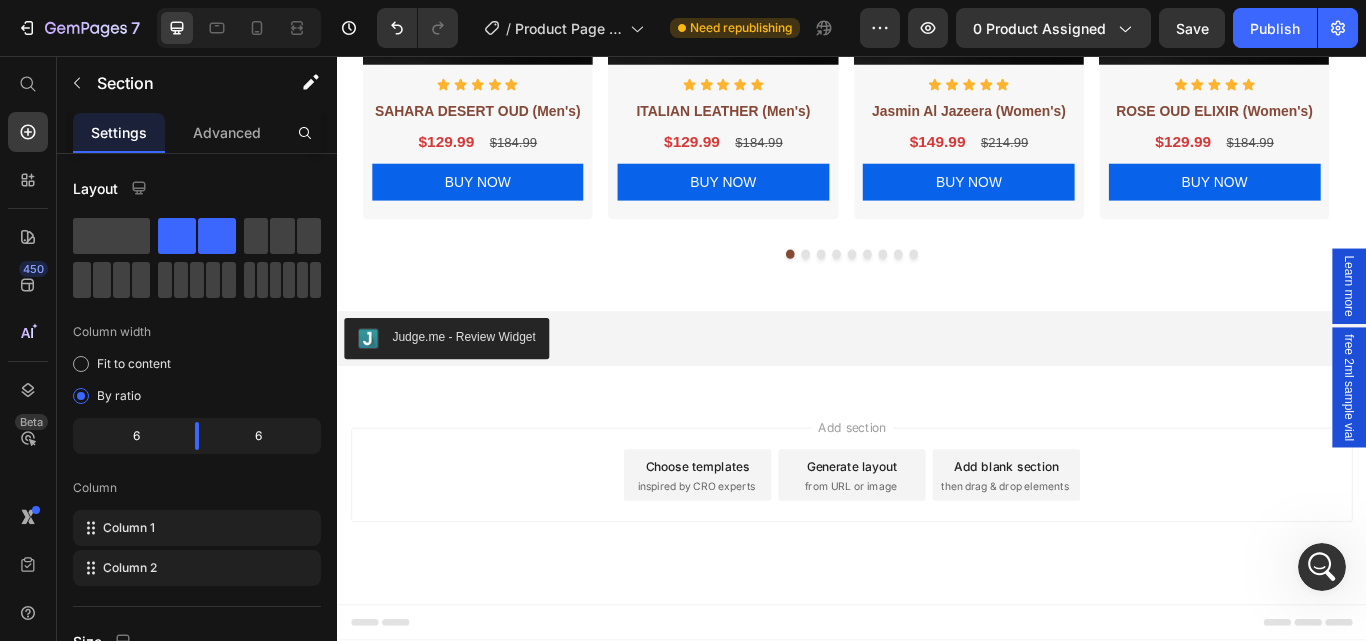 click 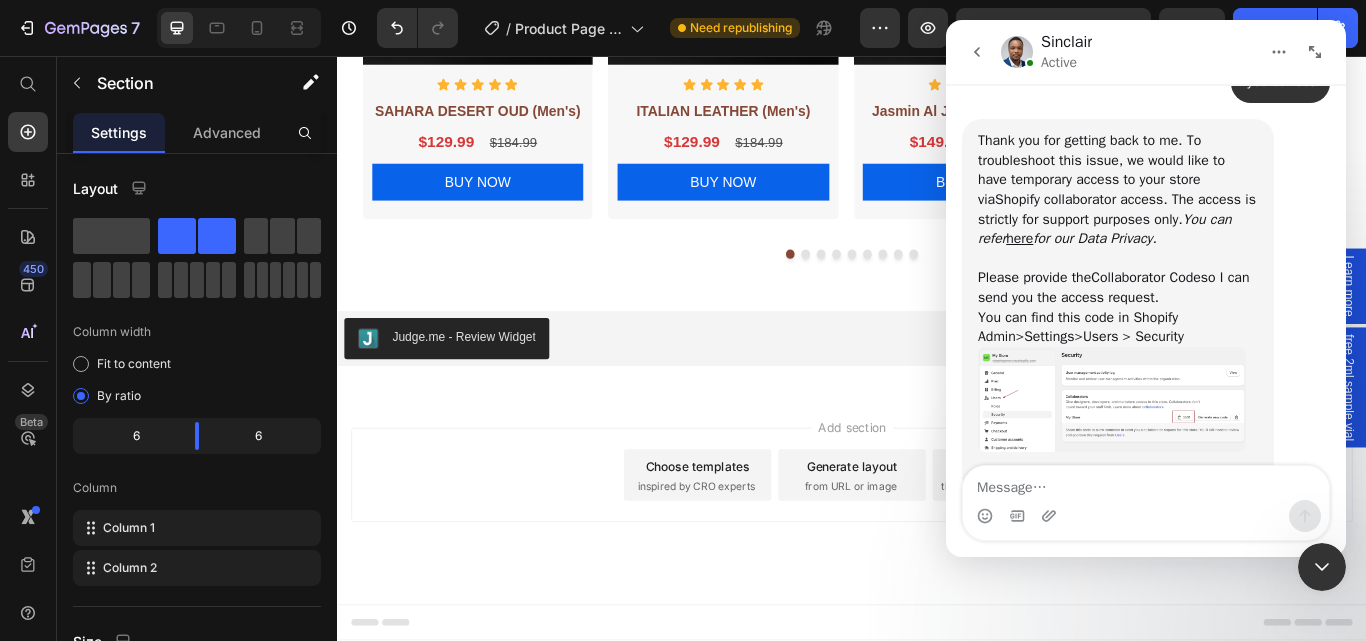 scroll, scrollTop: 875, scrollLeft: 0, axis: vertical 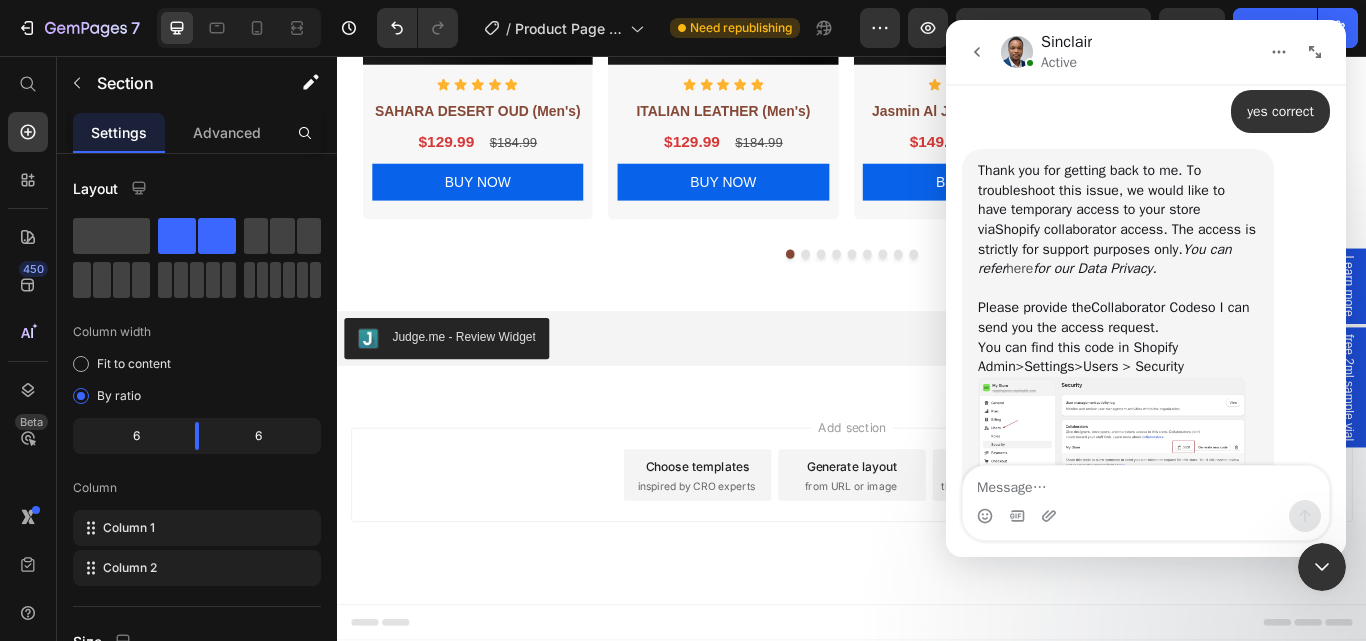 click on "here" at bounding box center [1019, 268] 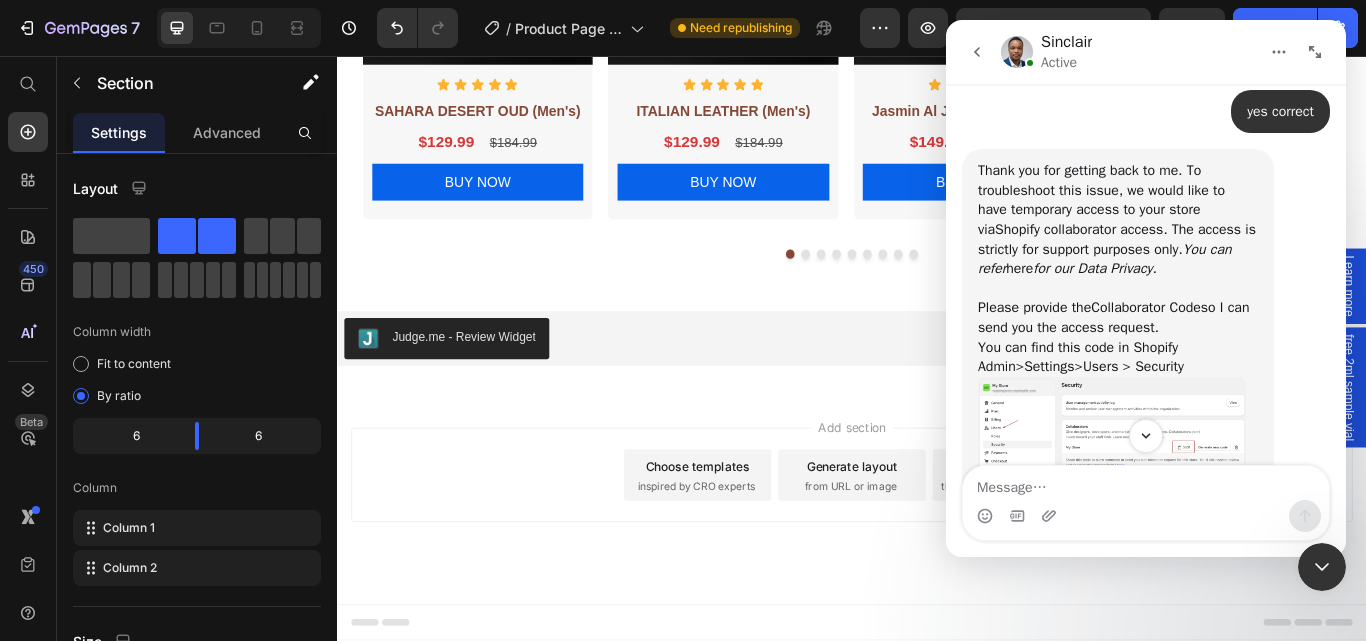 scroll, scrollTop: 975, scrollLeft: 0, axis: vertical 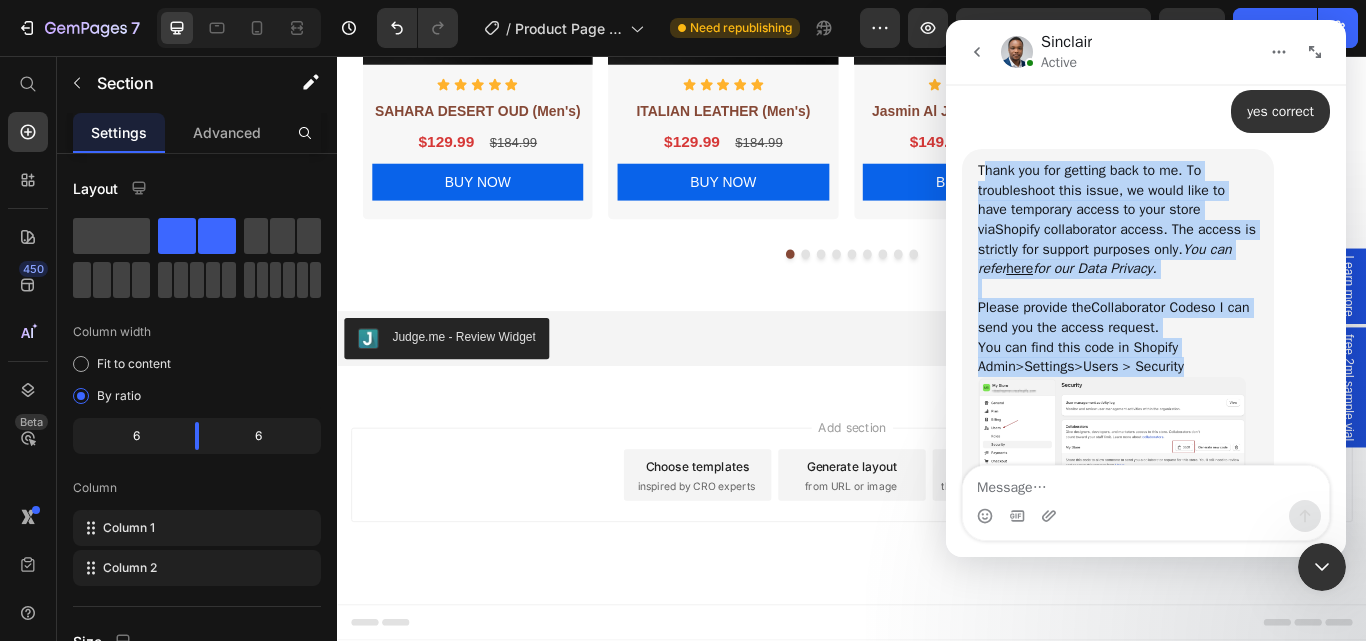 drag, startPoint x: 982, startPoint y: 172, endPoint x: 1152, endPoint y: 365, distance: 257.1945 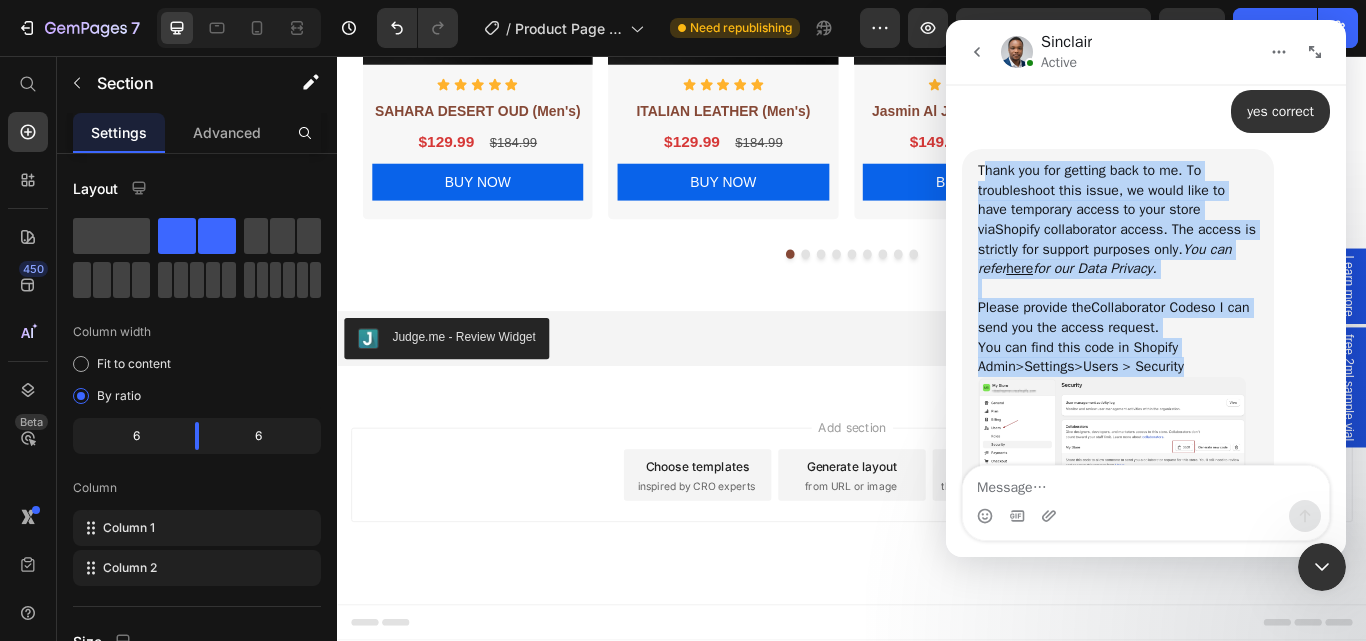 copy on "hank you for getting back to me. To troubleshoot this issue, we would like to have temporary access to your store via  Shopify collaborator access . The access is strictly for support purposes only.  You can refer  here  for our Data Privacy. ​﻿ ﻿Please provide the  Collaborator Code  so I can send you the access request.  ﻿You can find this code in  Shopify Admin  >  Settings  >  Users > Security" 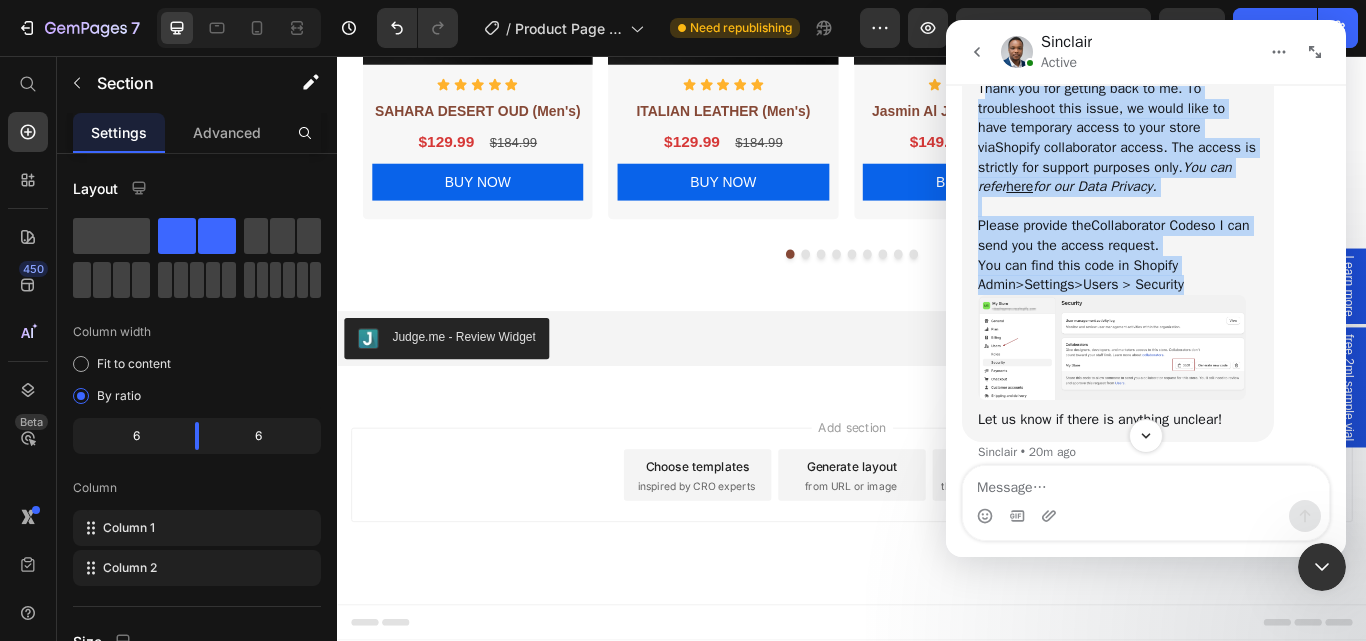 scroll, scrollTop: 975, scrollLeft: 0, axis: vertical 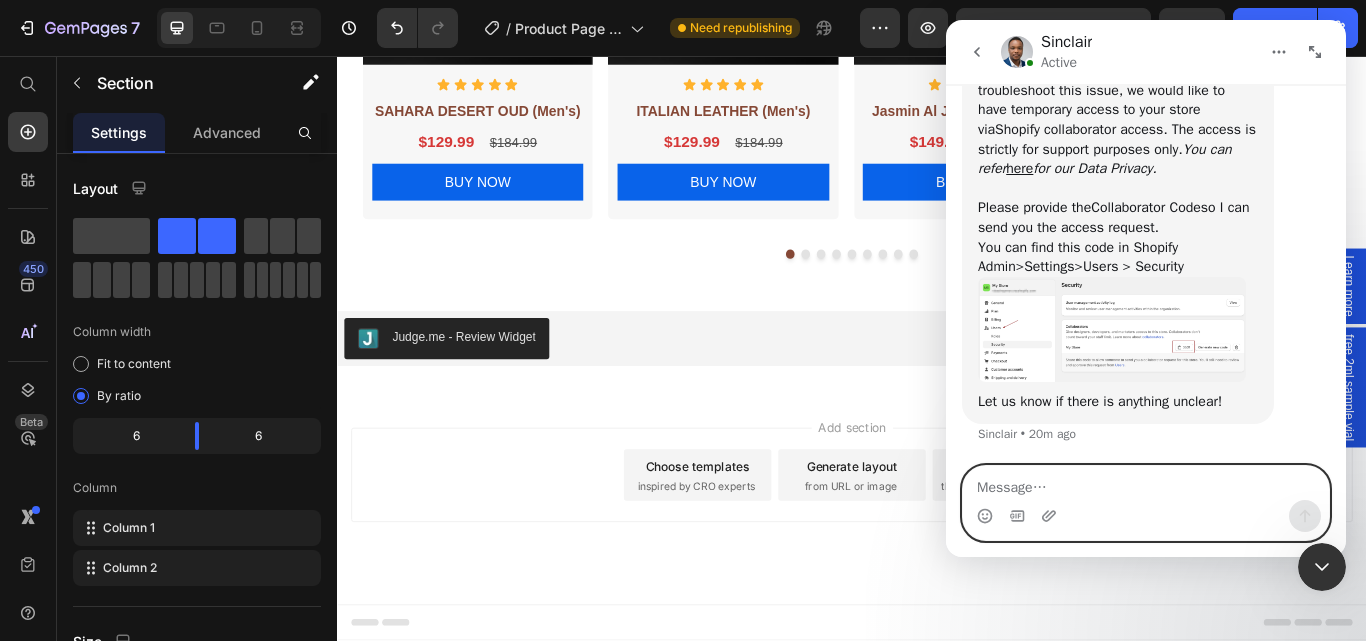 click at bounding box center (1146, 483) 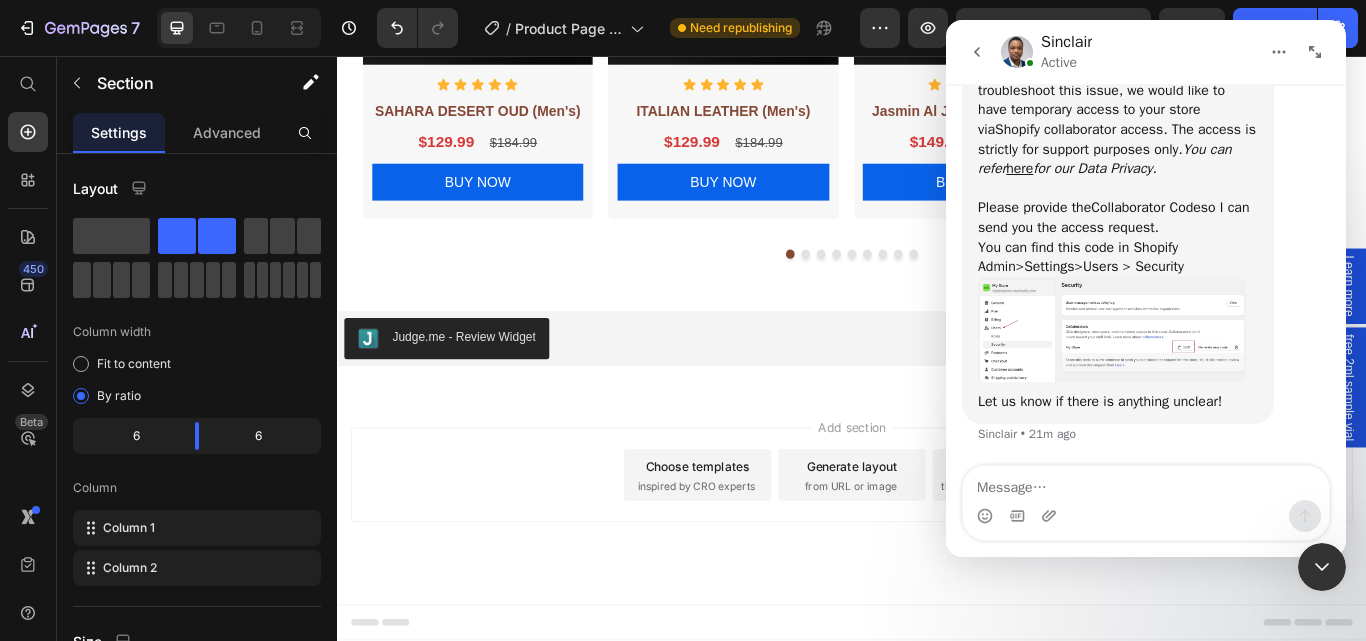 click at bounding box center (1146, 516) 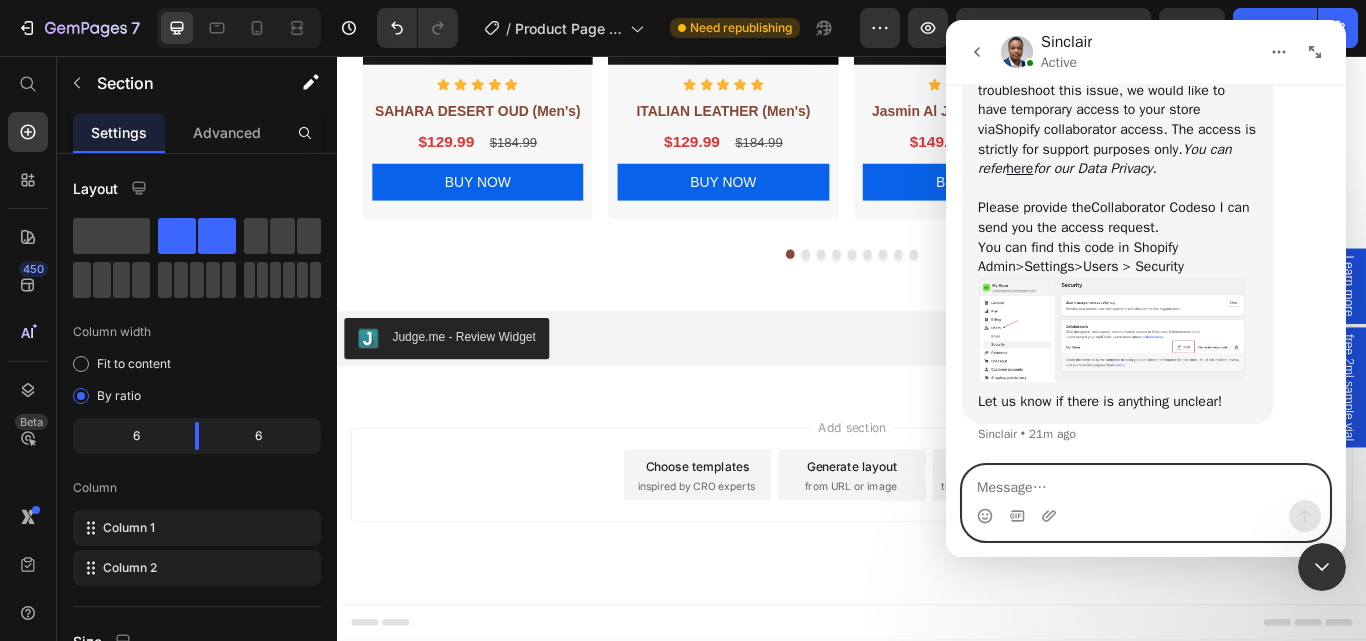 click at bounding box center [1146, 483] 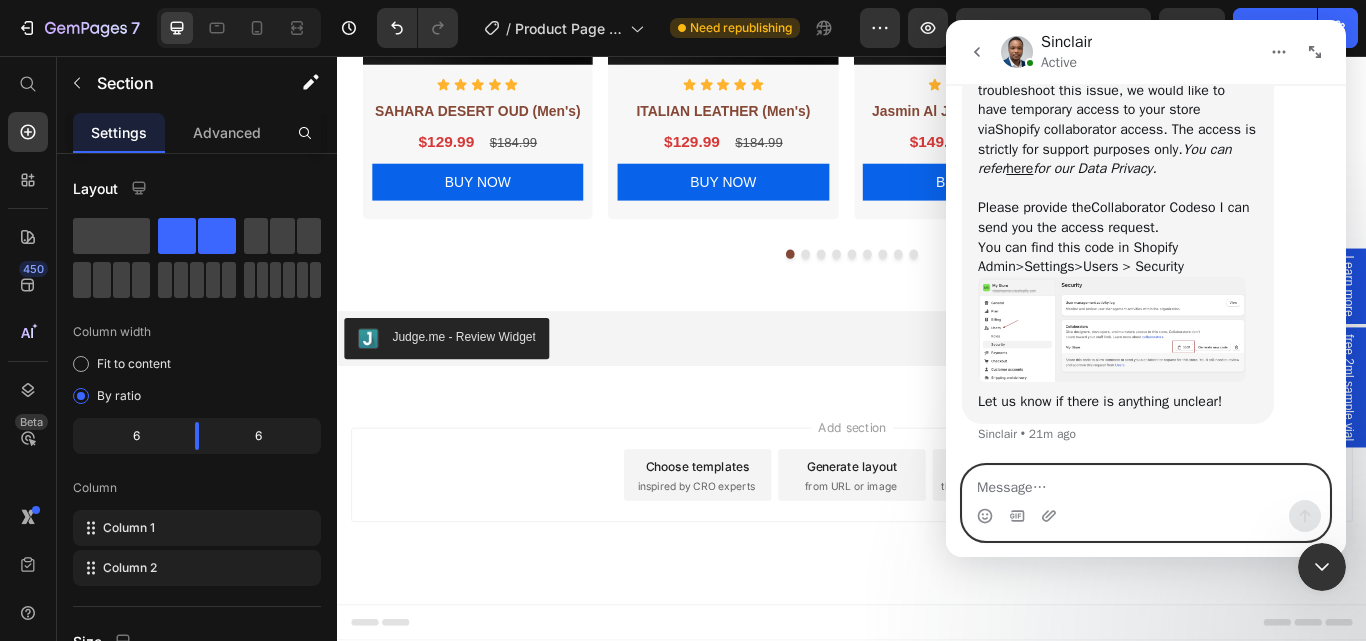 paste on "5851" 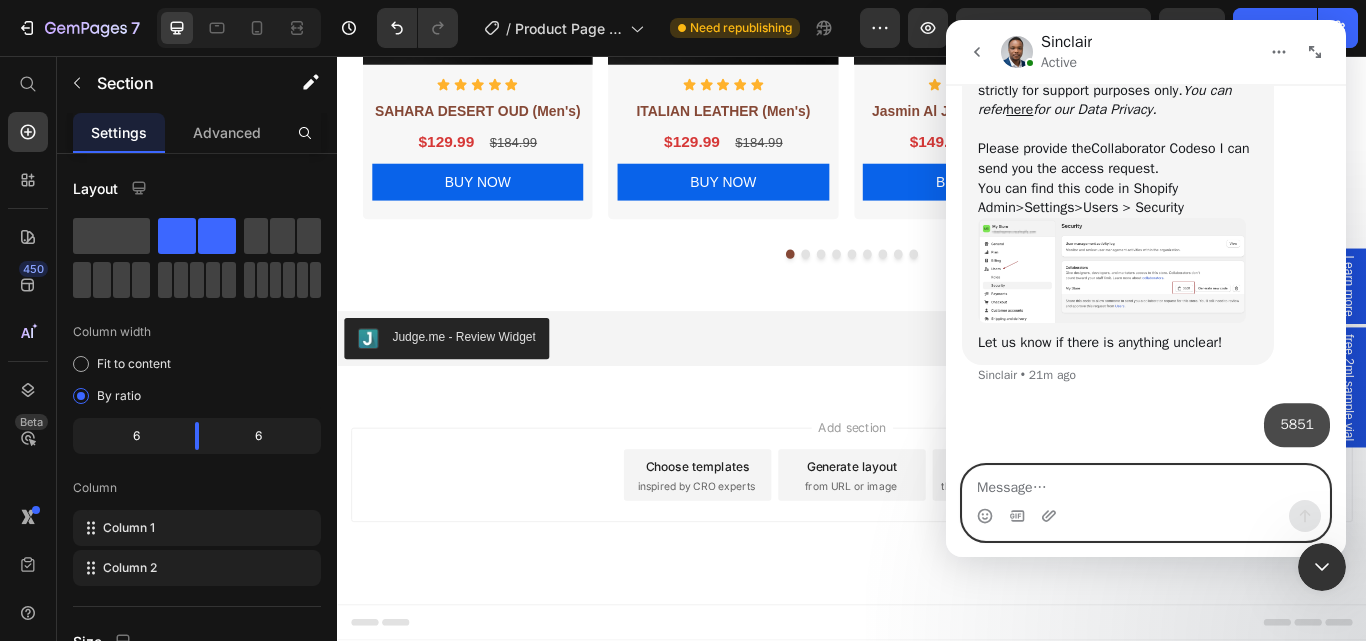 scroll, scrollTop: 1035, scrollLeft: 0, axis: vertical 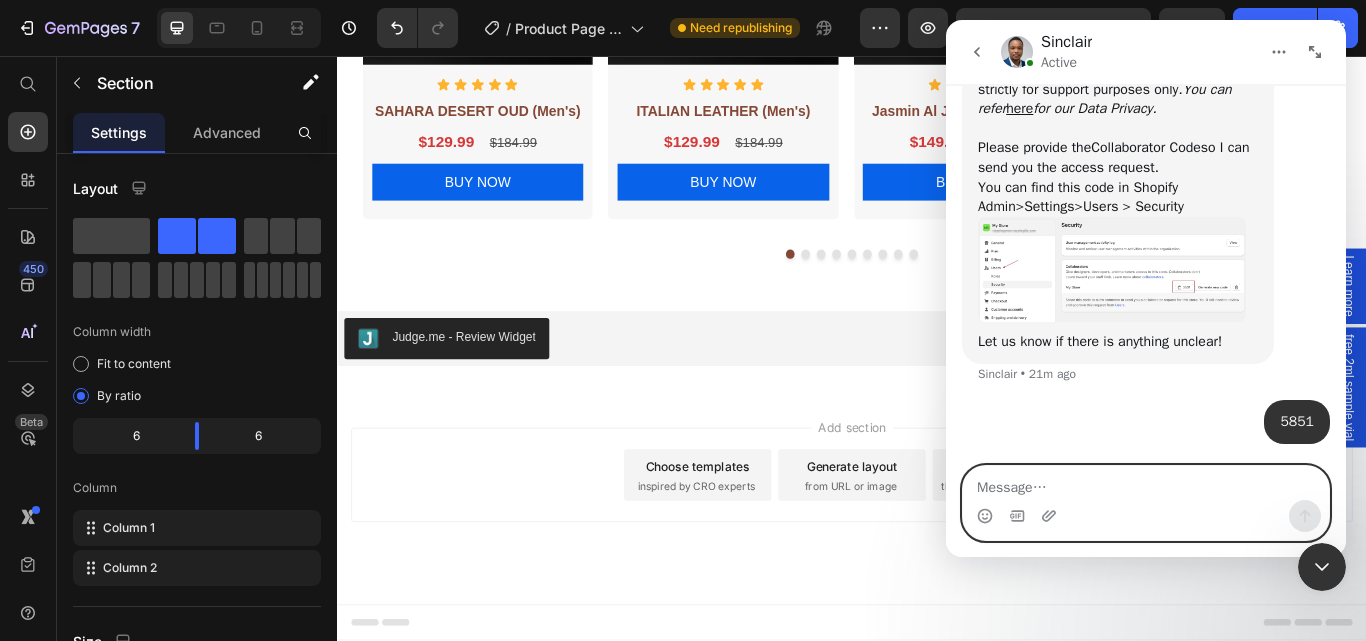 click at bounding box center (1146, 483) 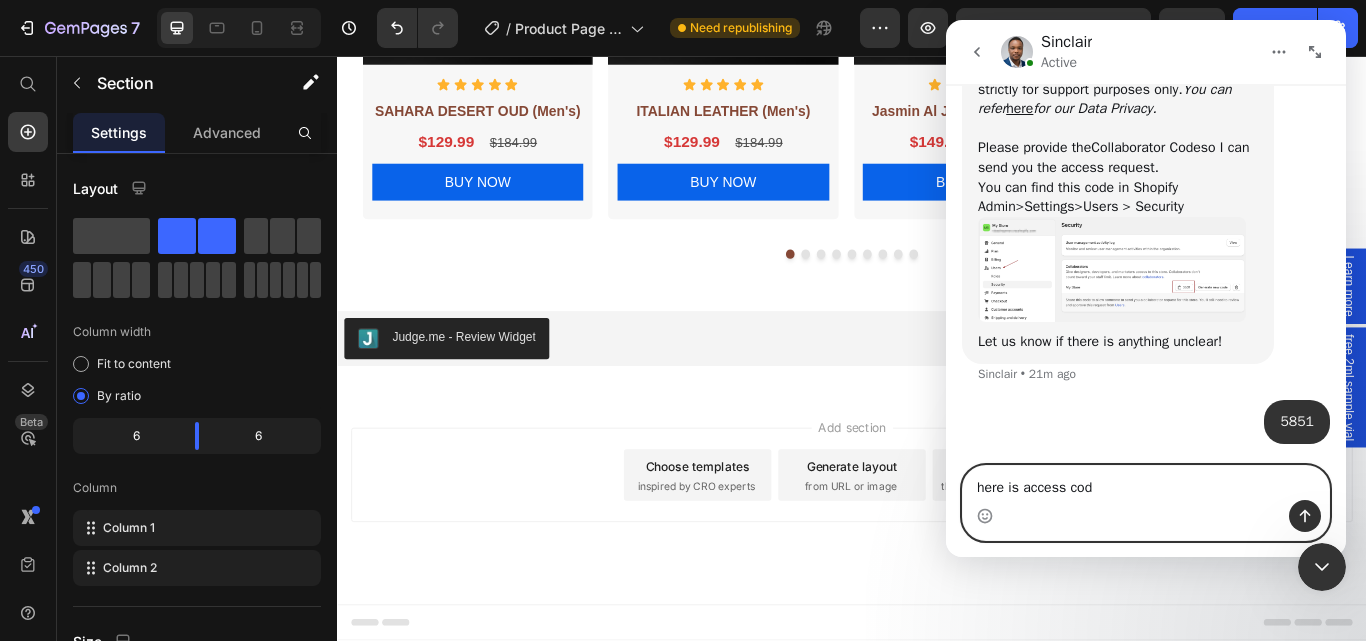 type on "here is access code" 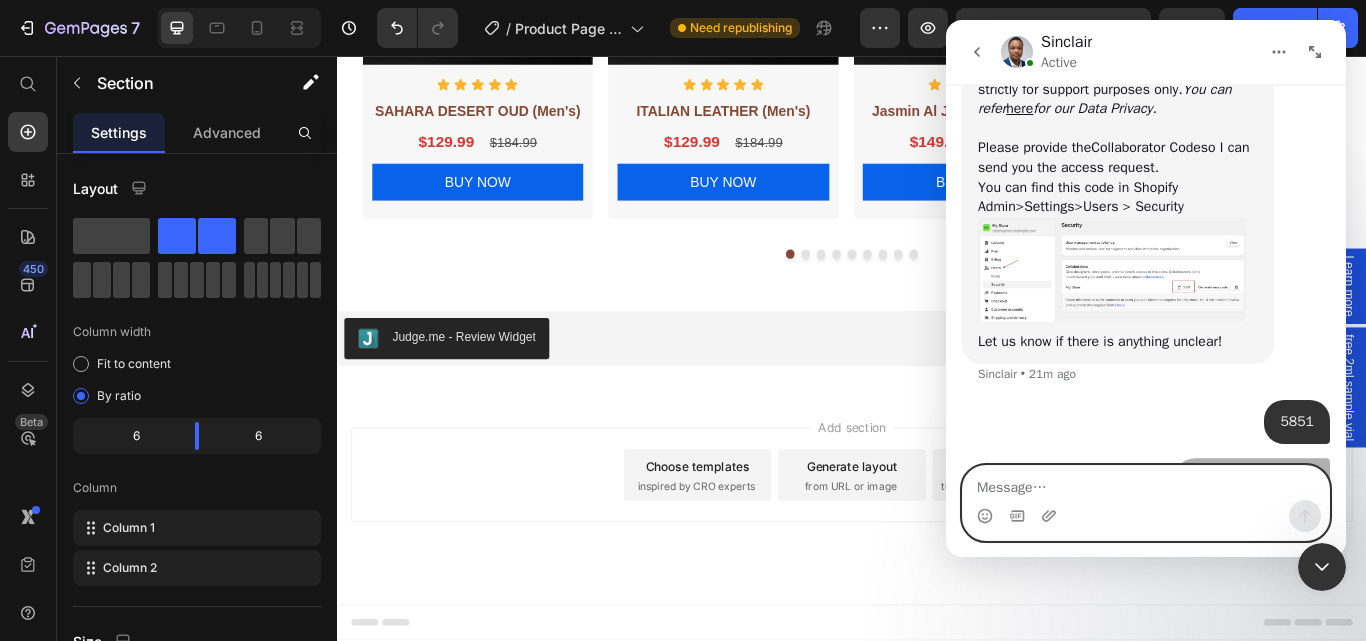 scroll, scrollTop: 1080, scrollLeft: 0, axis: vertical 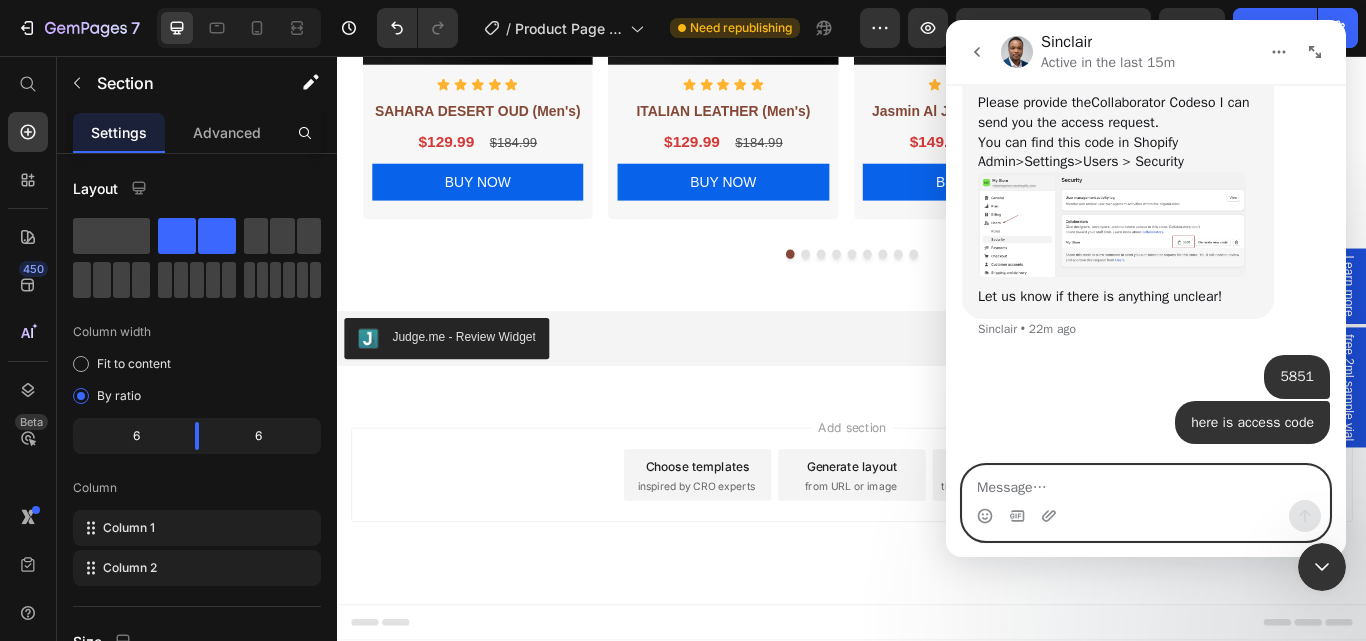 click at bounding box center (1146, 483) 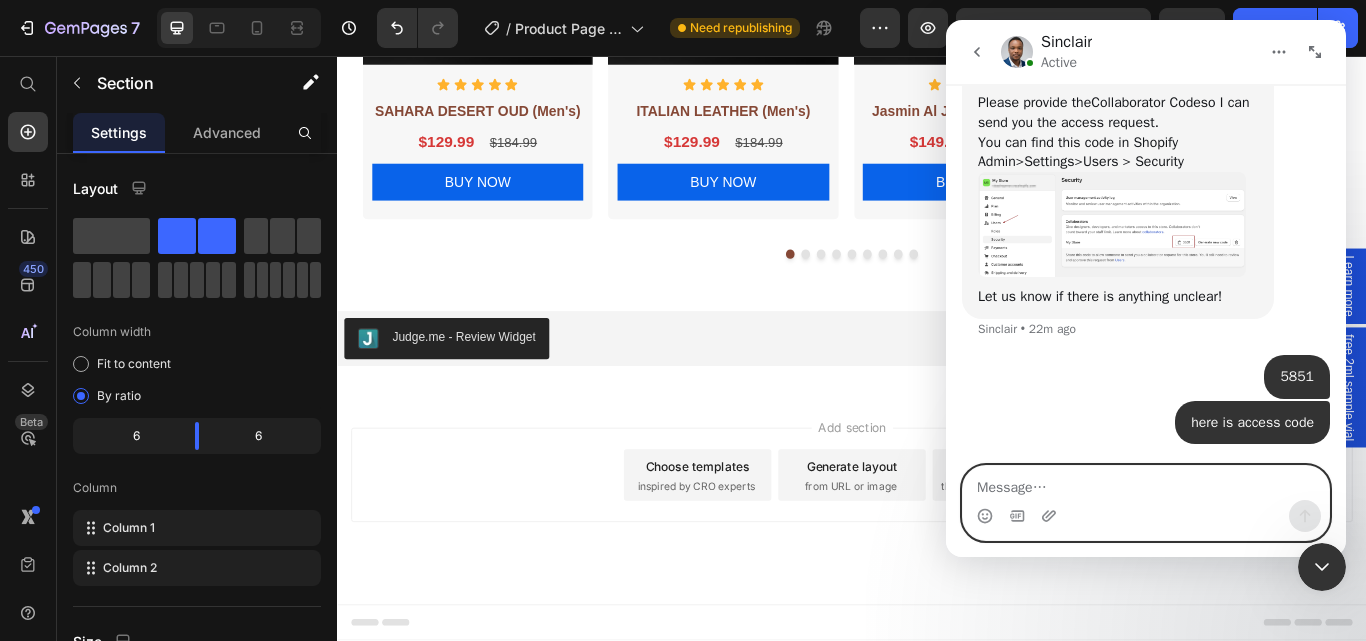 click at bounding box center (1146, 483) 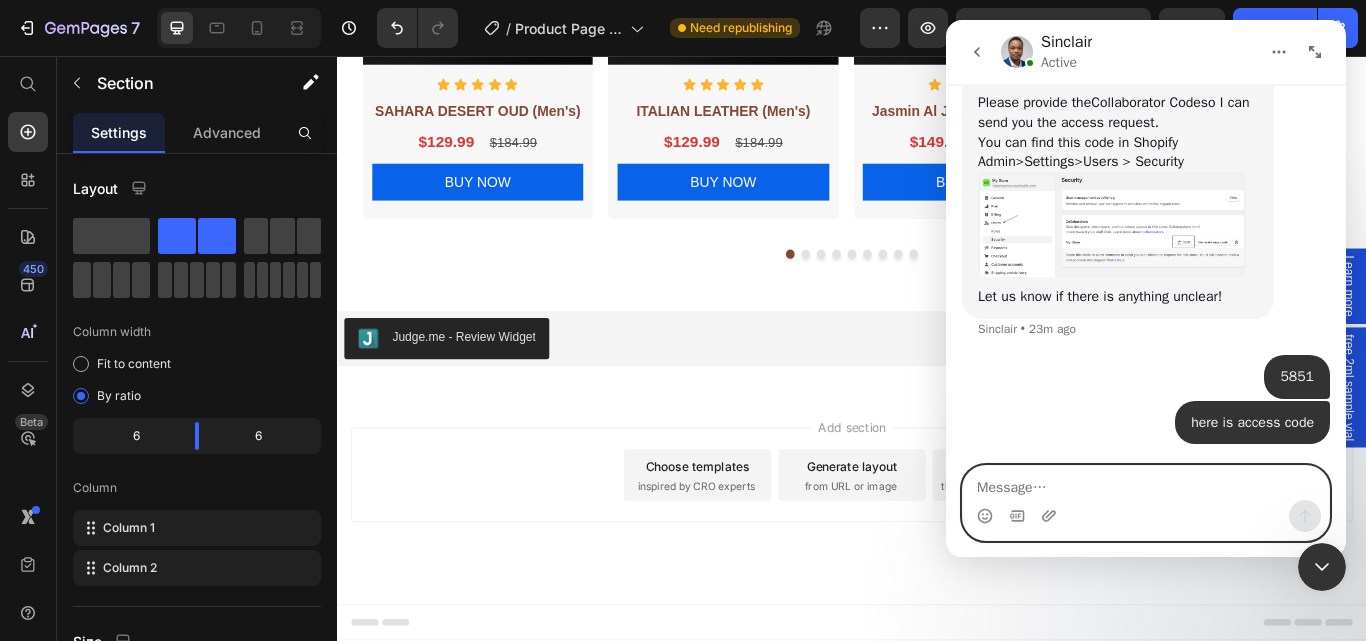 scroll, scrollTop: 1157, scrollLeft: 0, axis: vertical 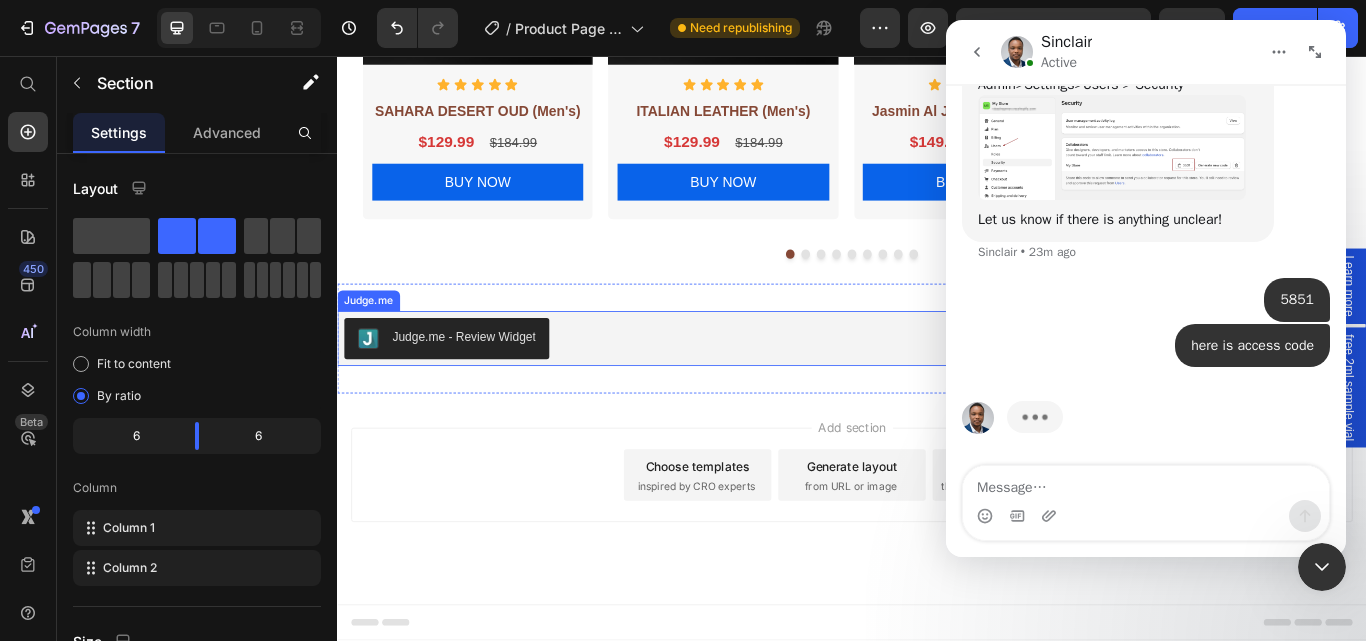 click on "Judge.me - Review Widget" at bounding box center [937, 386] 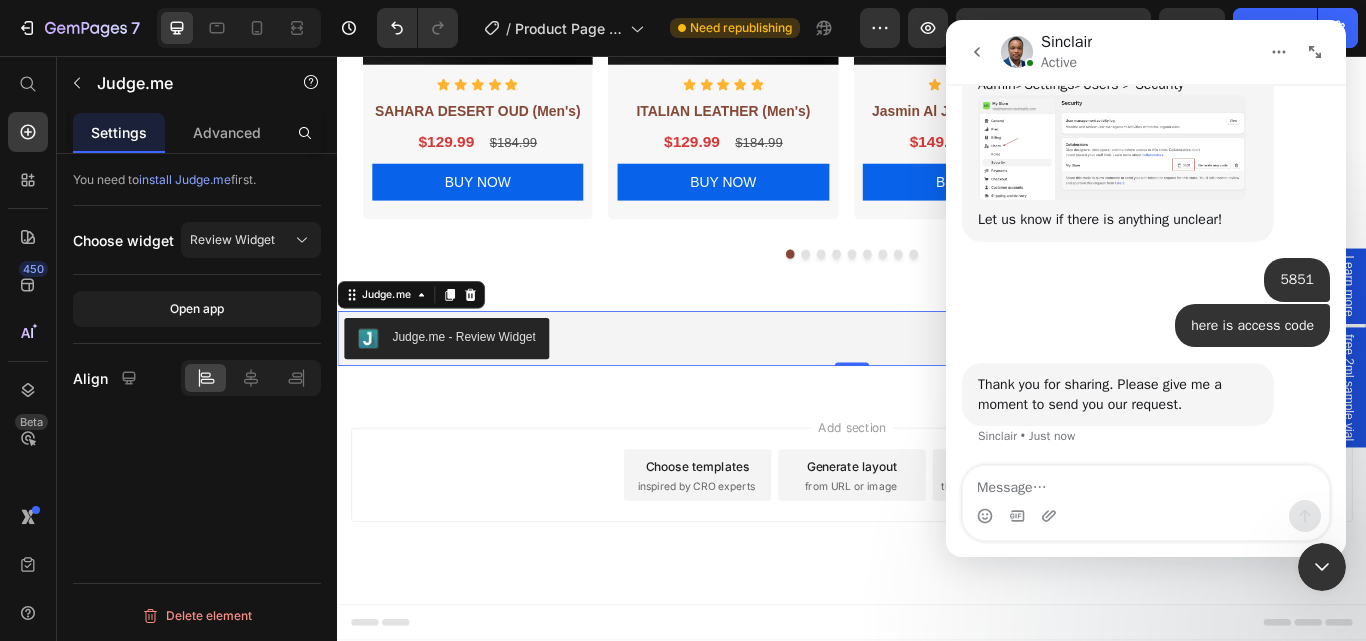 scroll, scrollTop: 1159, scrollLeft: 0, axis: vertical 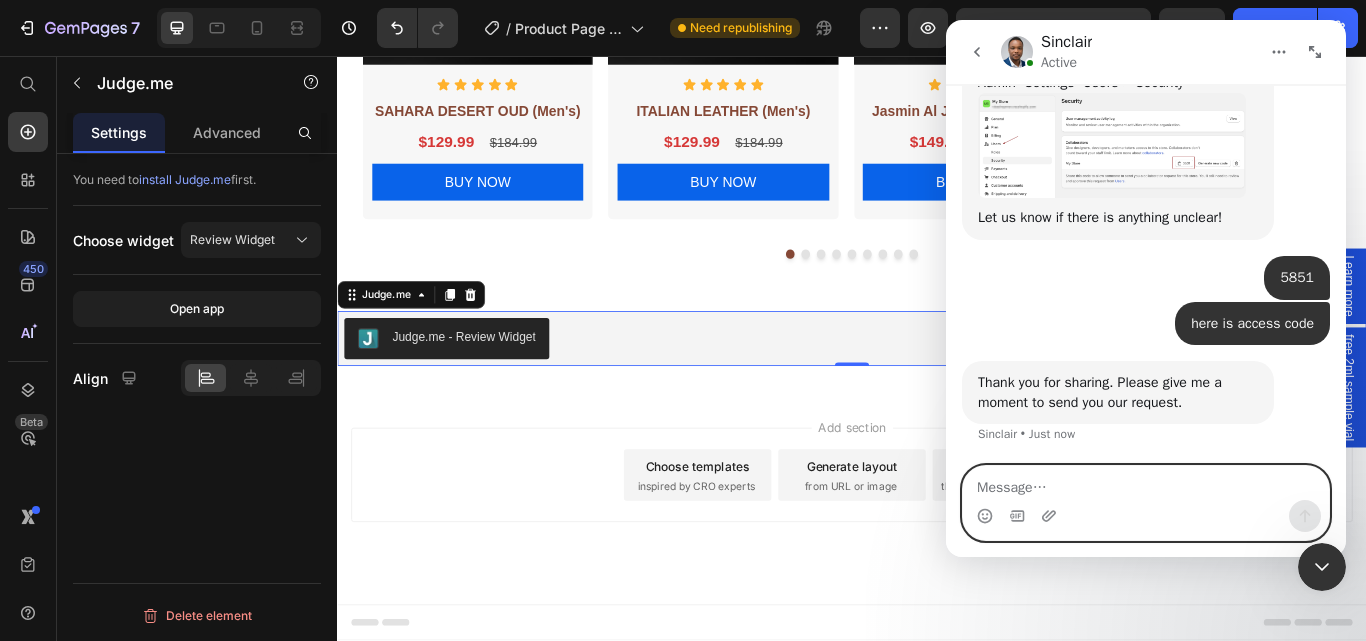 click at bounding box center (1146, 483) 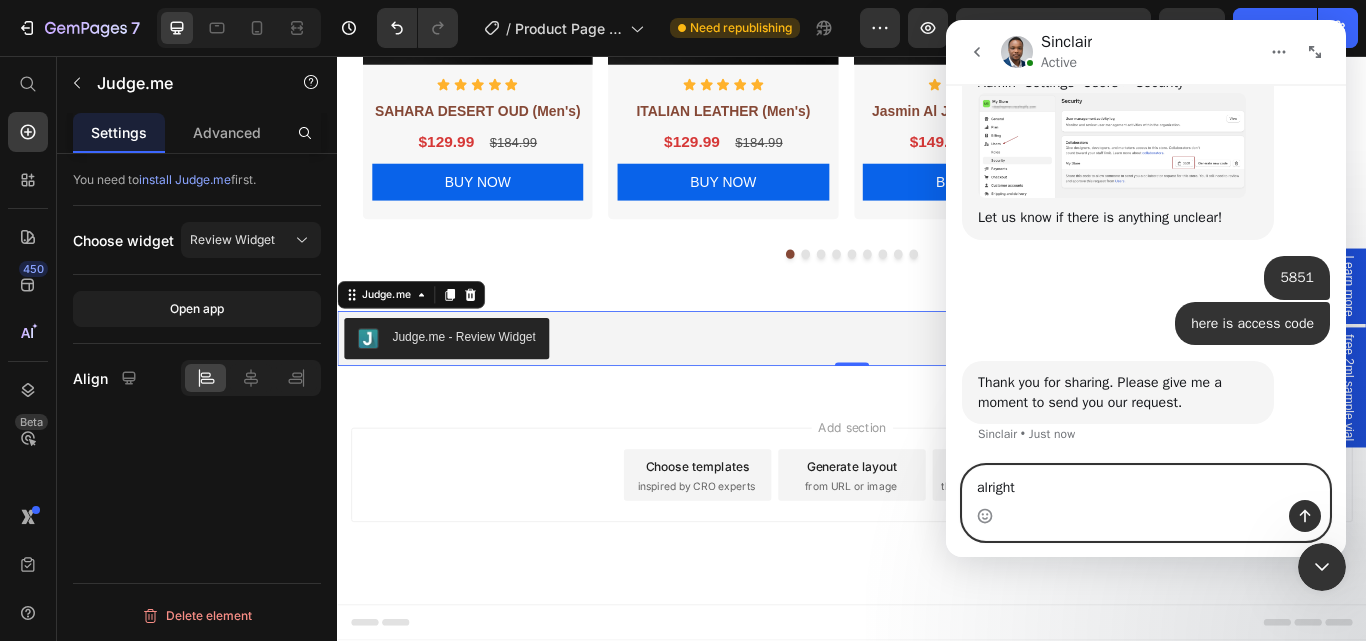 type on "alrighty" 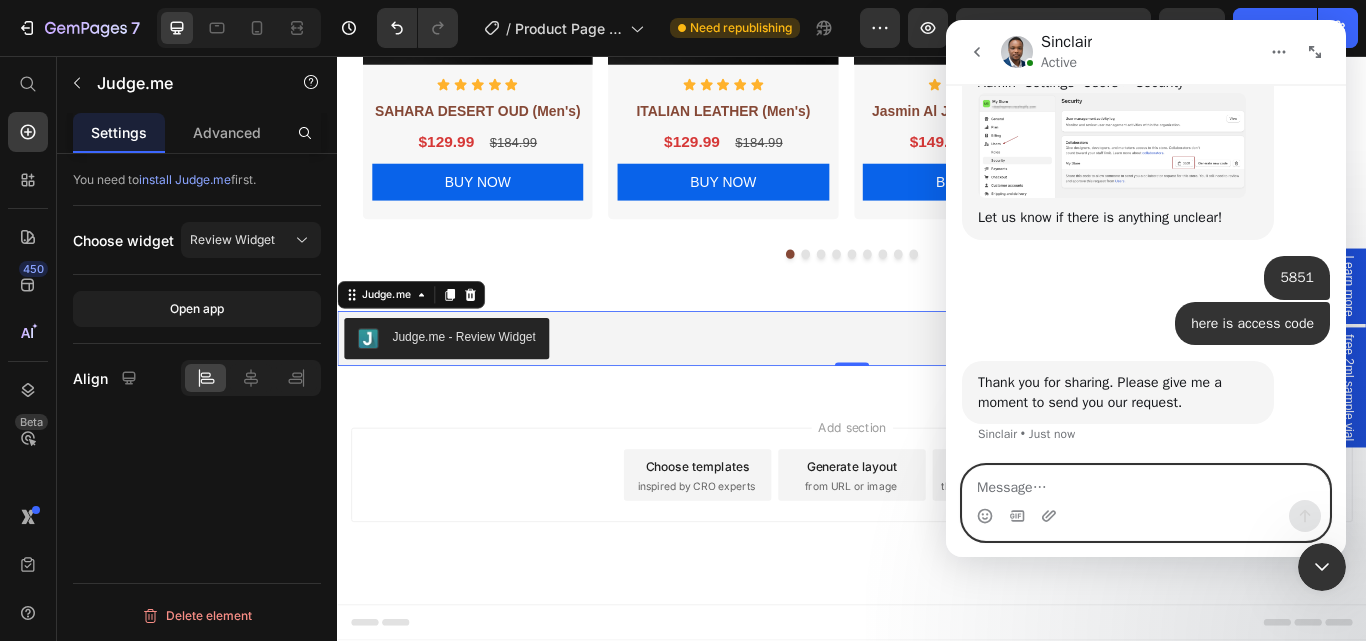 scroll, scrollTop: 1219, scrollLeft: 0, axis: vertical 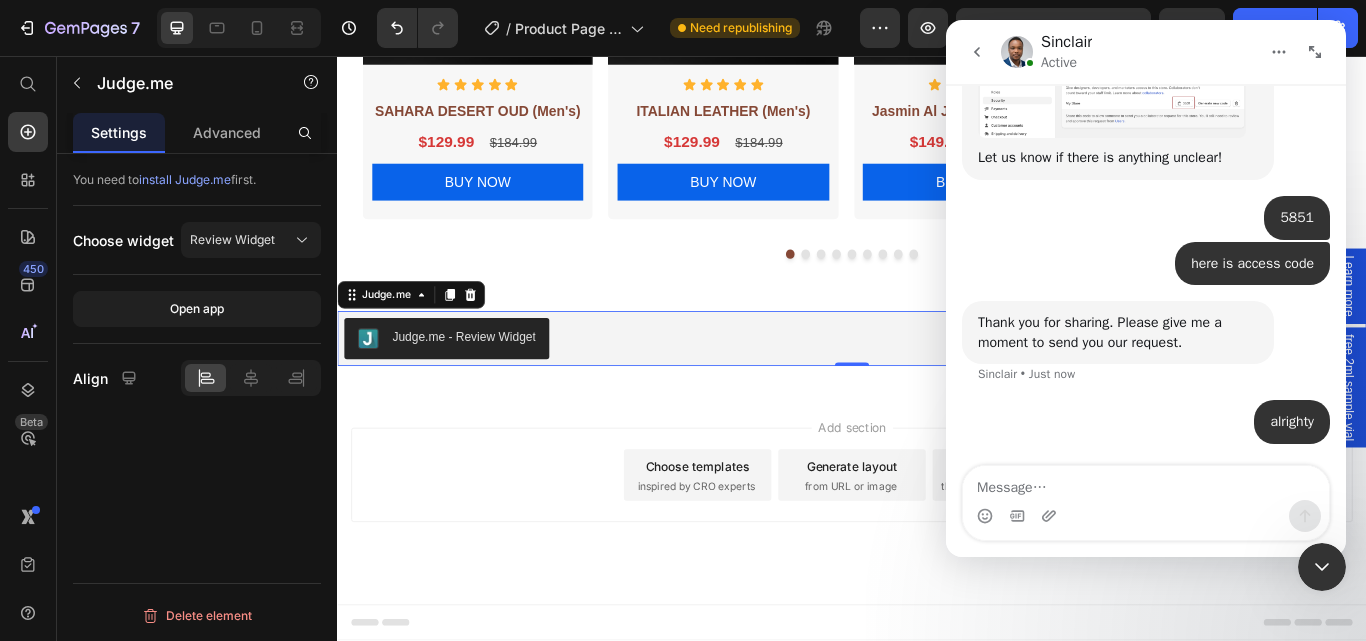 click on "Judge.me - Review Widget" at bounding box center [484, 384] 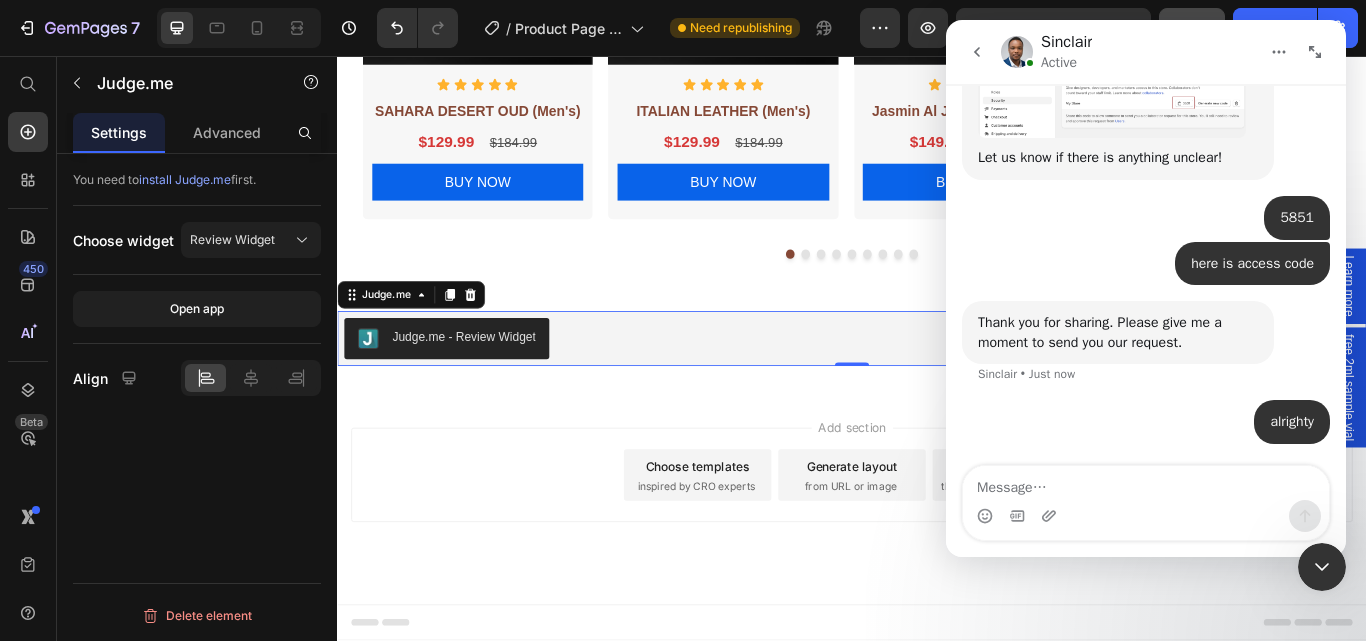 click on "Save" 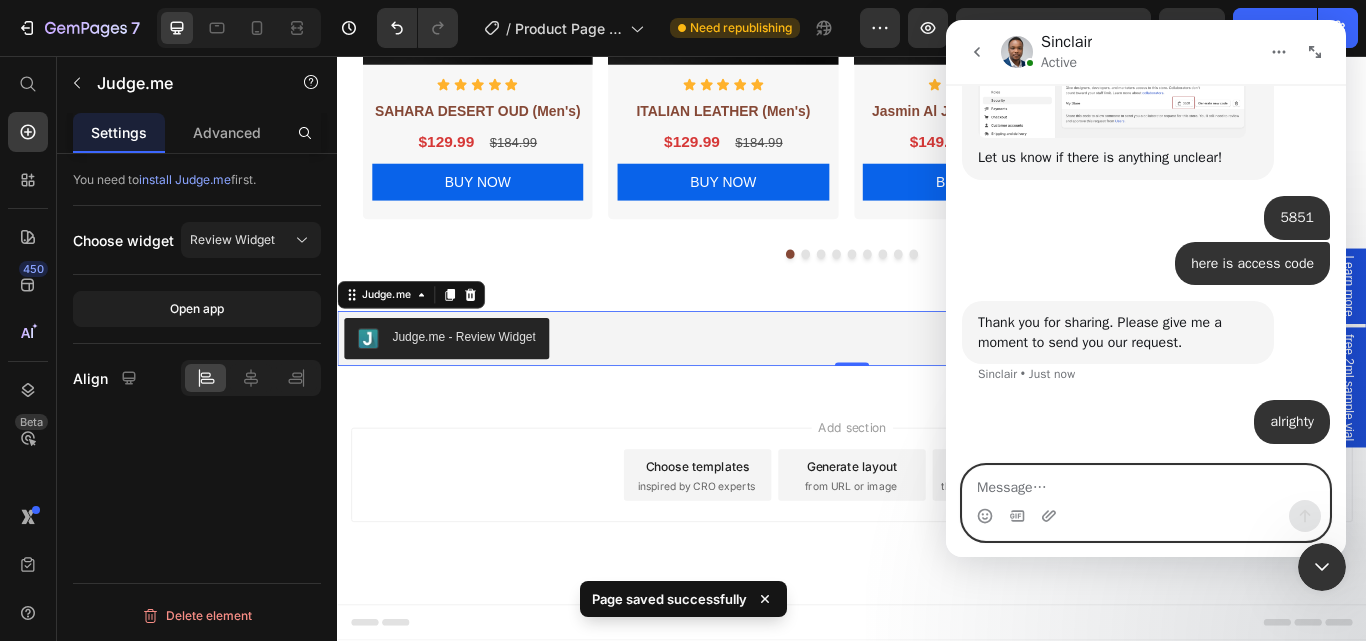 click at bounding box center [1146, 483] 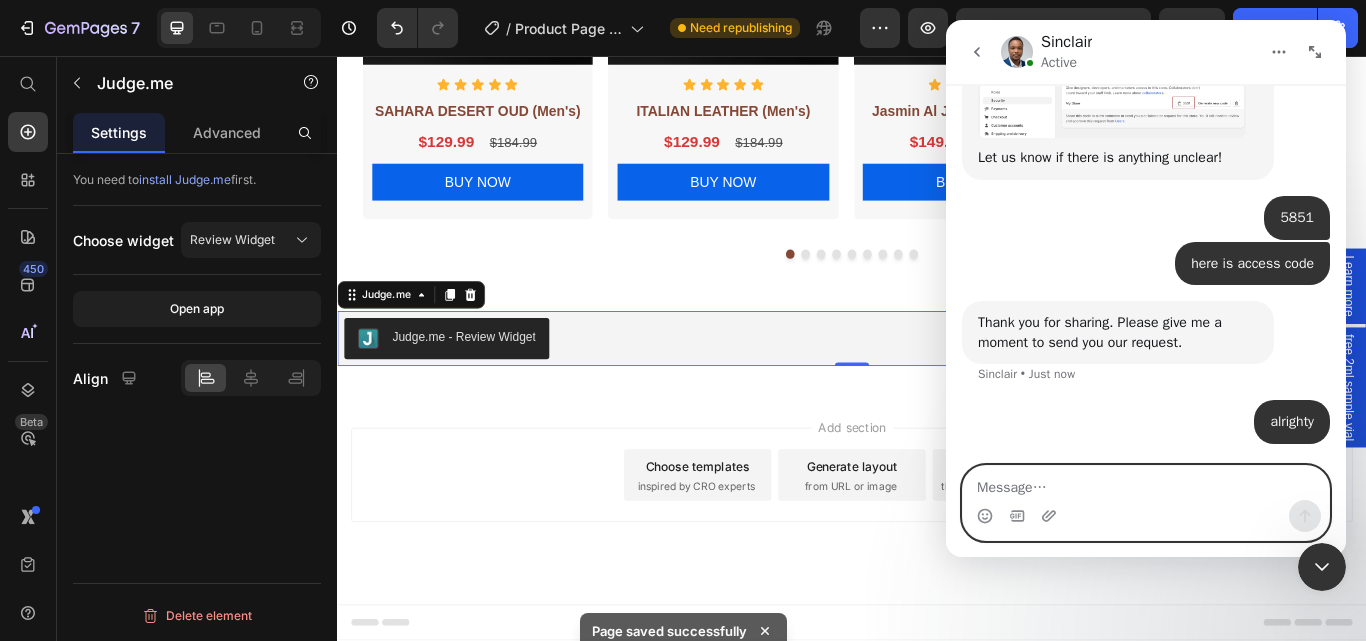 click at bounding box center [1146, 483] 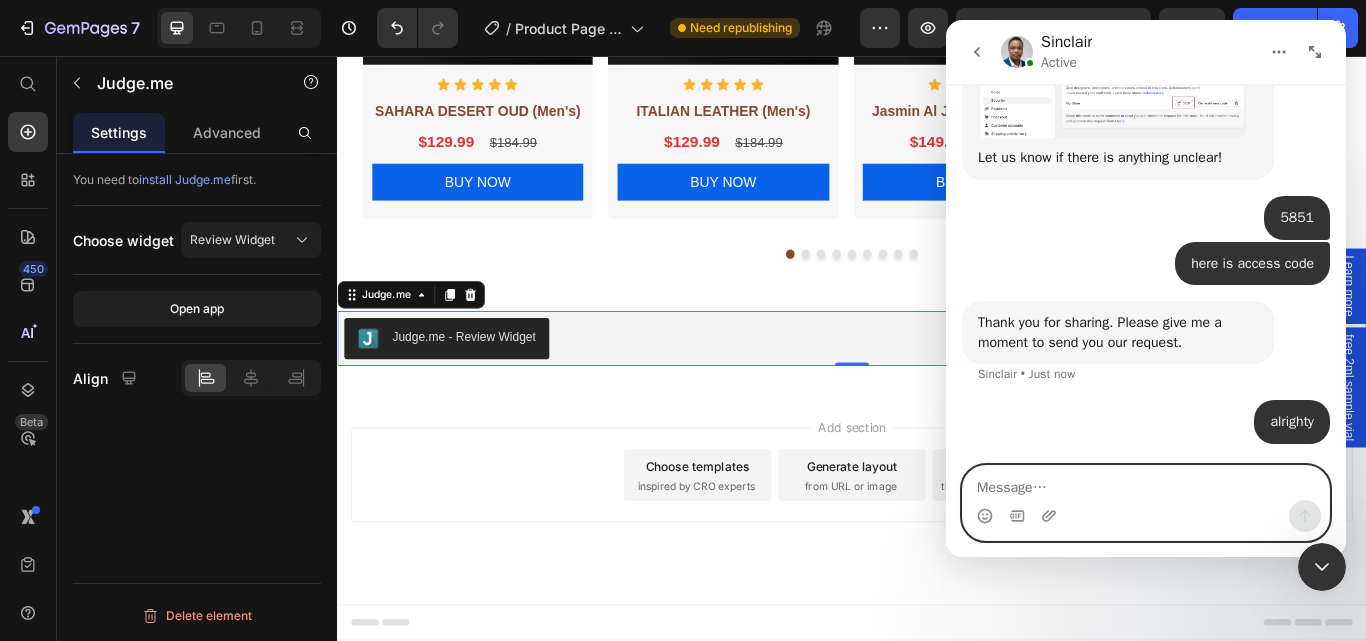 click at bounding box center (1146, 483) 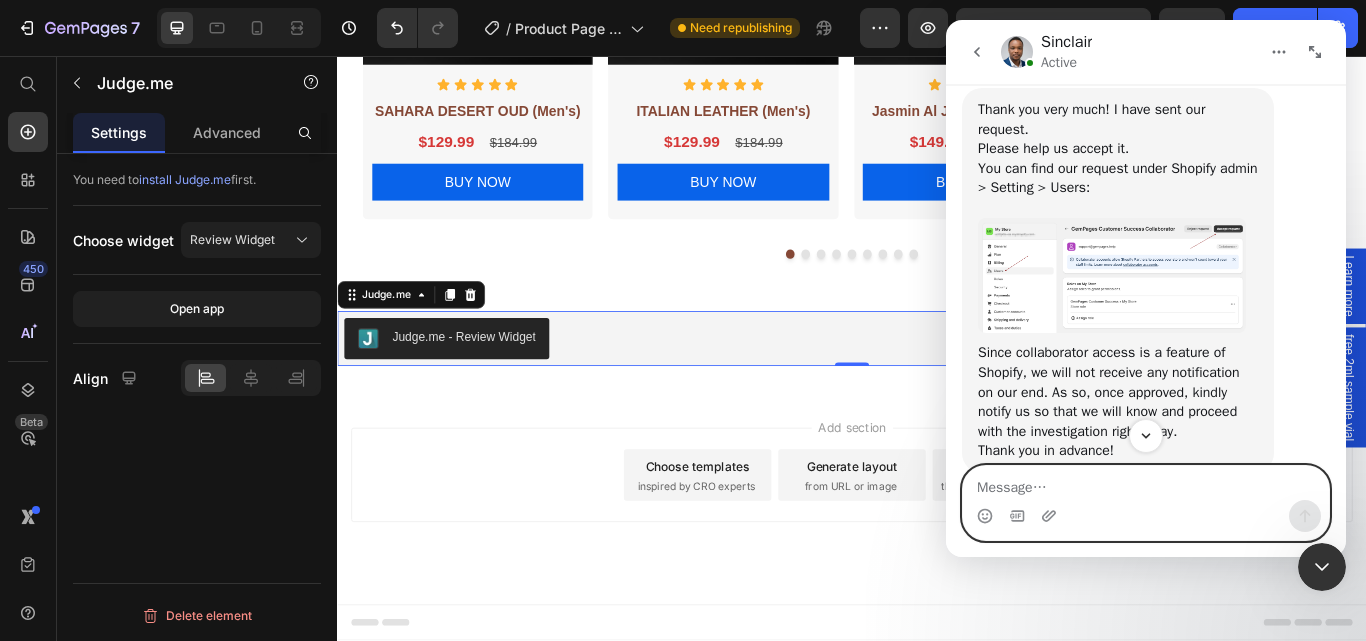 scroll, scrollTop: 1620, scrollLeft: 0, axis: vertical 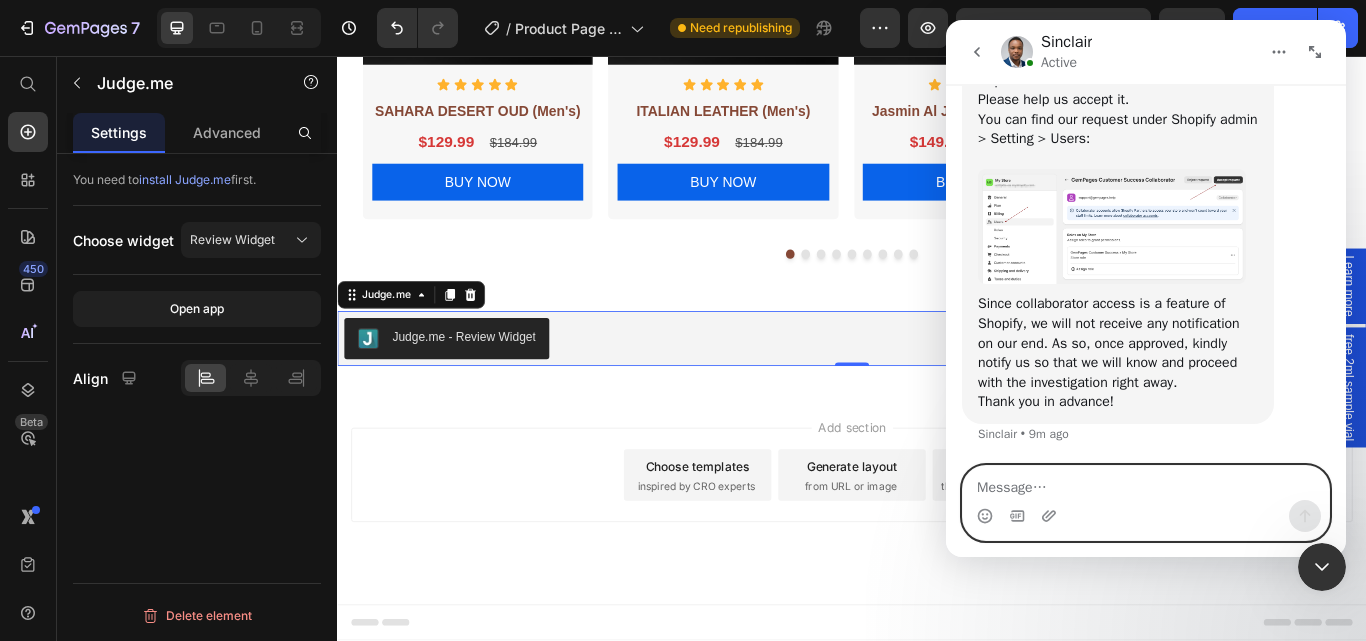 click at bounding box center (1146, 483) 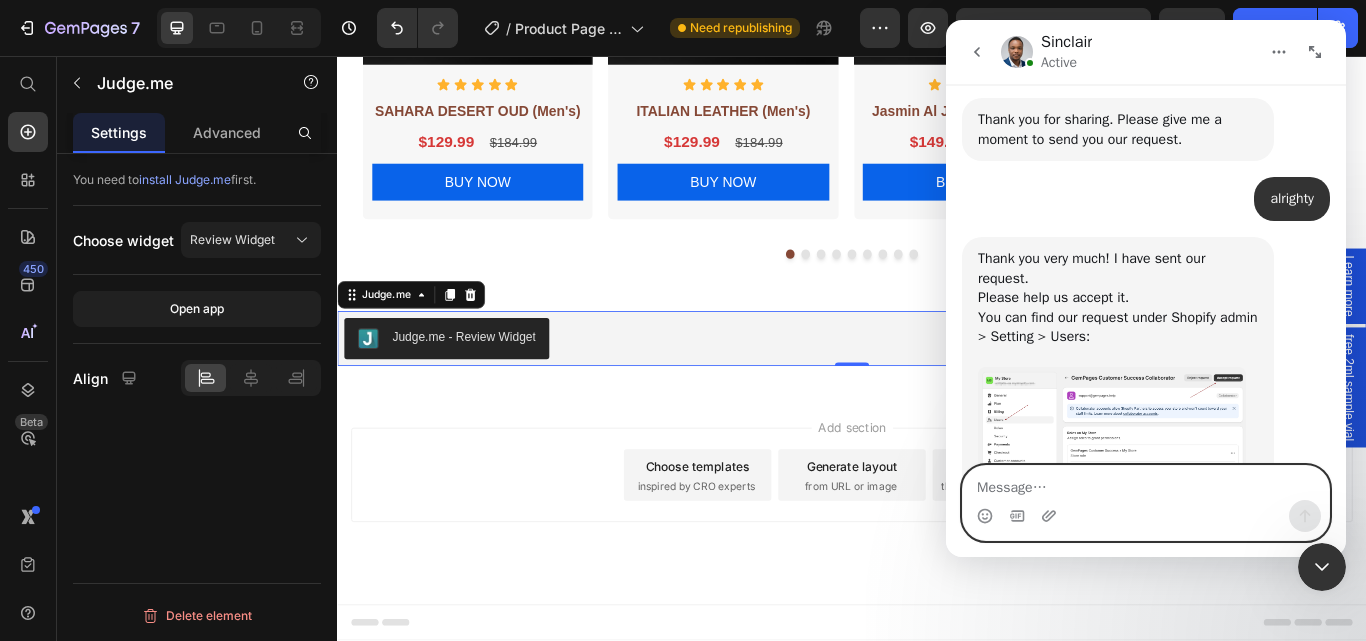 scroll, scrollTop: 1420, scrollLeft: 0, axis: vertical 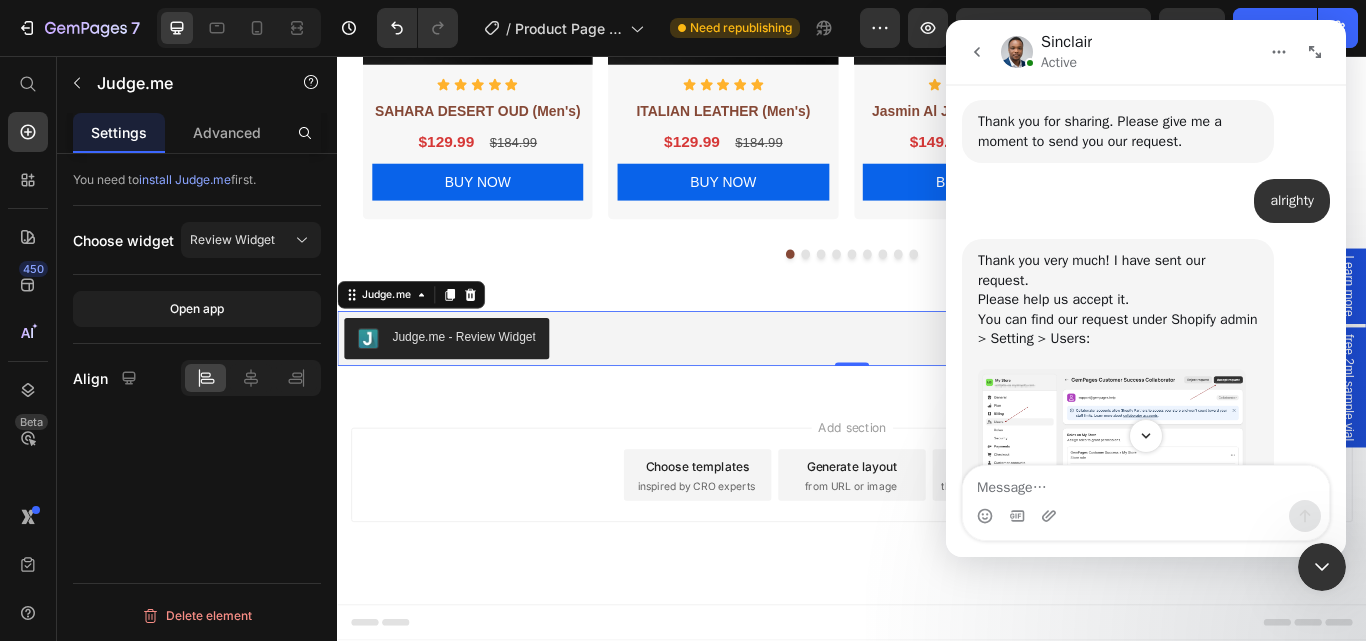 click at bounding box center (1112, 427) 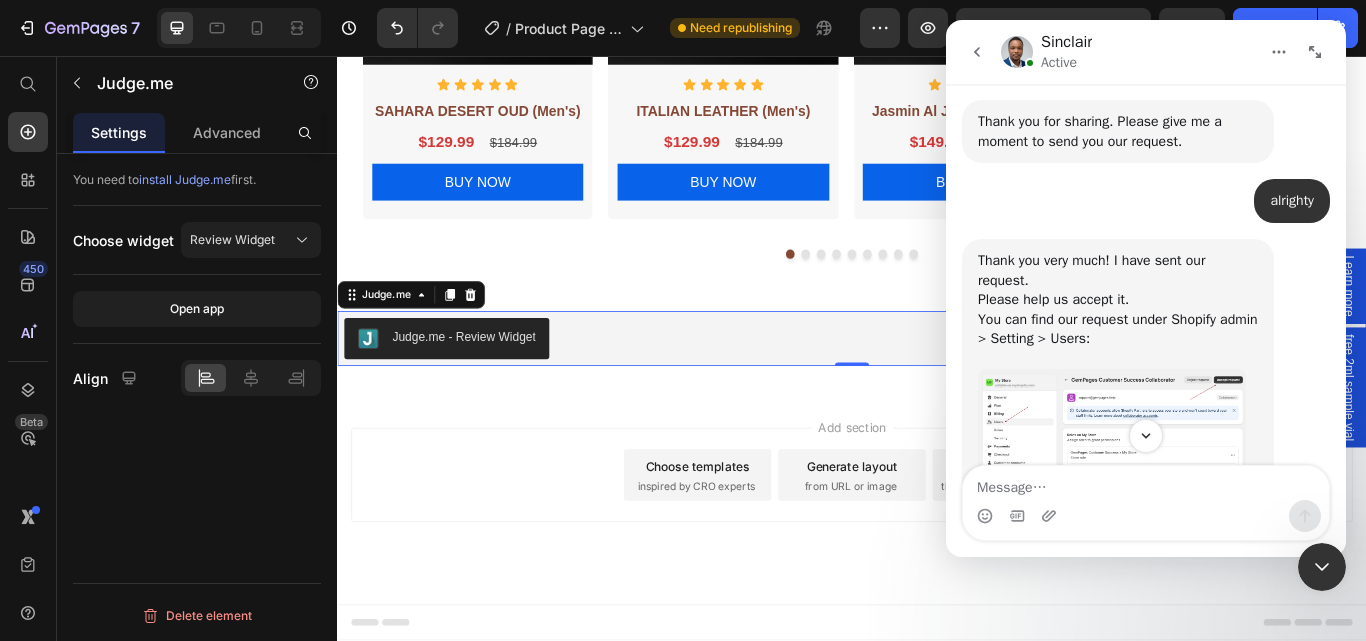 scroll, scrollTop: 0, scrollLeft: 0, axis: both 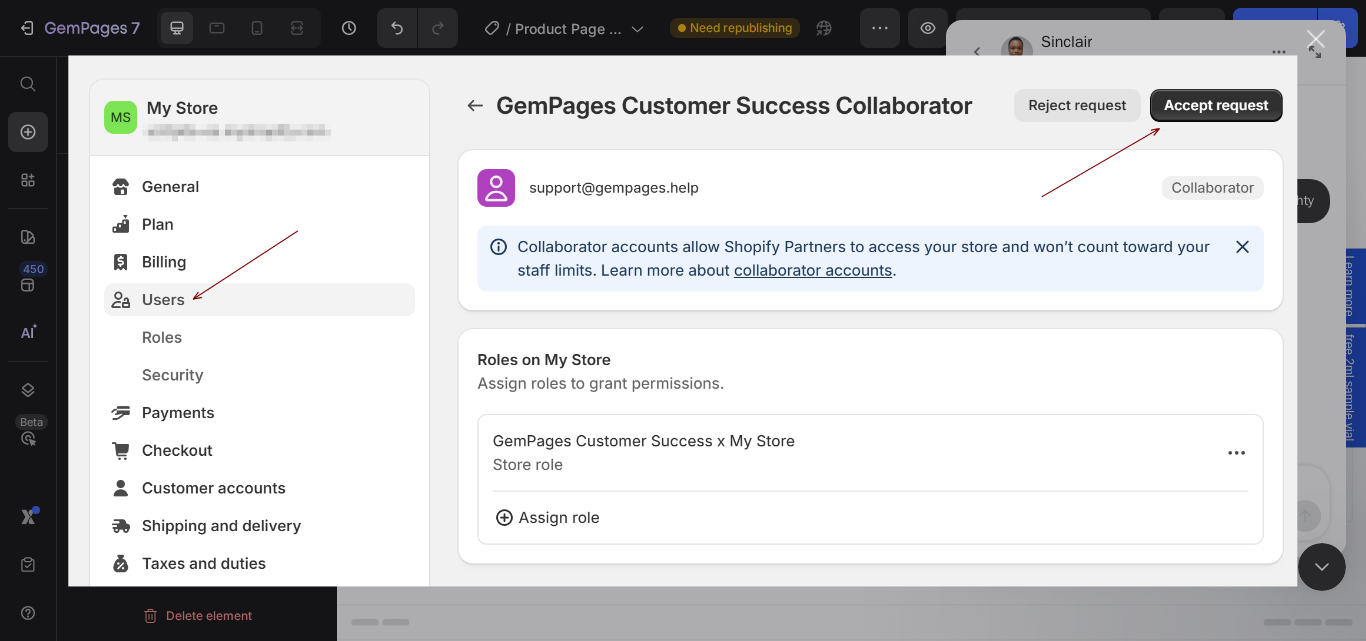 click at bounding box center (682, 320) 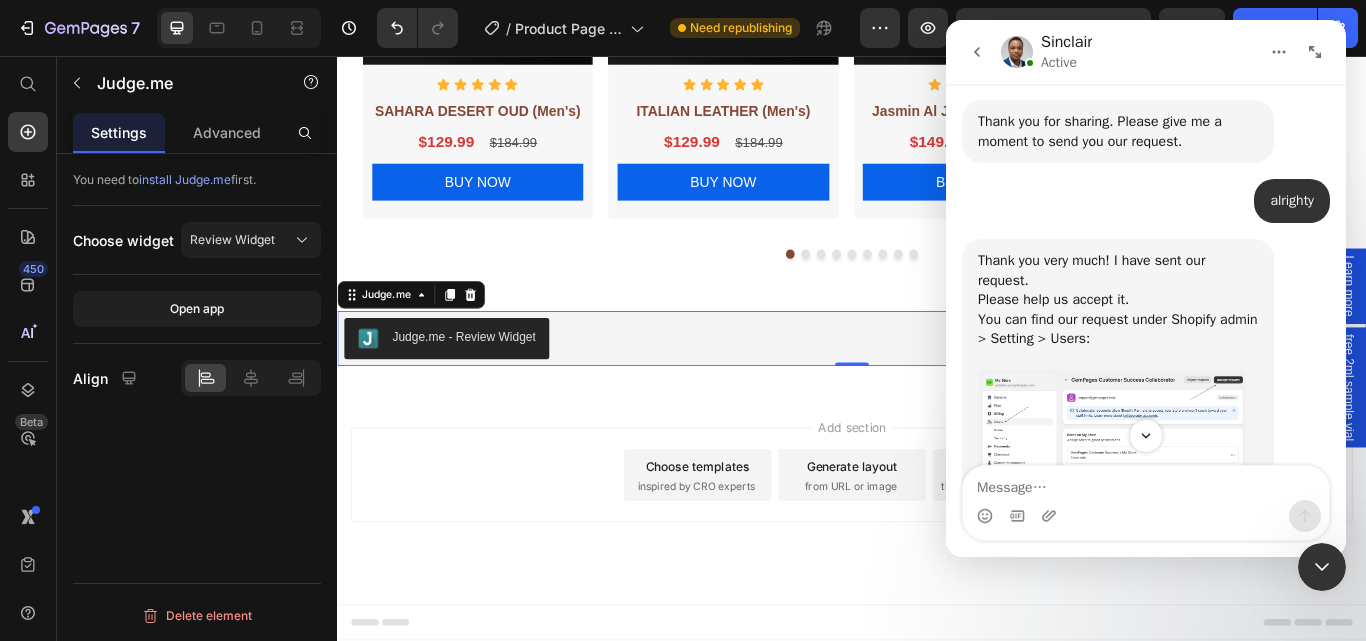 click at bounding box center (1112, 427) 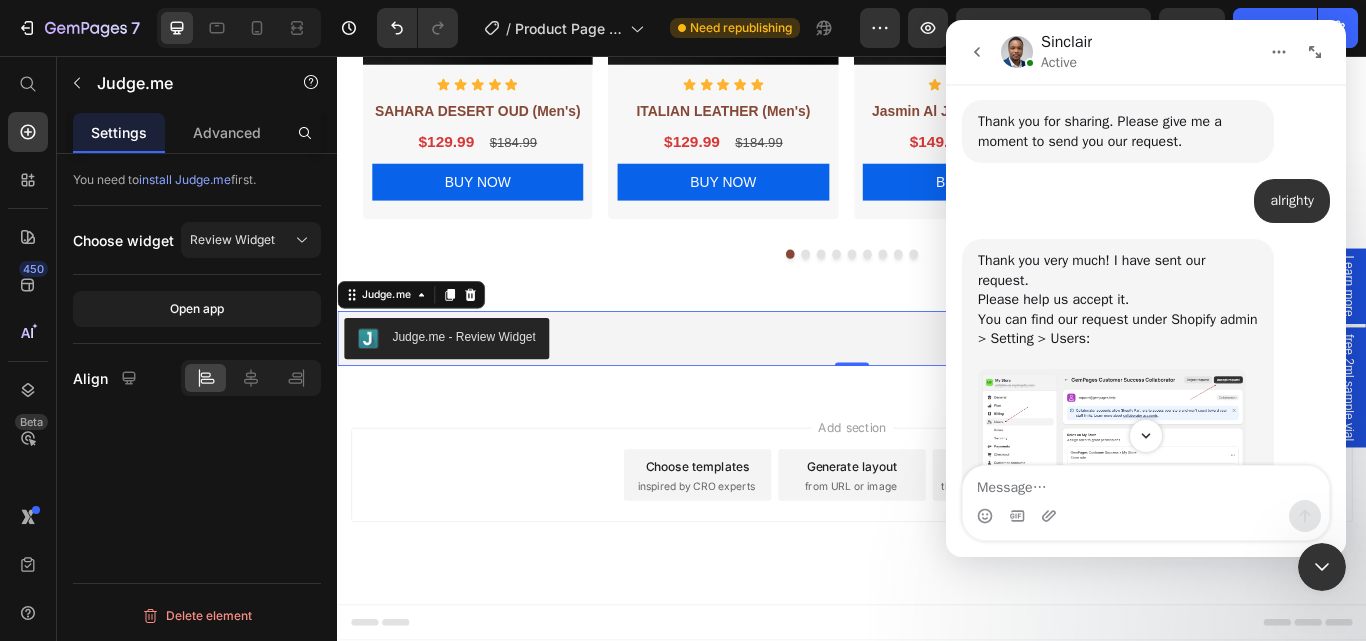 scroll, scrollTop: 0, scrollLeft: 0, axis: both 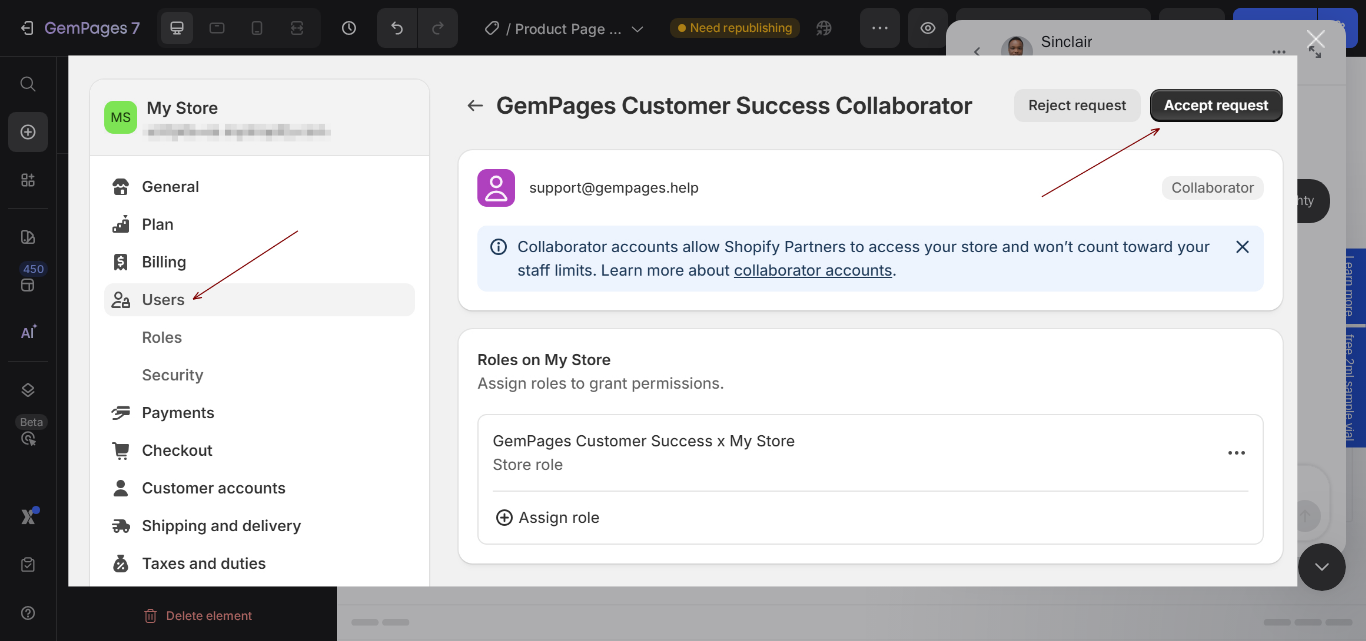 click at bounding box center [1316, 39] 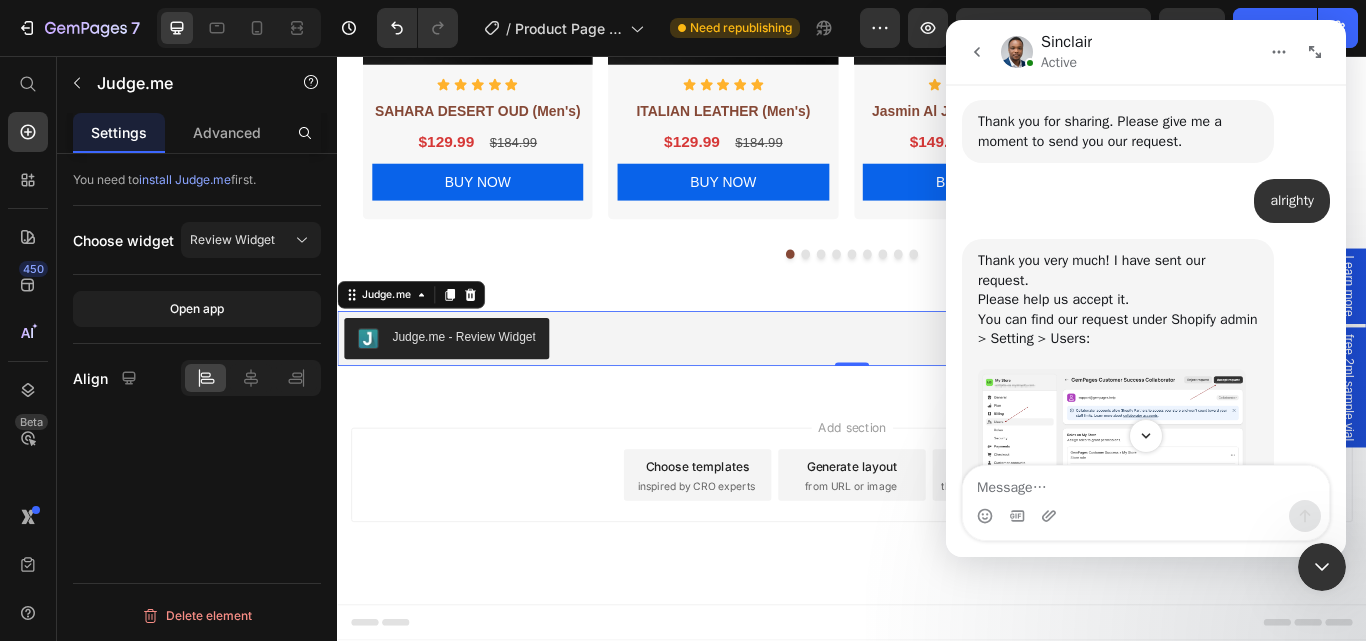 scroll, scrollTop: 1620, scrollLeft: 0, axis: vertical 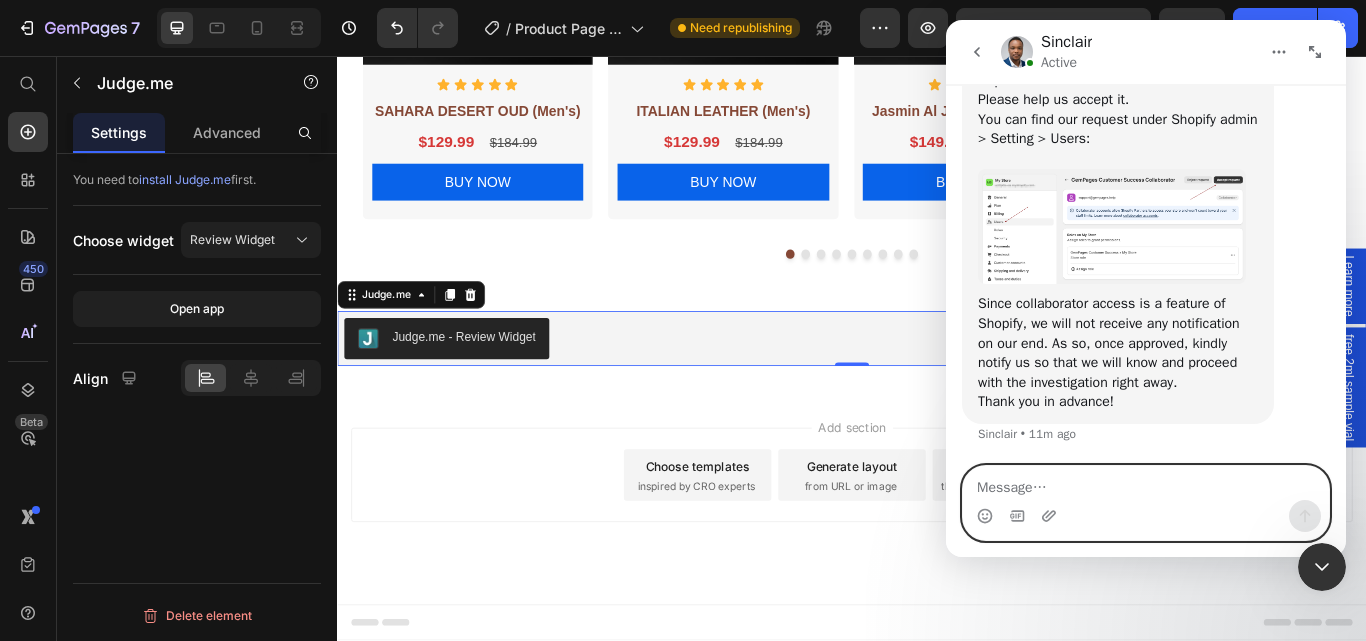 click at bounding box center (1146, 483) 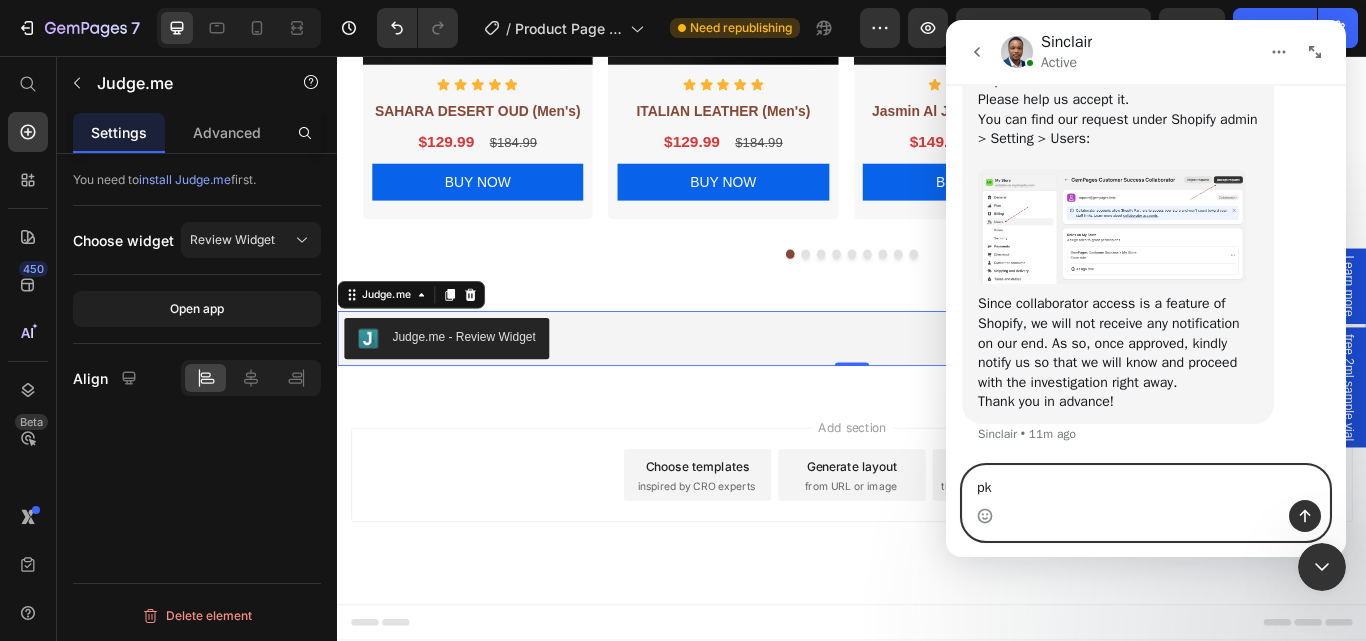 type on "p" 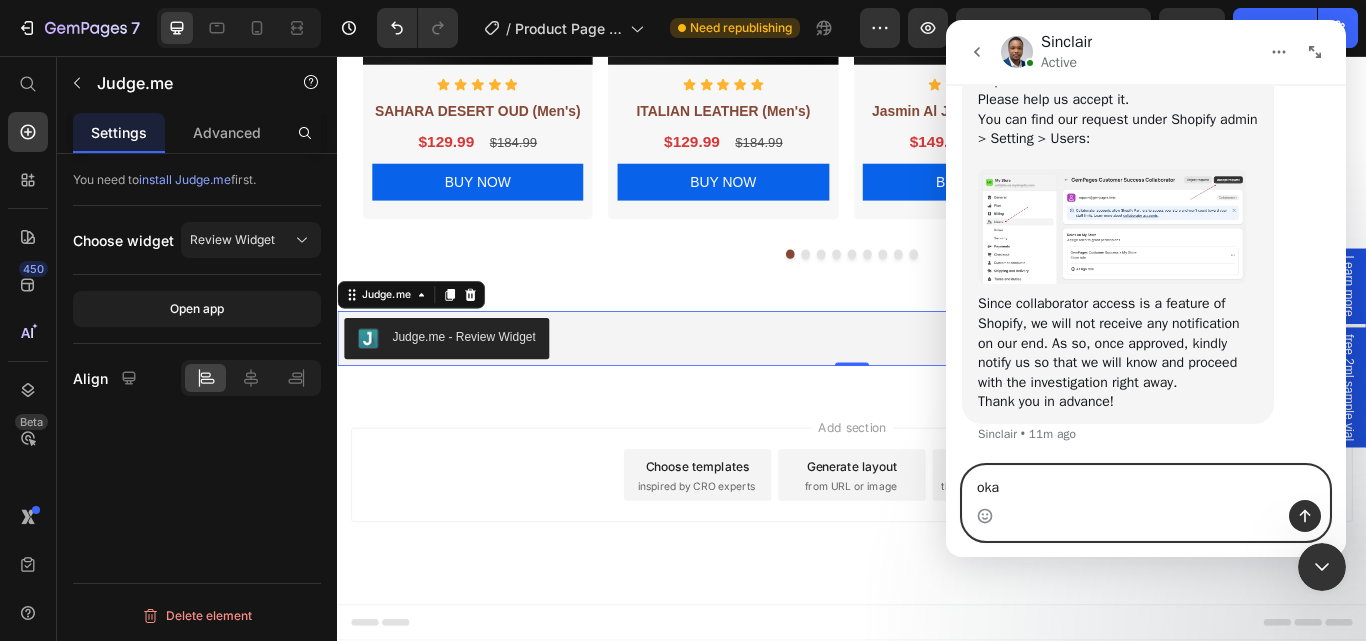 type on "okay" 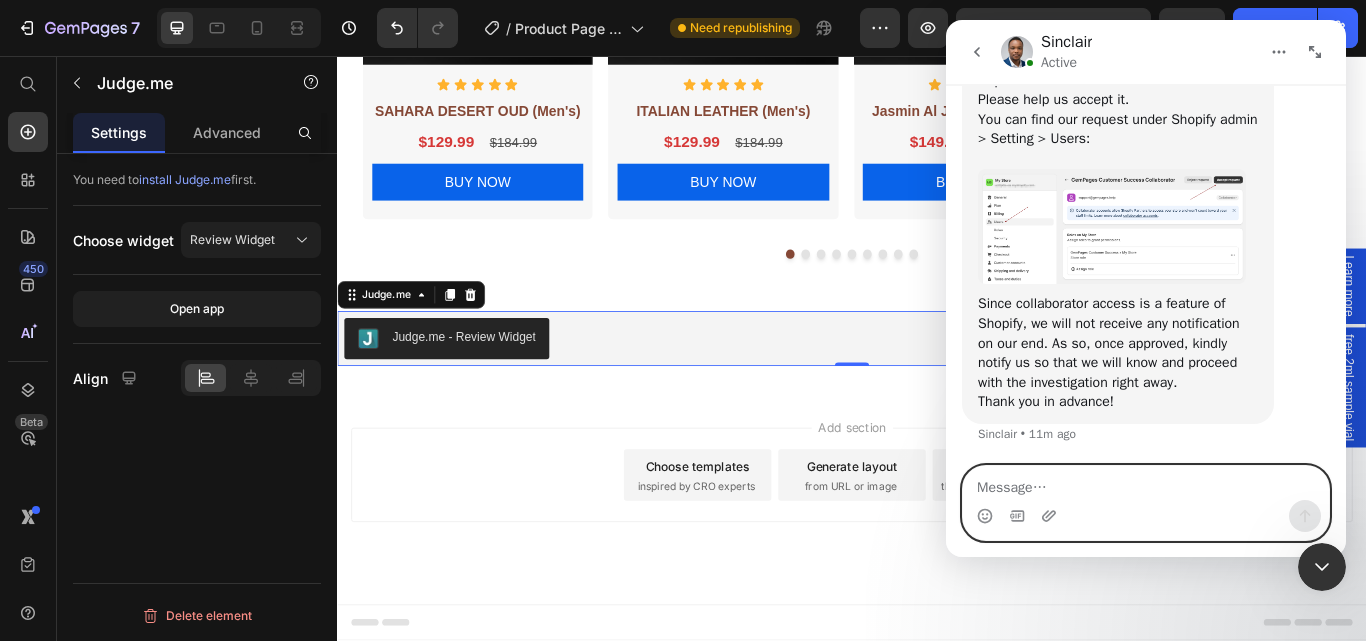 scroll, scrollTop: 1679, scrollLeft: 0, axis: vertical 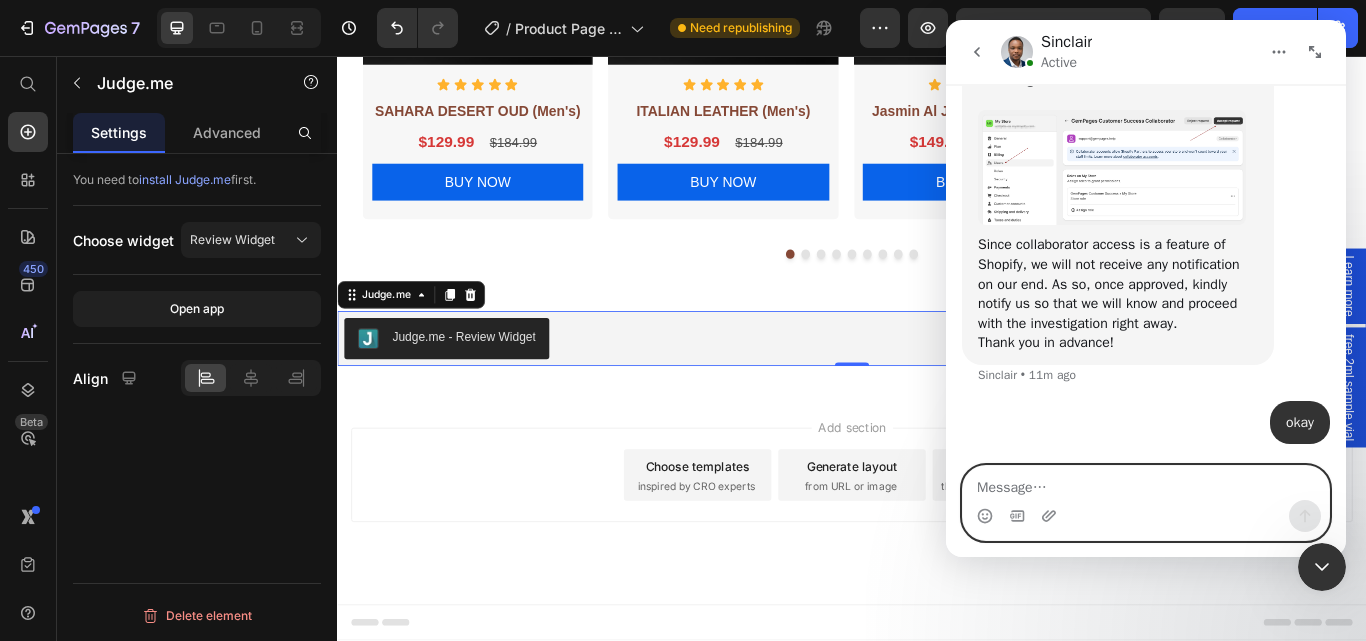 click at bounding box center [1146, 483] 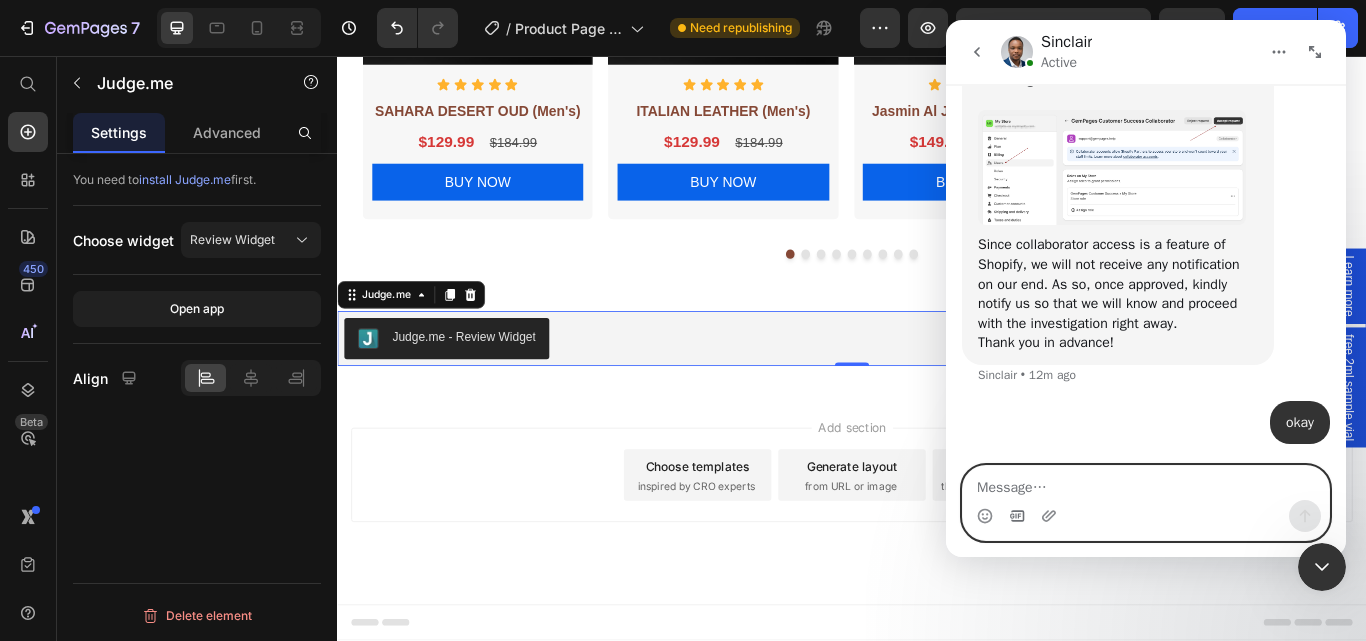 click 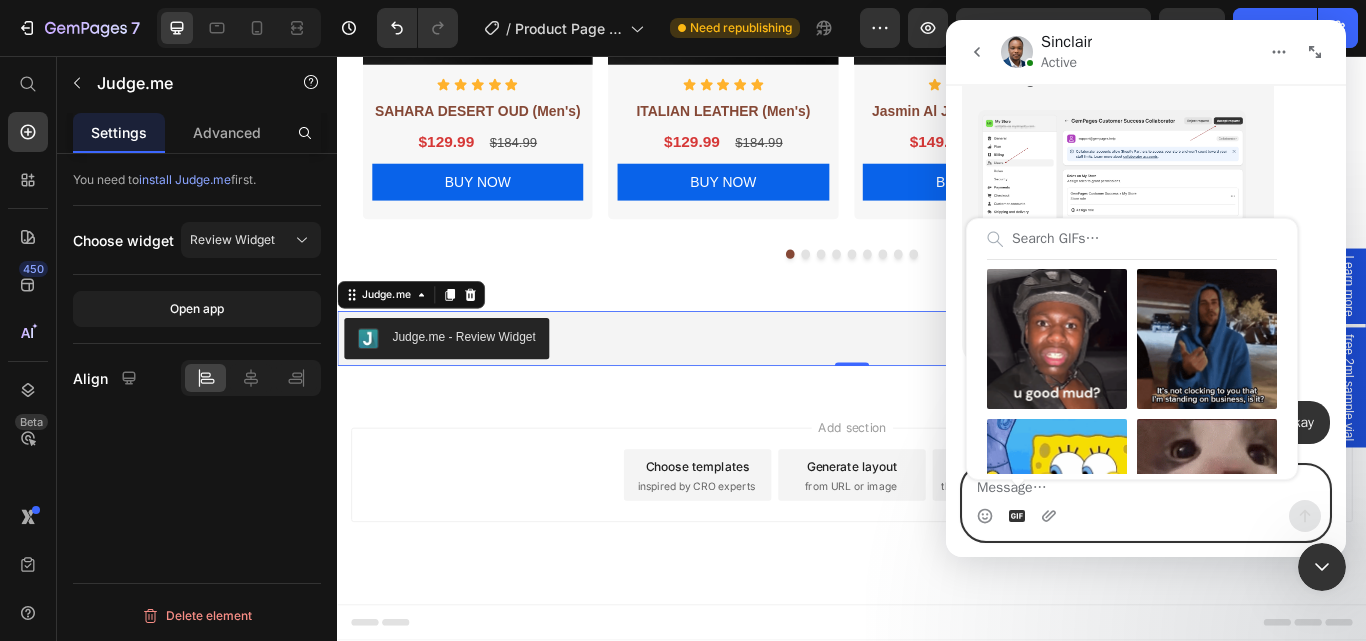 click 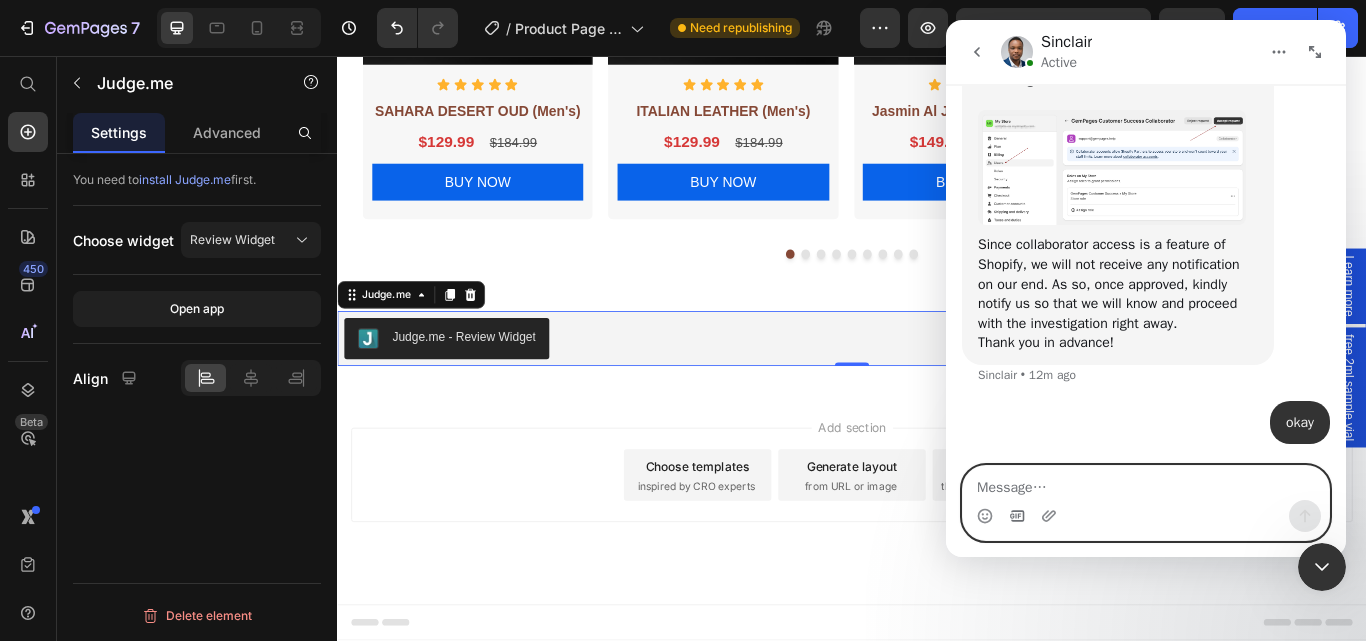 click at bounding box center [1146, 483] 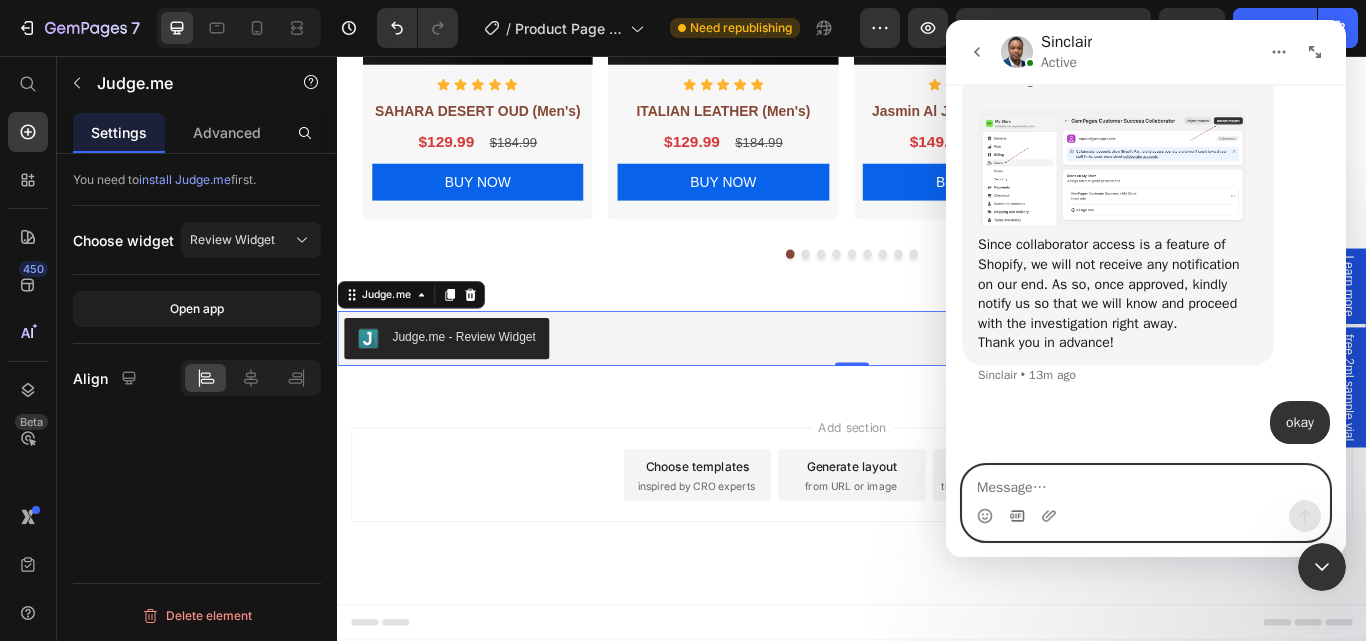 click at bounding box center [1146, 483] 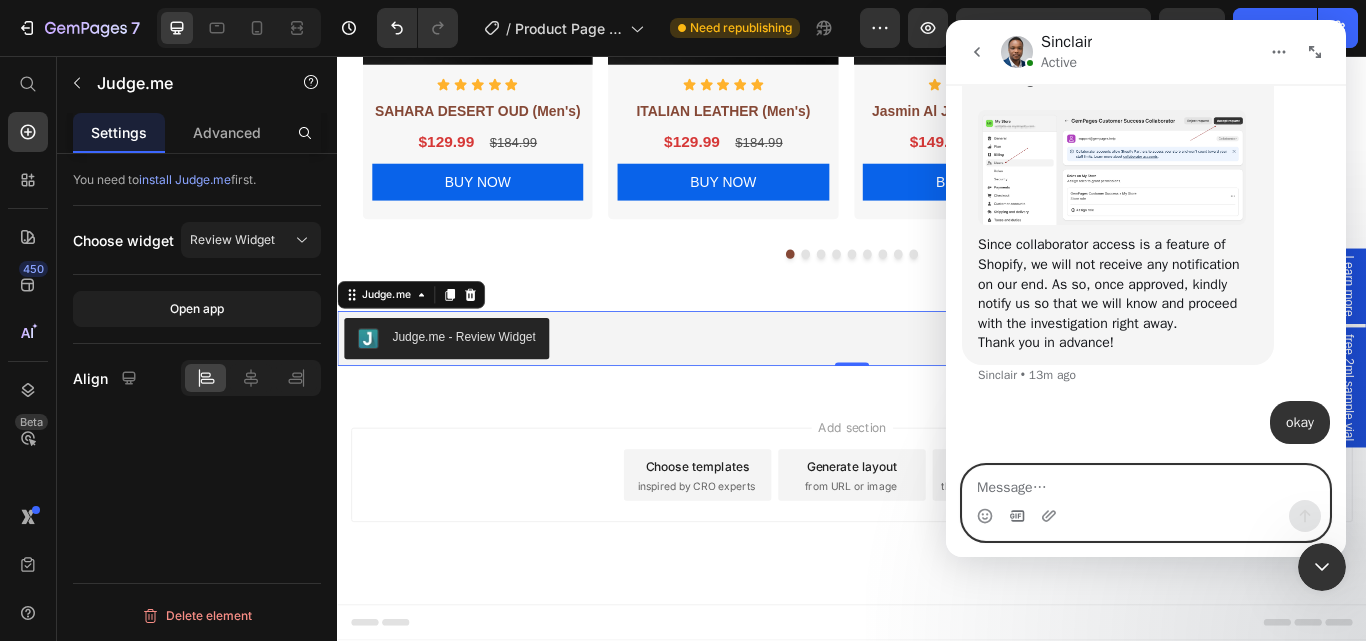 click at bounding box center (1146, 483) 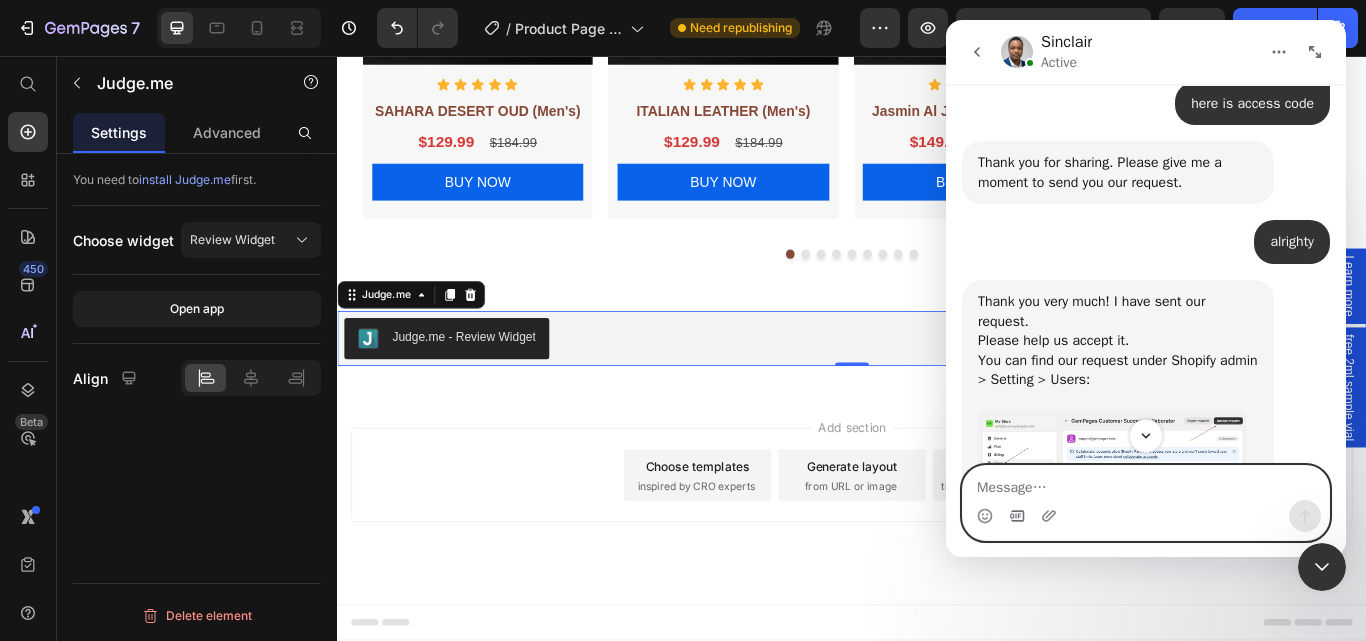 scroll, scrollTop: 1679, scrollLeft: 0, axis: vertical 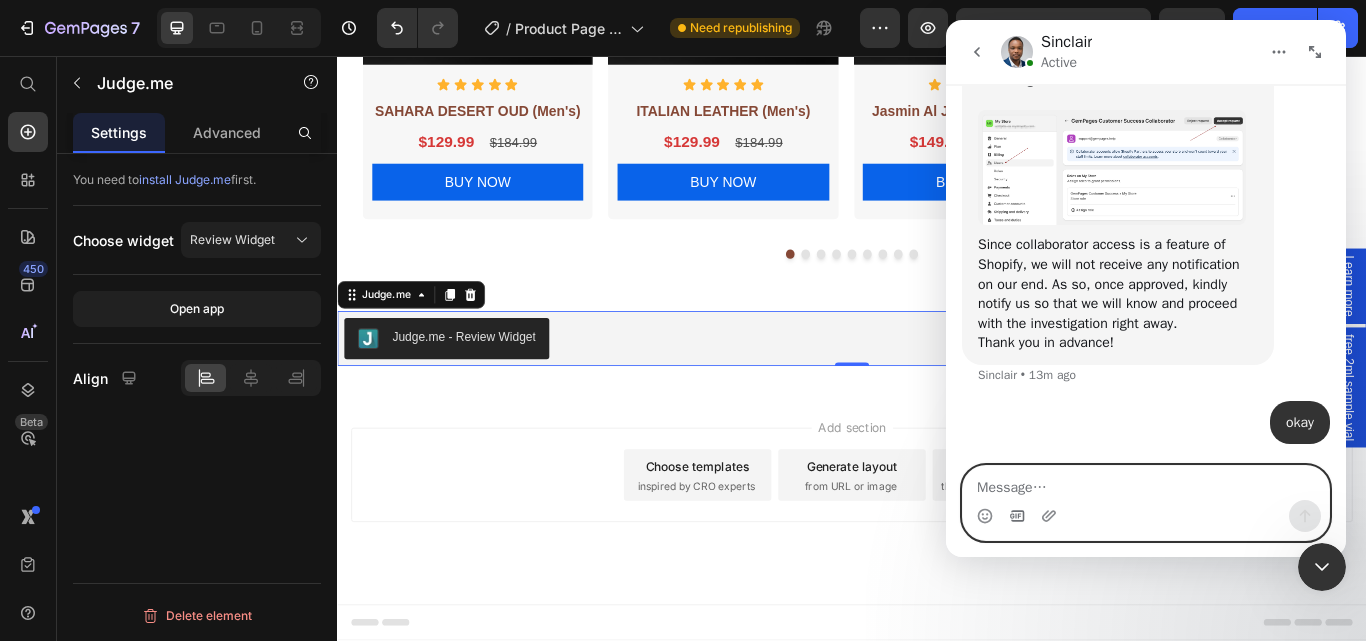 click at bounding box center (1146, 483) 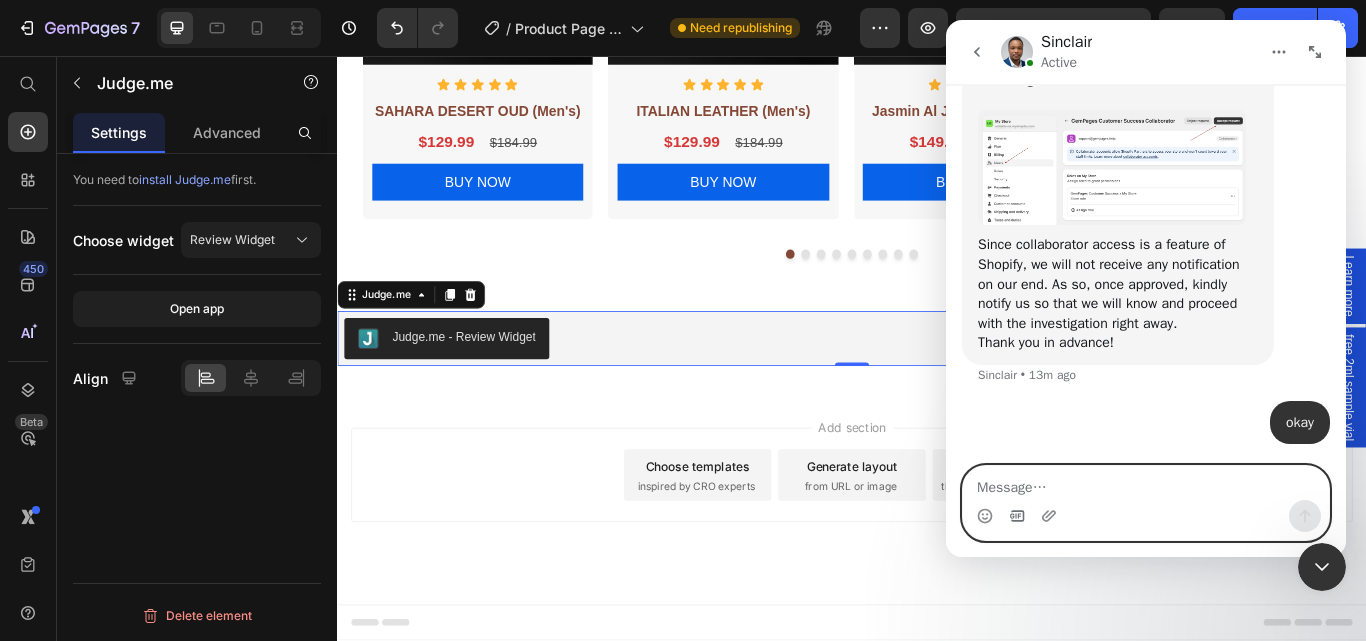 type on "i" 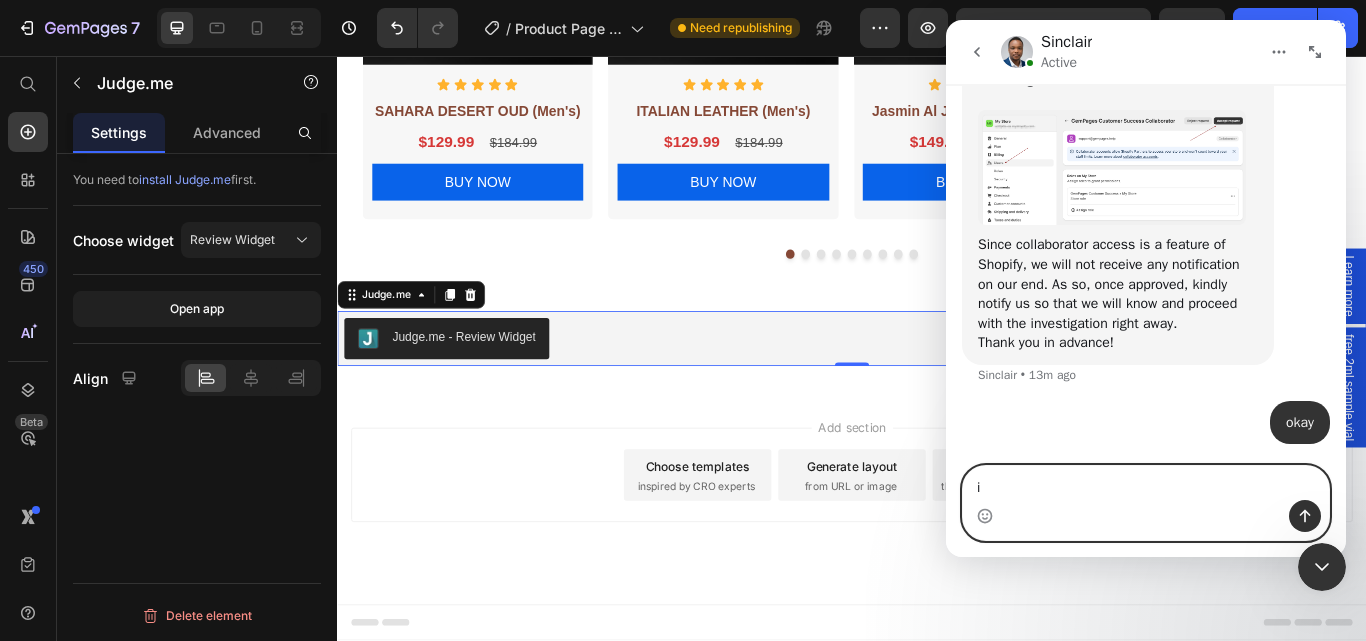 type on "i" 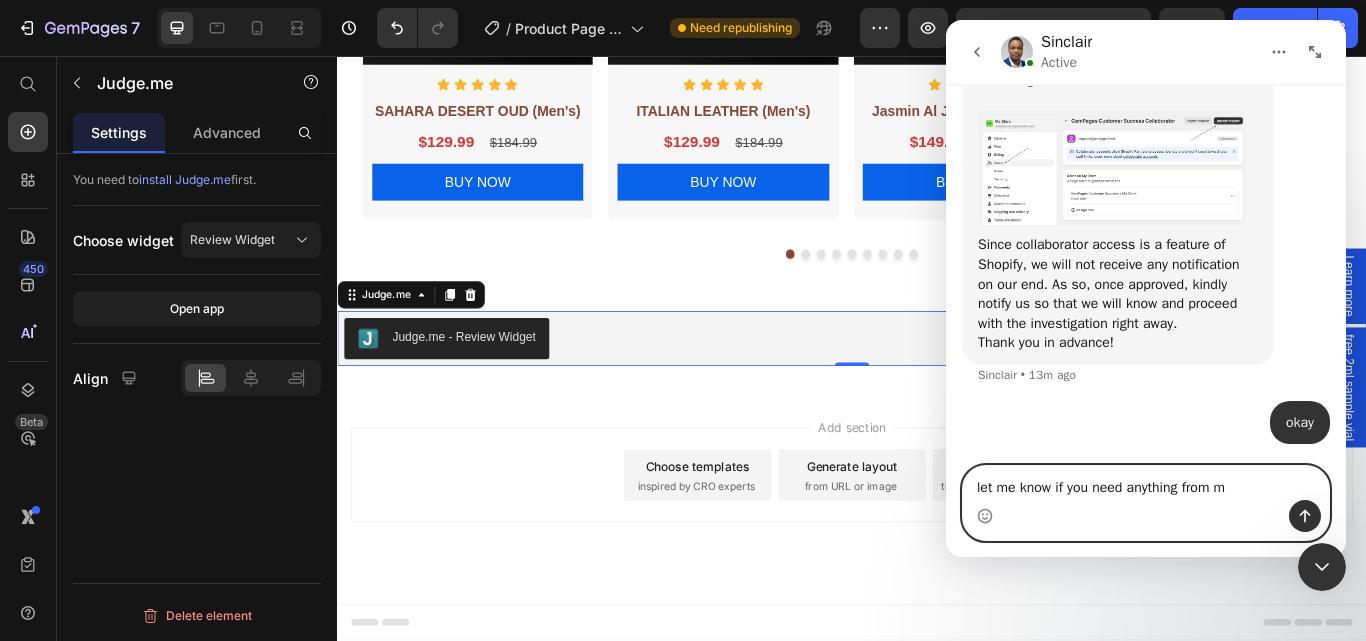 type on "let me know if you need anything from me" 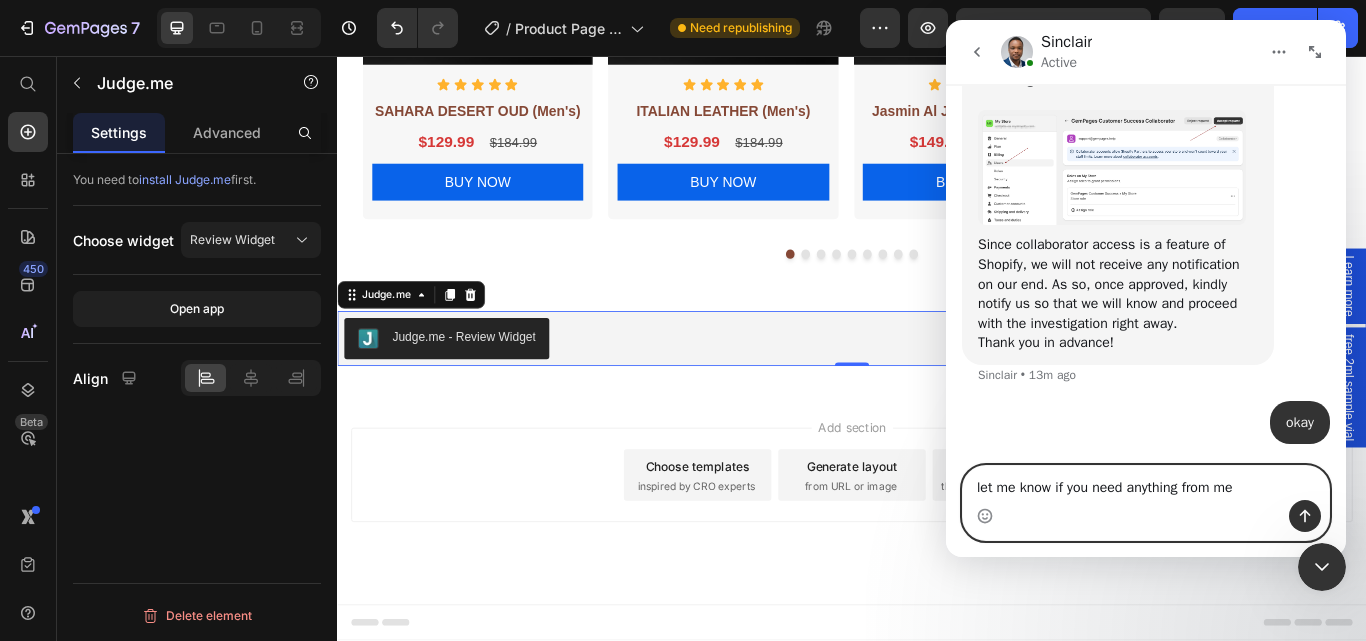 type 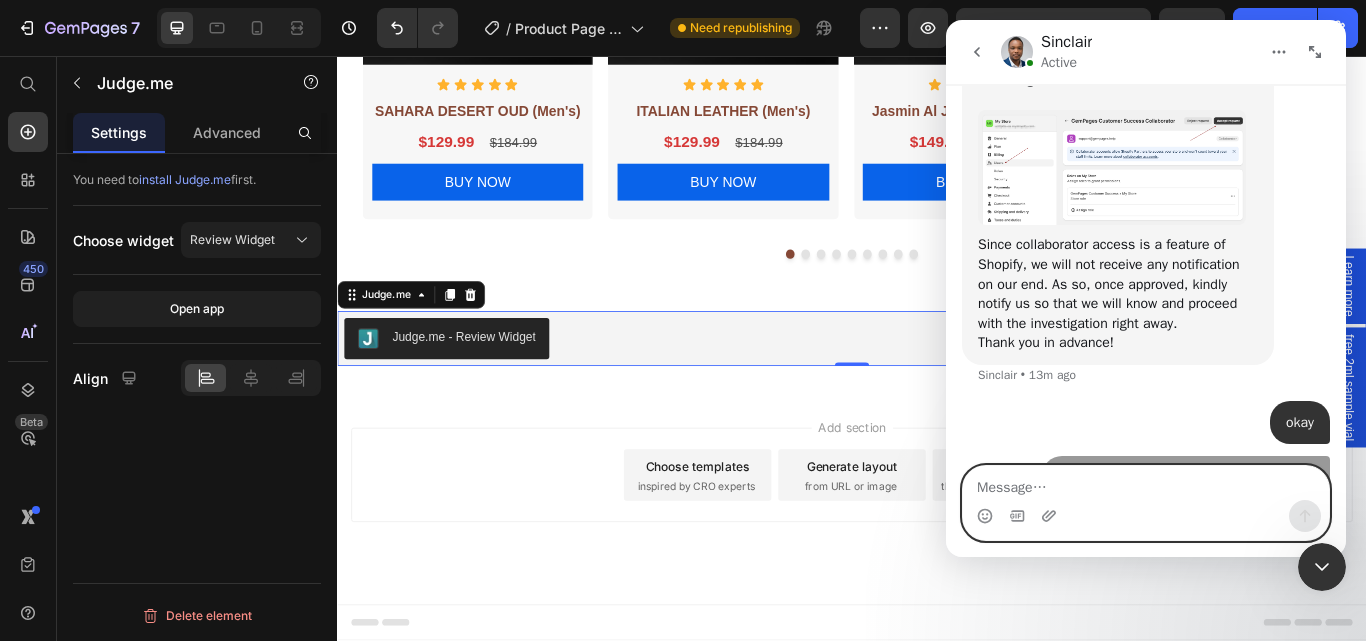 scroll, scrollTop: 1725, scrollLeft: 0, axis: vertical 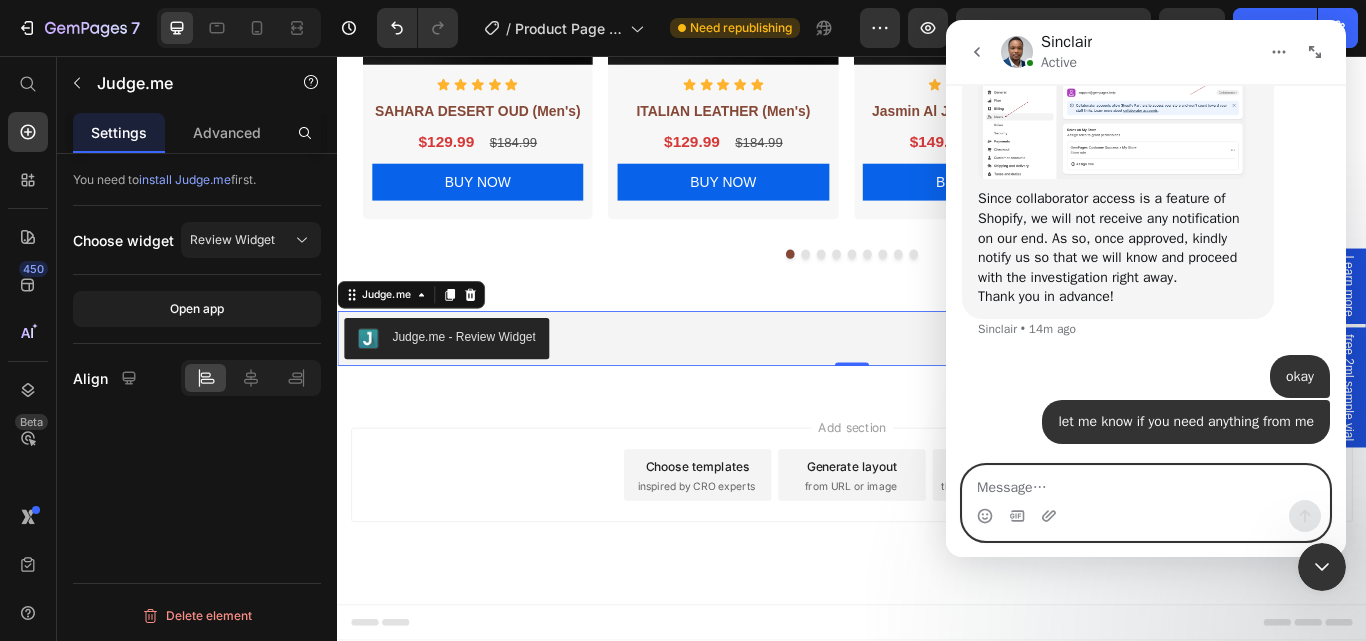click at bounding box center [1146, 483] 